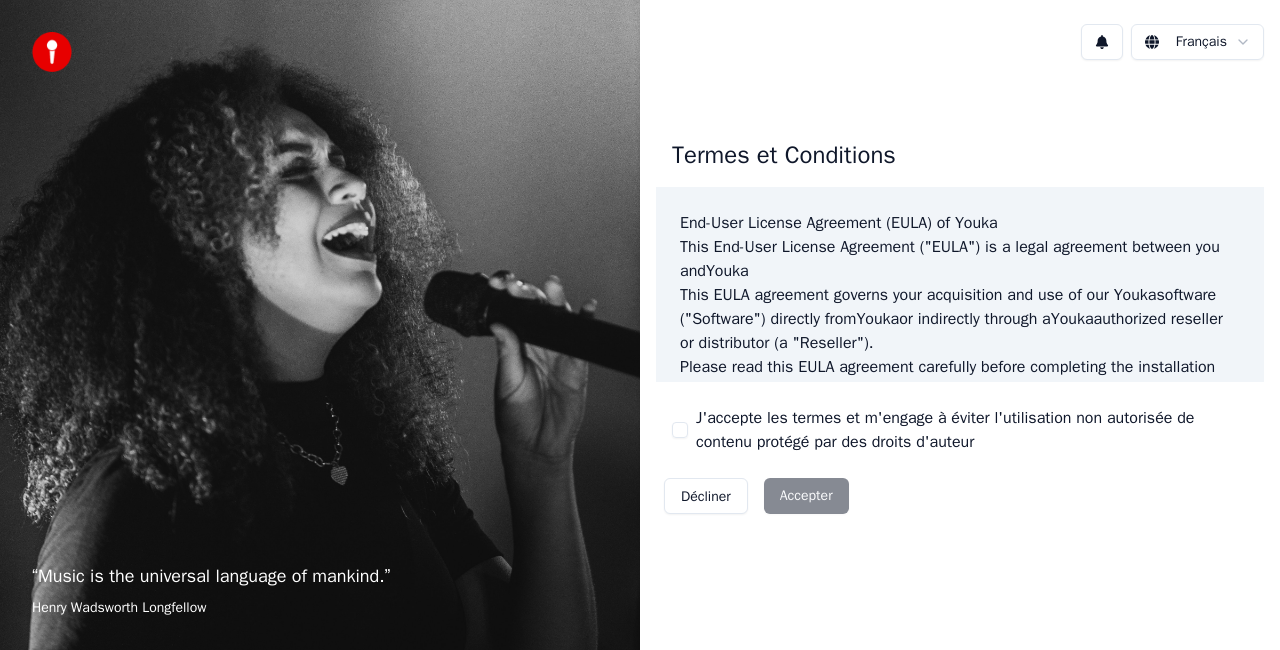 scroll, scrollTop: 0, scrollLeft: 0, axis: both 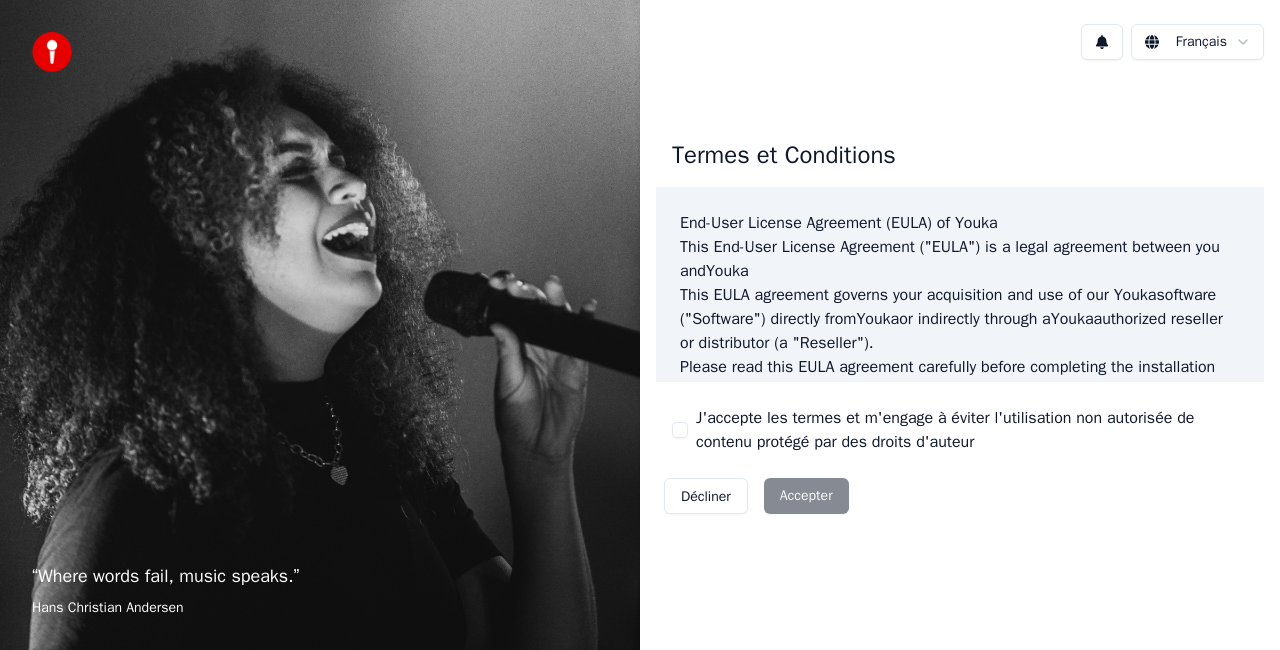 click on "J'accepte les termes et m'engage à éviter l'utilisation non autorisée de contenu protégé par des droits d'auteur" at bounding box center (680, 430) 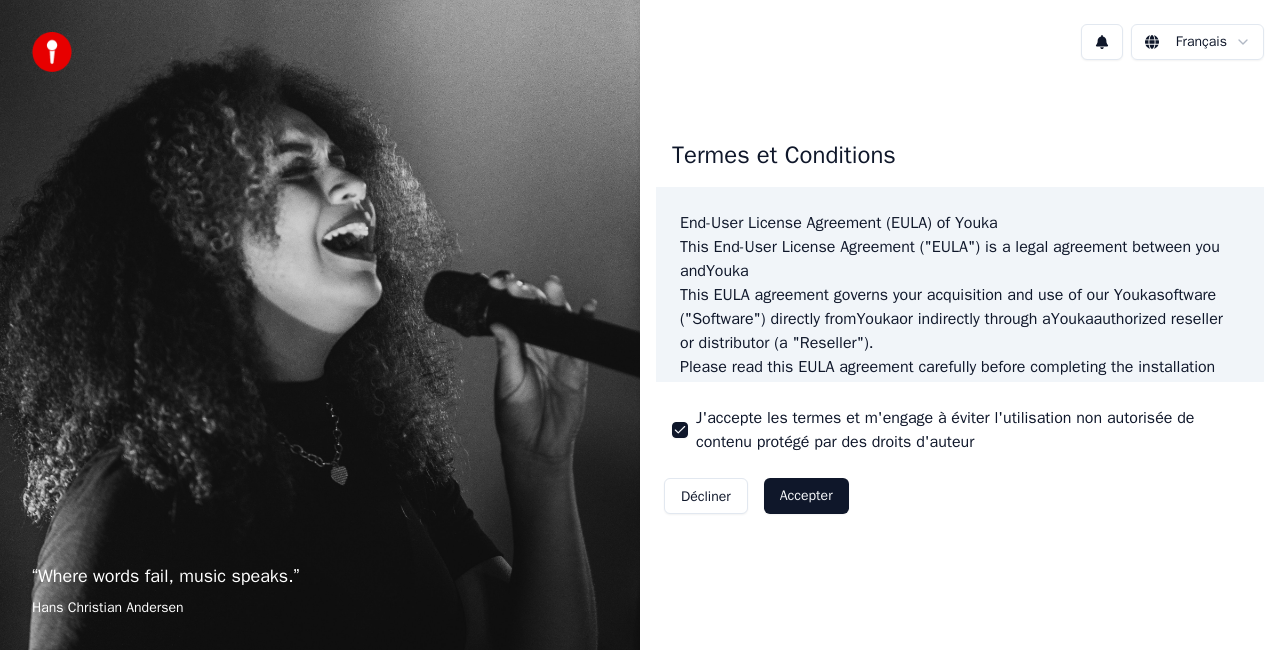 click on "Accepter" at bounding box center [806, 496] 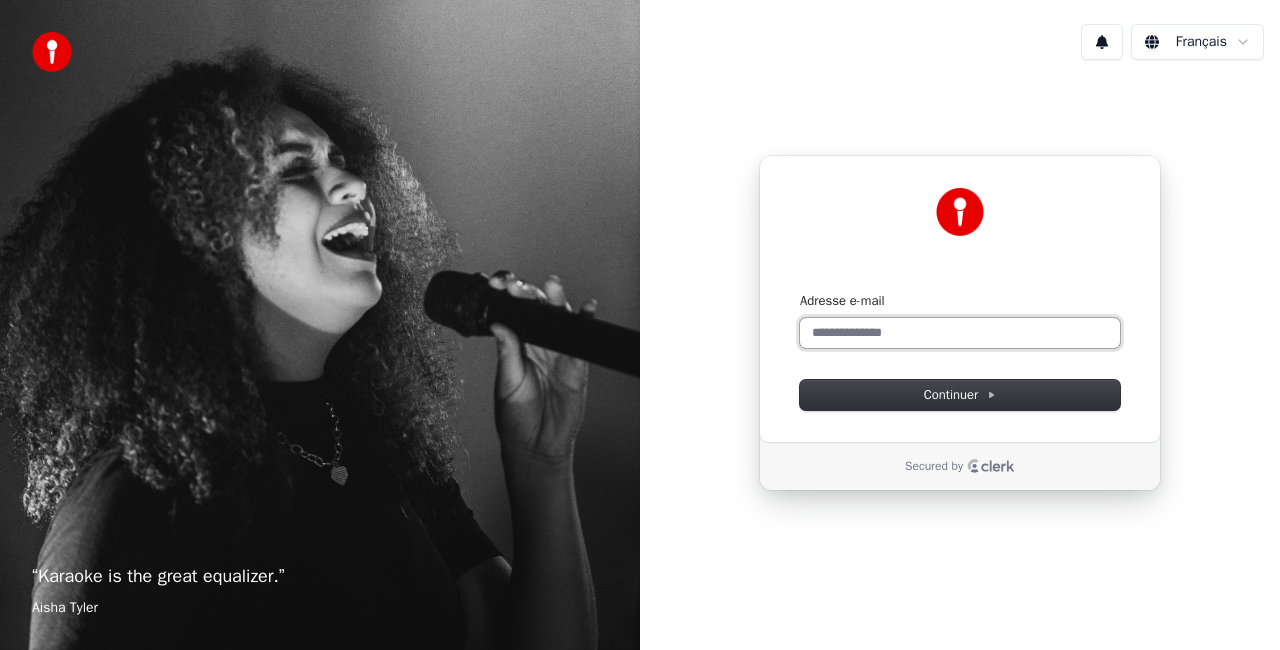 click on "Adresse e-mail" at bounding box center (960, 333) 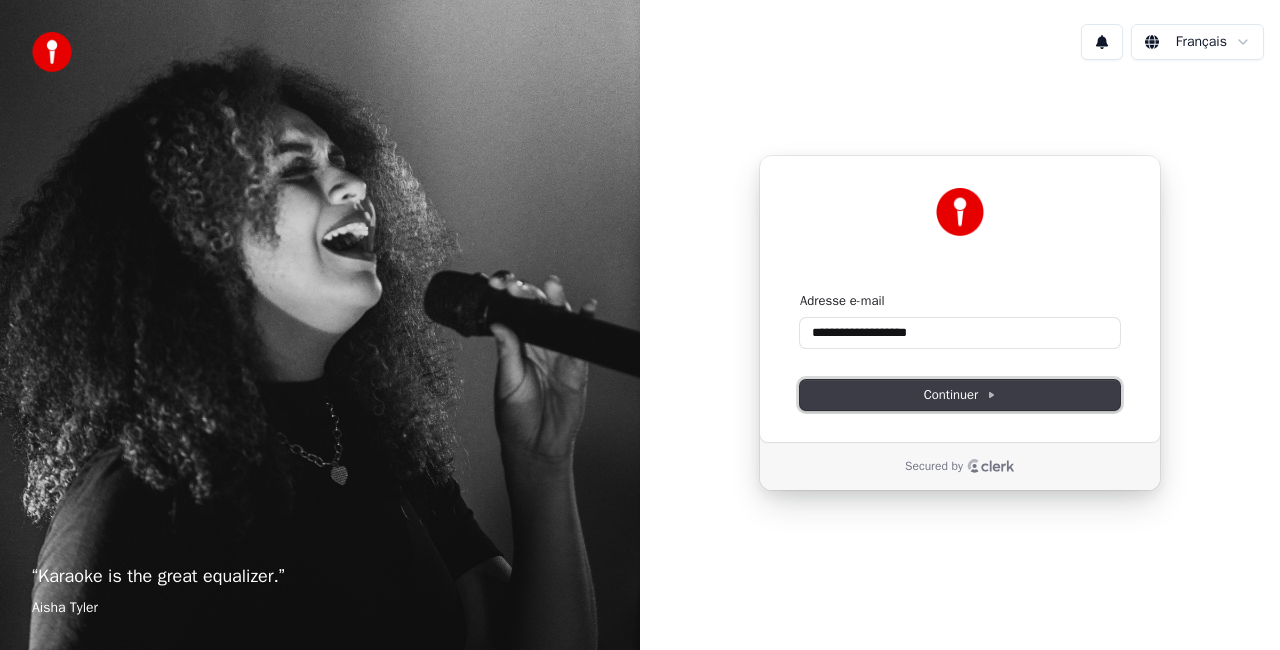 click on "Continuer" at bounding box center [960, 395] 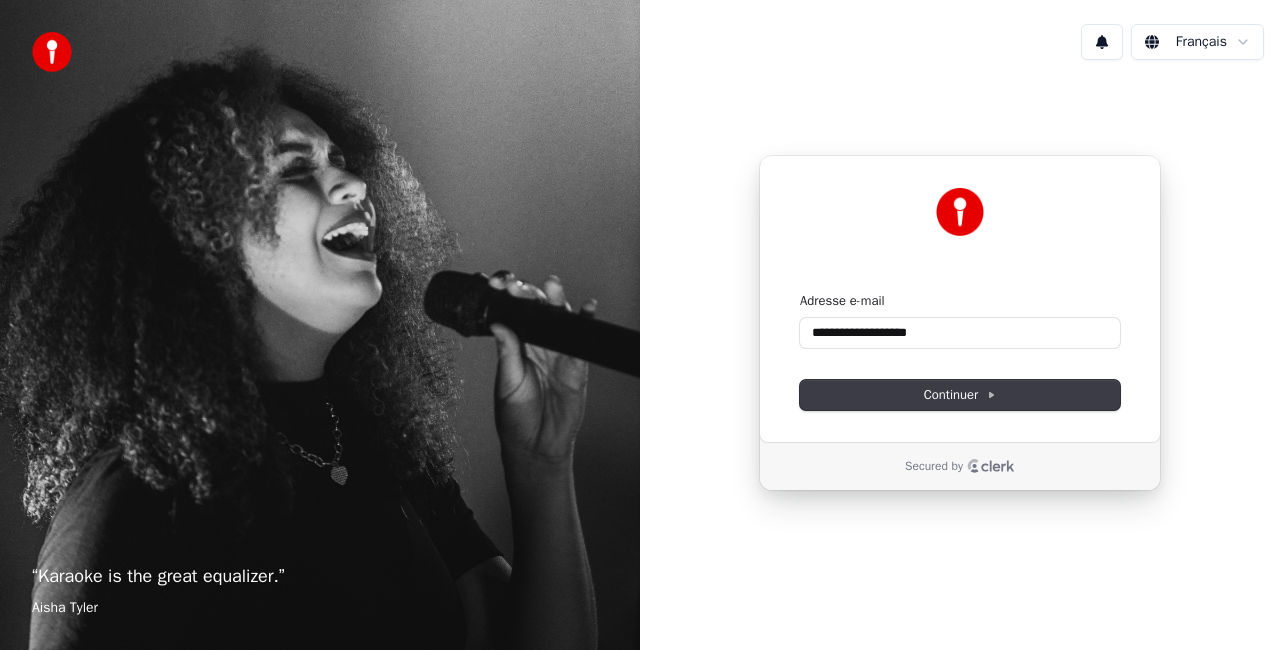 type on "**********" 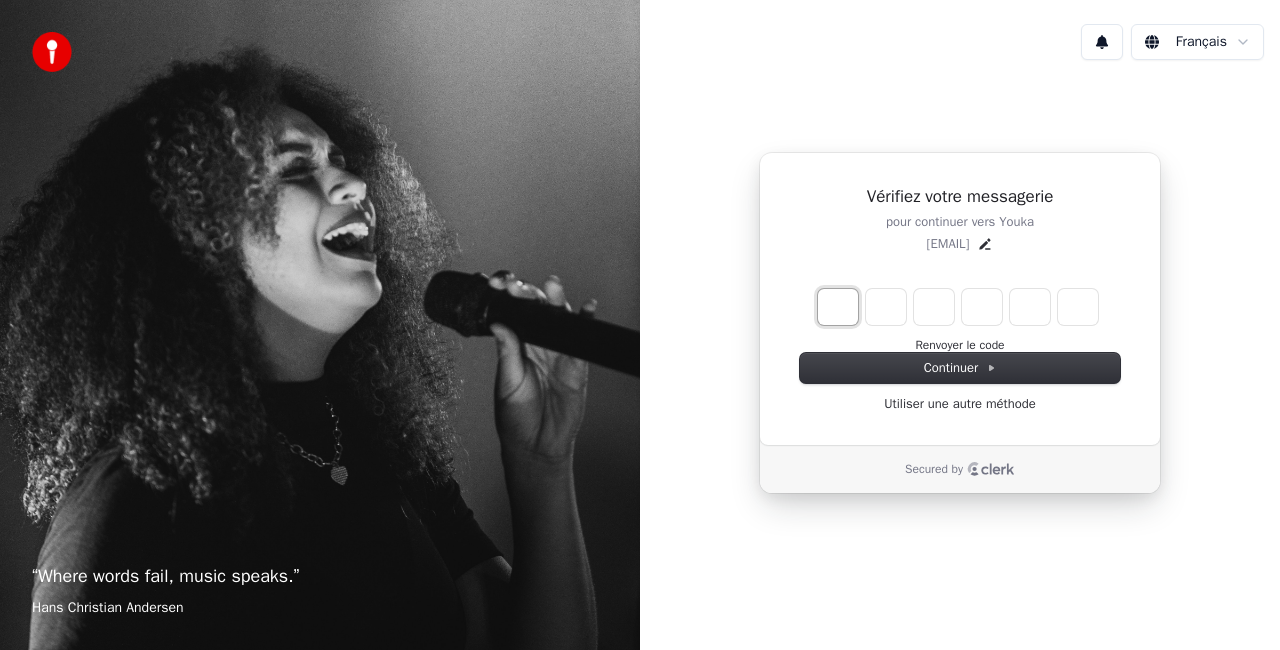 type on "*" 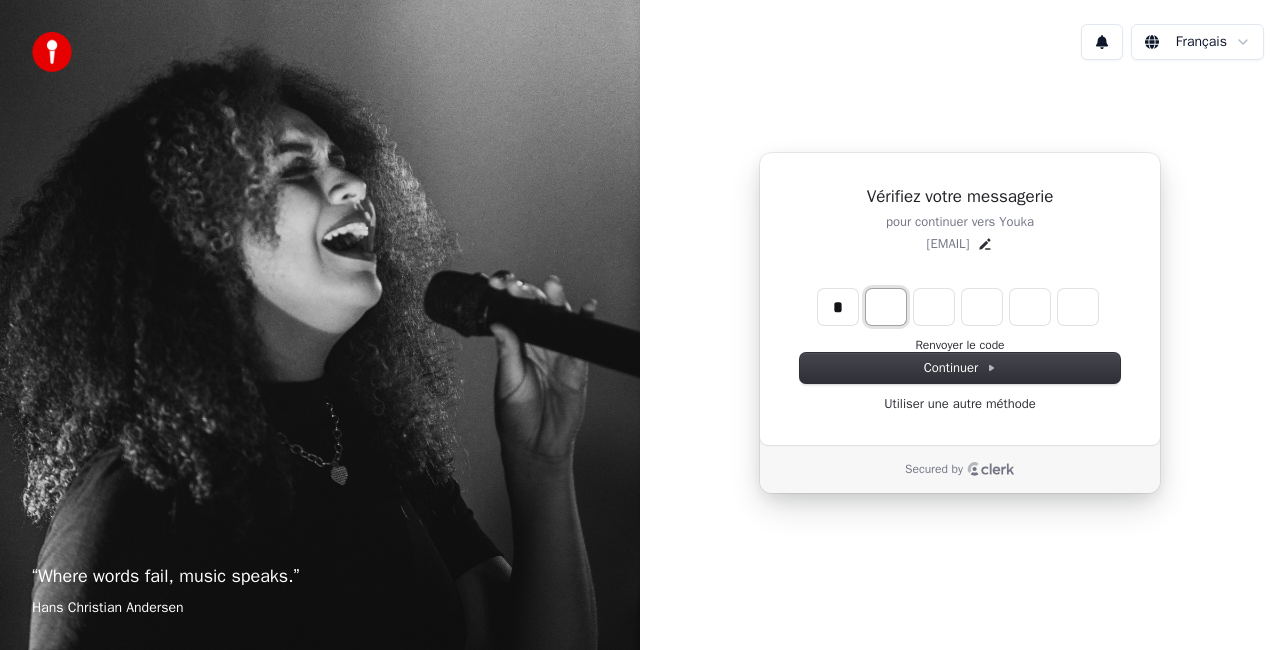 type on "*" 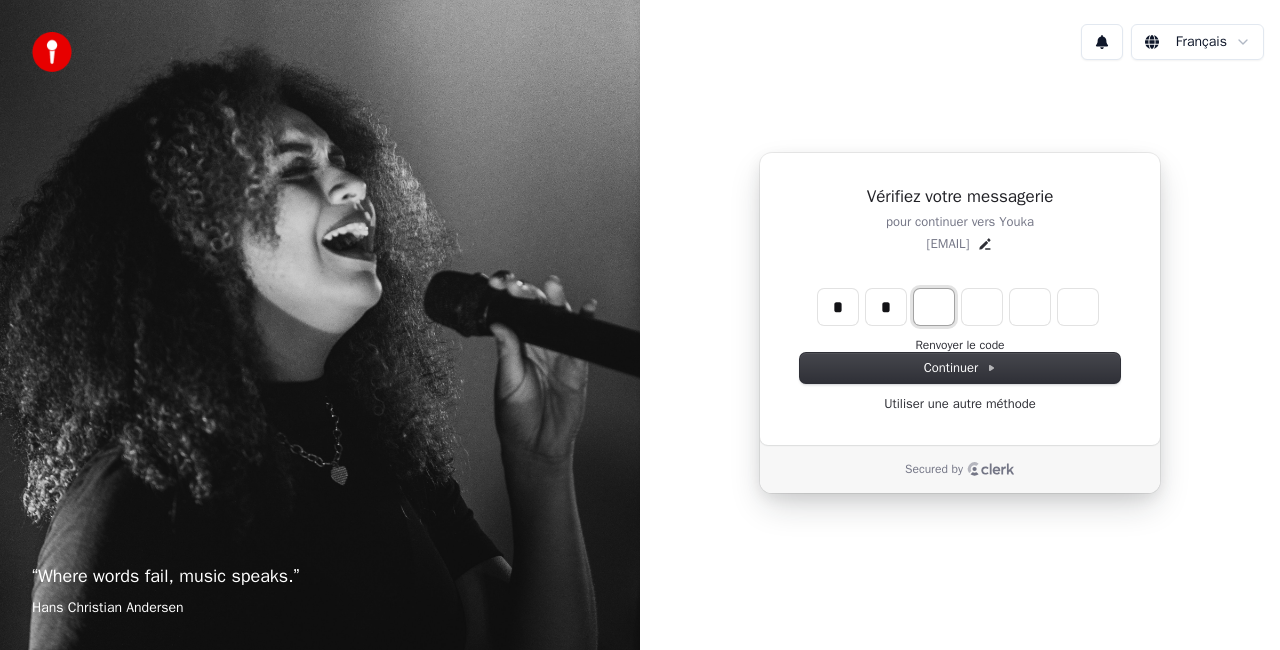 type on "**" 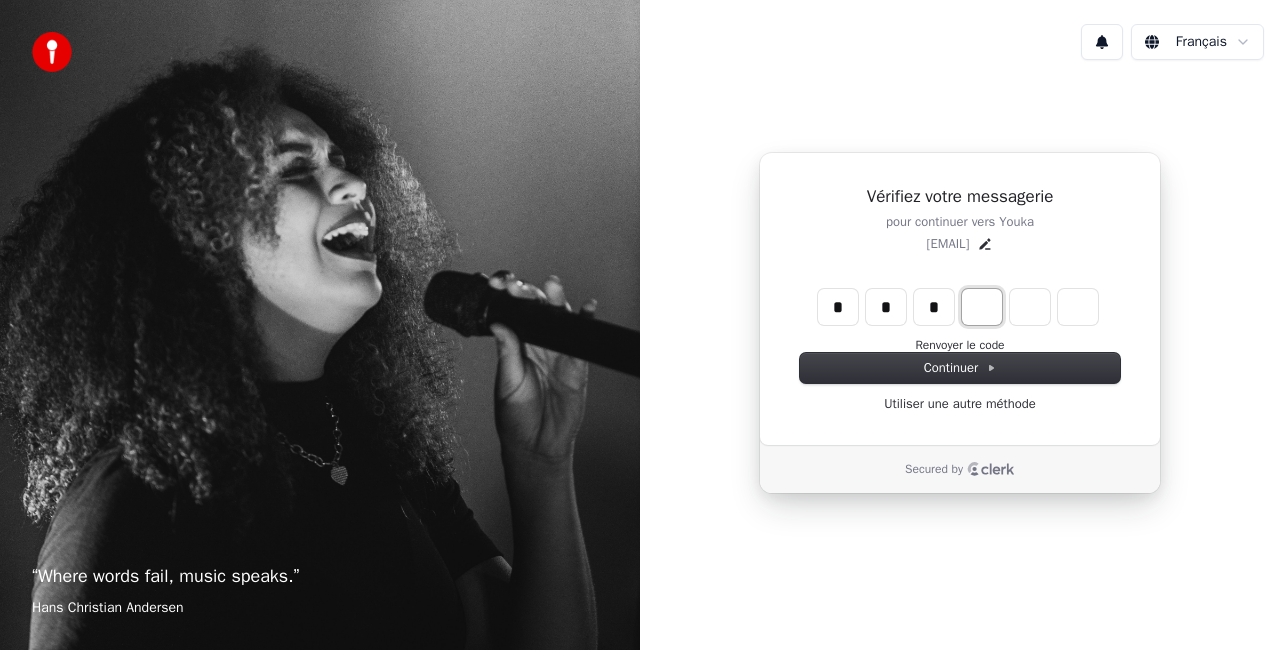 type on "***" 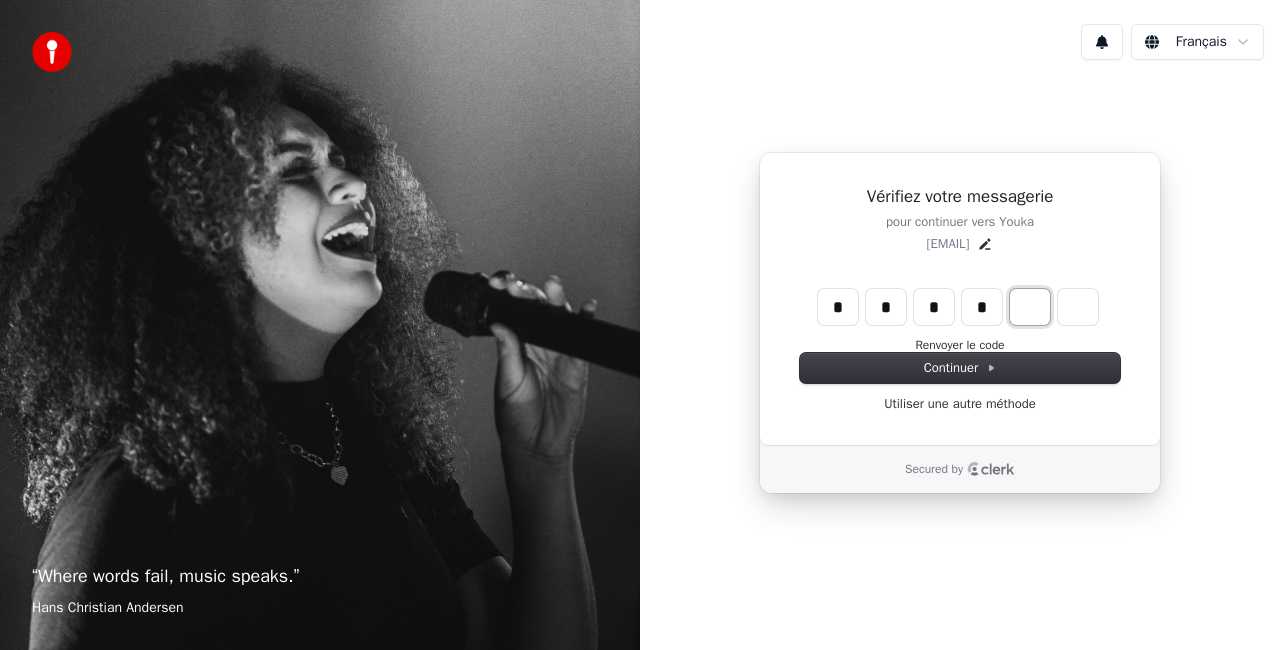 type on "****" 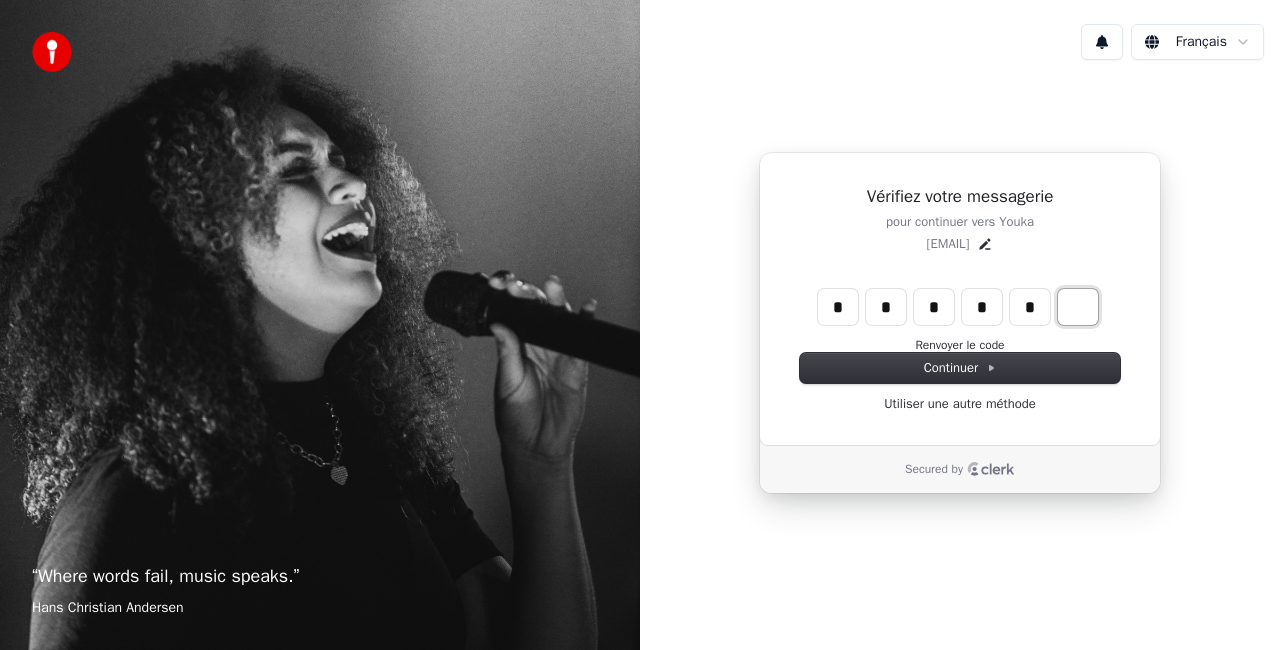 type on "*****" 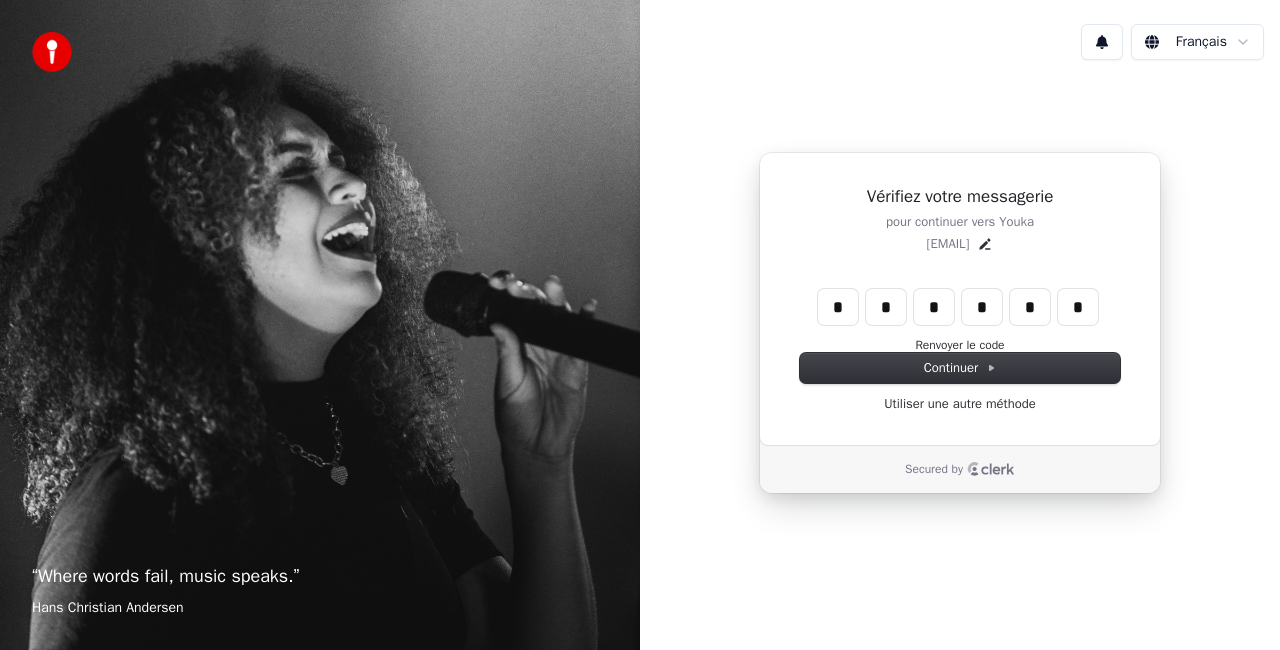 type on "******" 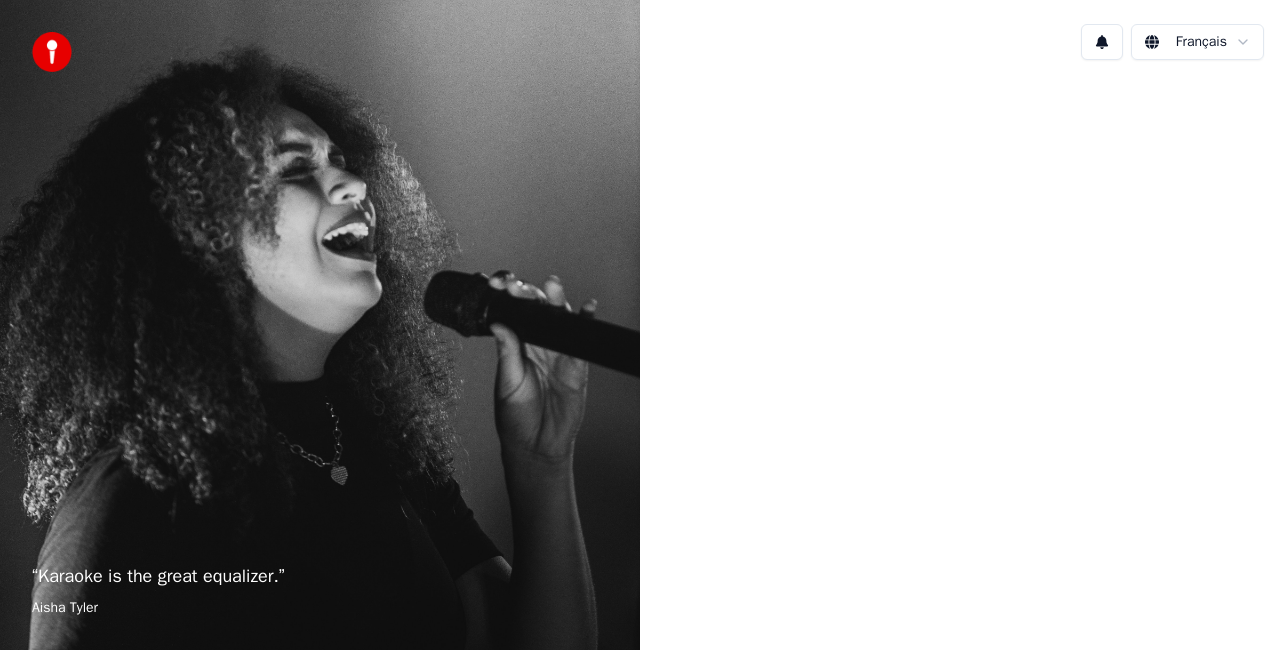 scroll, scrollTop: 0, scrollLeft: 0, axis: both 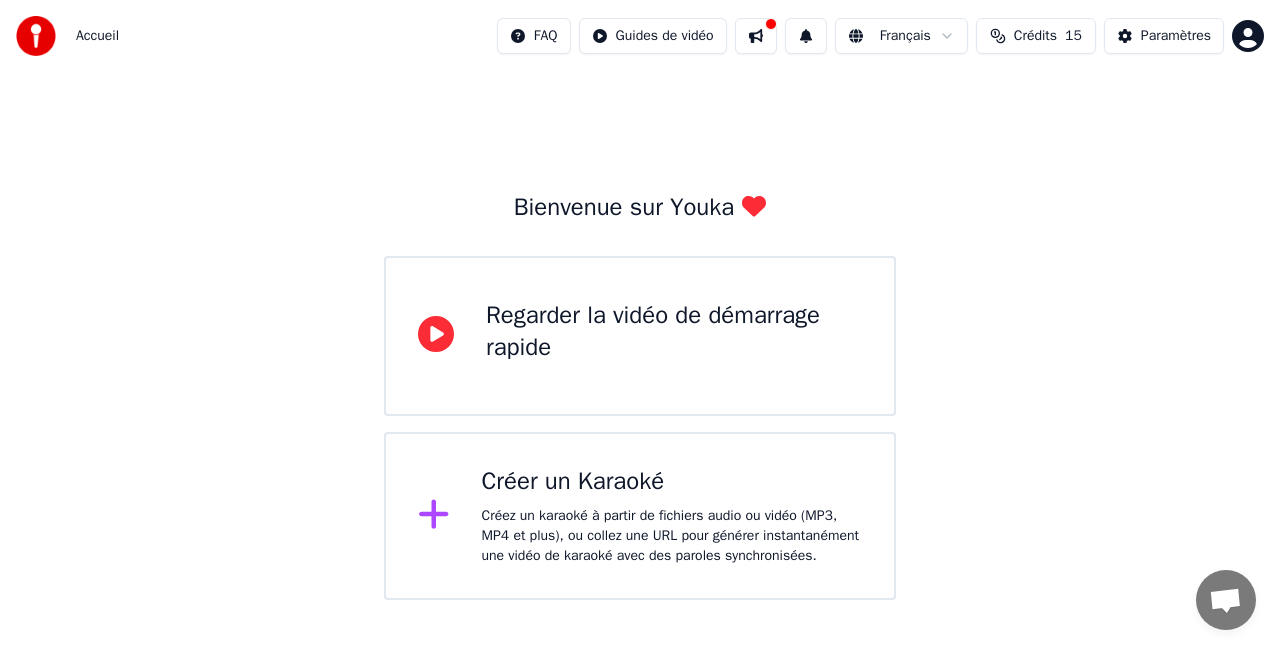 click on "Créez un karaoké à partir de fichiers audio ou vidéo (MP3, MP4 et plus), ou collez une URL pour générer instantanément une vidéo de karaoké avec des paroles synchronisées." at bounding box center (672, 536) 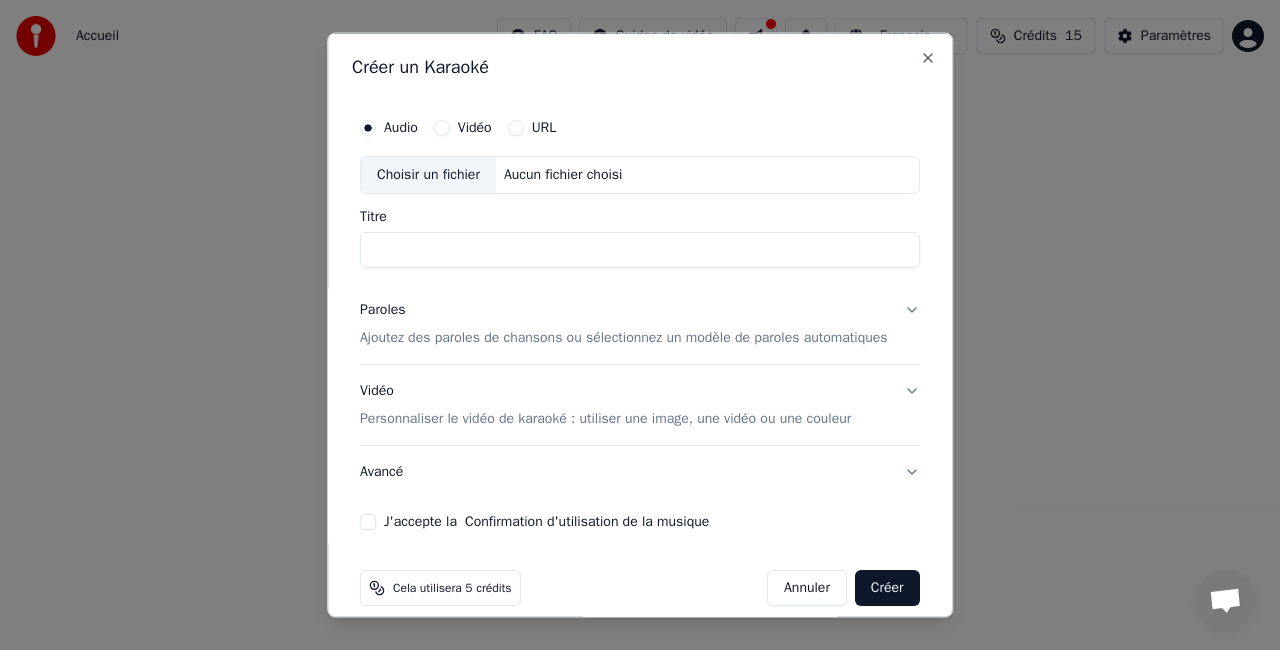 click on "Titre" at bounding box center [640, 249] 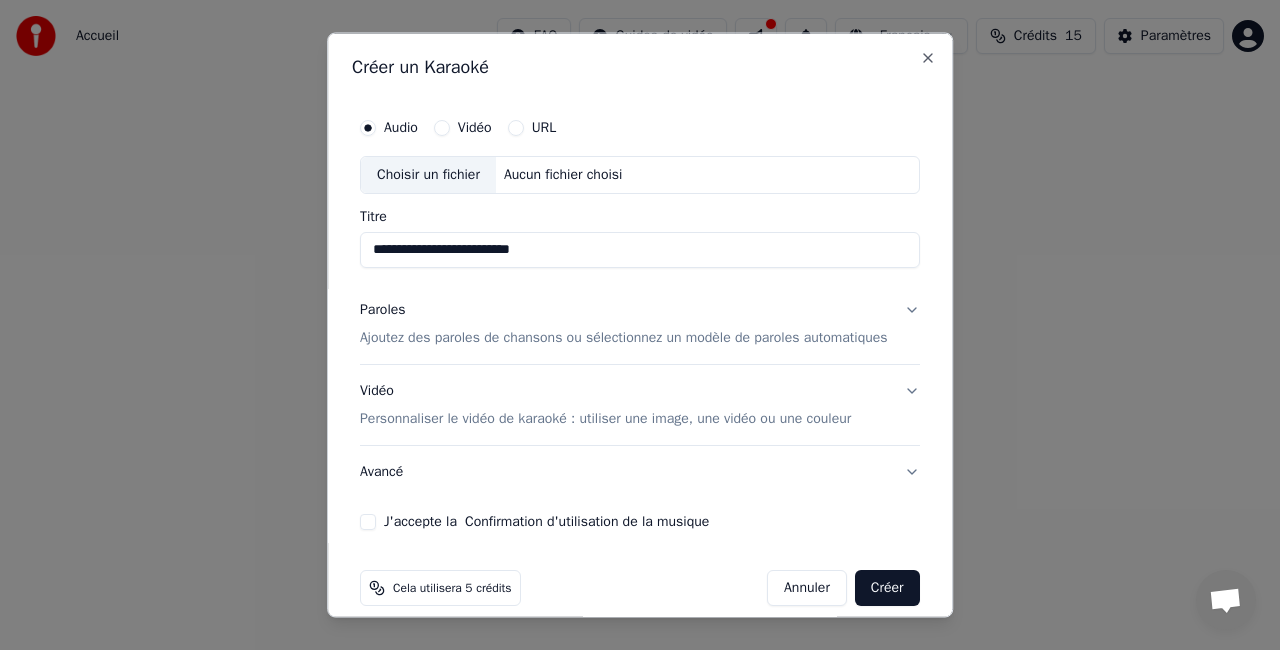 type on "**********" 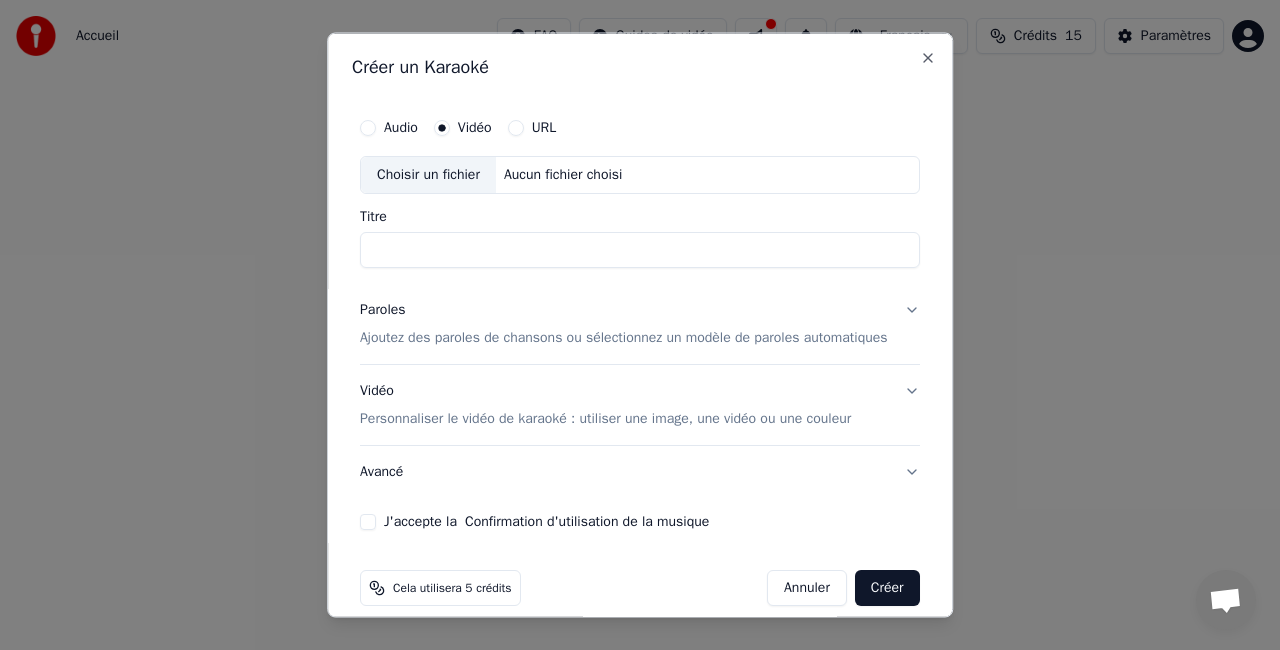 click on "Choisir un fichier" at bounding box center (428, 175) 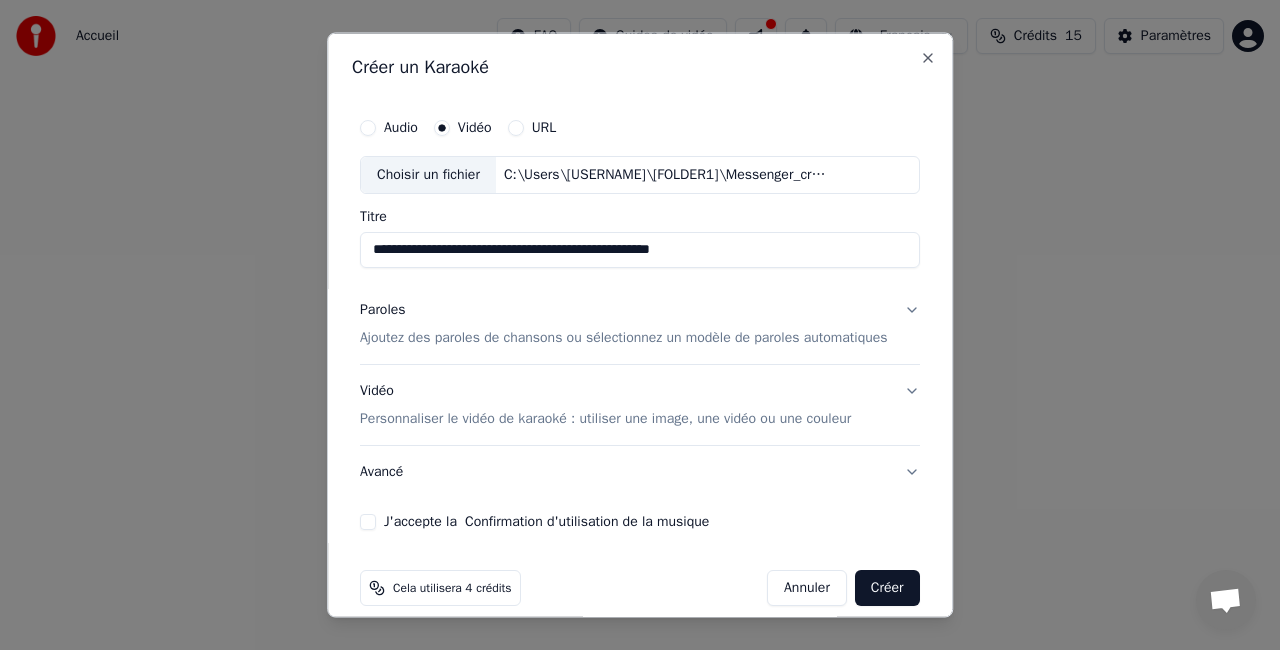 drag, startPoint x: 780, startPoint y: 246, endPoint x: 317, endPoint y: 218, distance: 463.8459 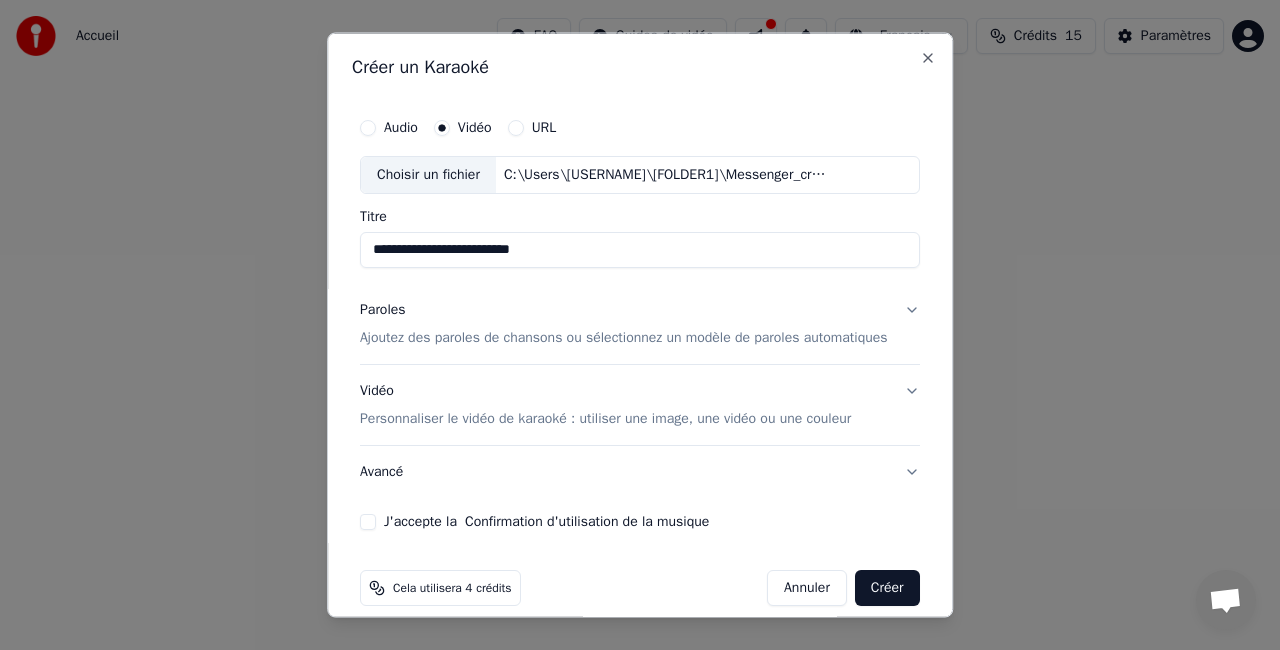 type on "**********" 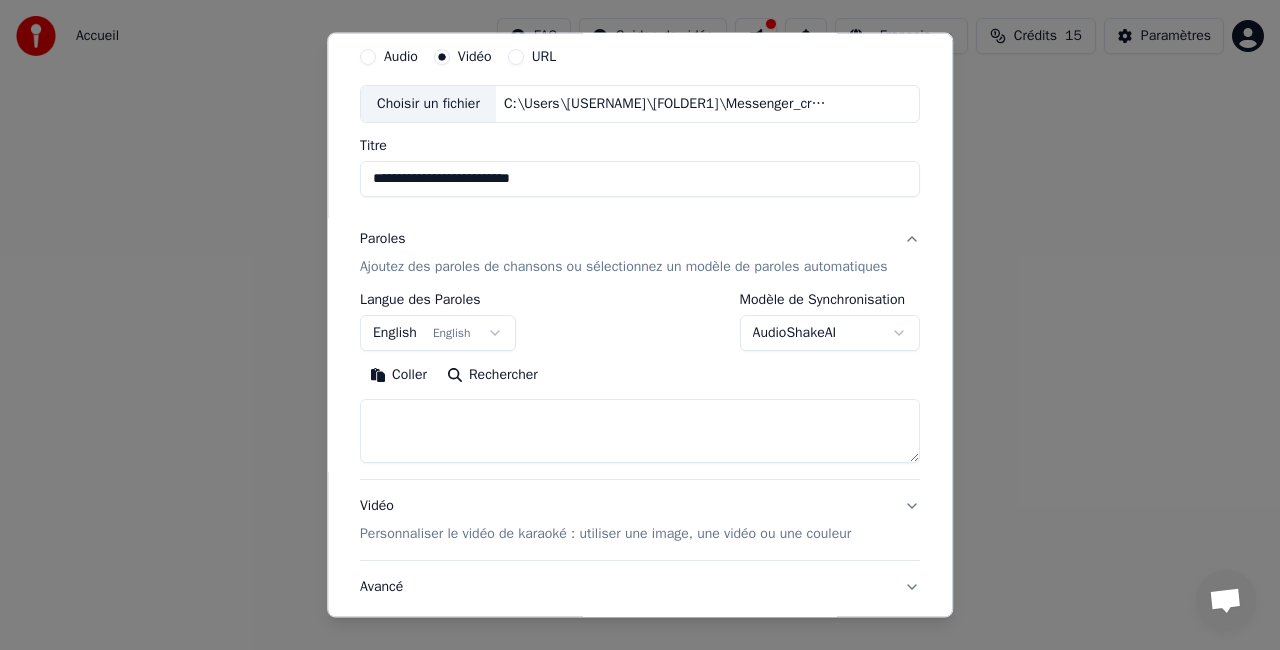 scroll, scrollTop: 100, scrollLeft: 0, axis: vertical 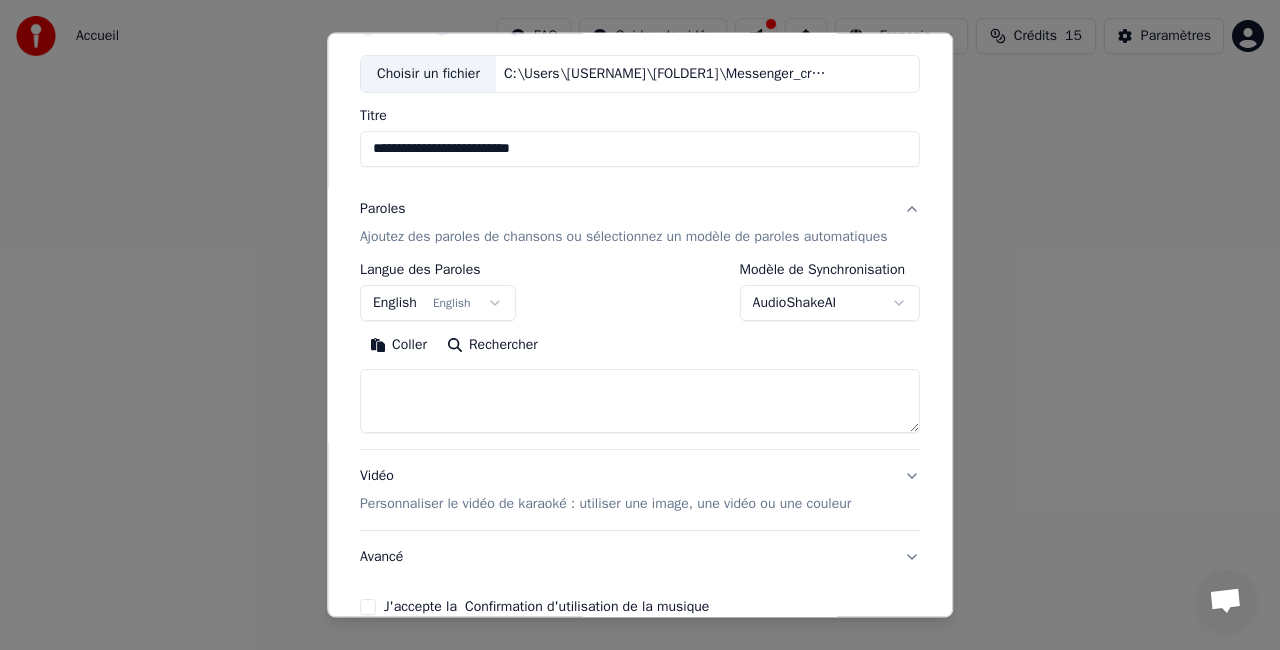 click on "**********" at bounding box center [640, 300] 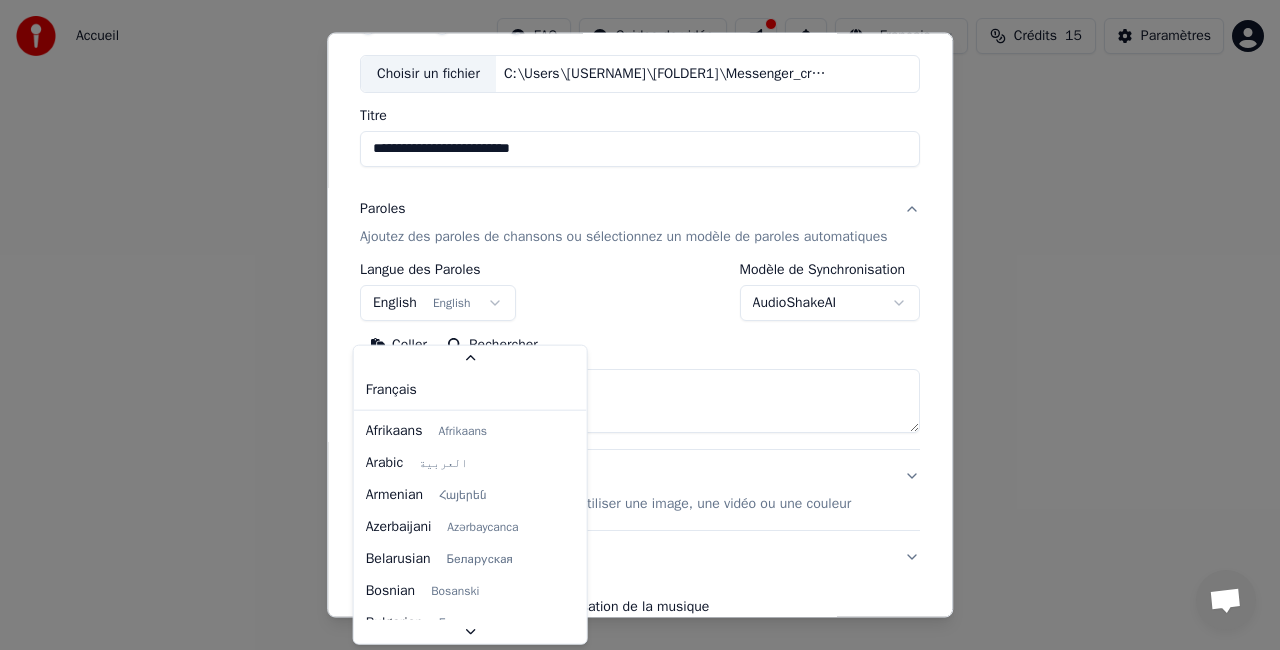 scroll, scrollTop: 82, scrollLeft: 0, axis: vertical 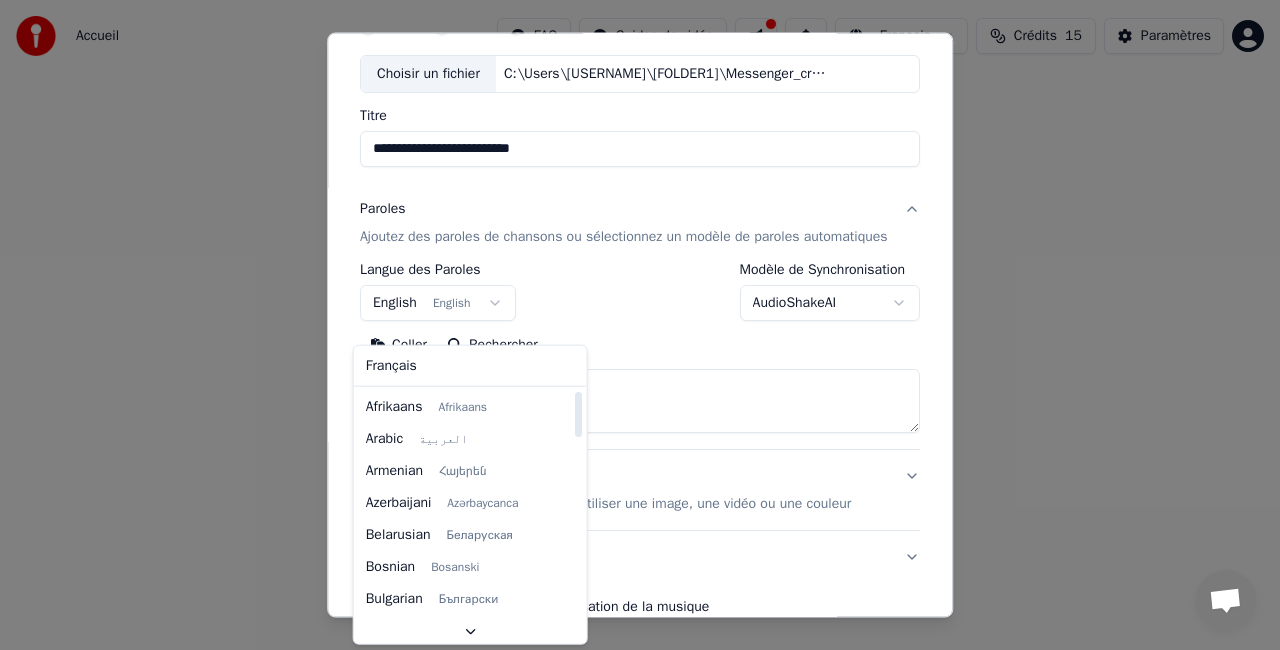 select on "**" 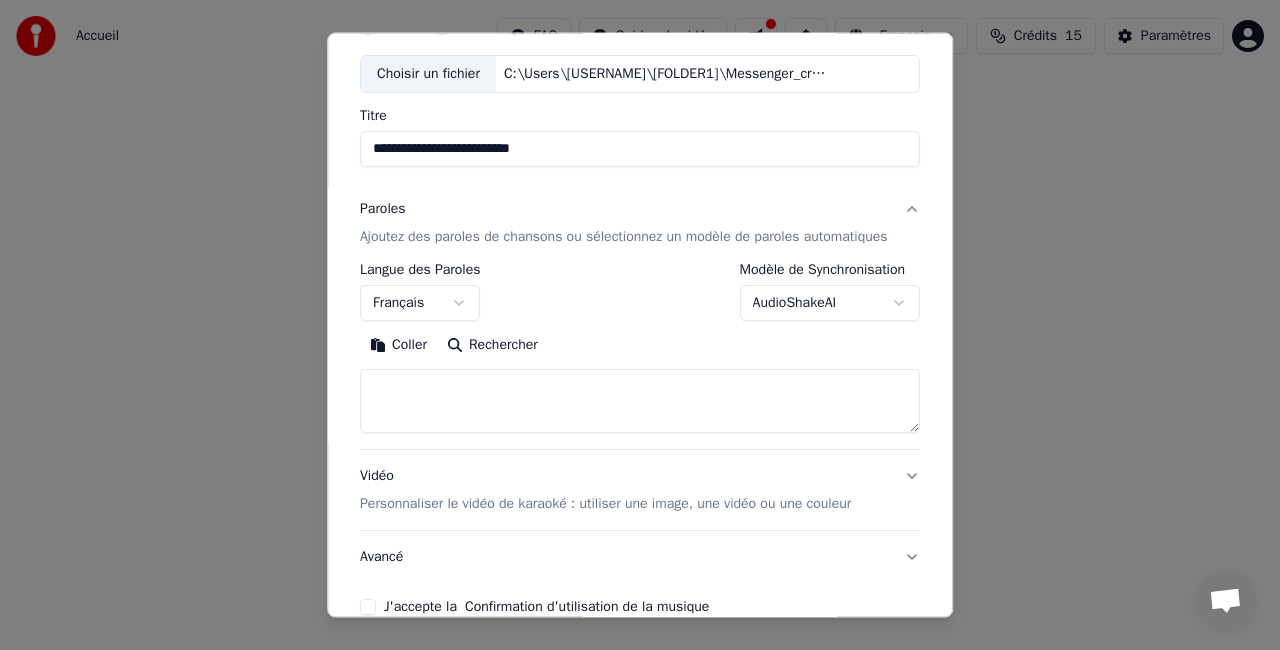 click at bounding box center (640, 401) 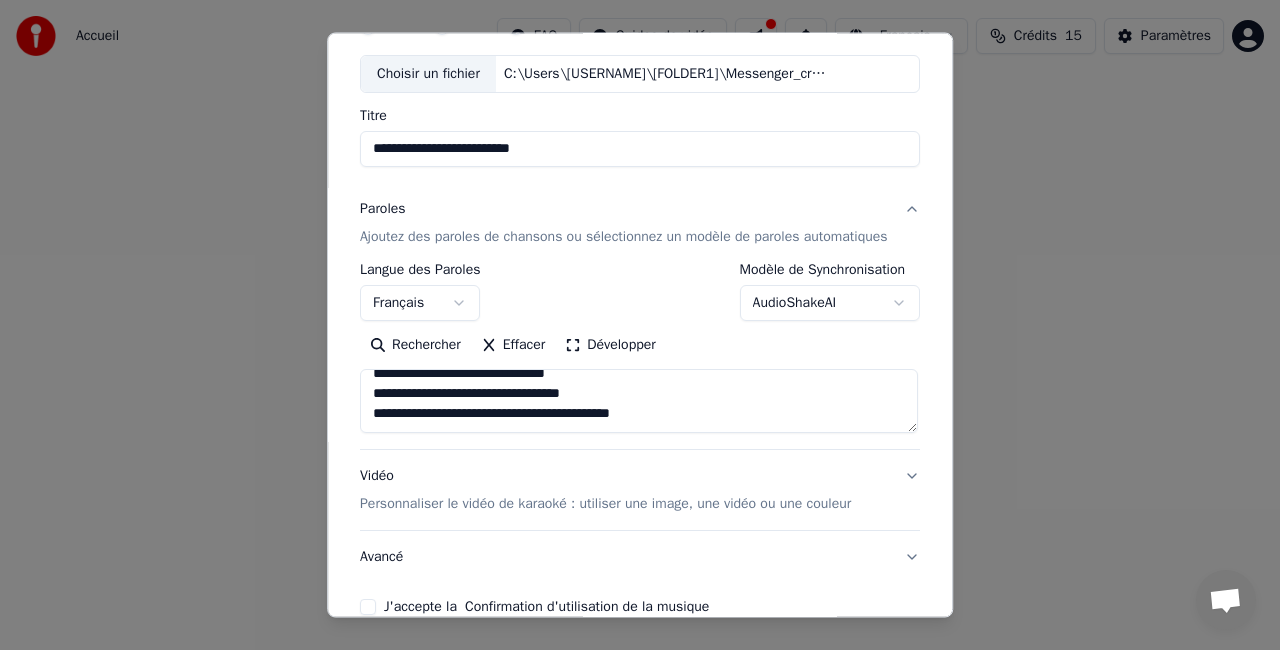 scroll, scrollTop: 972, scrollLeft: 0, axis: vertical 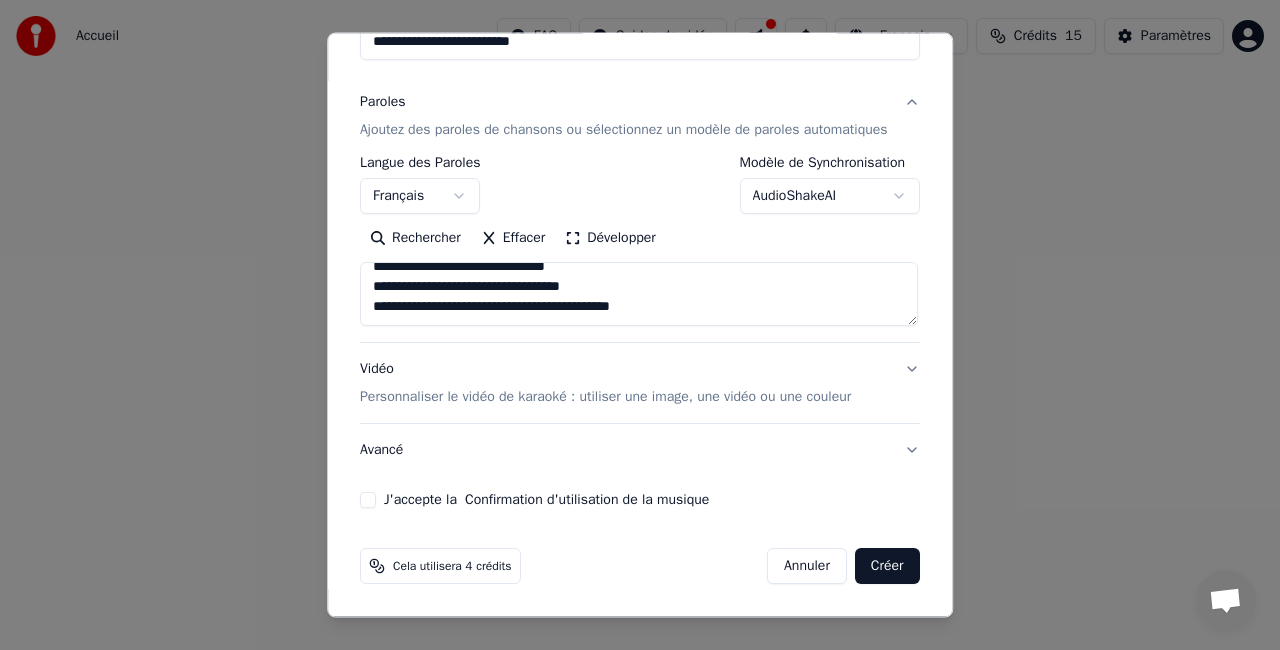 type on "**********" 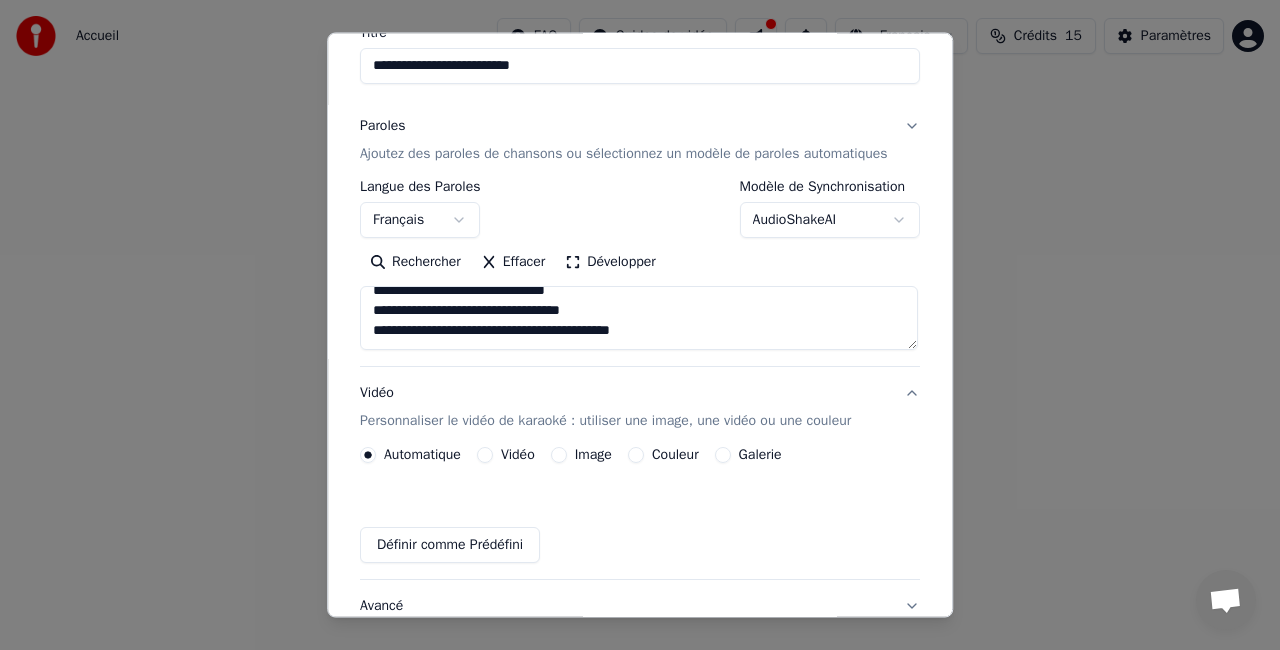 scroll, scrollTop: 170, scrollLeft: 0, axis: vertical 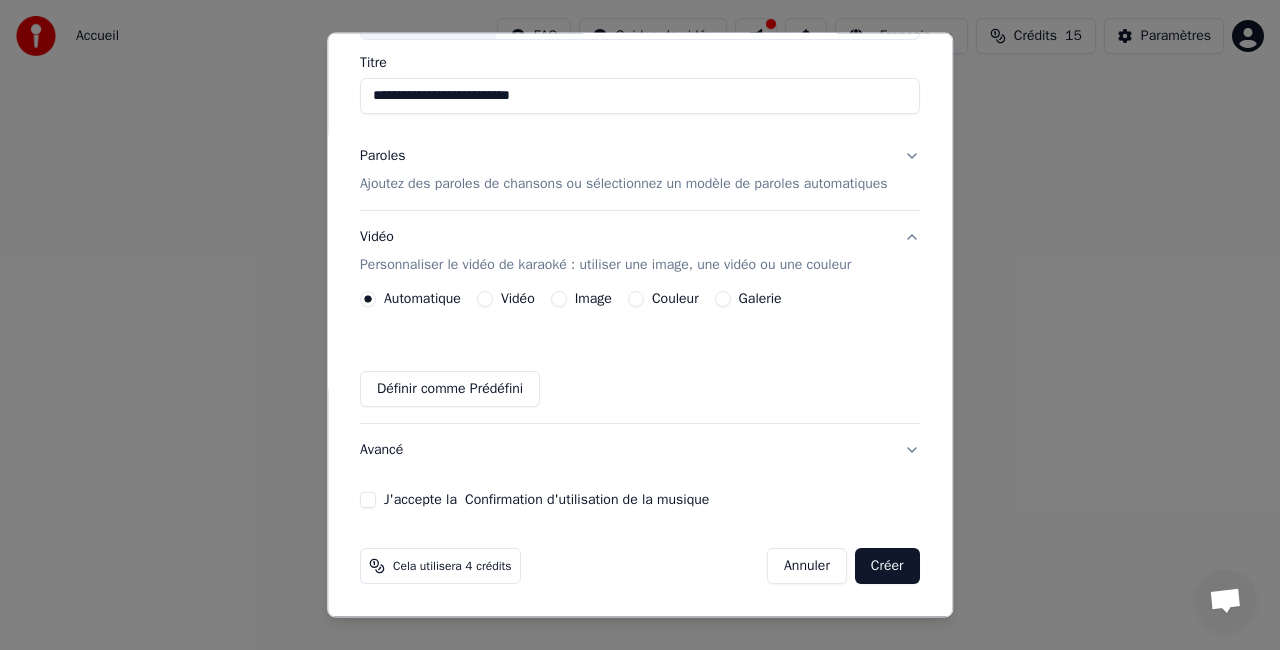 click on "Galerie" at bounding box center (723, 299) 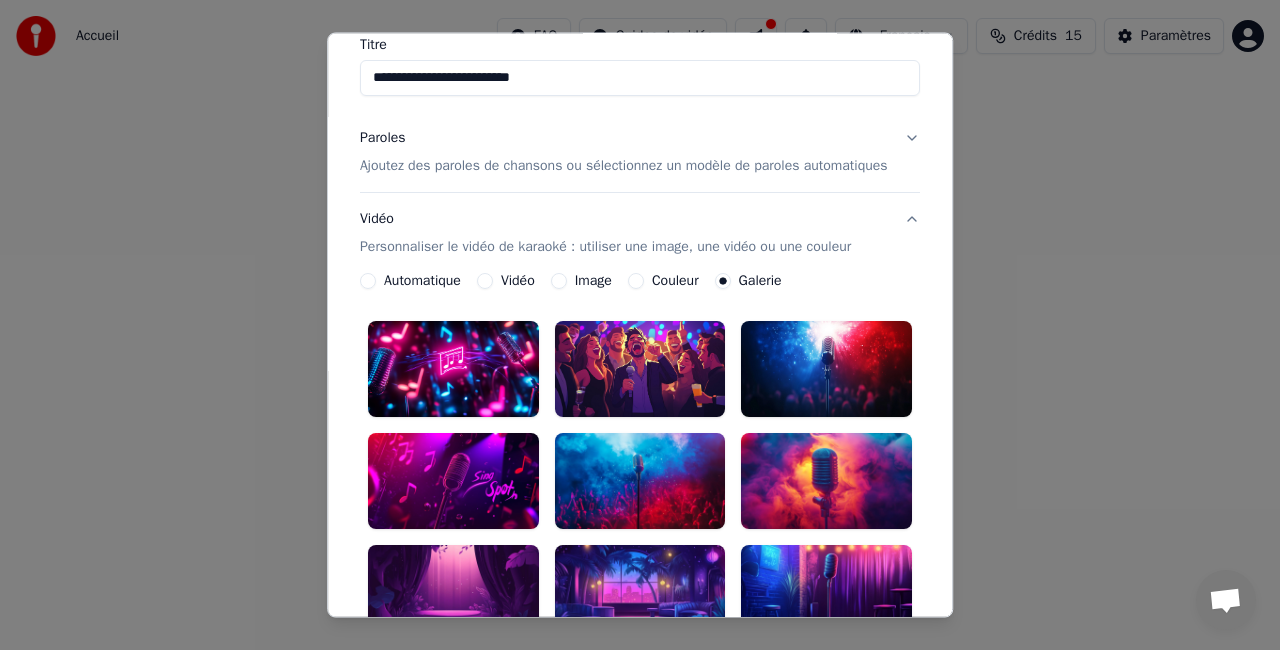 scroll, scrollTop: 170, scrollLeft: 0, axis: vertical 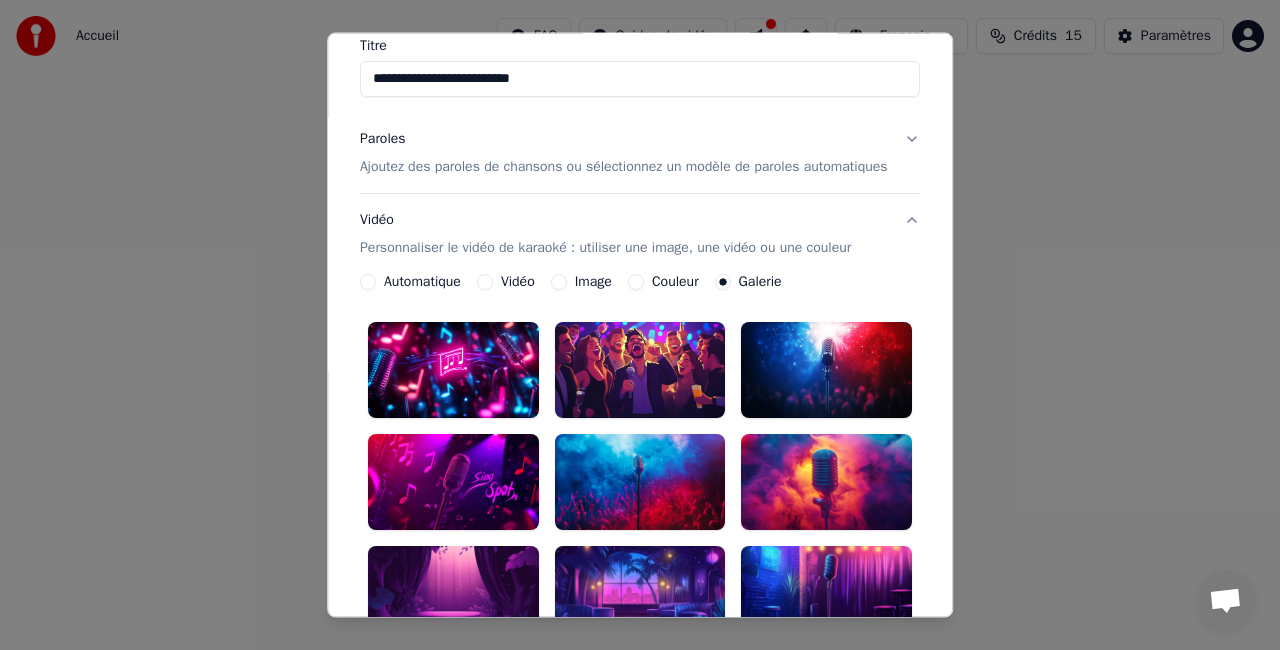 click on "Image" at bounding box center [593, 282] 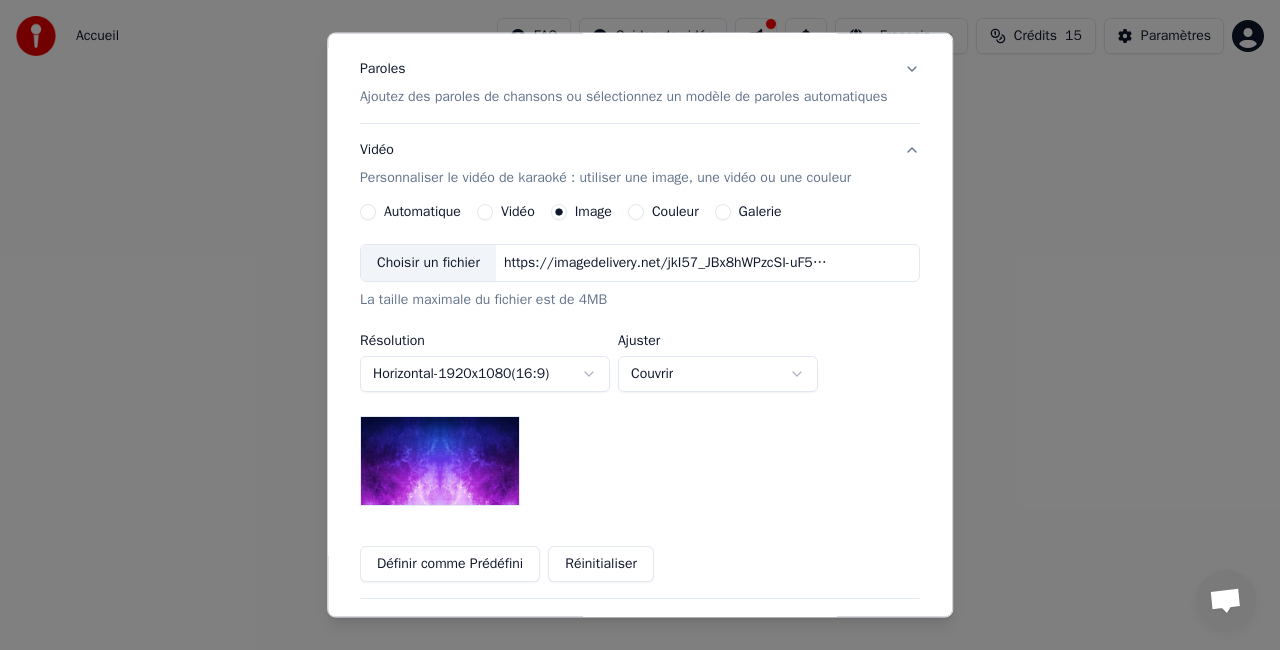 scroll, scrollTop: 270, scrollLeft: 0, axis: vertical 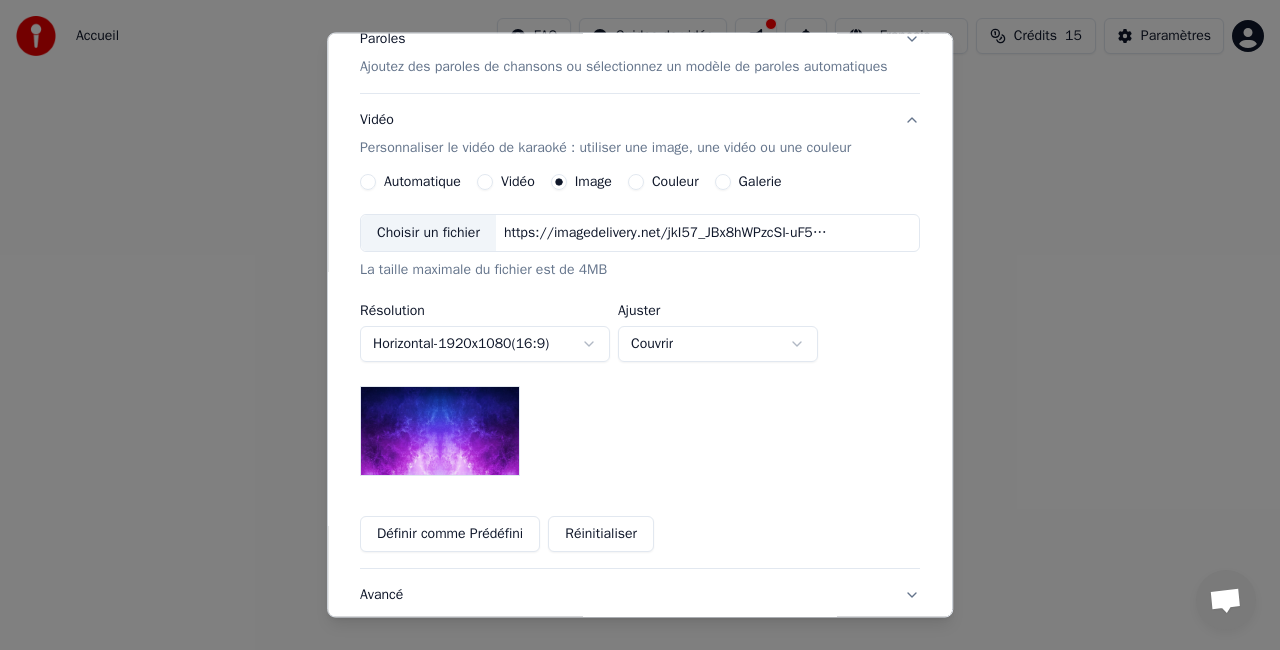 click on "Choisir un fichier" at bounding box center [428, 233] 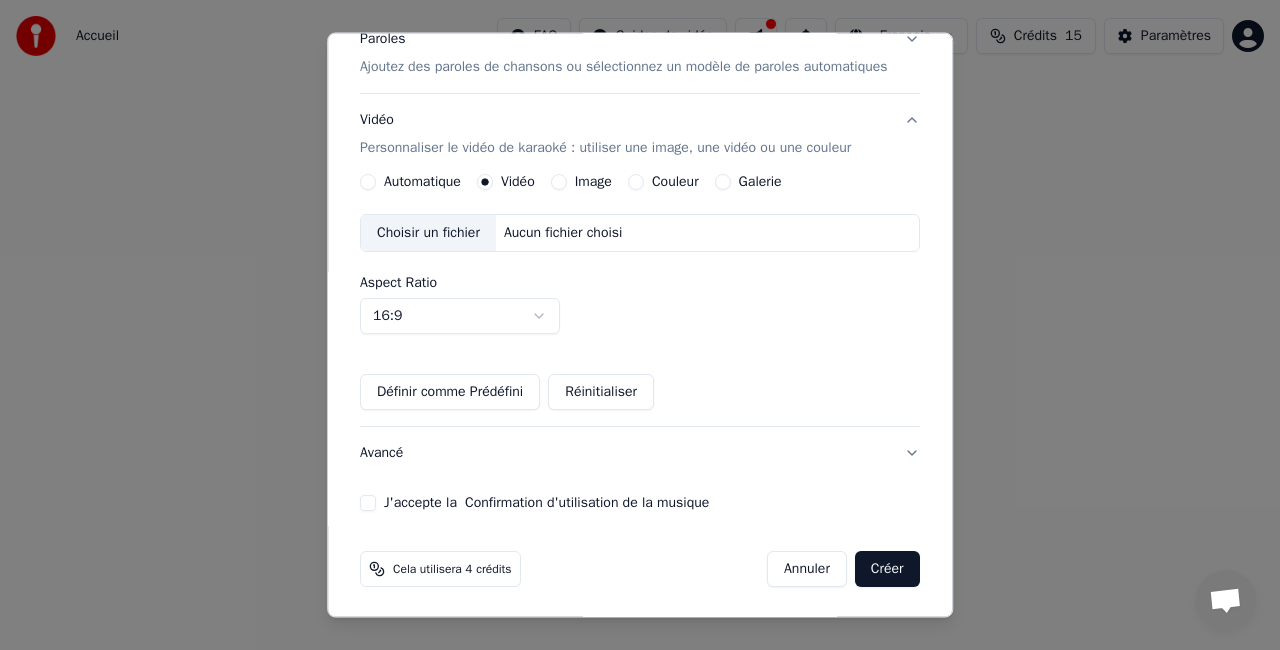 click on "Image" at bounding box center (559, 182) 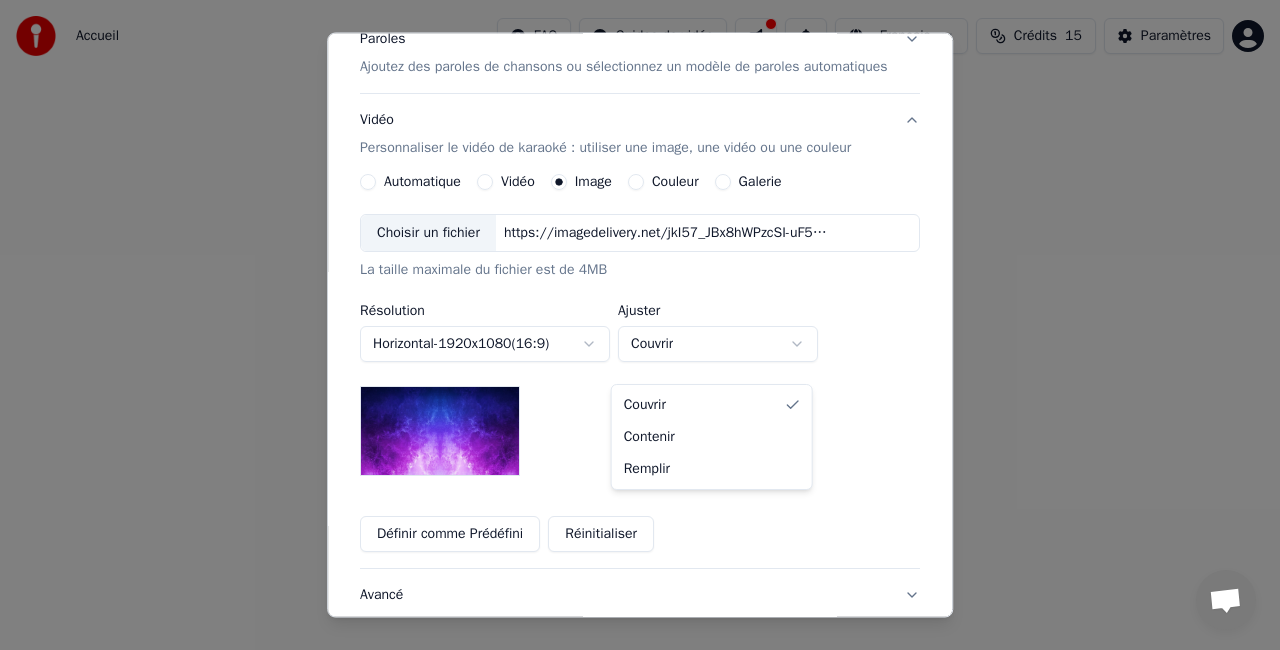 click on "**********" at bounding box center [640, 300] 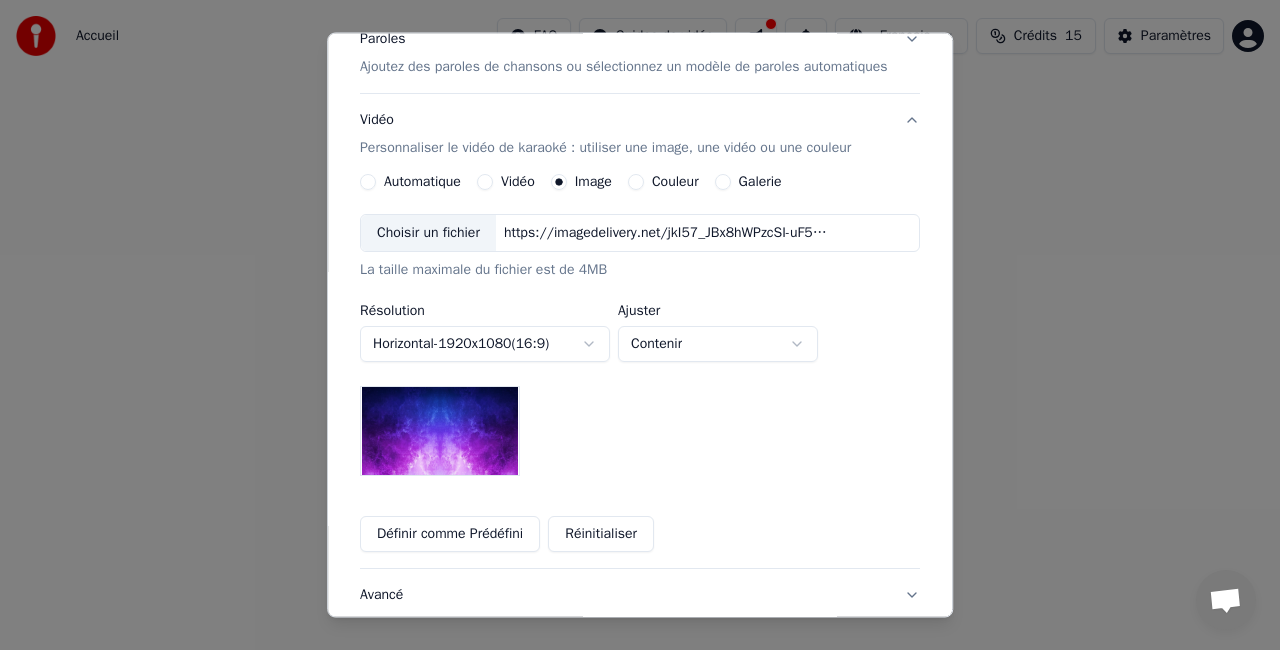 click on "**********" at bounding box center (640, 300) 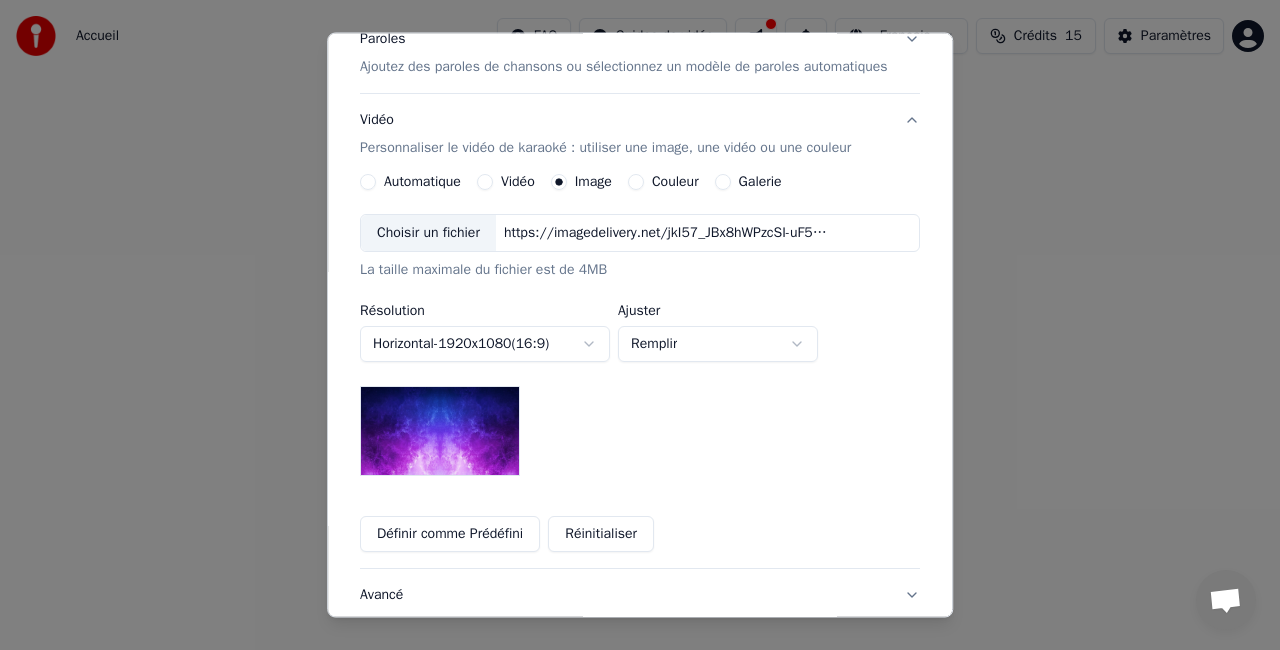 click on "**********" at bounding box center [640, 300] 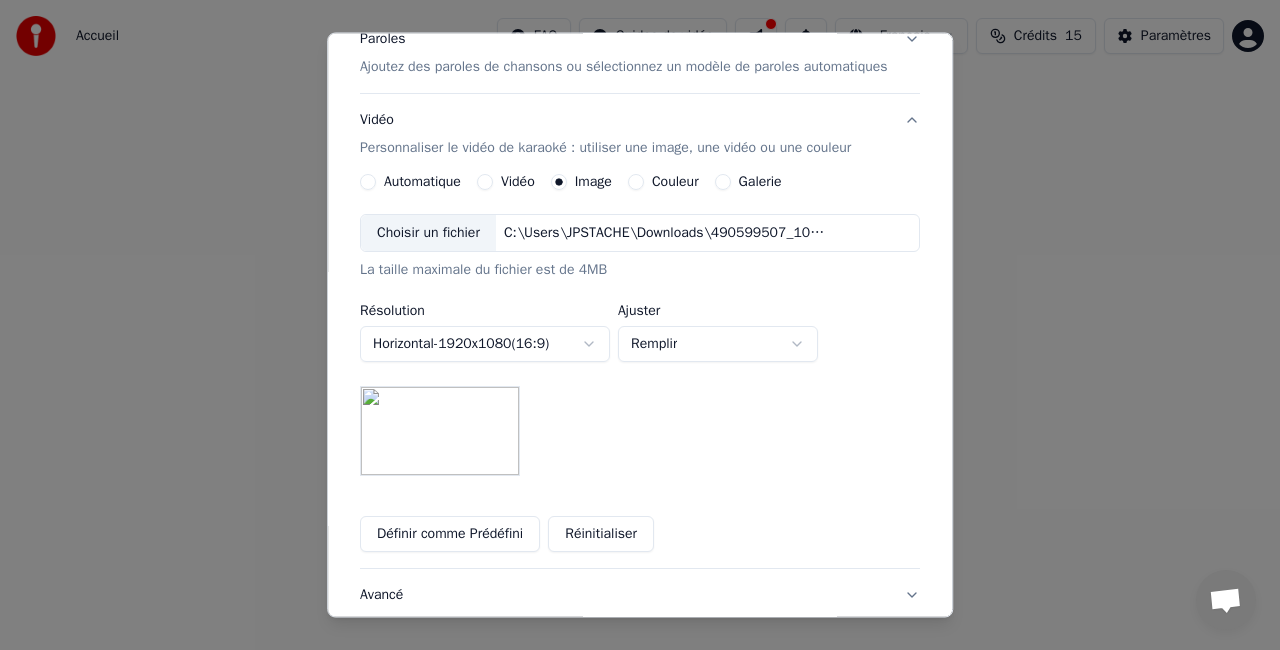 click on "**********" at bounding box center [640, 300] 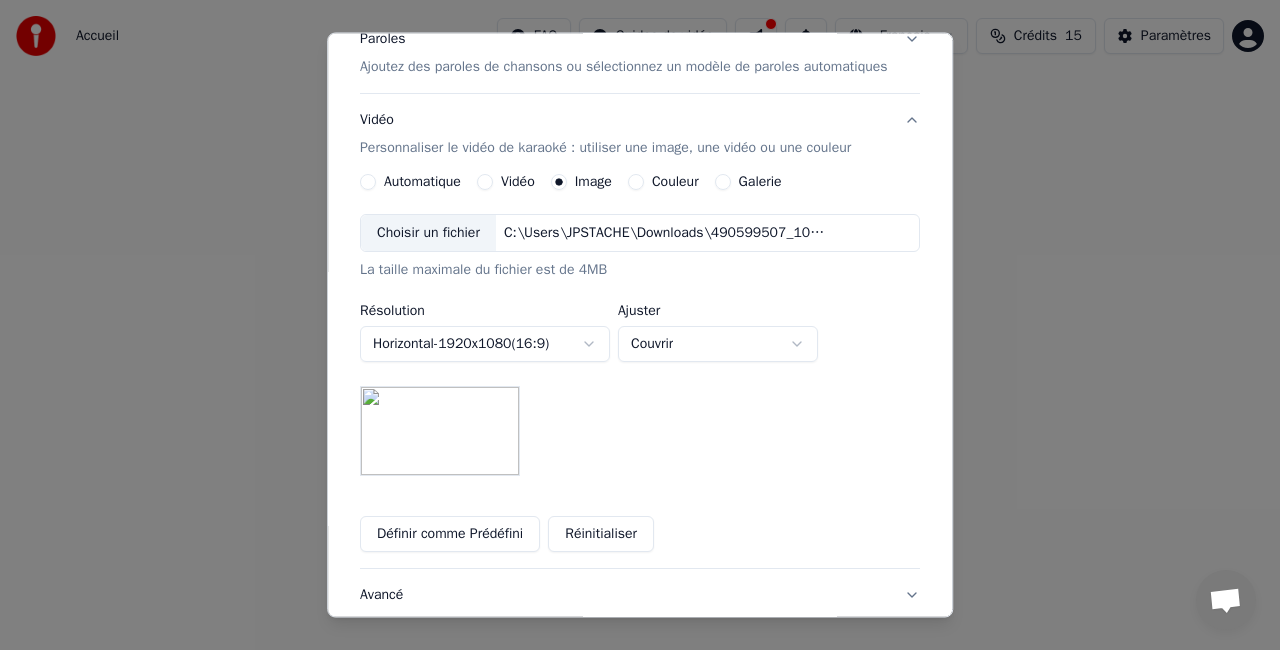 click on "**********" at bounding box center (640, 300) 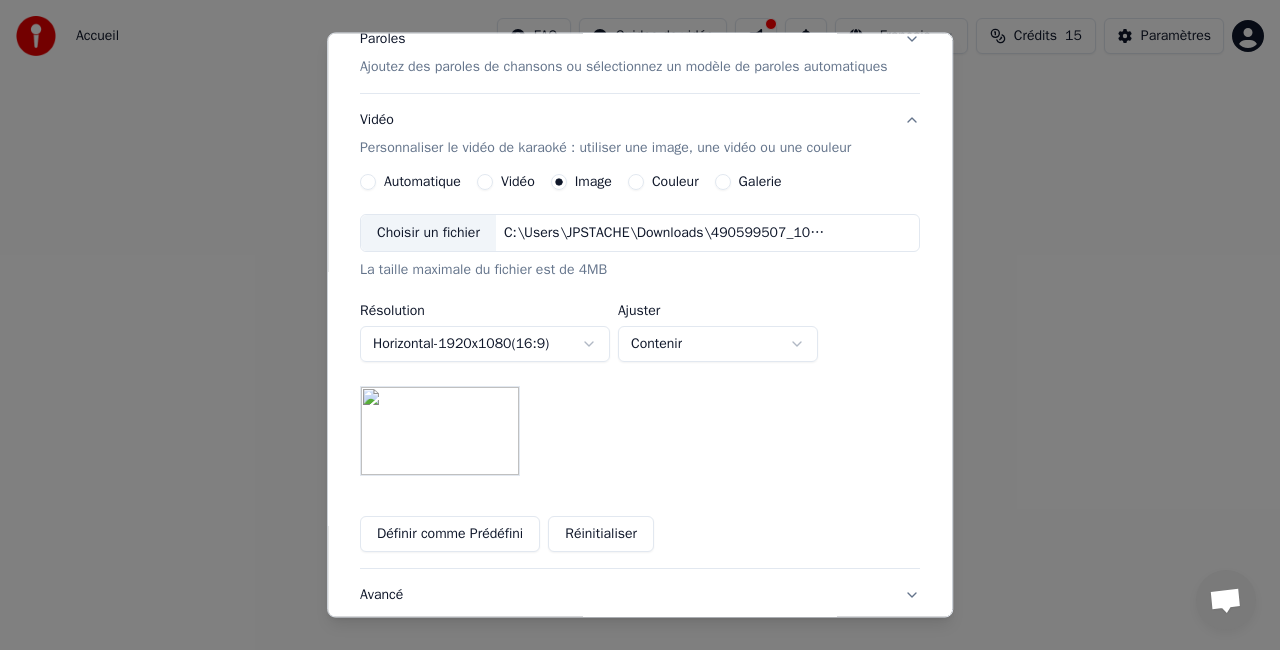 click on "**********" at bounding box center (640, 300) 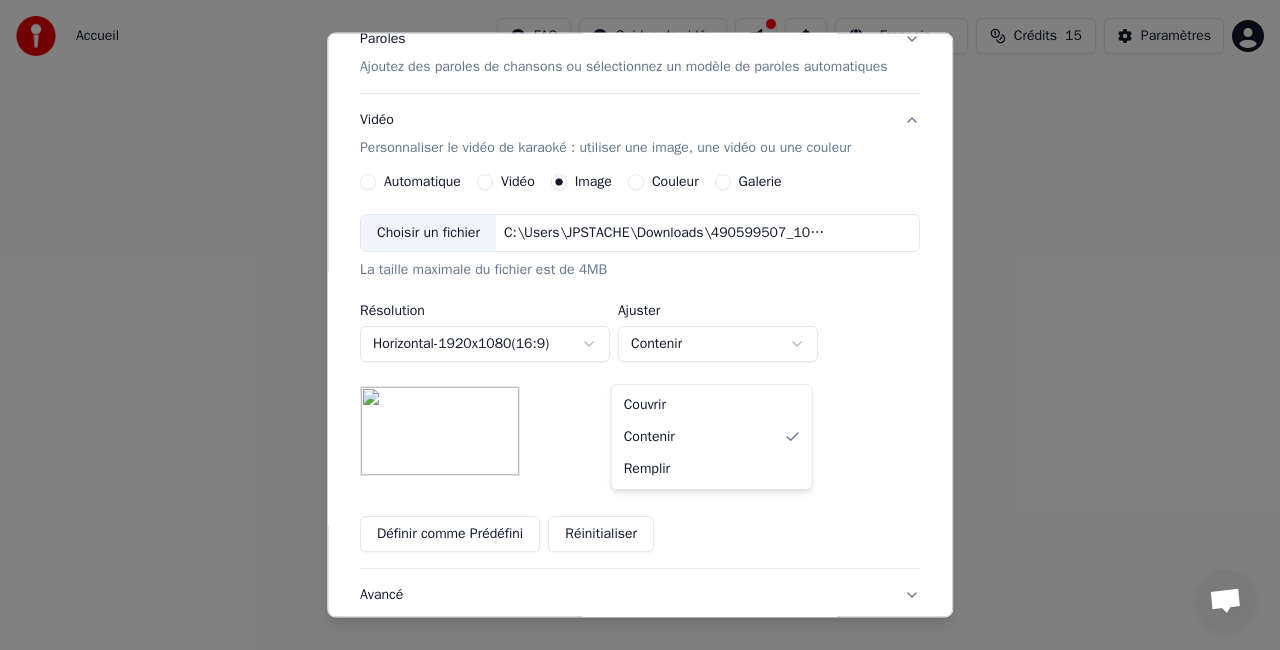 click on "Couvrir Contenir Remplir" at bounding box center [712, 437] 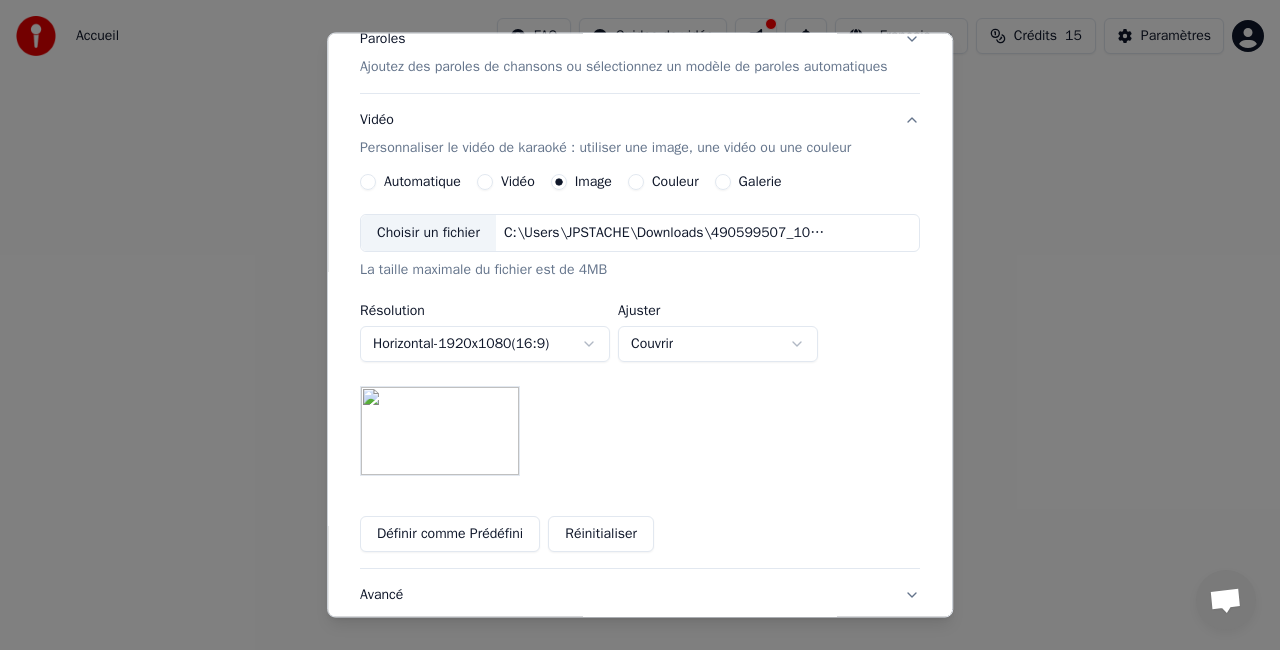 drag, startPoint x: 402, startPoint y: 456, endPoint x: 418, endPoint y: 424, distance: 35.77709 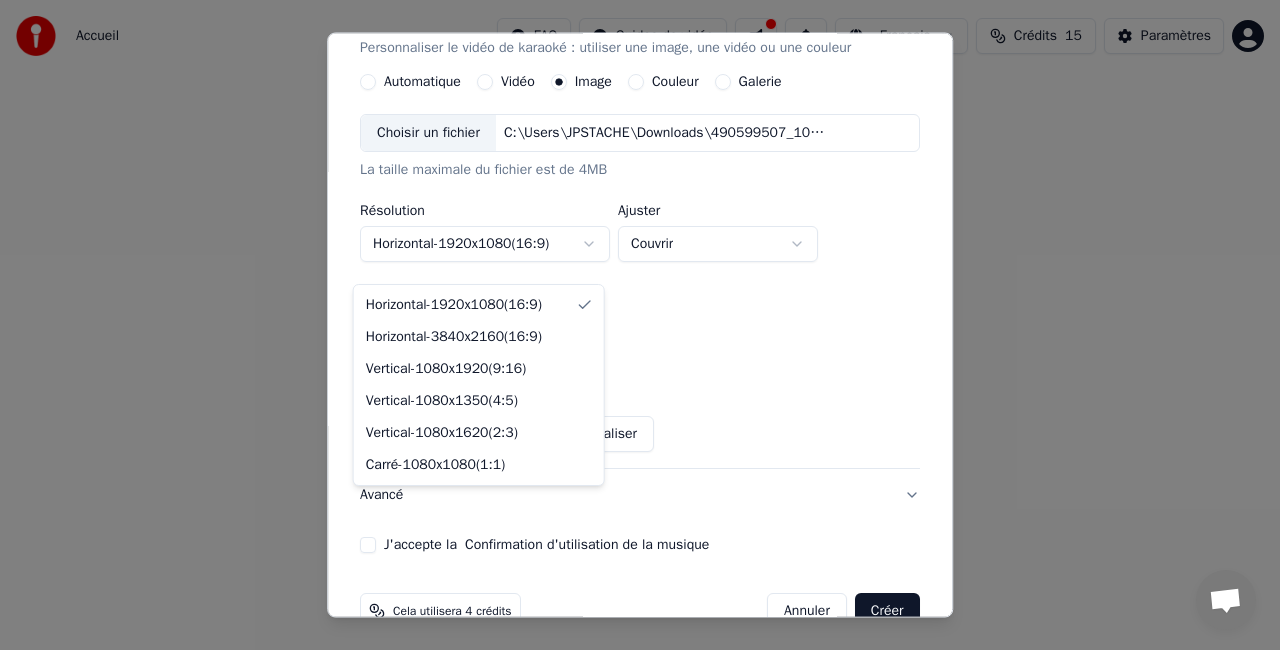 click on "**********" at bounding box center [640, 300] 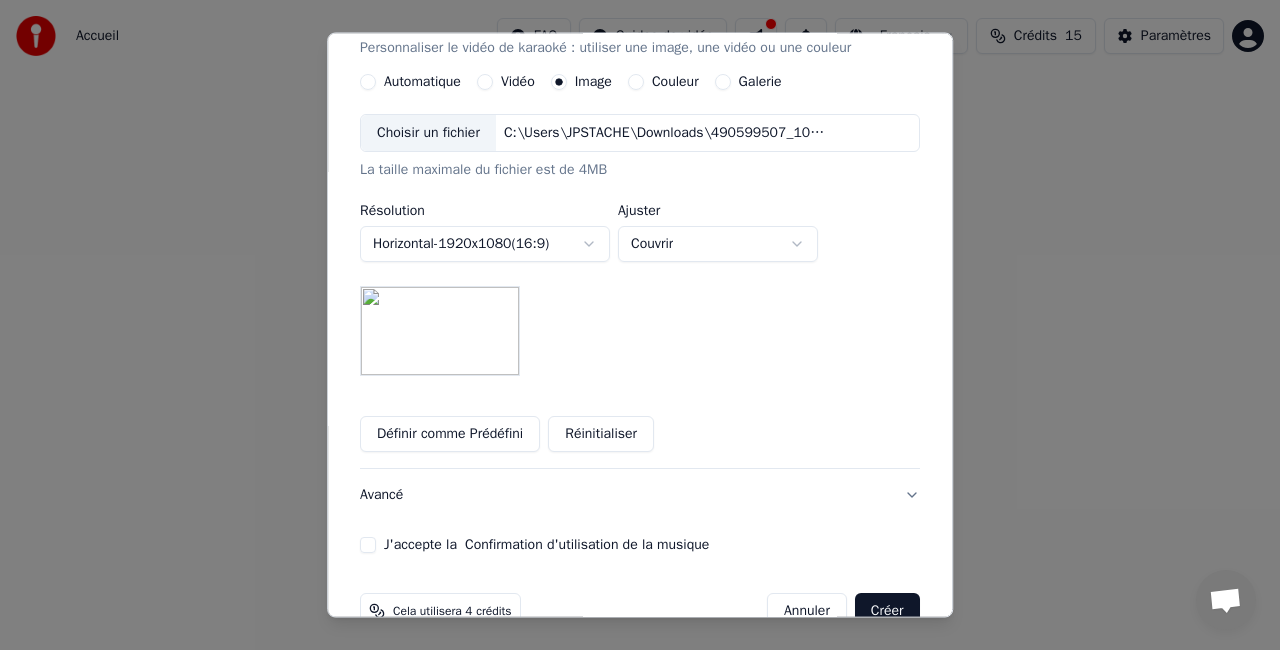 click on "**********" at bounding box center (640, 300) 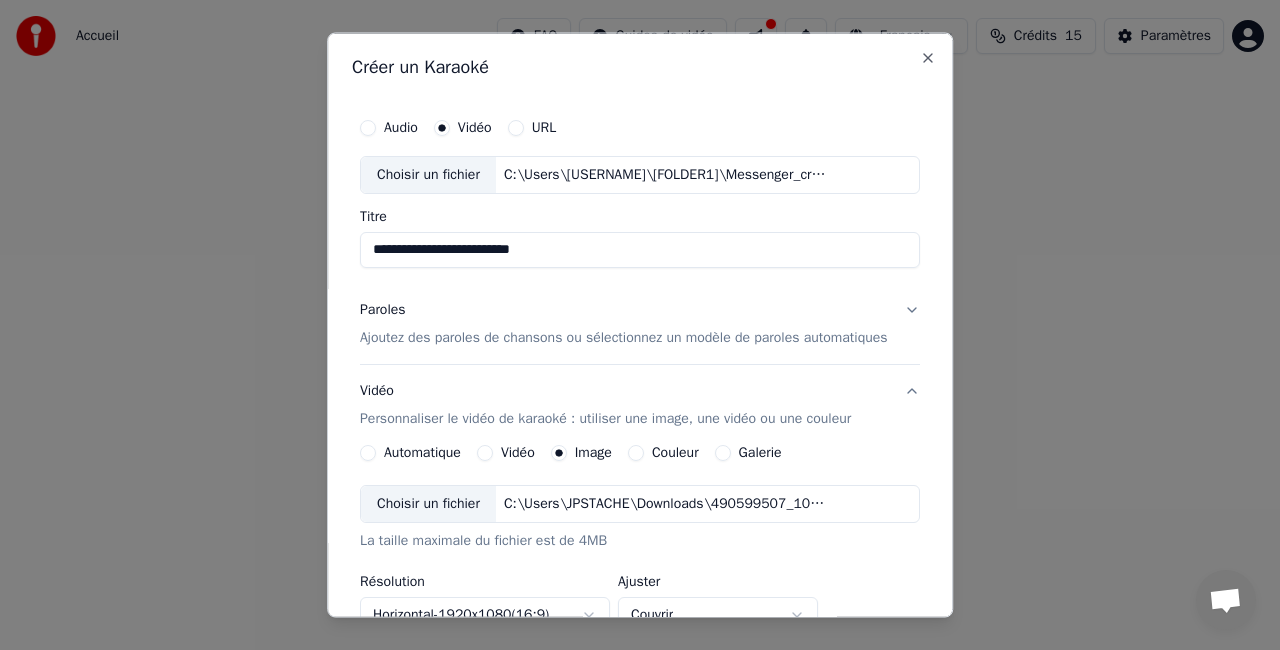 scroll, scrollTop: 100, scrollLeft: 0, axis: vertical 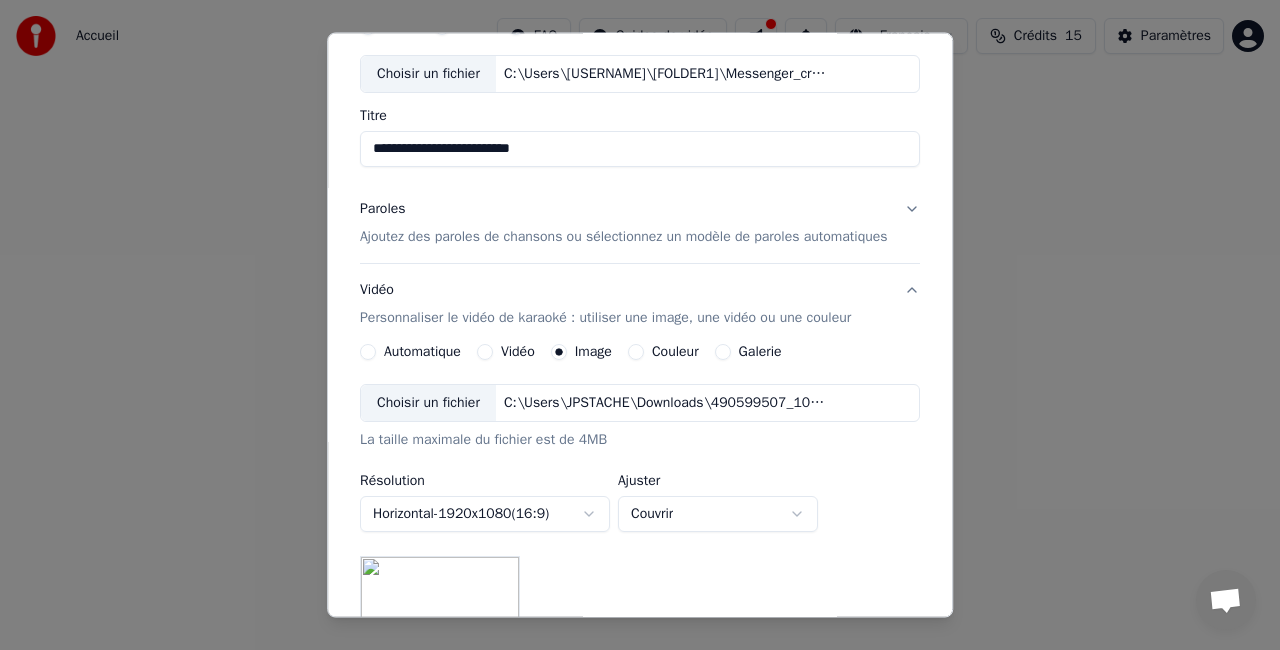 click on "Paroles Ajoutez des paroles de chansons ou sélectionnez un modèle de paroles automatiques" at bounding box center (640, 223) 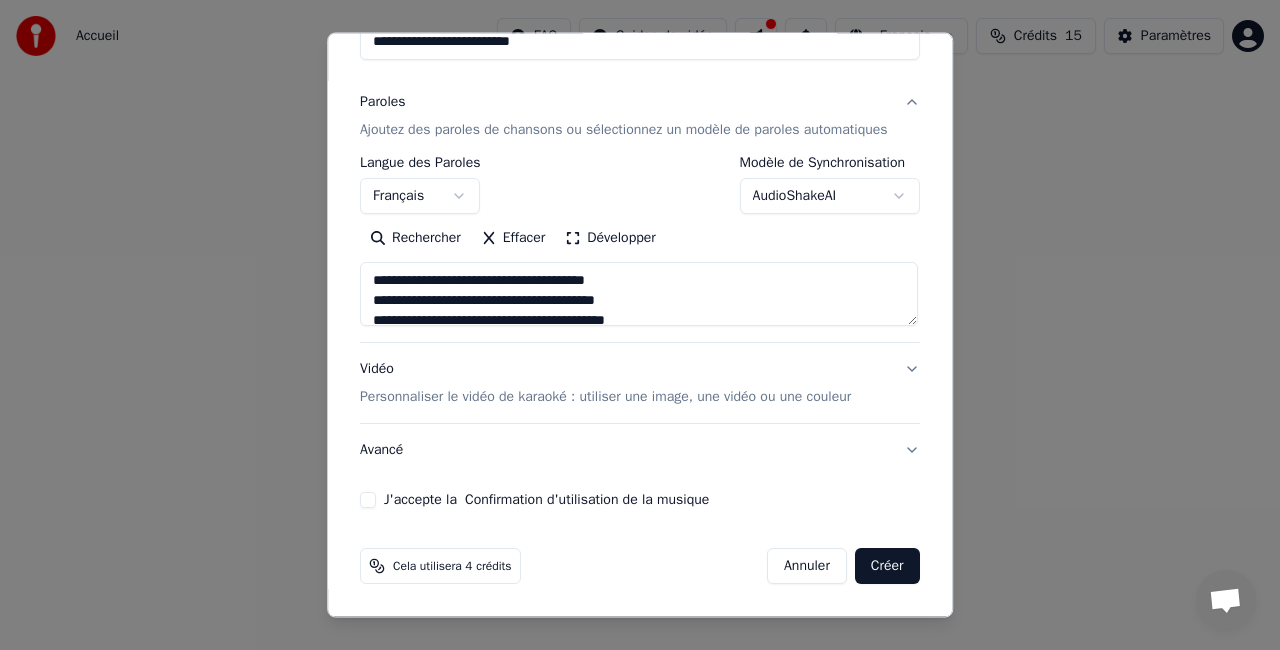 scroll, scrollTop: 224, scrollLeft: 0, axis: vertical 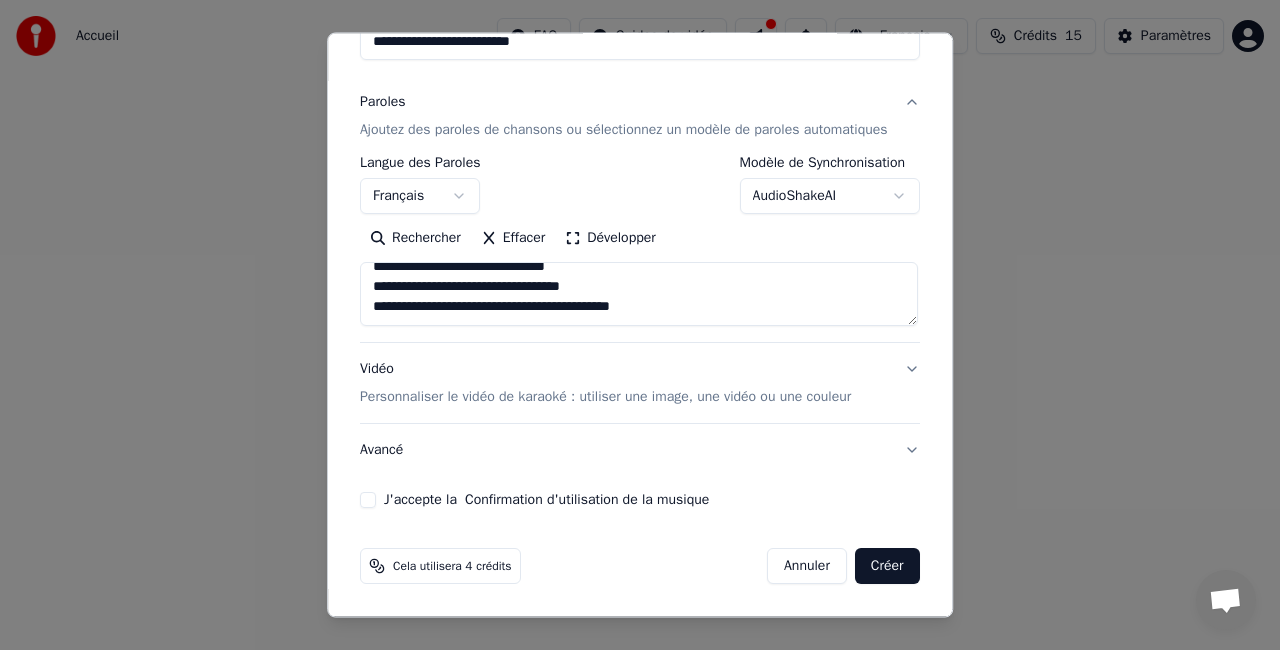 click on "Vidéo Personnaliser le vidéo de karaoké : utiliser une image, une vidéo ou une couleur" at bounding box center (640, 383) 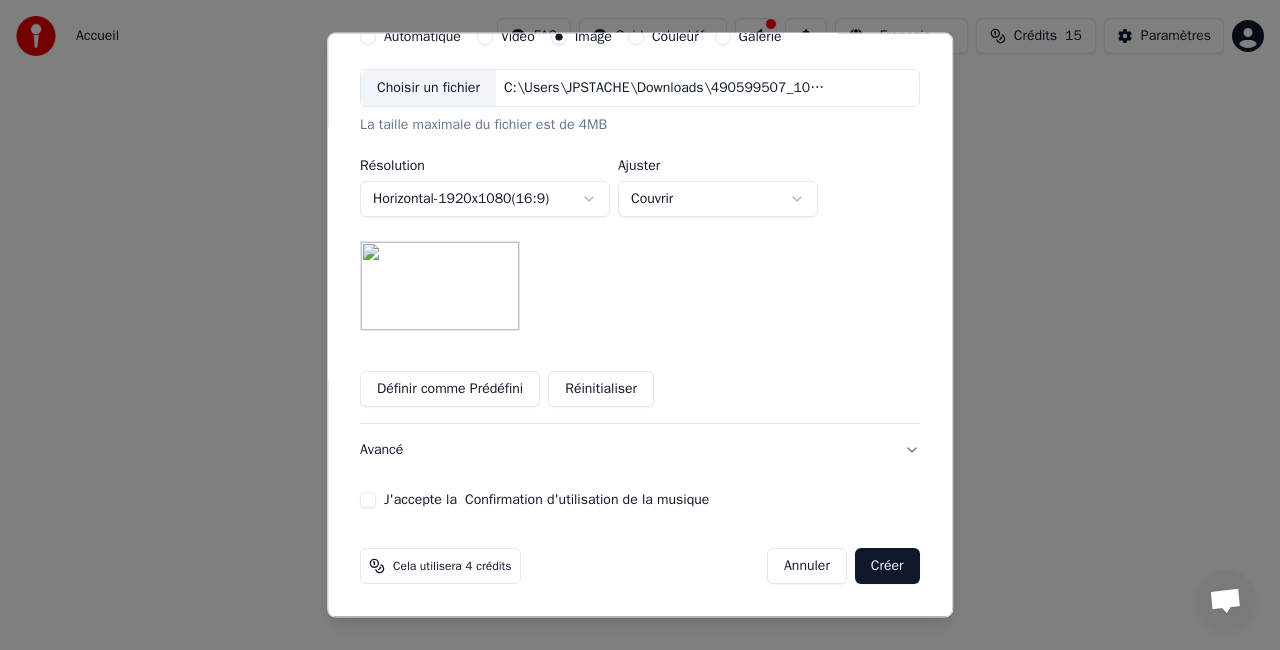 scroll, scrollTop: 432, scrollLeft: 0, axis: vertical 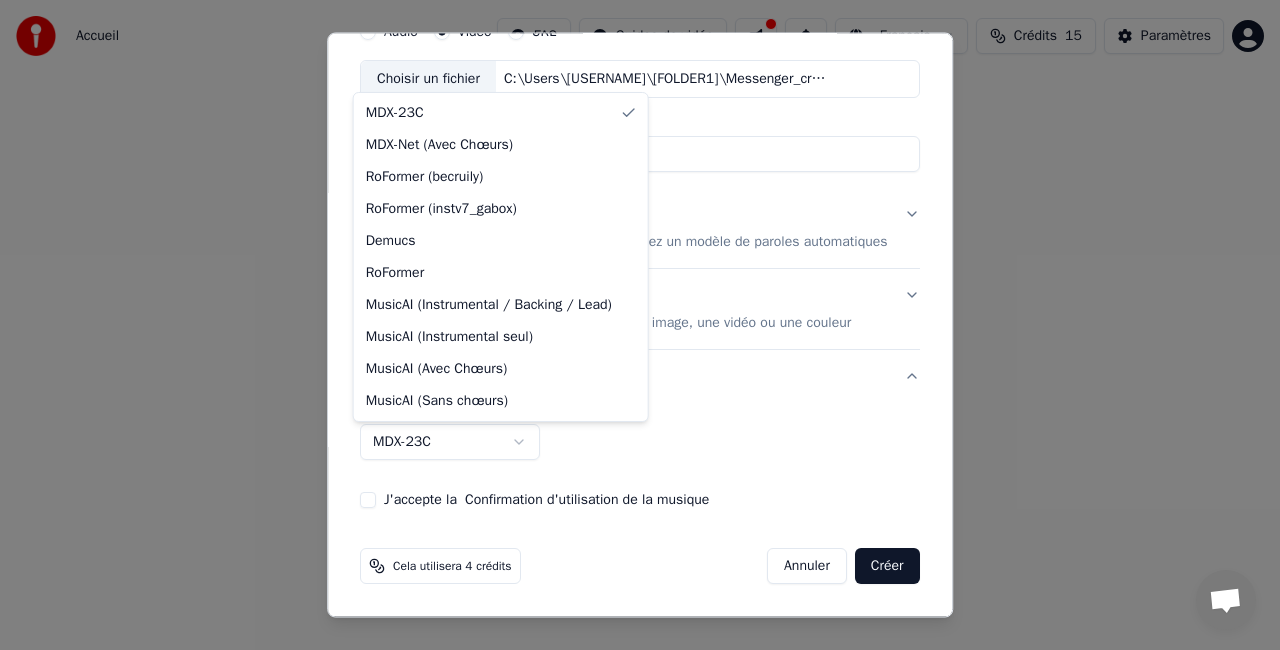 click on "**********" at bounding box center [640, 300] 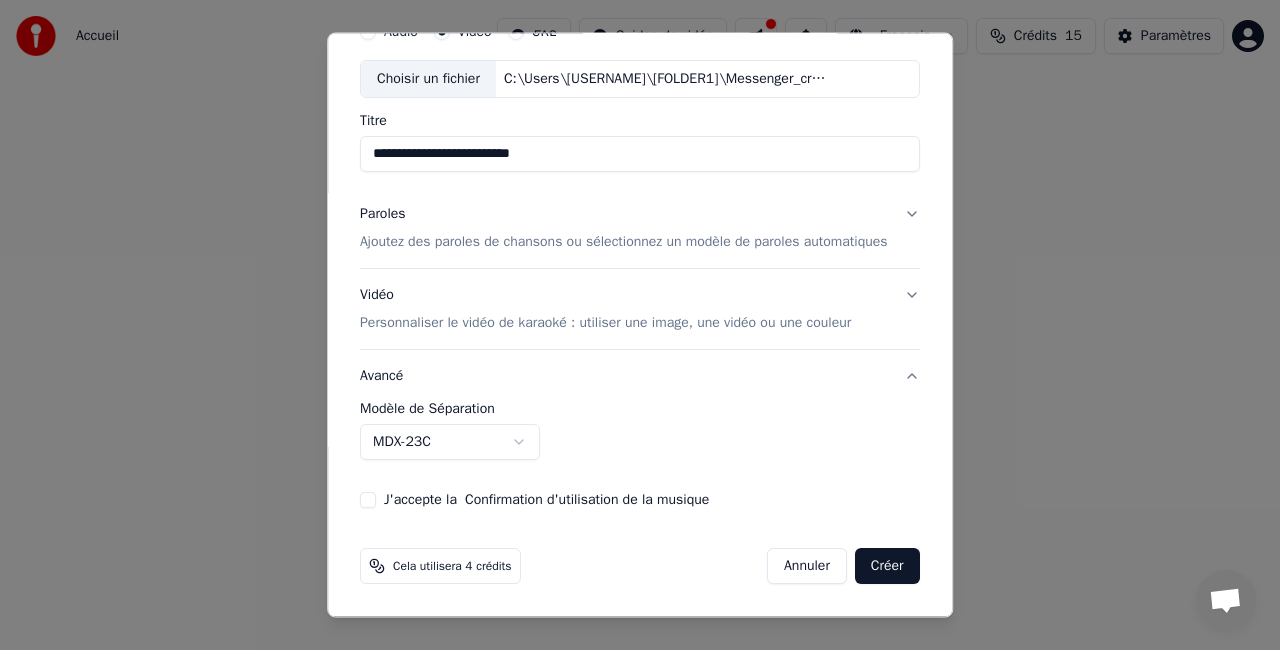 click on "J'accepte la   Confirmation d'utilisation de la musique" at bounding box center [368, 500] 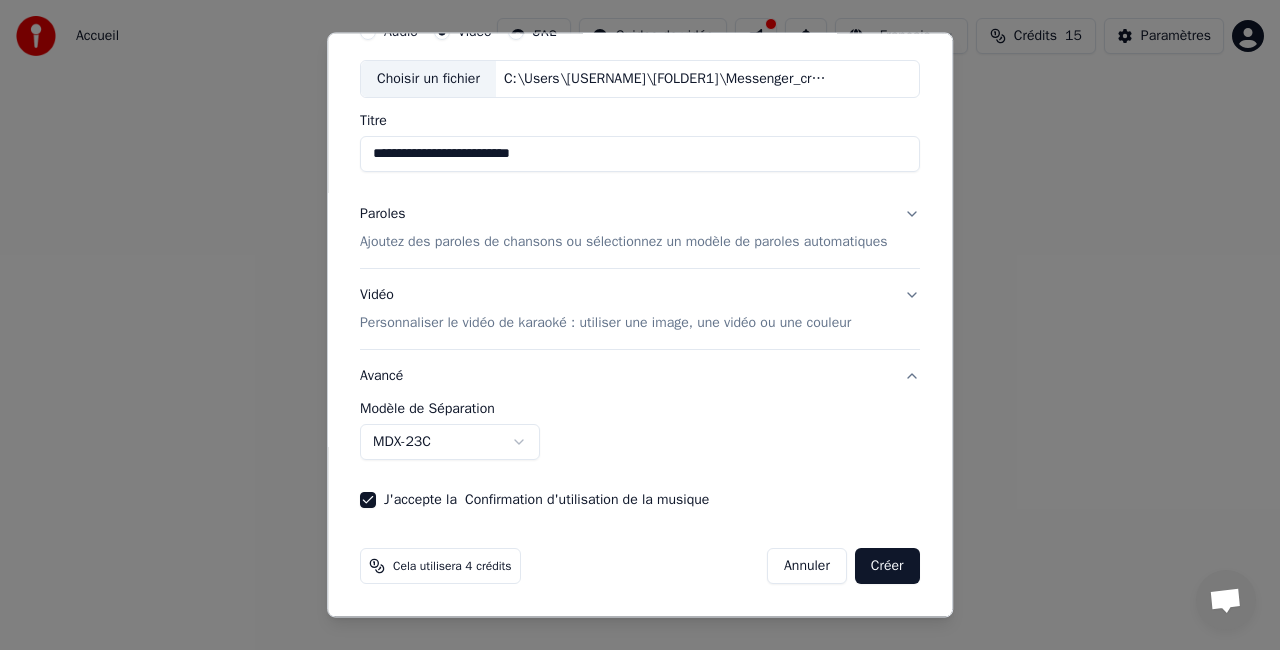 click on "Créer" at bounding box center (887, 566) 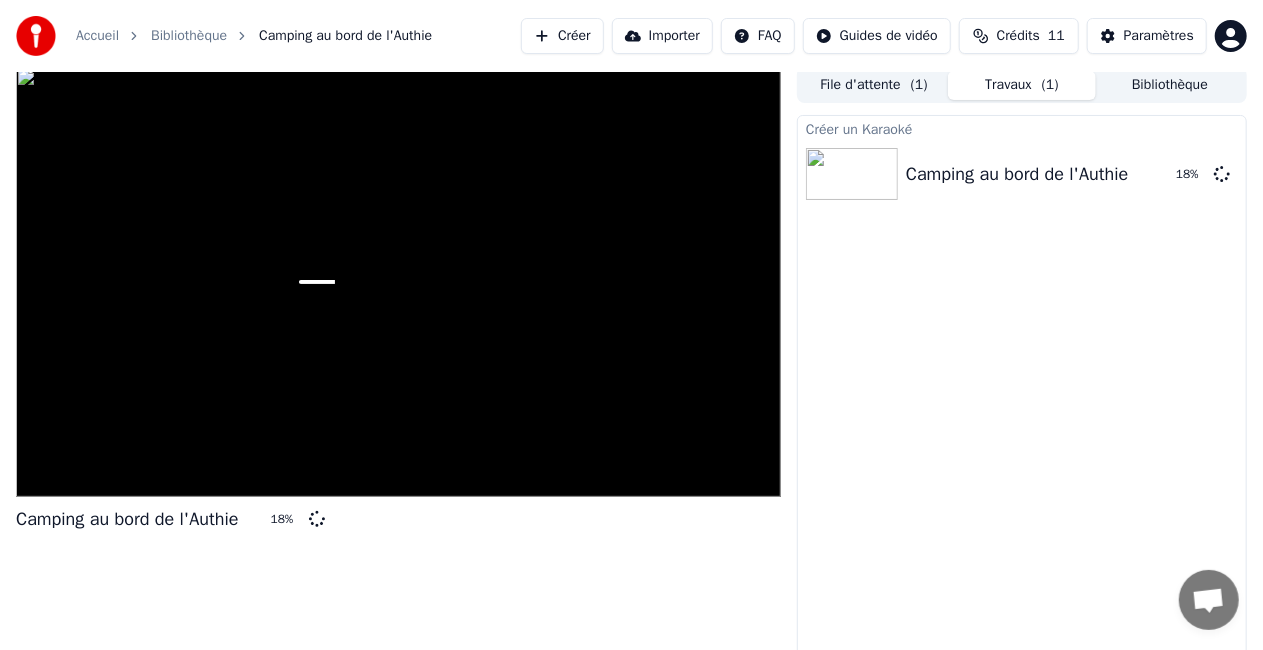scroll, scrollTop: 0, scrollLeft: 0, axis: both 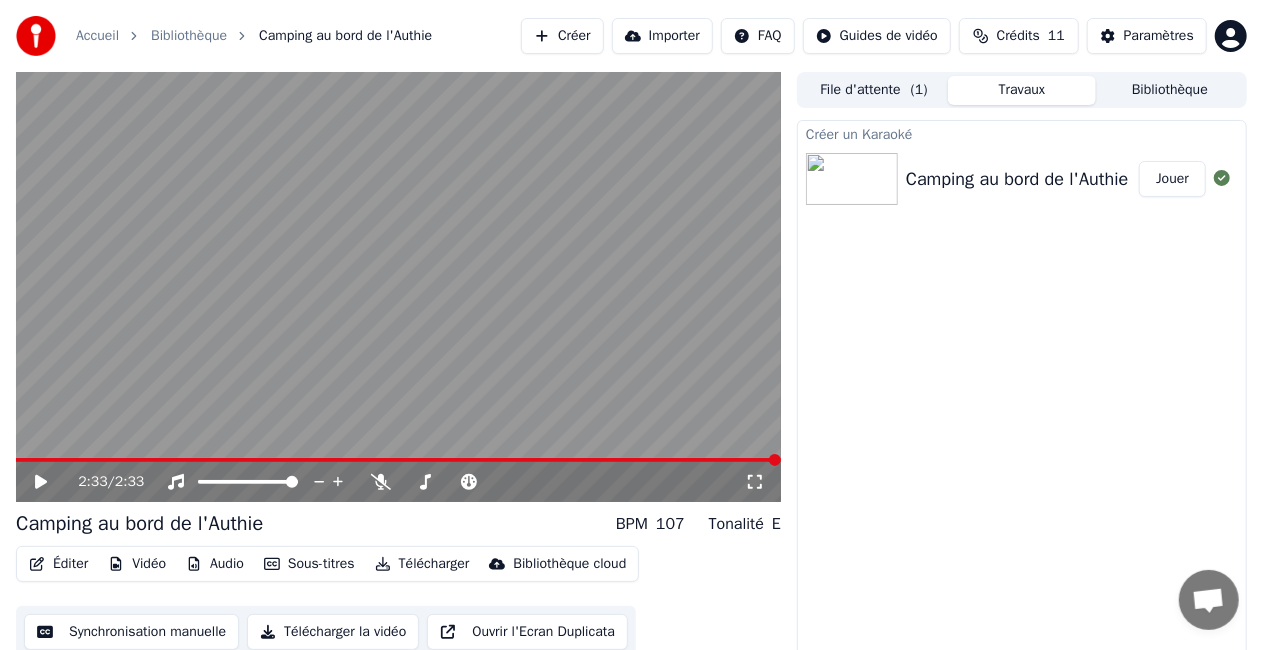 click 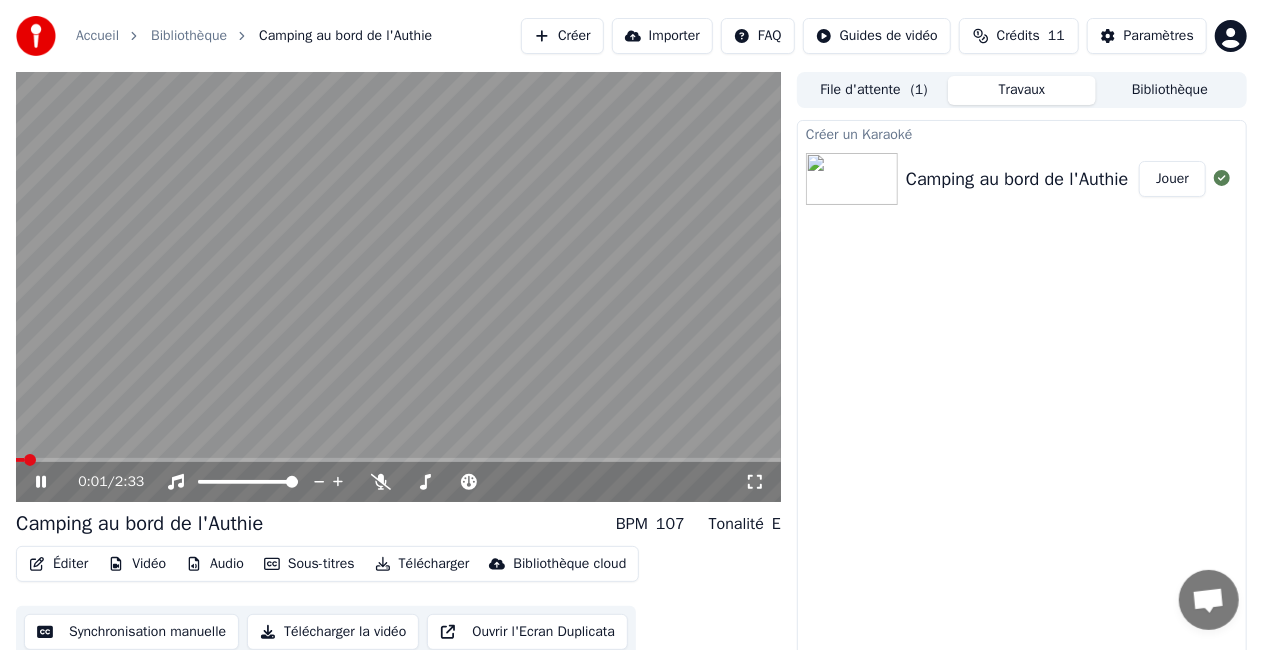 click 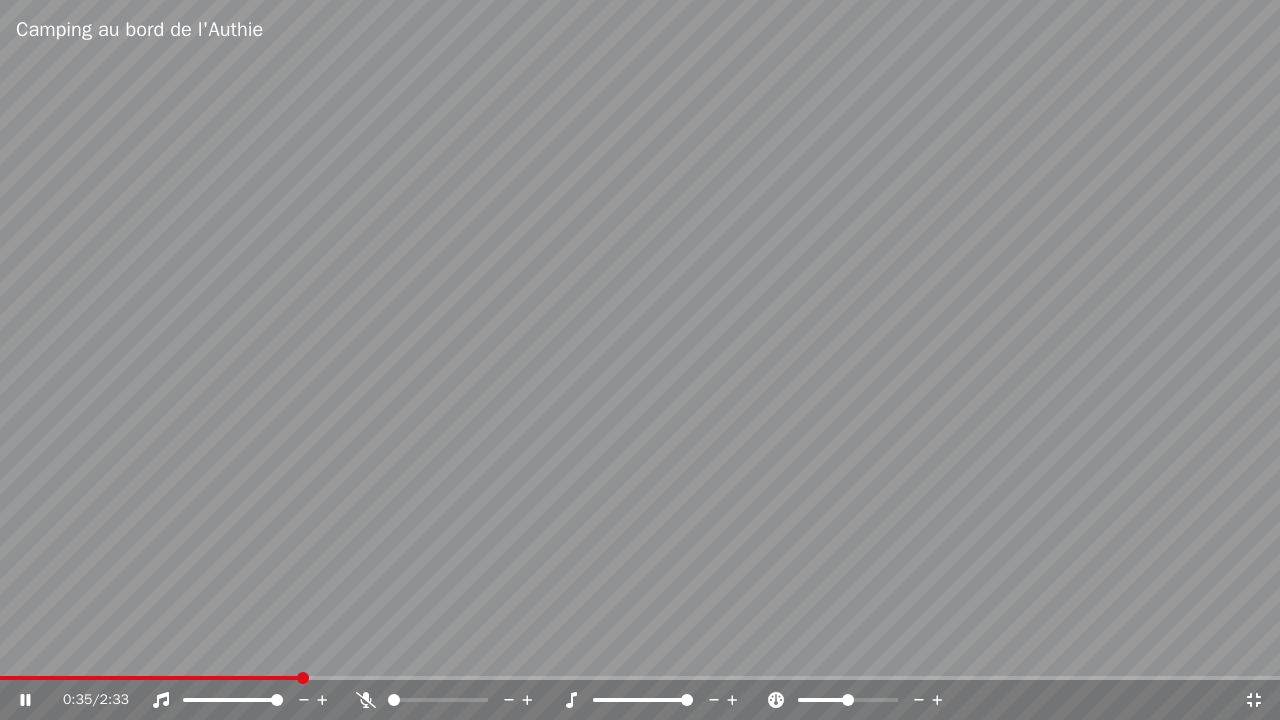 click at bounding box center (687, 700) 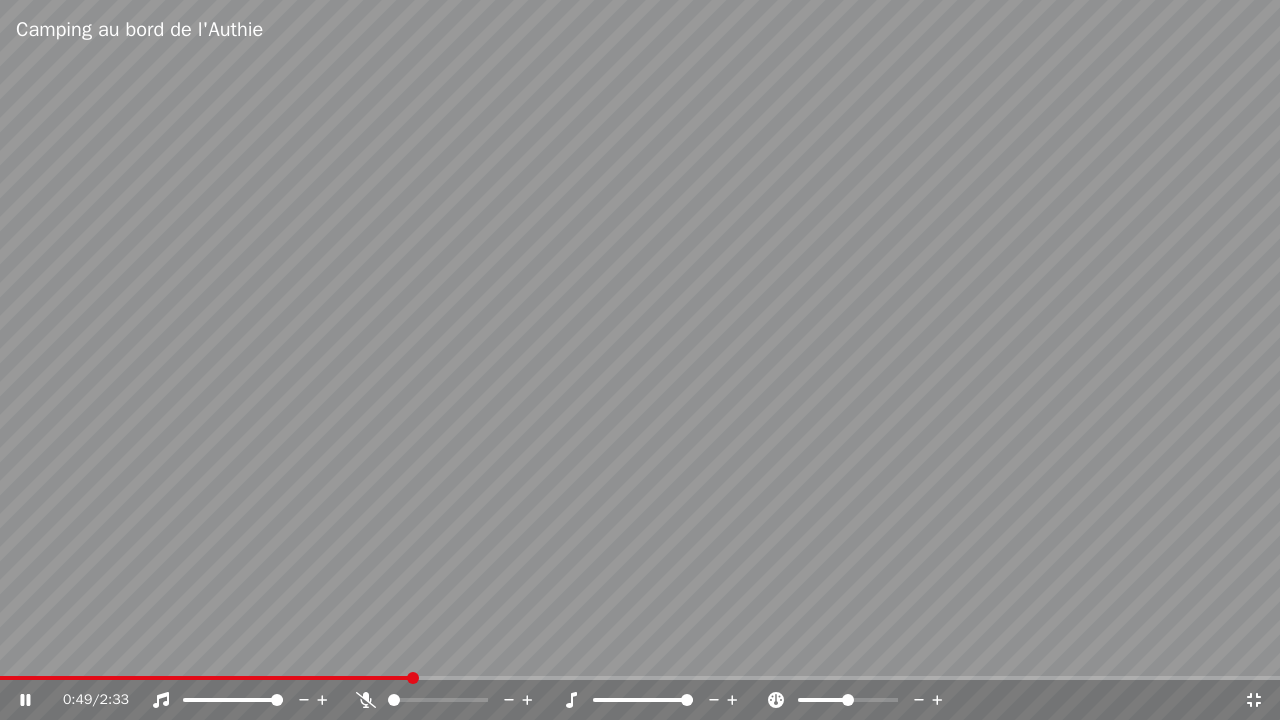 click 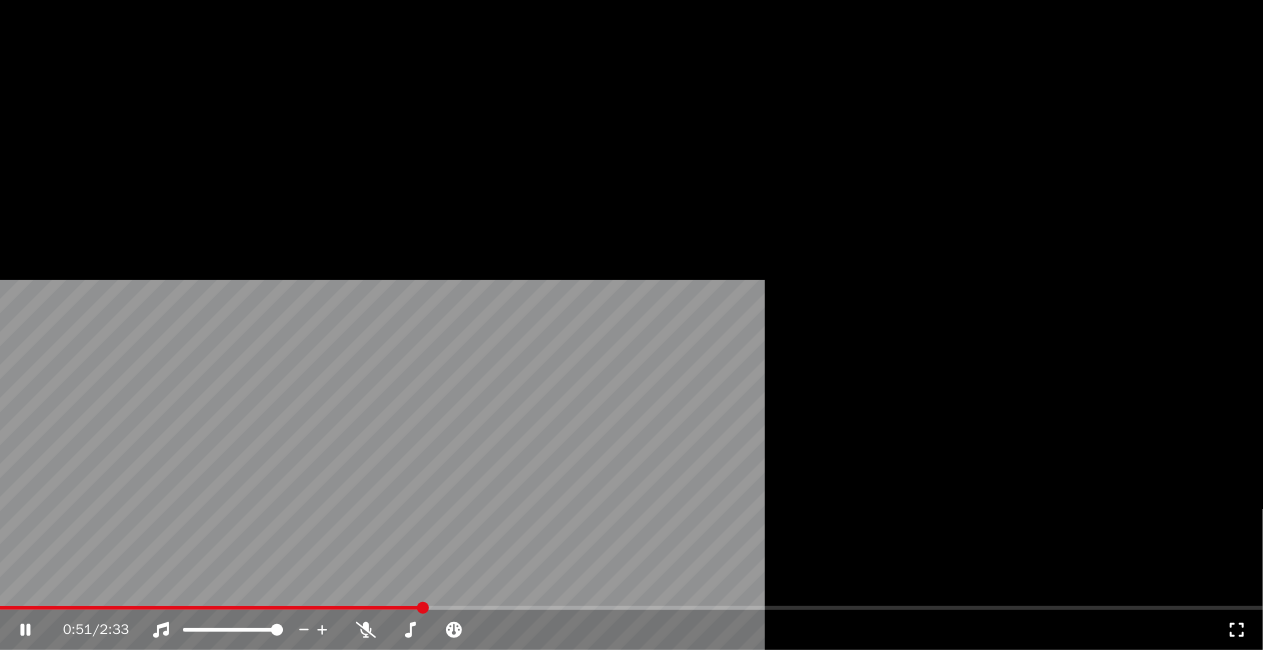 scroll, scrollTop: 22, scrollLeft: 0, axis: vertical 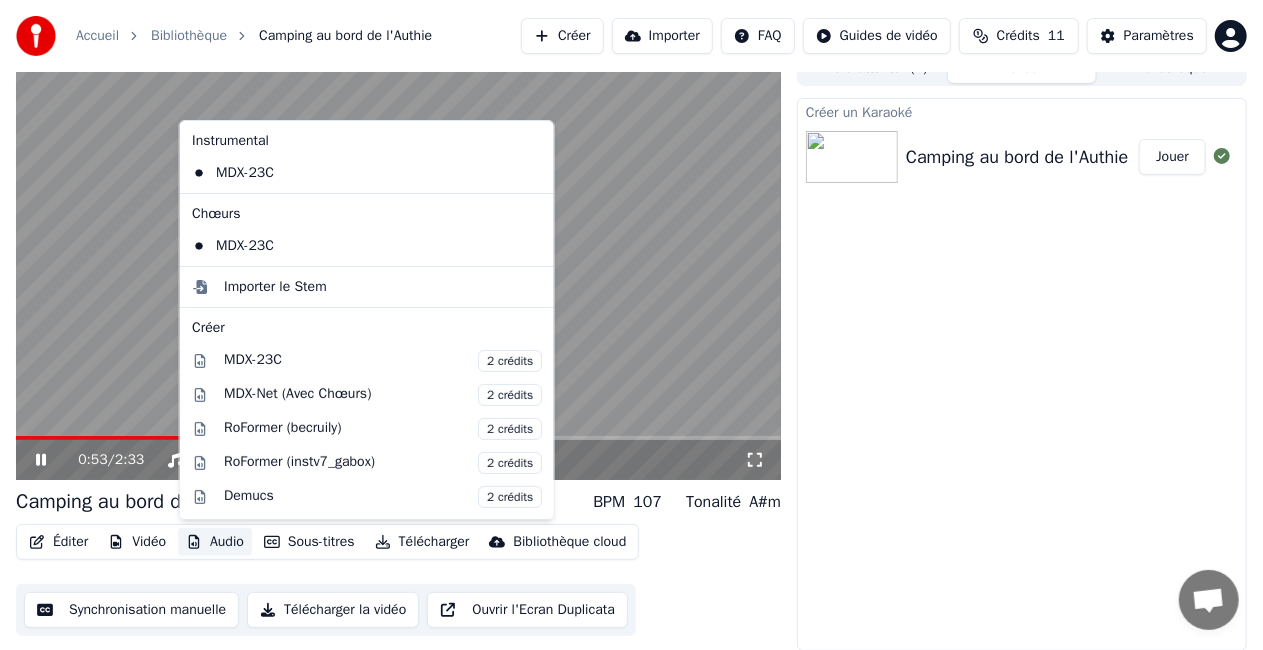 click on "Audio" at bounding box center [215, 542] 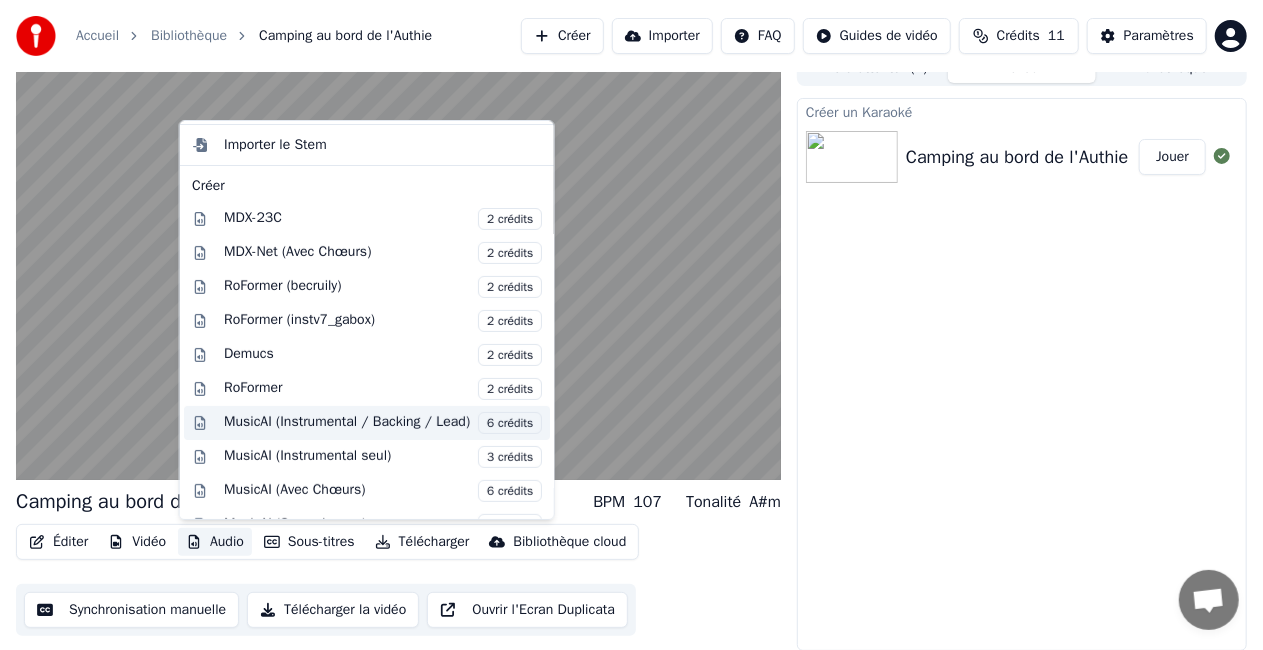 scroll, scrollTop: 161, scrollLeft: 0, axis: vertical 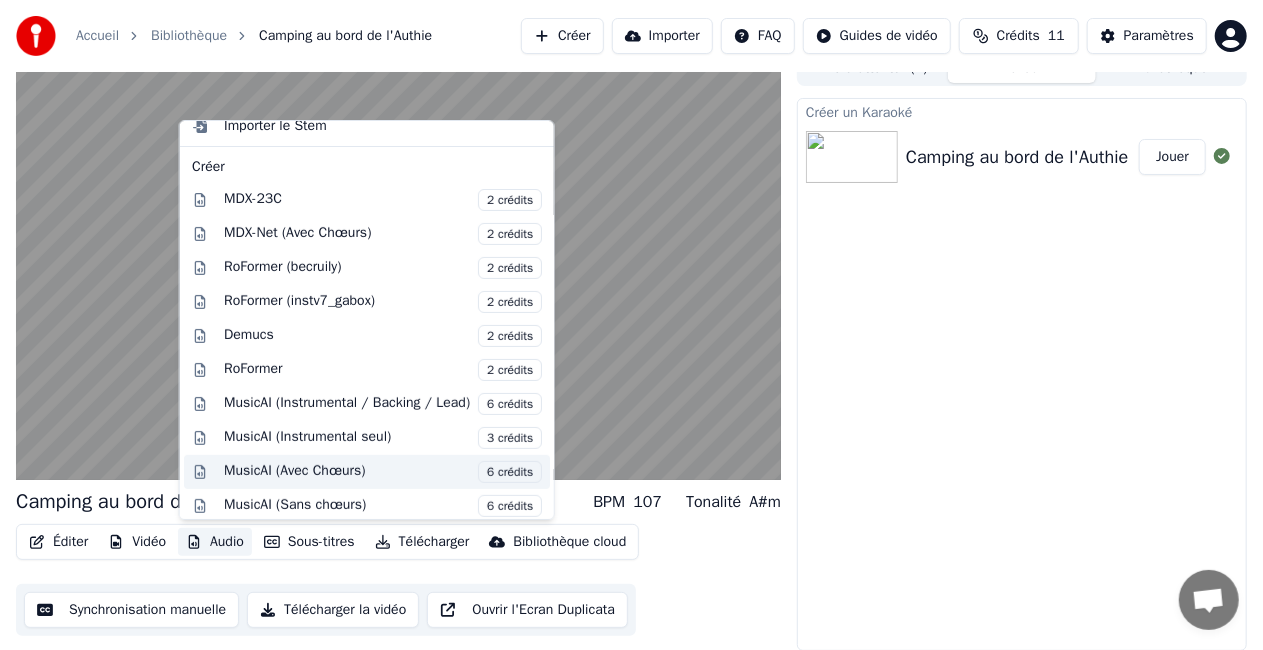 click on "MusicAI (Avec Chœurs) 6 crédits" at bounding box center (383, 472) 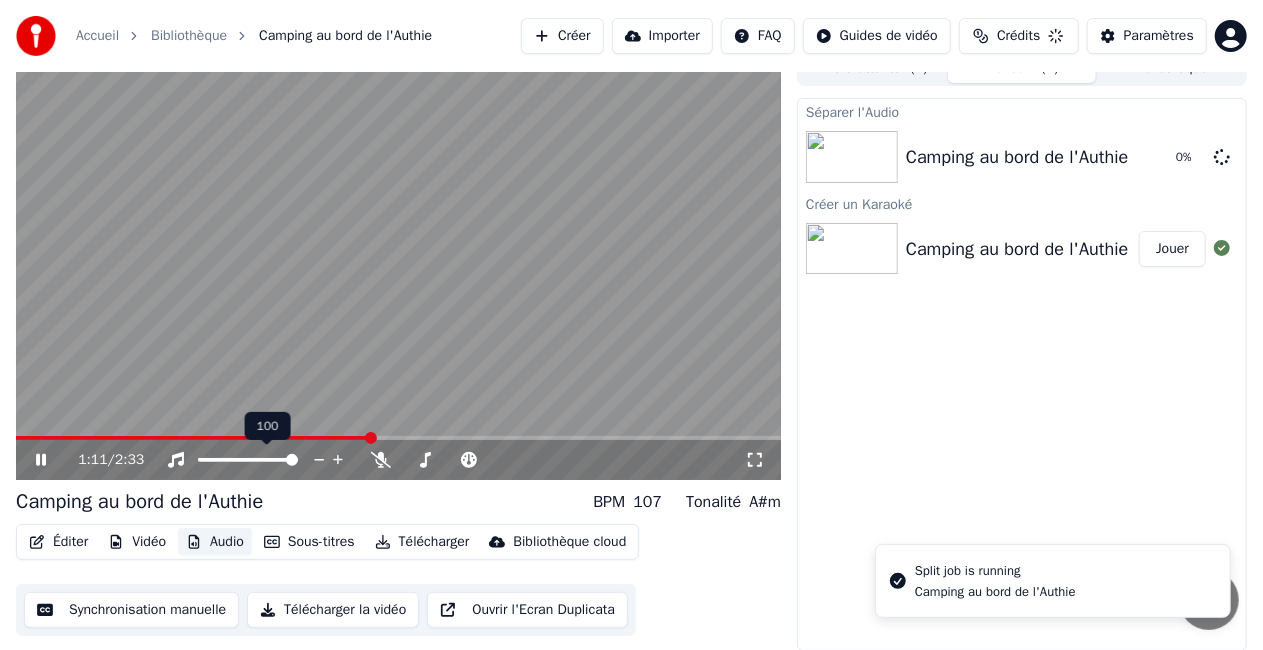 scroll, scrollTop: 32, scrollLeft: 0, axis: vertical 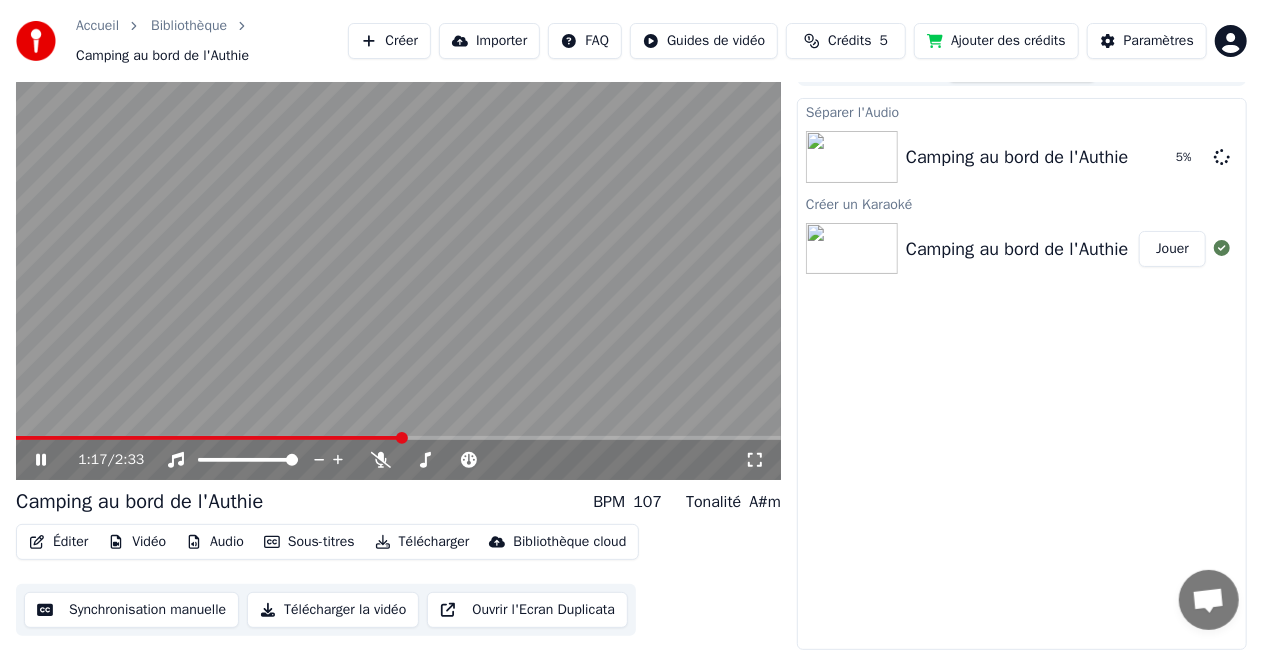 click 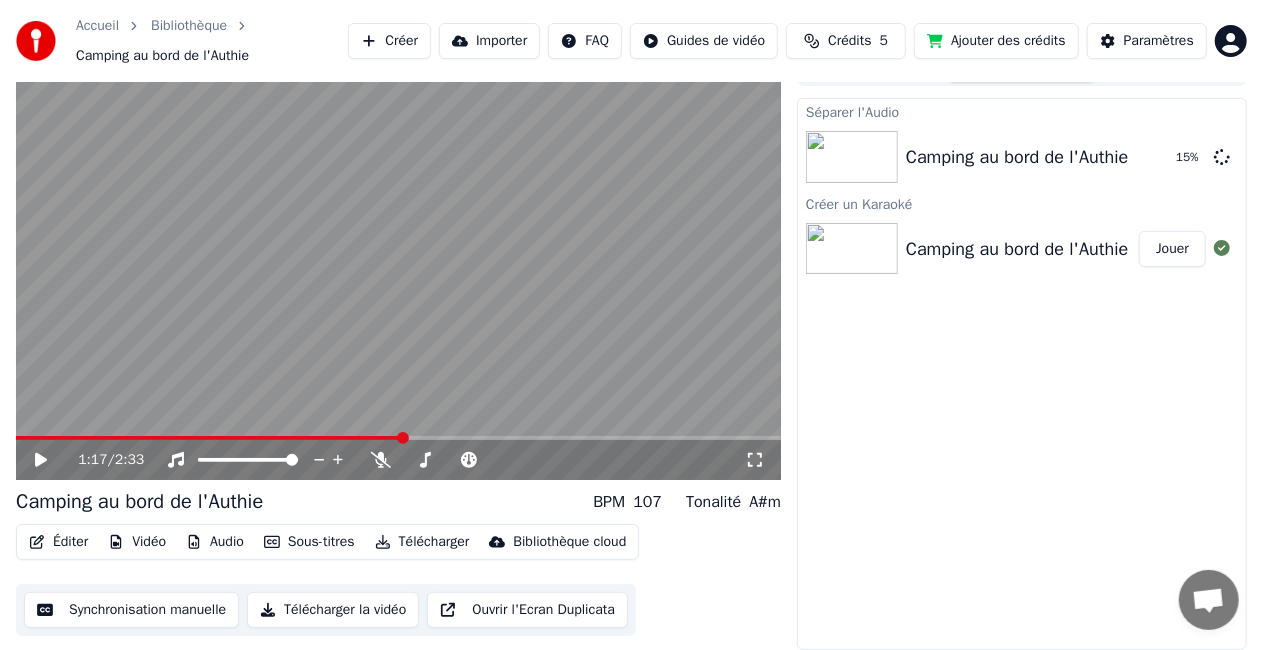 click 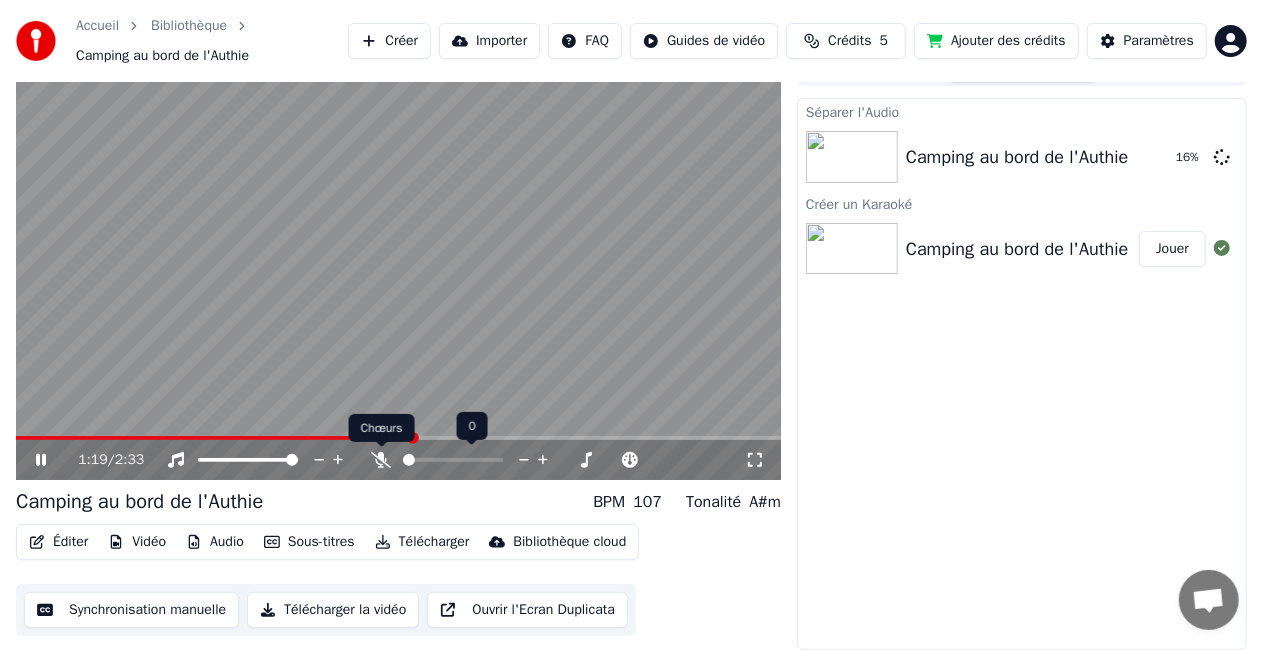 click 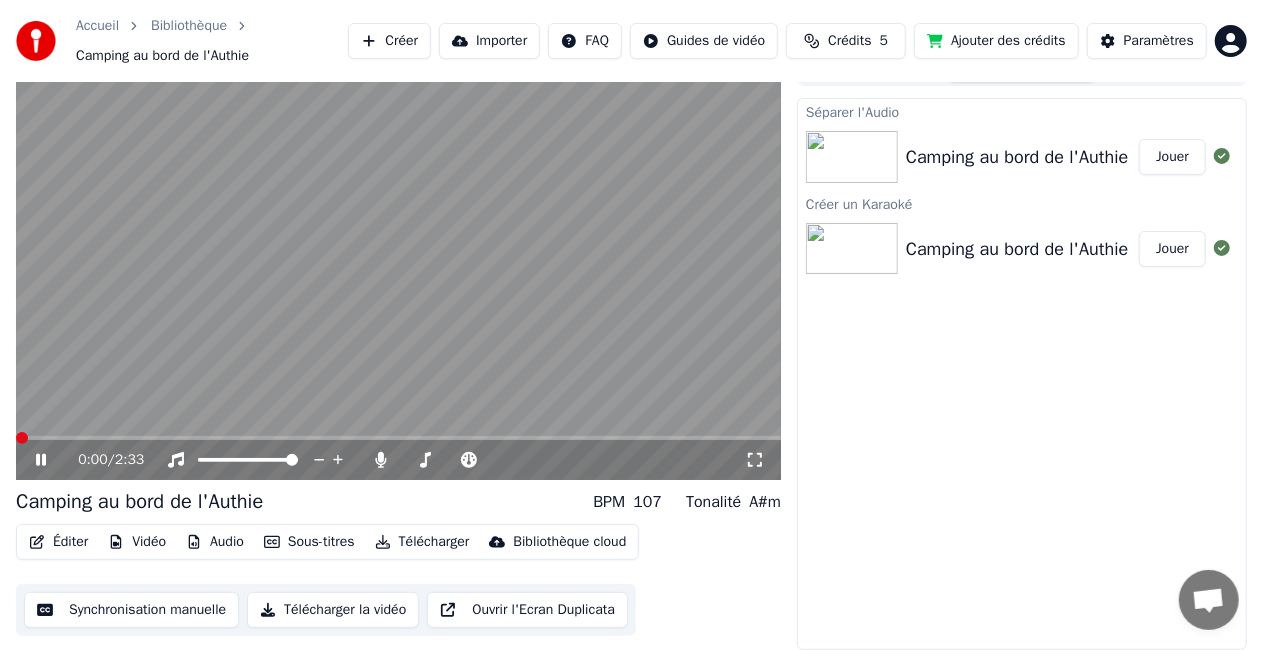click at bounding box center [22, 438] 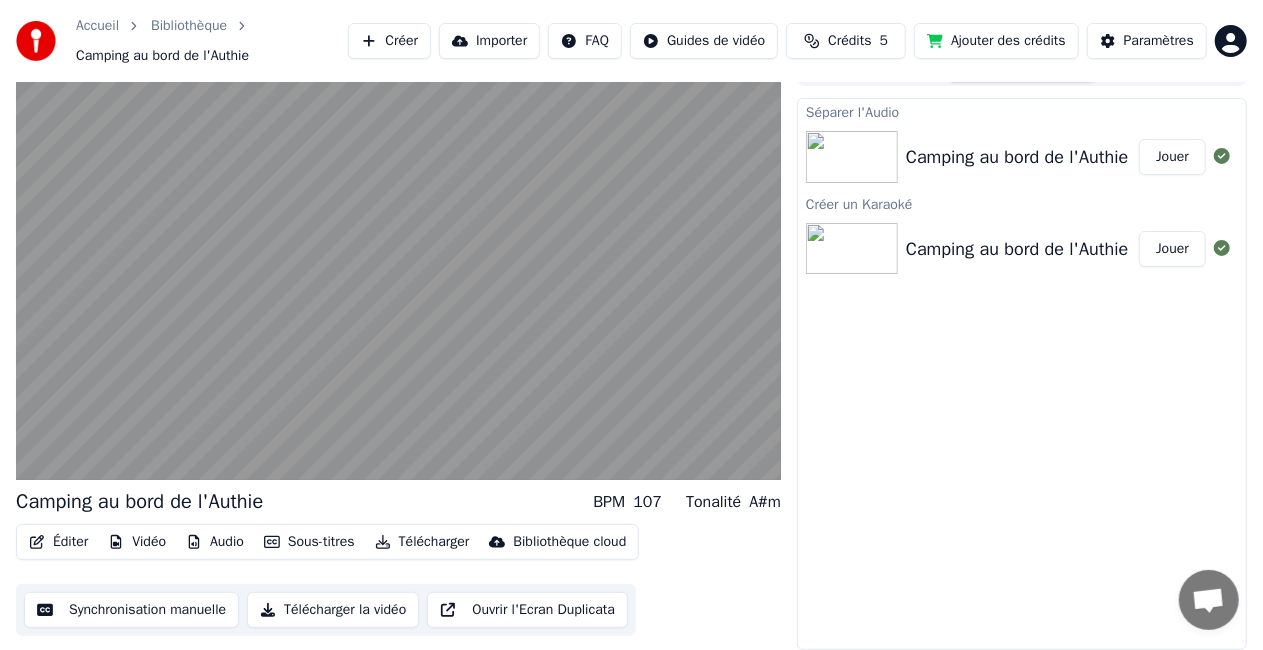 scroll, scrollTop: 0, scrollLeft: 0, axis: both 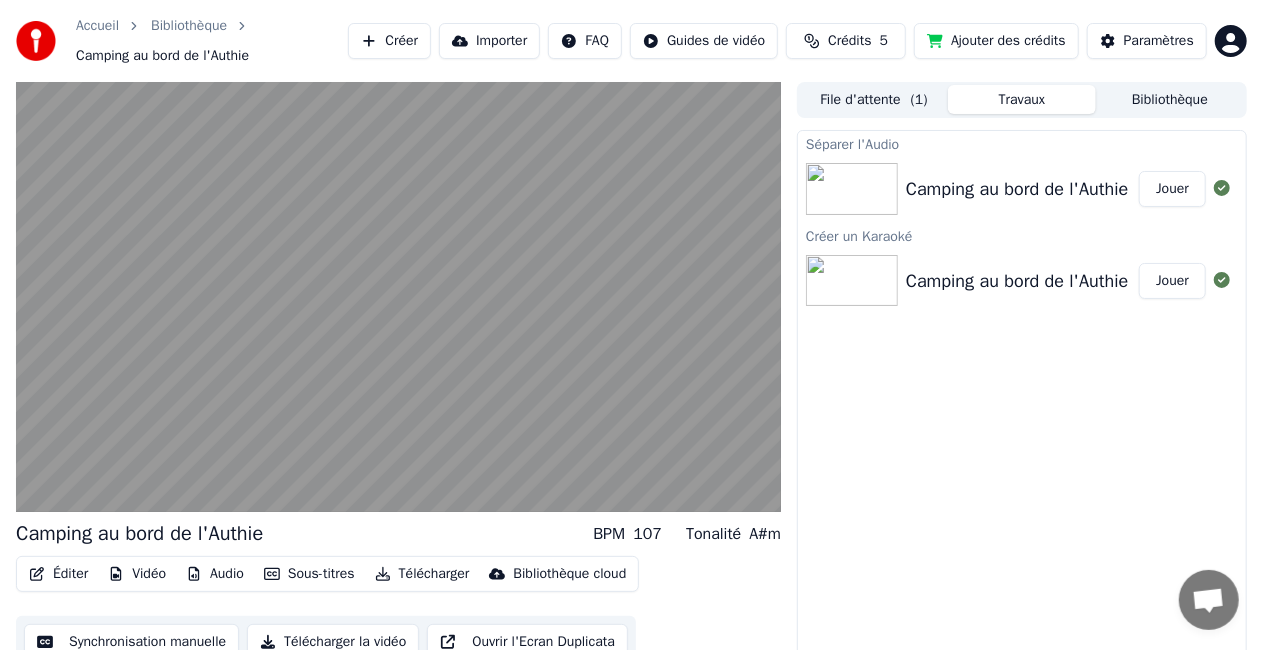 click on "File d'attente ( 1 )" at bounding box center [874, 99] 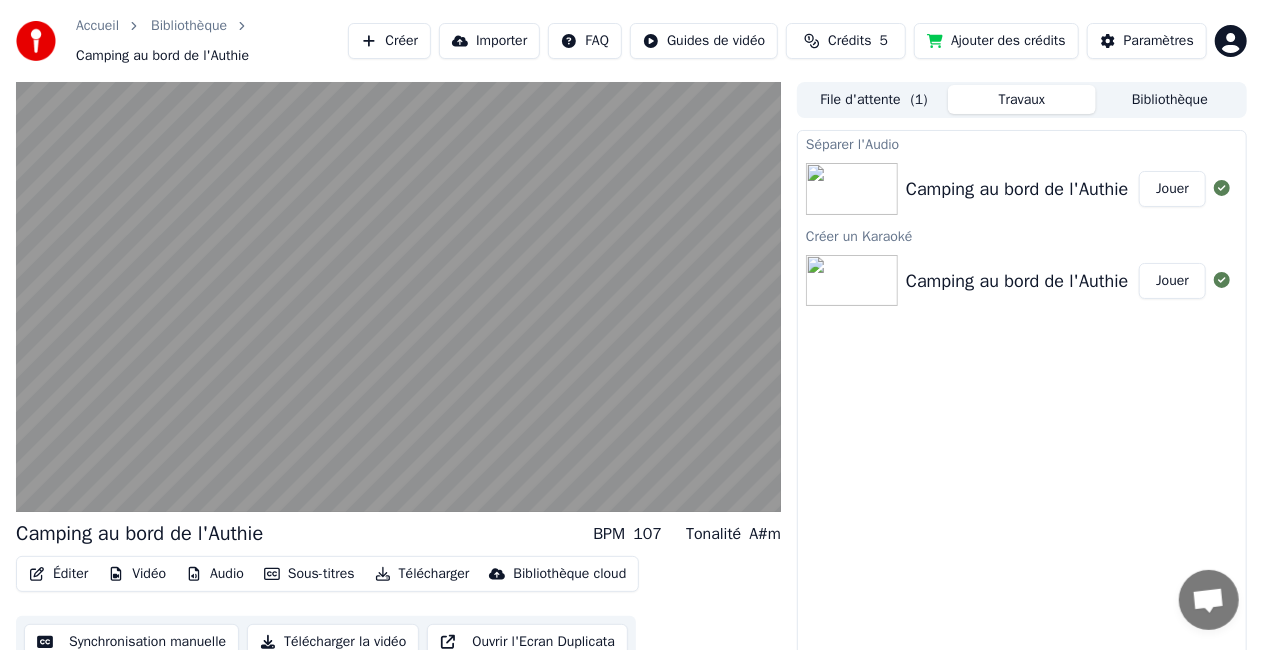 click on "Travaux" at bounding box center (1022, 99) 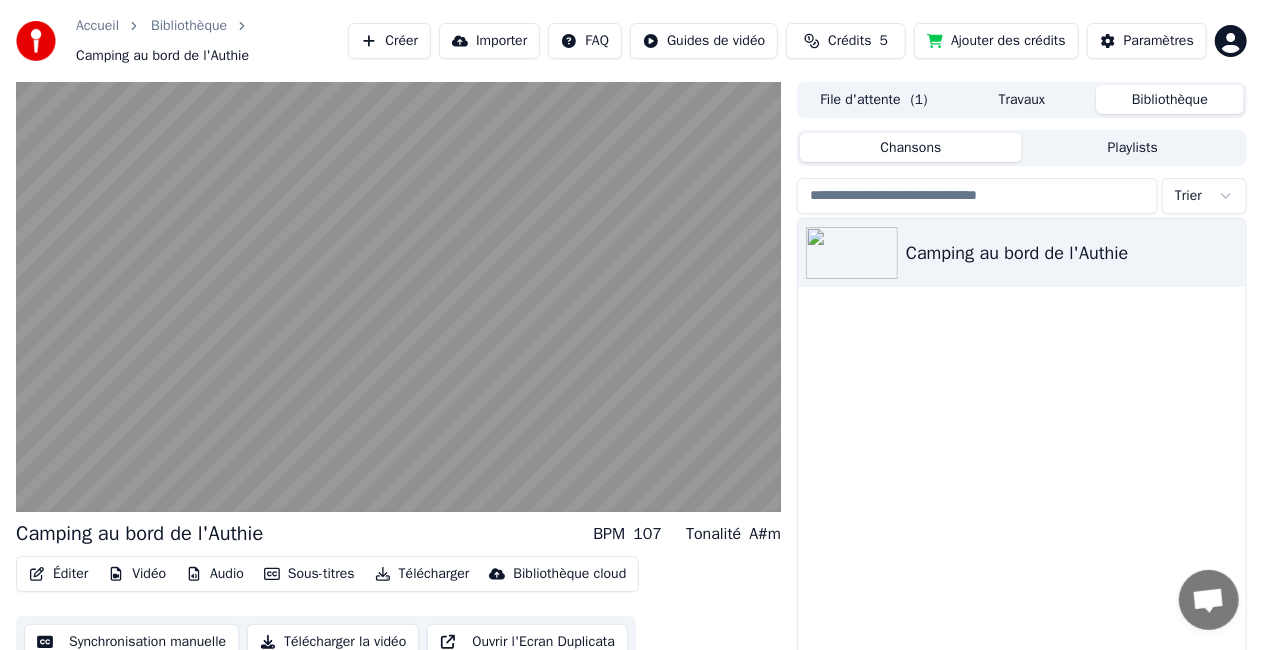 click on "Bibliothèque" at bounding box center [1170, 99] 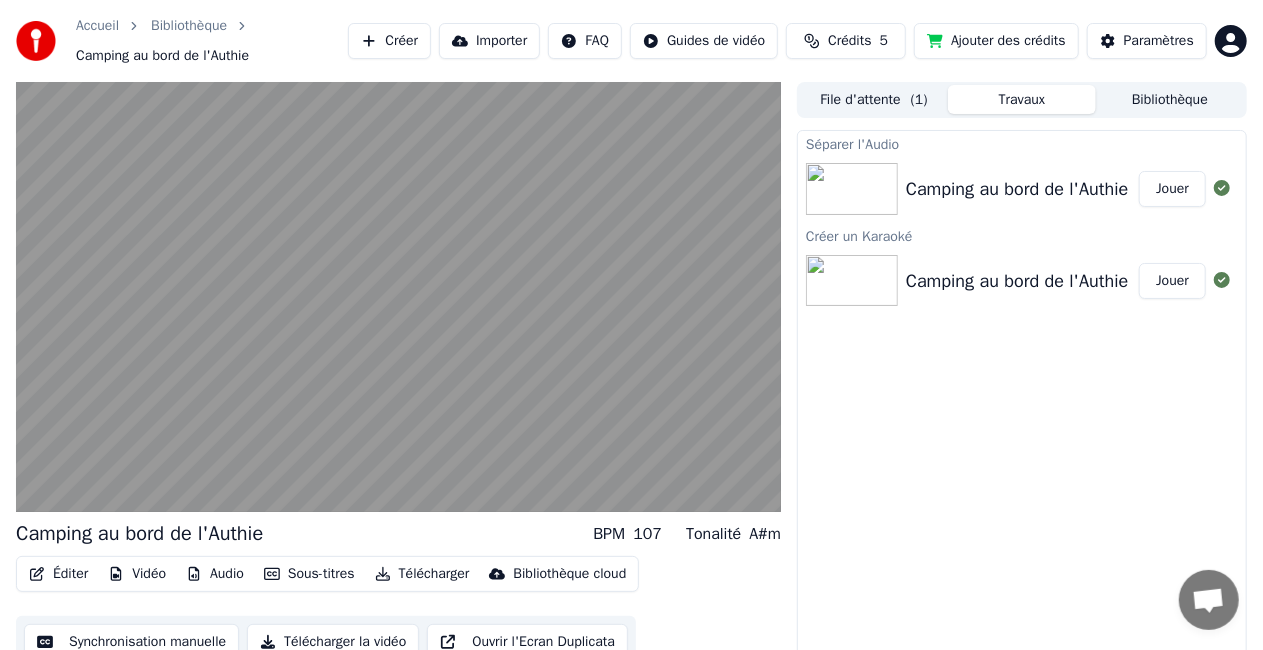 click on "Jouer" at bounding box center [1172, 189] 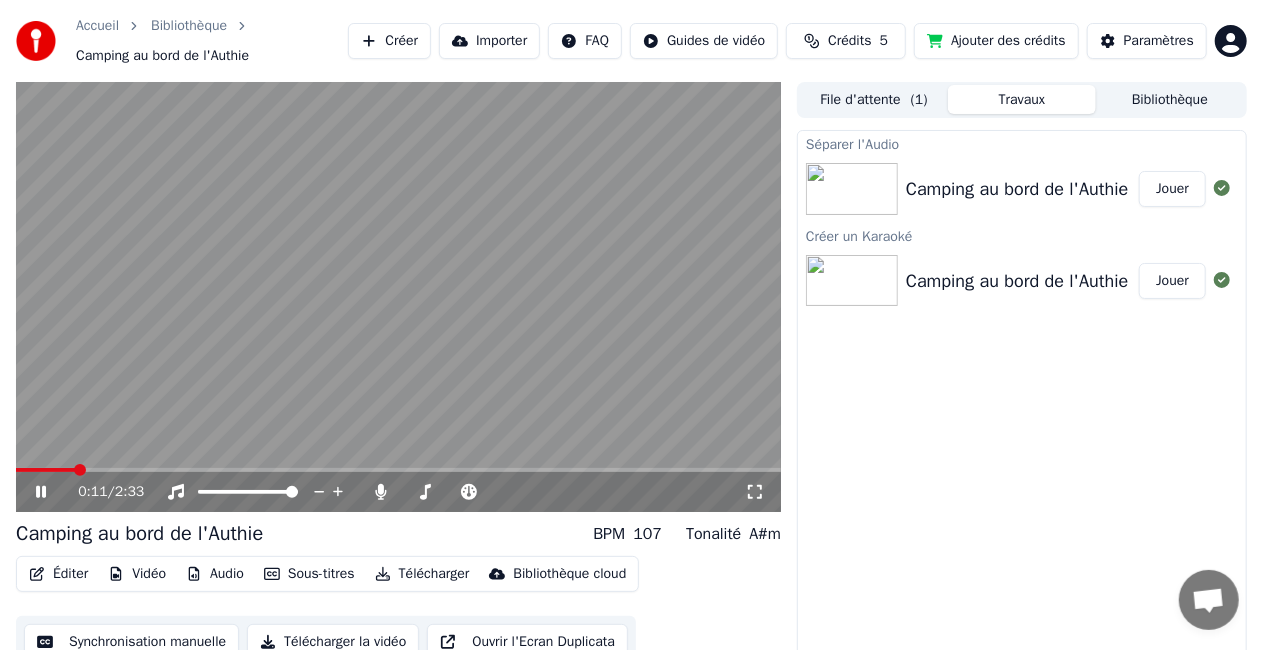click at bounding box center (852, 281) 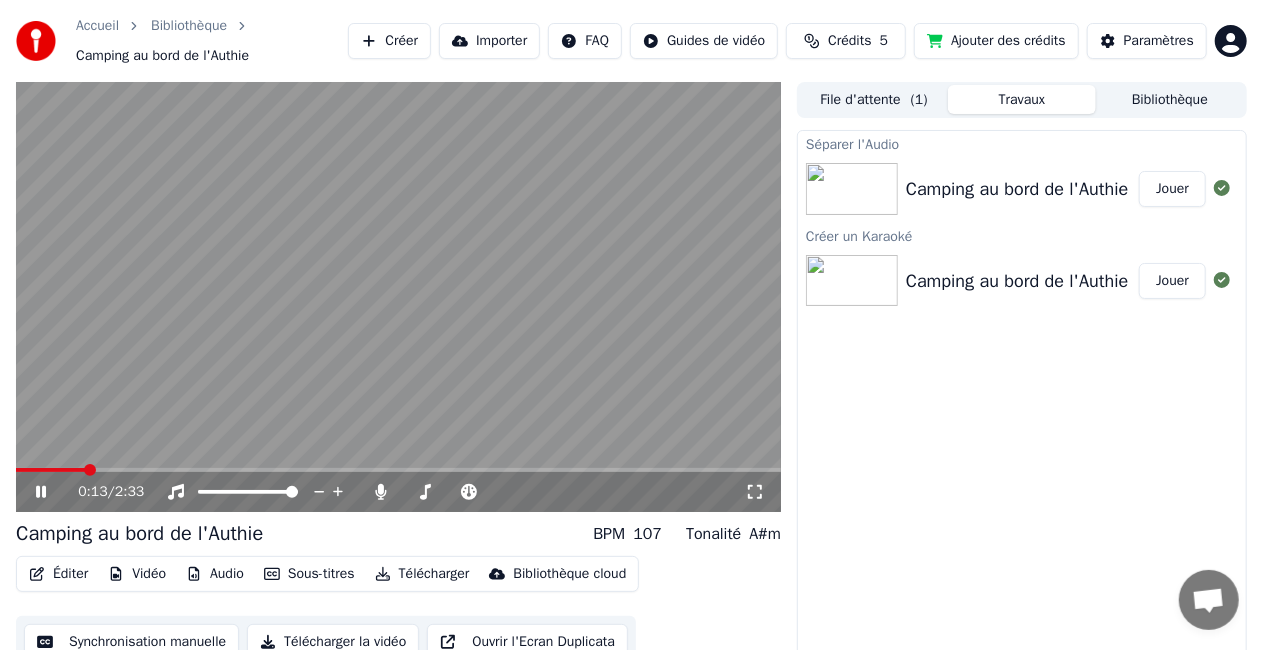 click on "Jouer" at bounding box center [1172, 281] 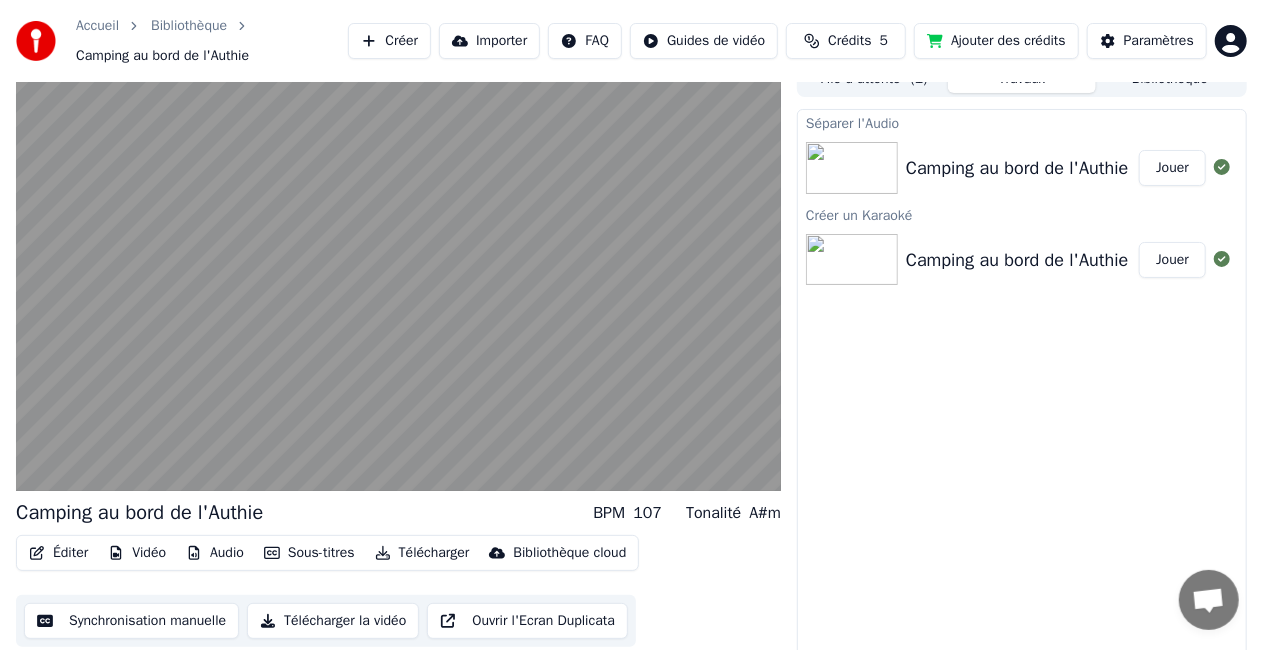 scroll, scrollTop: 32, scrollLeft: 0, axis: vertical 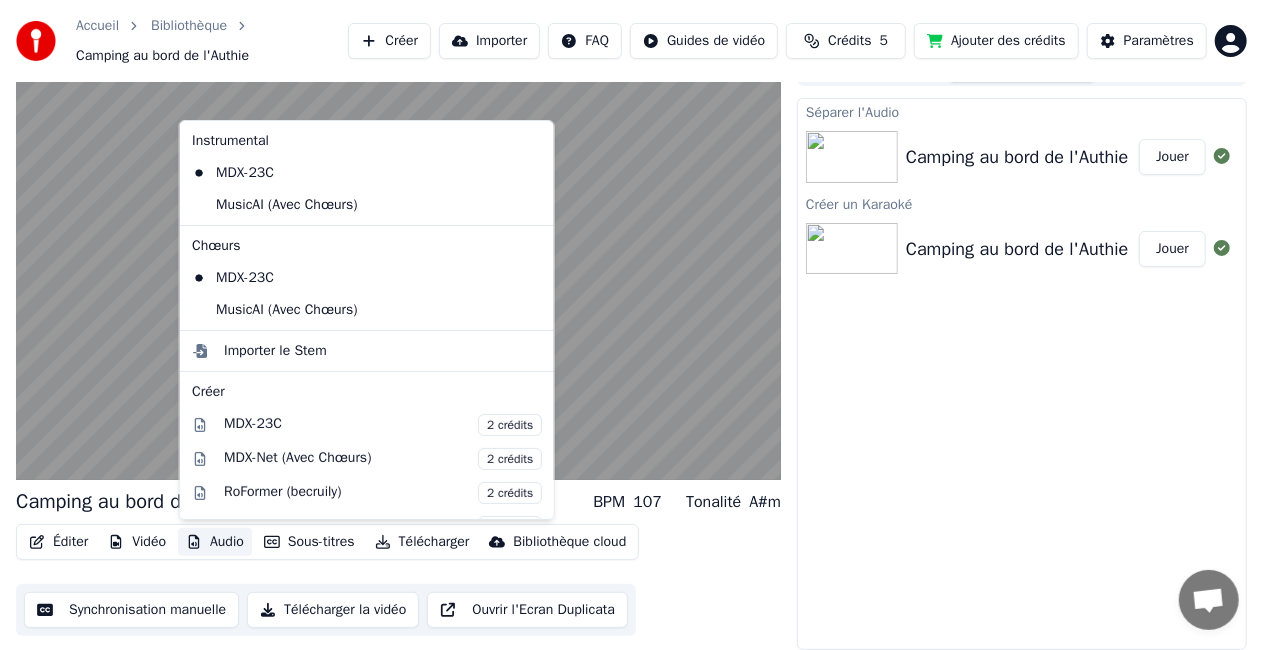 click on "Audio" at bounding box center (215, 542) 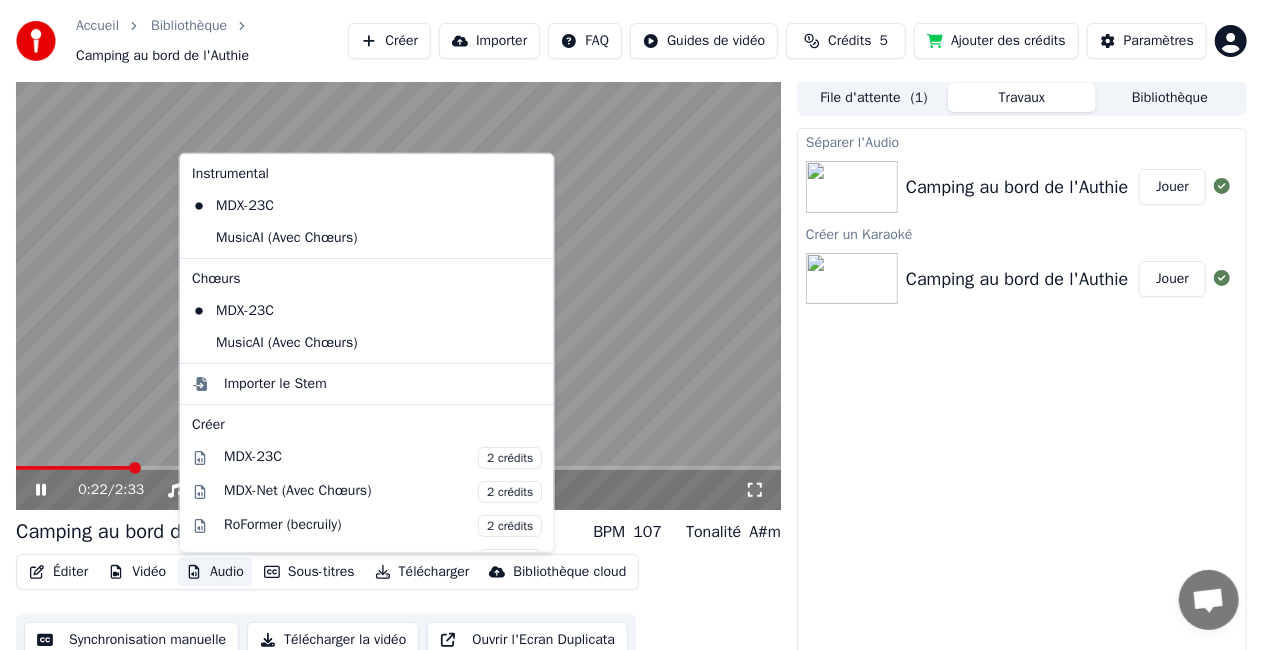 scroll, scrollTop: 0, scrollLeft: 0, axis: both 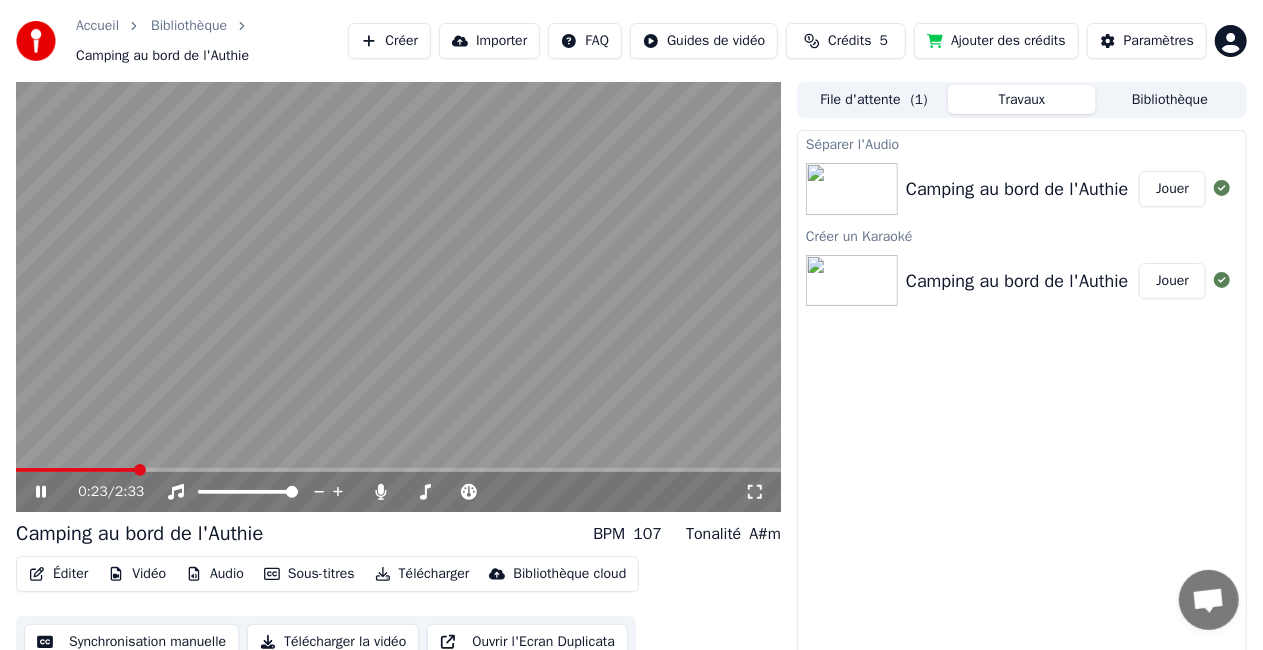 click on "Camping au bord de l'Authie Jouer" at bounding box center (1022, 189) 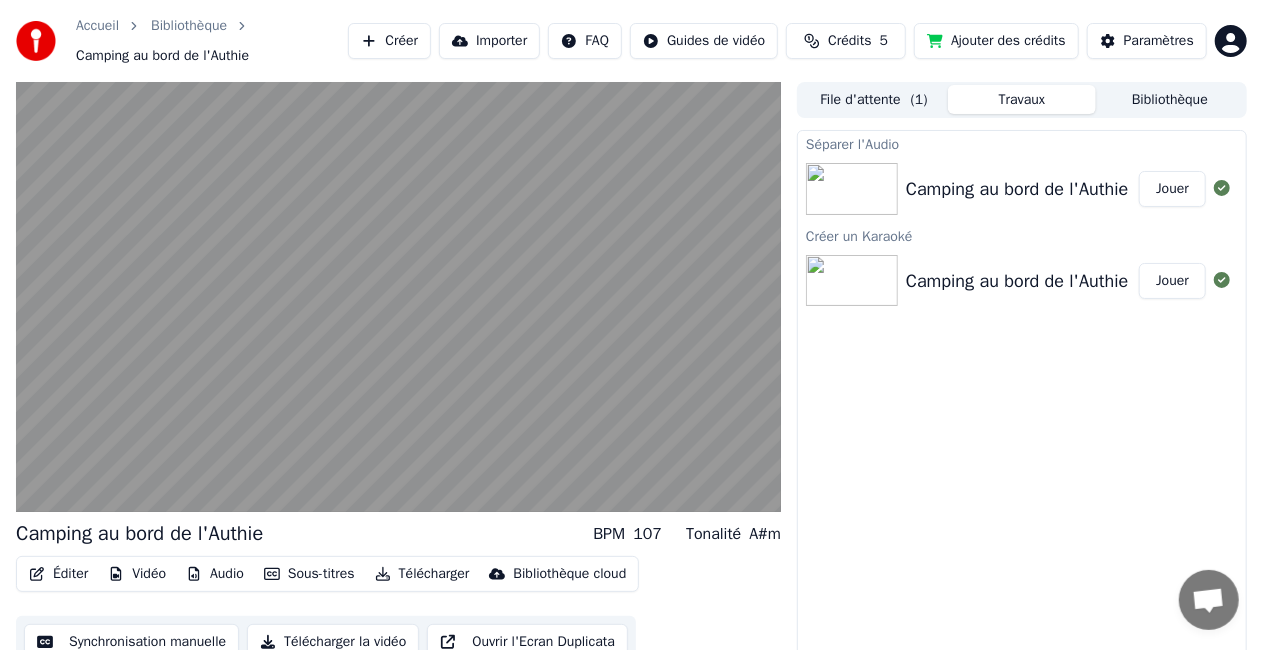 click on "Jouer" at bounding box center (1172, 189) 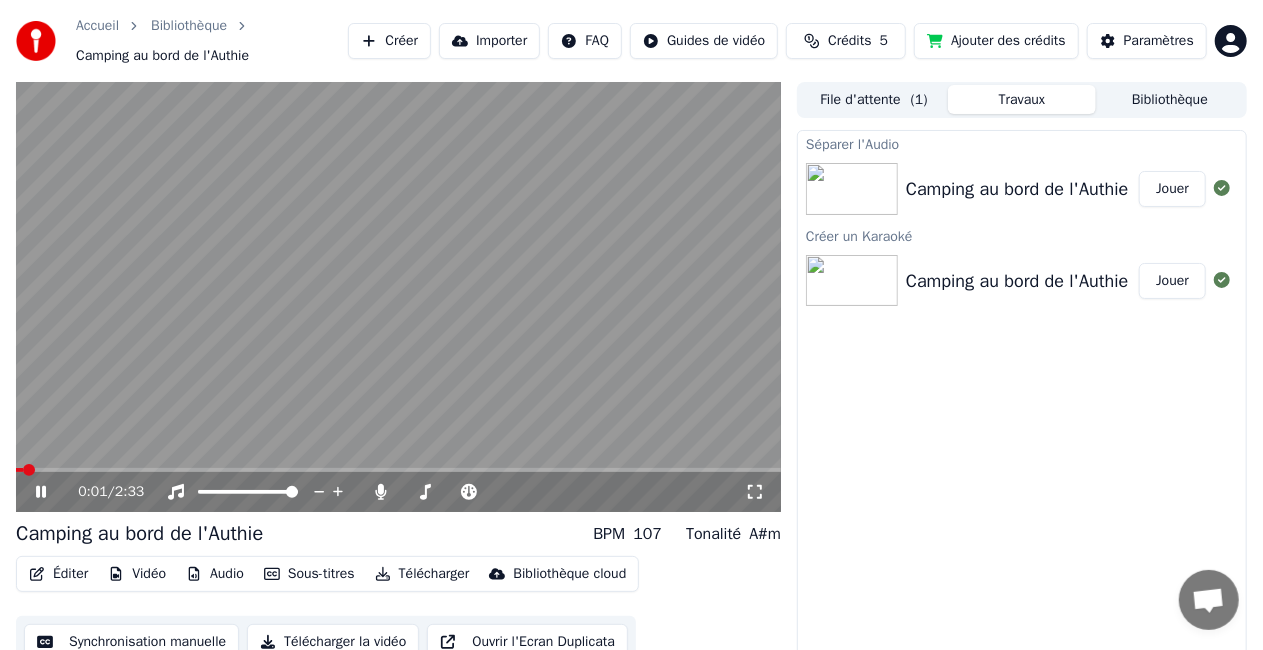 click on "Audio" at bounding box center (215, 574) 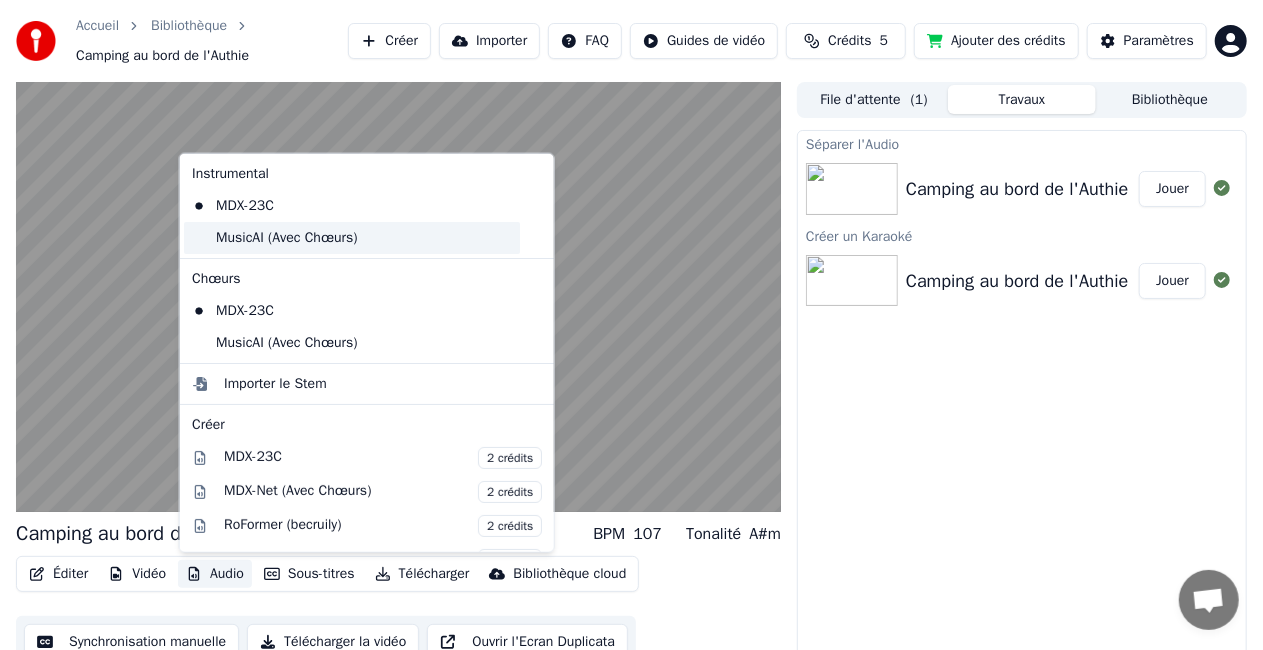 click on "MusicAI (Avec Chœurs)" at bounding box center [352, 238] 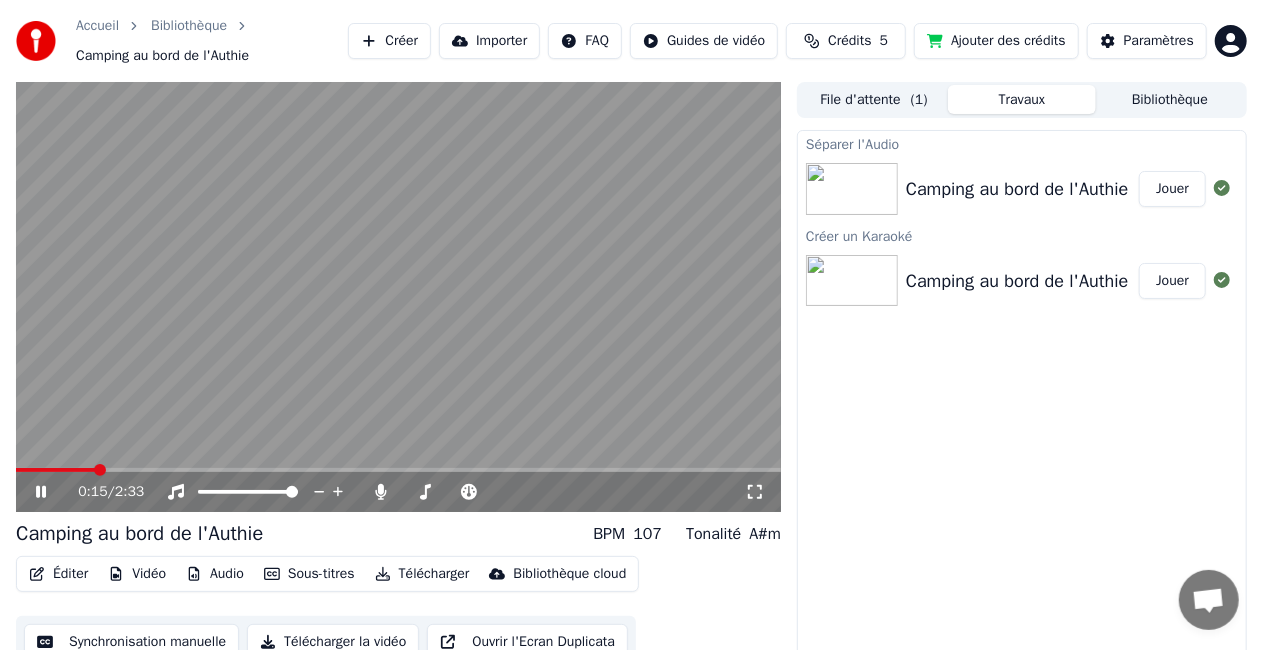 click 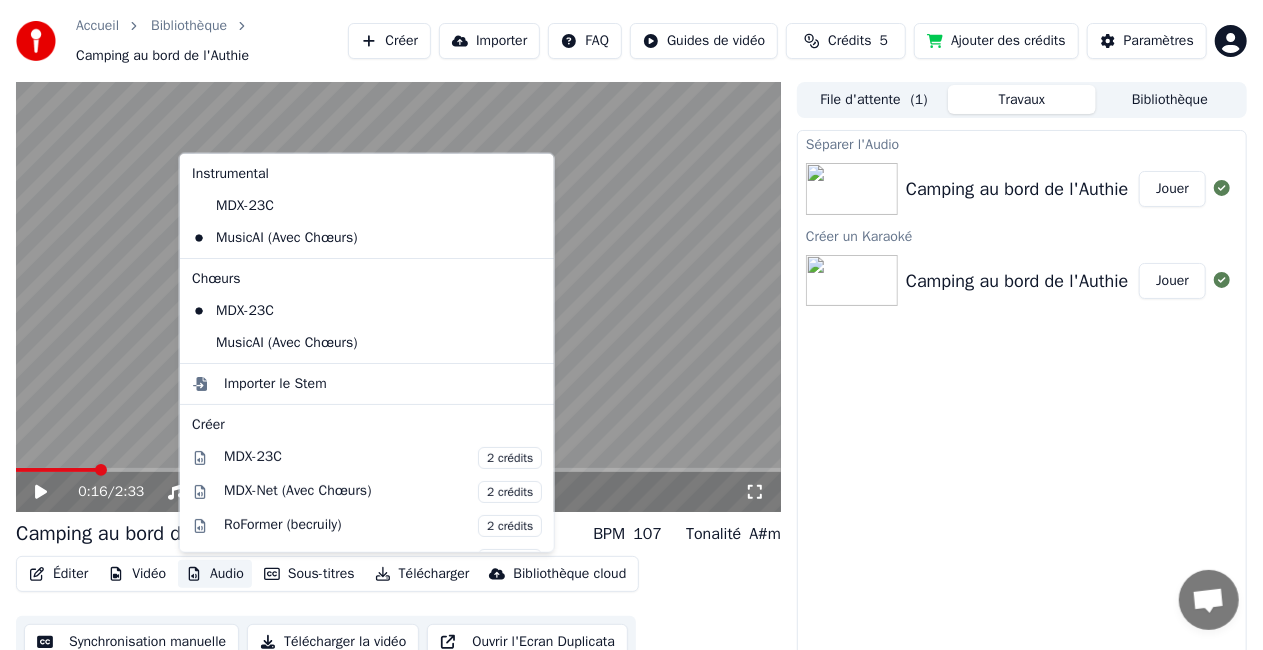 click on "Audio" at bounding box center (215, 574) 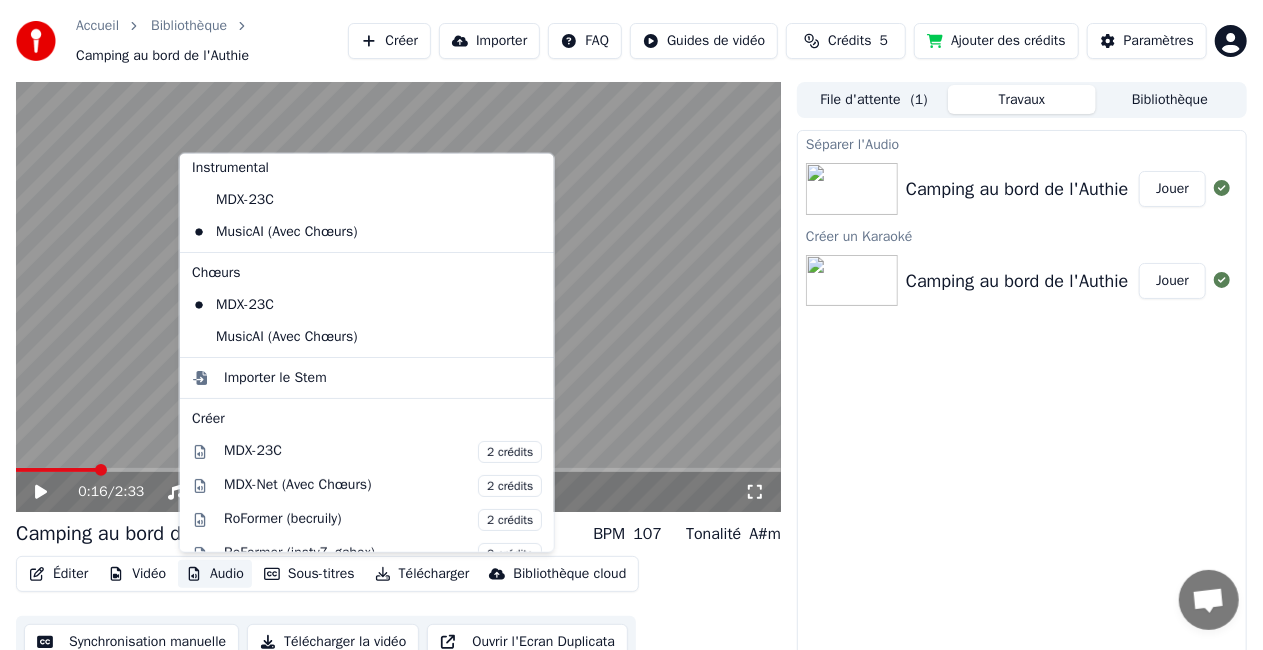 scroll, scrollTop: 0, scrollLeft: 0, axis: both 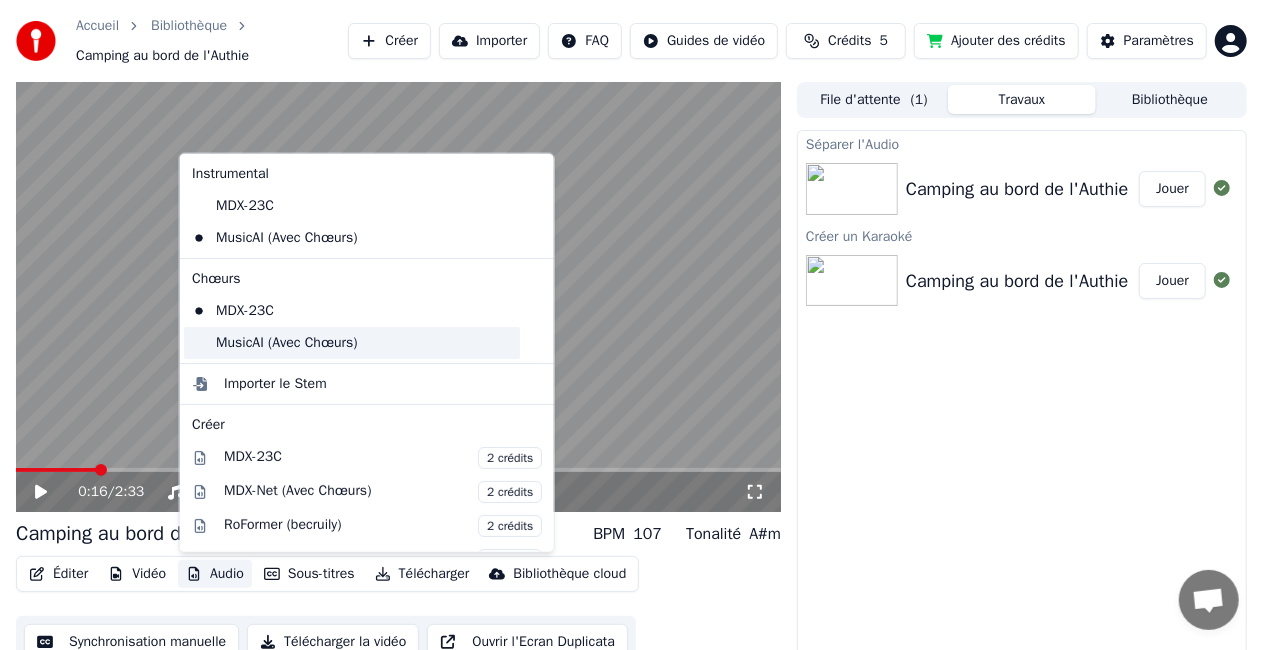 click on "MusicAI (Avec Chœurs)" at bounding box center [352, 343] 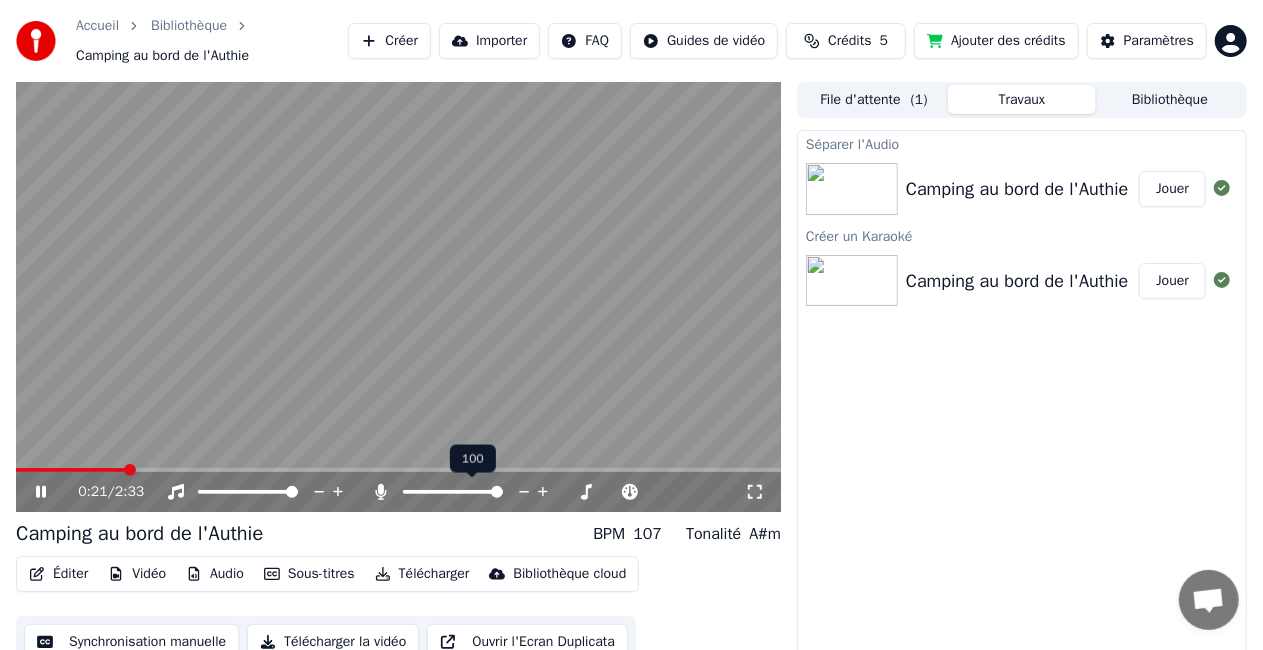 click at bounding box center [453, 492] 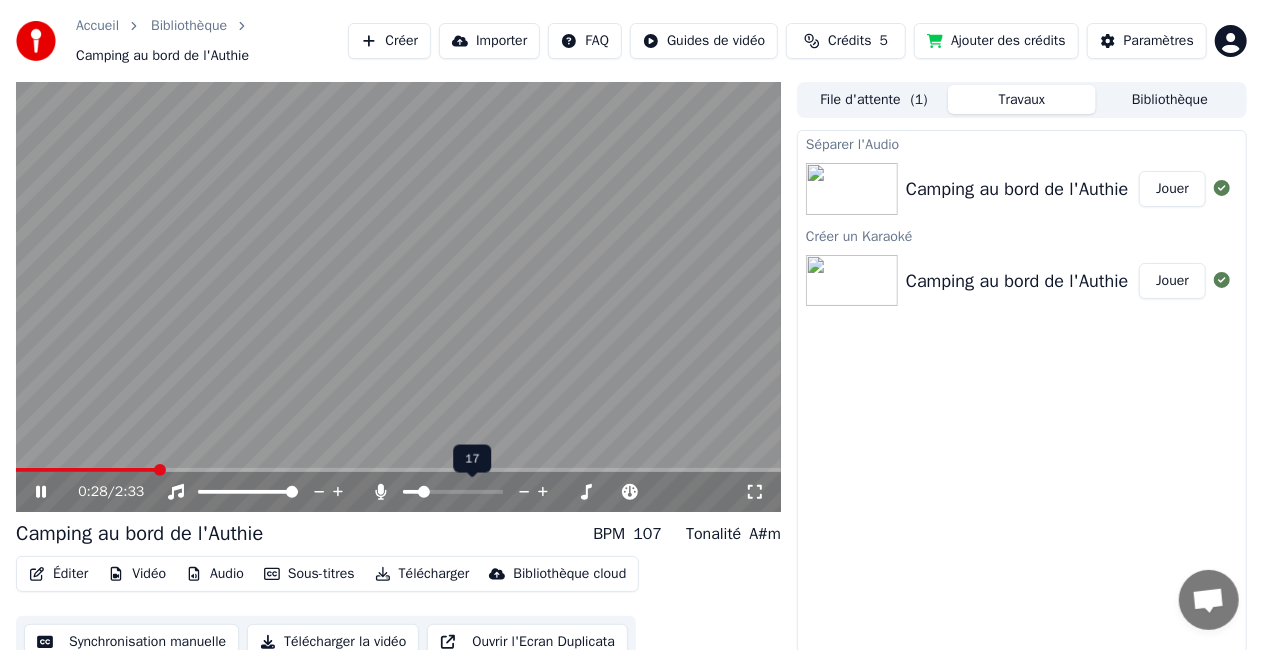 click at bounding box center (424, 492) 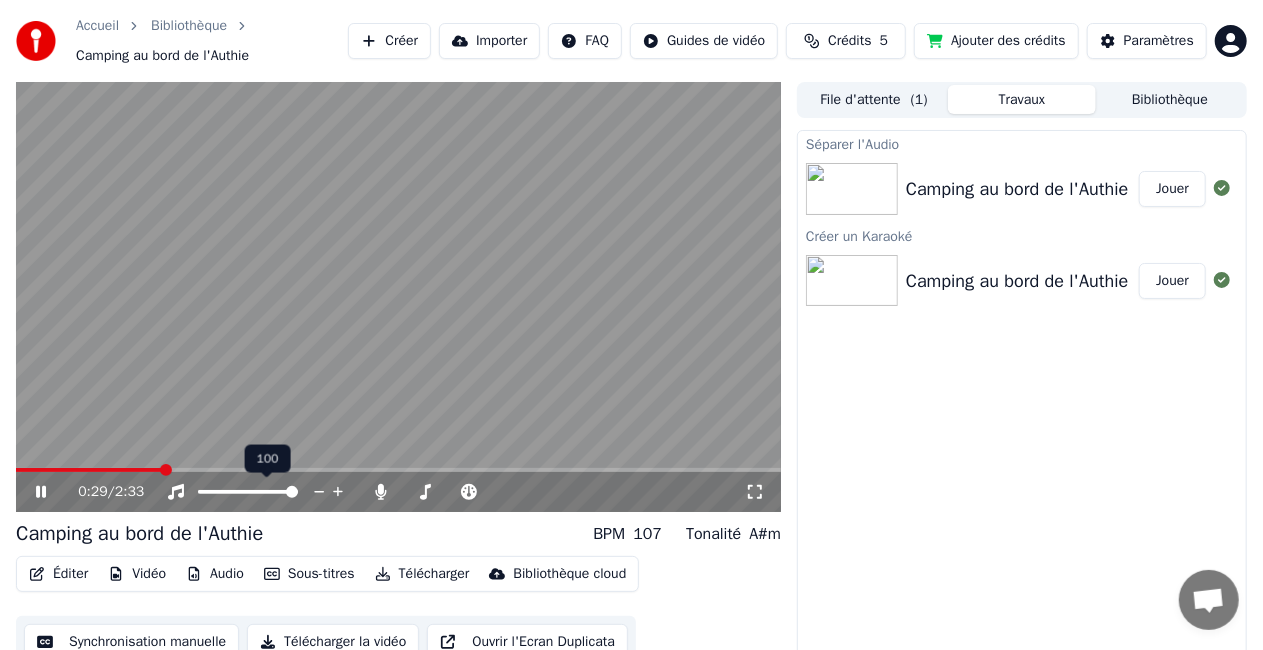click at bounding box center (292, 492) 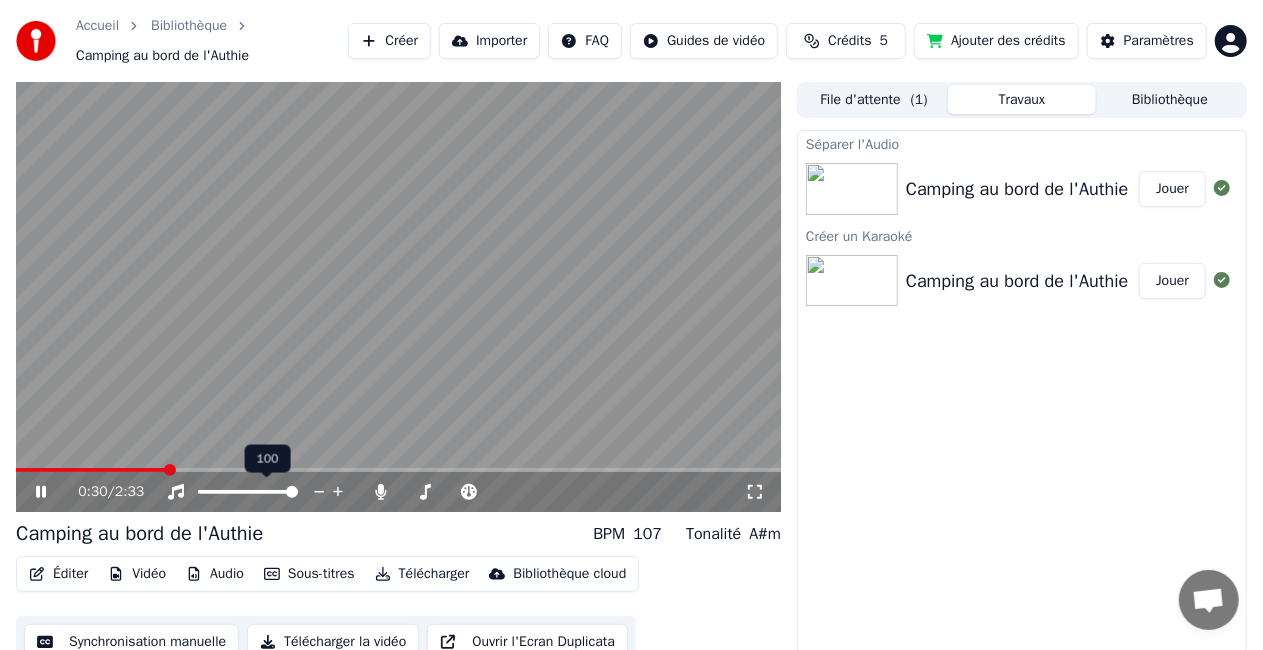 click 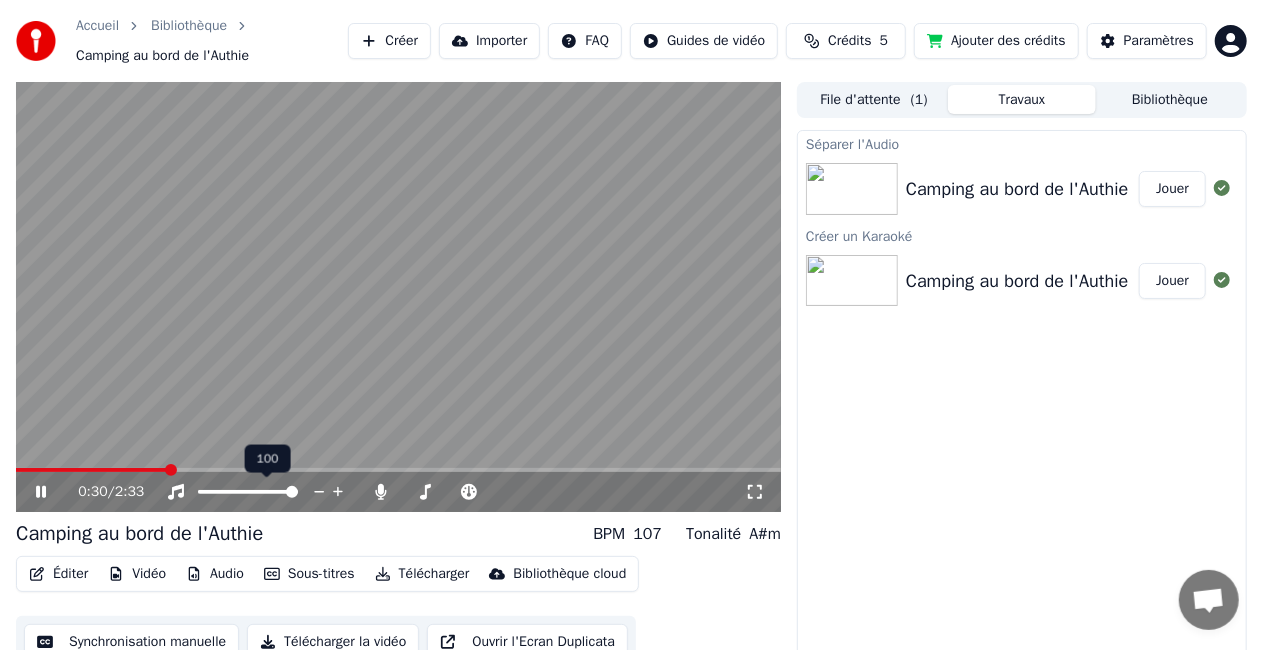 click 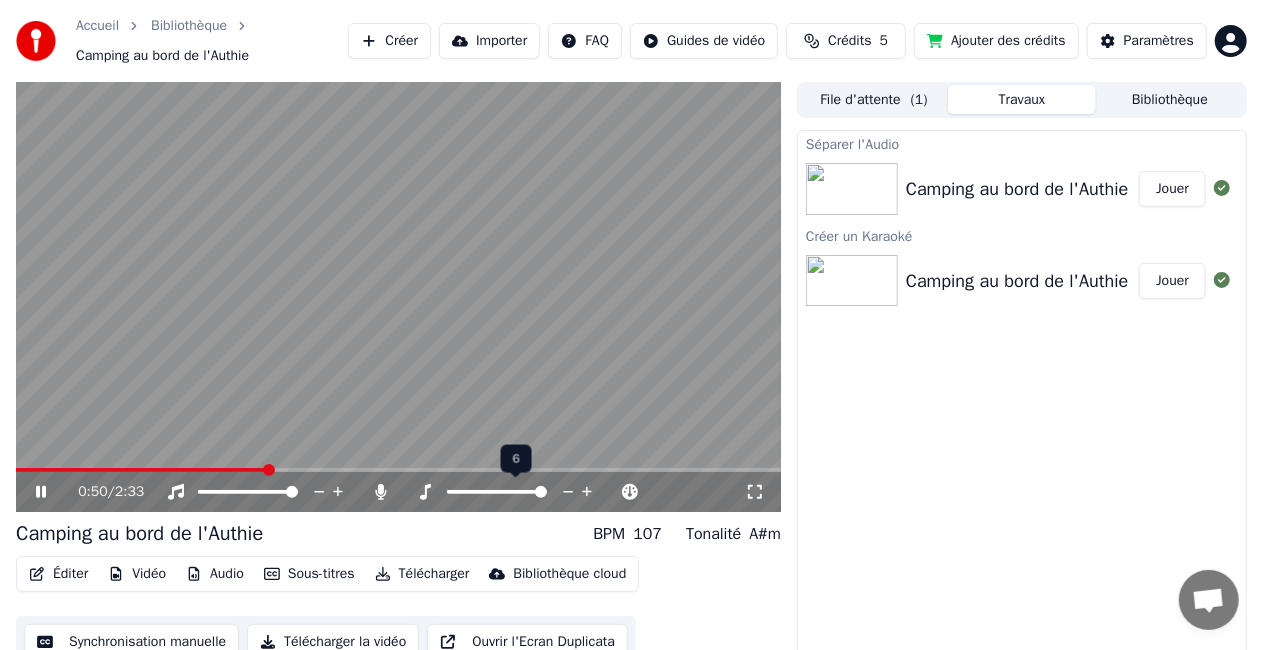 click at bounding box center (541, 492) 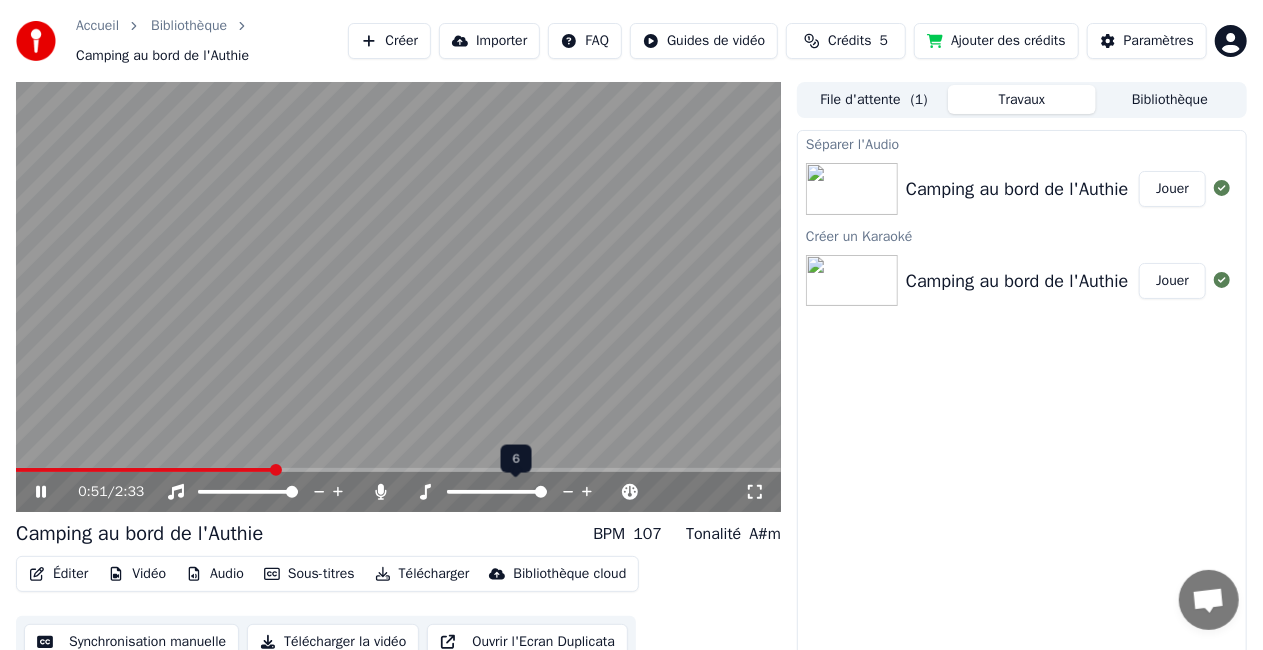 click at bounding box center [541, 492] 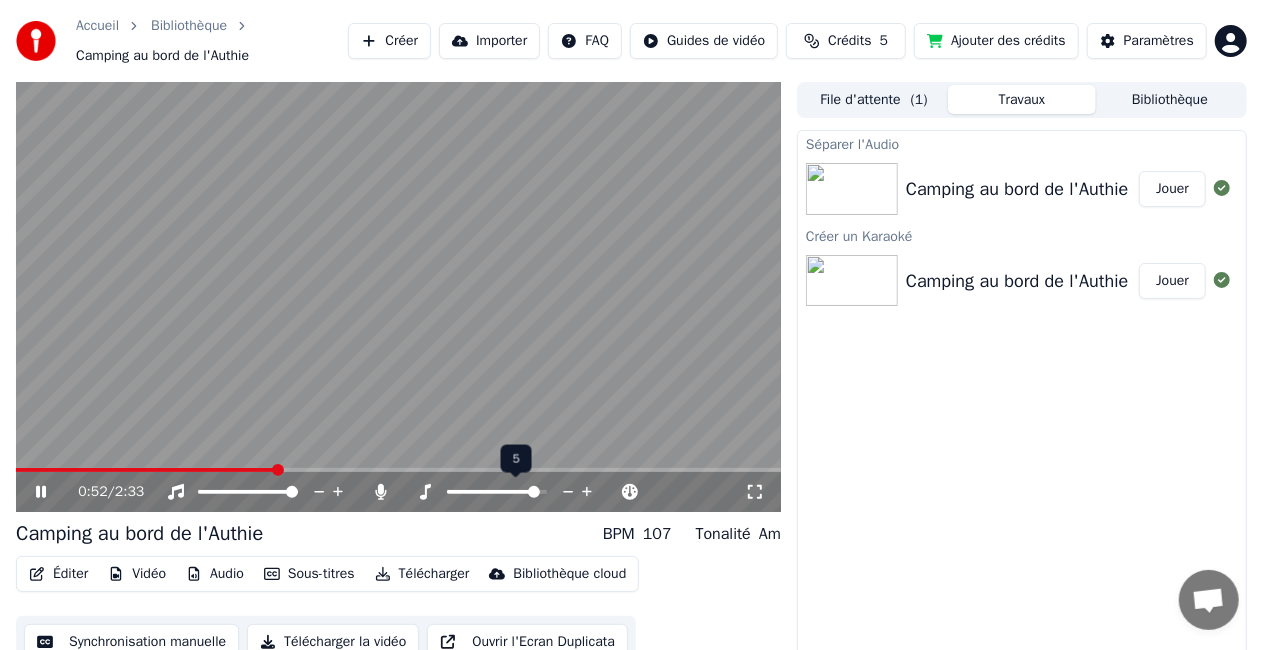 click 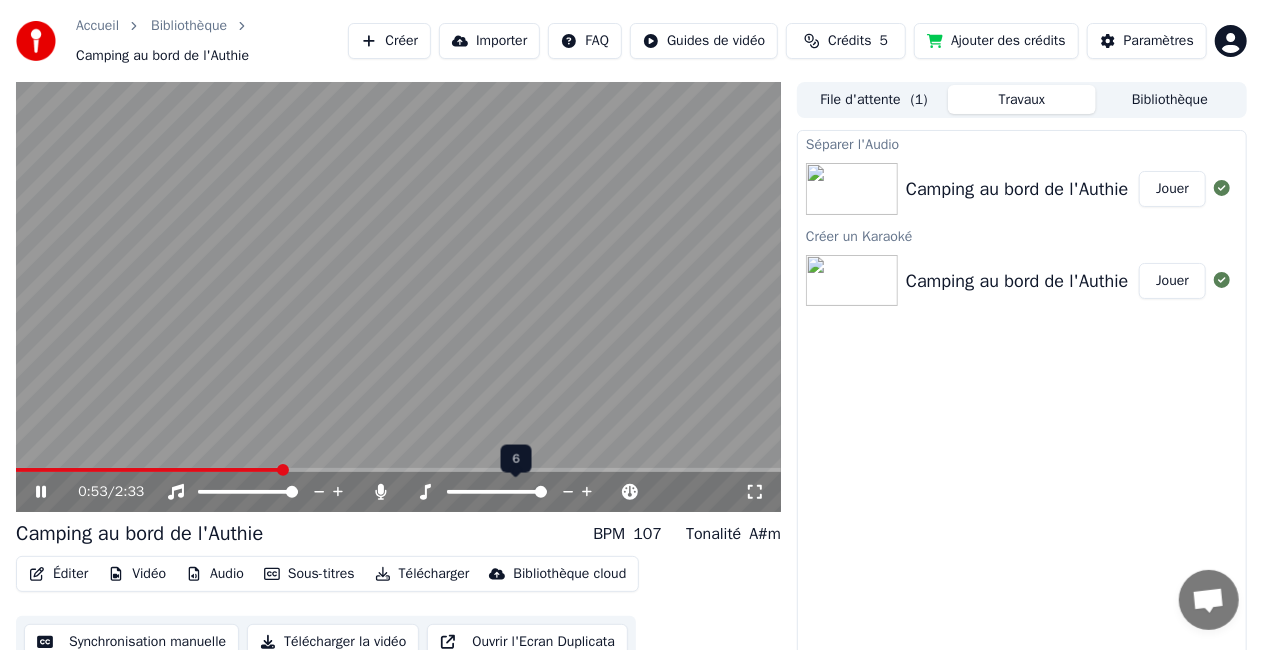 click 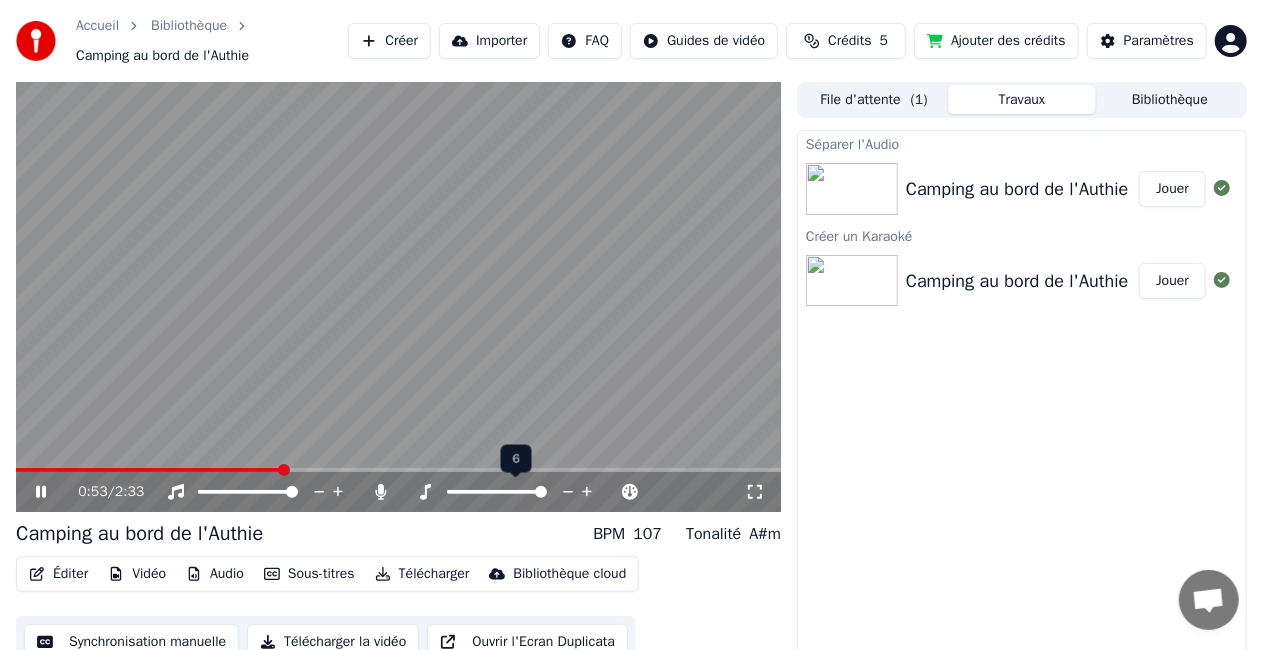click 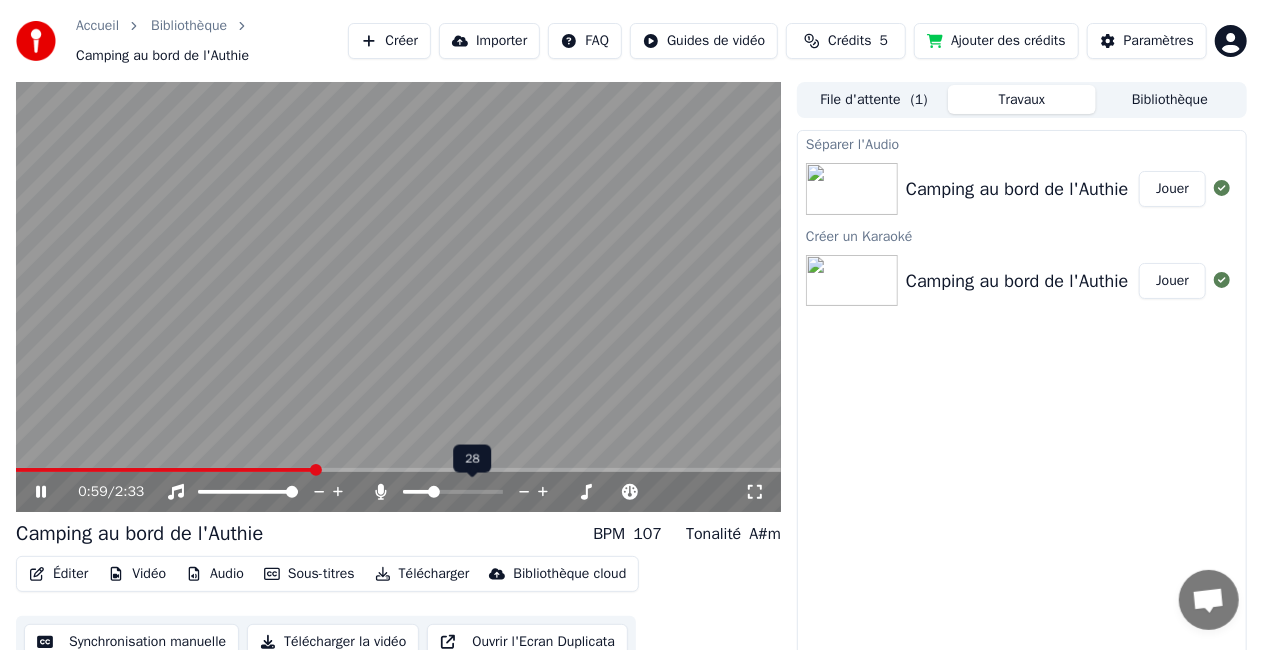 click at bounding box center [434, 492] 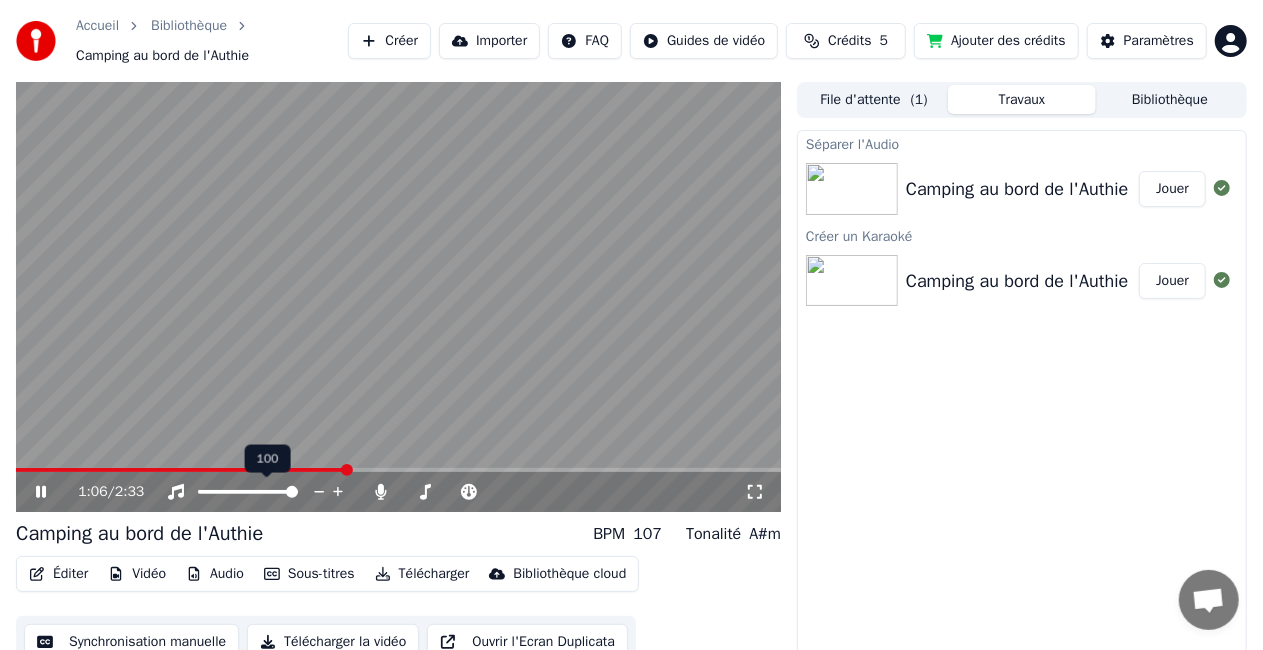 click 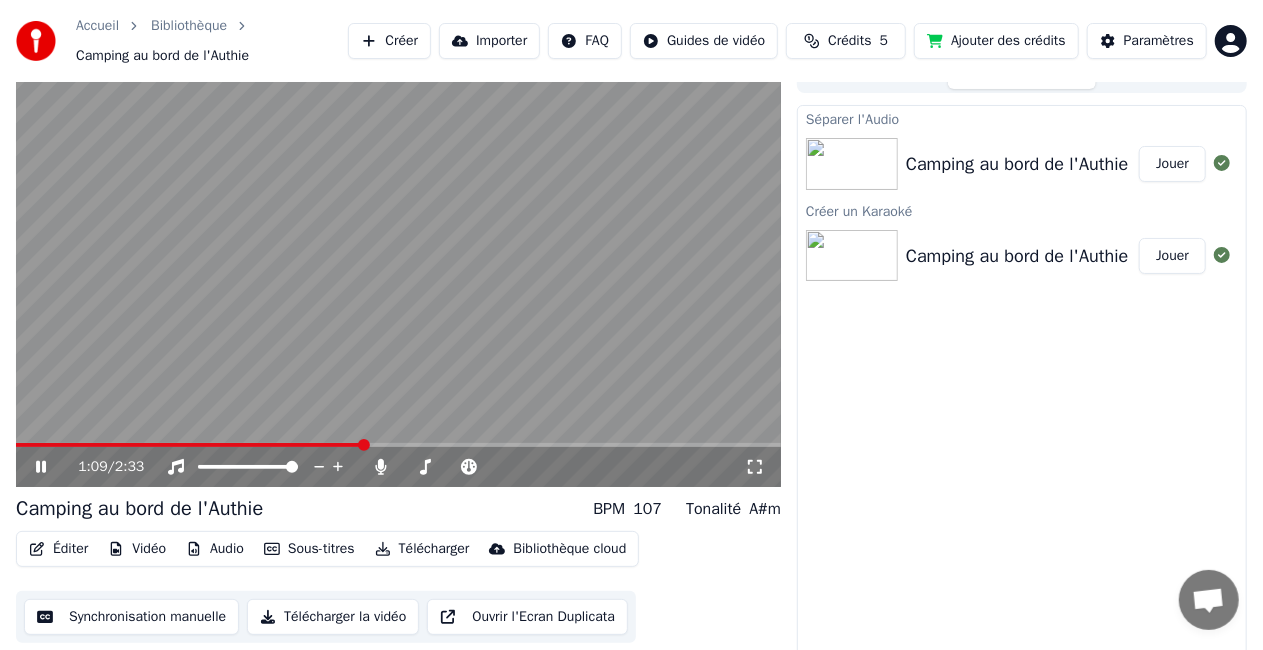 scroll, scrollTop: 32, scrollLeft: 0, axis: vertical 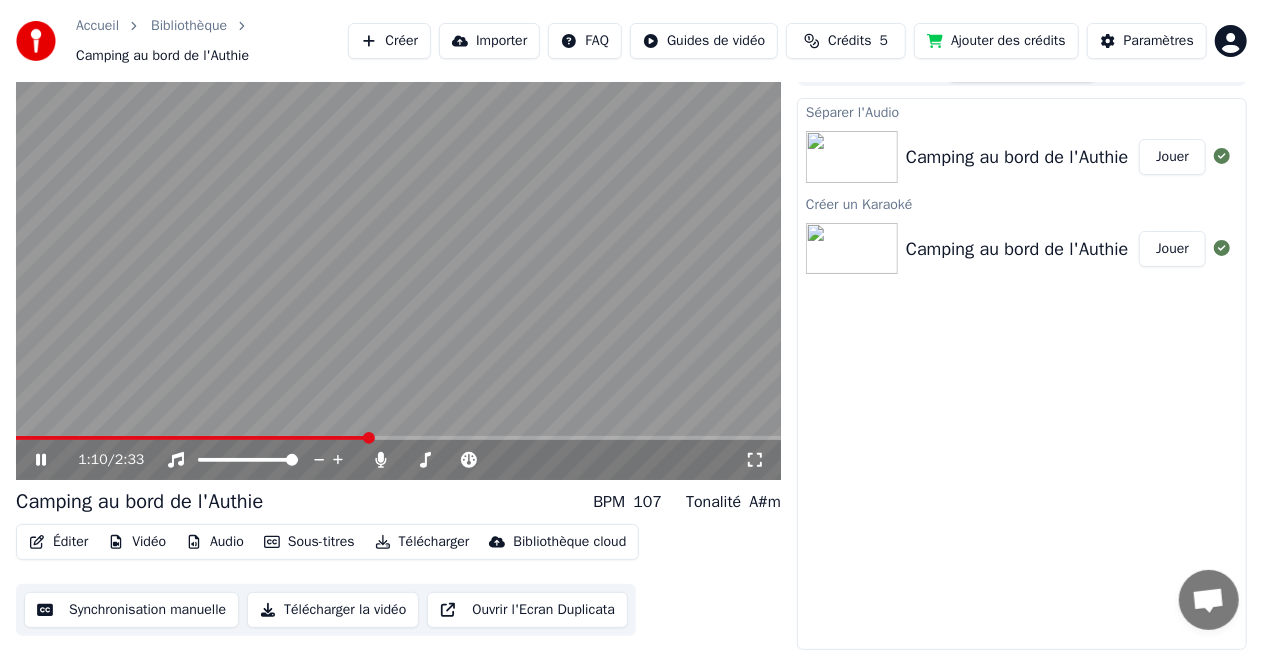 click on "A#m" at bounding box center (765, 502) 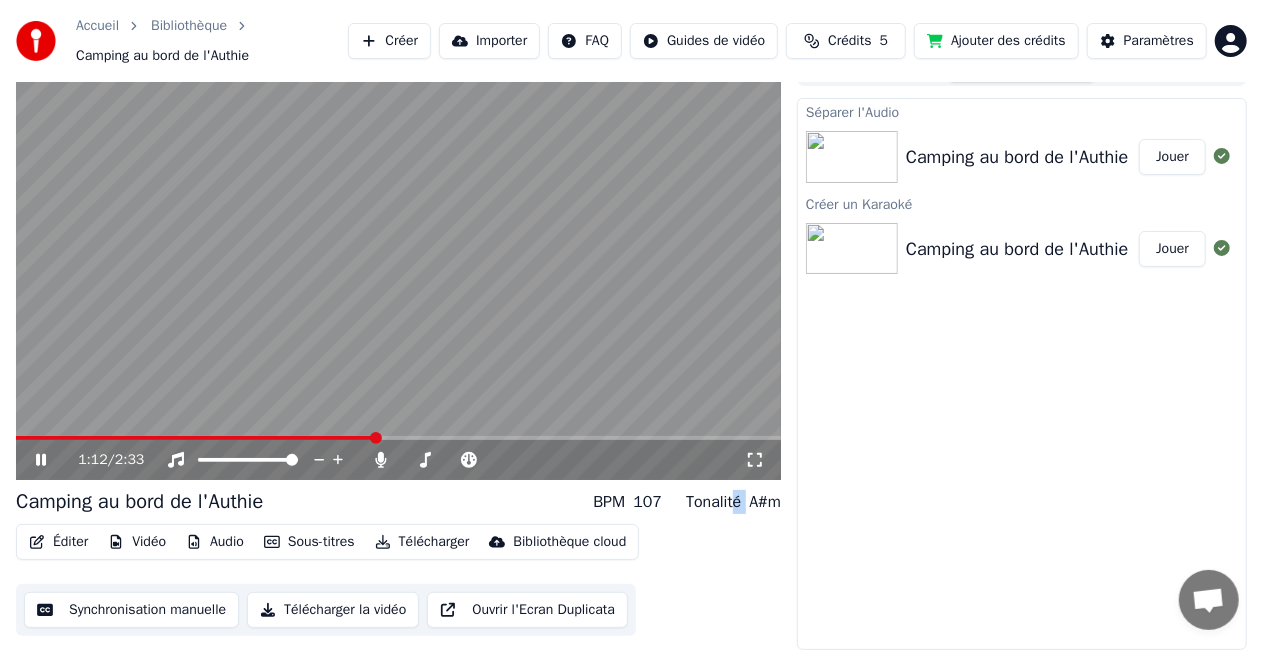 drag, startPoint x: 735, startPoint y: 497, endPoint x: 749, endPoint y: 500, distance: 14.3178215 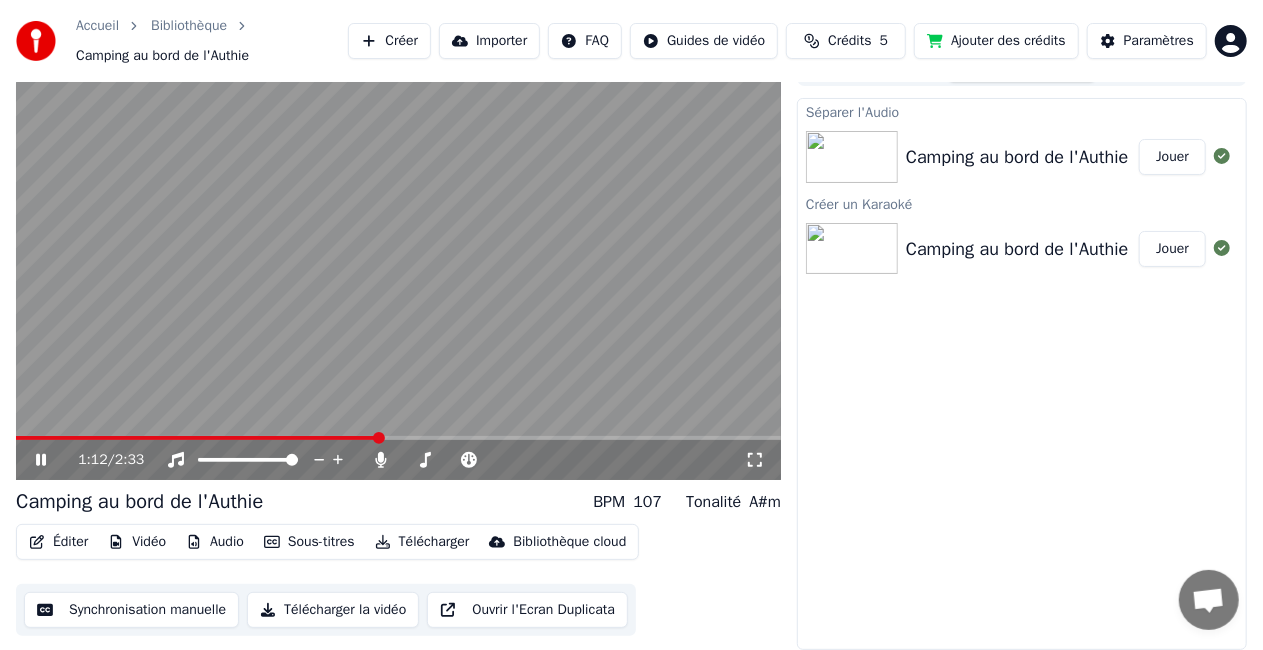 click on "A#m" at bounding box center (765, 502) 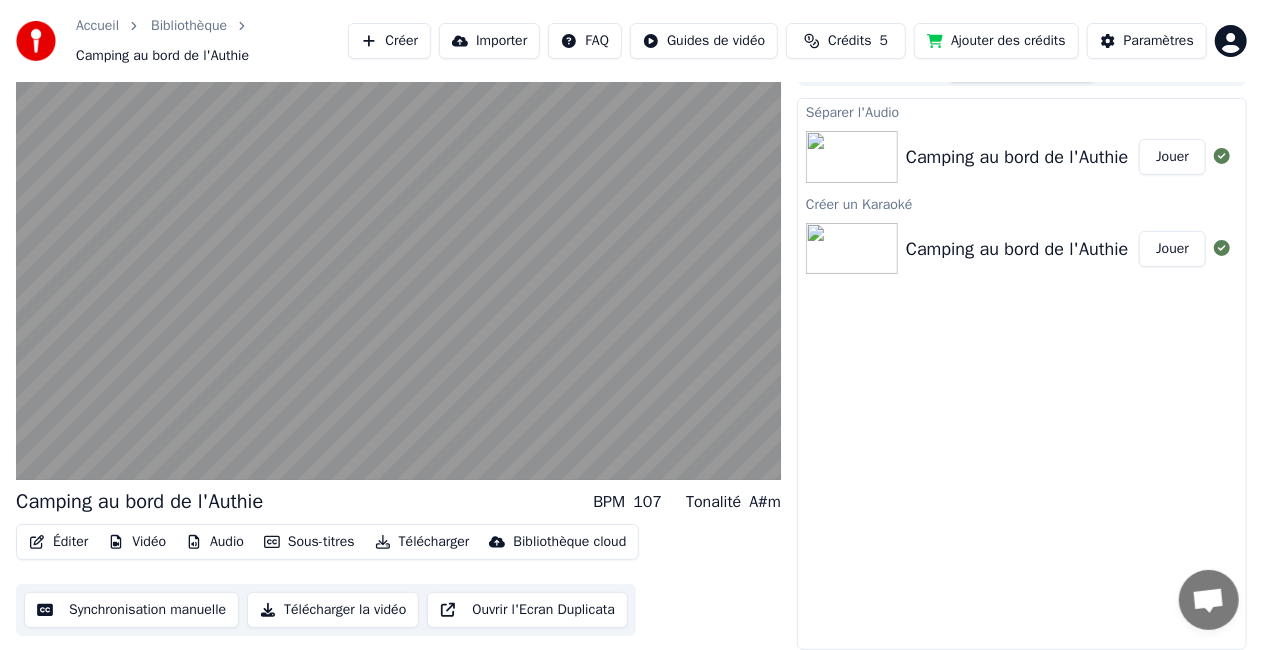 click on "Sous-titres" at bounding box center (309, 542) 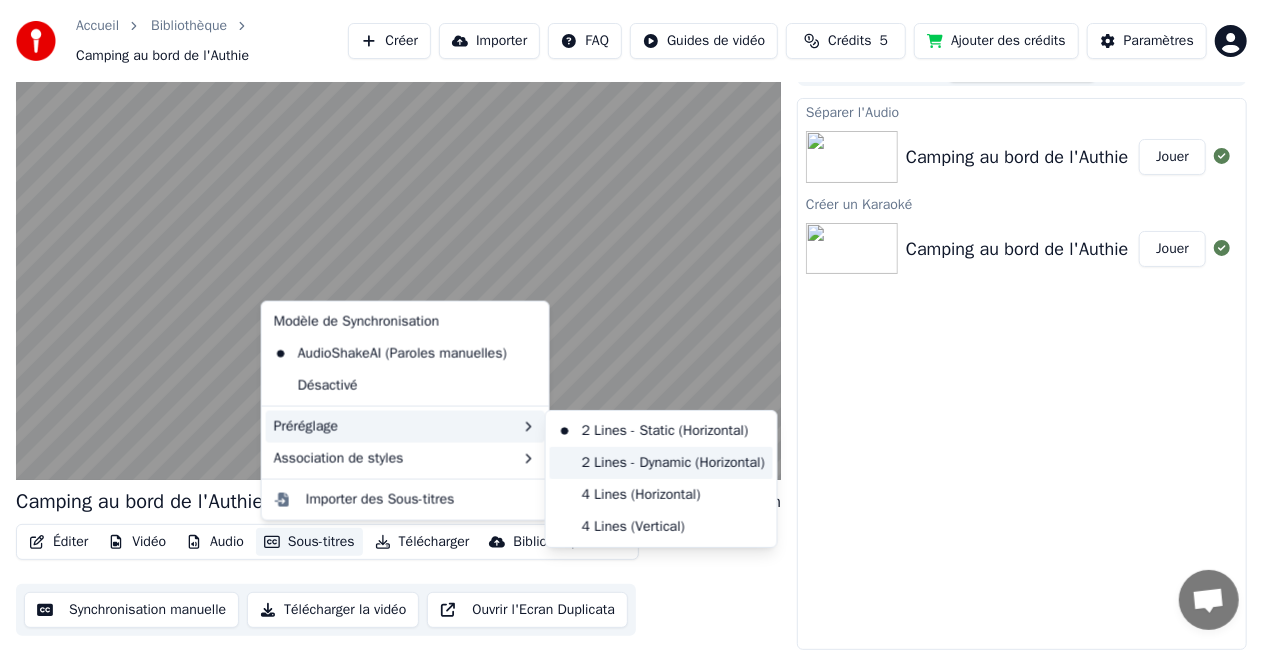 click on "2 Lines - Dynamic (Horizontal)" at bounding box center [661, 463] 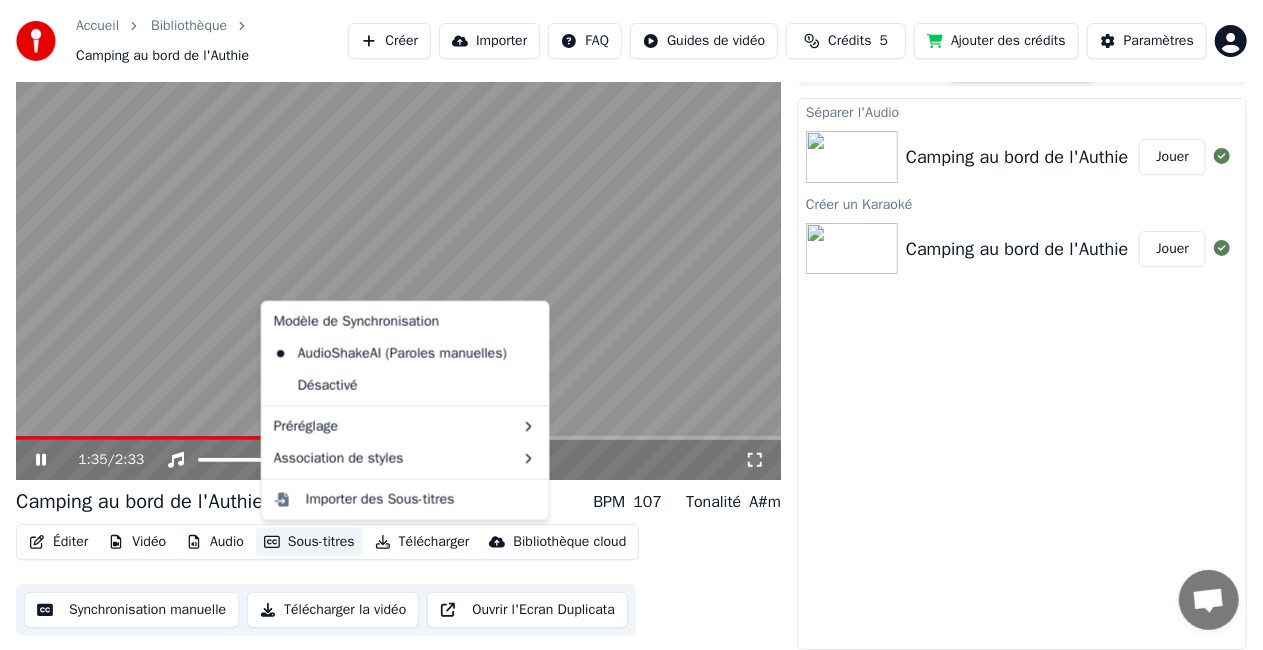 click on "Sous-titres" at bounding box center (309, 542) 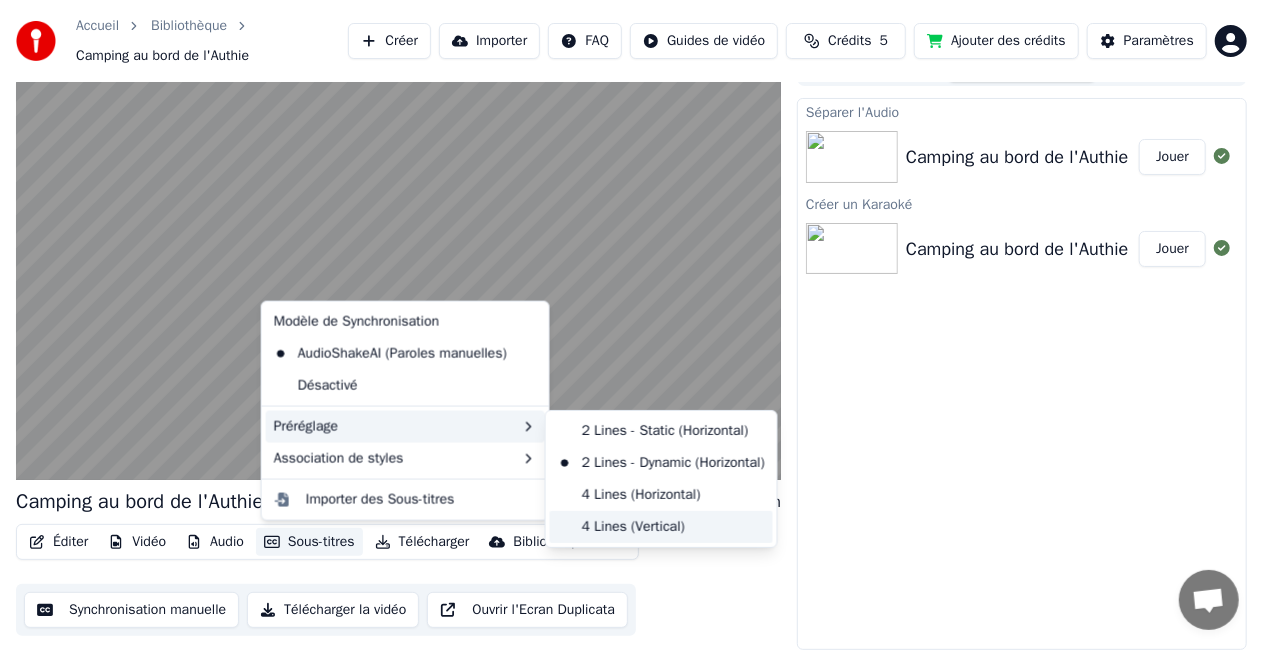 click on "4 Lines (Vertical)" at bounding box center [661, 527] 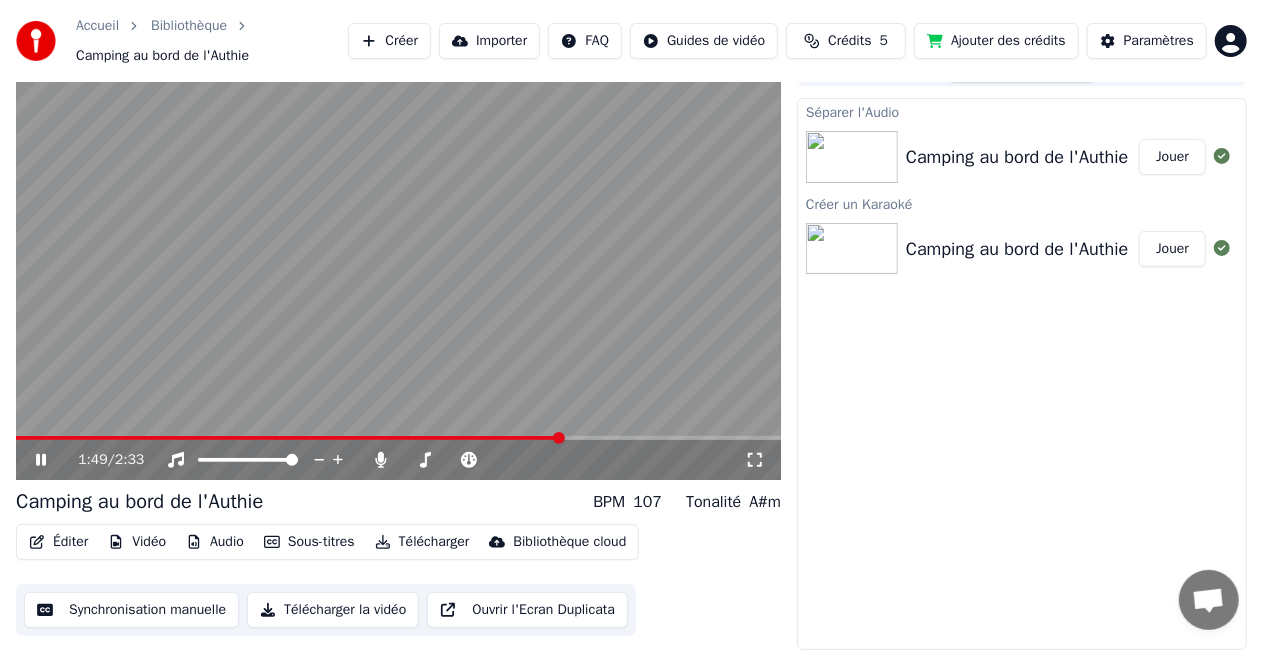 click on "Sous-titres" at bounding box center (309, 542) 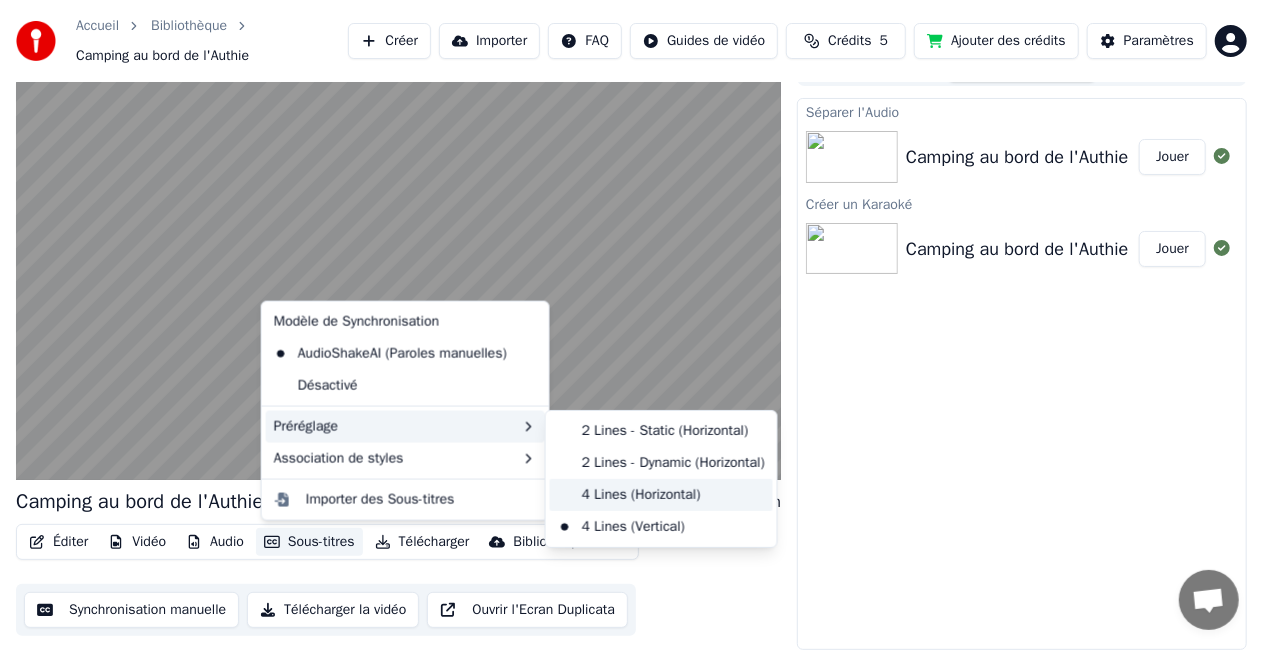 click on "4 Lines (Horizontal)" at bounding box center [661, 495] 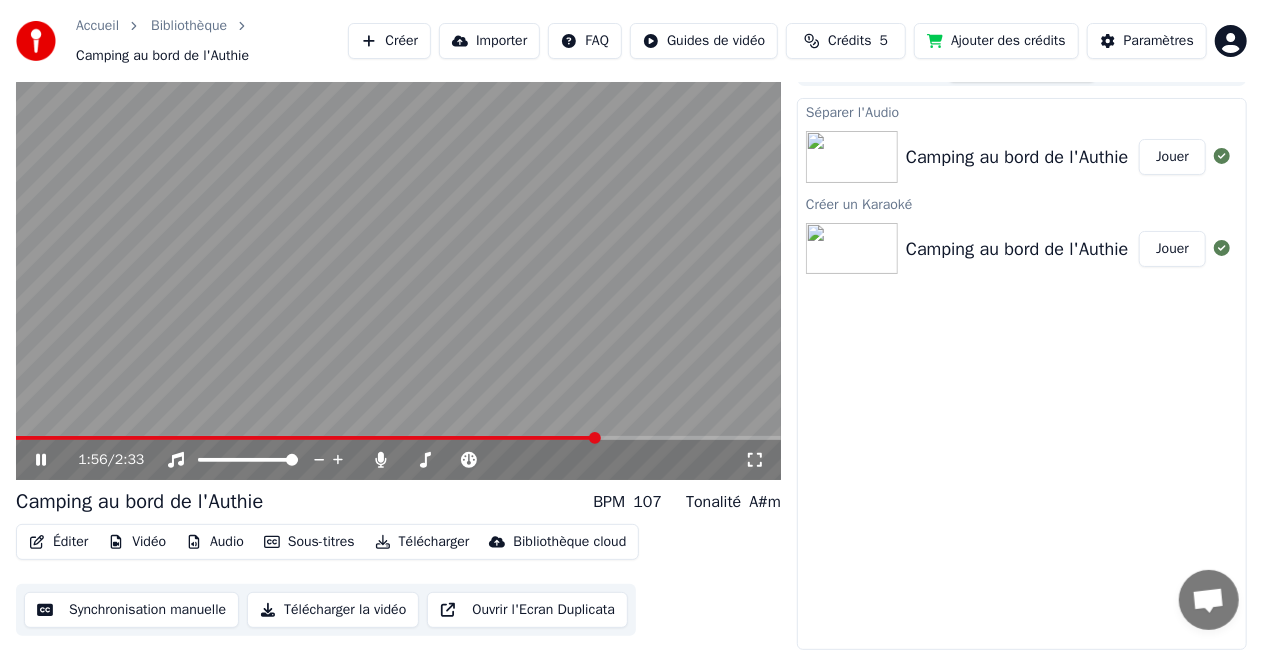click on "Sous-titres" at bounding box center [309, 542] 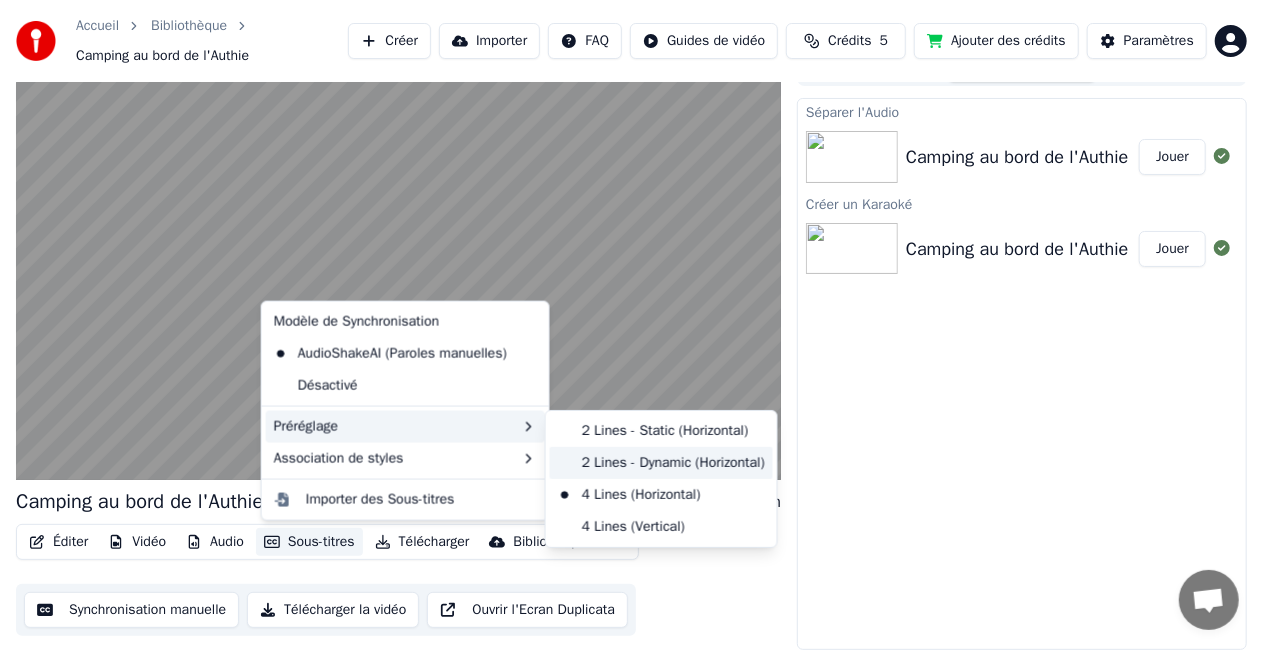 click on "2 Lines - Dynamic (Horizontal)" at bounding box center [661, 463] 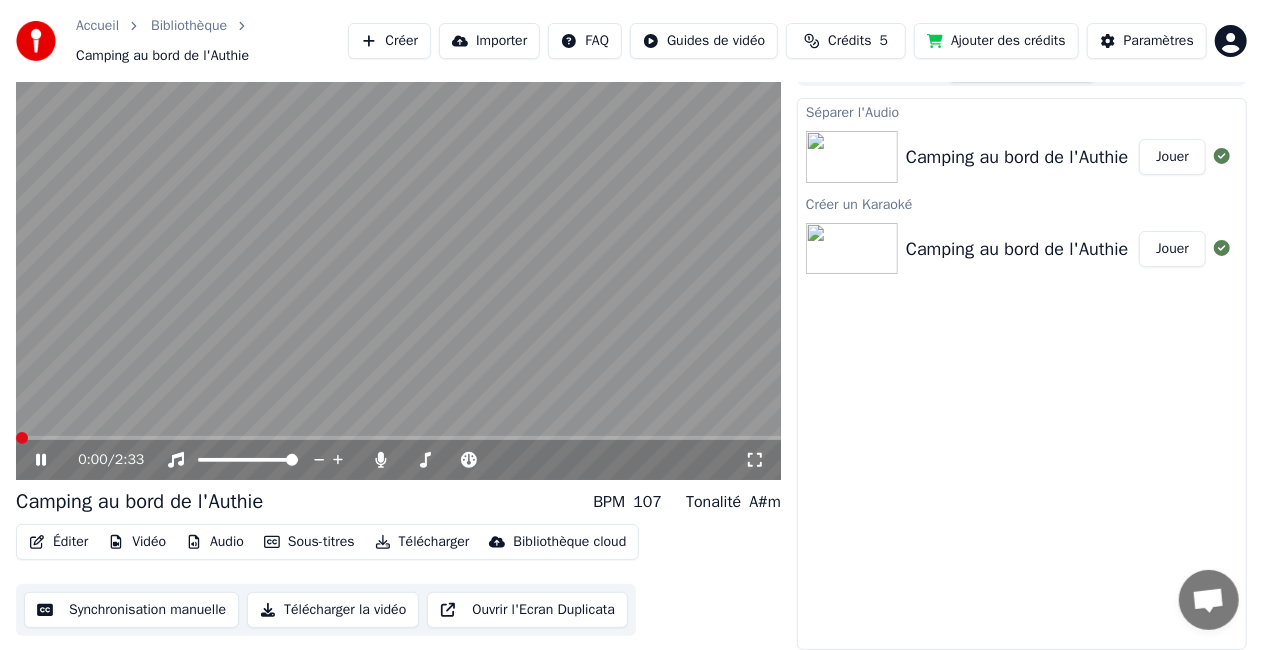 click at bounding box center [22, 438] 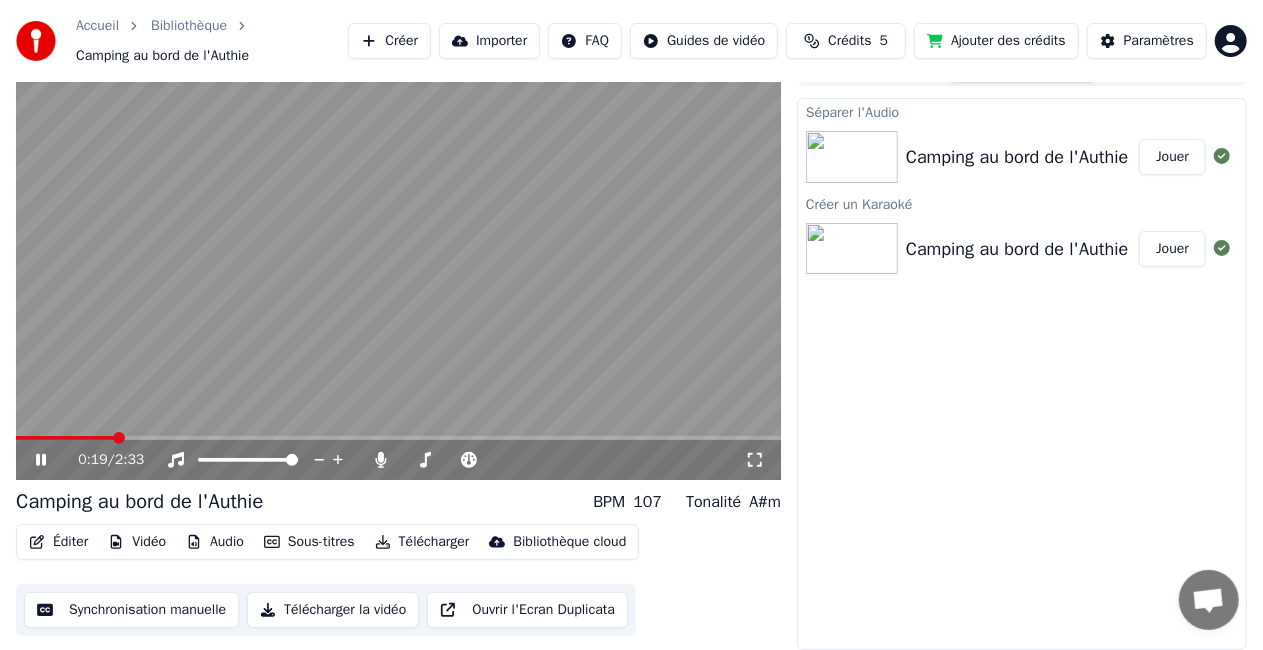 click on "Audio" at bounding box center [215, 542] 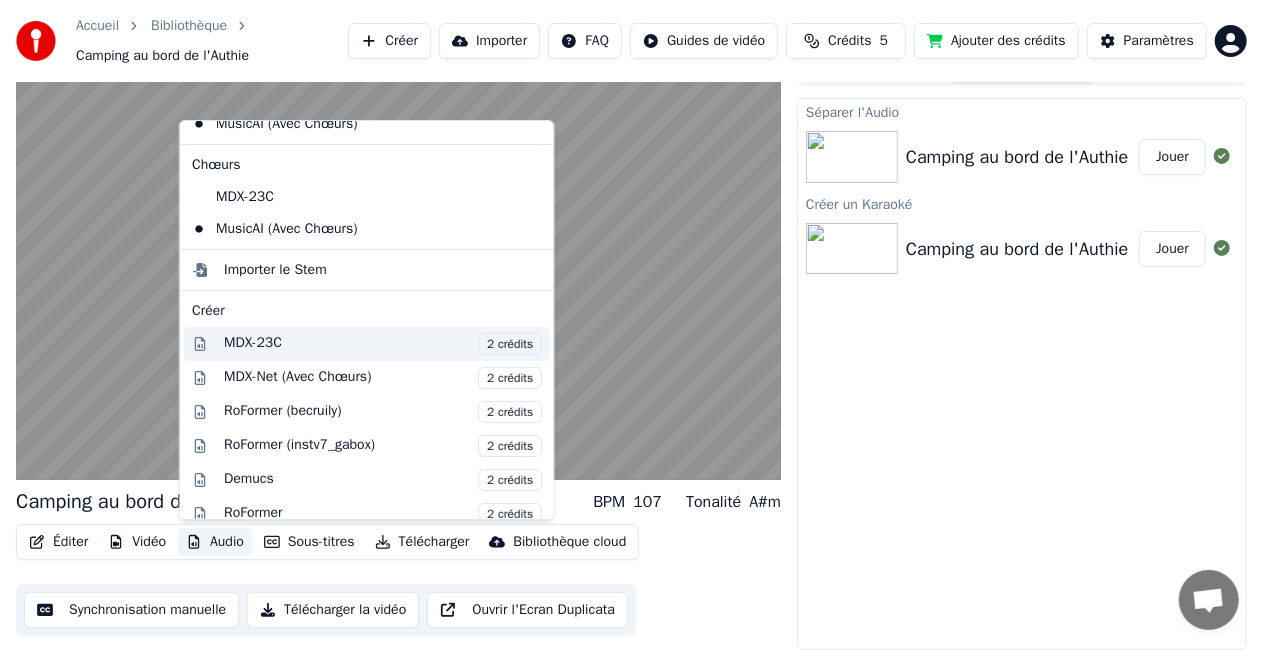 scroll, scrollTop: 100, scrollLeft: 0, axis: vertical 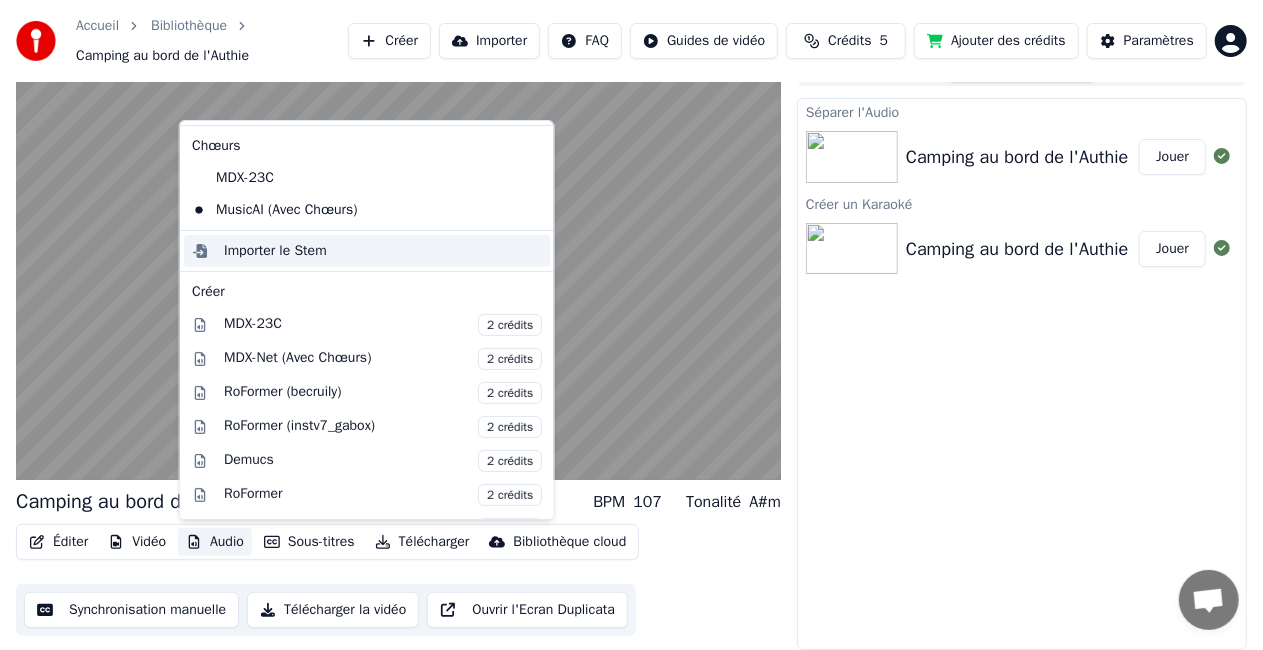 click on "Importer le Stem" at bounding box center (275, 251) 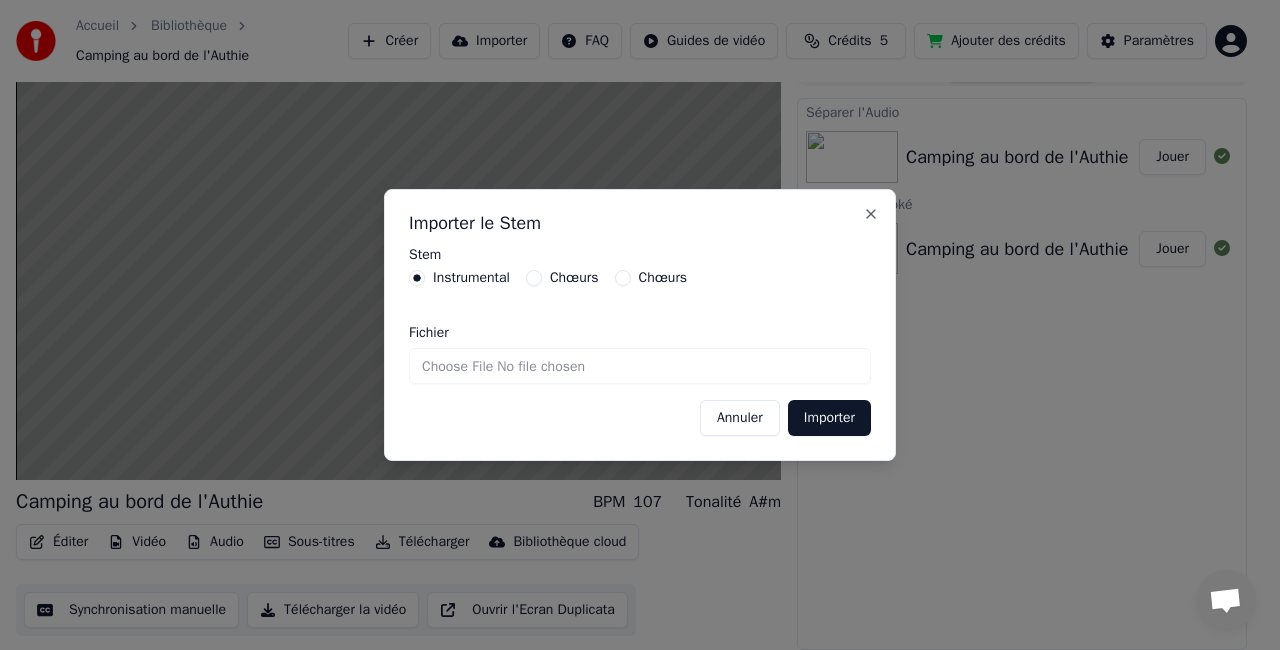 click on "Annuler" at bounding box center (740, 418) 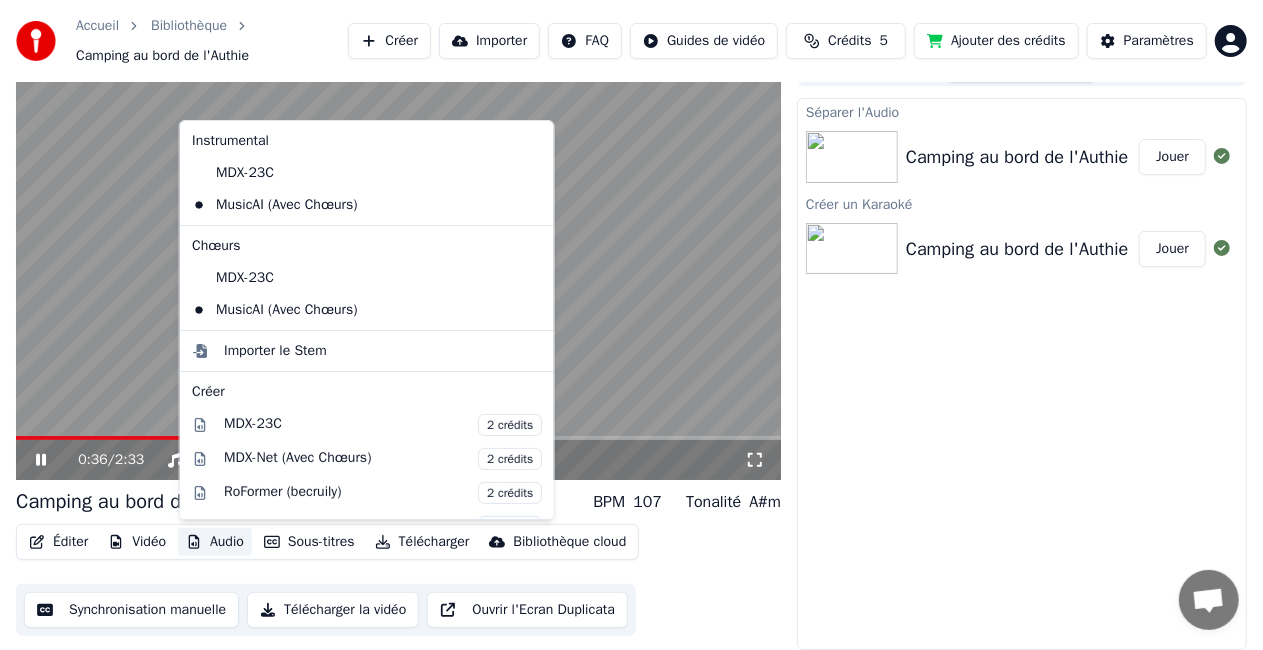 click on "Audio" at bounding box center [215, 542] 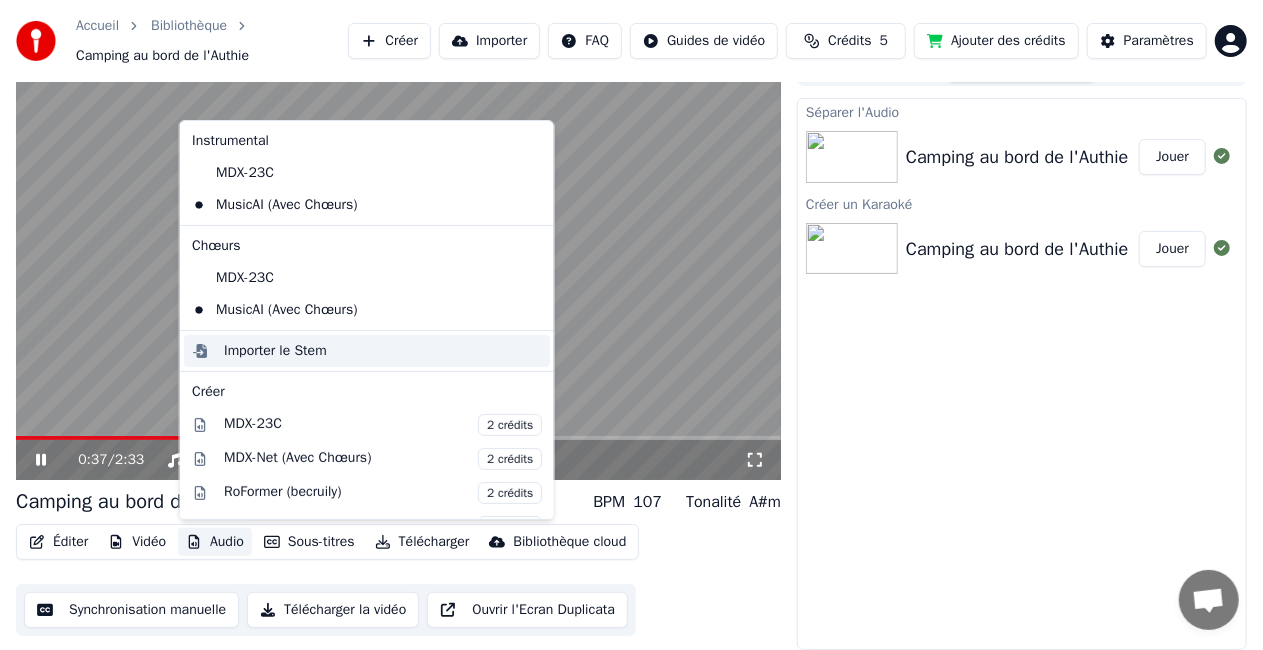 click on "Importer le Stem" at bounding box center (275, 351) 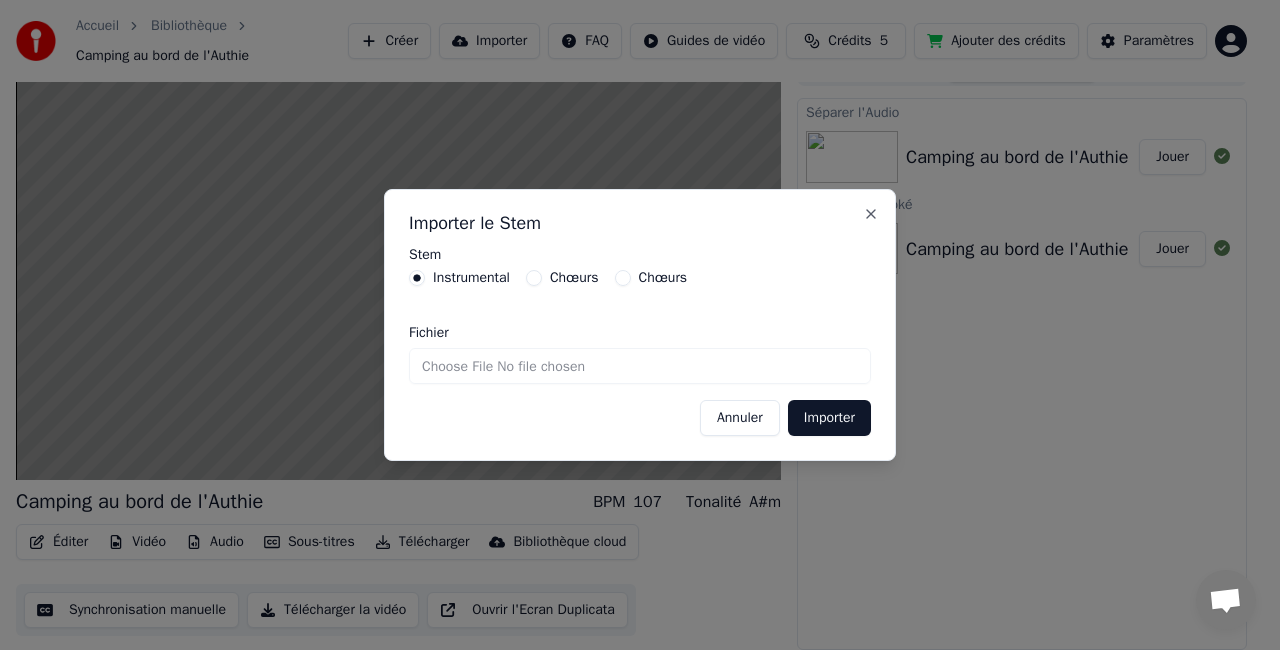 click on "Fichier" at bounding box center [640, 366] 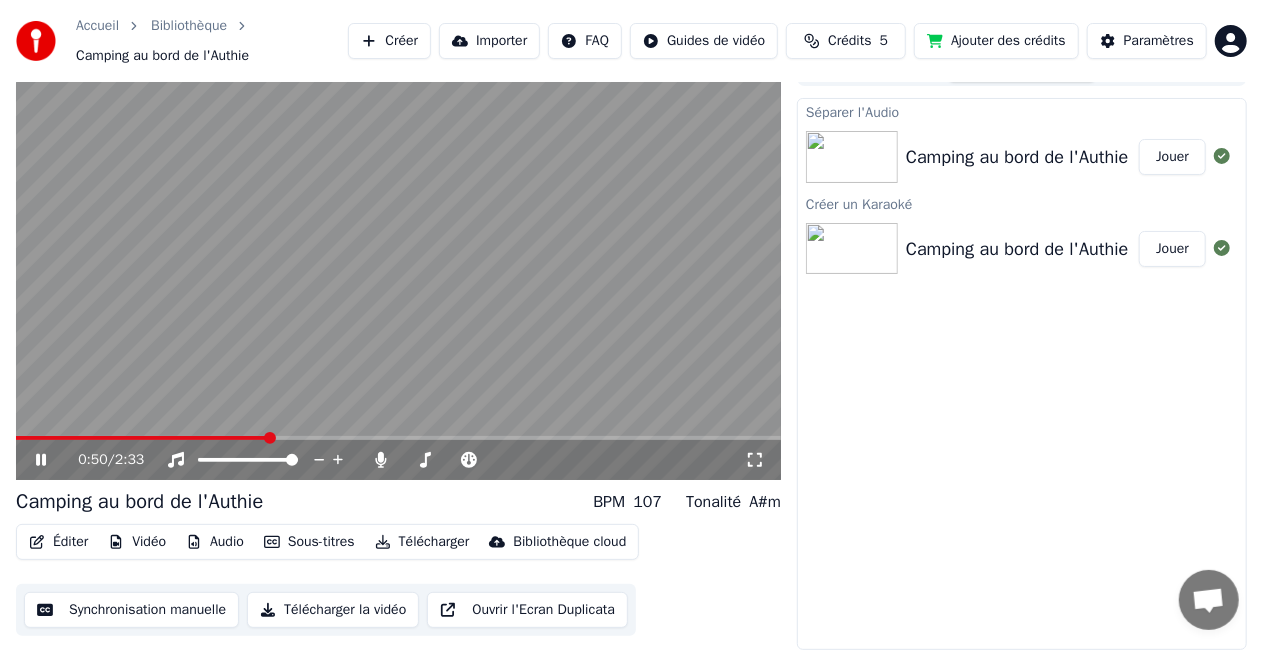 click on "Audio" at bounding box center [215, 542] 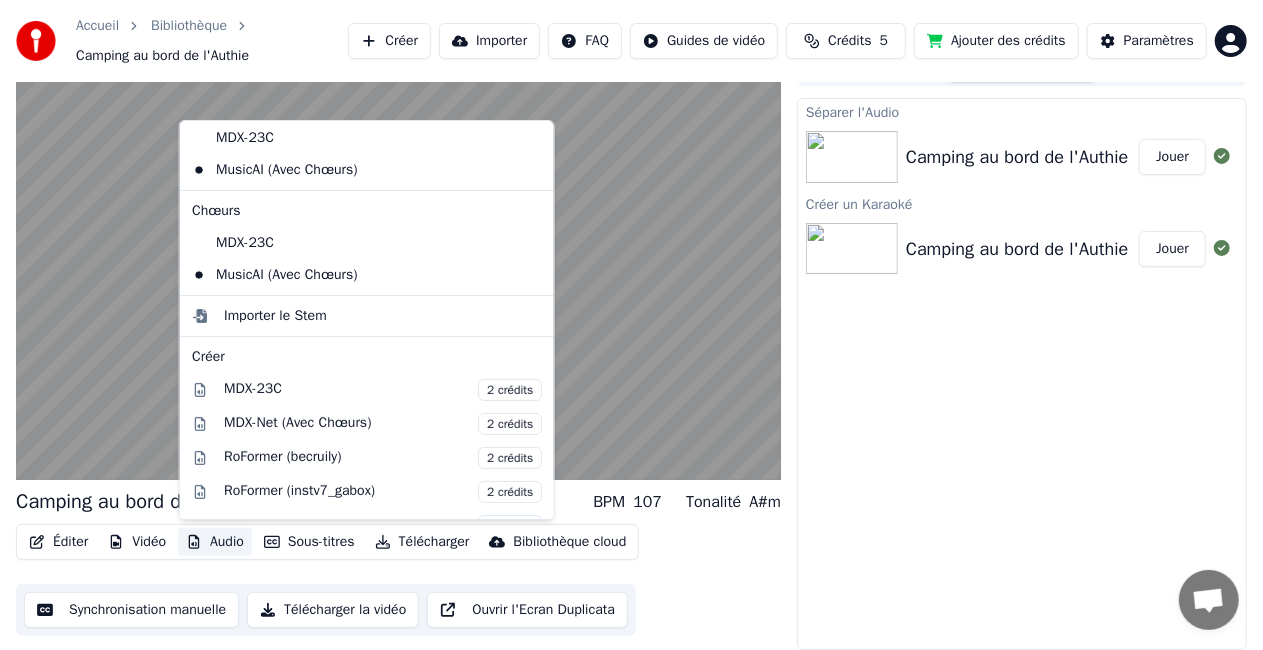 scroll, scrollTop: 0, scrollLeft: 0, axis: both 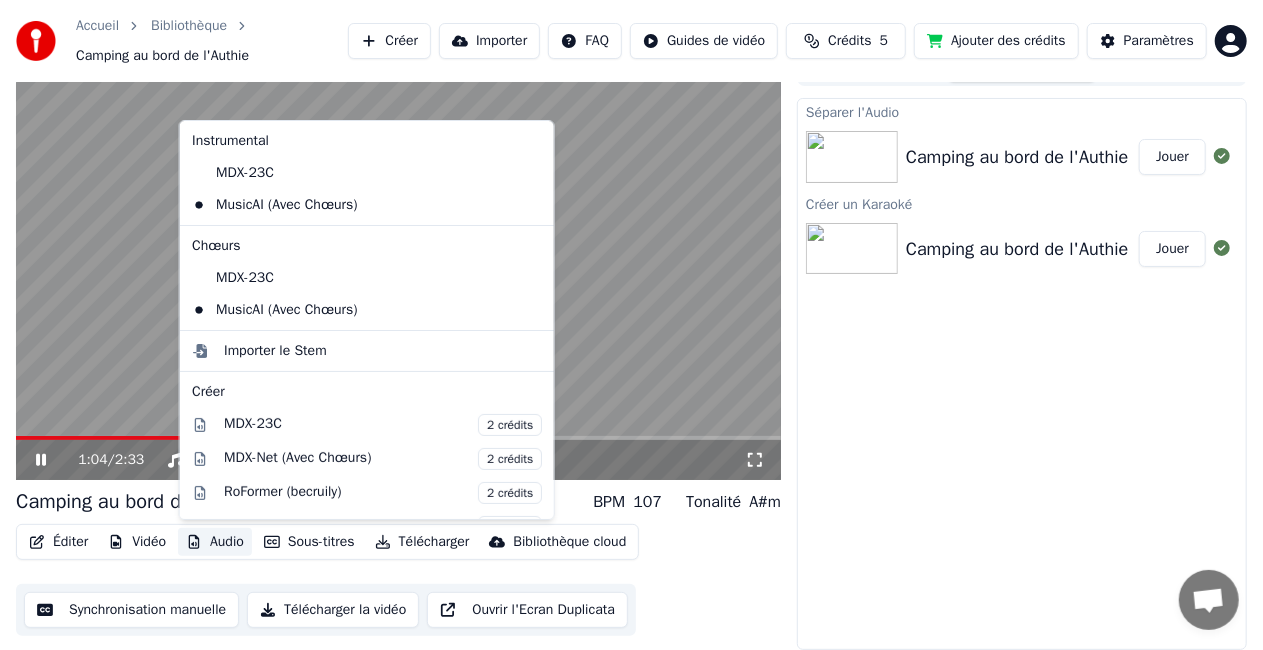 click on "Séparer l'Audio Camping au bord de l'Authie Jouer Créer un Karaoké Camping au bord de l'Authie Jouer" at bounding box center (1022, 374) 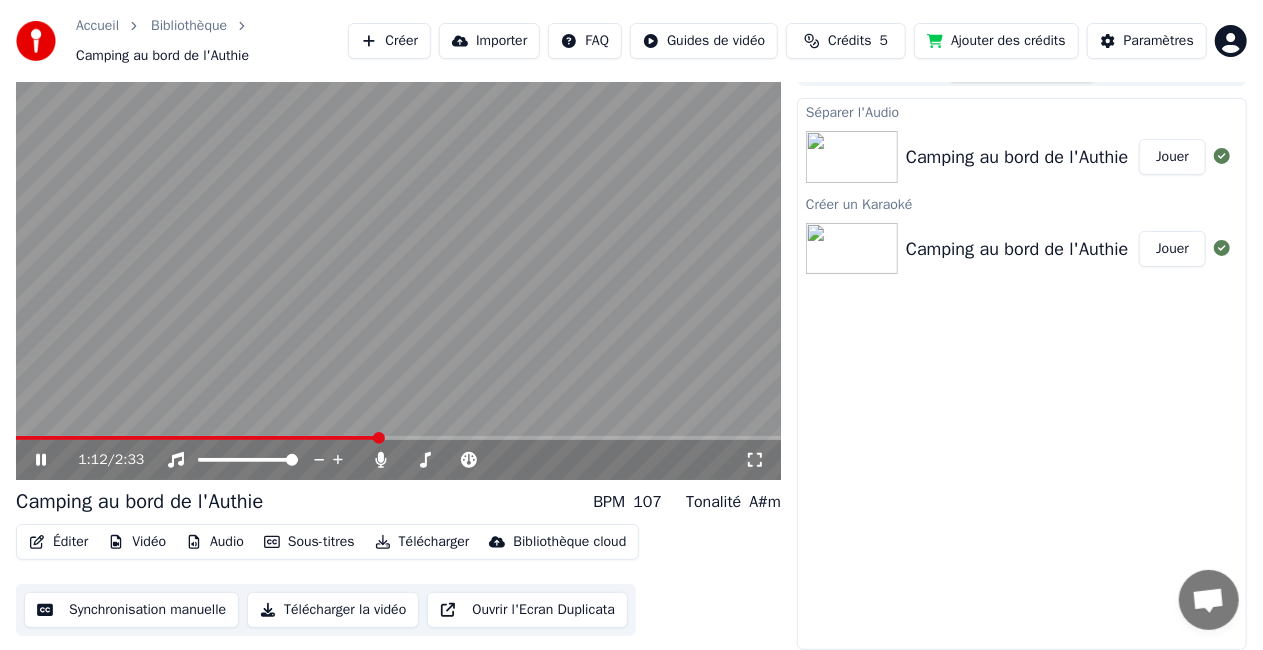 click at bounding box center (856, 157) 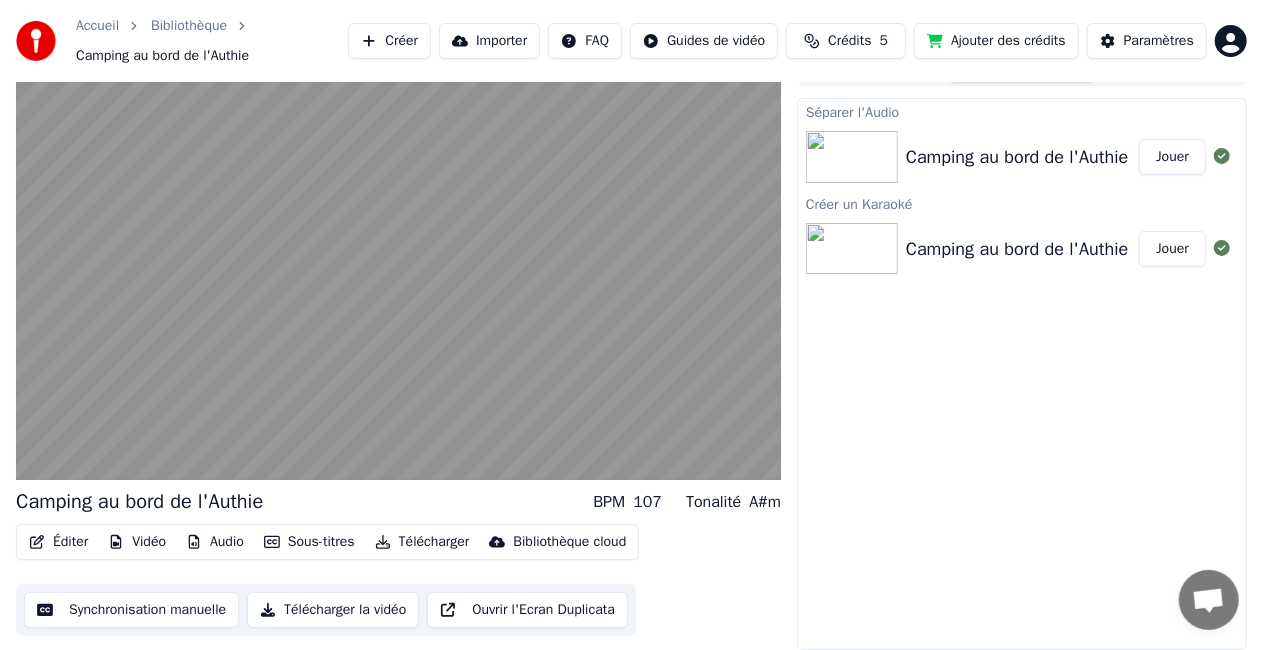 click on "Jouer" at bounding box center (1172, 157) 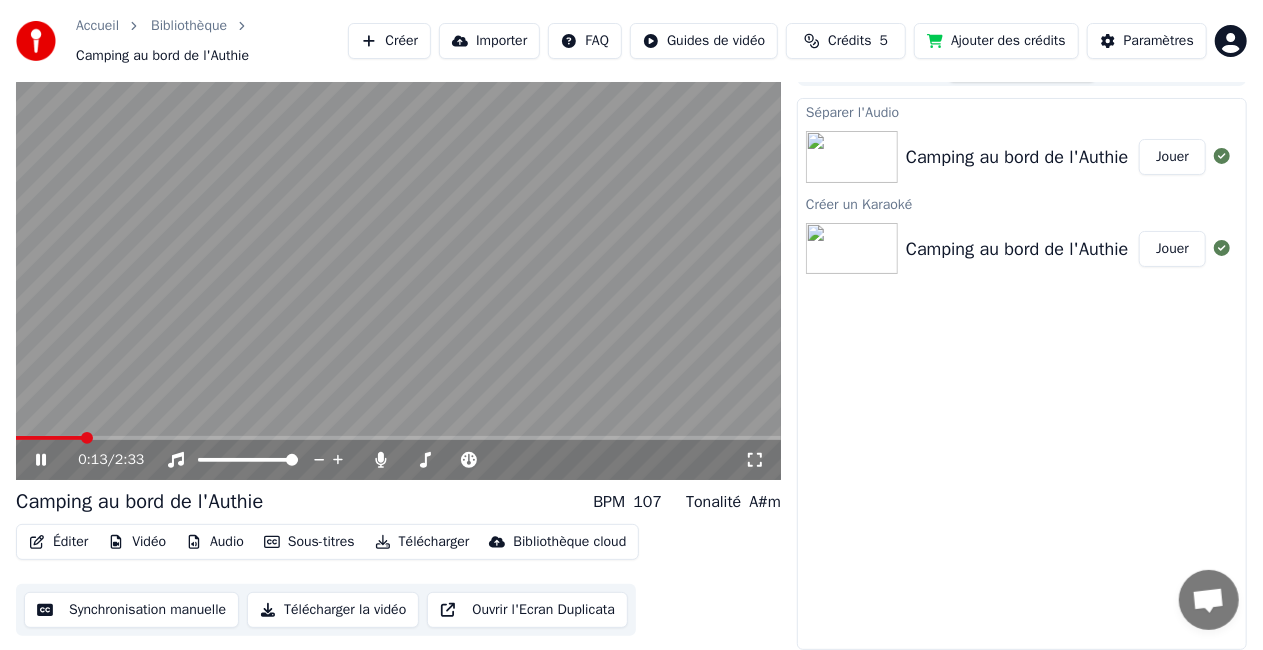 click on "Audio" at bounding box center [215, 542] 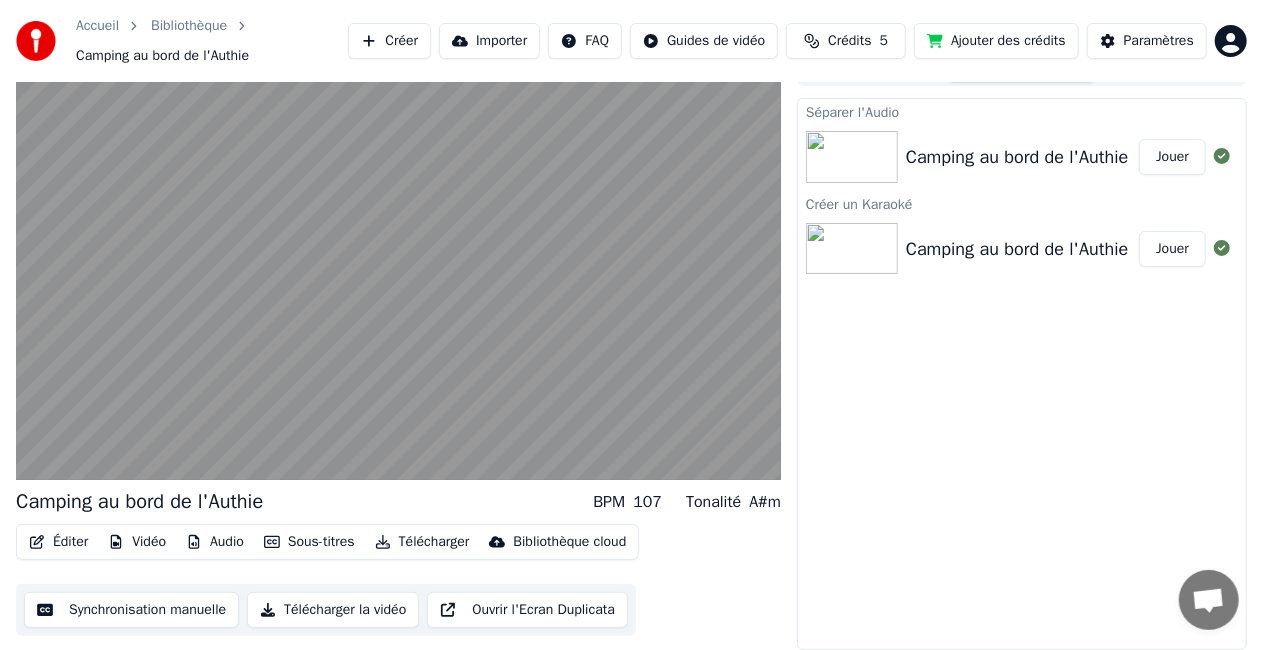 click on "Jouer" at bounding box center (1172, 249) 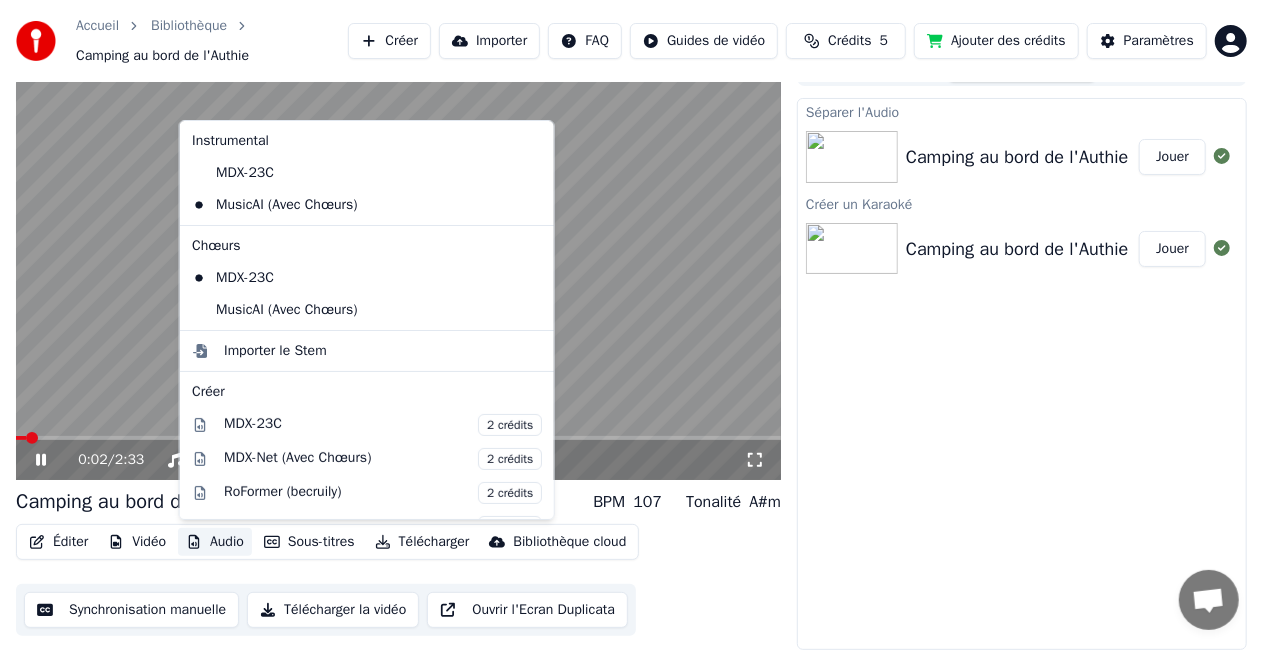 click on "Audio" at bounding box center [215, 542] 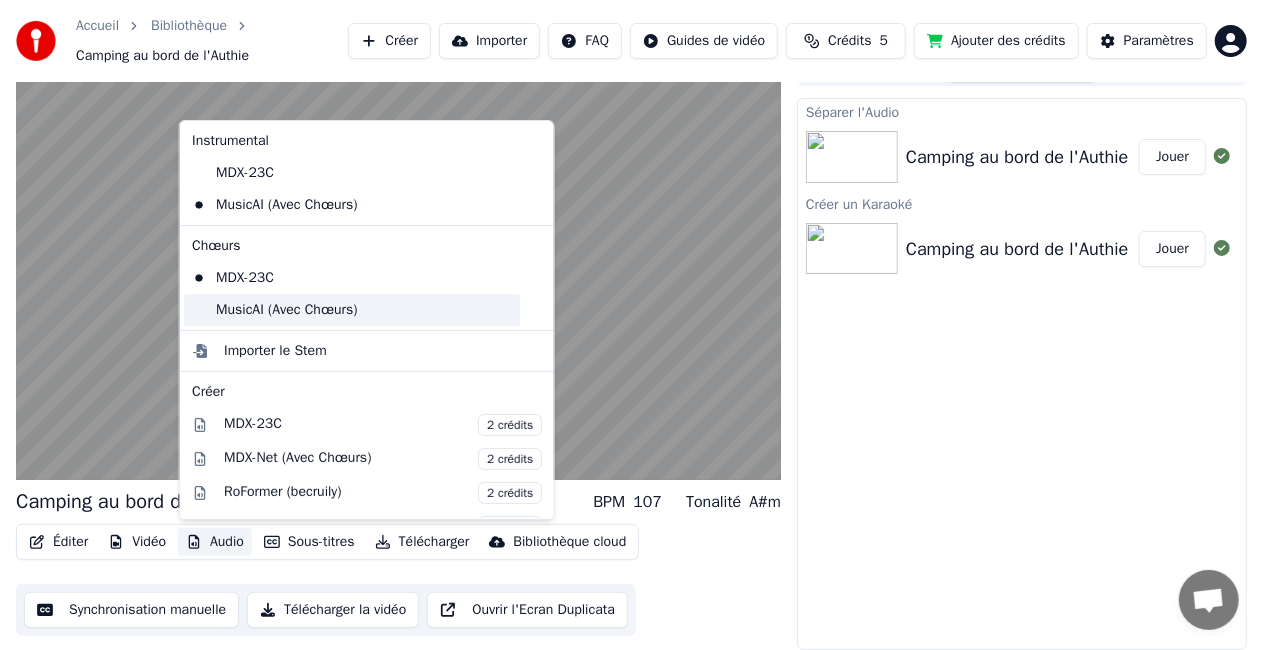 click on "MusicAI (Avec Chœurs)" at bounding box center [352, 310] 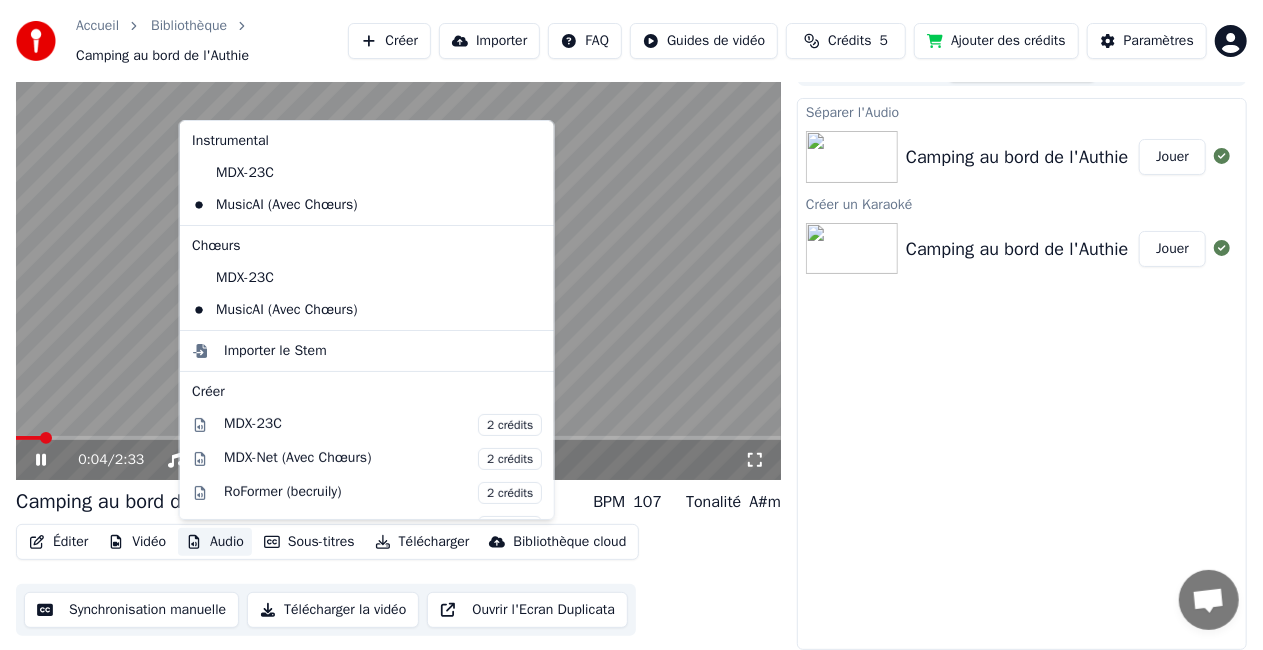 click on "Audio" at bounding box center [215, 542] 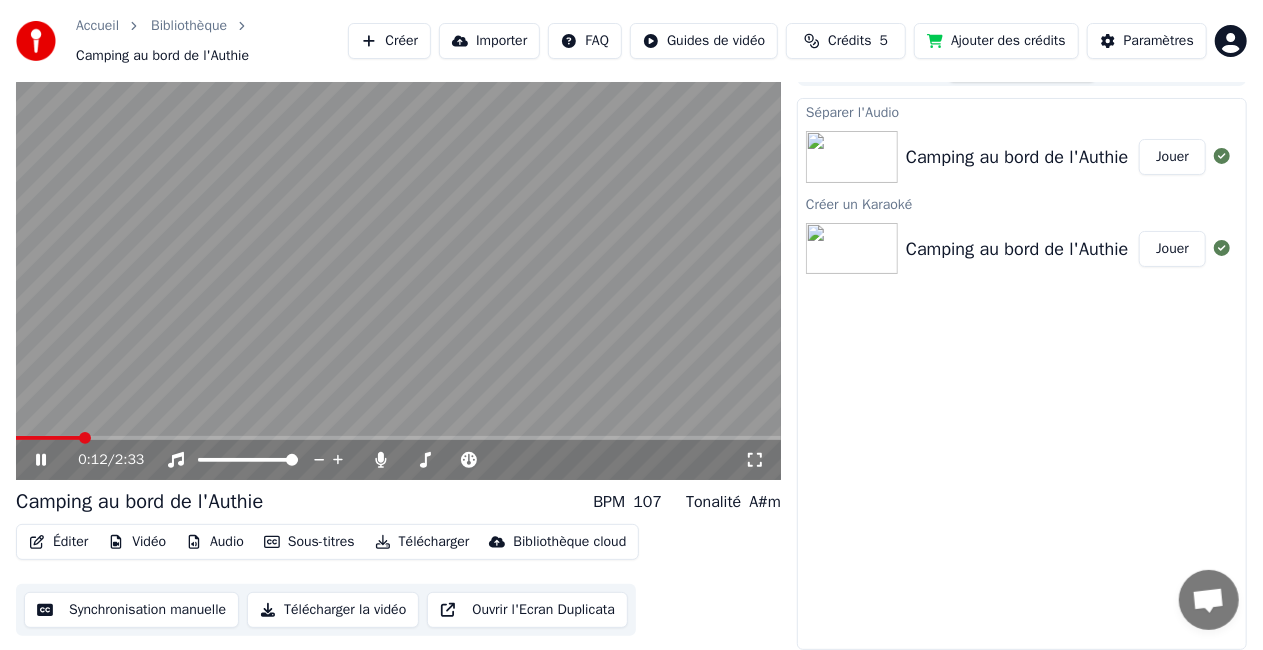 click on "Séparer l'Audio Camping au bord de l'Authie Jouer Créer un Karaoké Camping au bord de l'Authie Jouer" at bounding box center [1022, 374] 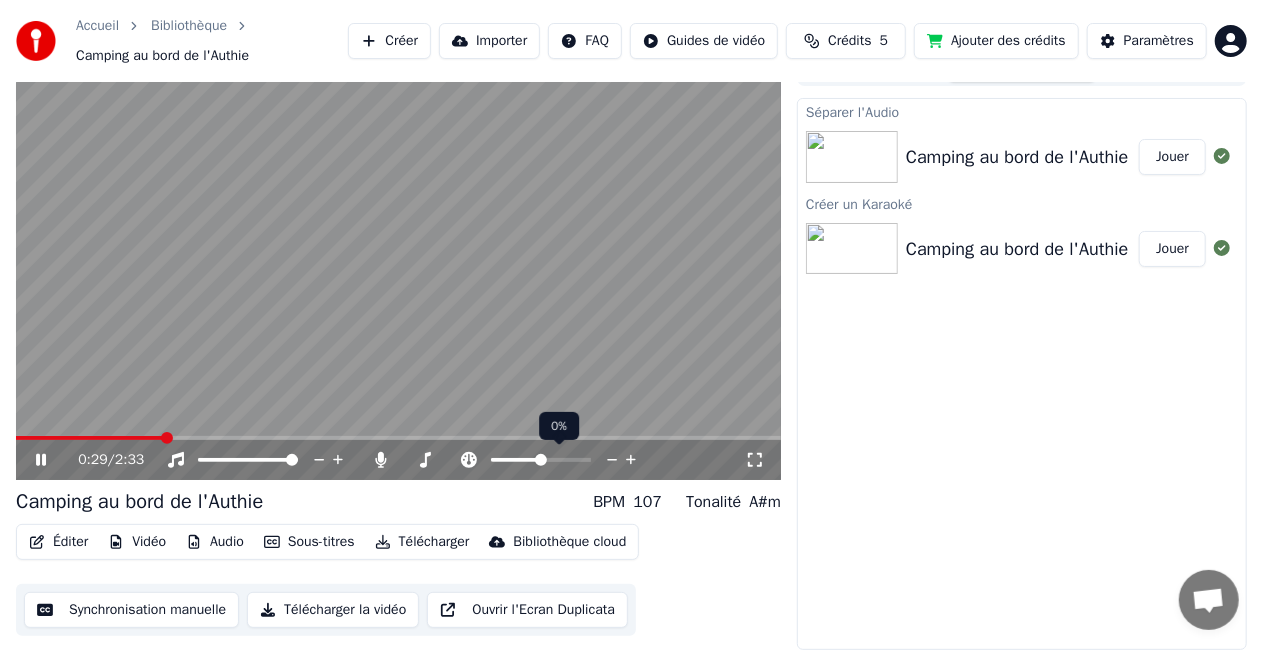 click 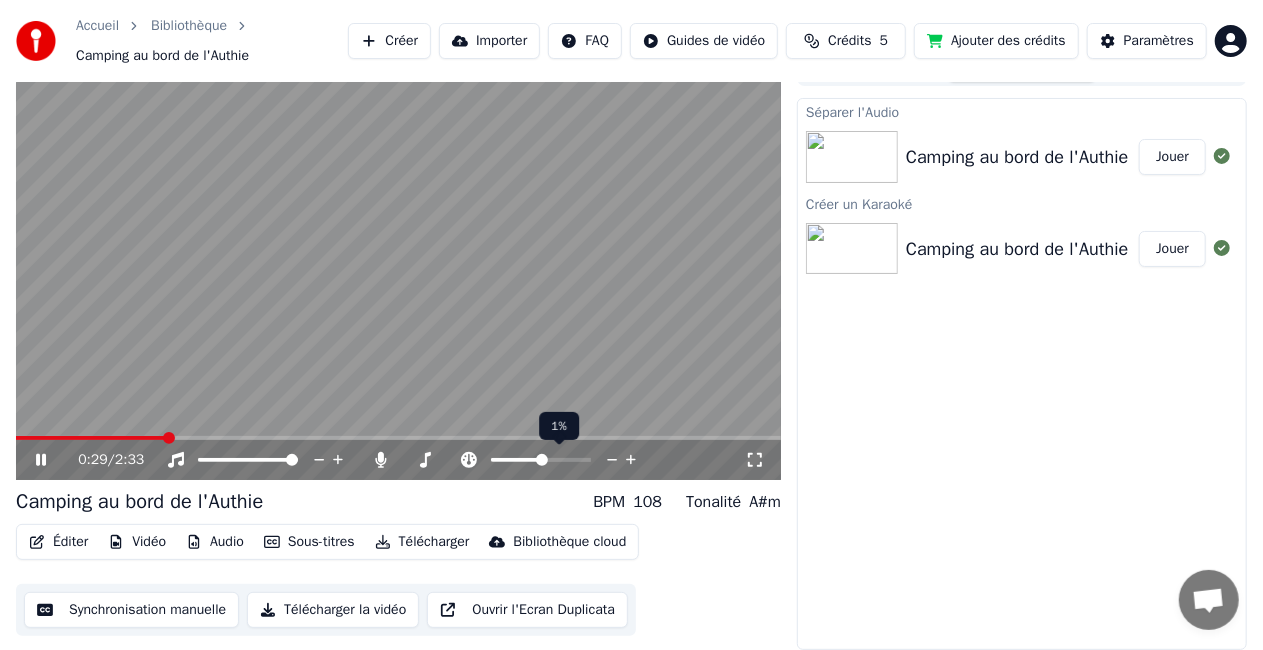 click 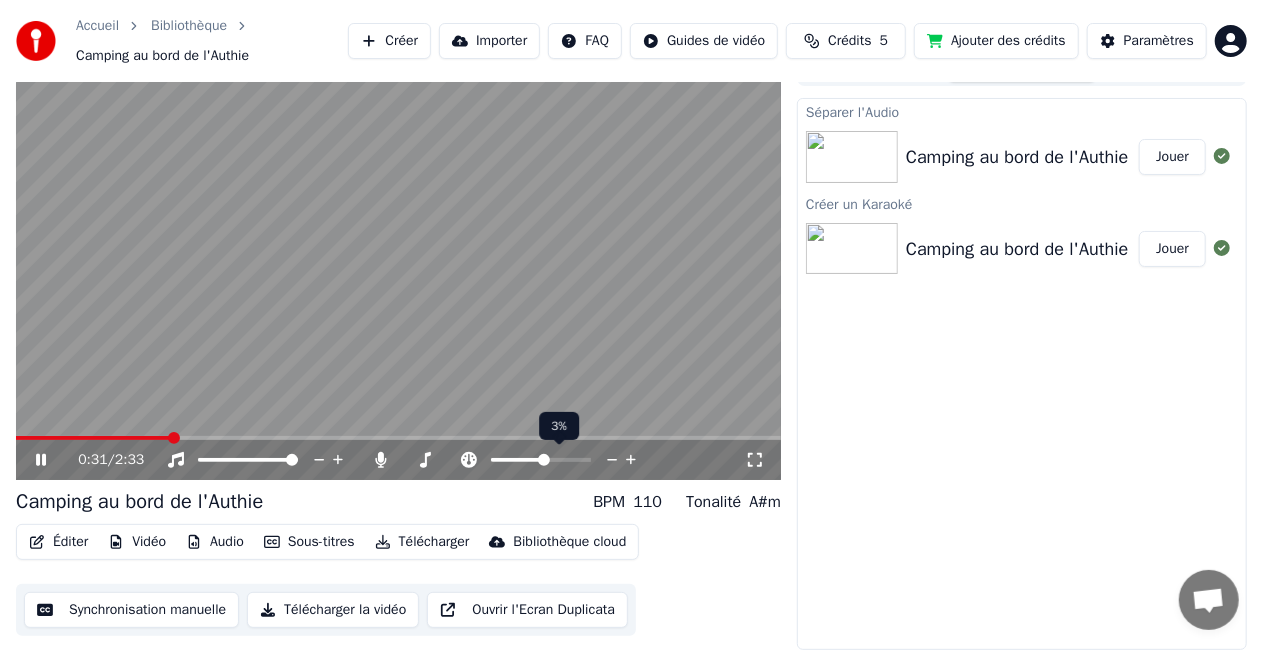 click 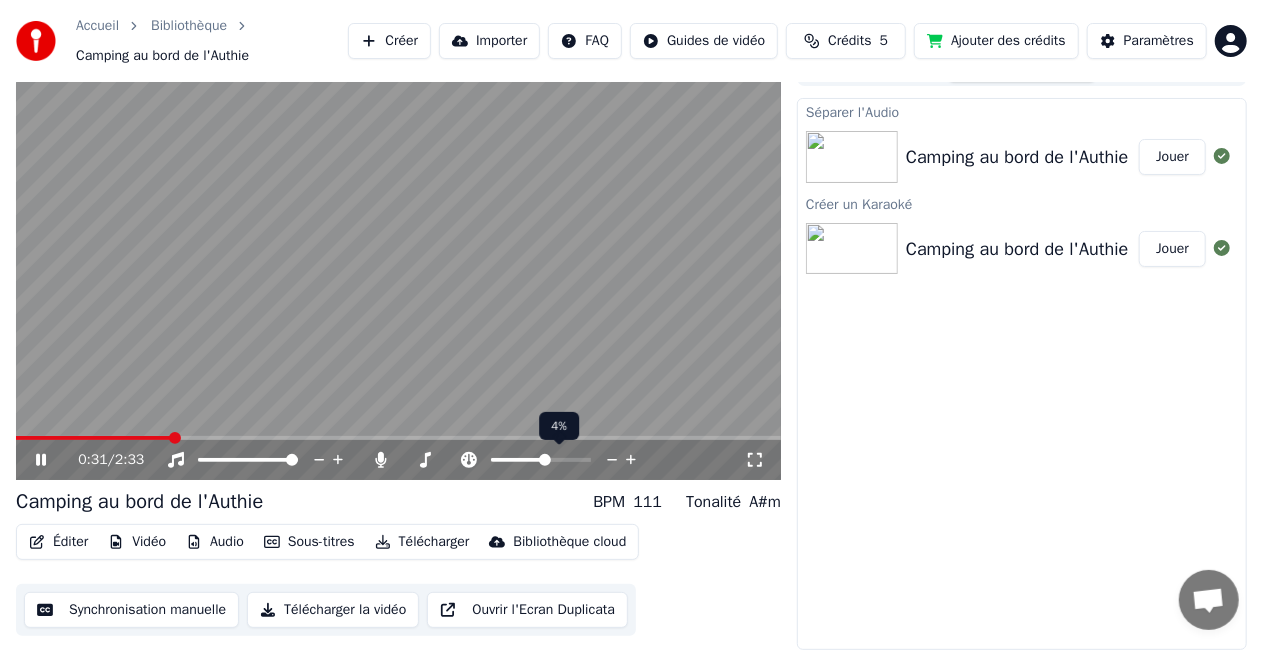 click 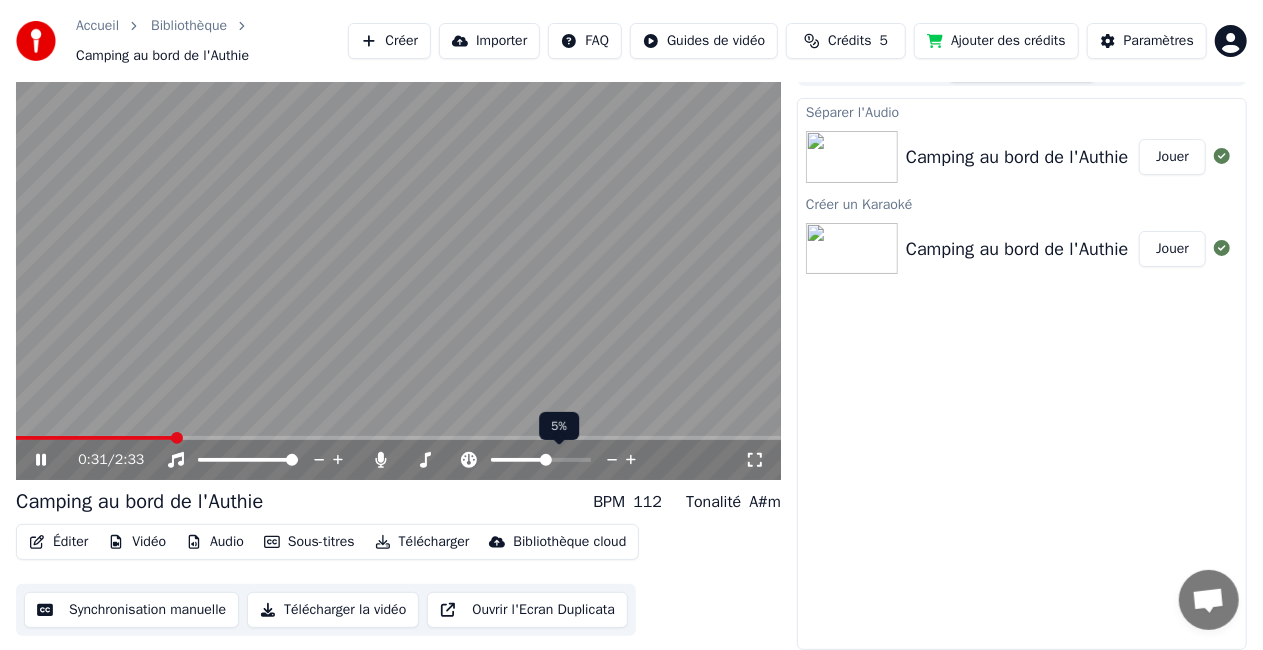 click 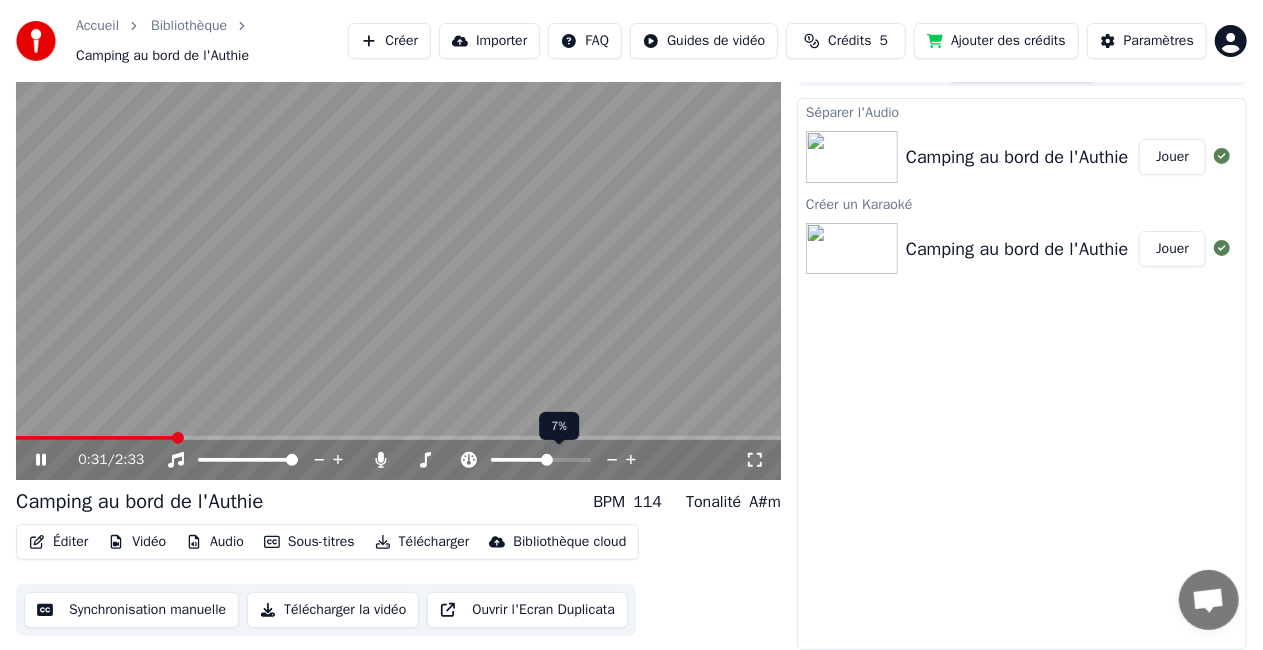 click 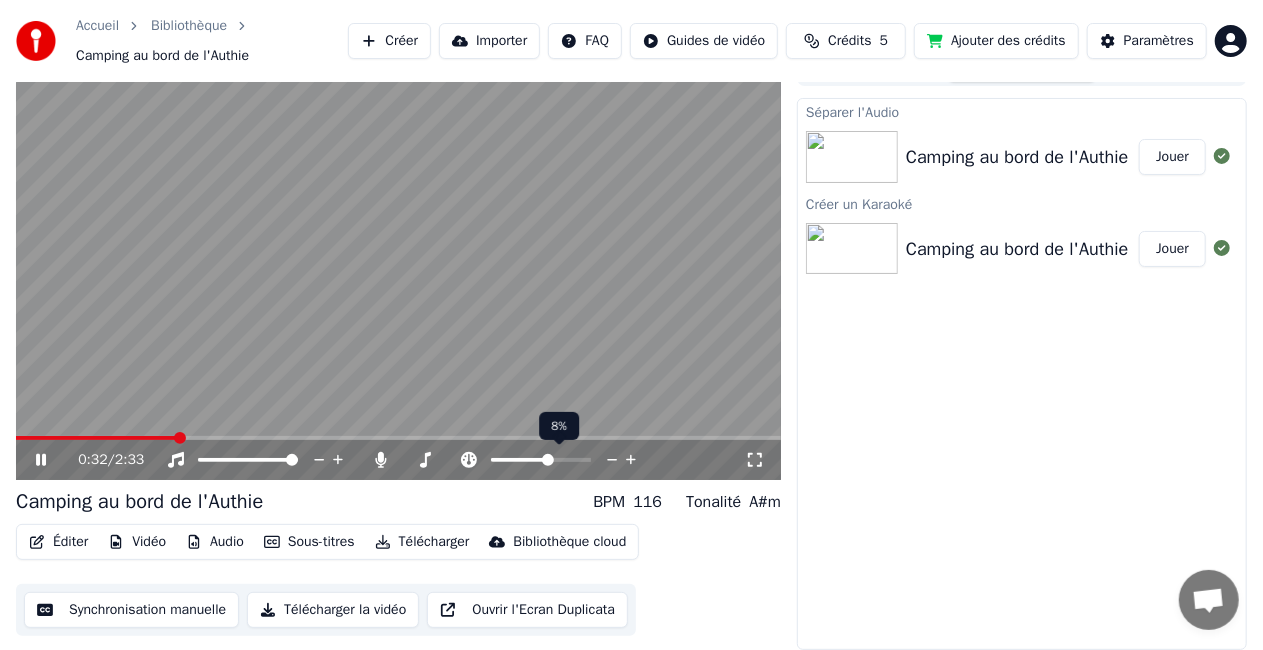 click 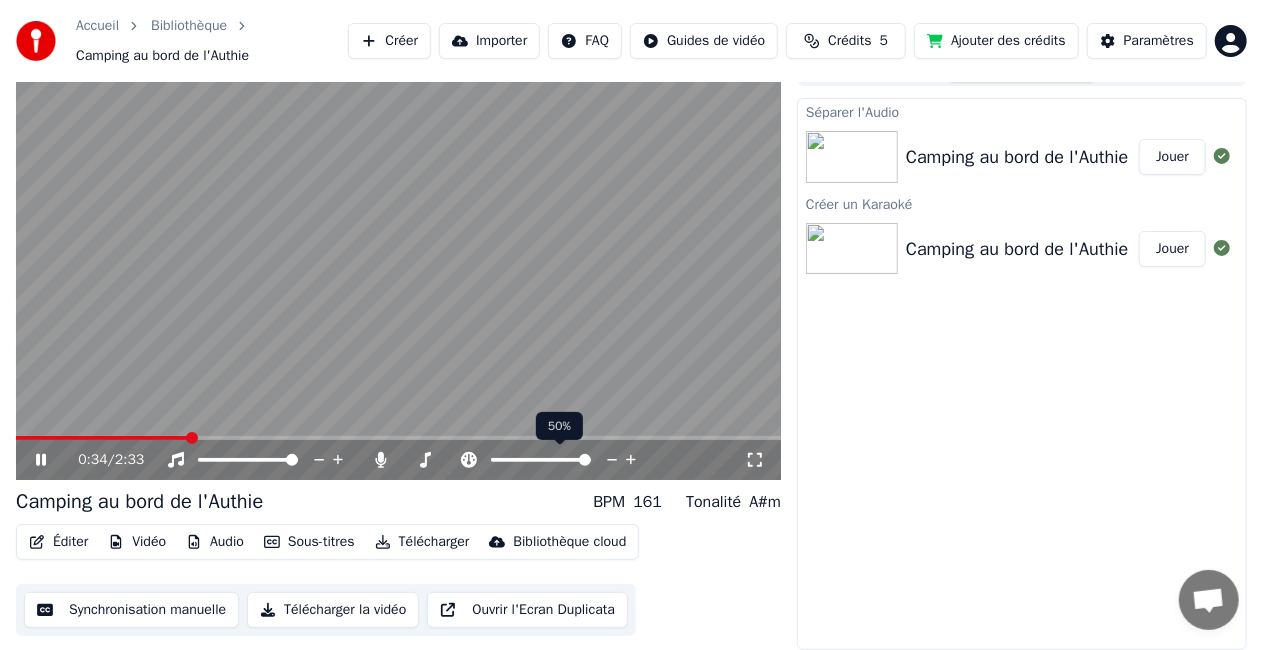 click at bounding box center [585, 460] 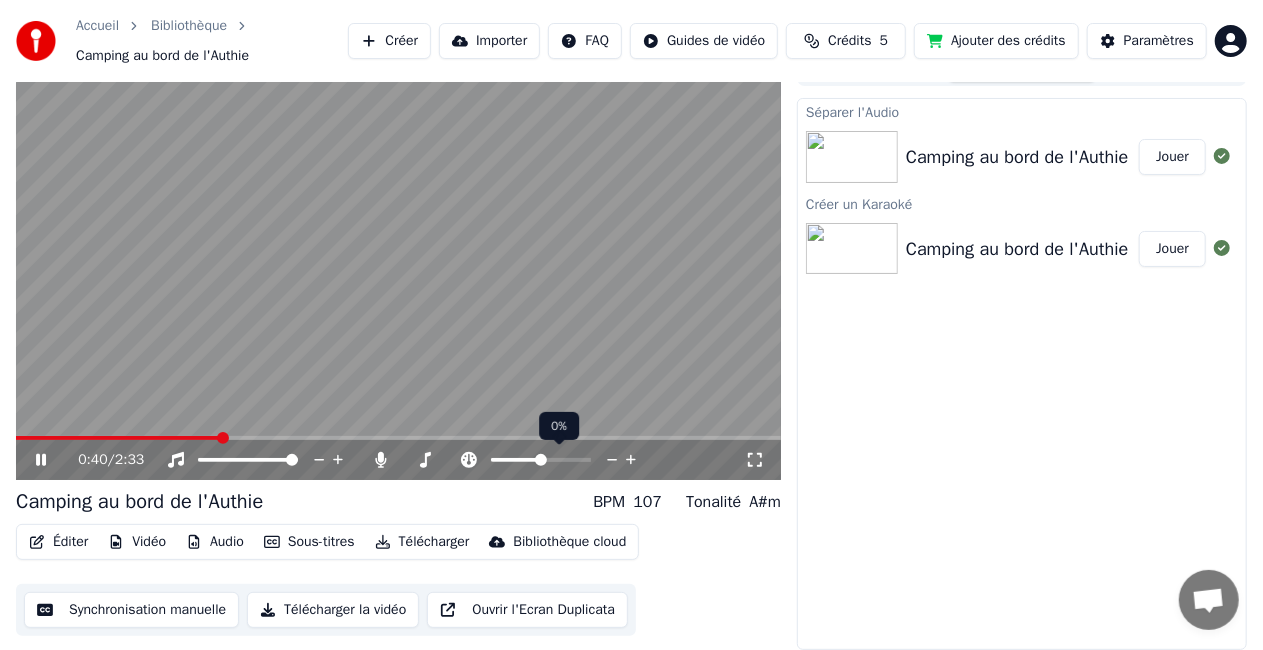click at bounding box center (541, 460) 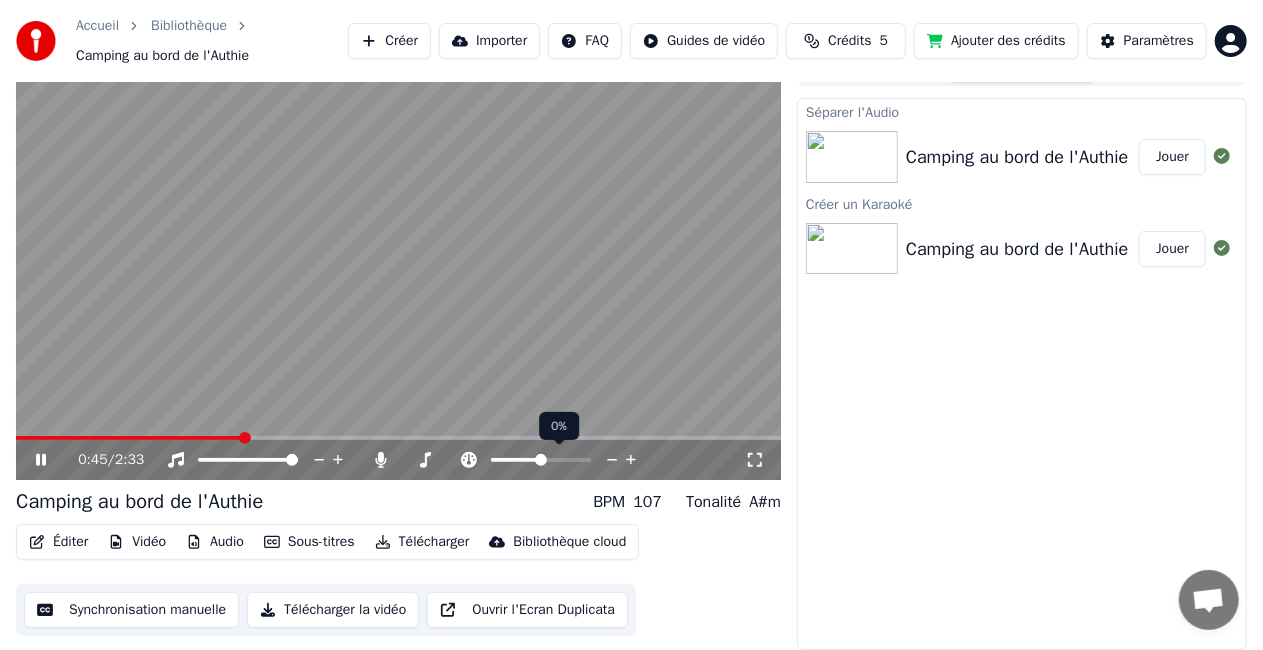 click 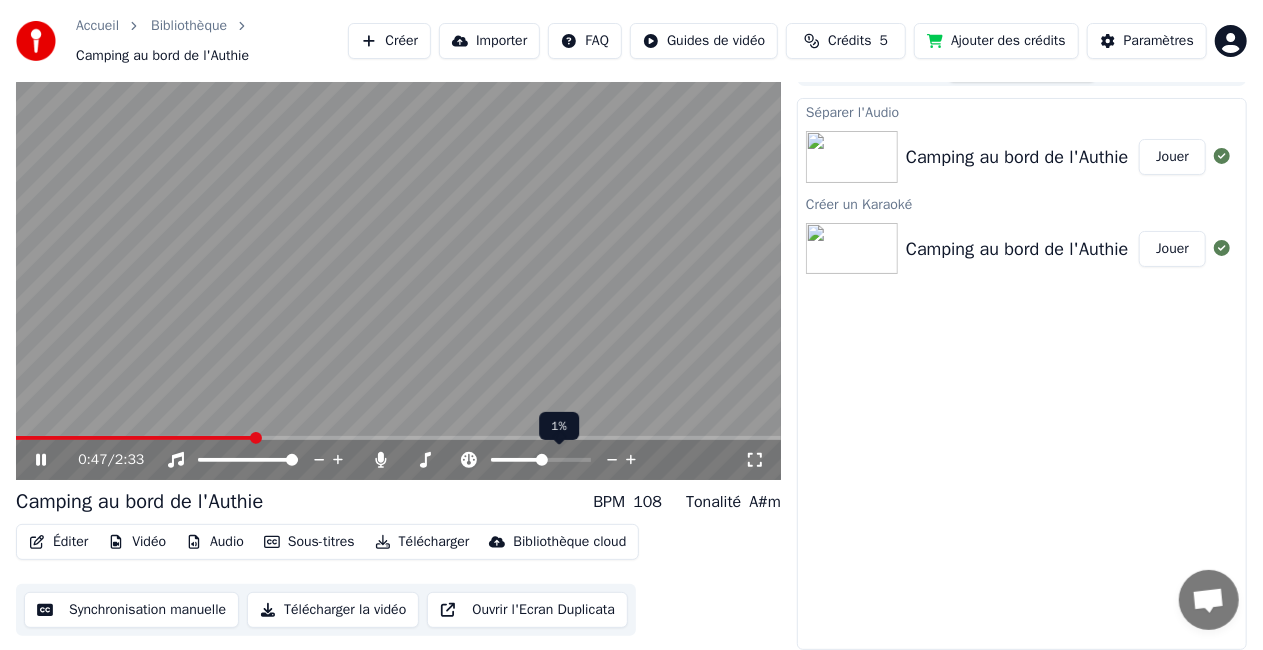 click 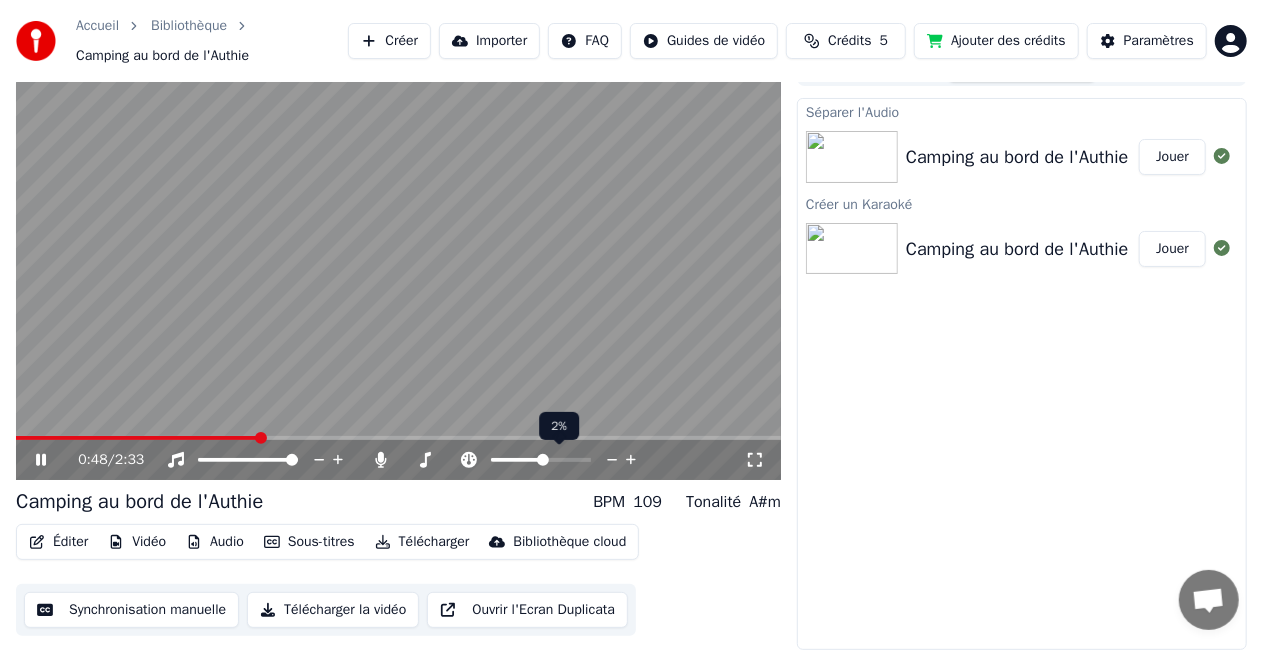 click 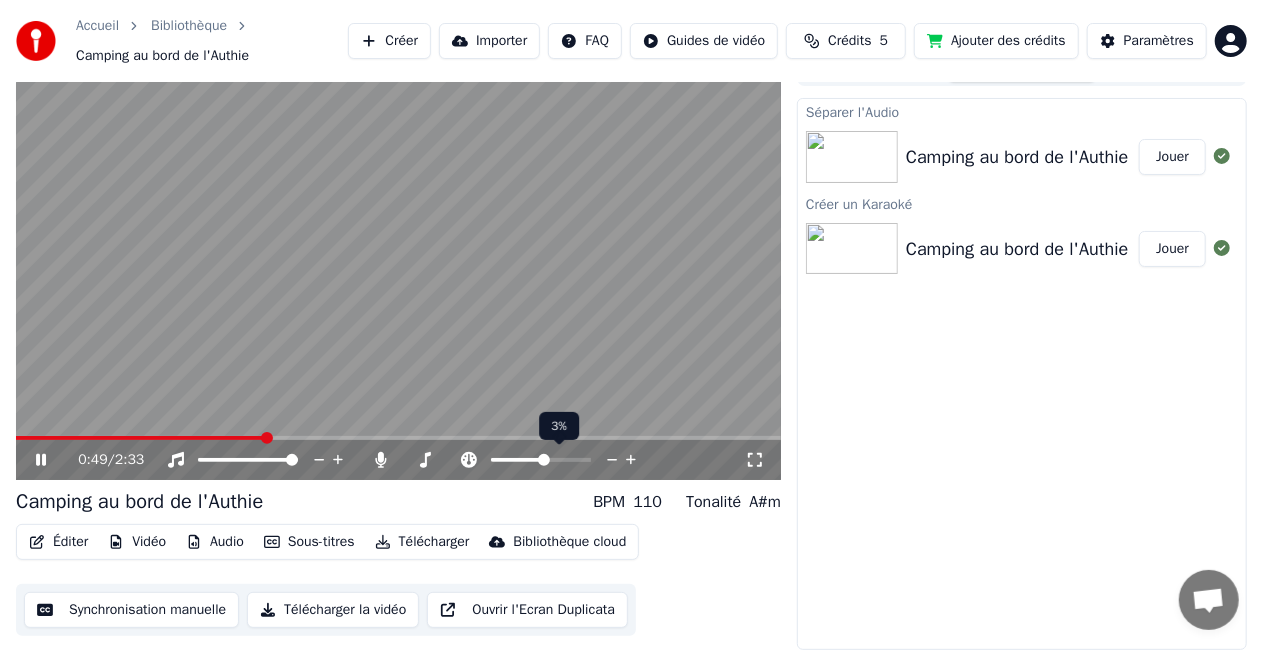 click 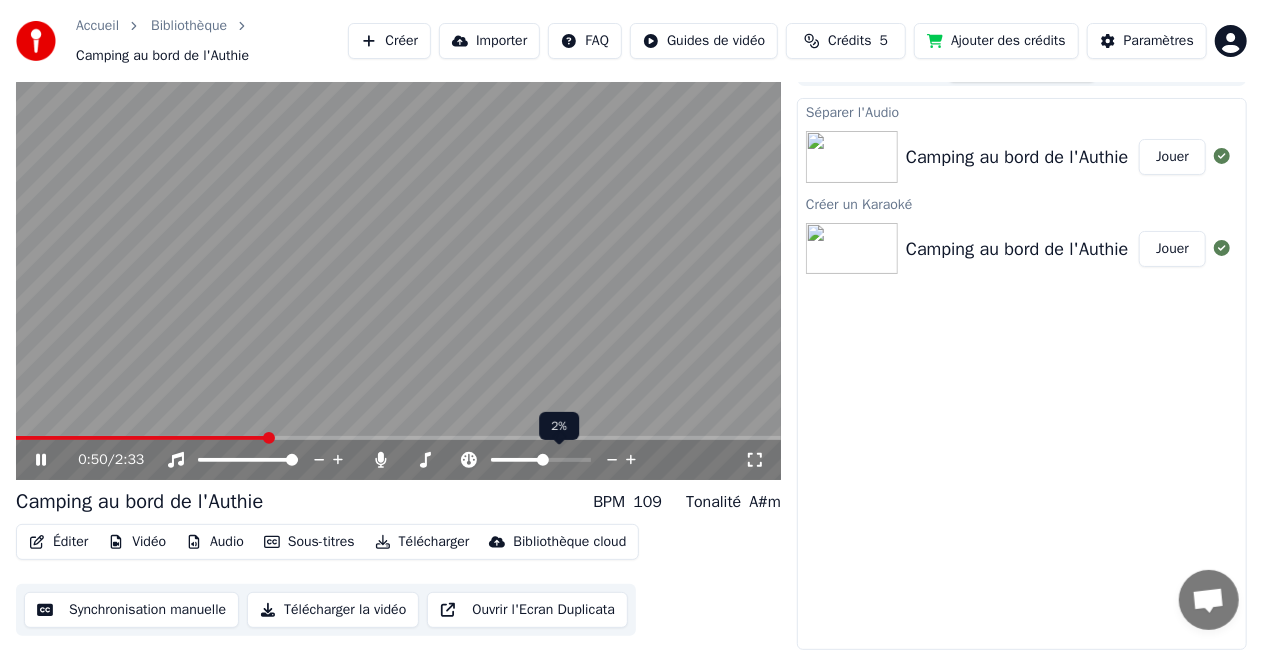 click 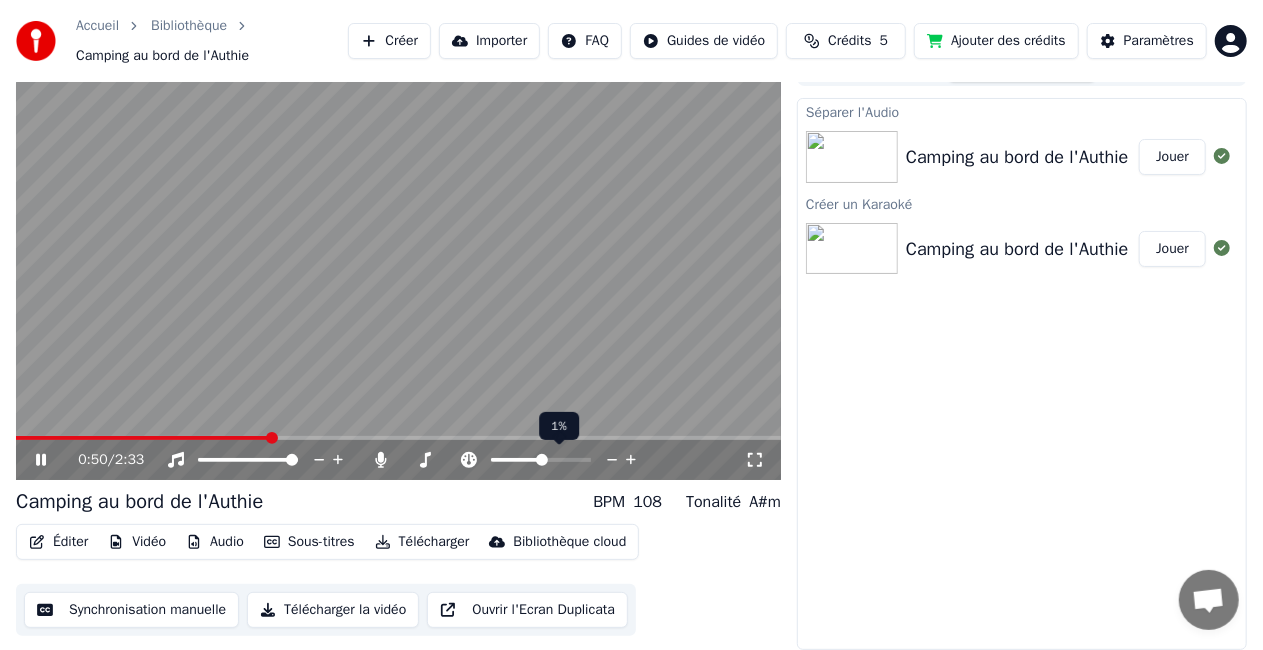 click 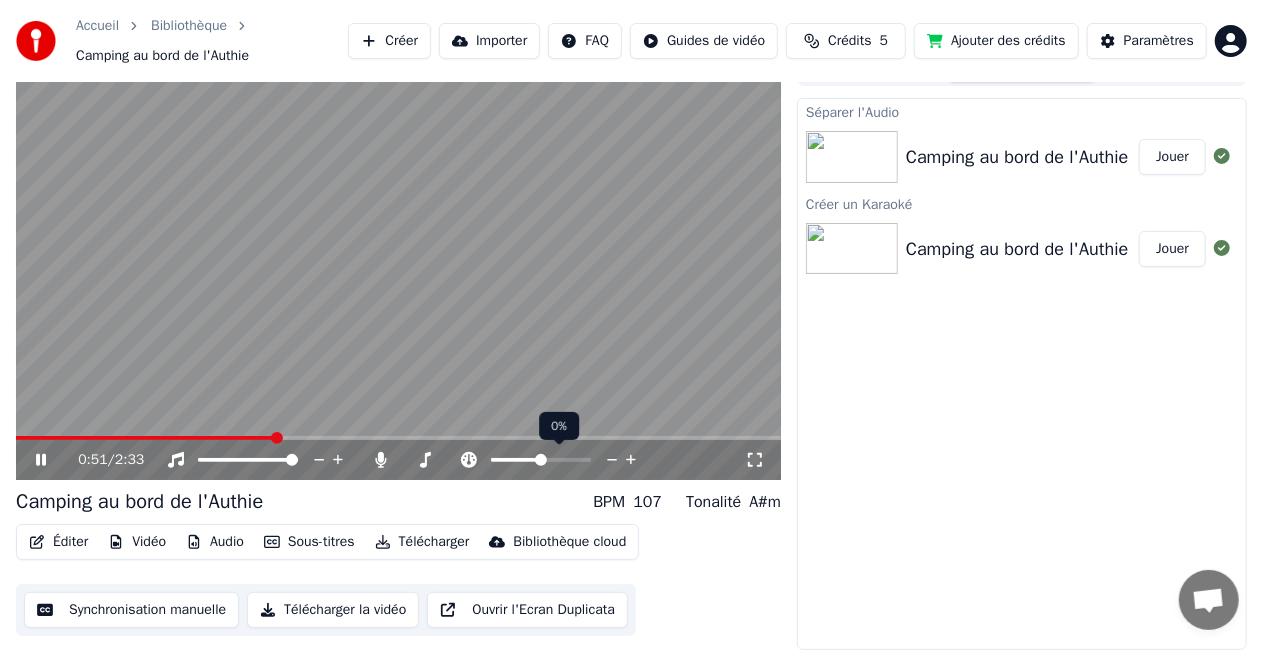 click 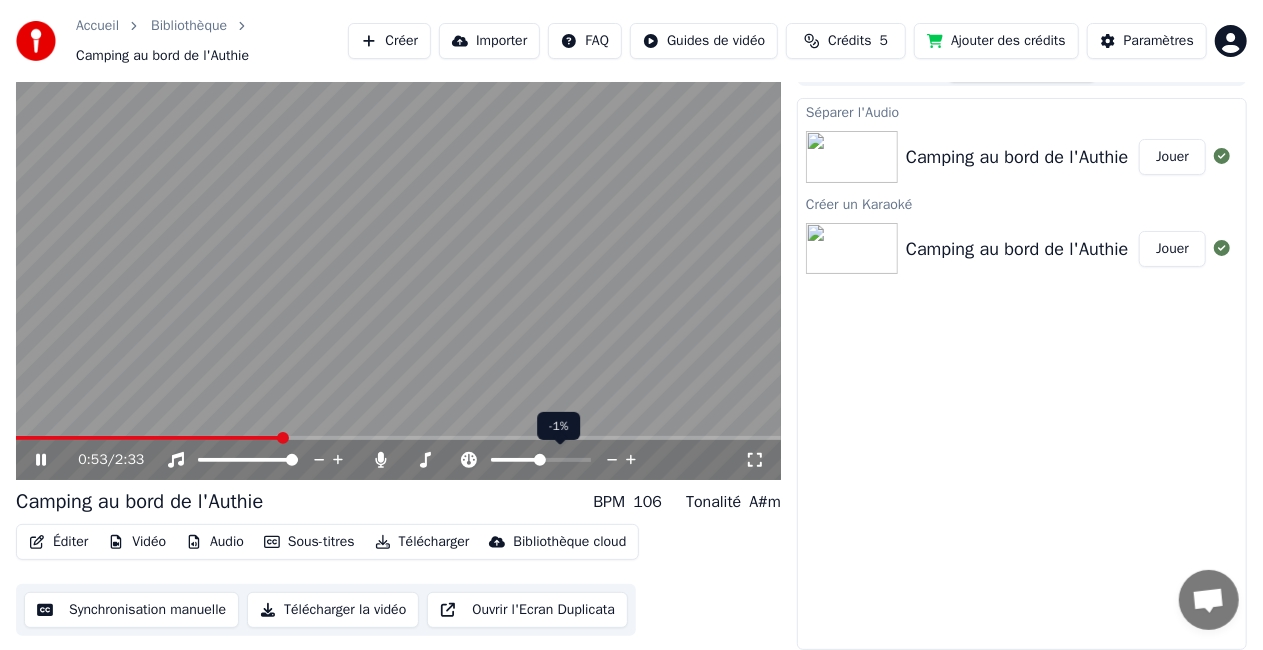 click 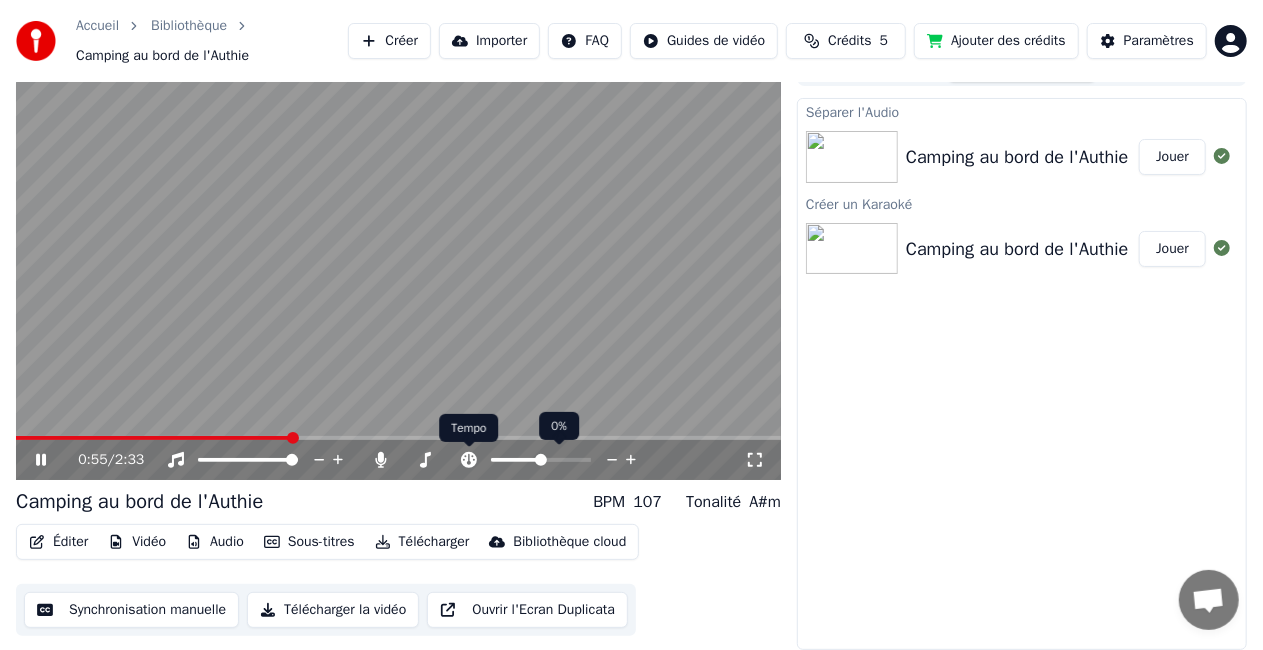 click 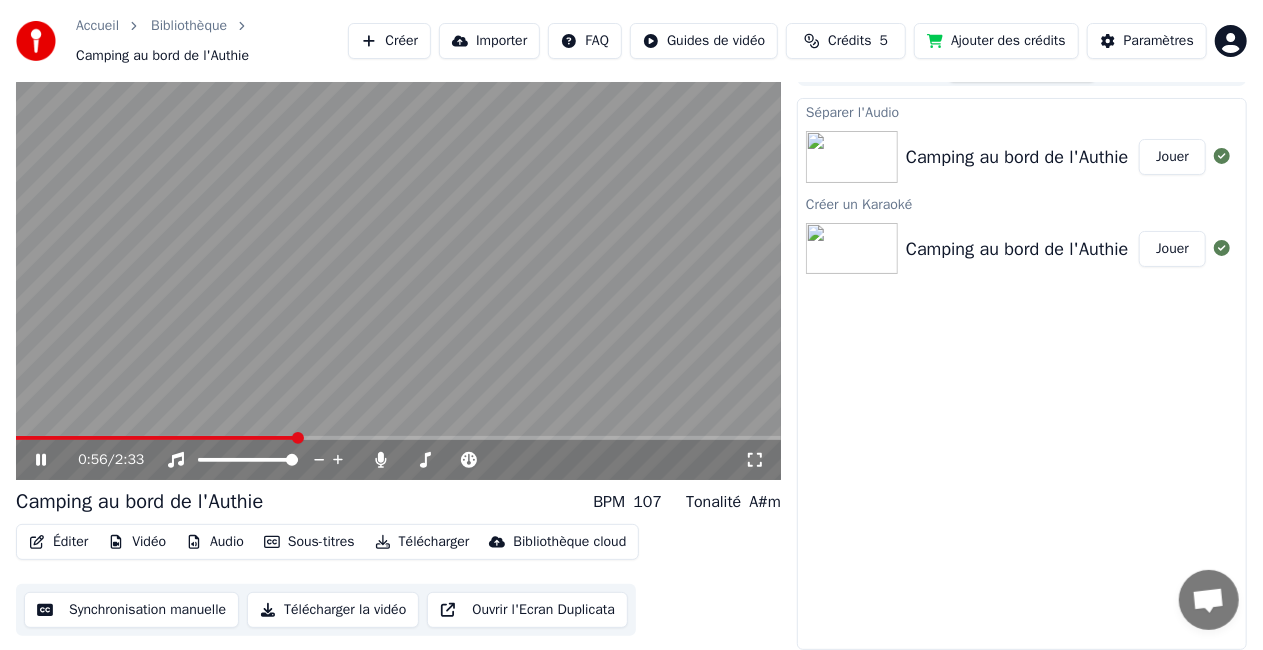 click on "Séparer l'Audio Camping au bord de l'Authie Jouer Créer un Karaoké Camping au bord de l'Authie Jouer" at bounding box center (1022, 374) 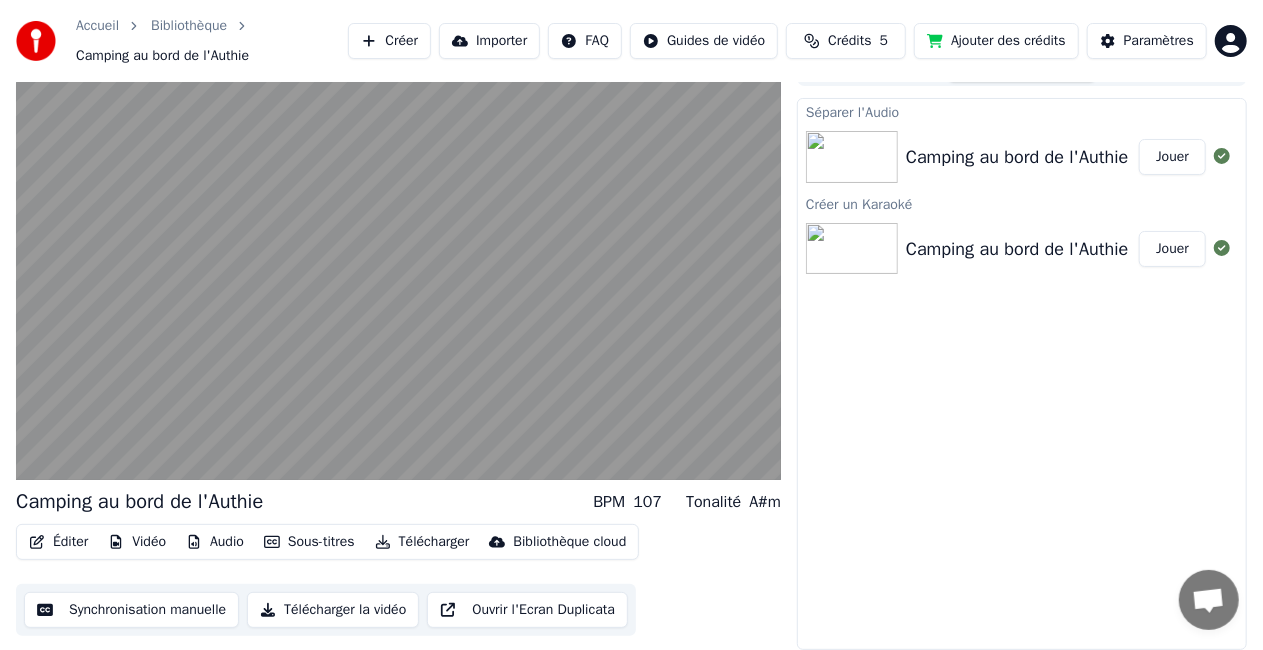 click on "Camping au bord de l'Authie" at bounding box center (1017, 249) 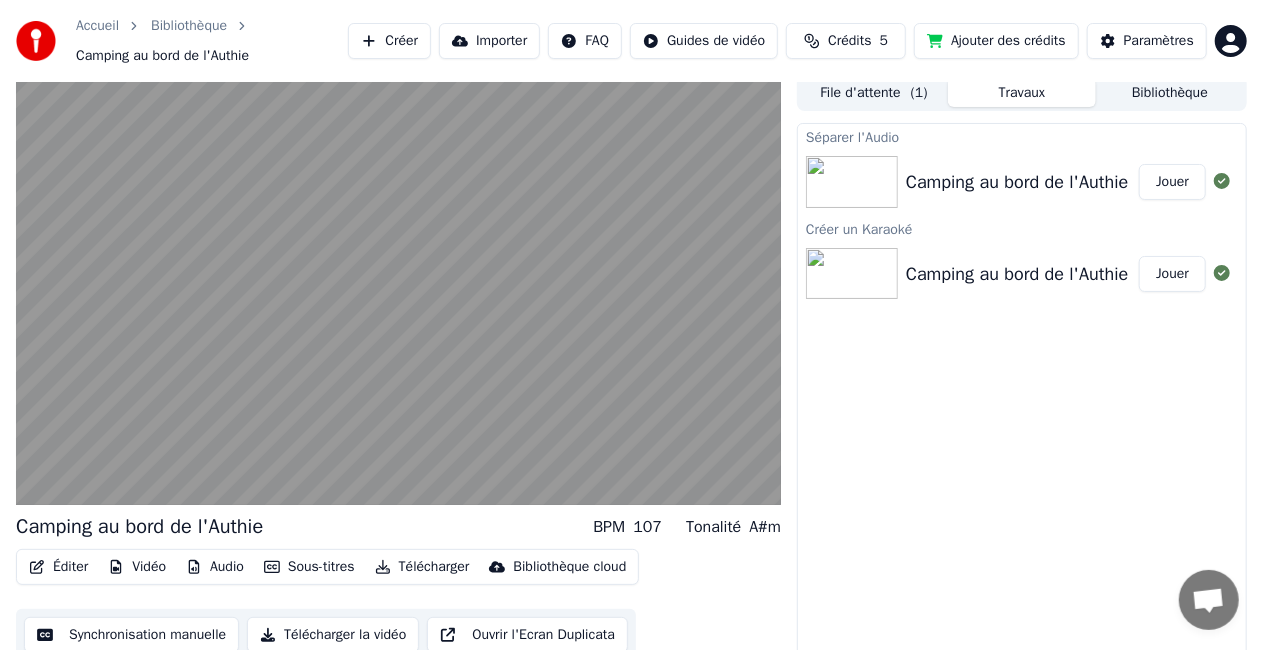 scroll, scrollTop: 0, scrollLeft: 0, axis: both 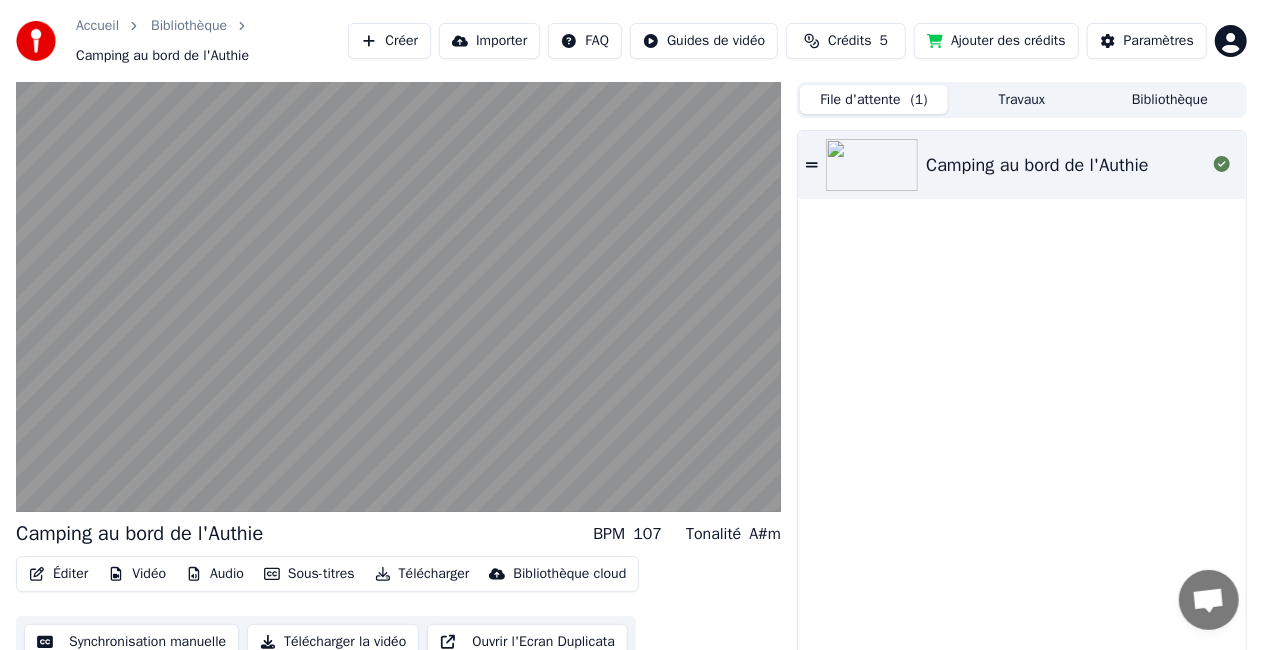 click on "File d'attente ( 1 )" at bounding box center [874, 99] 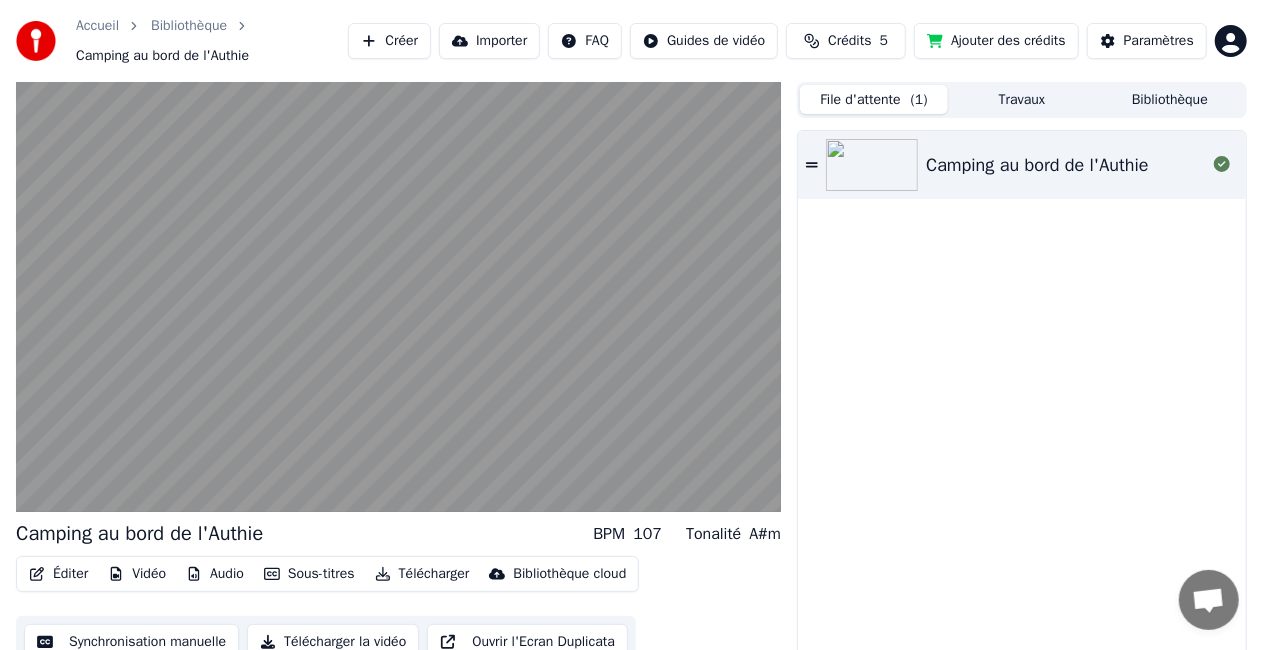 click at bounding box center (872, 165) 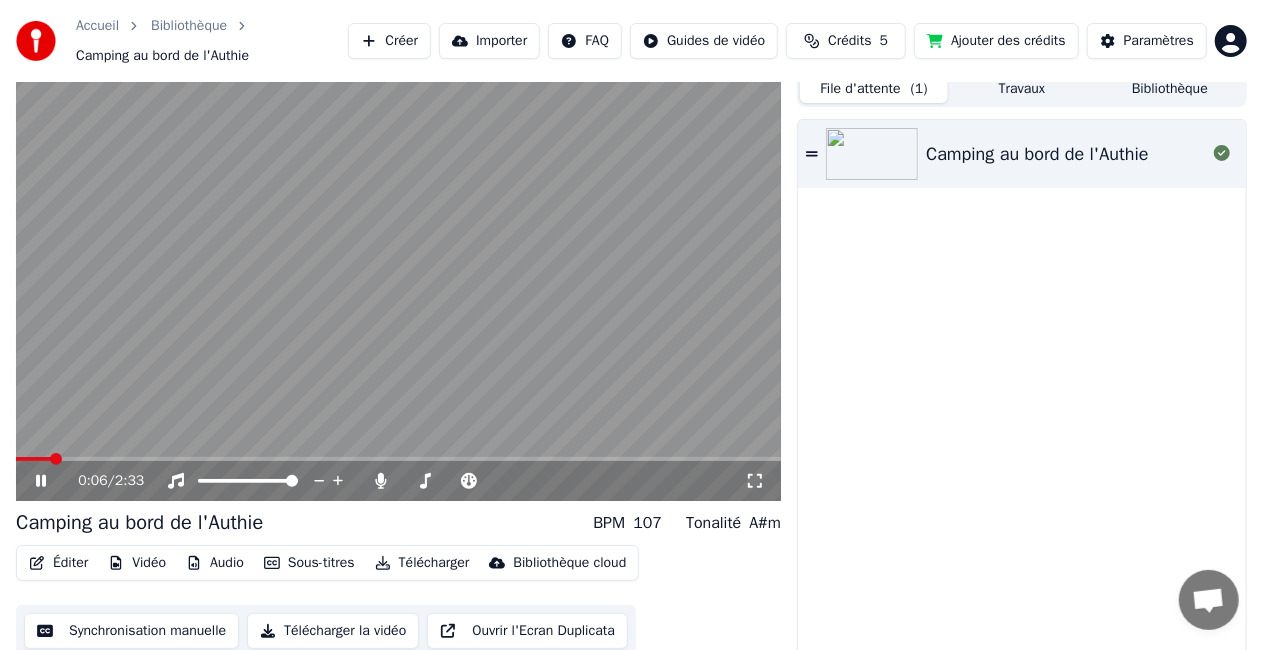 scroll, scrollTop: 0, scrollLeft: 0, axis: both 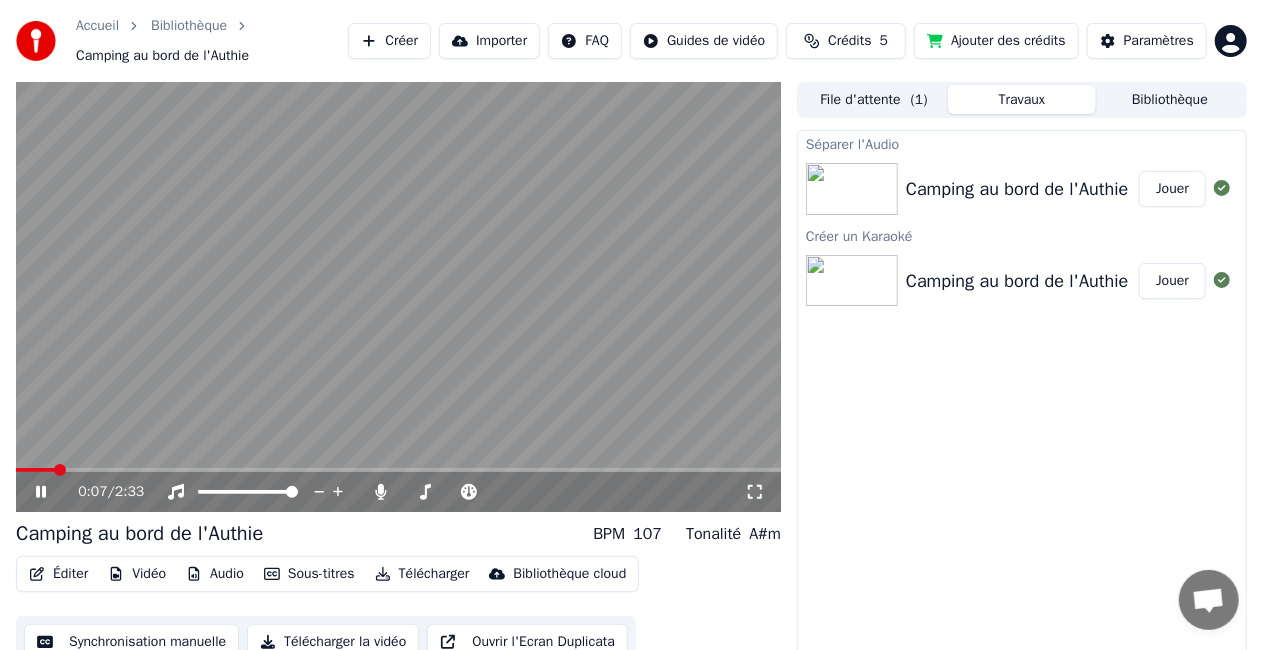 click on "Travaux" at bounding box center (1022, 99) 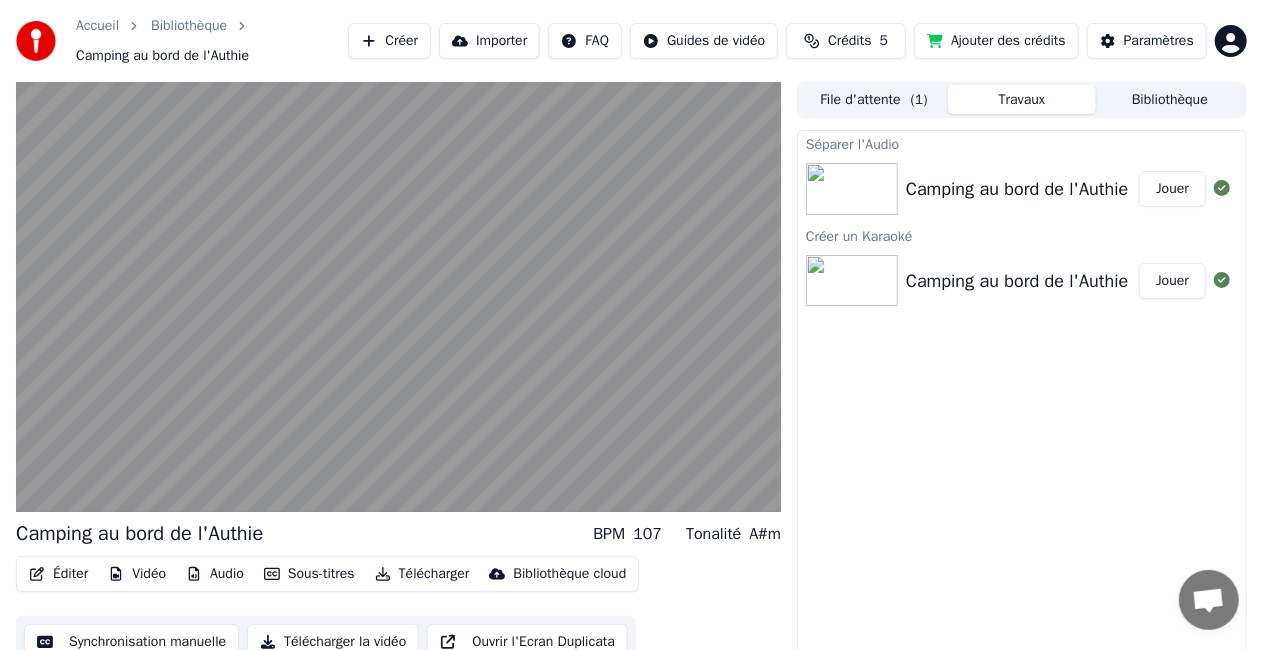 click on "Camping au bord de l'Authie" at bounding box center [1017, 189] 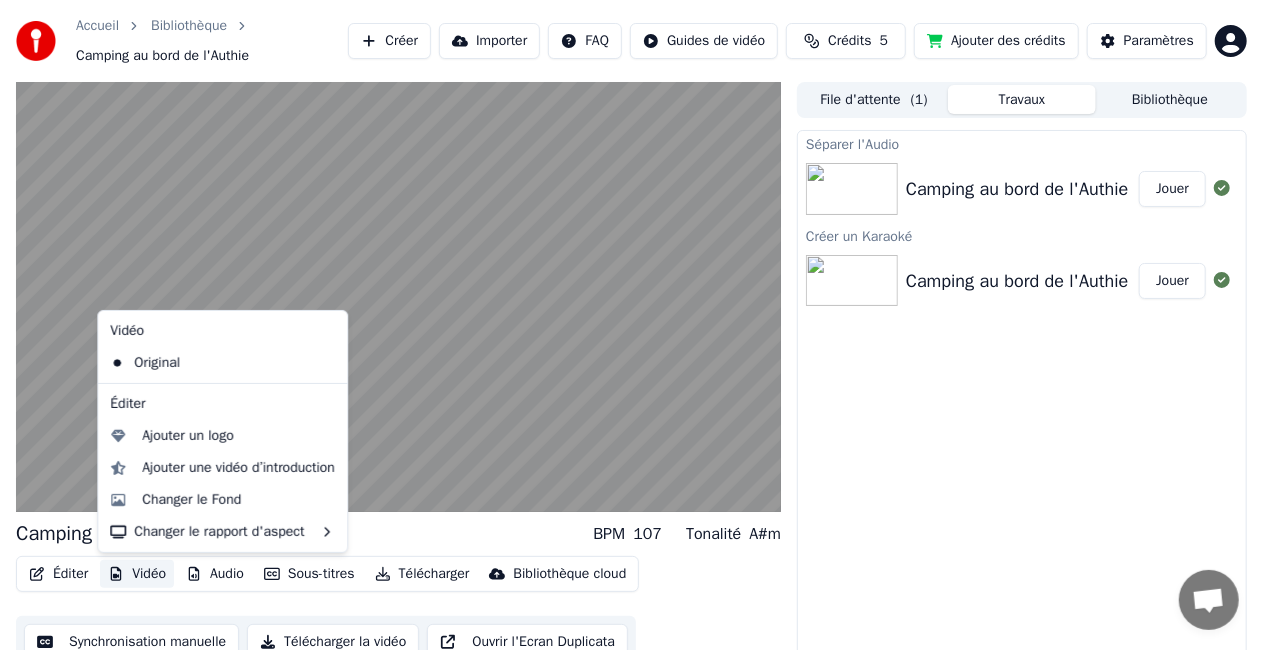 click on "Vidéo" at bounding box center (137, 574) 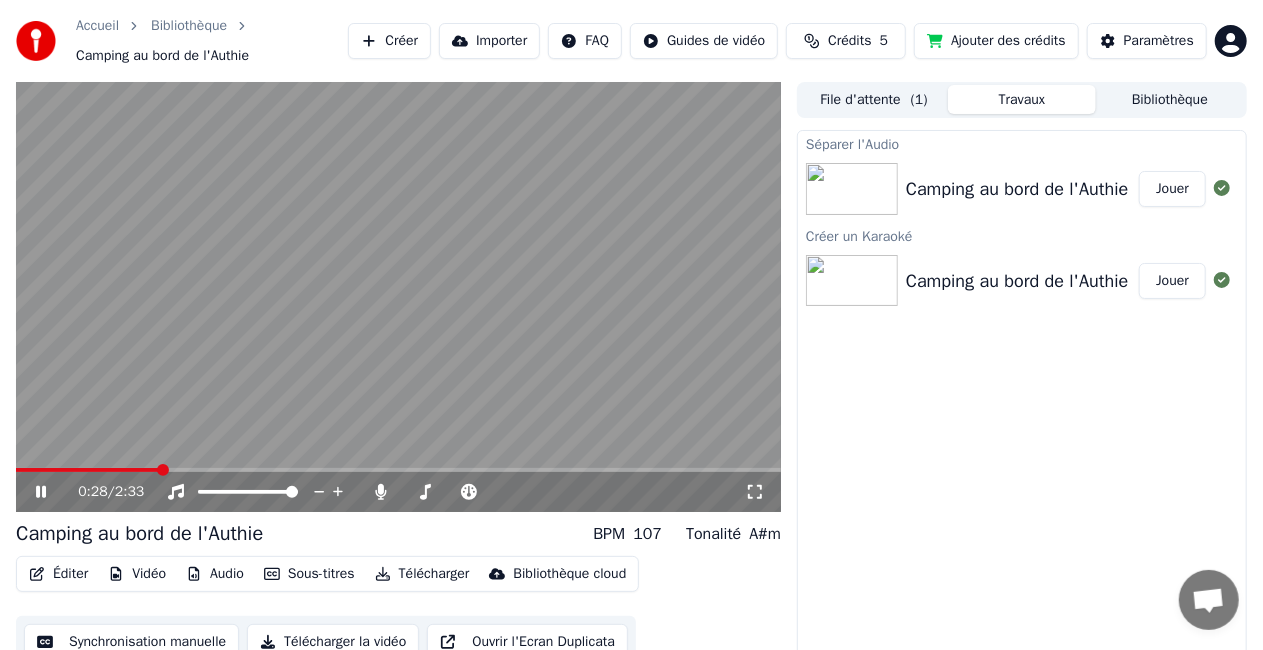 click on "Séparer l'Audio Camping au bord de l'Authie Jouer Créer un Karaoké Camping au bord de l'Authie Jouer" at bounding box center [1022, 406] 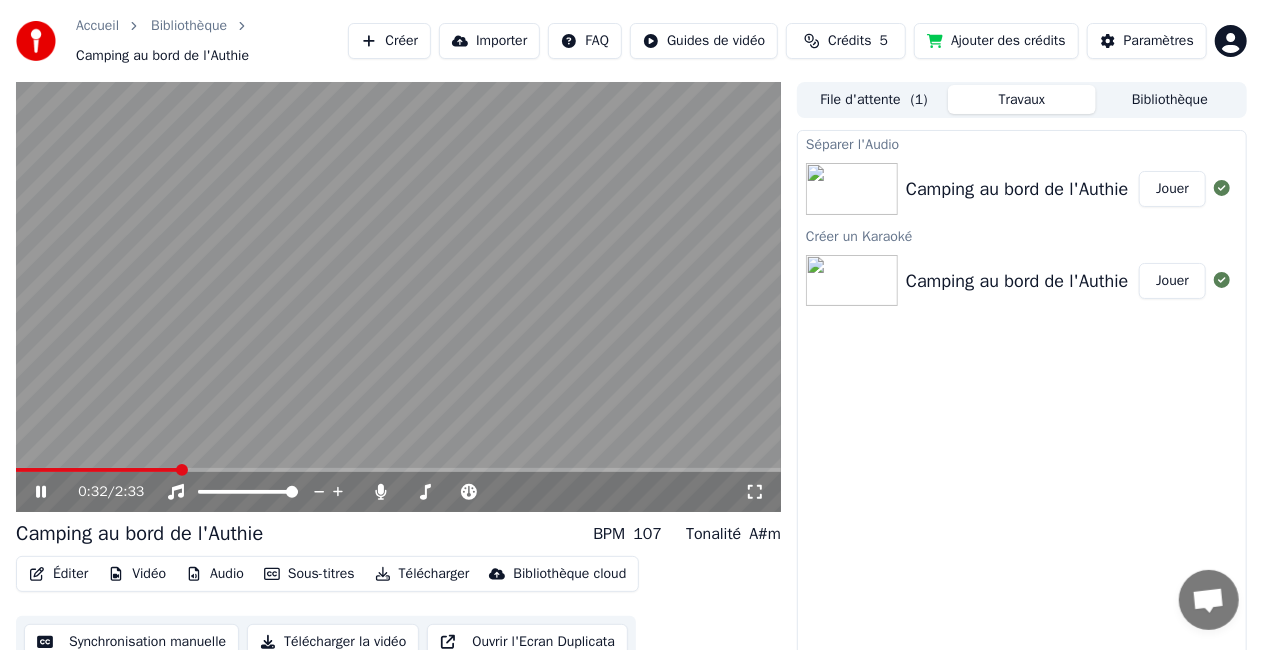 click on "Vidéo" at bounding box center (137, 574) 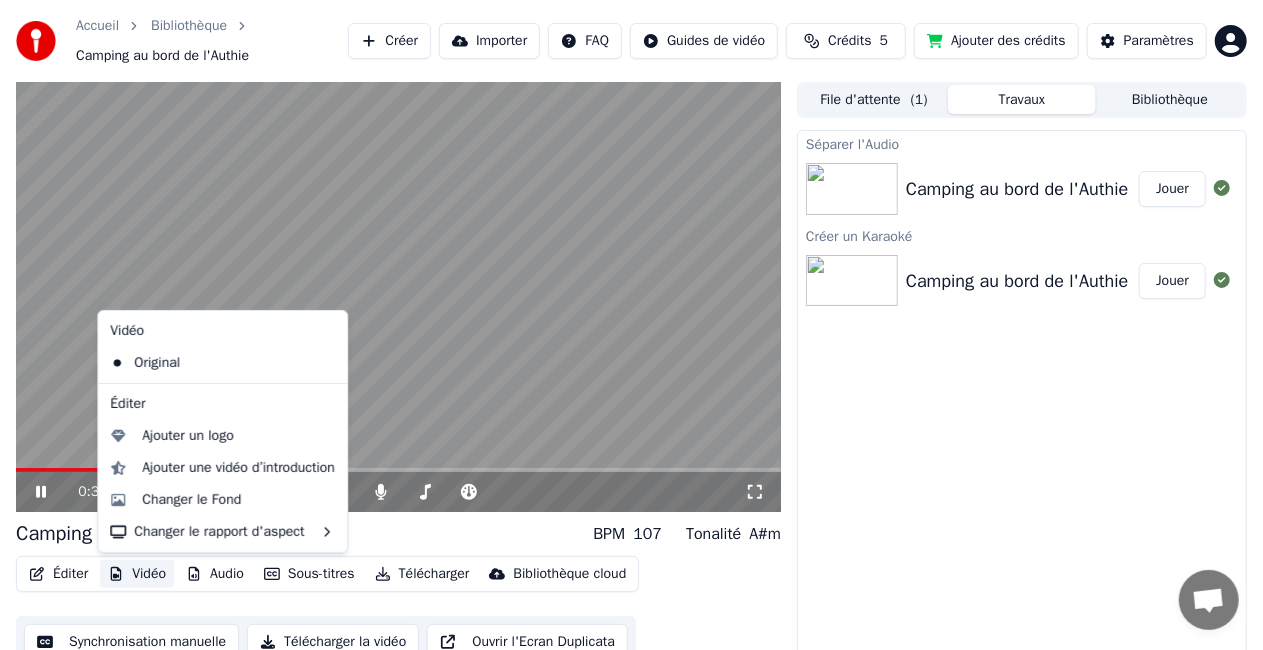 click on "Vidéo" at bounding box center (137, 574) 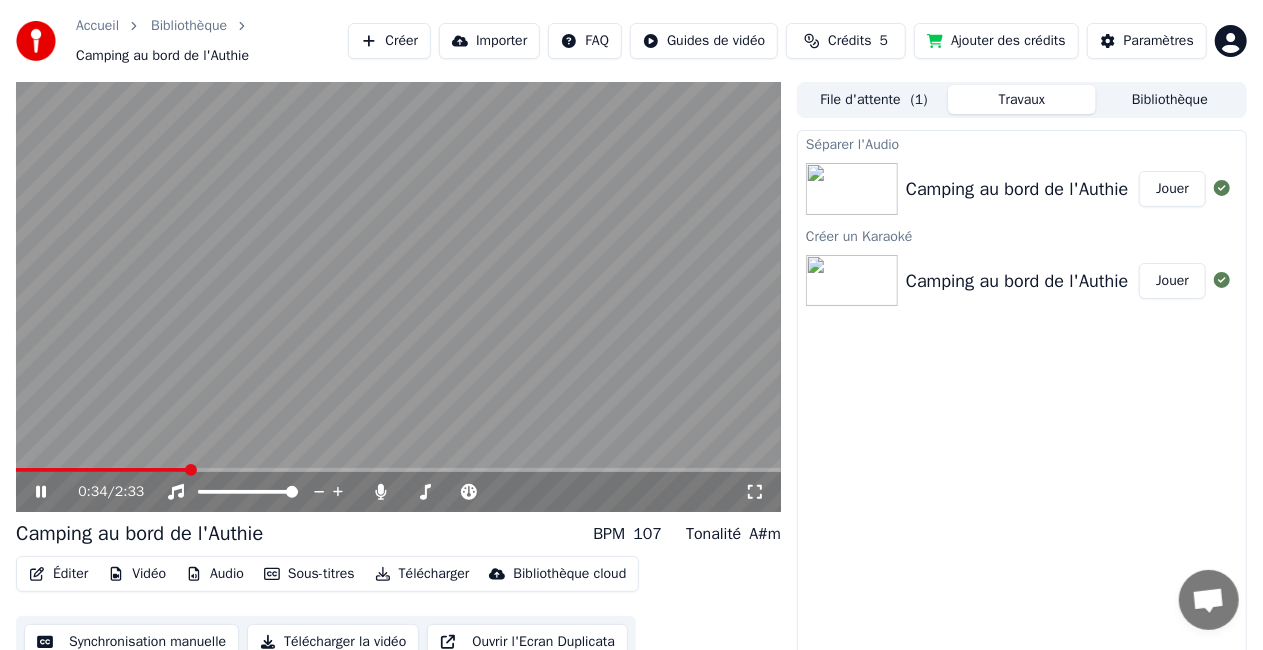 click on "Audio" at bounding box center (215, 574) 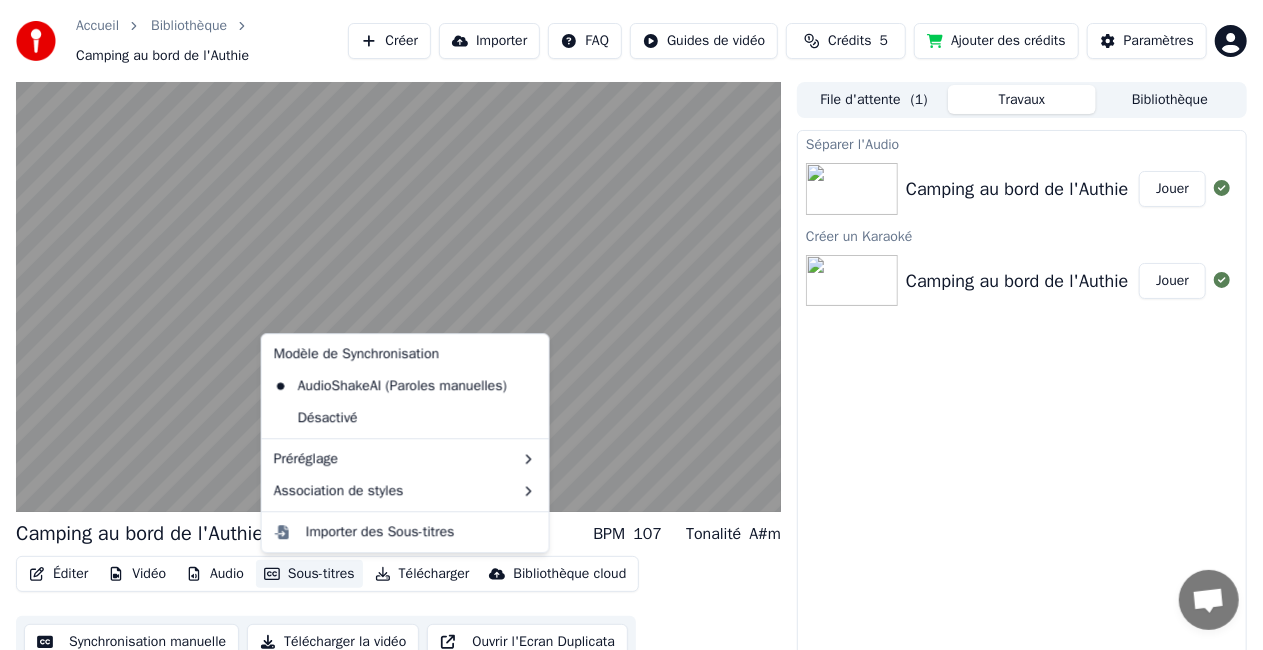 click on "Séparer l'Audio Camping au bord de l'Authie Jouer Créer un Karaoké Camping au bord de l'Authie Jouer" at bounding box center [1022, 406] 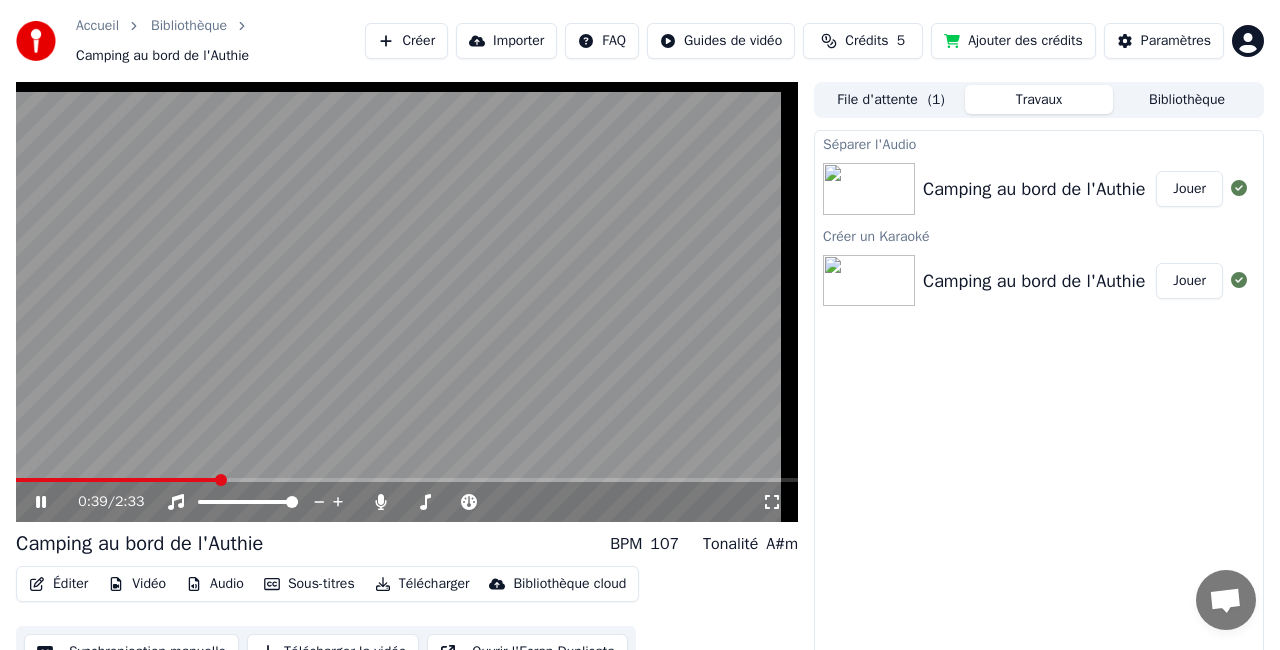 click on "Accueil Bibliothèque Camping au bord de l'Authie Créer Importer FAQ Guides de vidéo Crédits 5 Ajouter des crédits Paramètres 0:39  /  2:33 Camping au bord de l'Authie BPM 107 Tonalité A#m Éditer Vidéo Audio Sous-titres Télécharger Bibliothèque cloud Synchronisation manuelle Télécharger la vidéo Ouvrir l'Ecran Duplicata File d'attente ( 1 ) Travaux Bibliothèque Séparer l'Audio Camping au bord de l'Authie Jouer Créer un Karaoké Camping au bord de l'Authie Jouer" at bounding box center (640, 325) 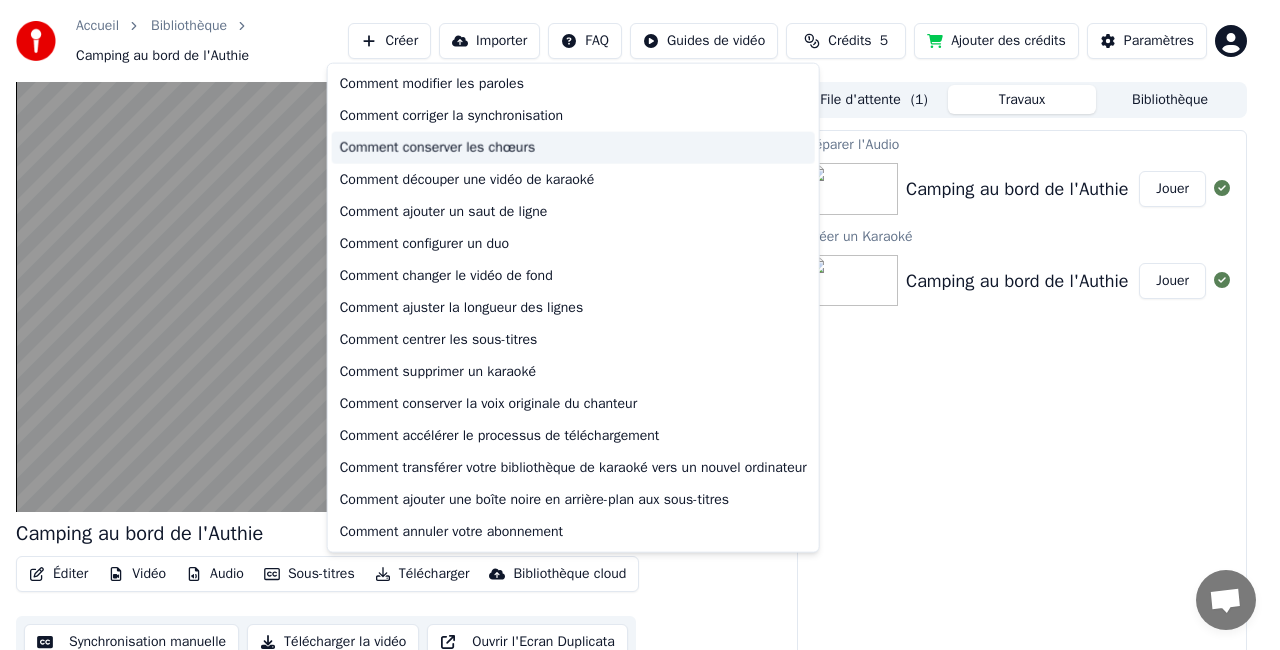 click on "Comment conserver les chœurs" at bounding box center [573, 148] 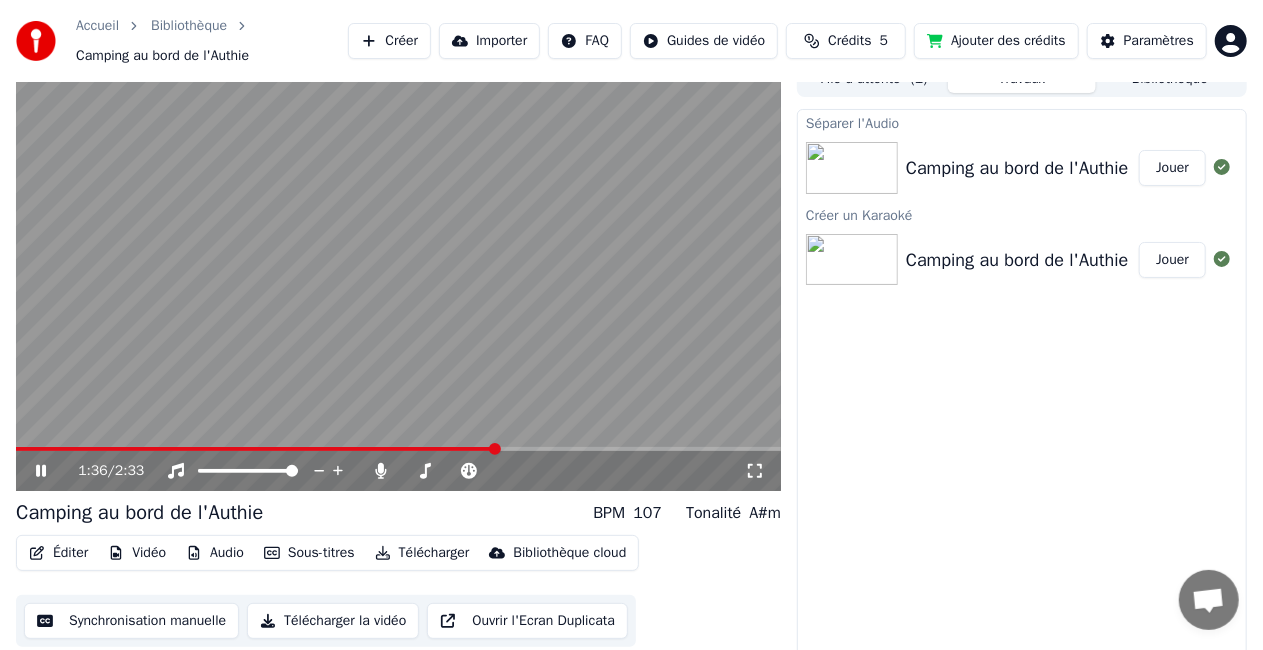 scroll, scrollTop: 32, scrollLeft: 0, axis: vertical 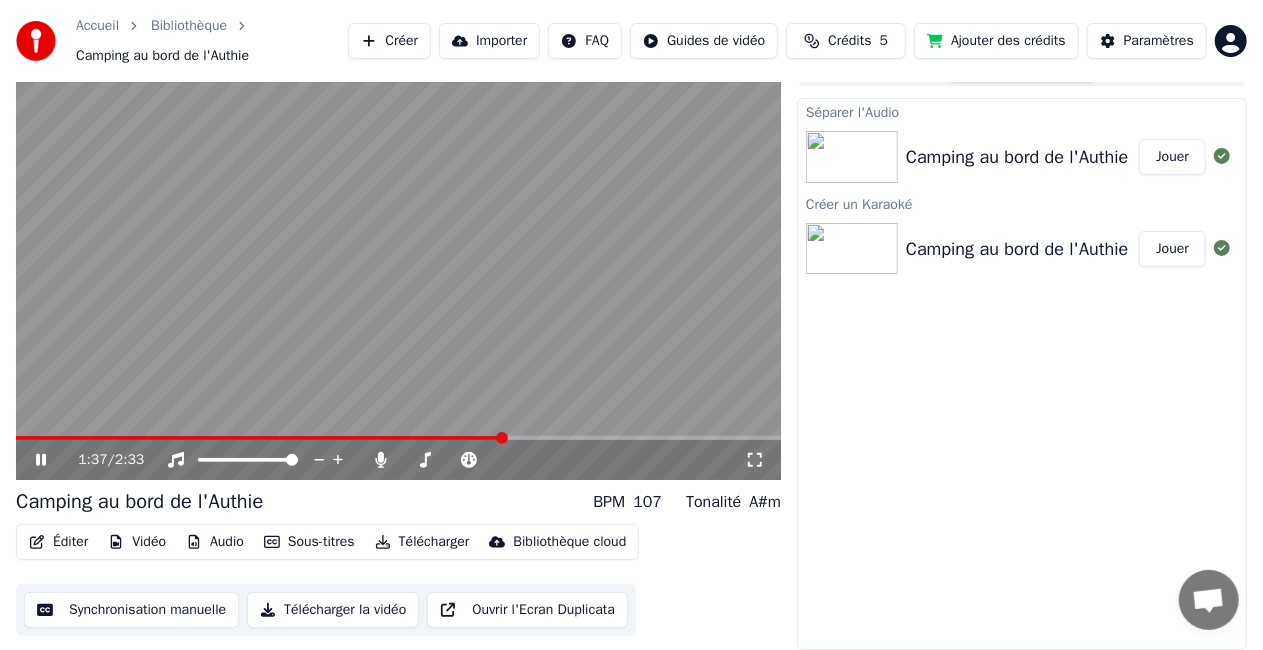 click on "Audio" at bounding box center (215, 542) 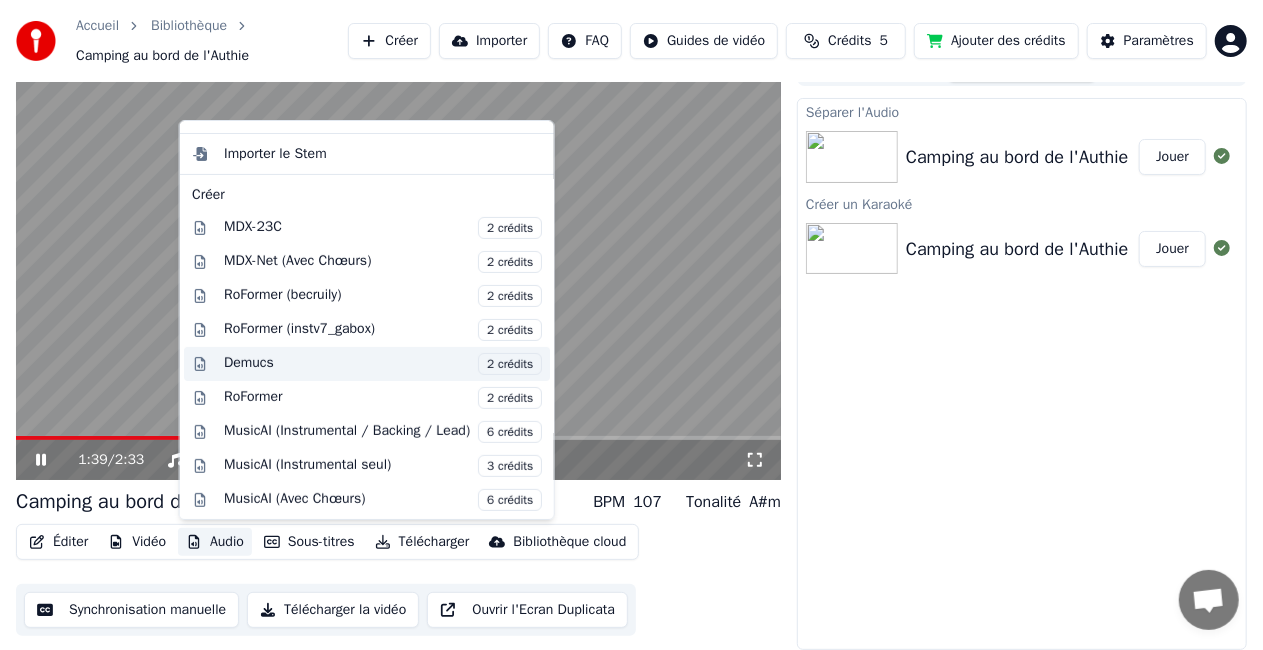 scroll, scrollTop: 200, scrollLeft: 0, axis: vertical 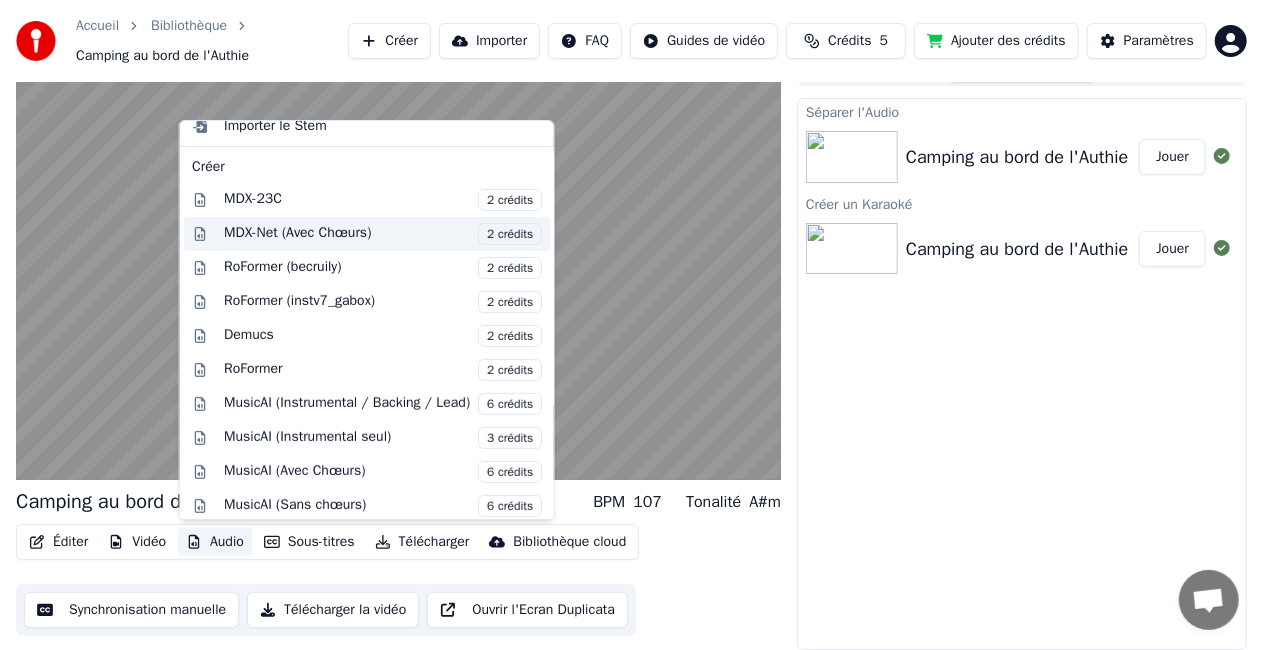click on "MDX-Net (Avec Chœurs) 2 crédits" at bounding box center (383, 234) 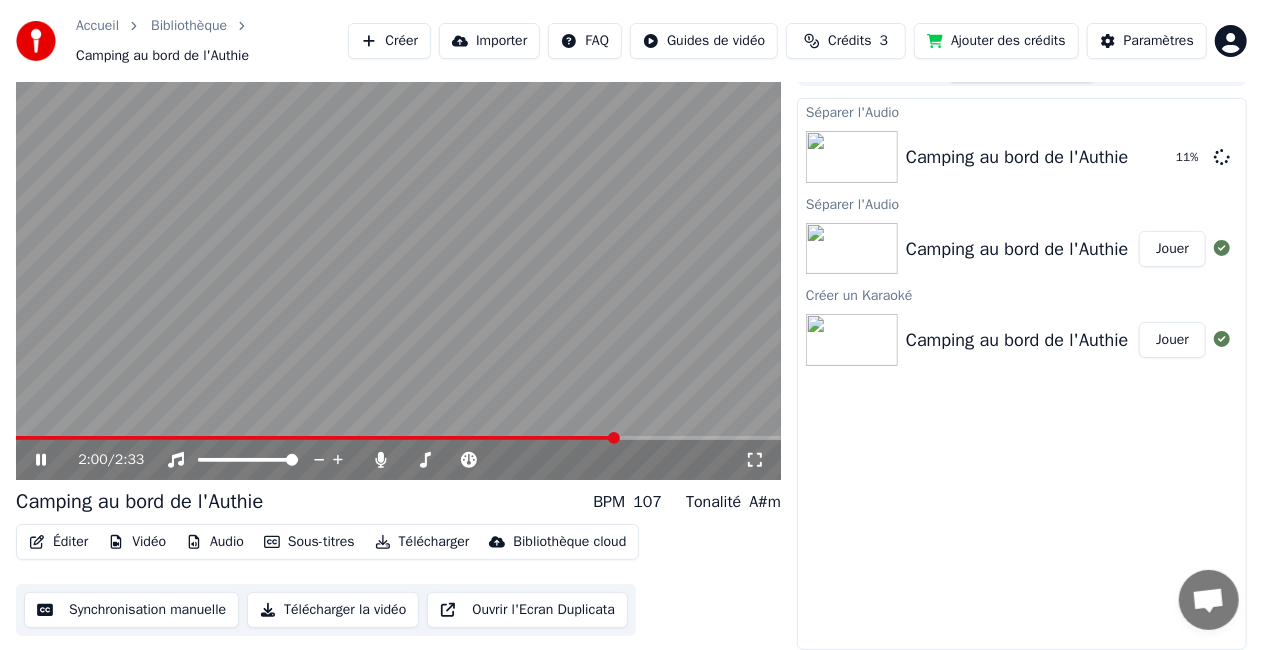 click 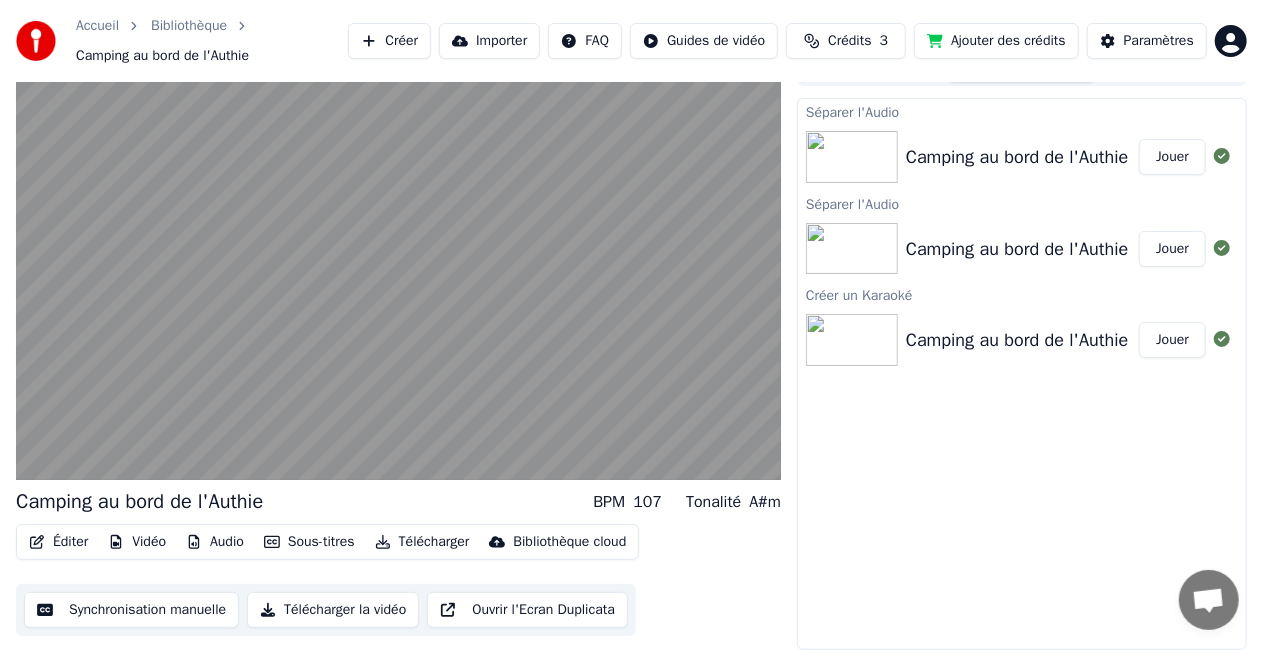 click on "Jouer" at bounding box center (1172, 157) 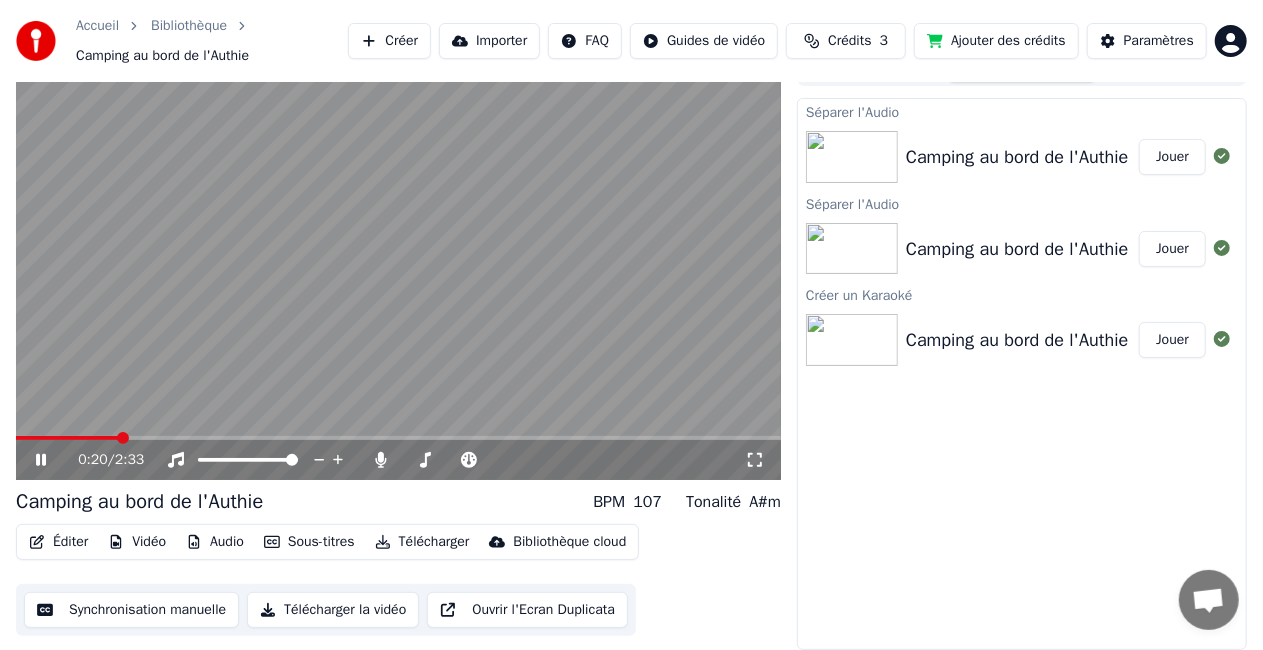 type 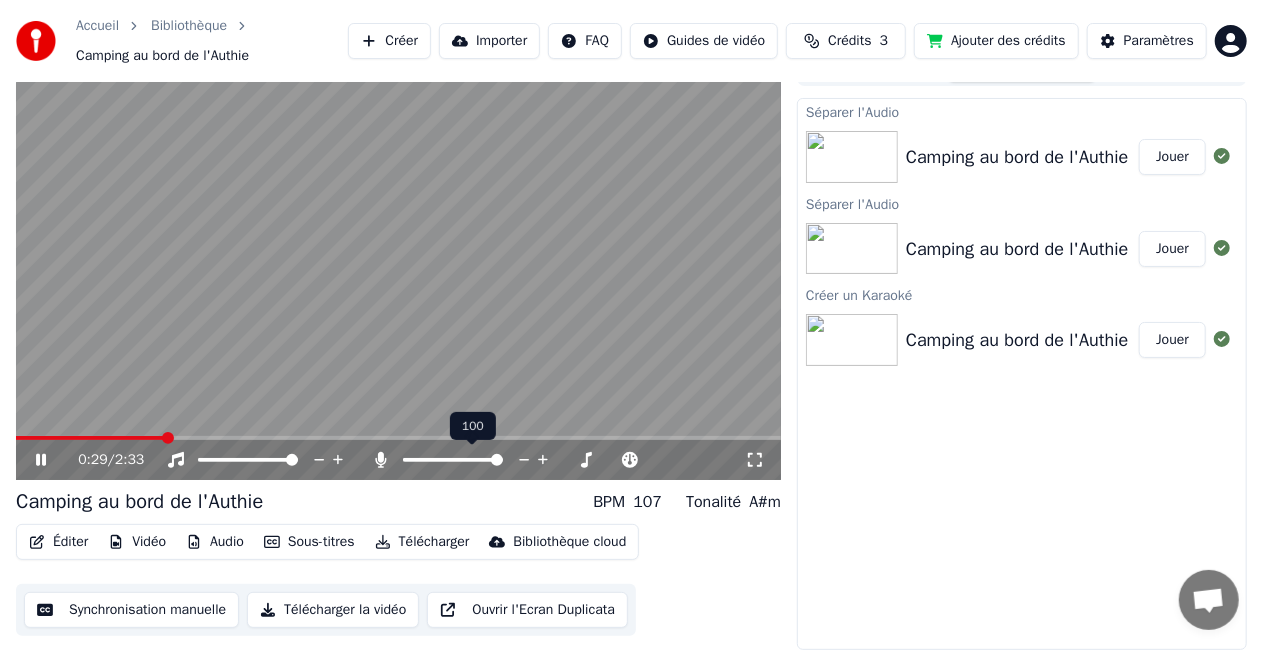 click at bounding box center (497, 460) 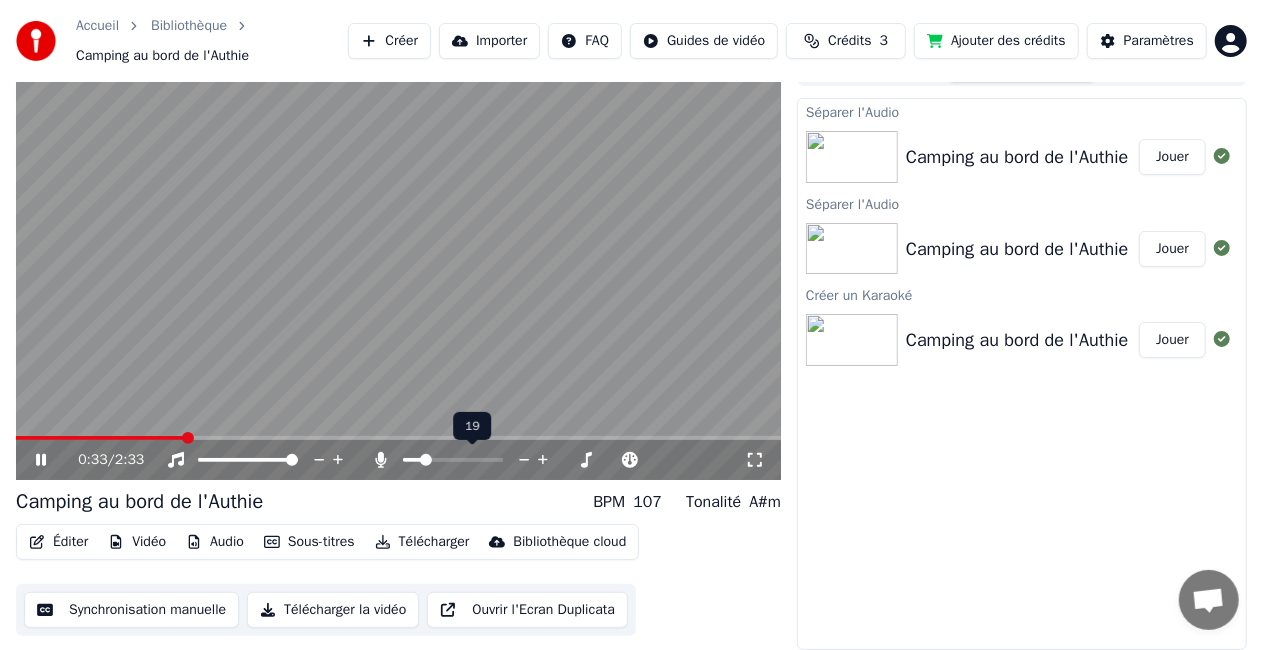 click at bounding box center (426, 460) 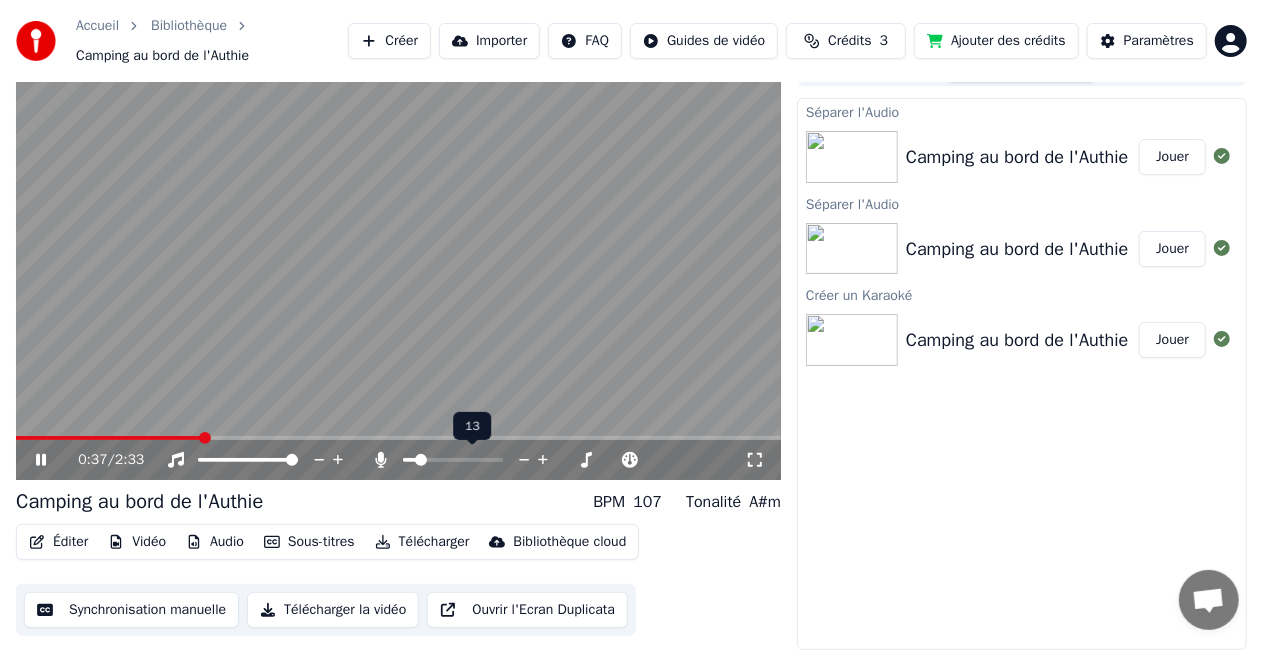 click at bounding box center [421, 460] 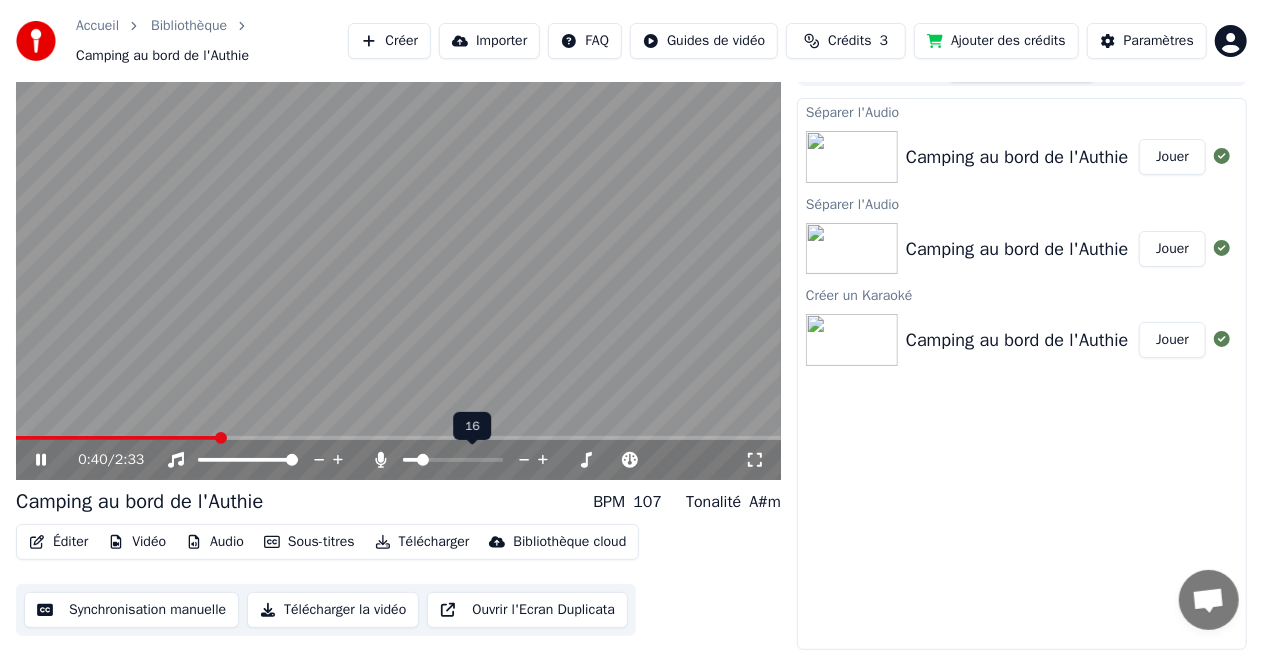 click at bounding box center (423, 460) 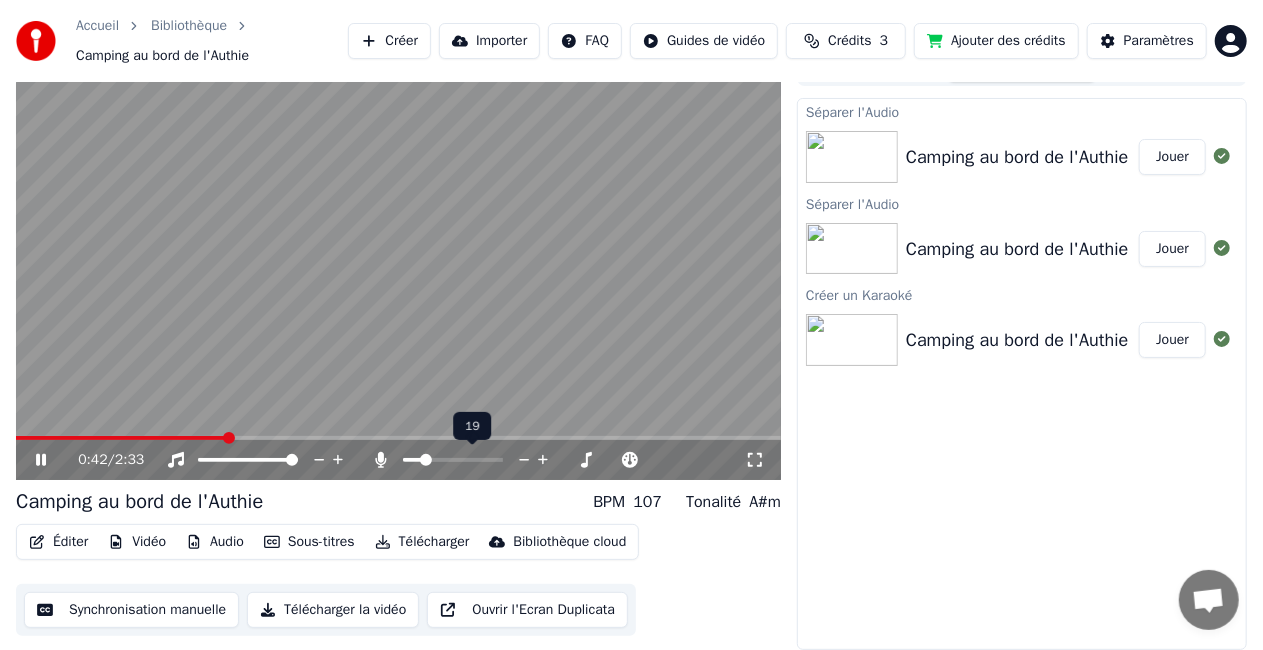 click at bounding box center (426, 460) 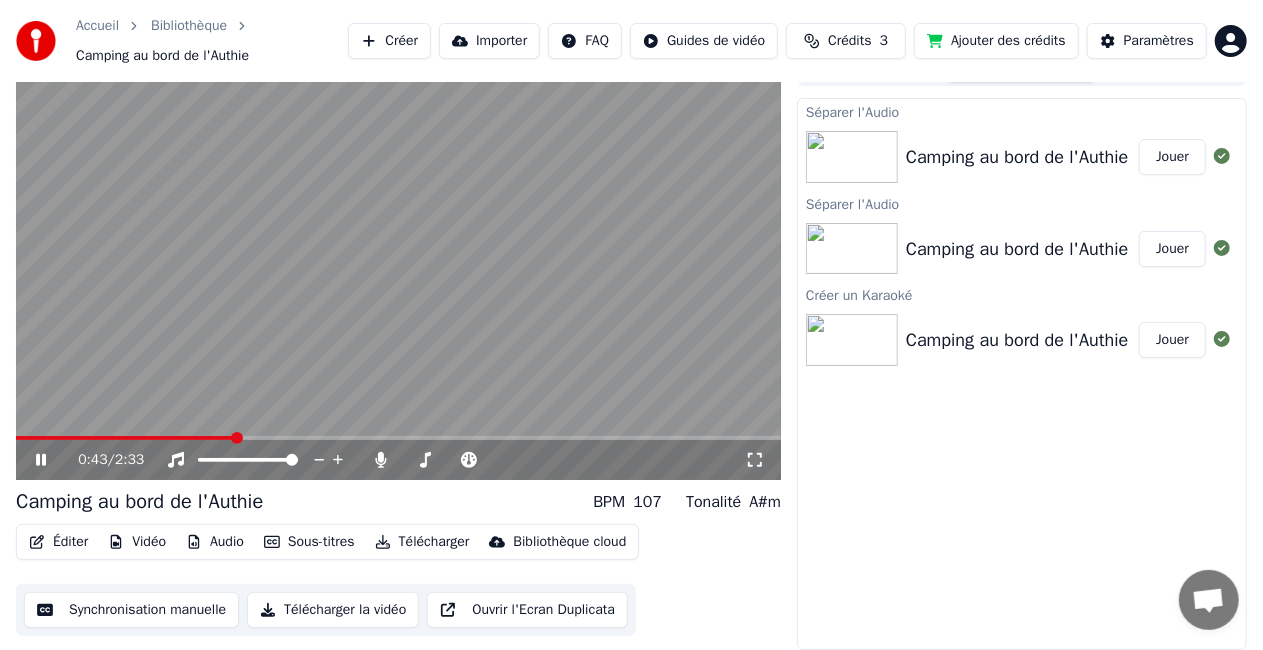 click on "Séparer l'Audio Camping au bord de l'Authie Jouer Séparer l'Audio Camping au bord de l'Authie Jouer Créer un Karaoké Camping au bord de l'Authie Jouer" at bounding box center [1022, 374] 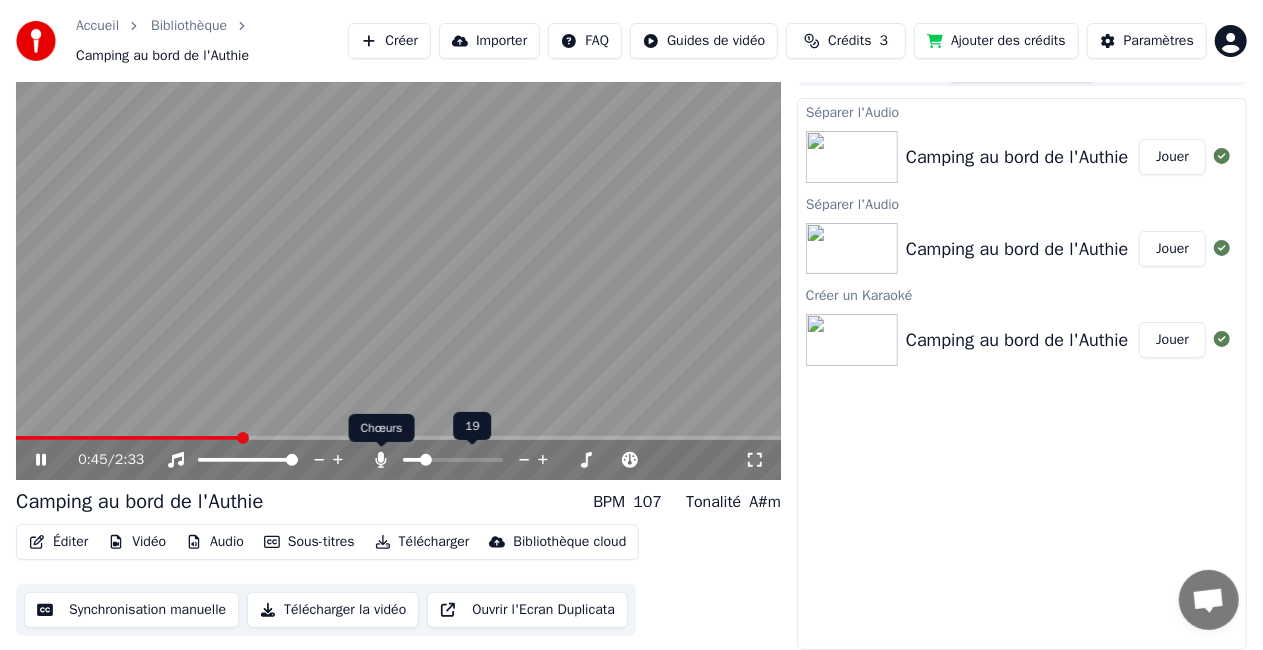click 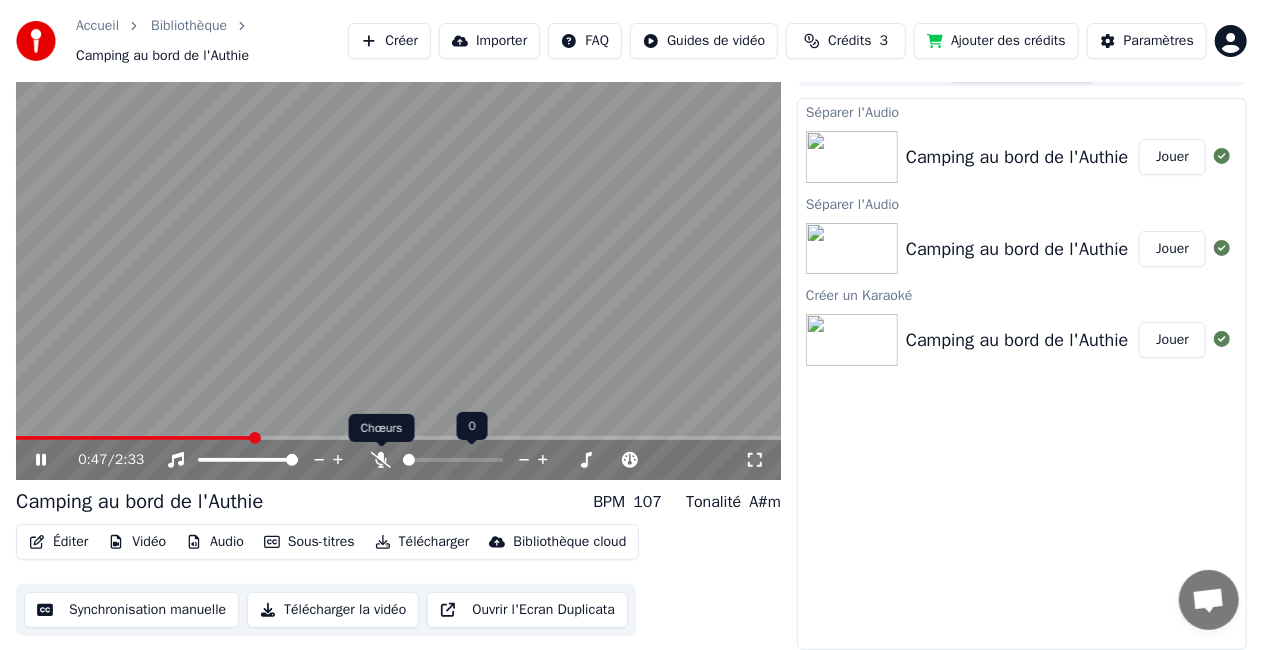 click 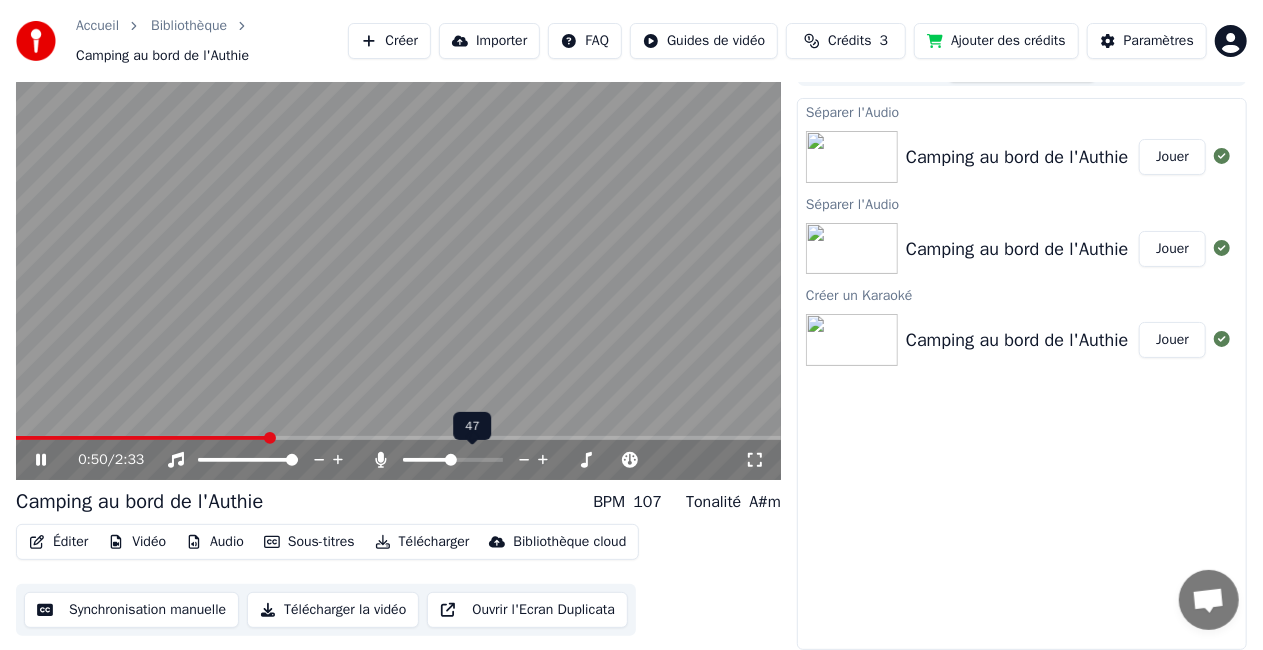 click at bounding box center (426, 460) 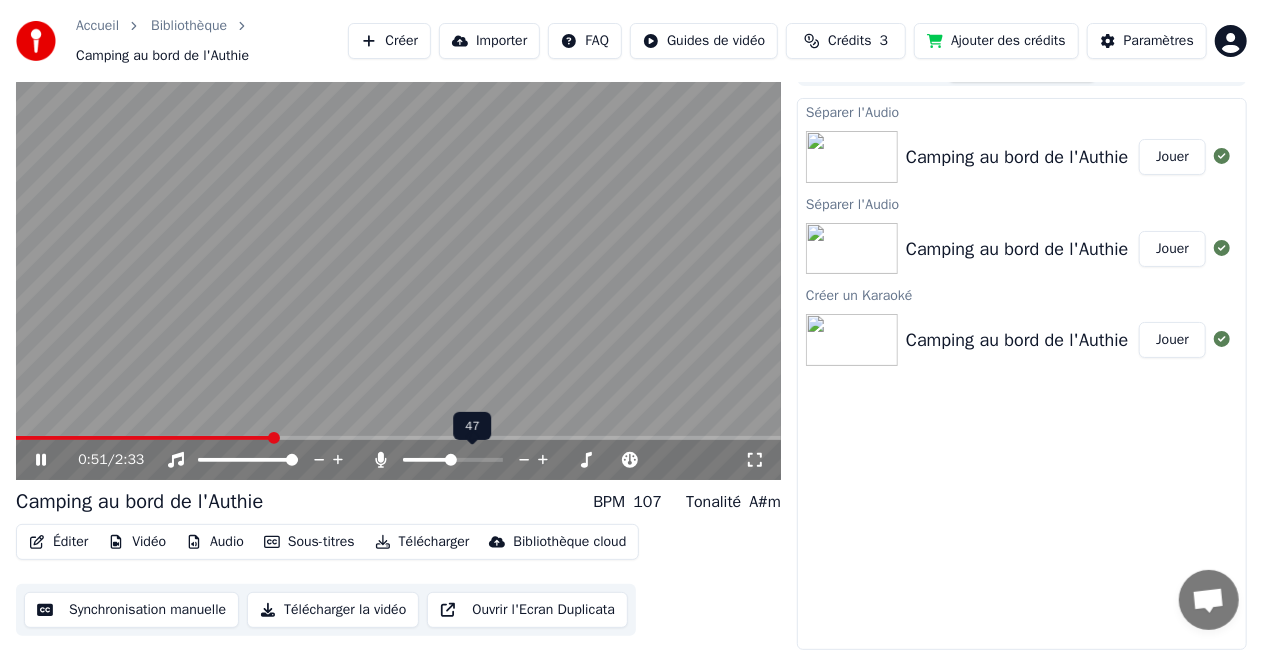 click at bounding box center [426, 460] 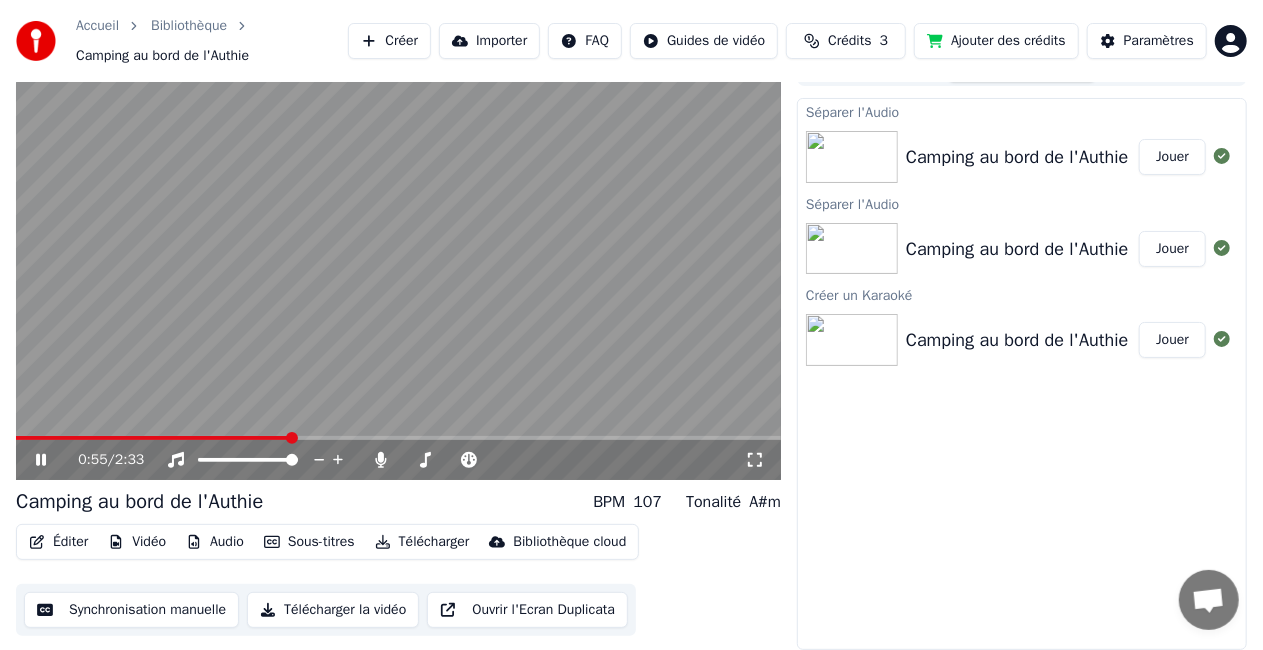 click on "Séparer l'Audio Camping au bord de l'Authie Jouer Séparer l'Audio Camping au bord de l'Authie Jouer Créer un Karaoké Camping au bord de l'Authie Jouer" at bounding box center (1022, 374) 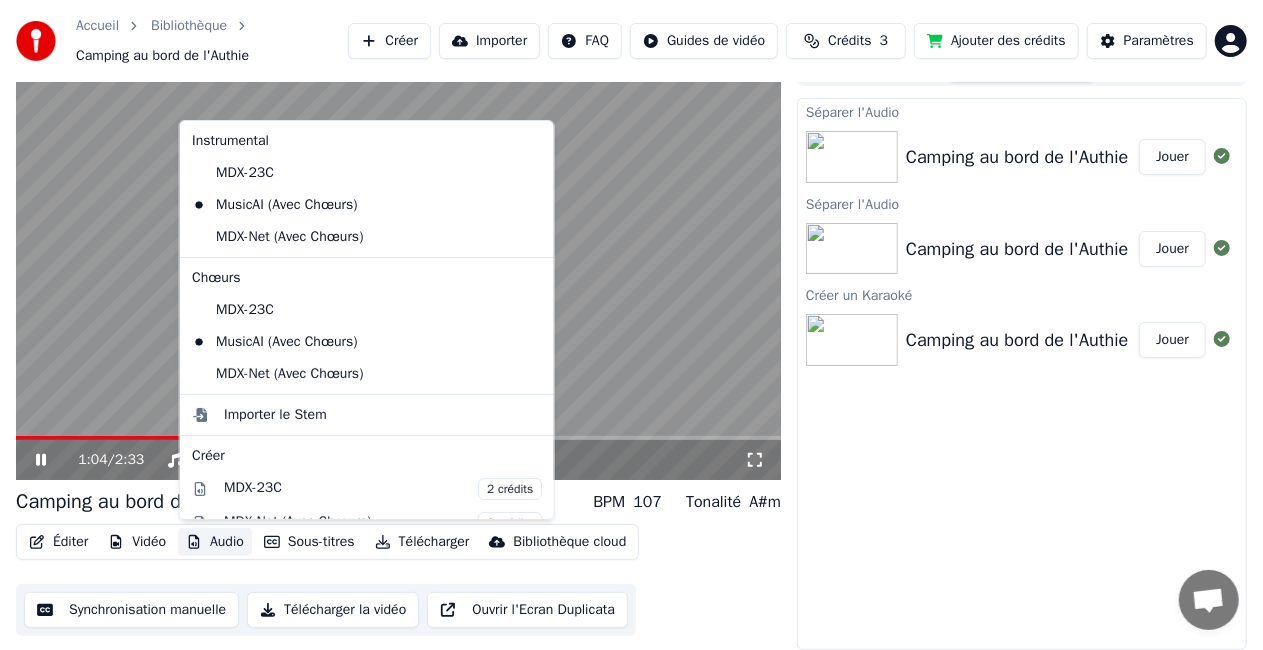 click on "Audio" at bounding box center [215, 542] 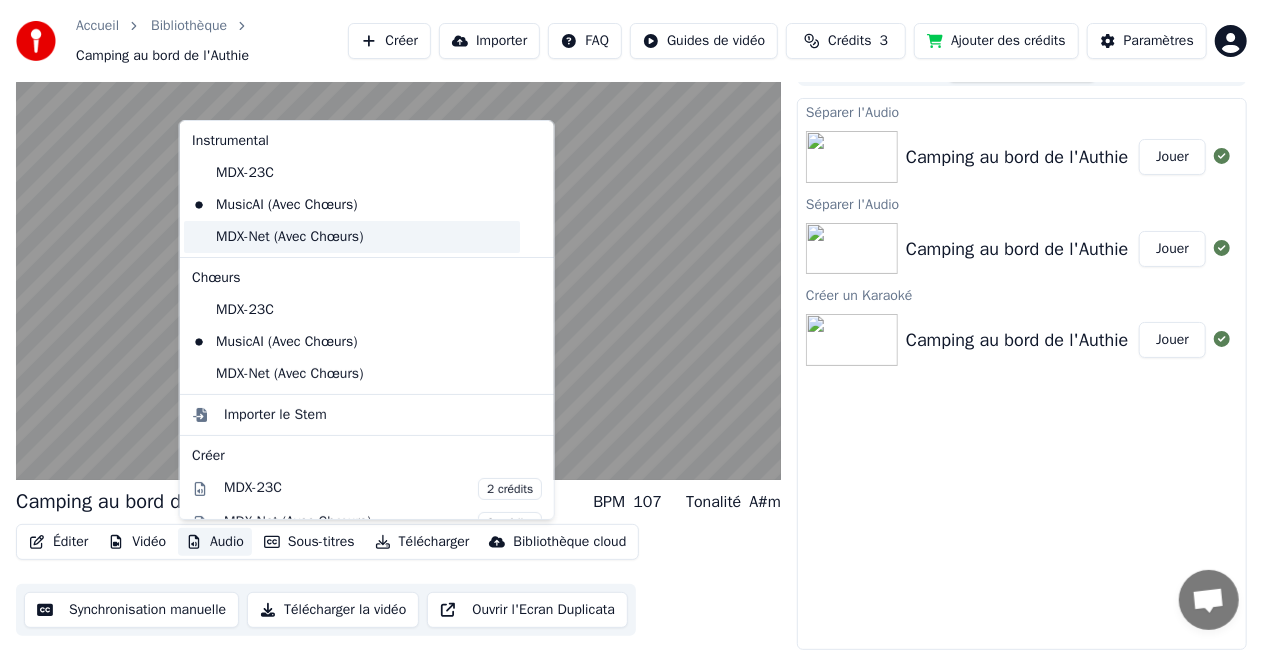 click on "MDX-Net (Avec Chœurs)" at bounding box center [352, 237] 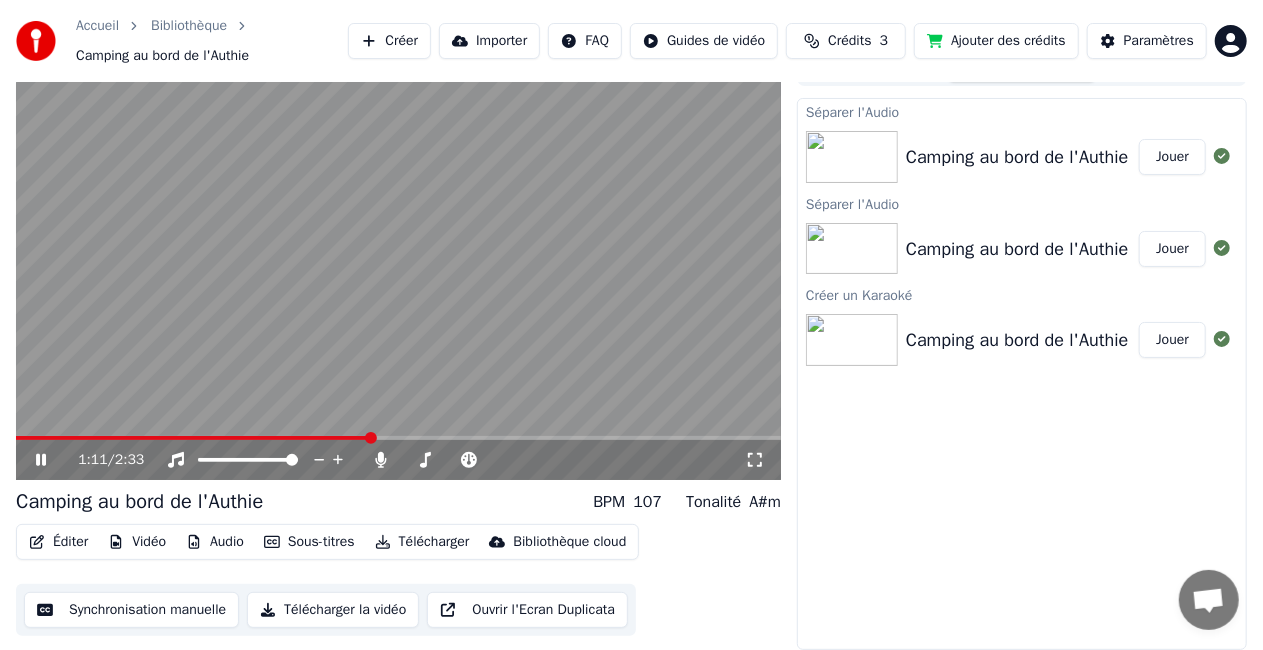 click on "Audio" at bounding box center (215, 542) 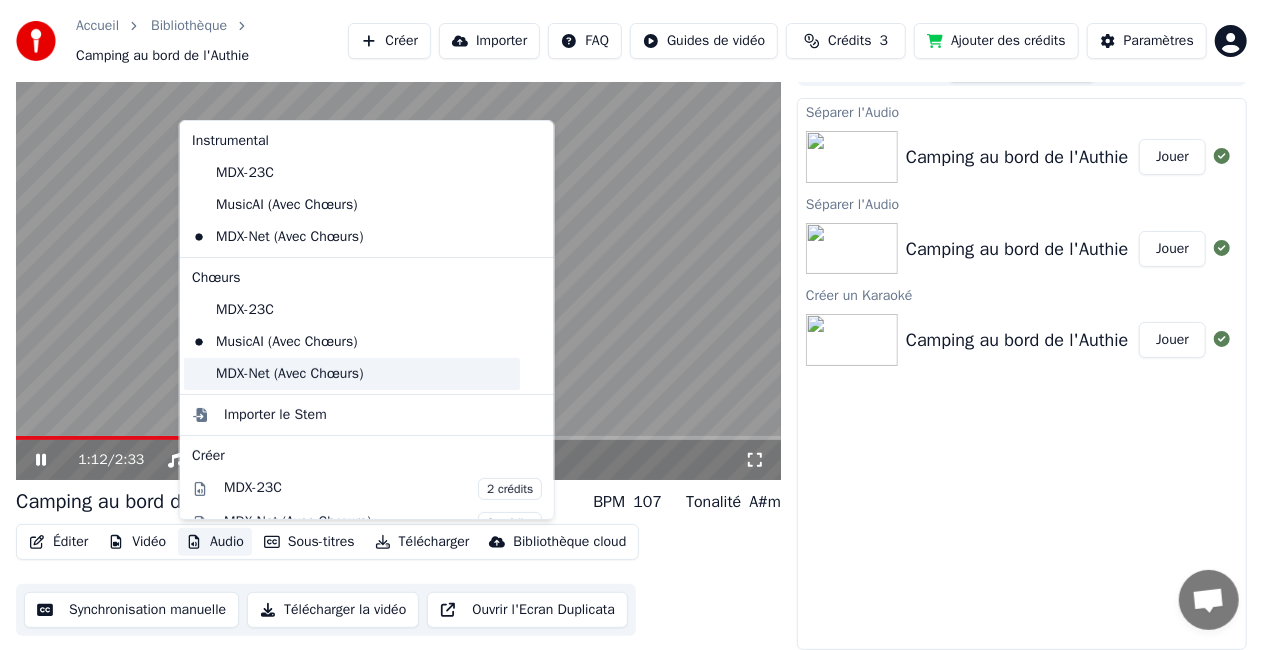 click on "MDX-Net (Avec Chœurs)" at bounding box center [352, 374] 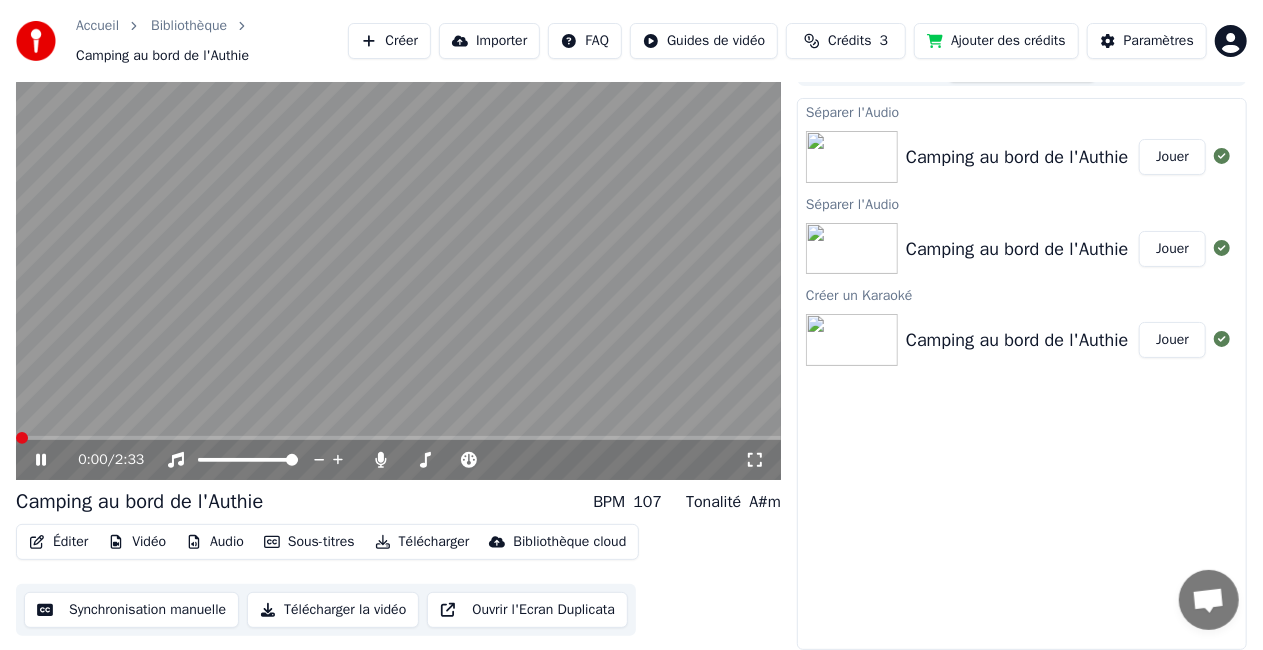 click at bounding box center (22, 438) 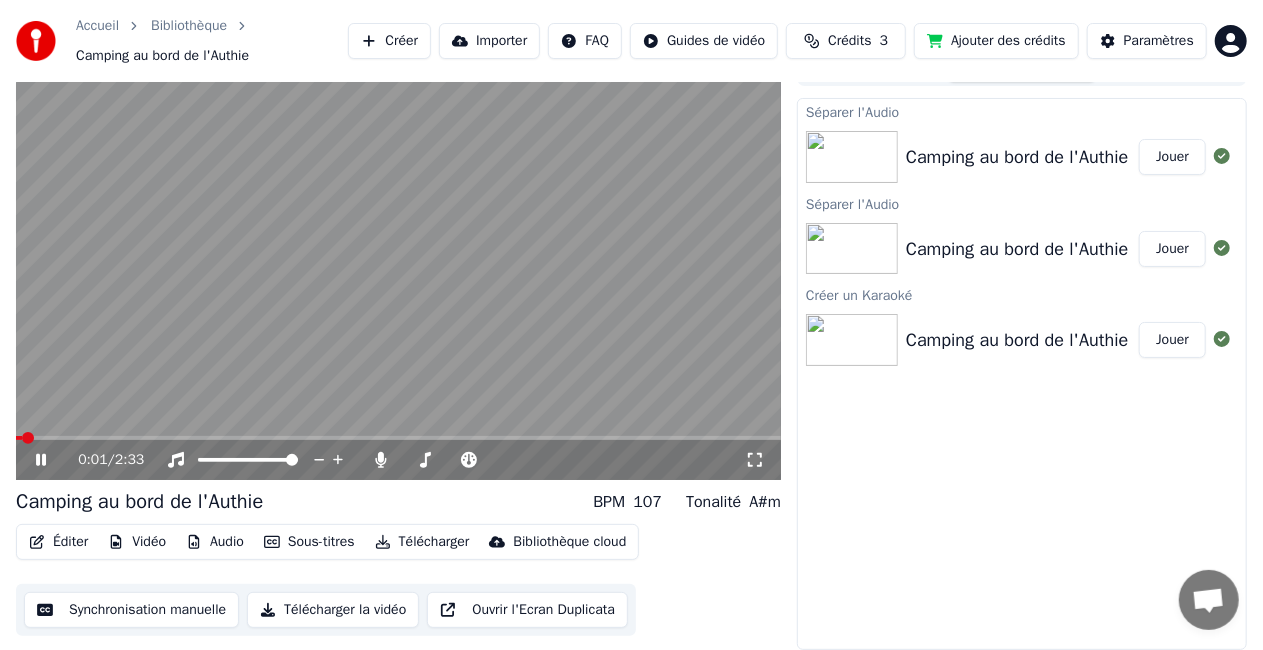 click on "Audio" at bounding box center (215, 542) 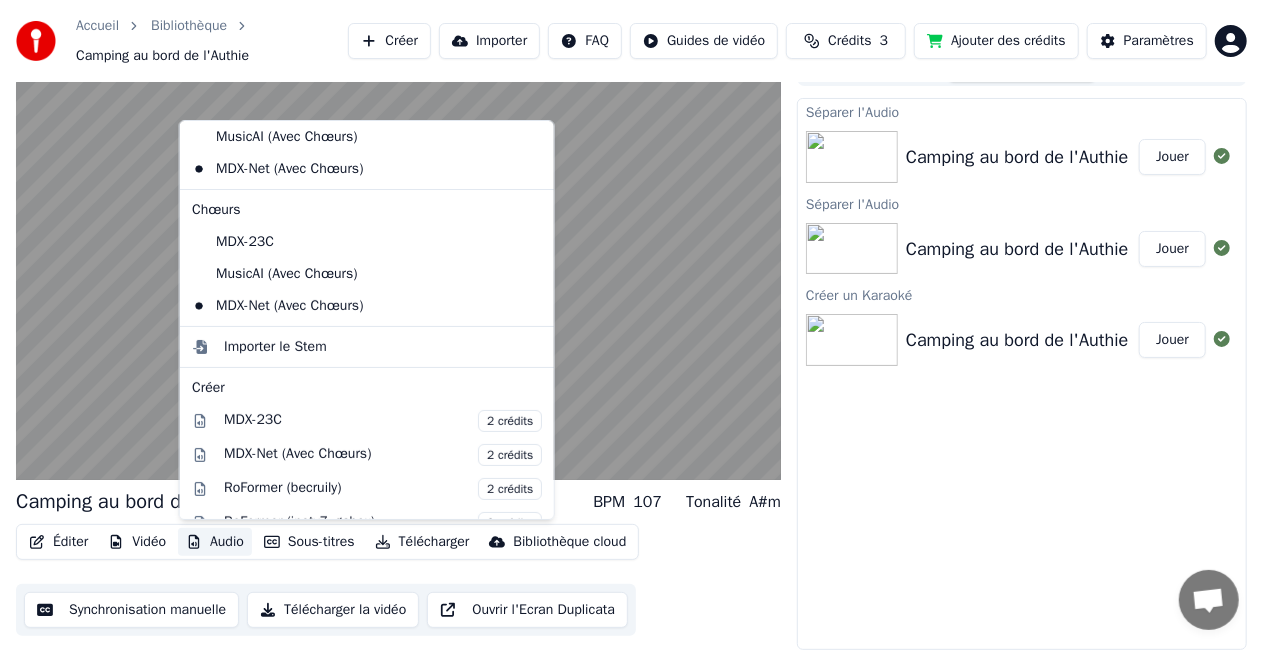 scroll, scrollTop: 100, scrollLeft: 0, axis: vertical 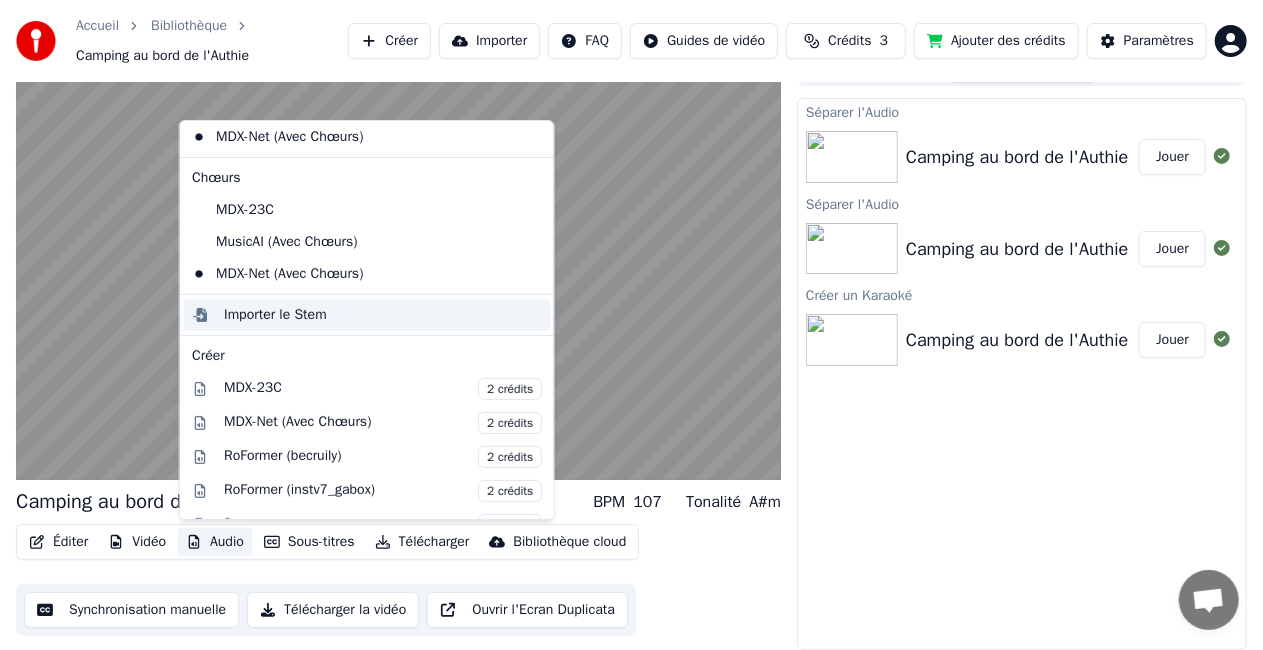 click on "Importer le Stem" at bounding box center [275, 315] 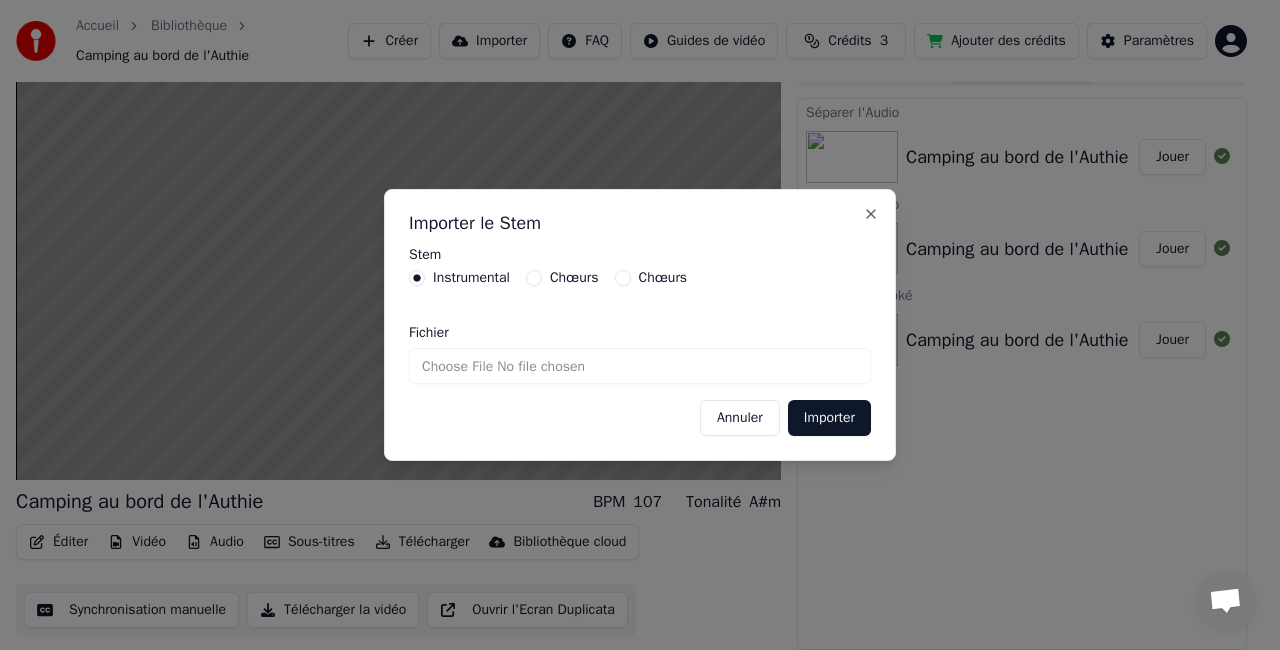 click on "Annuler" at bounding box center (740, 418) 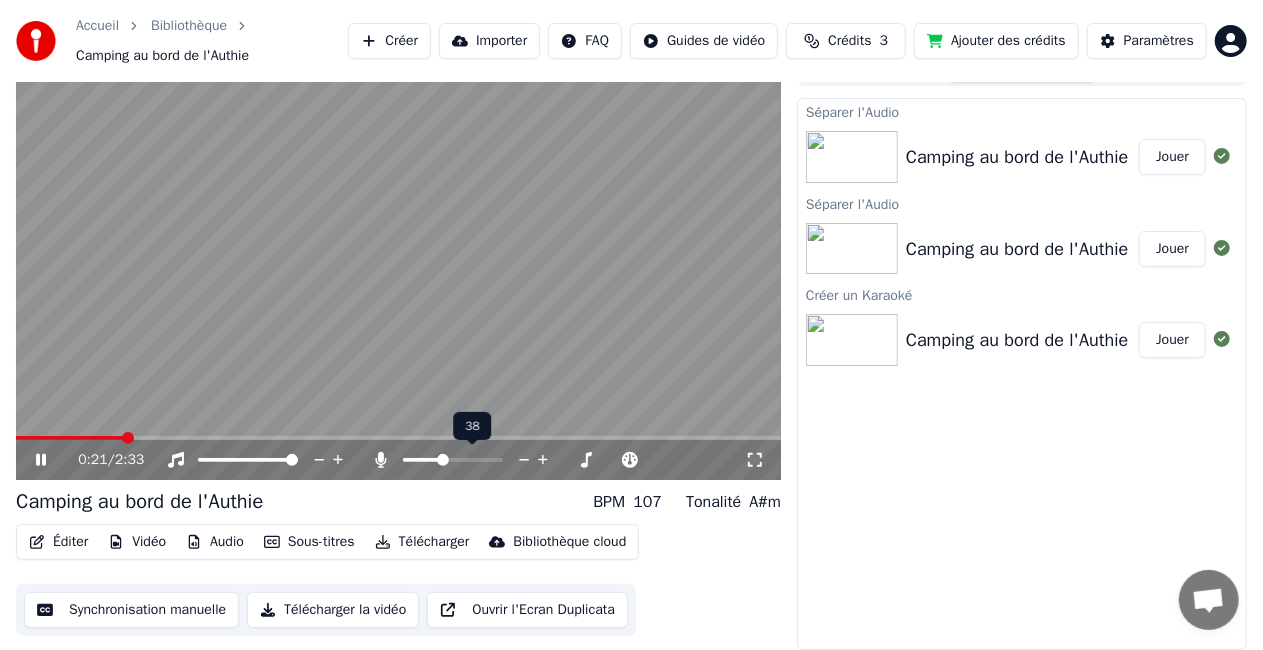 click at bounding box center [422, 460] 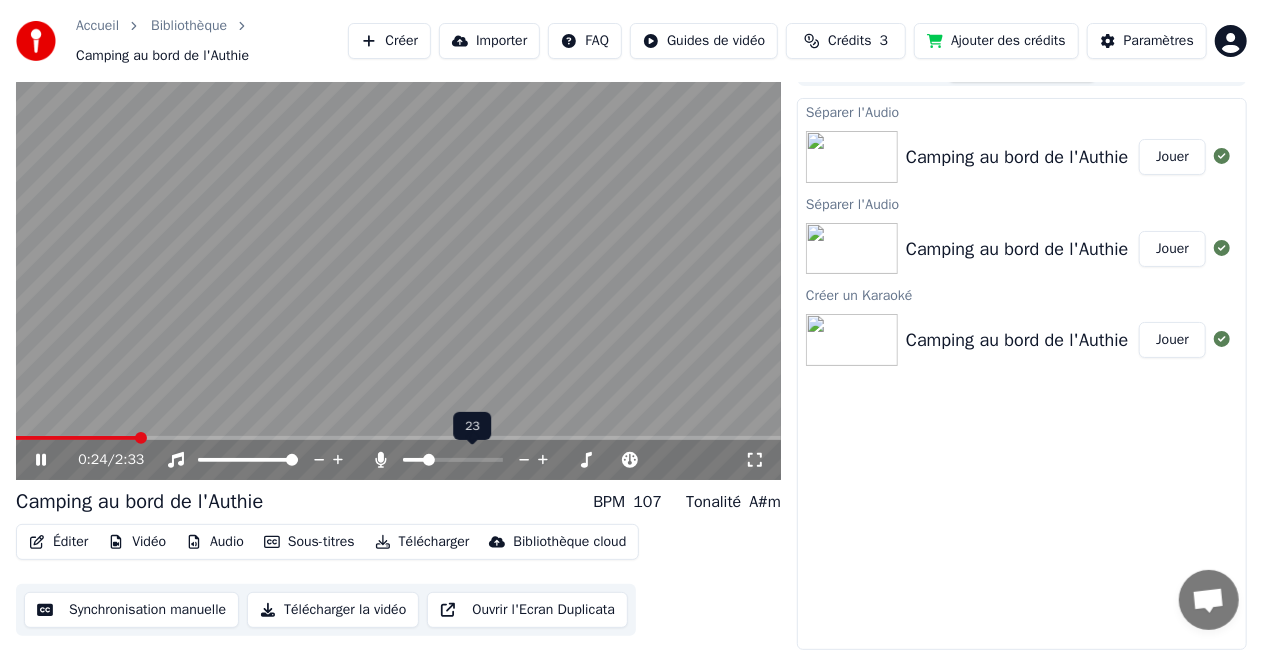 click at bounding box center [414, 460] 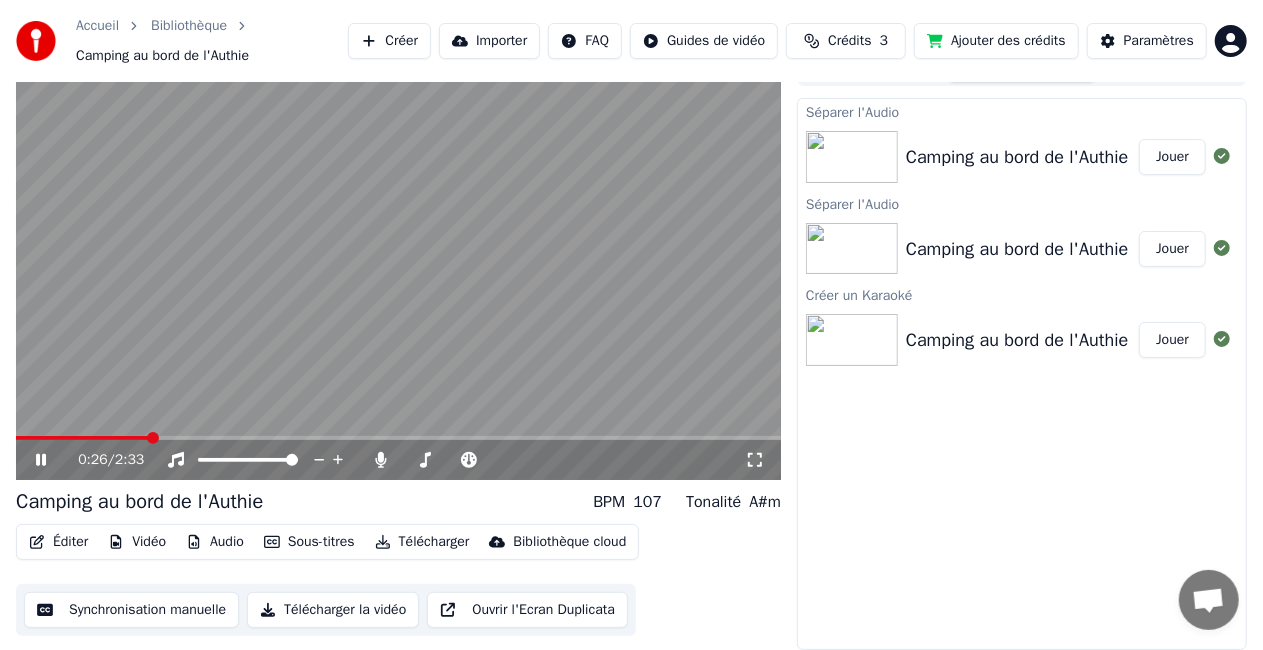 click on "Séparer l'Audio Camping au bord de l'Authie Jouer Séparer l'Audio Camping au bord de l'Authie Jouer Créer un Karaoké Camping au bord de l'Authie Jouer" at bounding box center [1022, 374] 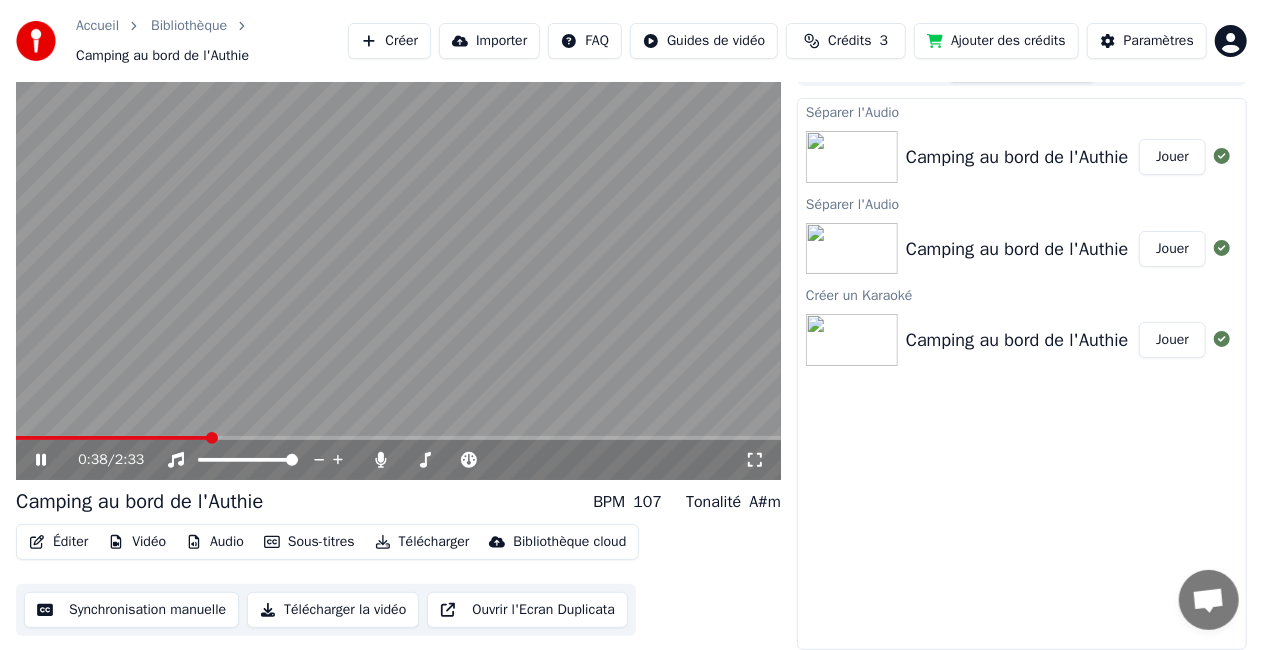 click on "Séparer l'Audio Camping au bord de l'Authie Jouer Séparer l'Audio Camping au bord de l'Authie Jouer Créer un Karaoké Camping au bord de l'Authie Jouer" at bounding box center (1022, 374) 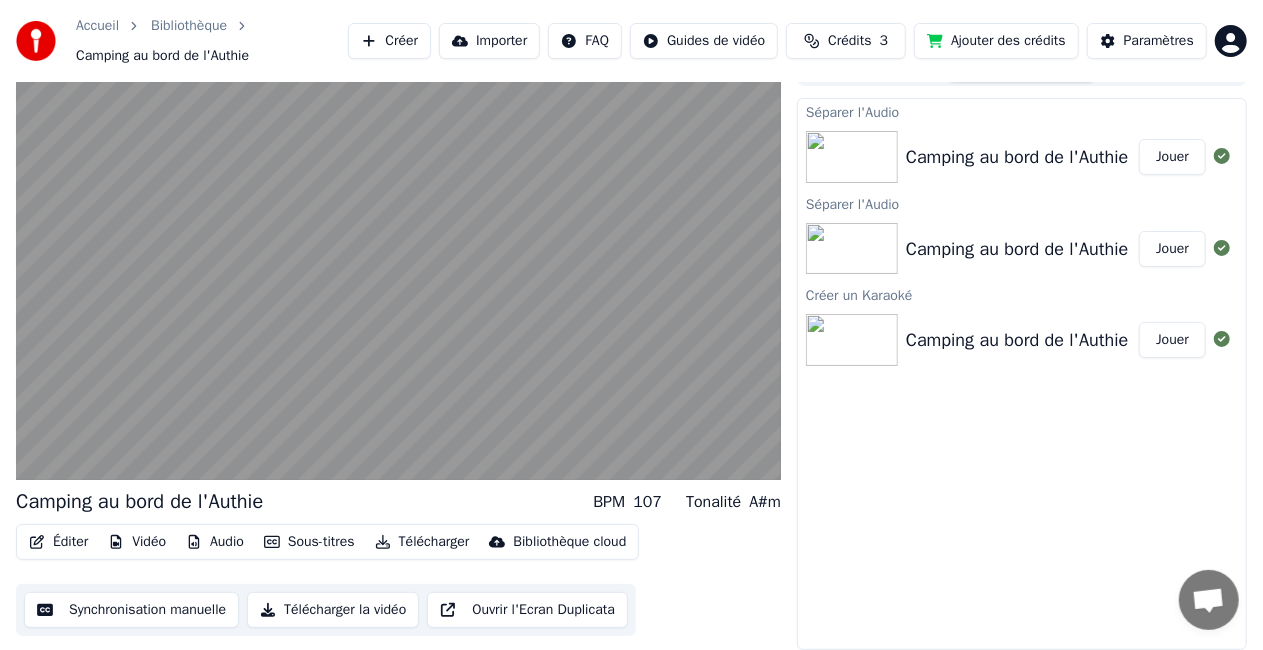 click on "Audio" at bounding box center [215, 542] 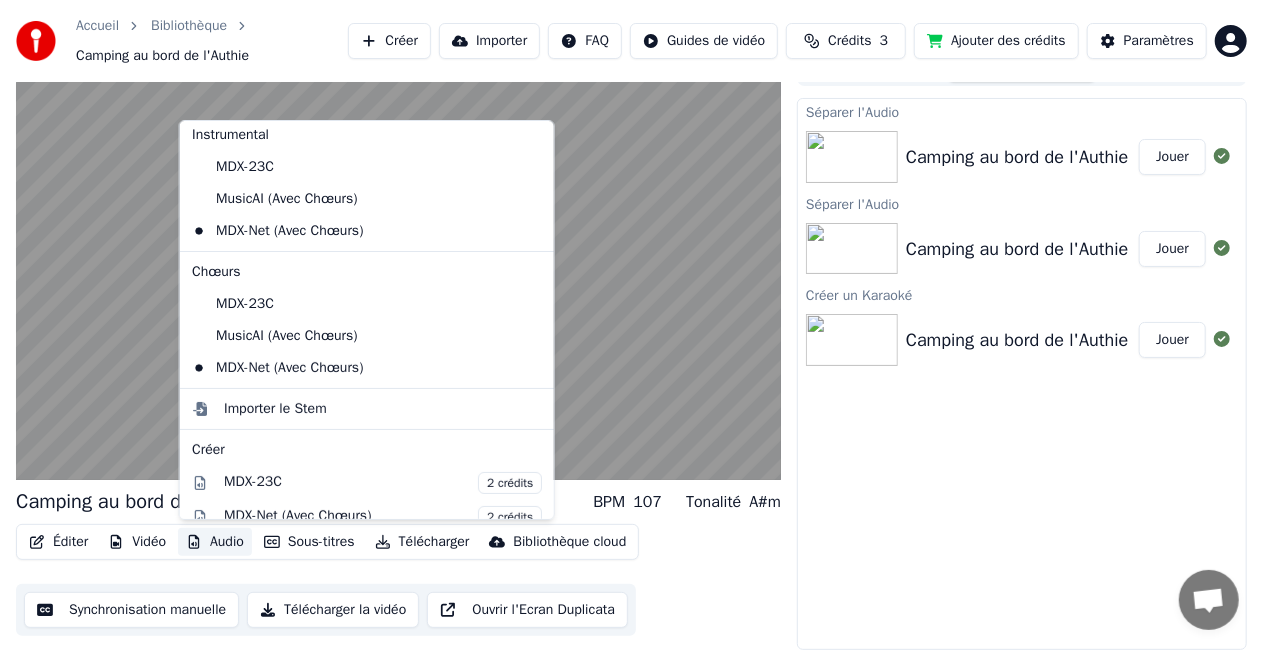 scroll, scrollTop: 0, scrollLeft: 0, axis: both 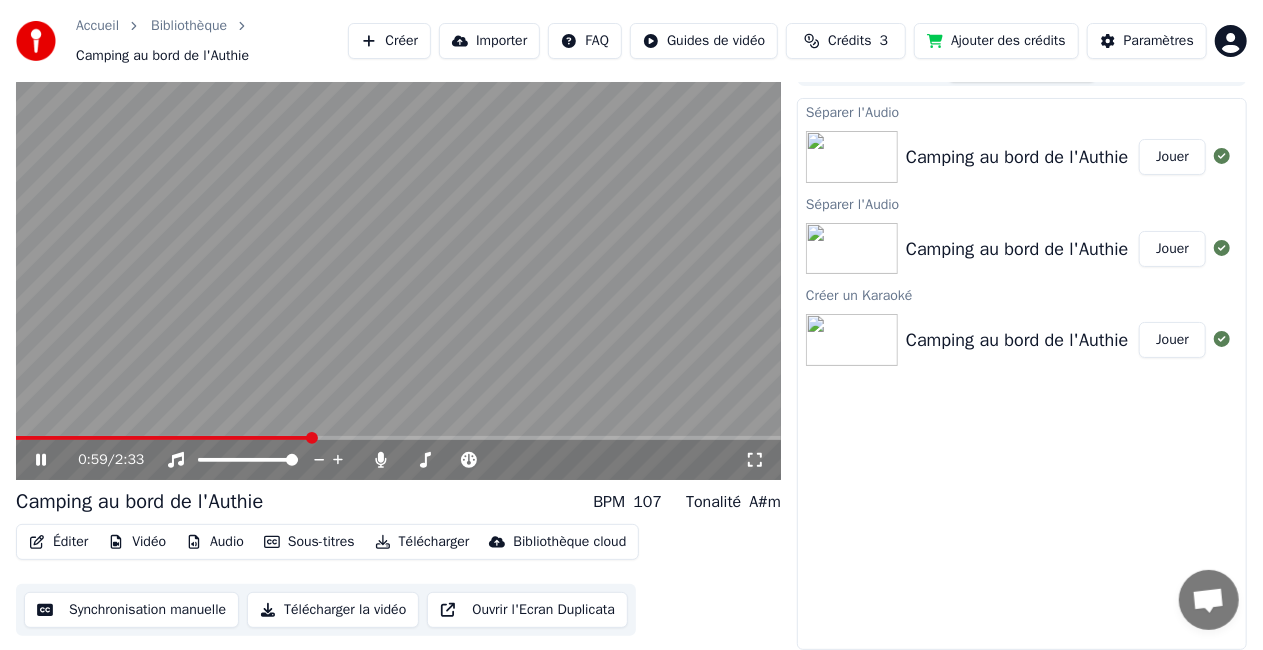 click on "Séparer l'Audio Camping au bord de l'Authie Jouer Séparer l'Audio Camping au bord de l'Authie Jouer Créer un Karaoké Camping au bord de l'Authie Jouer" at bounding box center (1022, 374) 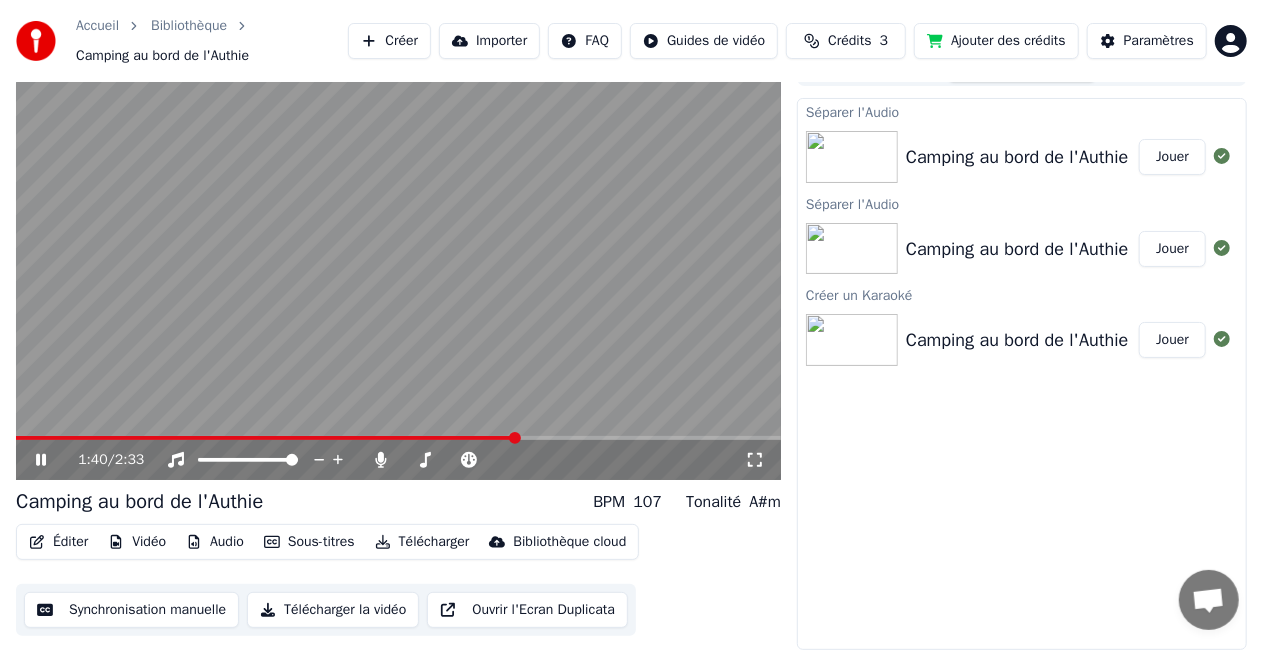 click on "Accueil" at bounding box center (97, 26) 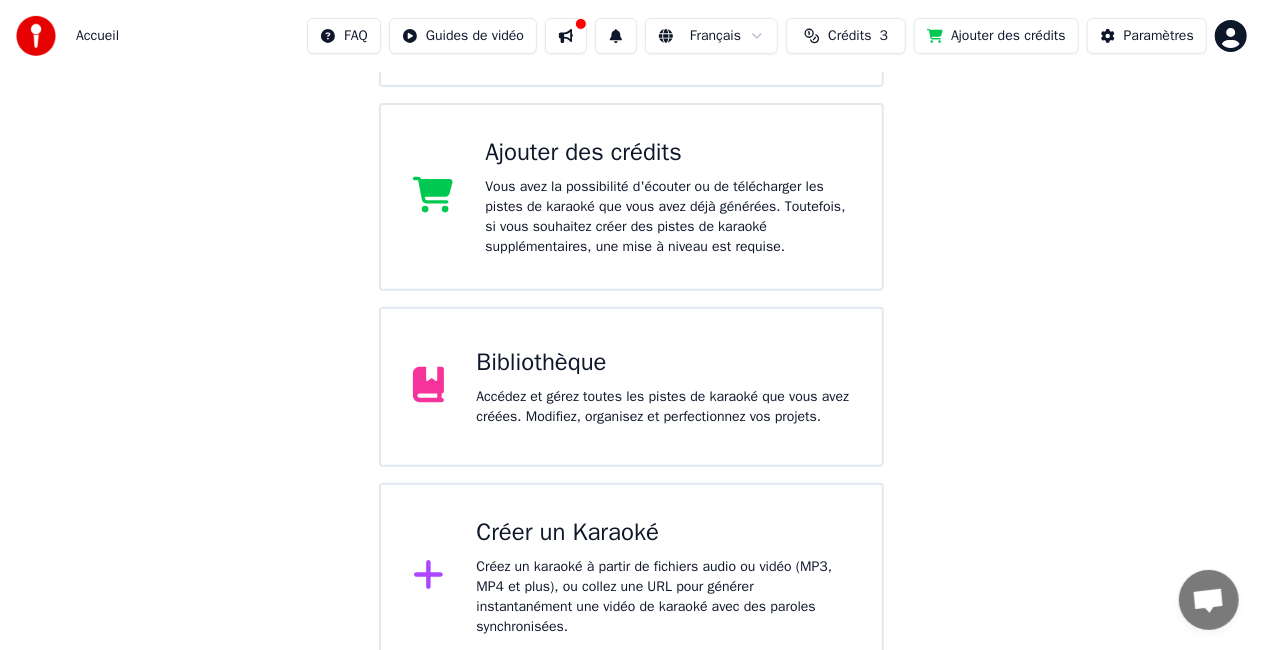 scroll, scrollTop: 330, scrollLeft: 0, axis: vertical 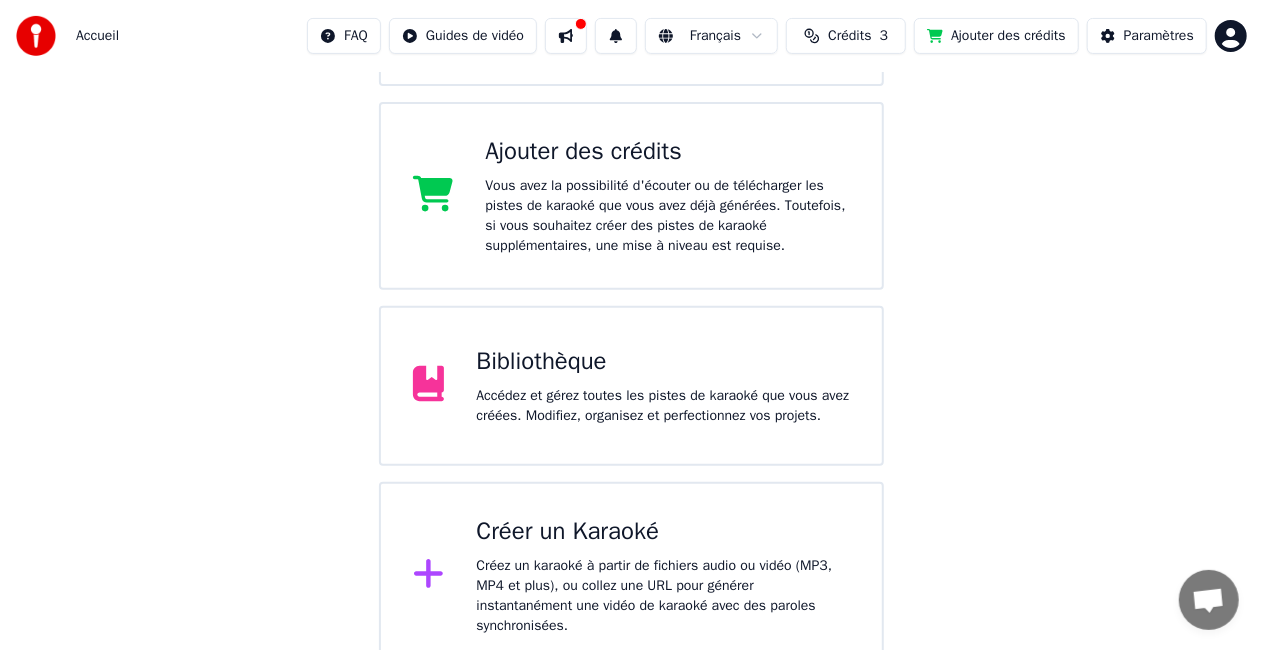 click on "Accédez et gérez toutes les pistes de karaoké que vous avez créées. Modifiez, organisez et perfectionnez vos projets." at bounding box center [663, 406] 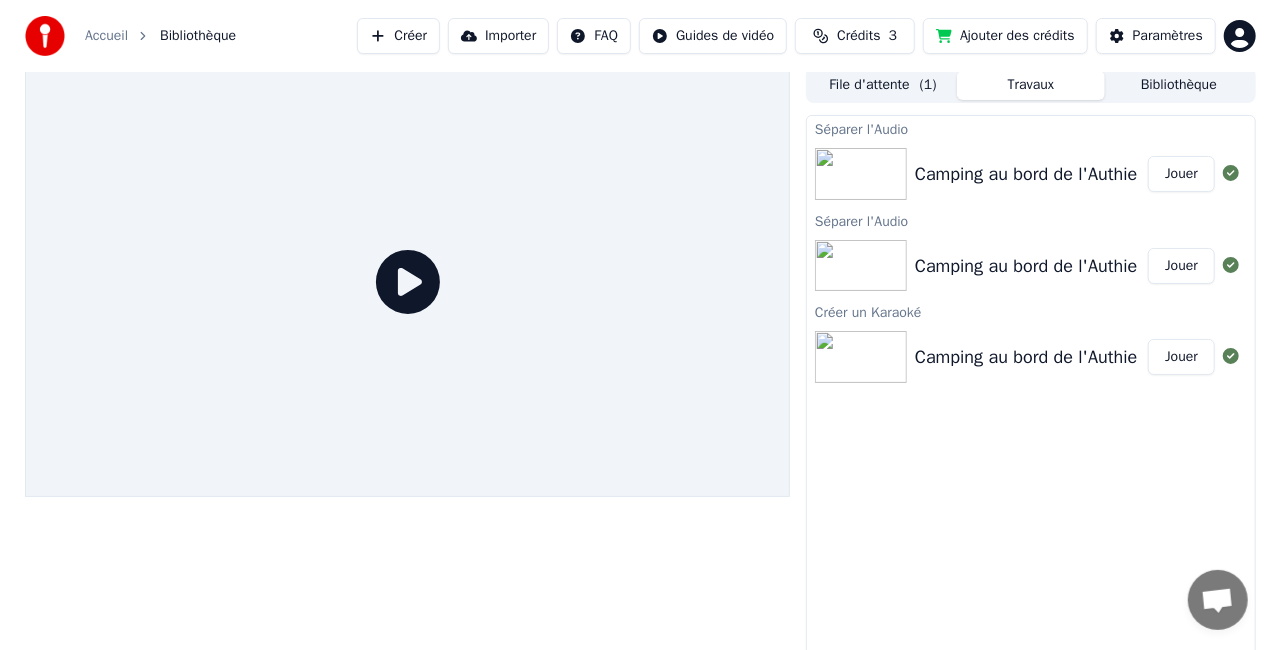 scroll, scrollTop: 0, scrollLeft: 0, axis: both 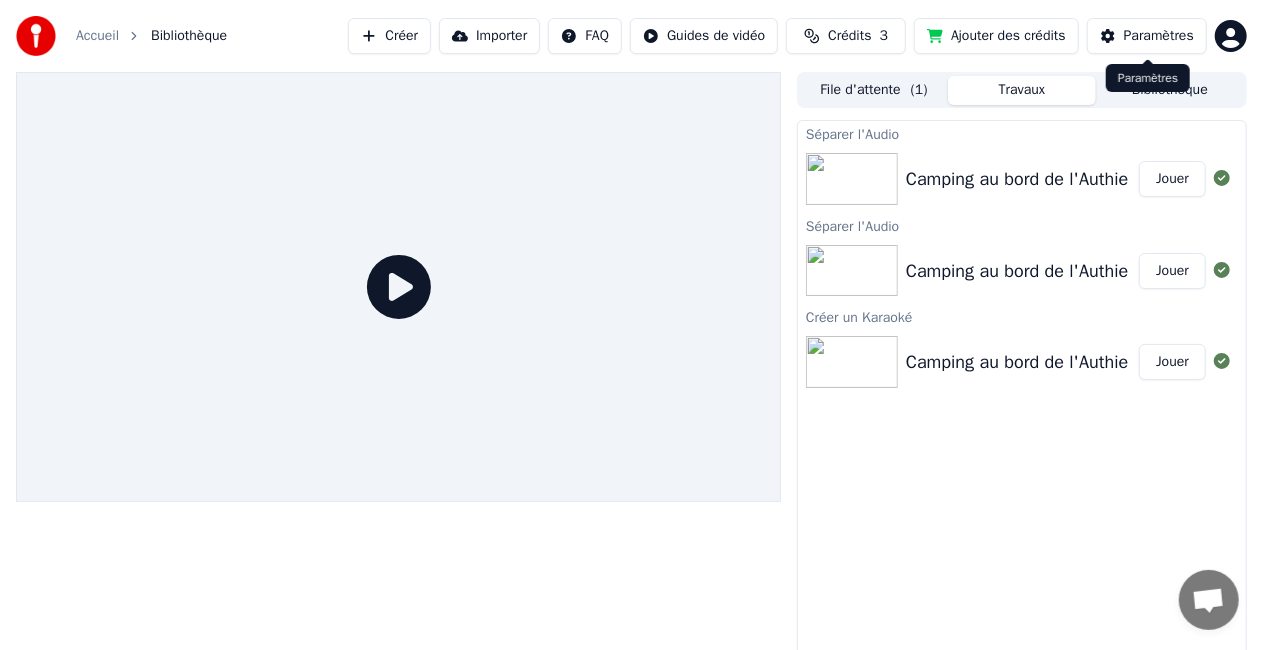 click on "Paramètres" at bounding box center [1159, 36] 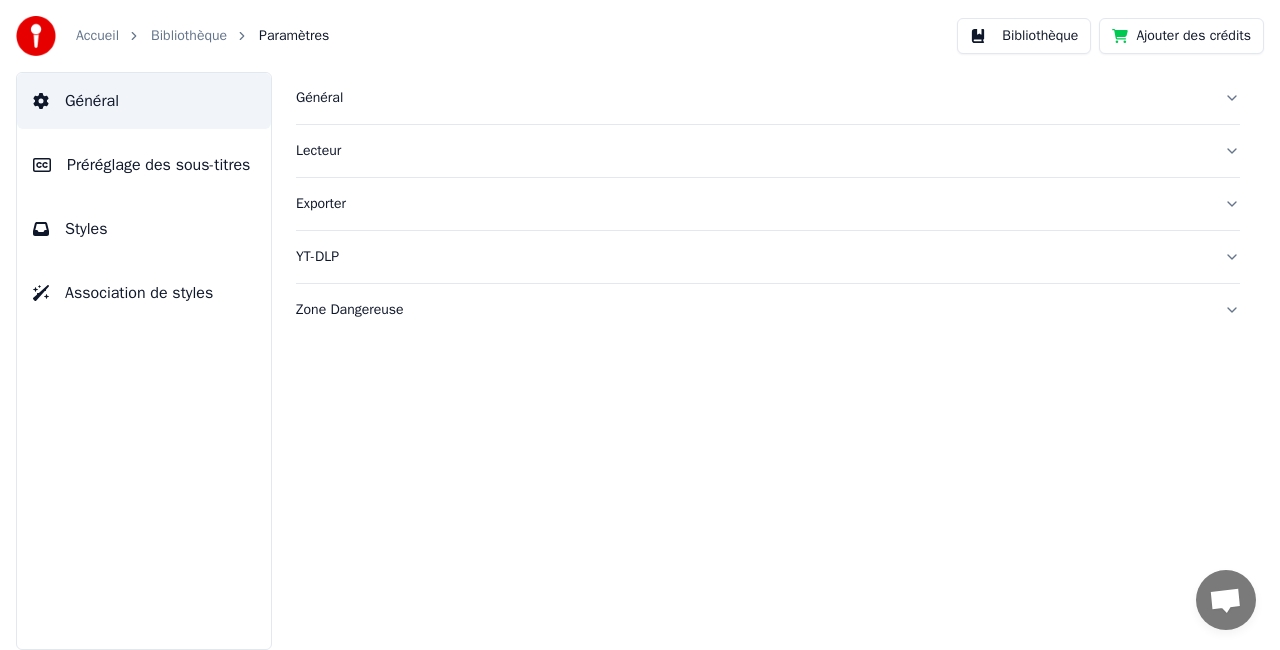click on "Général" at bounding box center [92, 101] 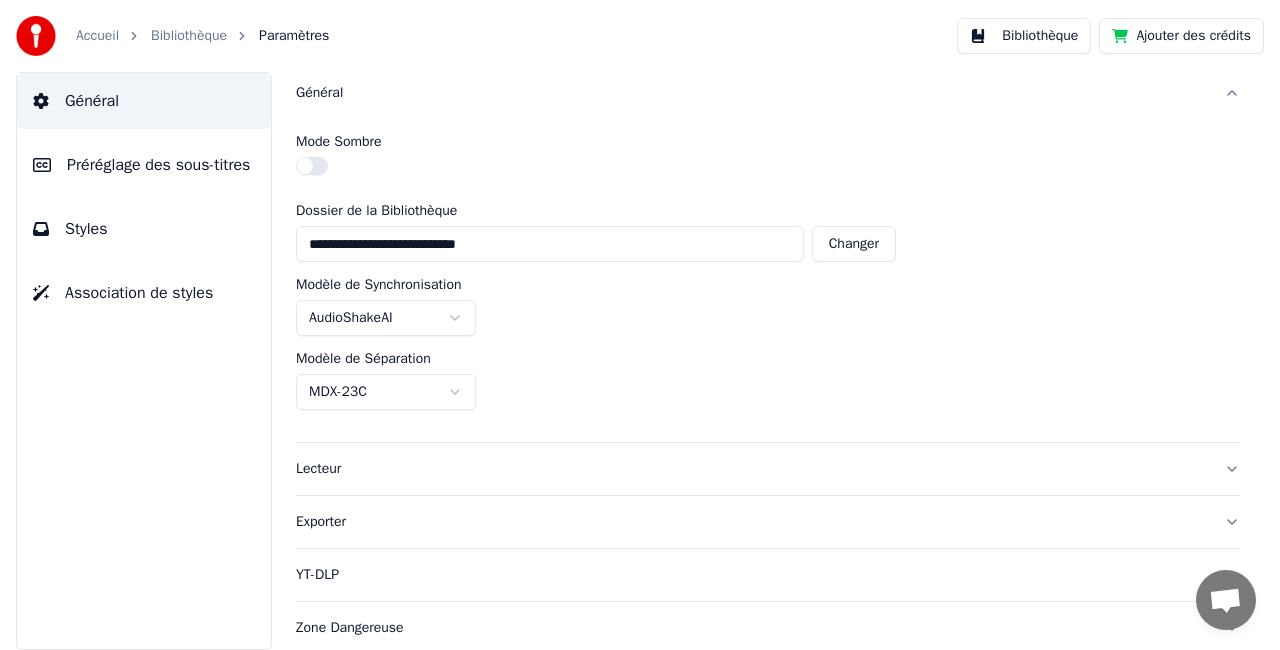 scroll, scrollTop: 6, scrollLeft: 0, axis: vertical 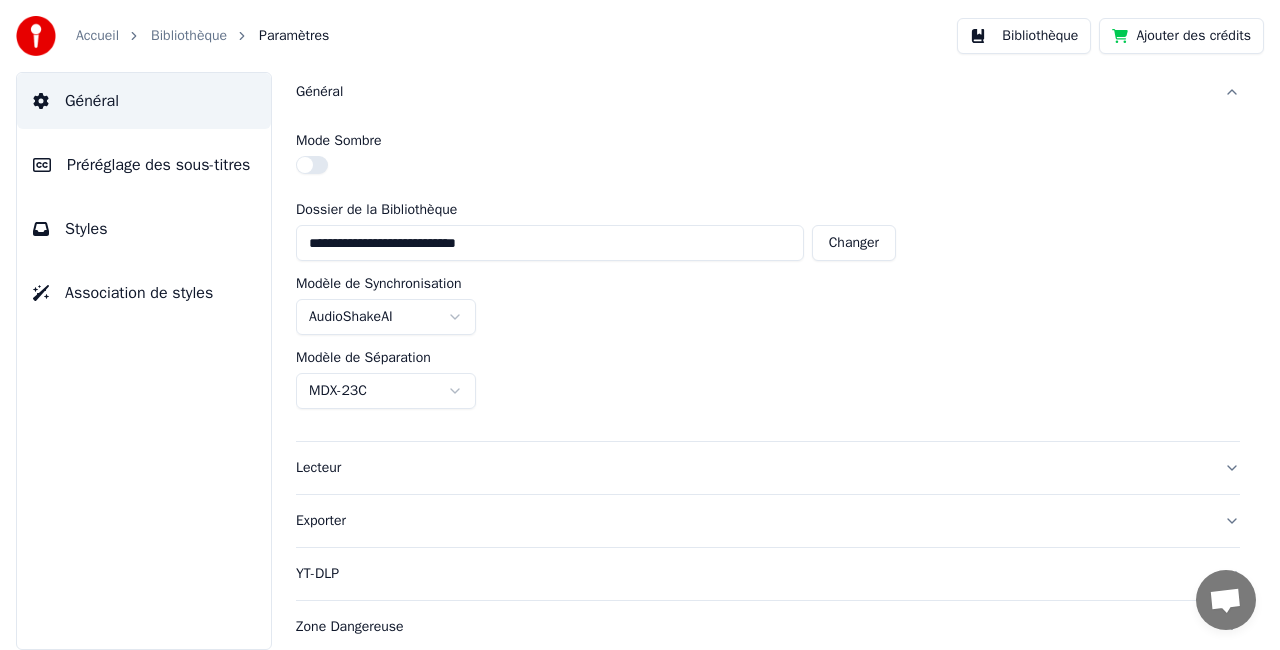 click on "Lecteur" at bounding box center [752, 468] 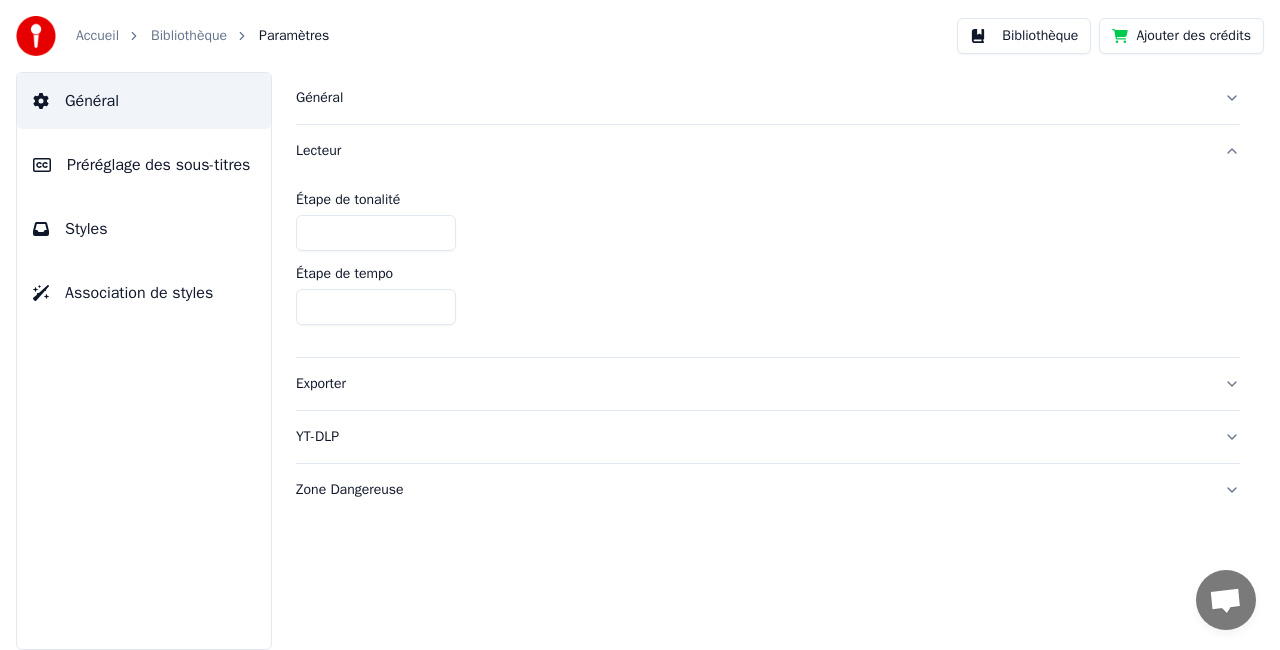 click on "Exporter" at bounding box center [752, 384] 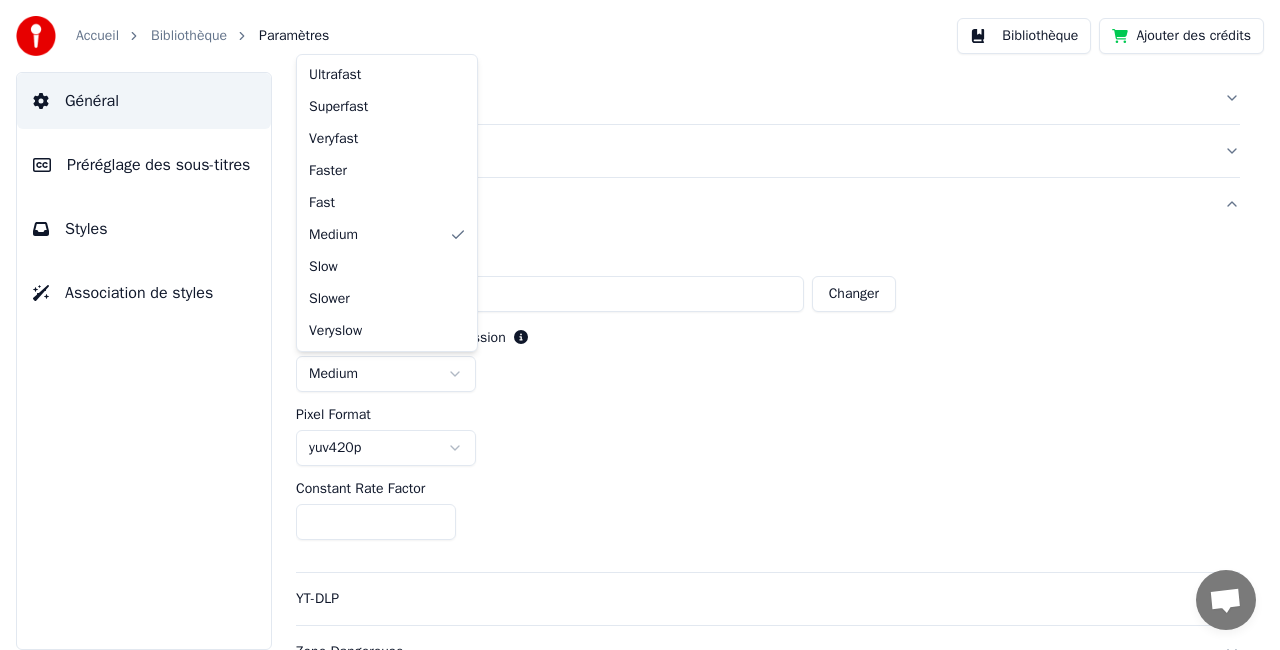 click on "**********" at bounding box center [640, 325] 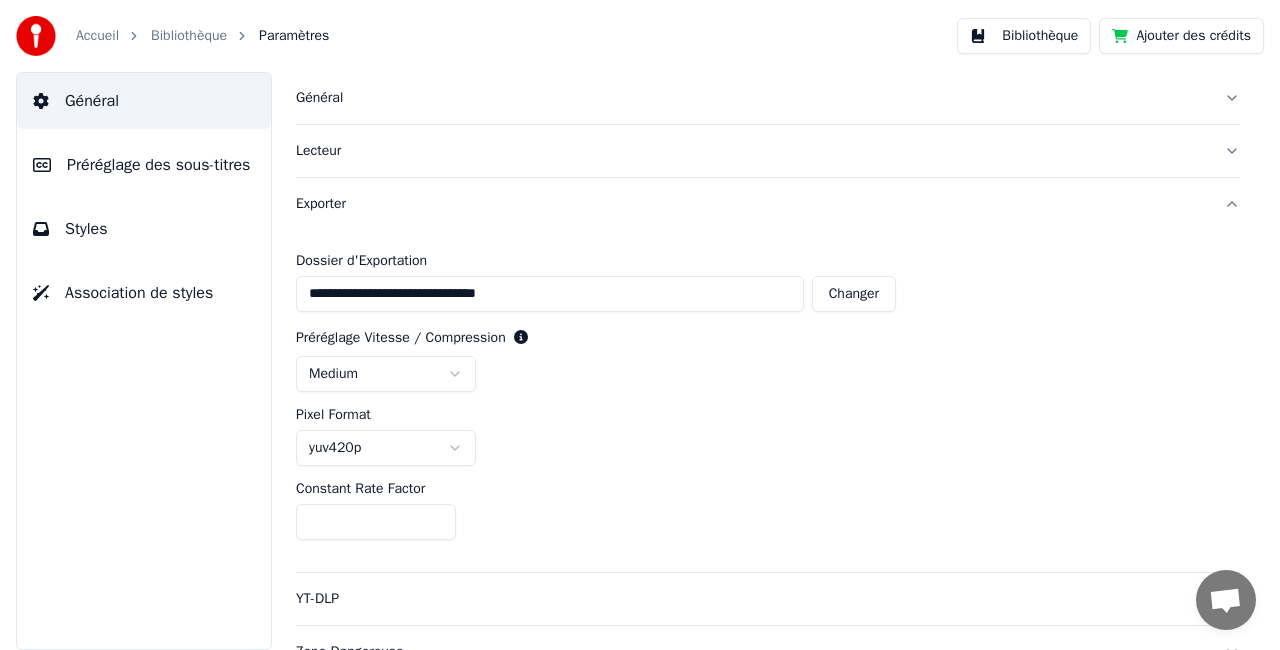 click on "**********" at bounding box center [640, 325] 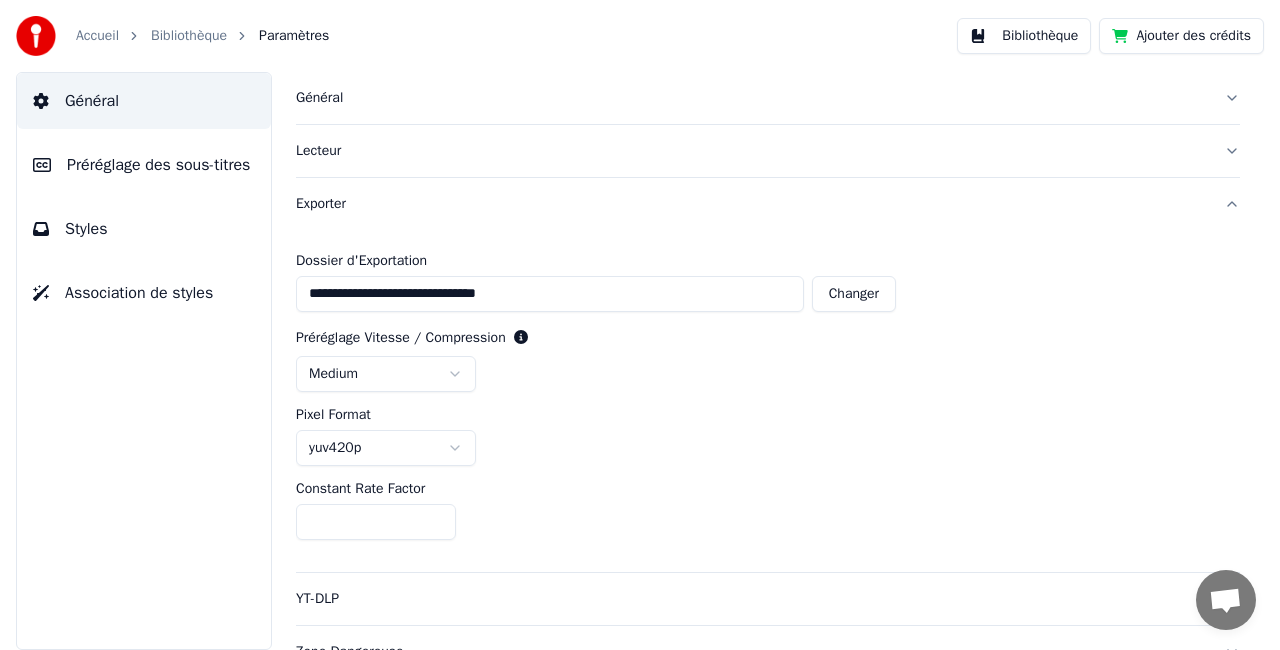 click on "**********" at bounding box center [640, 325] 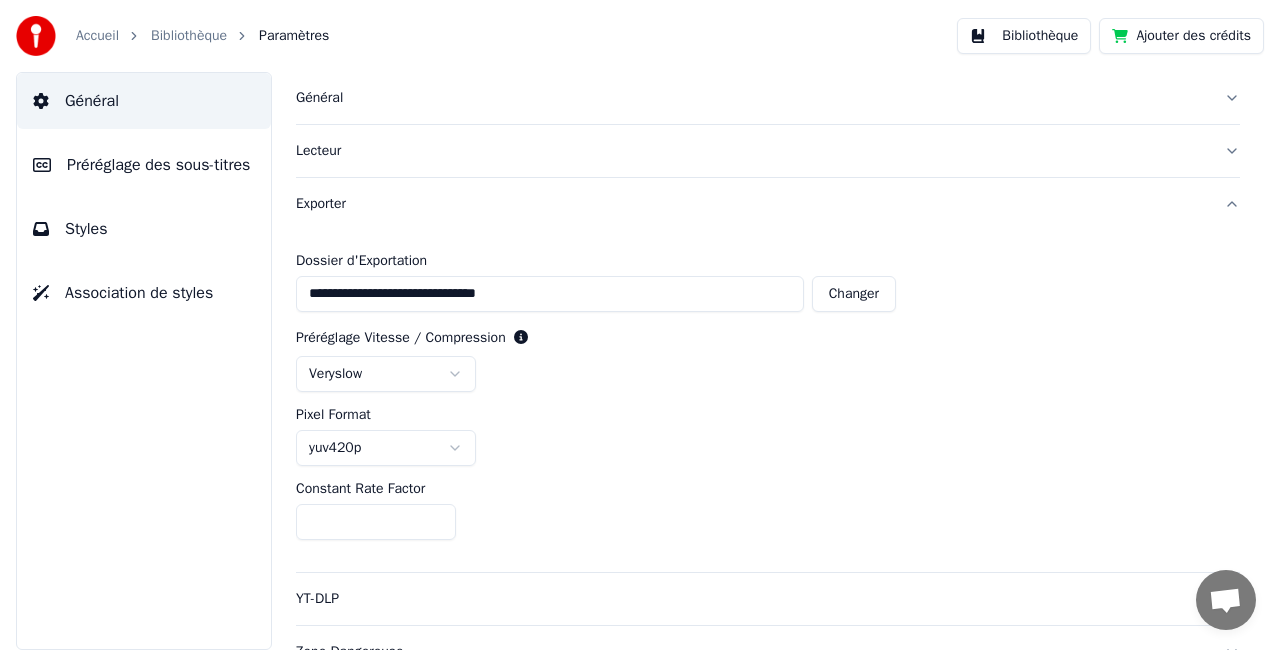 click on "**********" at bounding box center [768, 401] 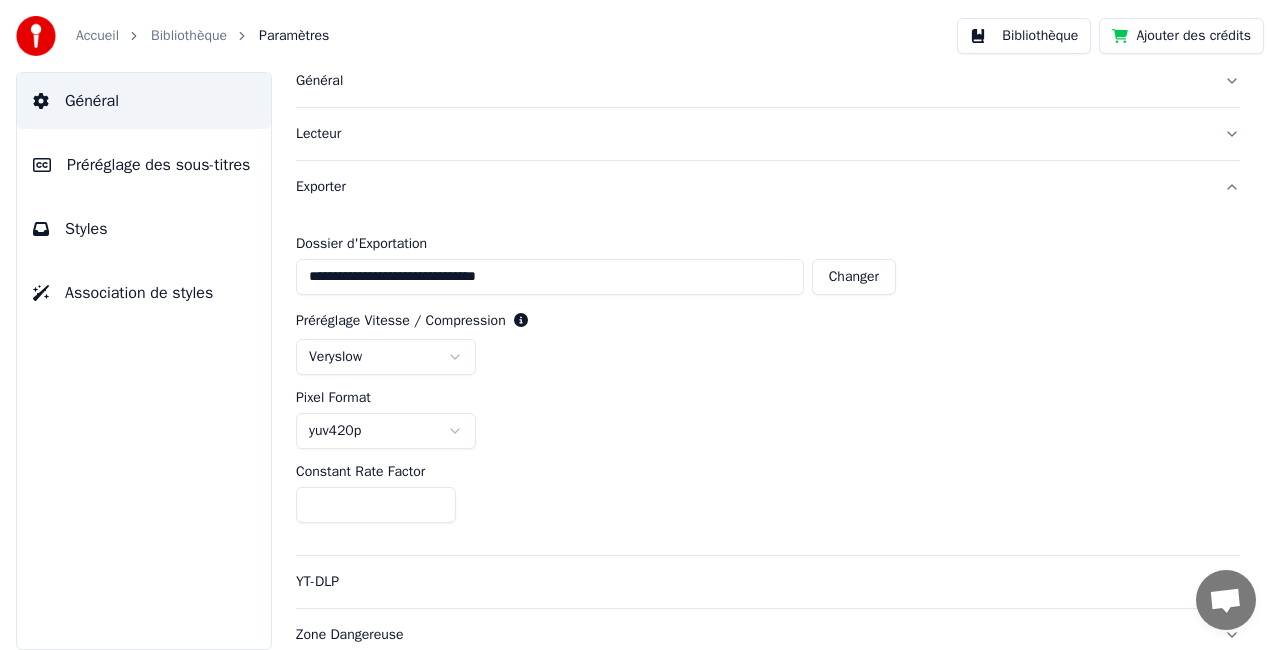 scroll, scrollTop: 26, scrollLeft: 0, axis: vertical 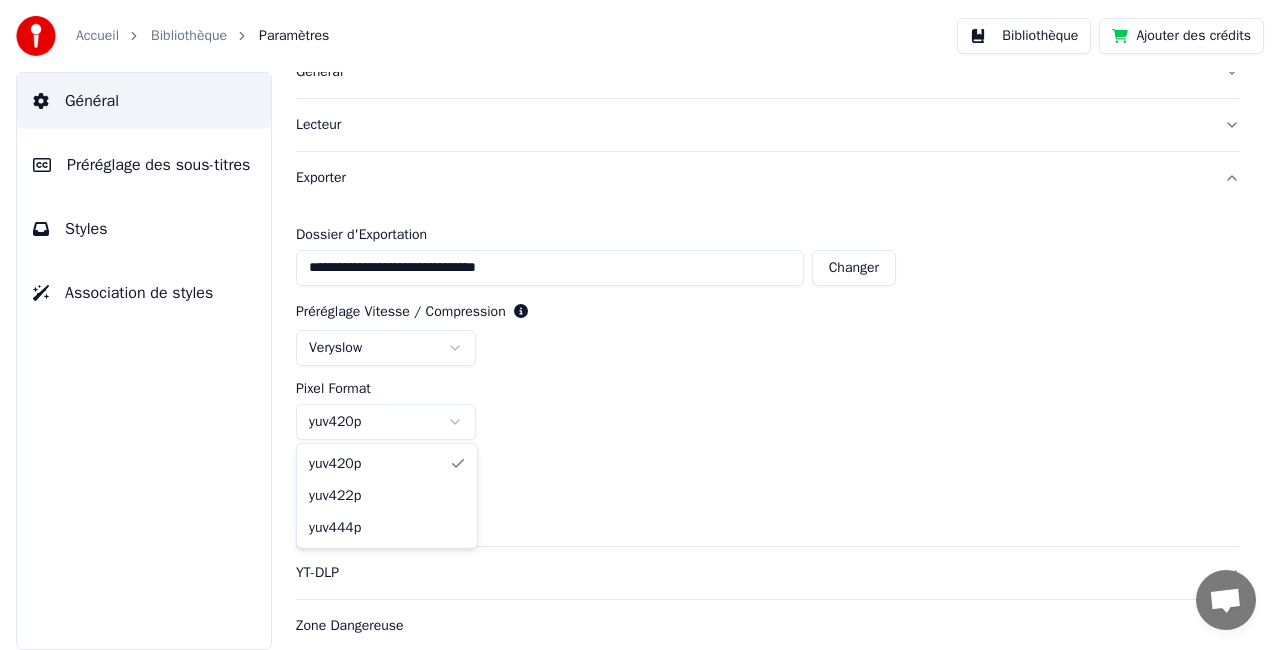 click on "**********" at bounding box center (640, 325) 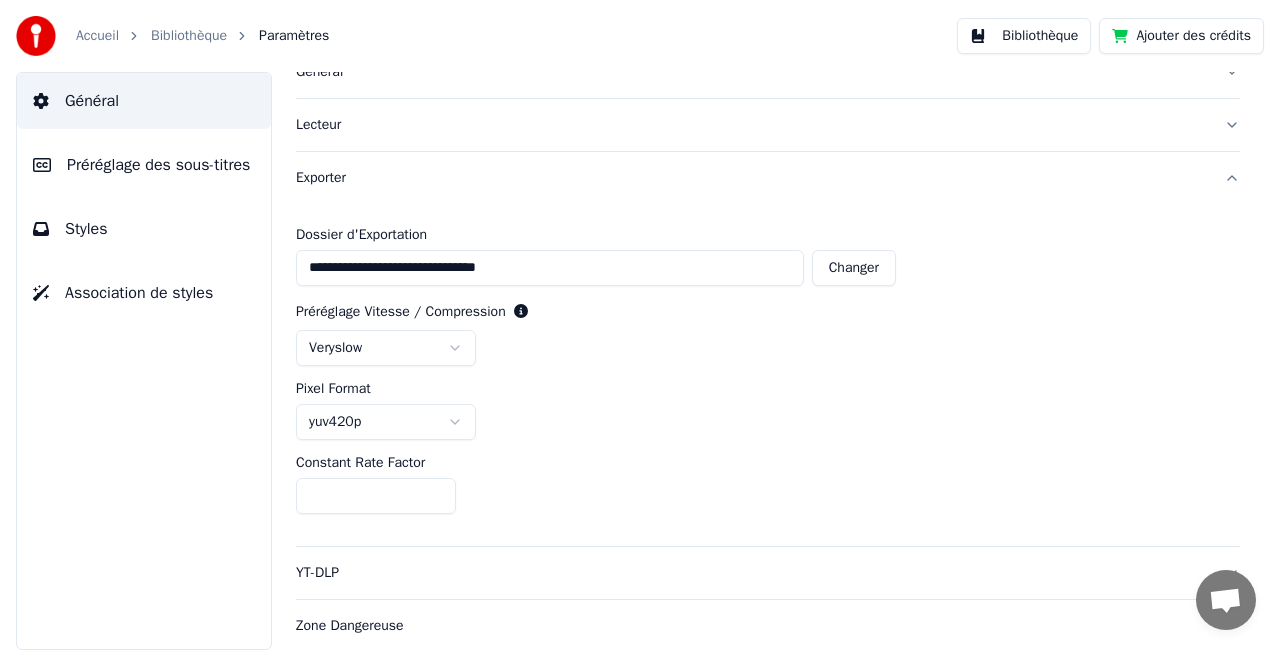 click on "yuv420p" at bounding box center [768, 422] 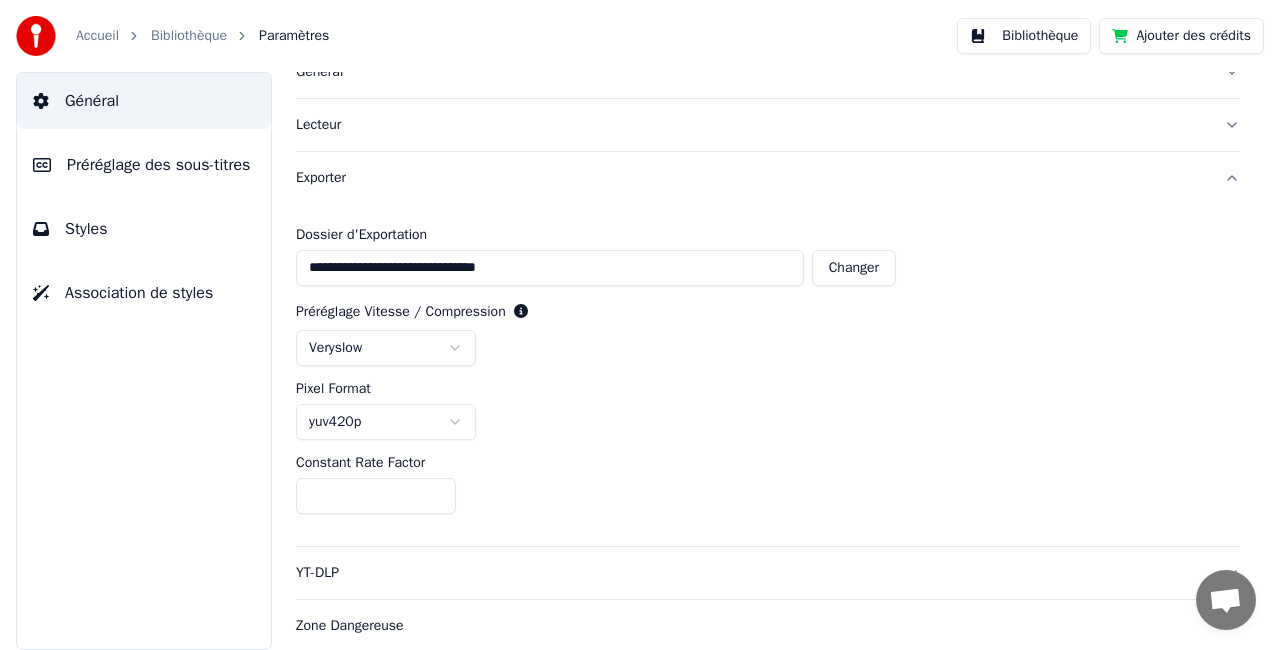 click on "**********" at bounding box center (640, 325) 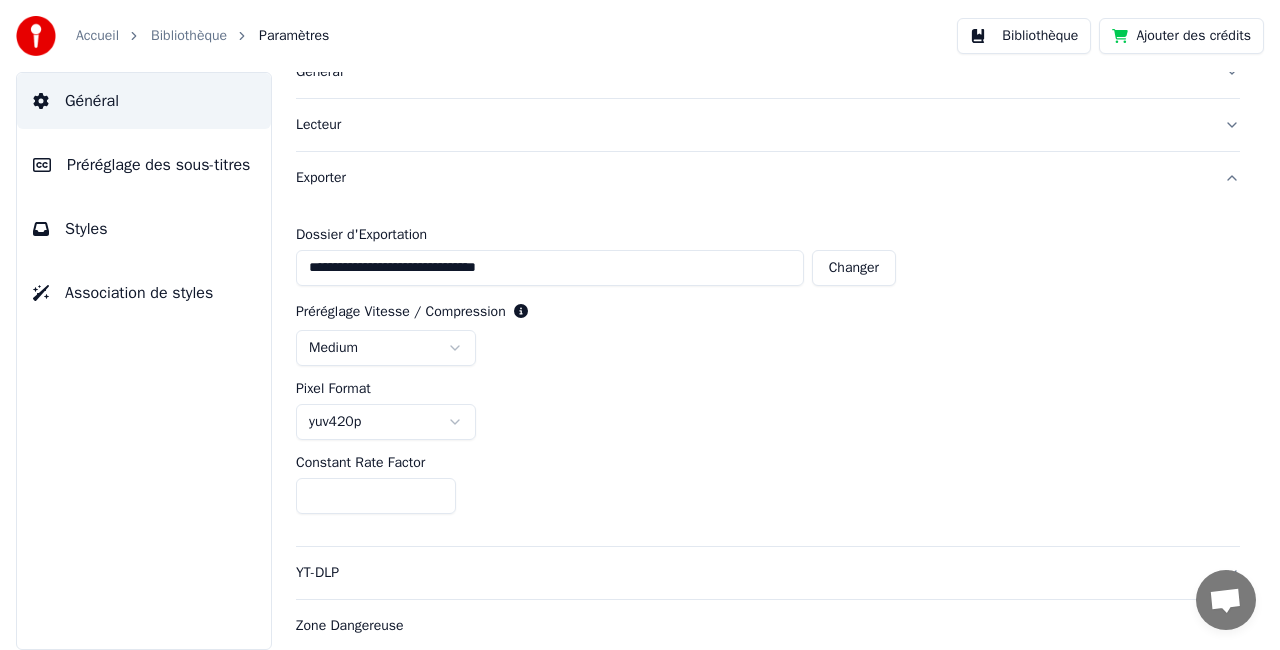 click on "yuv420p" at bounding box center [768, 422] 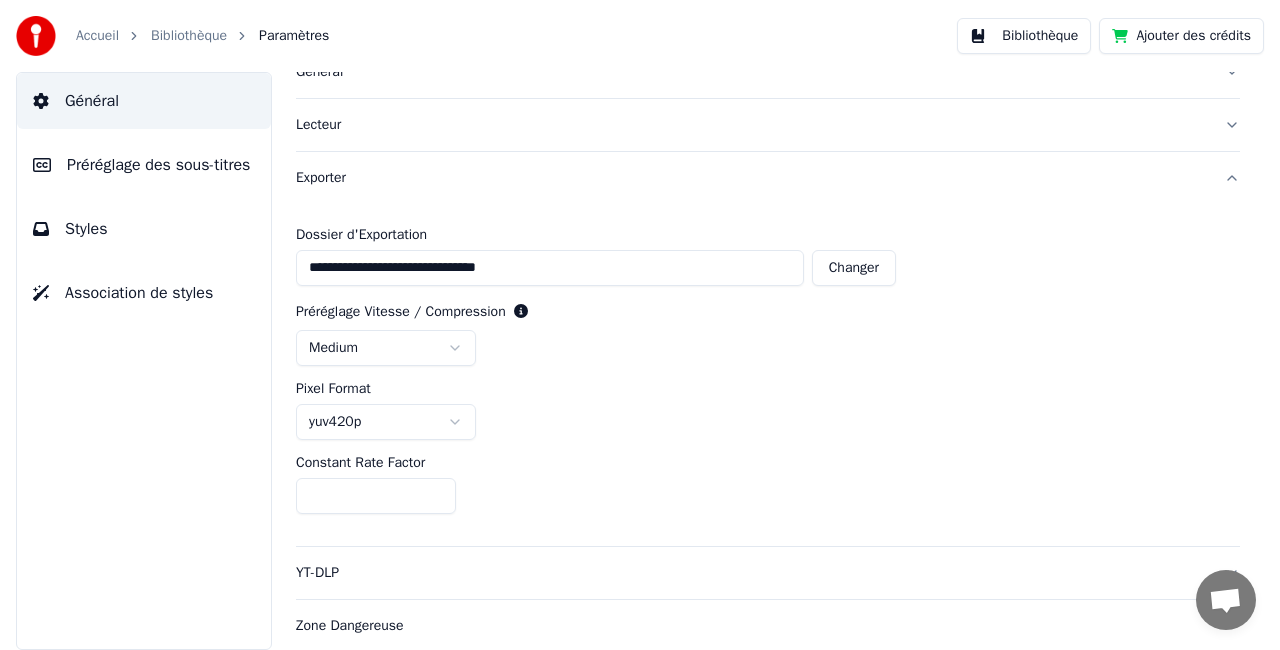 click on "Préréglage des sous-titres" at bounding box center [158, 165] 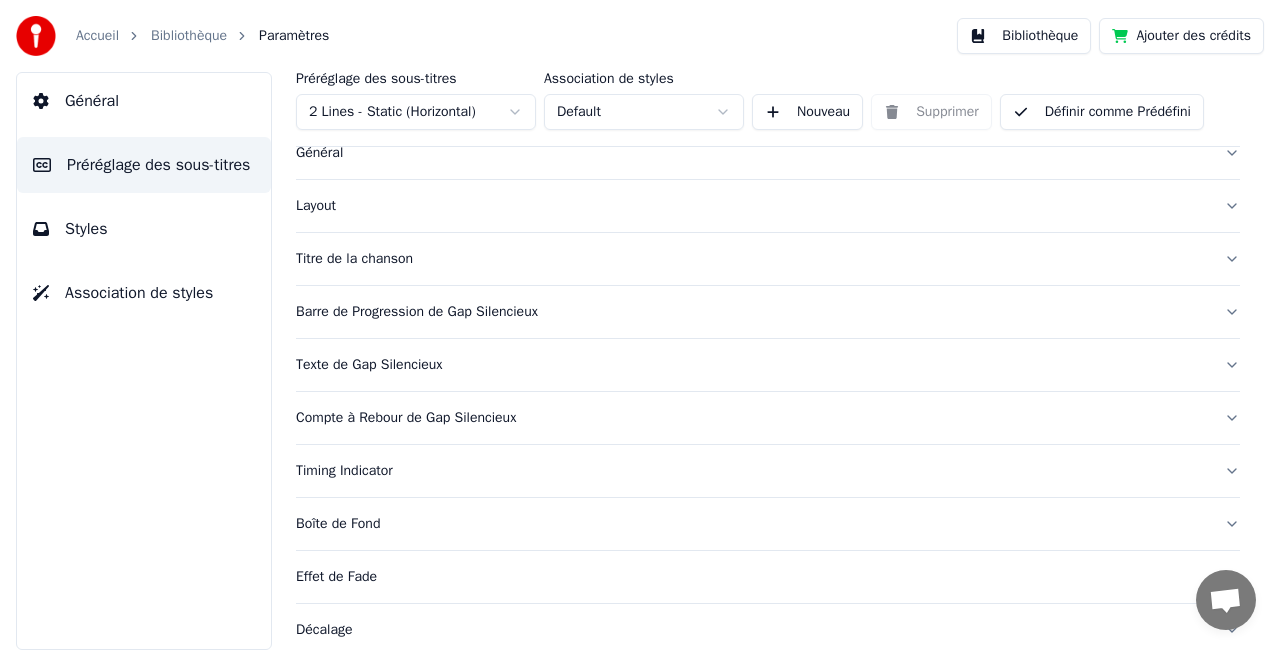 scroll, scrollTop: 0, scrollLeft: 0, axis: both 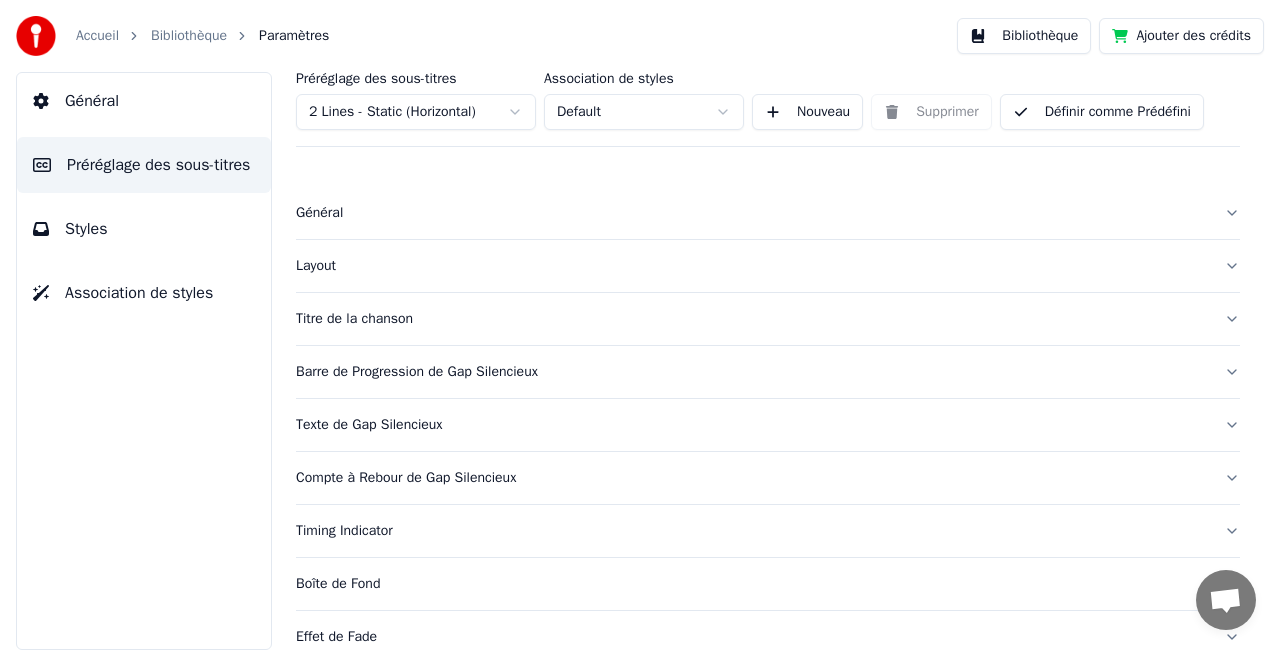 click on "Général" at bounding box center [752, 213] 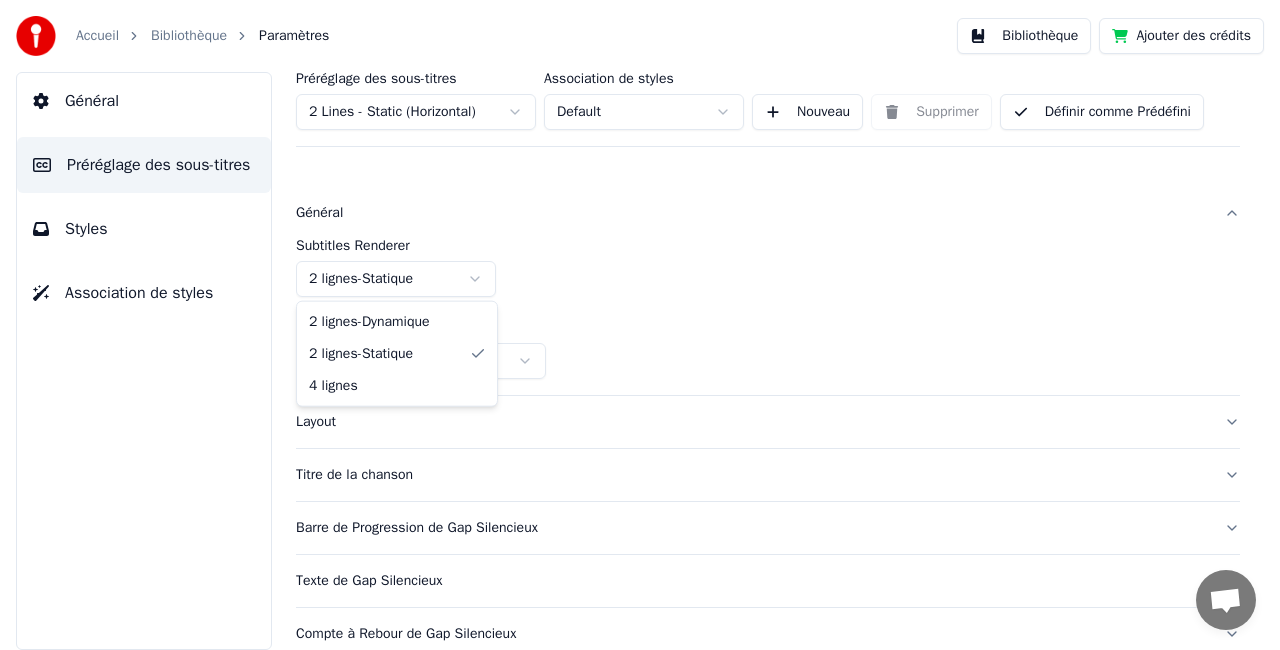 click on "Accueil Bibliothèque Paramètres Bibliothèque Ajouter des crédits Général Préréglage des sous-titres Styles Association de styles Préréglage des sous-titres 2 Lines - Static (Horizontal) Association de styles Default Nouveau Supprimer Définir comme Prédéfini Général Subtitles Renderer 2 lignes  -  Statique Résolution Horizontal  -  1920 x 1080  ( 16 : 9 ) Layout Titre de la chanson Barre de Progression de Gap Silencieux Texte de Gap Silencieux Compte à Rebour de Gap Silencieux Timing Indicator Boîte de Fond Effet de Fade Décalage Caractères maximum par ligne Diviser la Ligne Automatiquement Advanced Settings 2 lignes  -  Dynamique 2 lignes  -  Statique 4 lignes" at bounding box center [640, 325] 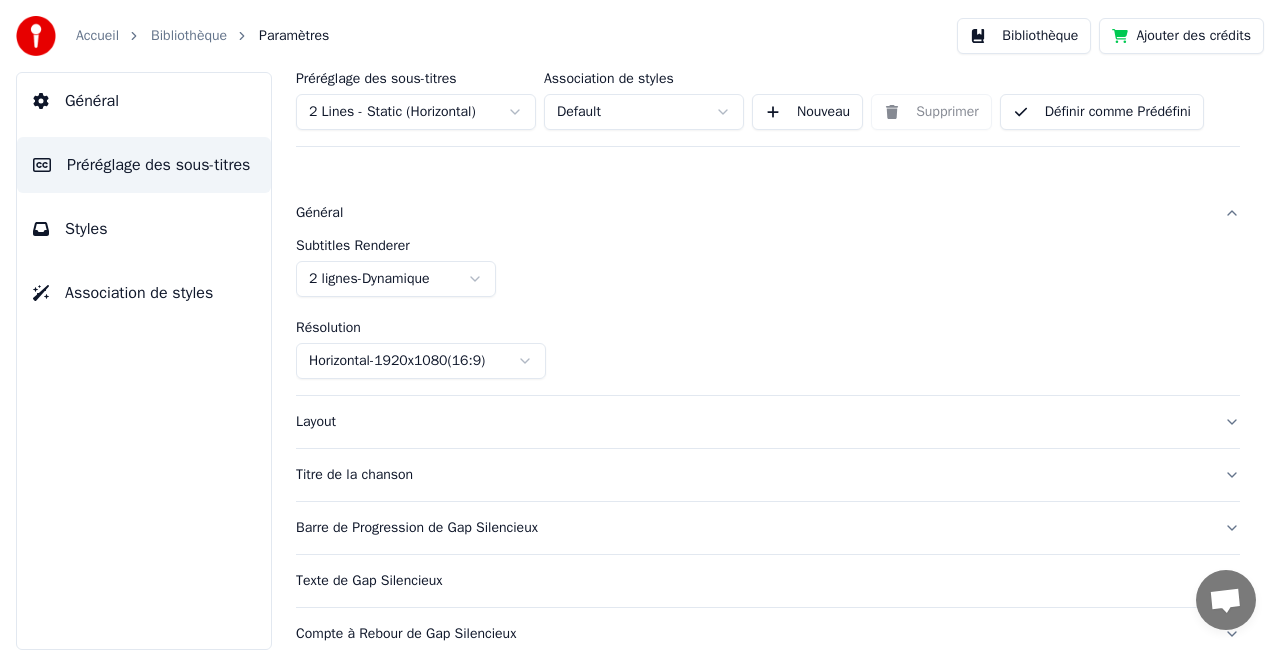 click on "Subtitles Renderer 2 lignes  -  Dynamique" at bounding box center [768, 268] 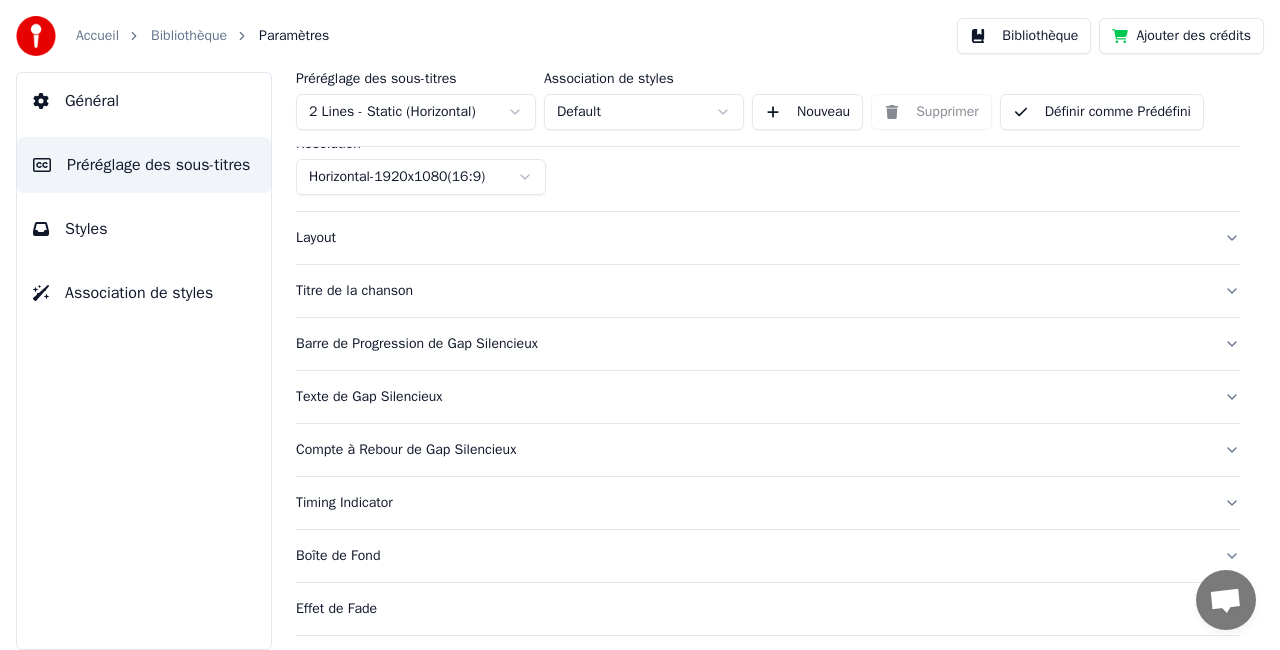 scroll, scrollTop: 200, scrollLeft: 0, axis: vertical 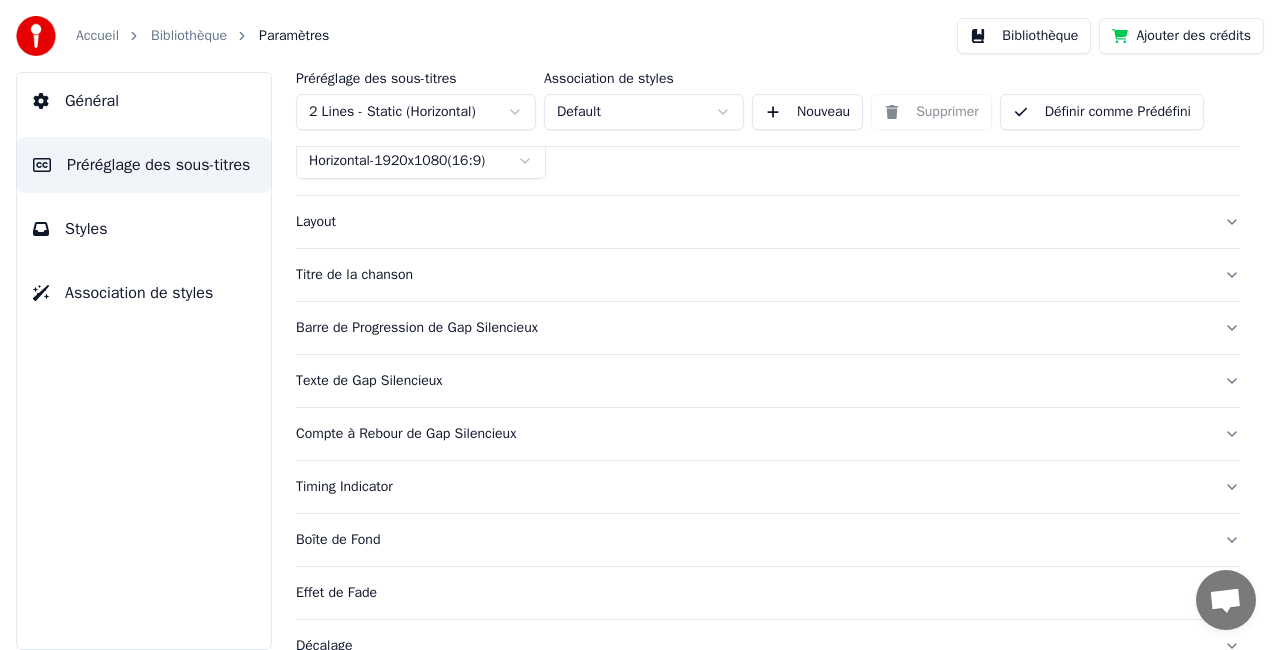 click on "Layout" at bounding box center [752, 222] 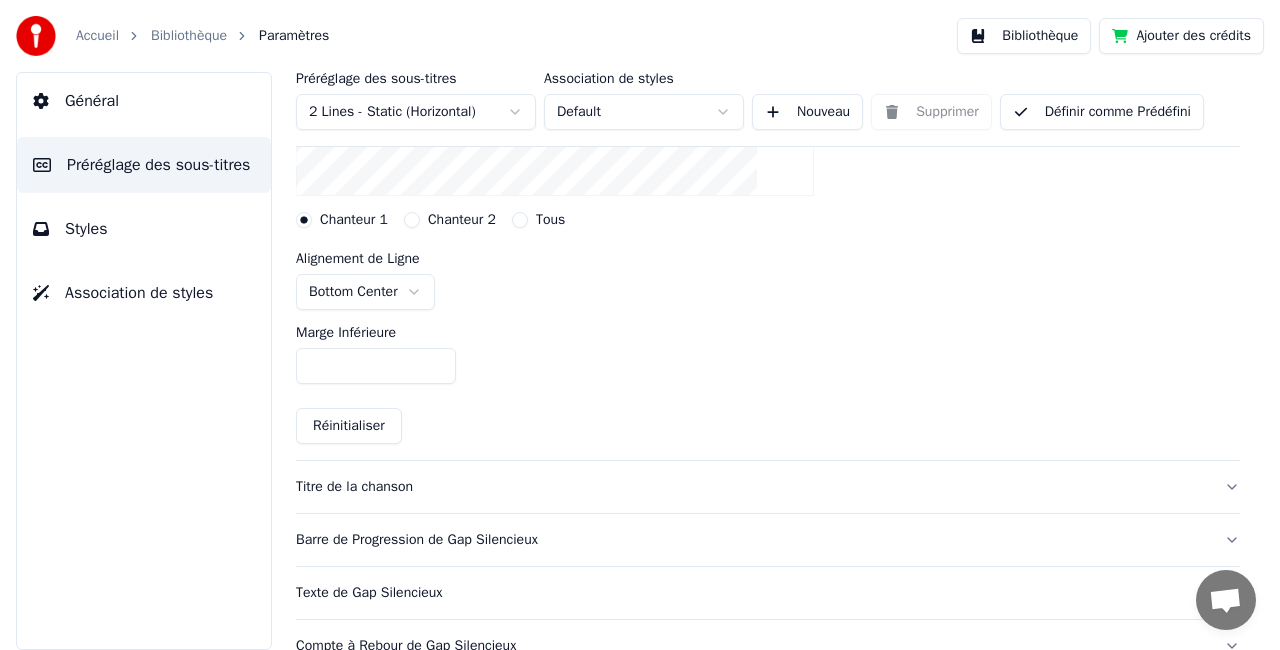 scroll, scrollTop: 300, scrollLeft: 0, axis: vertical 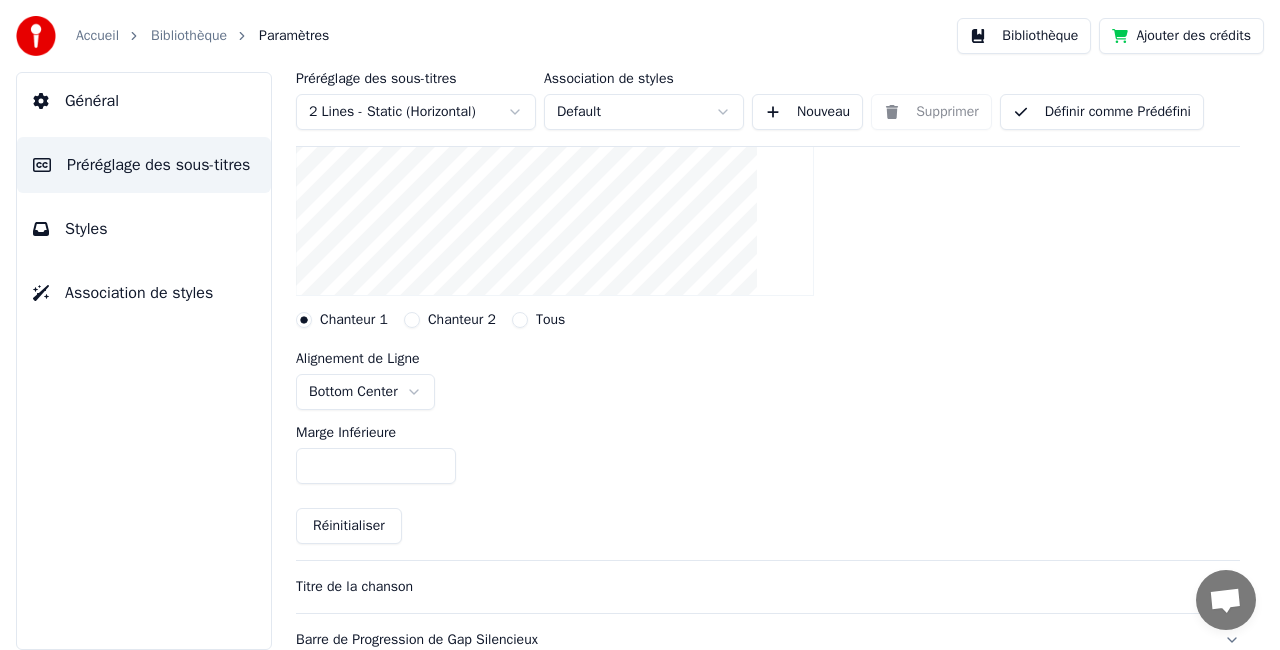 click on "Tous" at bounding box center [520, 320] 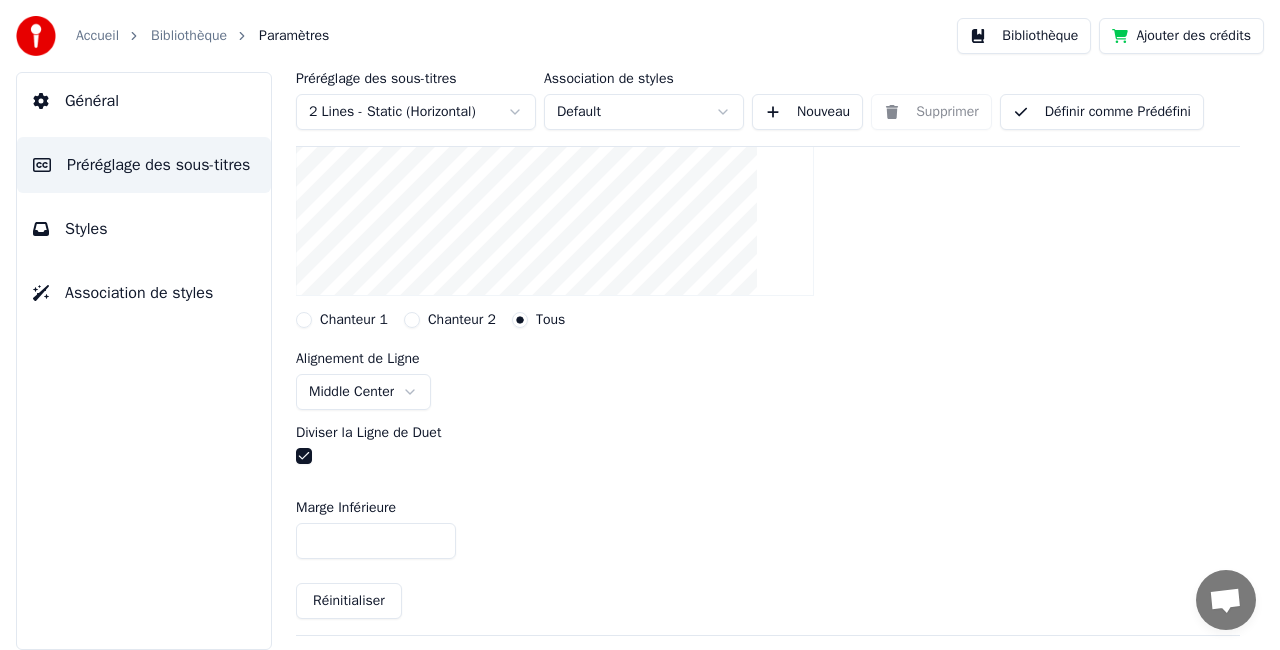 scroll, scrollTop: 200, scrollLeft: 0, axis: vertical 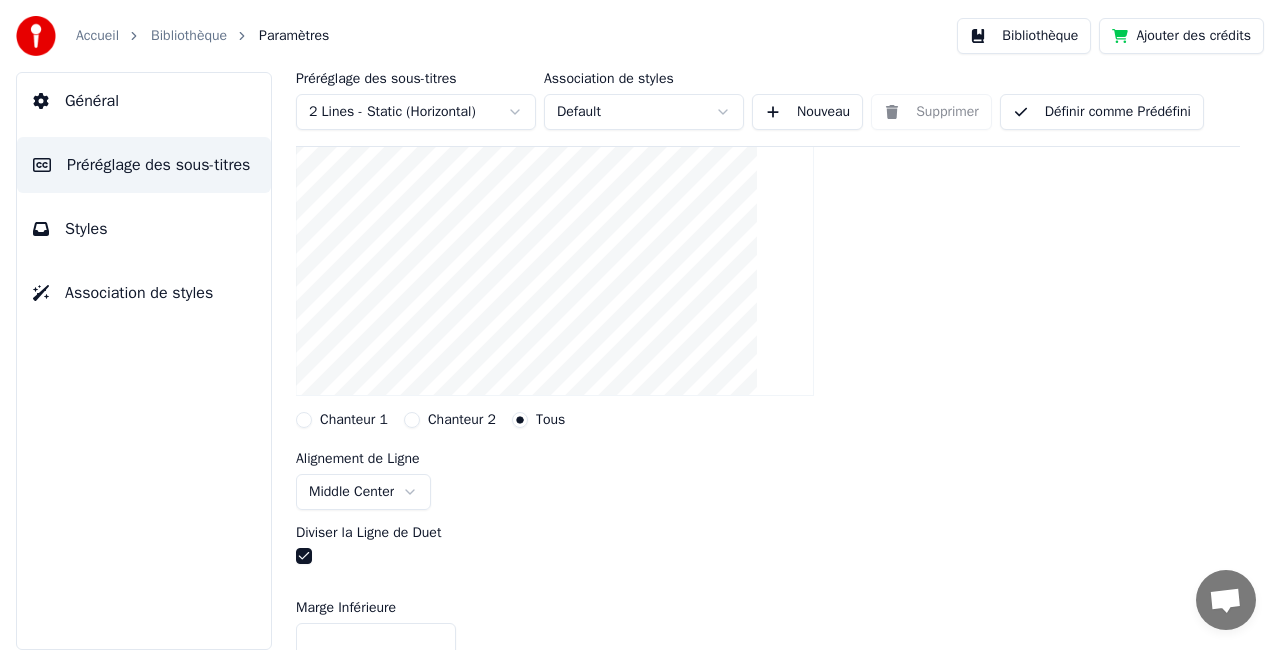 click on "Chanteur 2" at bounding box center [412, 420] 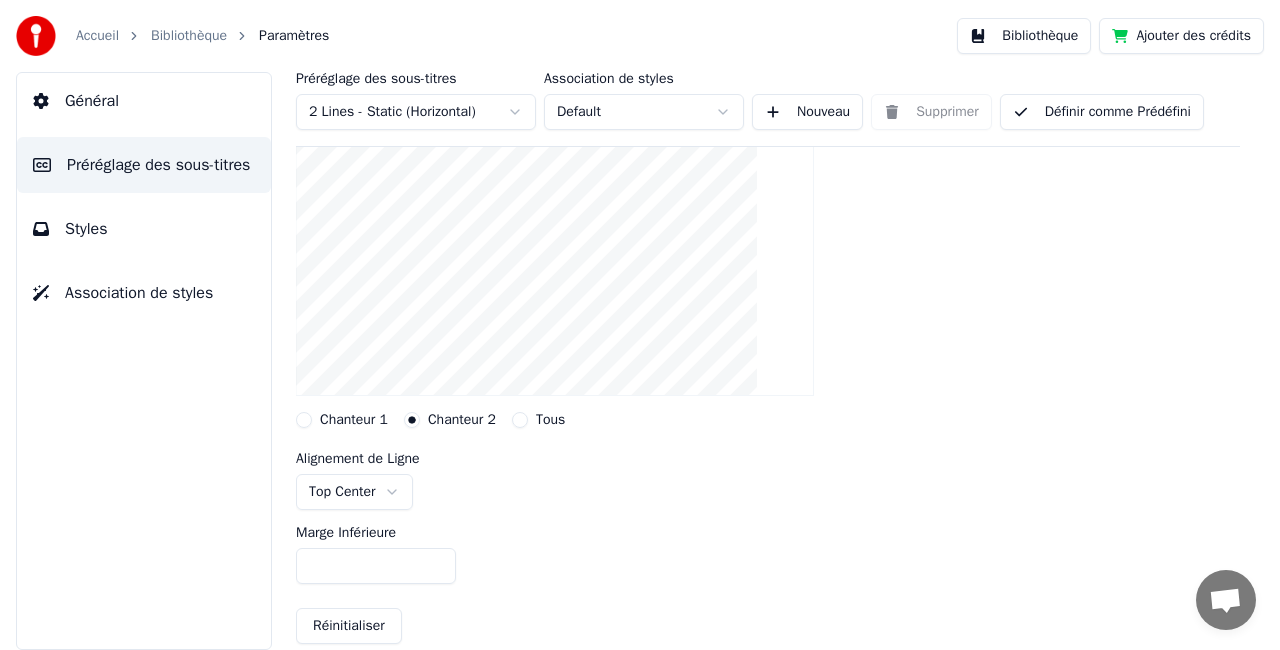 click on "Chanteur 1" at bounding box center (304, 420) 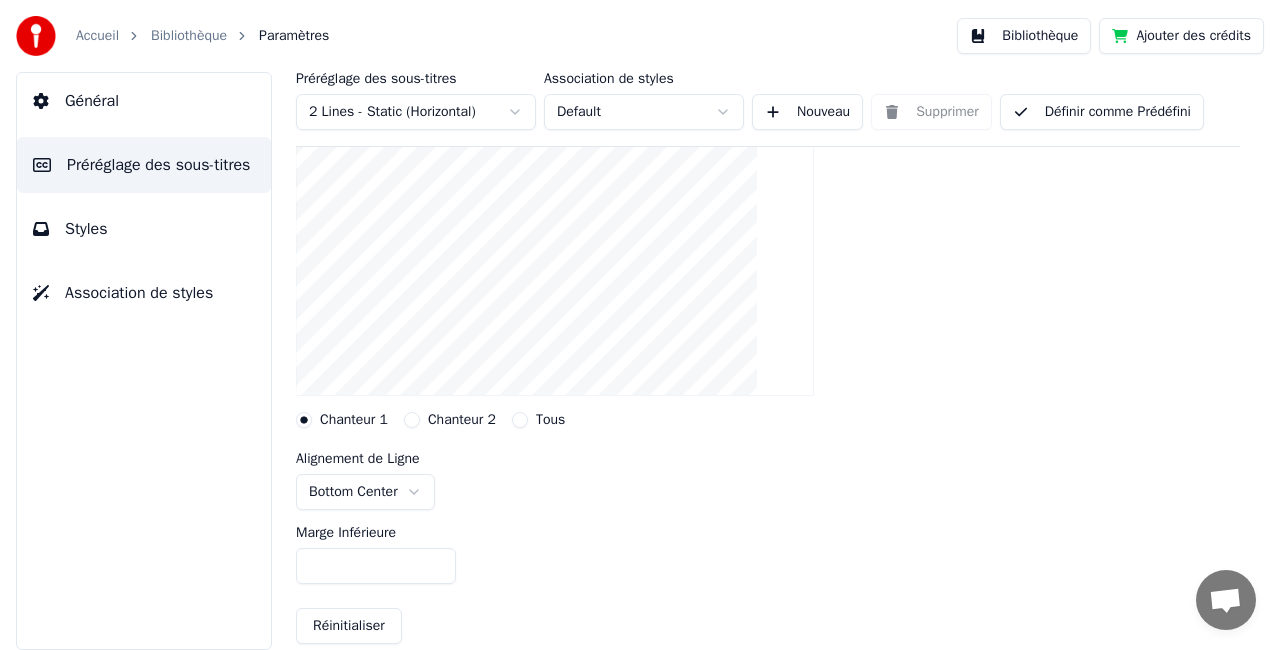 click on "Chanteur 2" at bounding box center [412, 420] 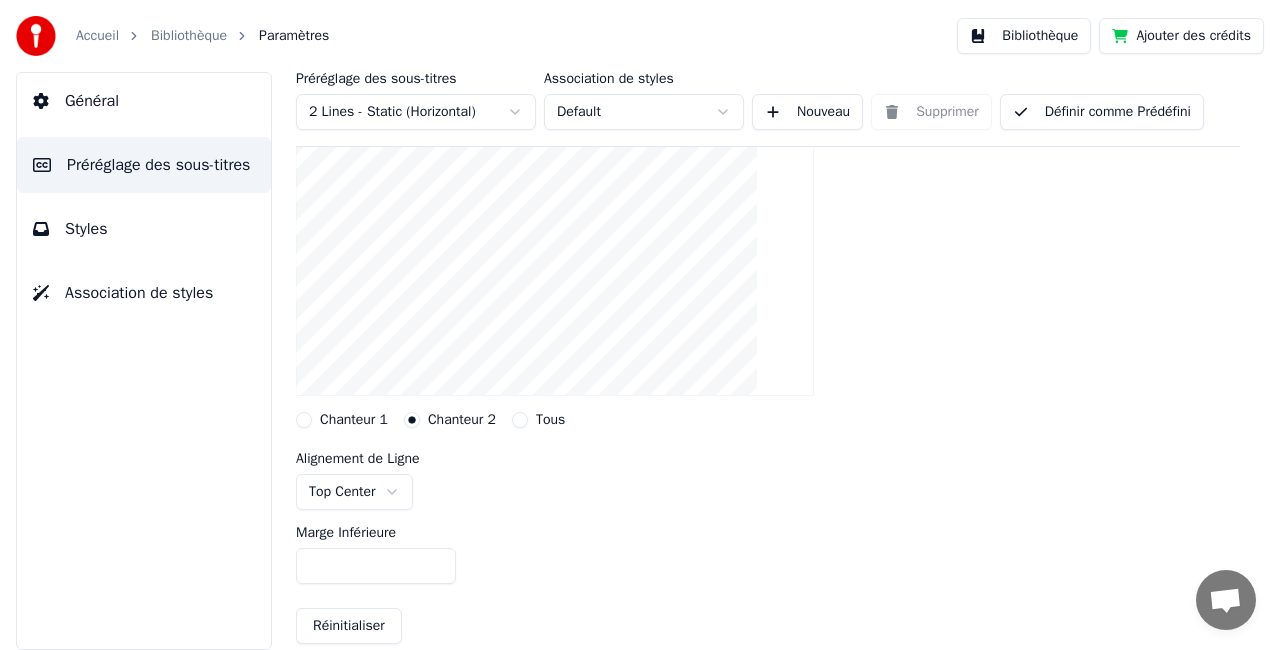 click on "Tous" at bounding box center (520, 420) 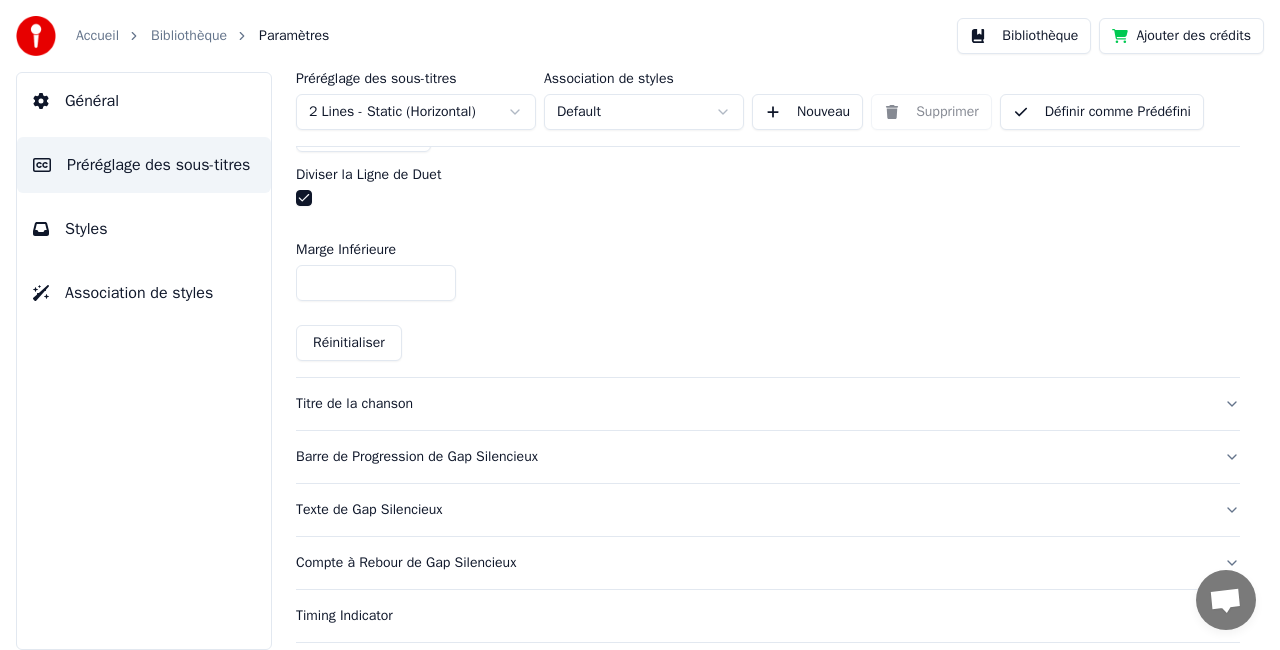 scroll, scrollTop: 600, scrollLeft: 0, axis: vertical 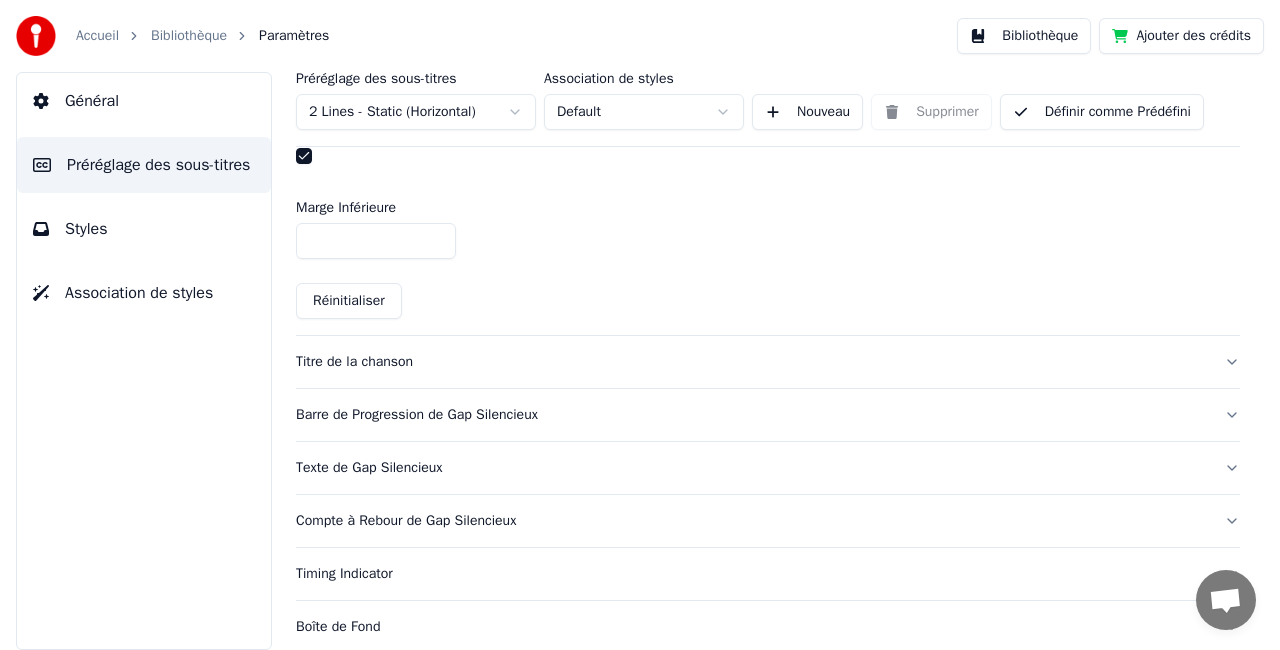 click on "Titre de la chanson" at bounding box center [752, 362] 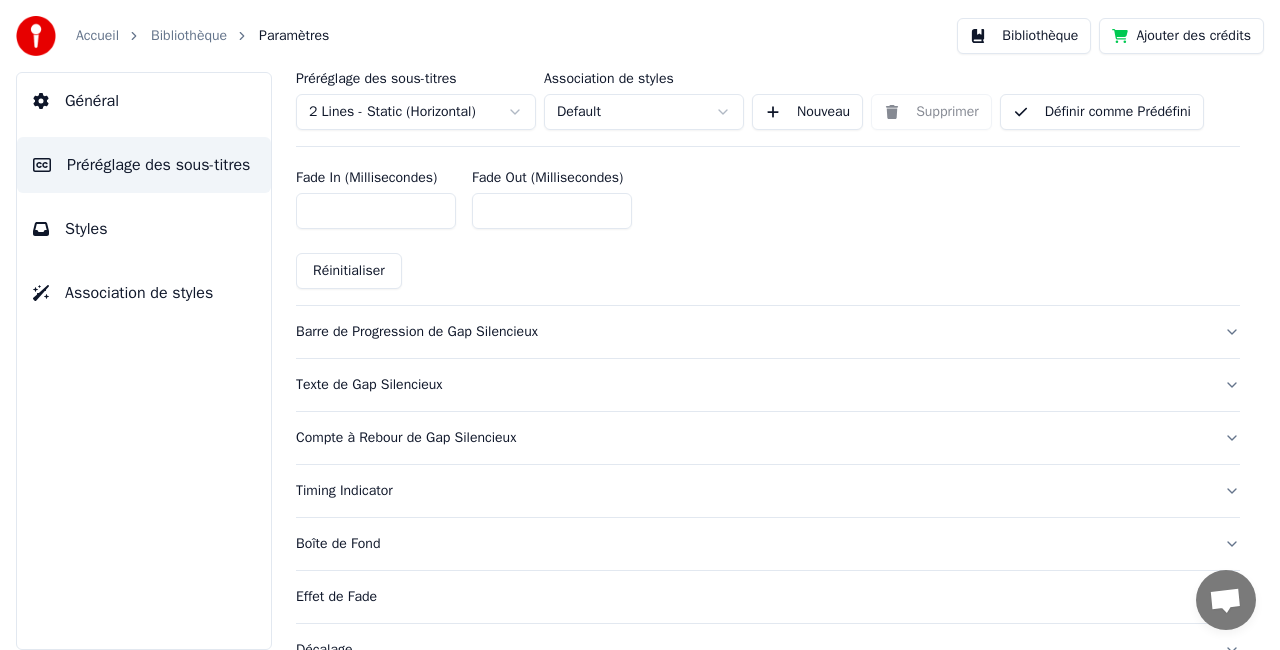 scroll, scrollTop: 1200, scrollLeft: 0, axis: vertical 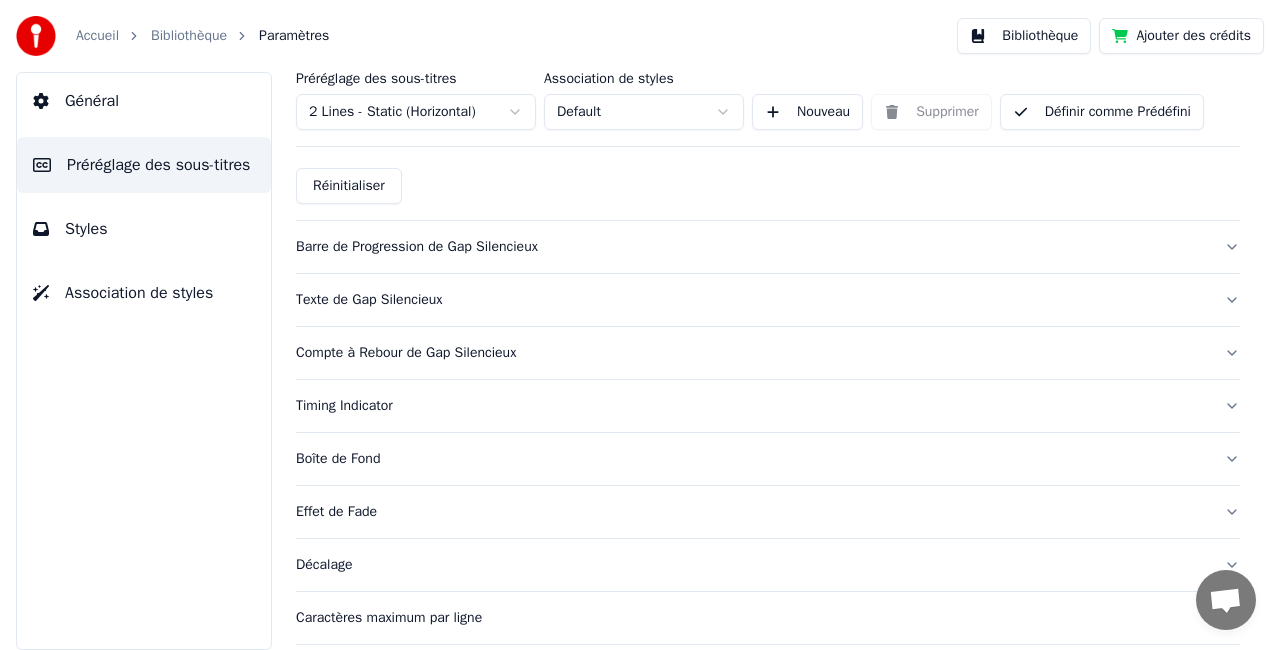 click on "Texte de Gap Silencieux" at bounding box center [752, 300] 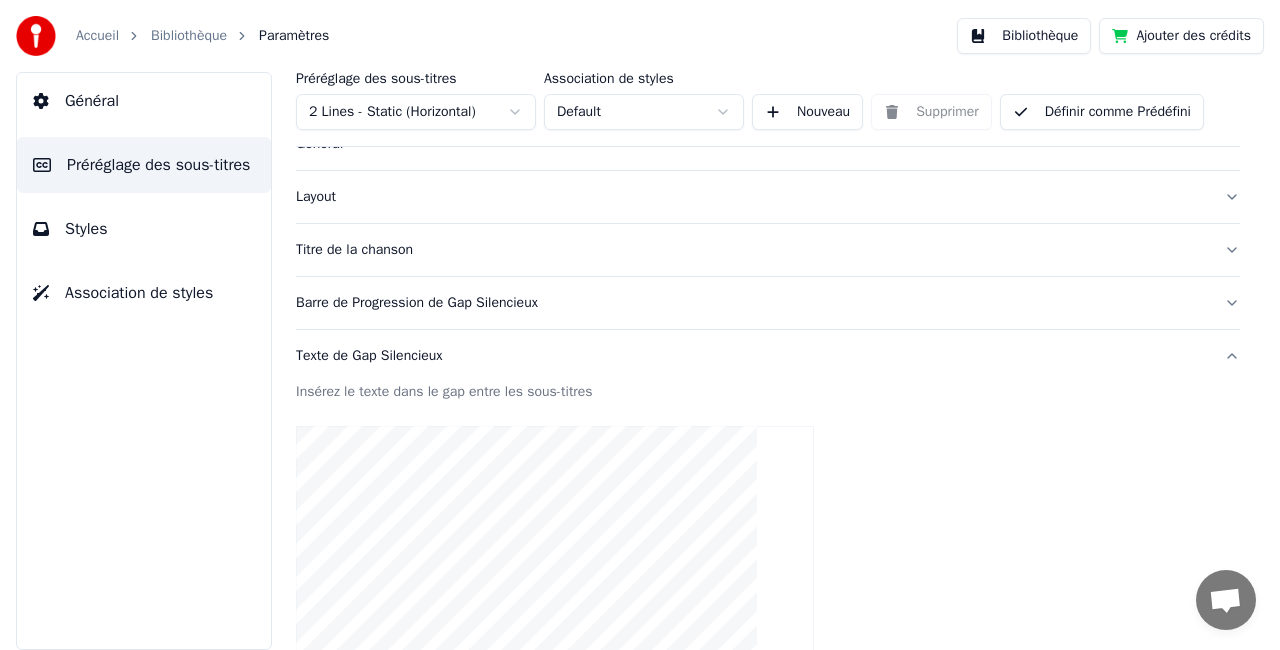 scroll, scrollTop: 100, scrollLeft: 0, axis: vertical 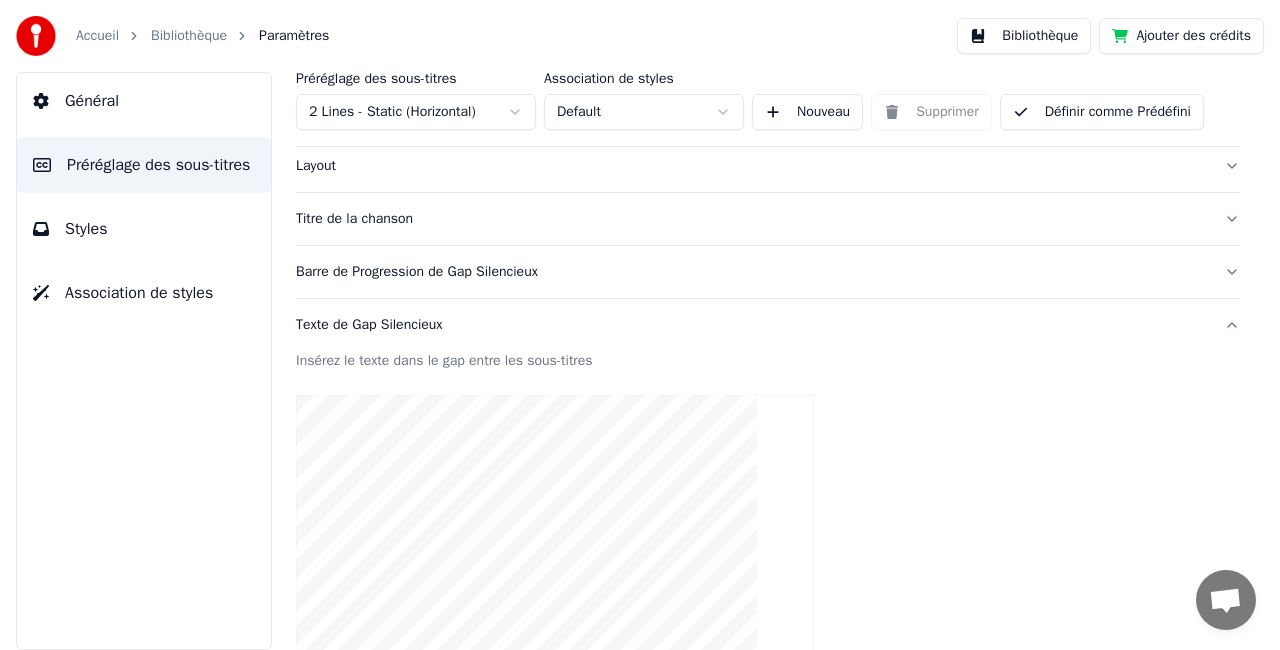 click on "Insérez le texte dans le gap entre les sous-titres" at bounding box center (768, 361) 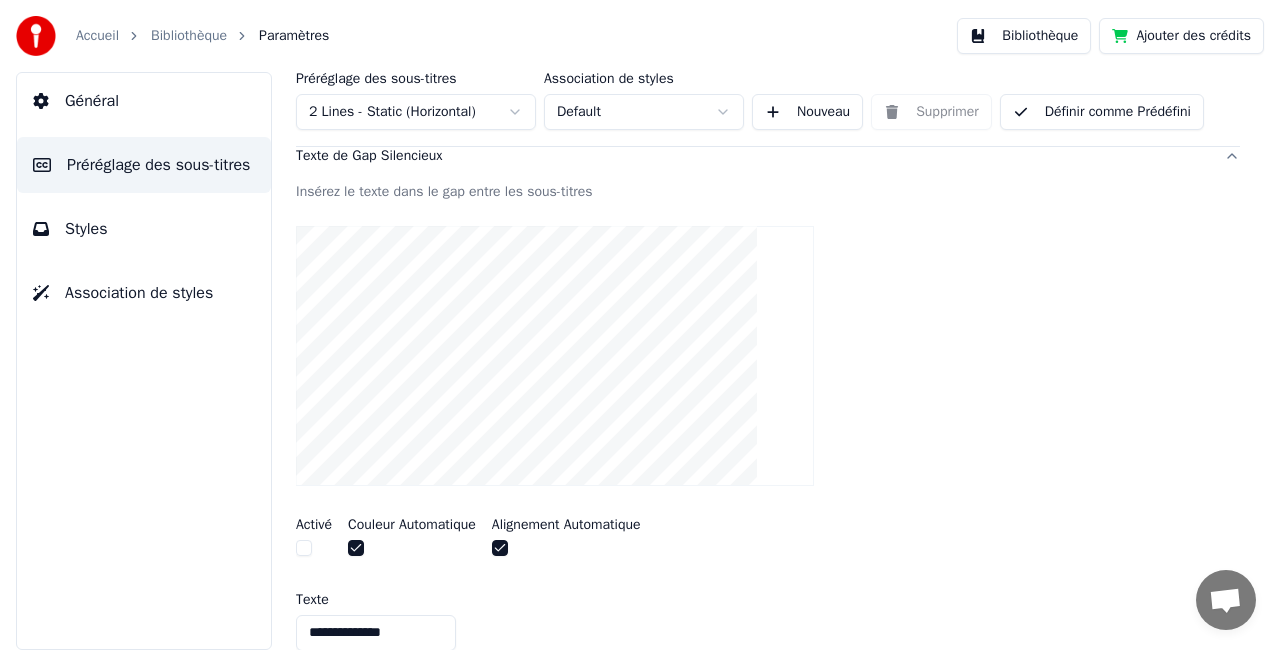 scroll, scrollTop: 300, scrollLeft: 0, axis: vertical 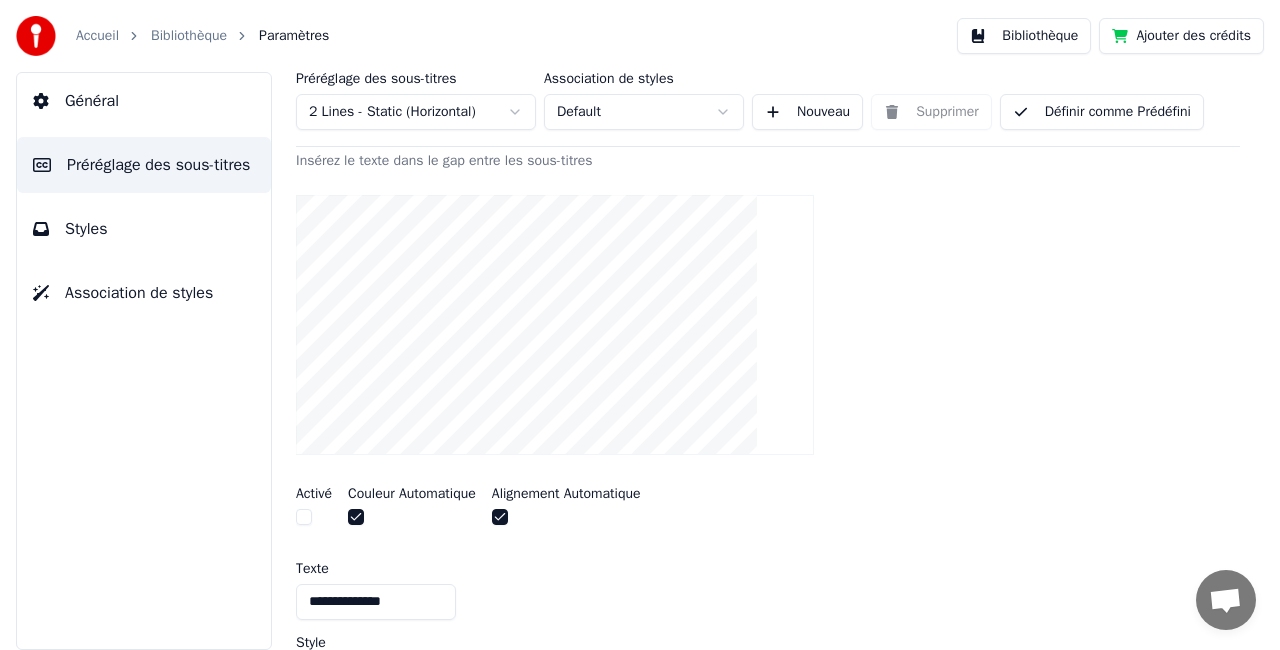click at bounding box center [304, 517] 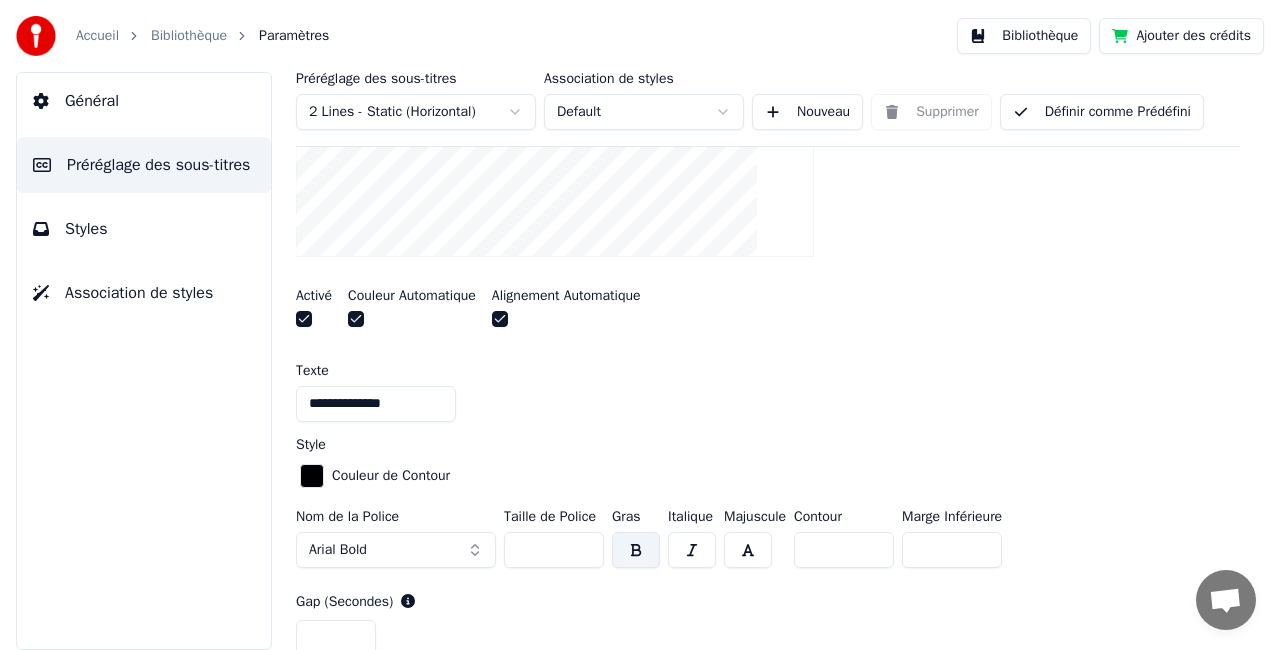 scroll, scrollTop: 500, scrollLeft: 0, axis: vertical 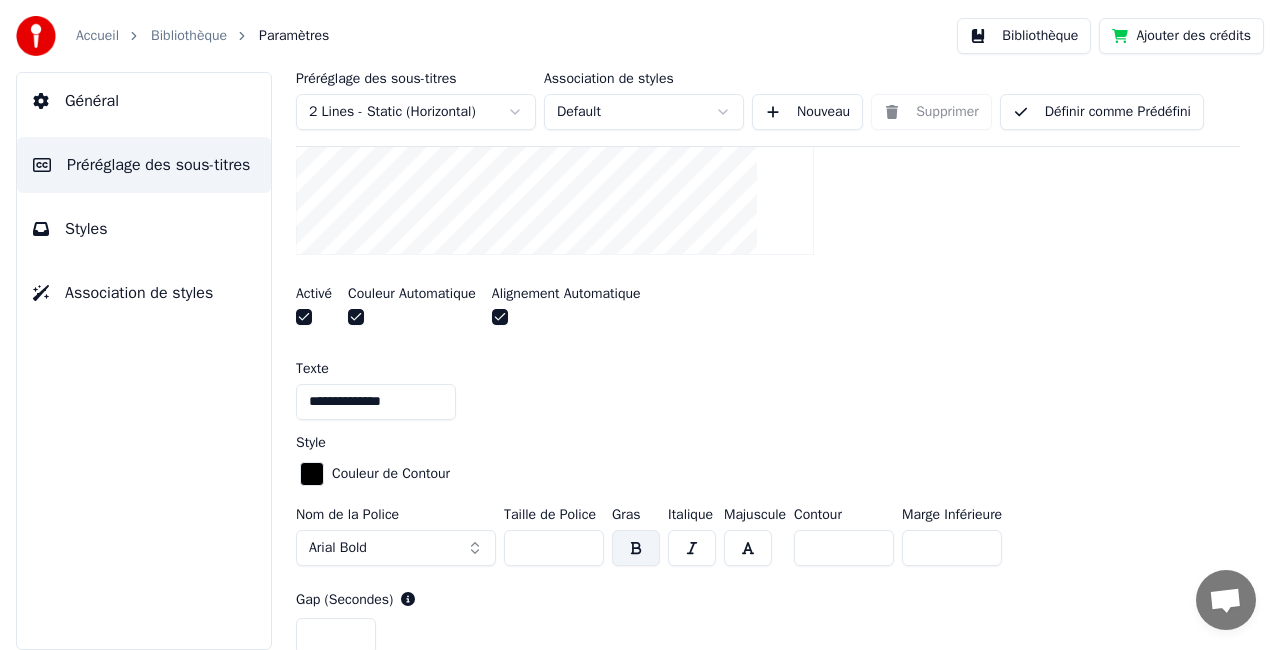 drag, startPoint x: 400, startPoint y: 399, endPoint x: 252, endPoint y: 392, distance: 148.16545 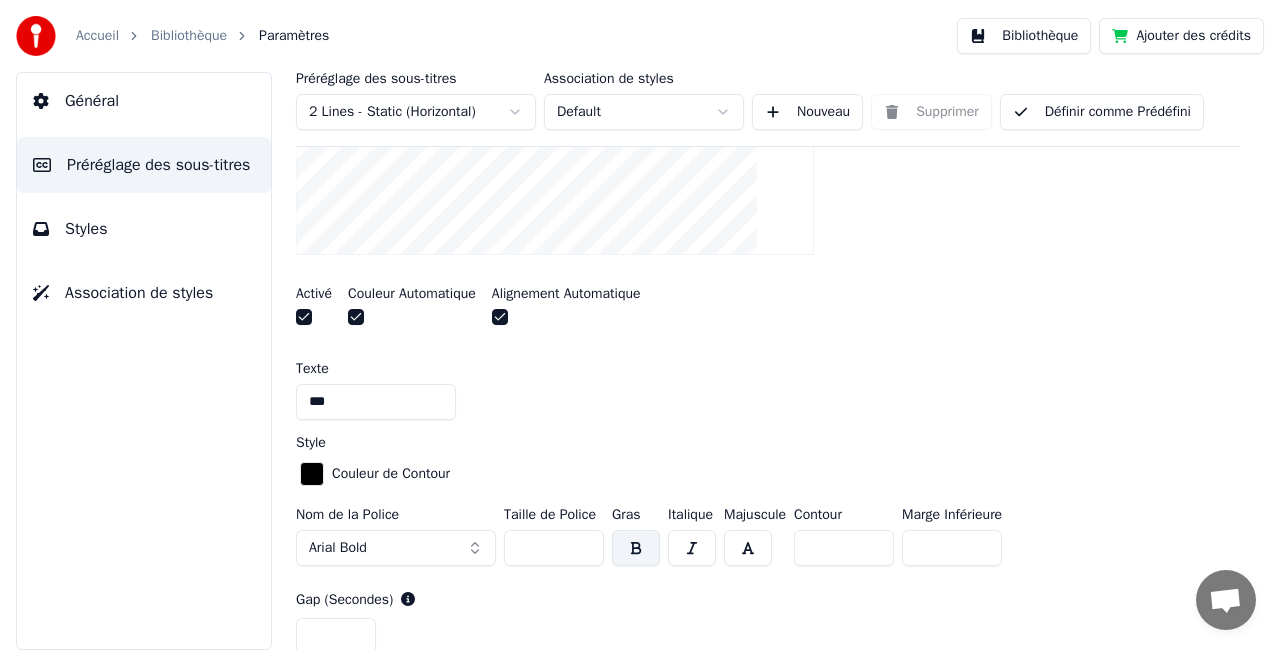 scroll, scrollTop: 200, scrollLeft: 0, axis: vertical 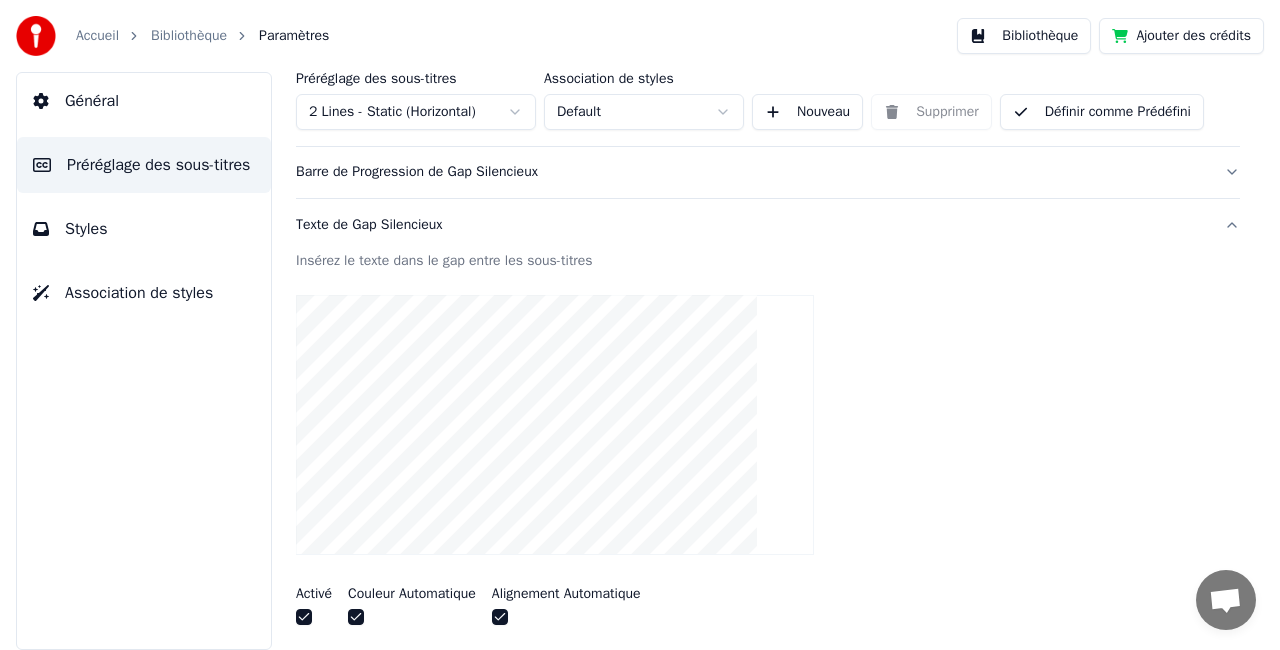 type on "***" 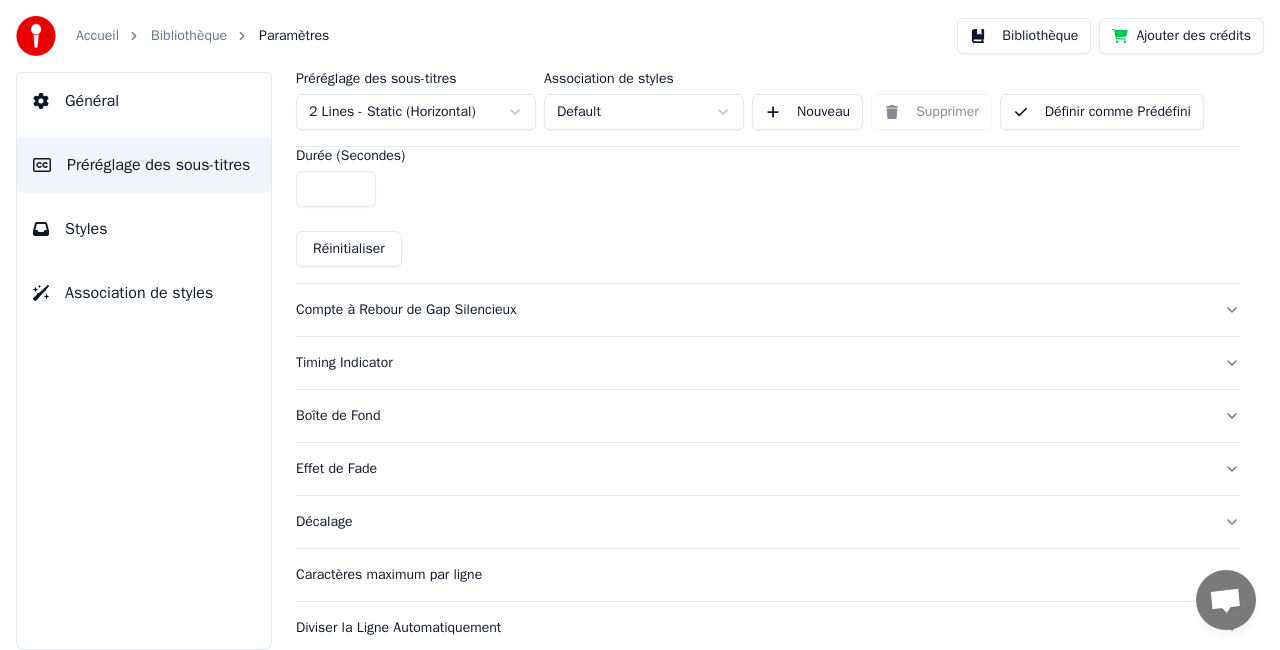 scroll, scrollTop: 1034, scrollLeft: 0, axis: vertical 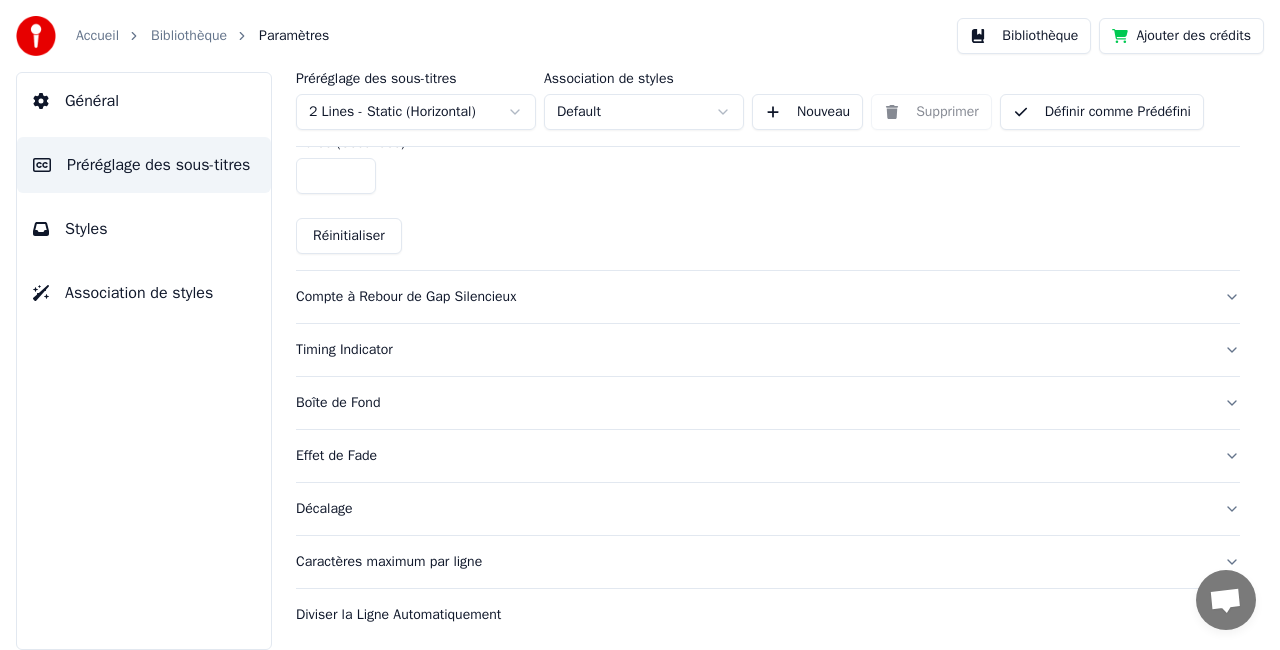 click on "Styles" at bounding box center [144, 229] 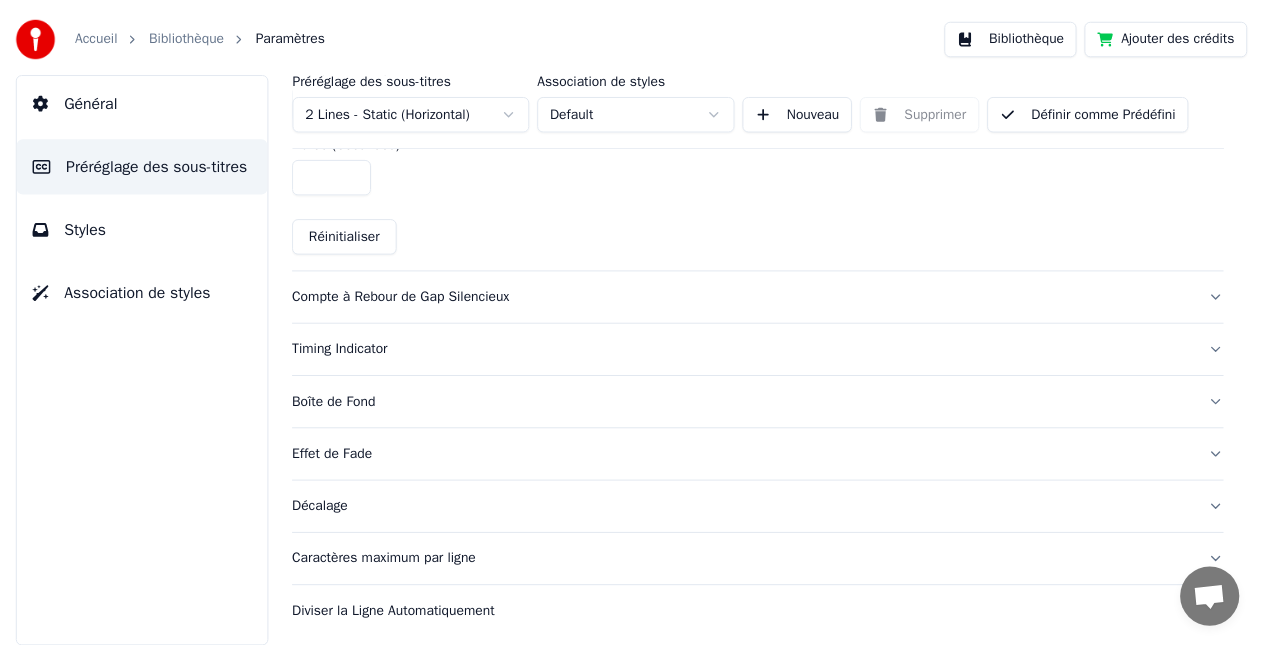 scroll, scrollTop: 0, scrollLeft: 0, axis: both 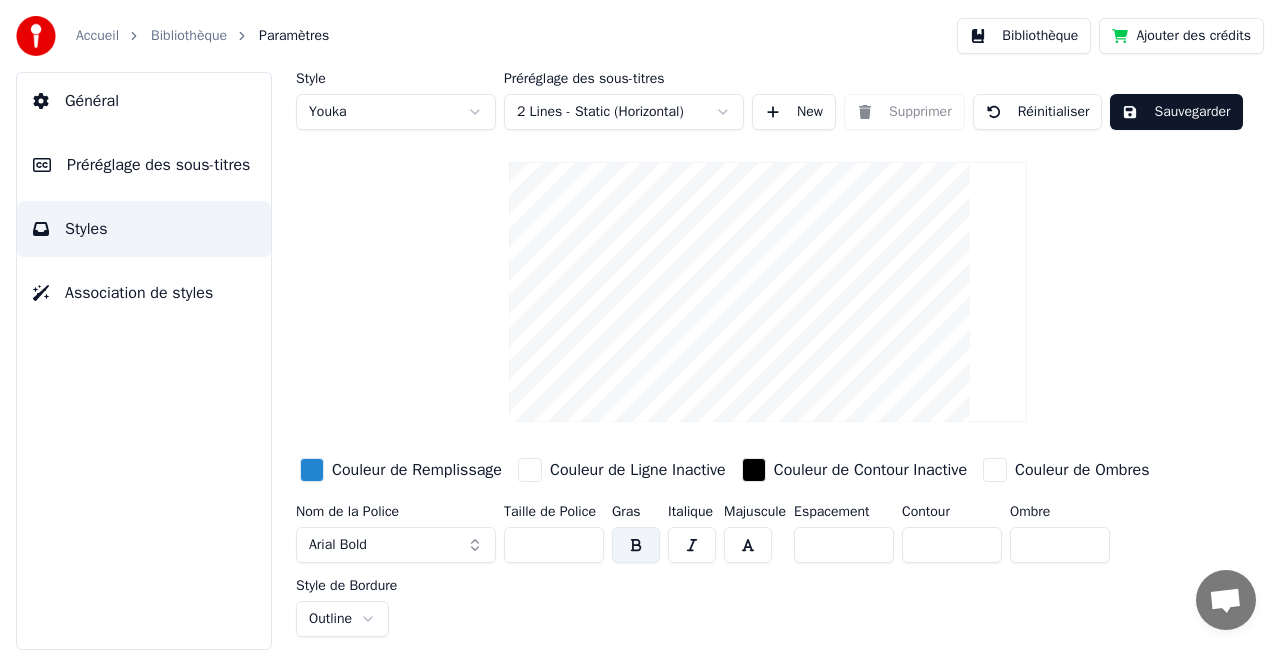 click on "Association de styles" at bounding box center (139, 293) 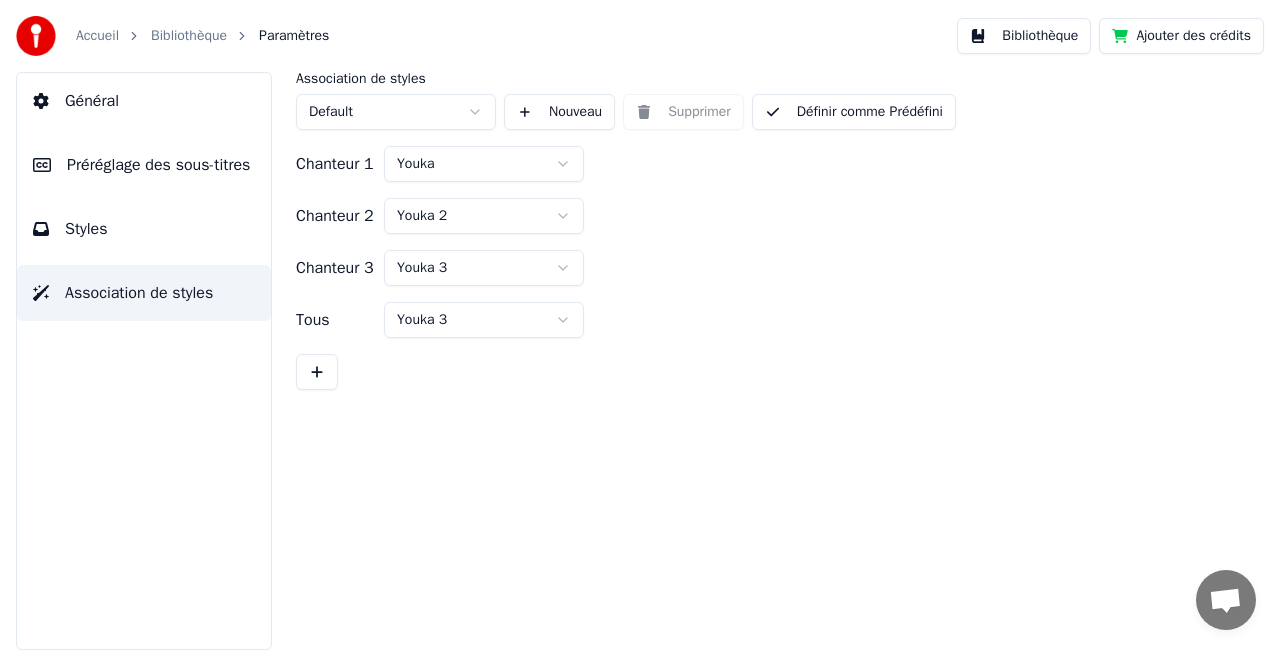 click on "Général" at bounding box center [144, 101] 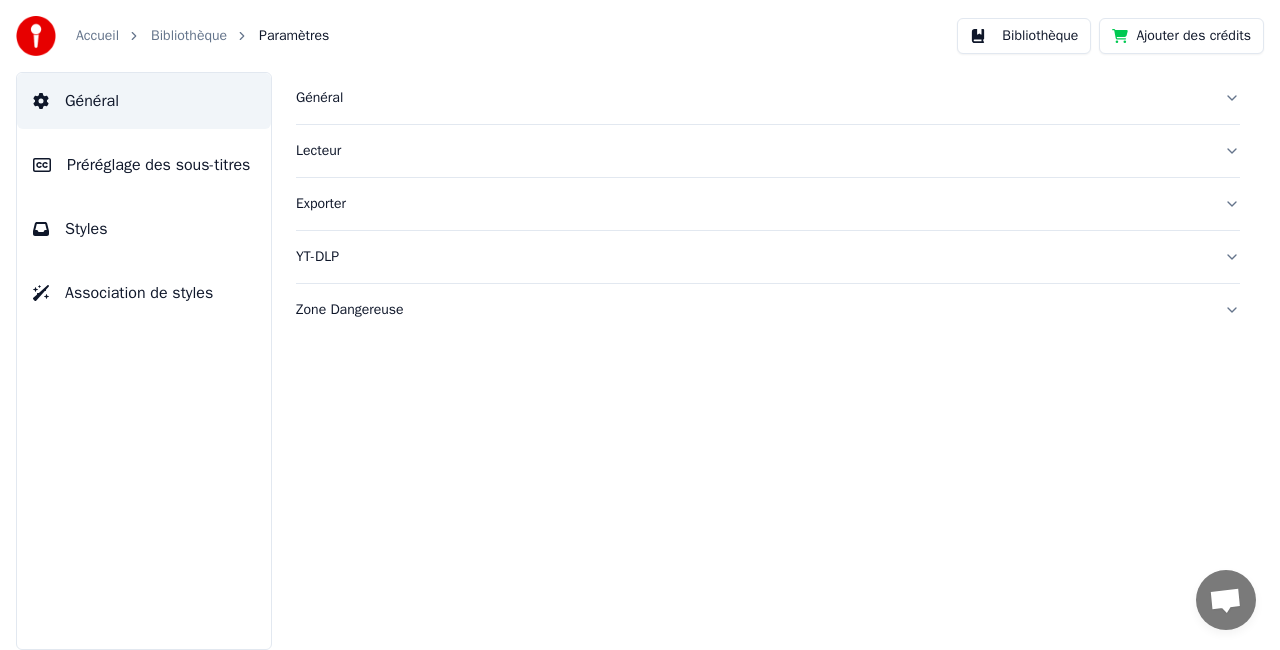click on "Paramètres" at bounding box center (294, 36) 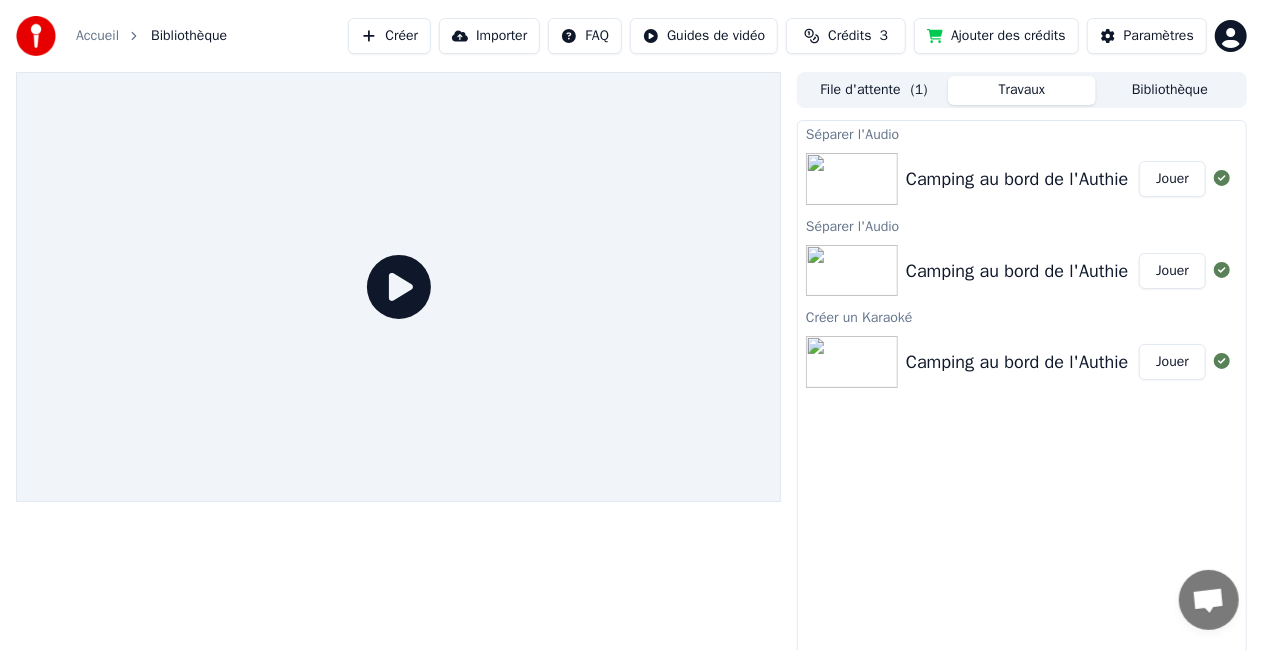 click on "Bibliothèque" at bounding box center (189, 36) 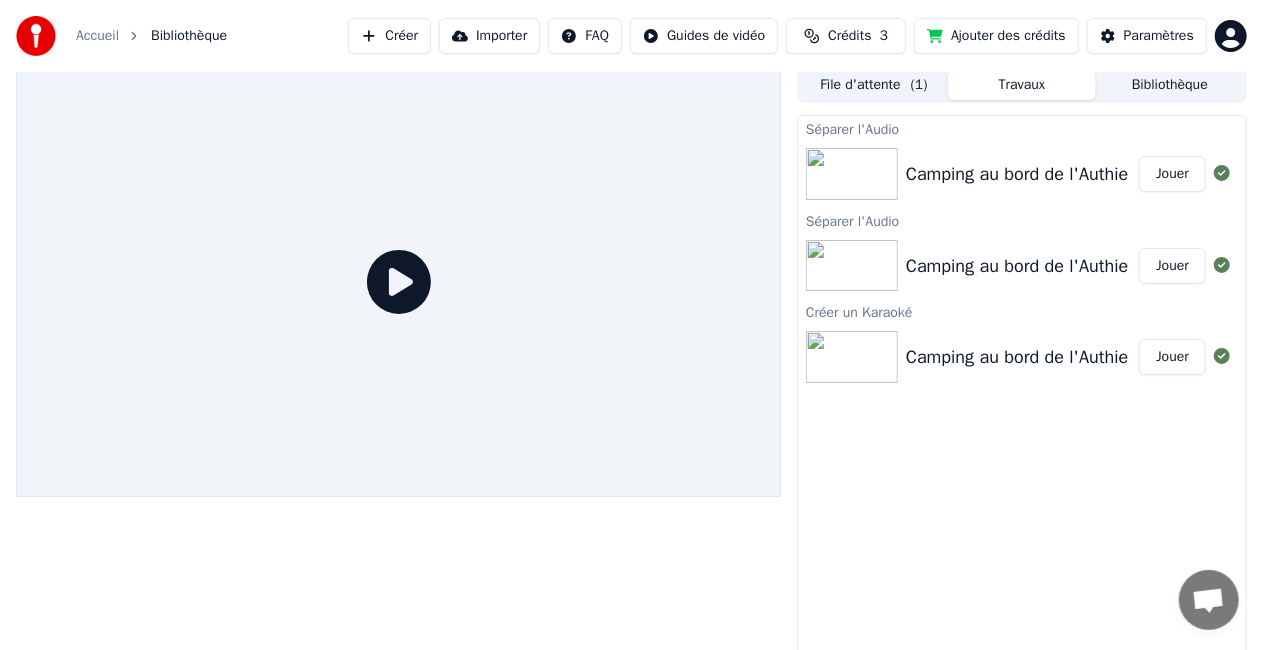 scroll, scrollTop: 0, scrollLeft: 0, axis: both 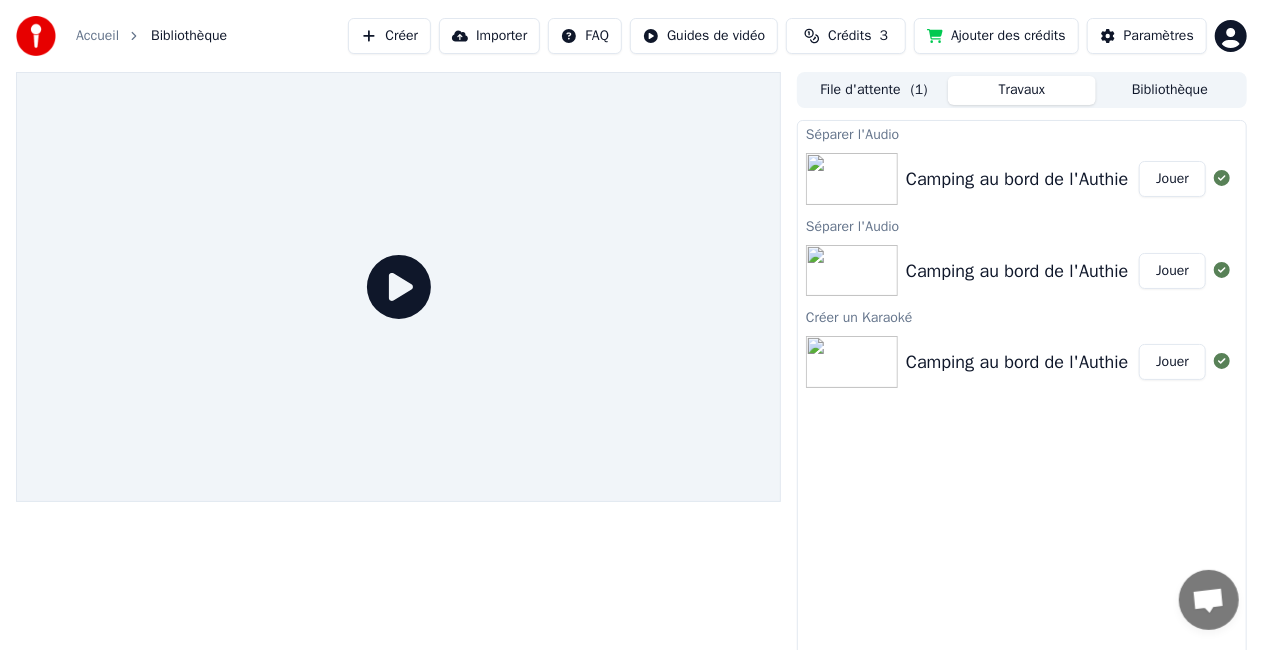 click 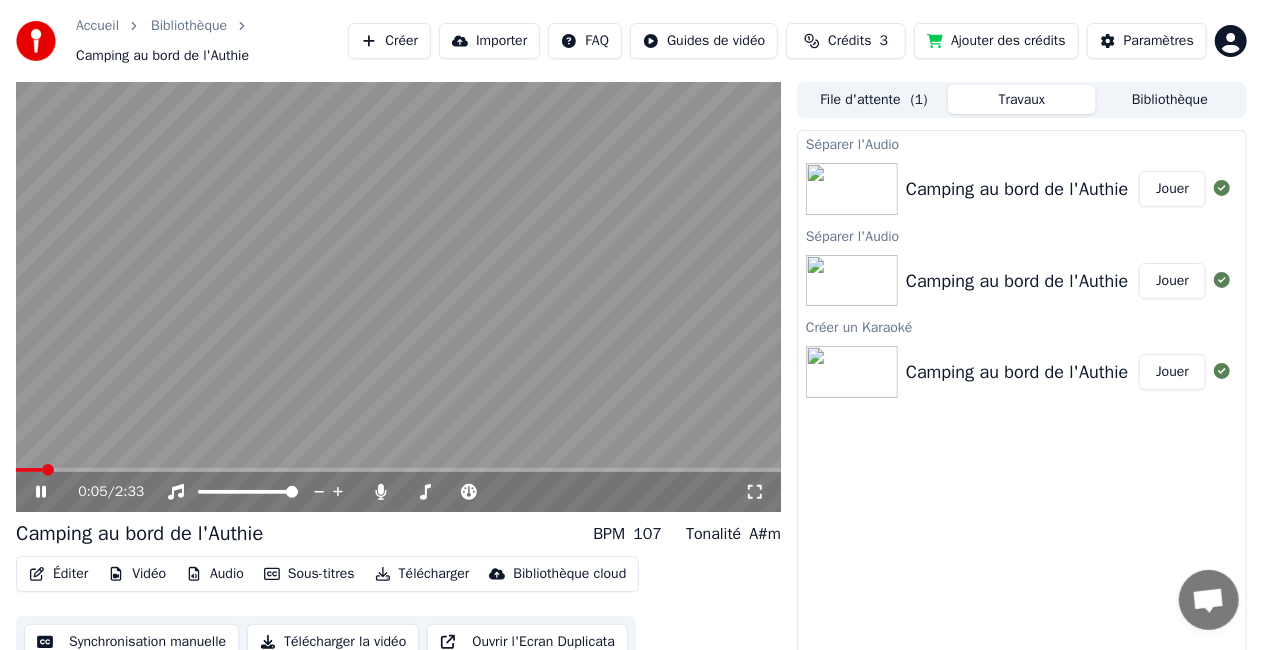 click 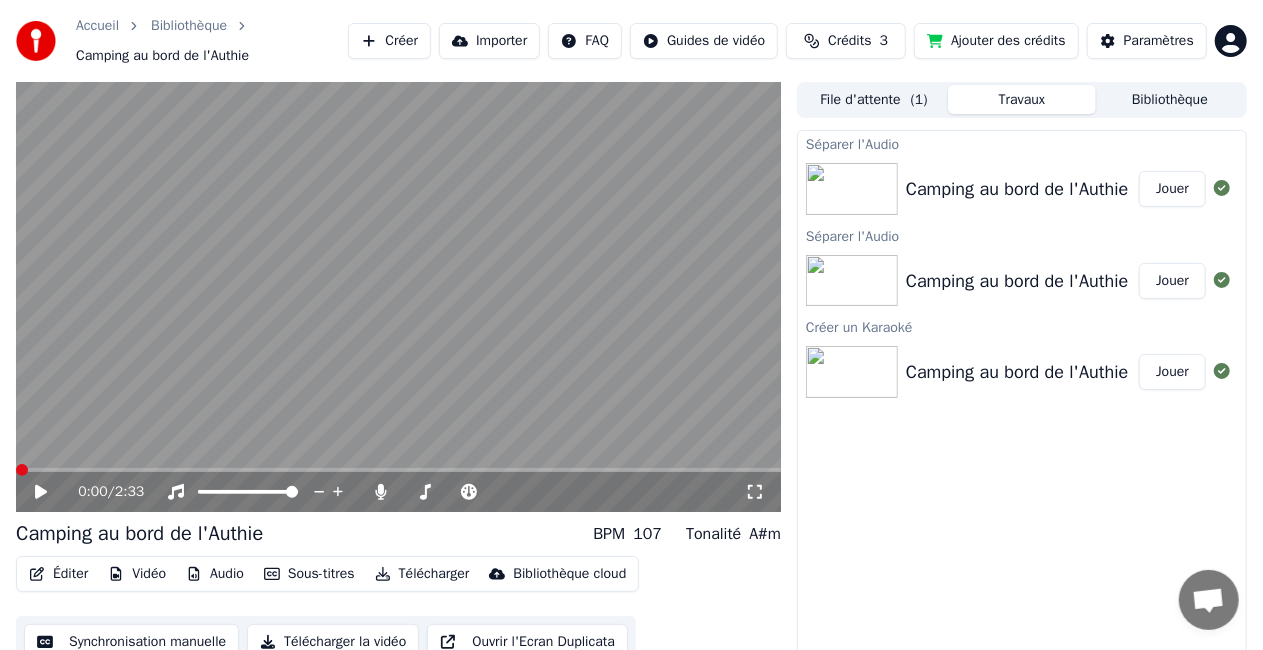 click at bounding box center (22, 470) 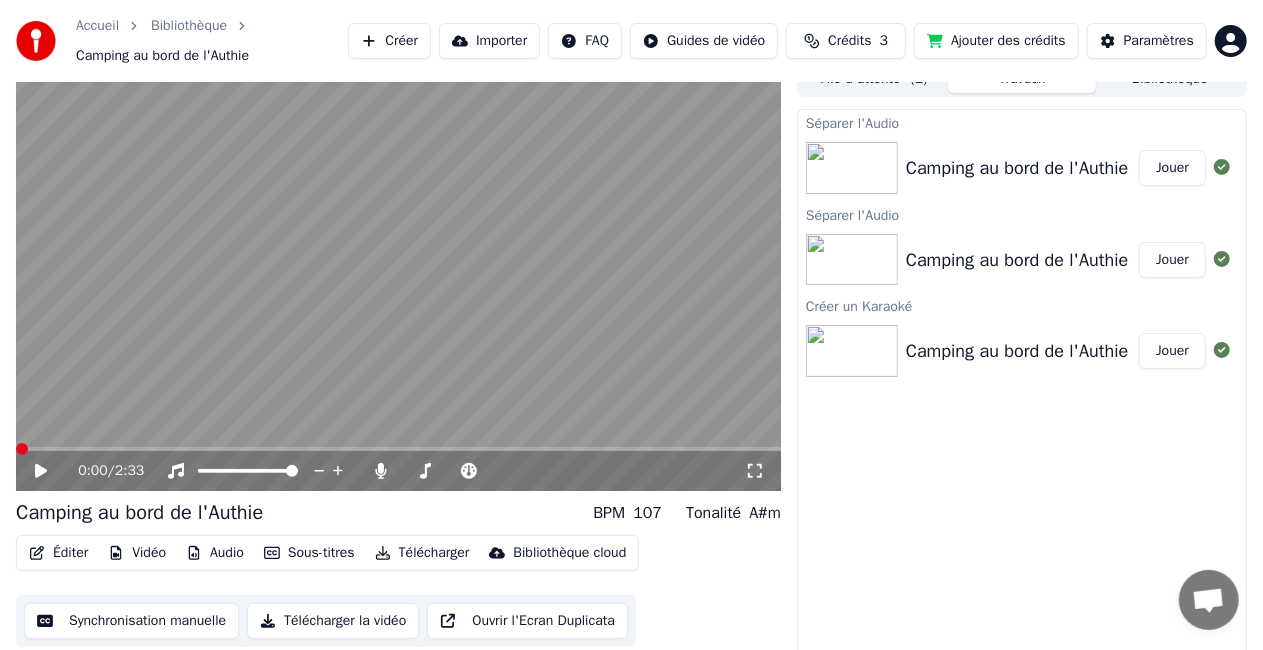 scroll, scrollTop: 32, scrollLeft: 0, axis: vertical 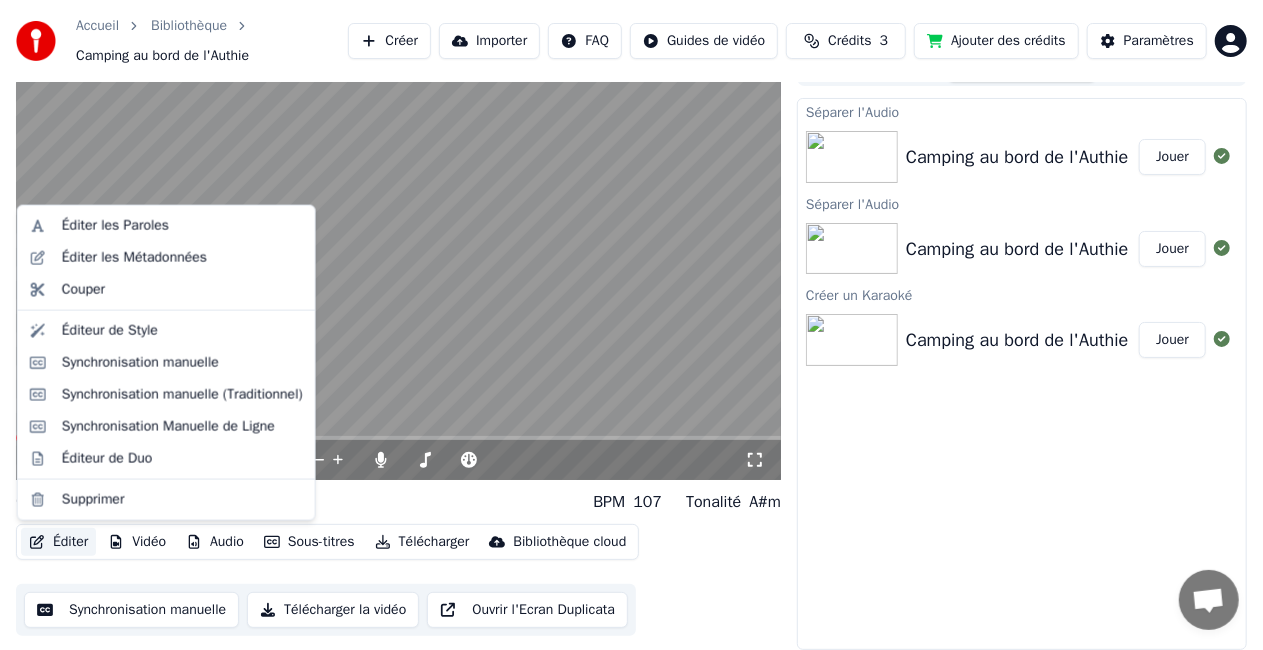 click on "Éditer" at bounding box center [58, 542] 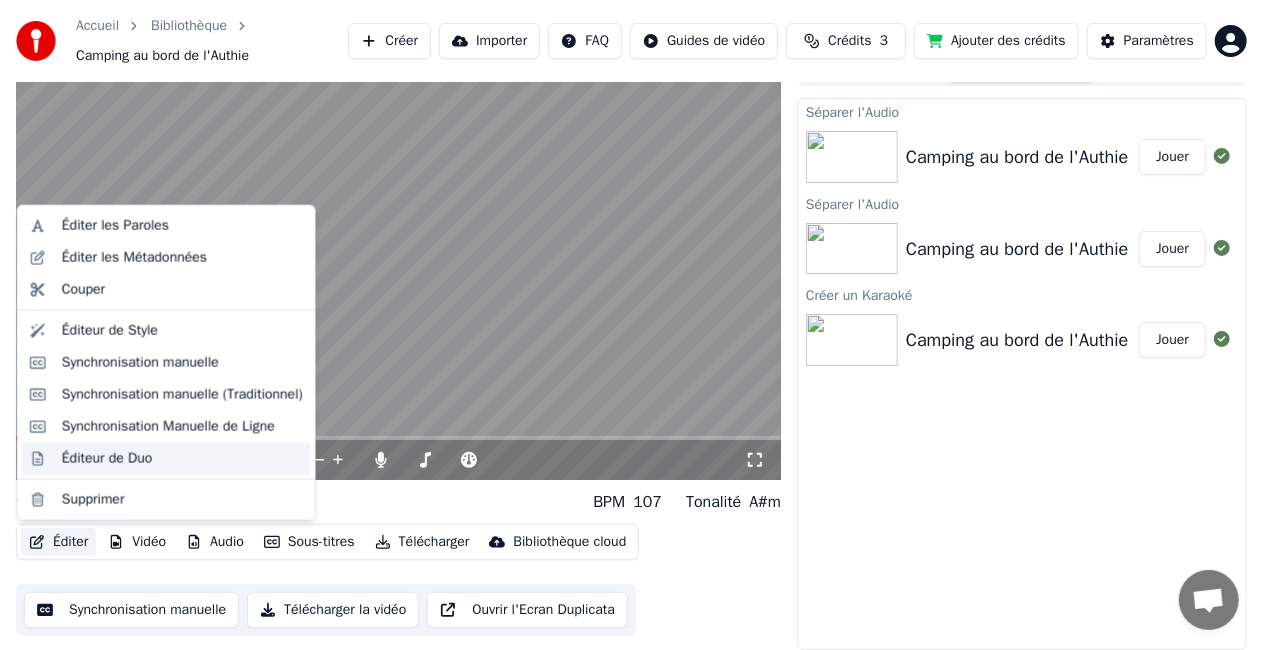 click on "Éditeur de Duo" at bounding box center [107, 459] 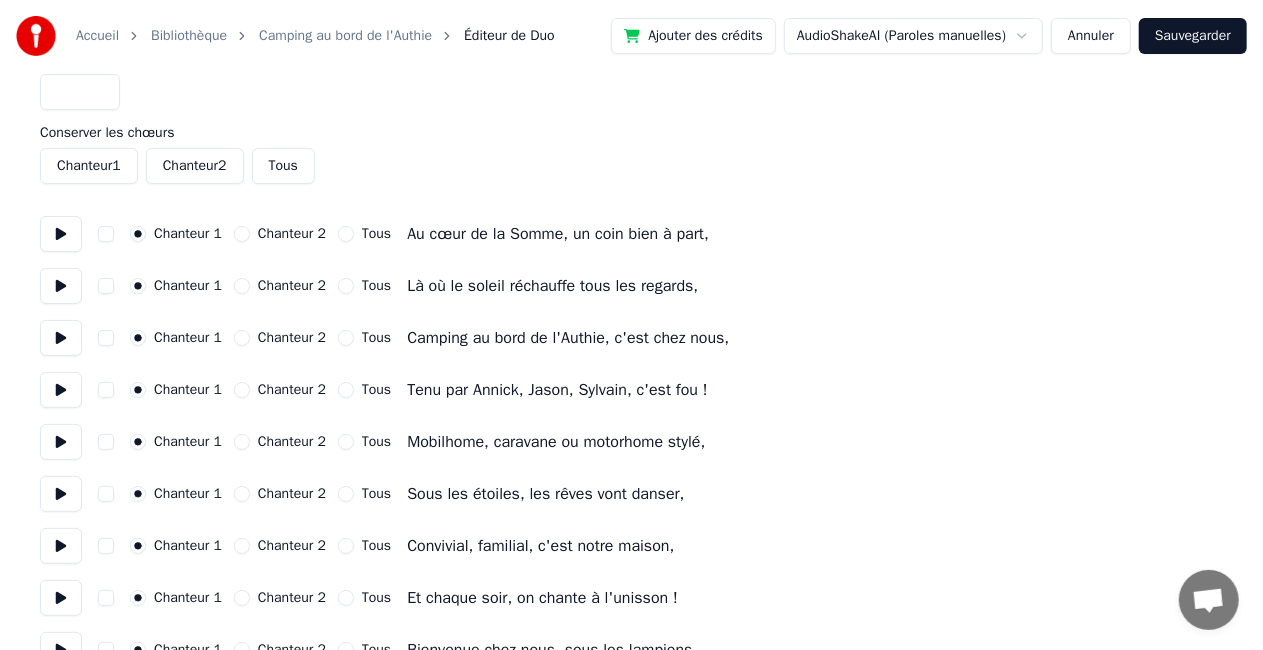 scroll, scrollTop: 0, scrollLeft: 0, axis: both 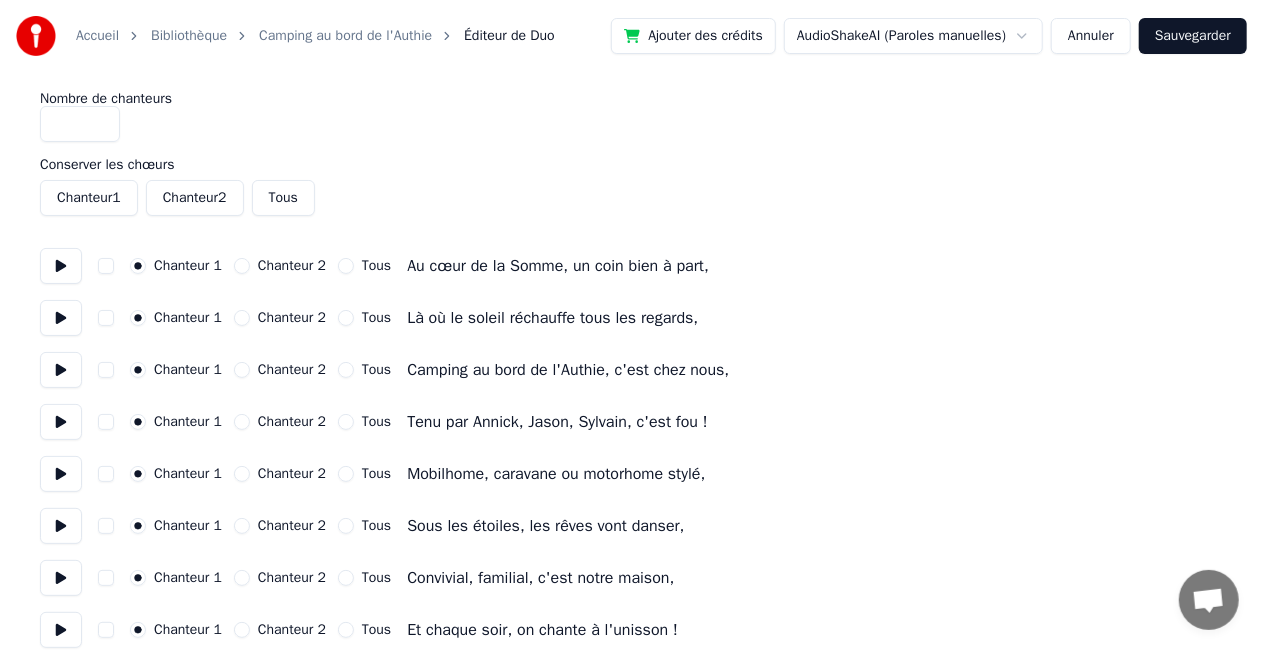 click on "Tous" at bounding box center [283, 198] 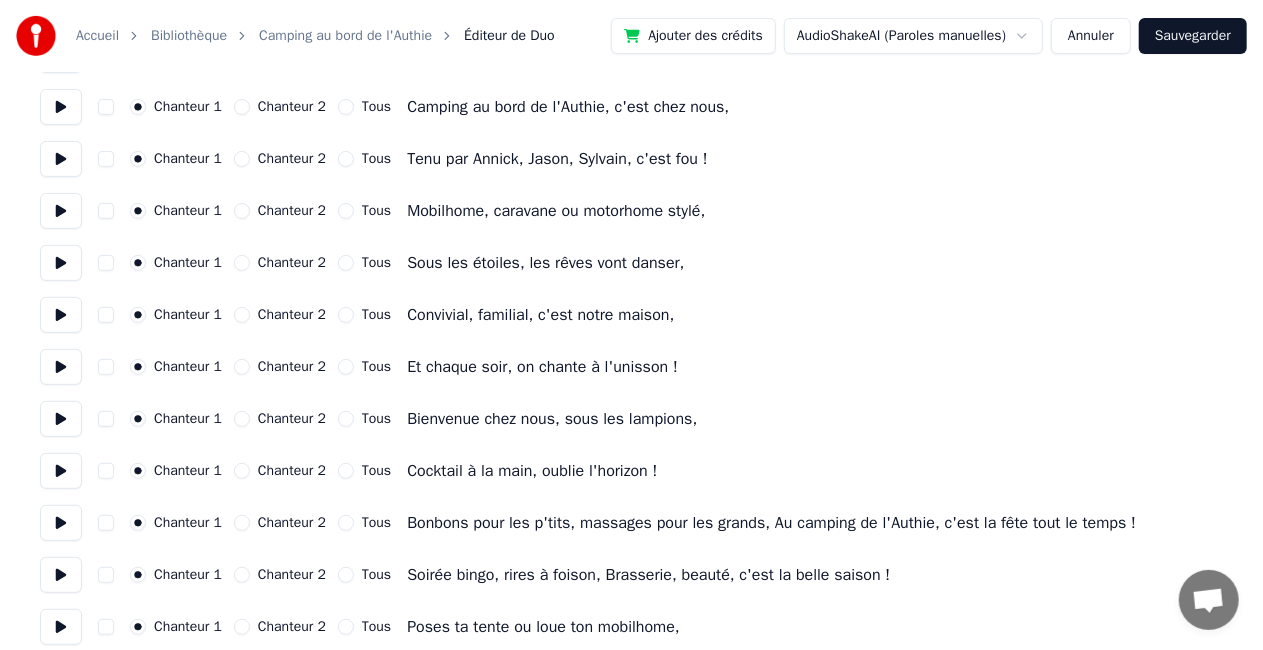 scroll, scrollTop: 0, scrollLeft: 0, axis: both 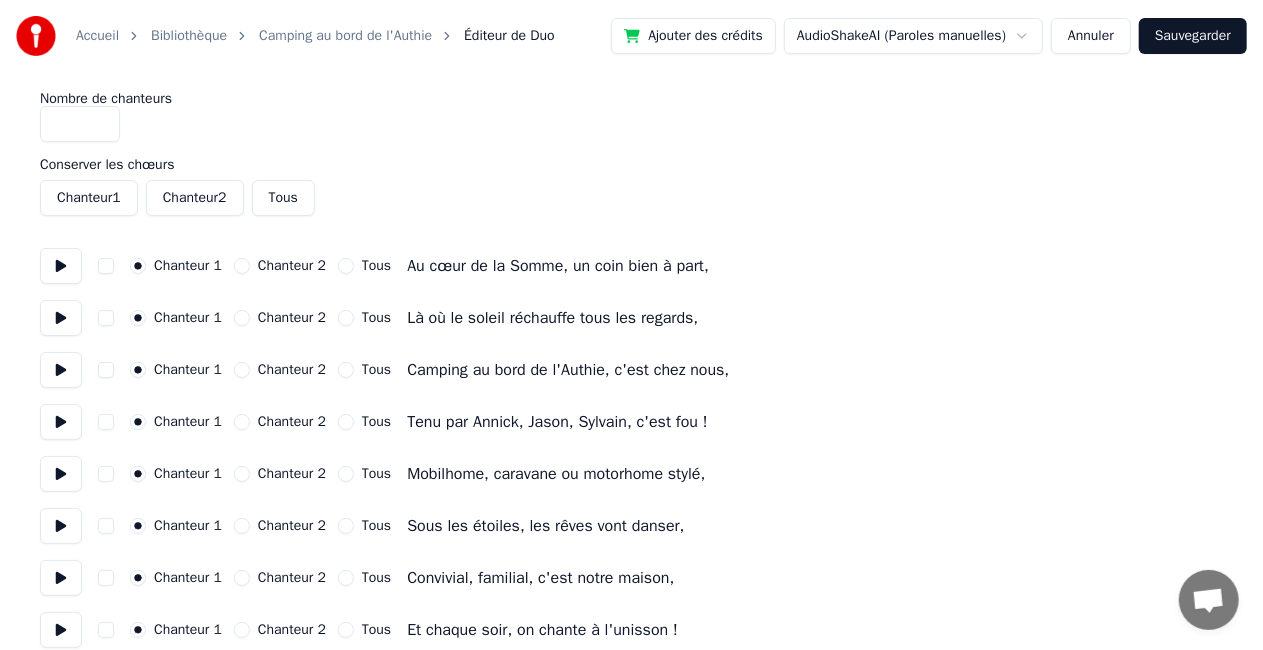 click on "*" at bounding box center [80, 124] 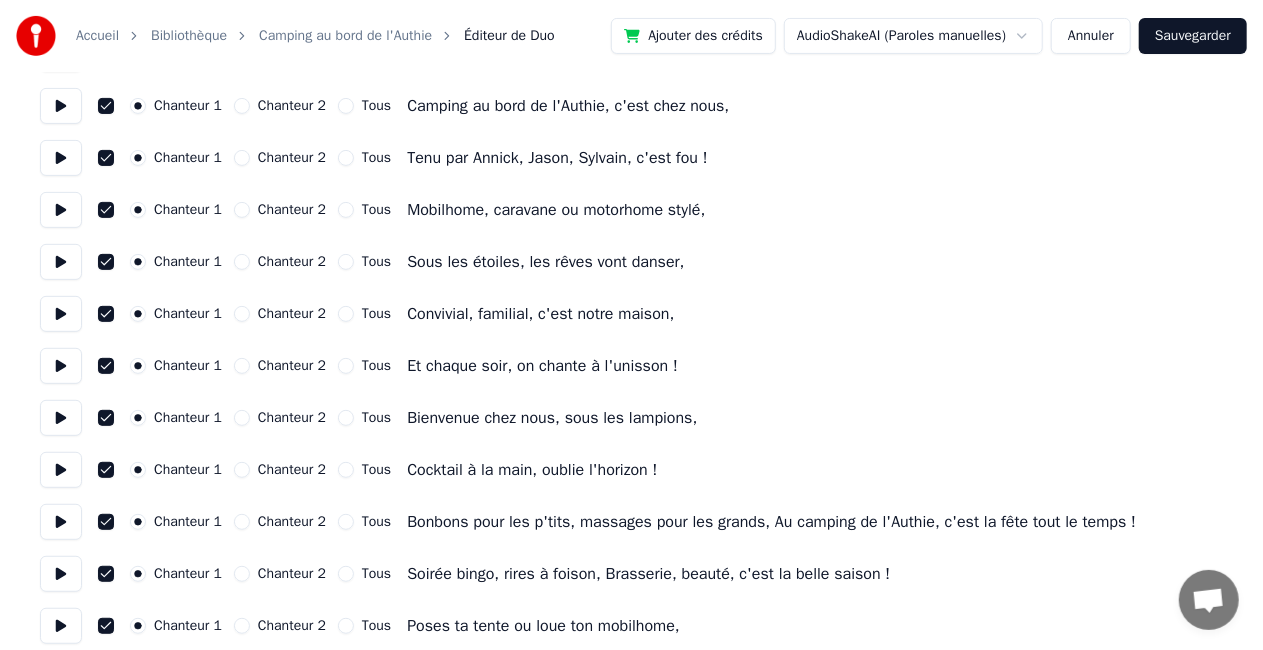 scroll, scrollTop: 0, scrollLeft: 0, axis: both 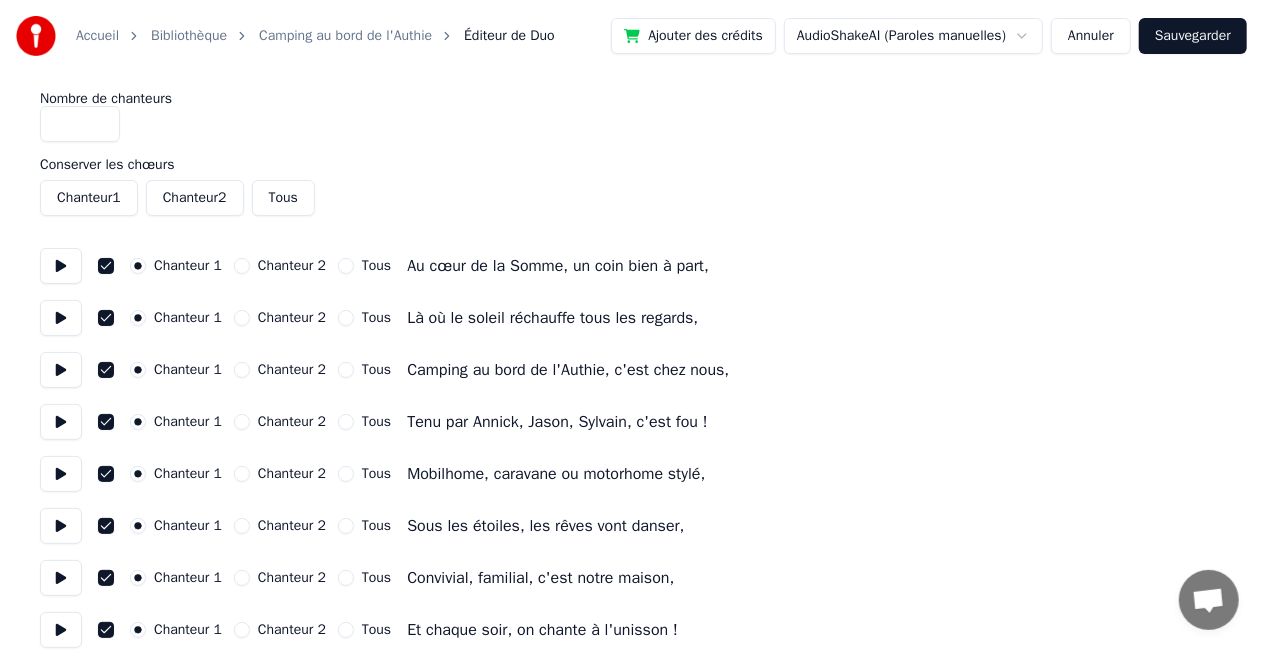 click on "Sauvegarder" at bounding box center (1193, 36) 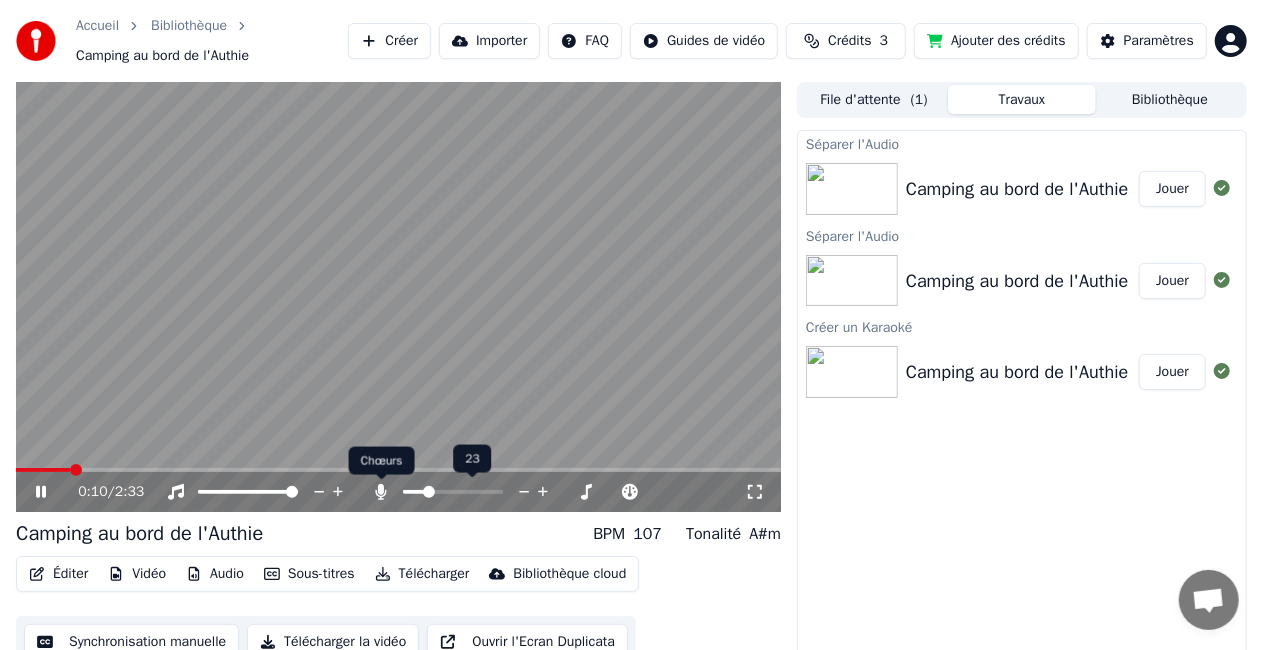 click 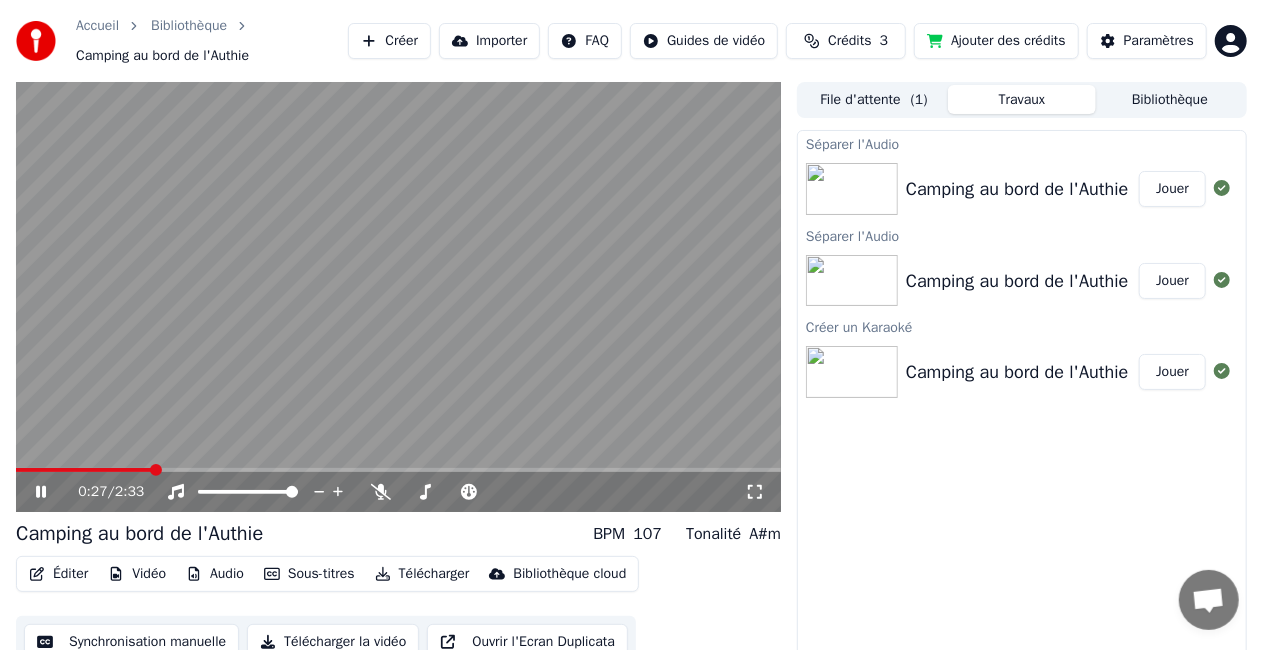 scroll, scrollTop: 32, scrollLeft: 0, axis: vertical 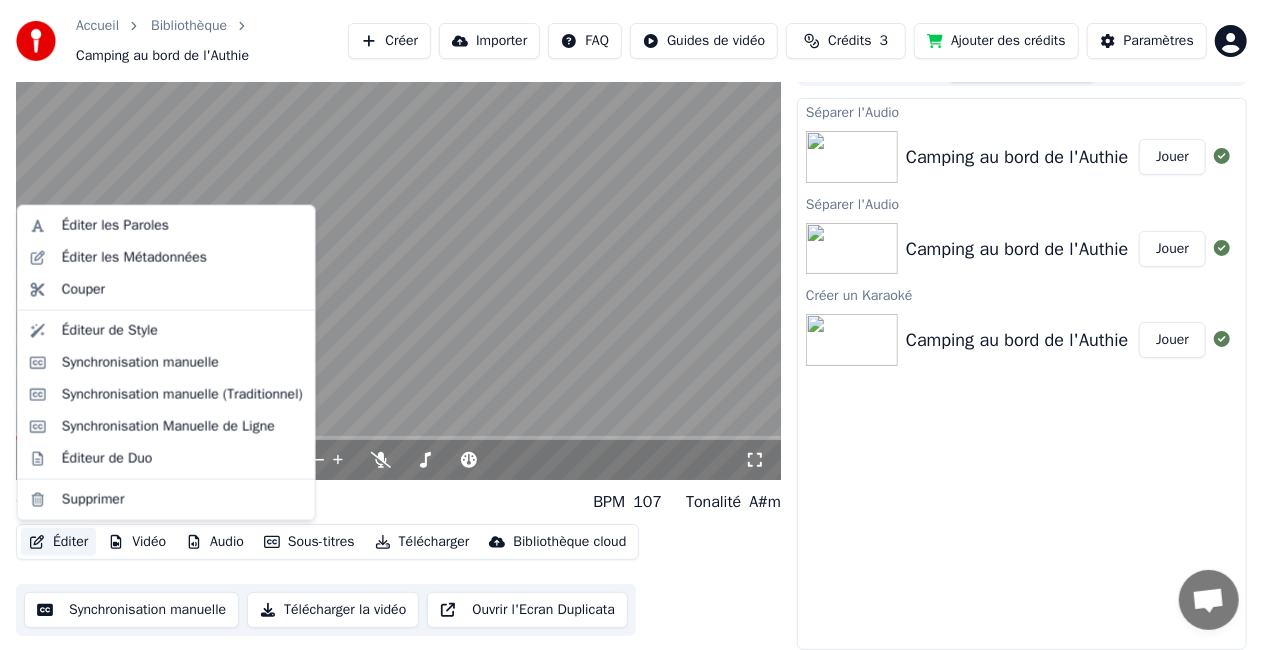 click on "Éditer" at bounding box center (58, 542) 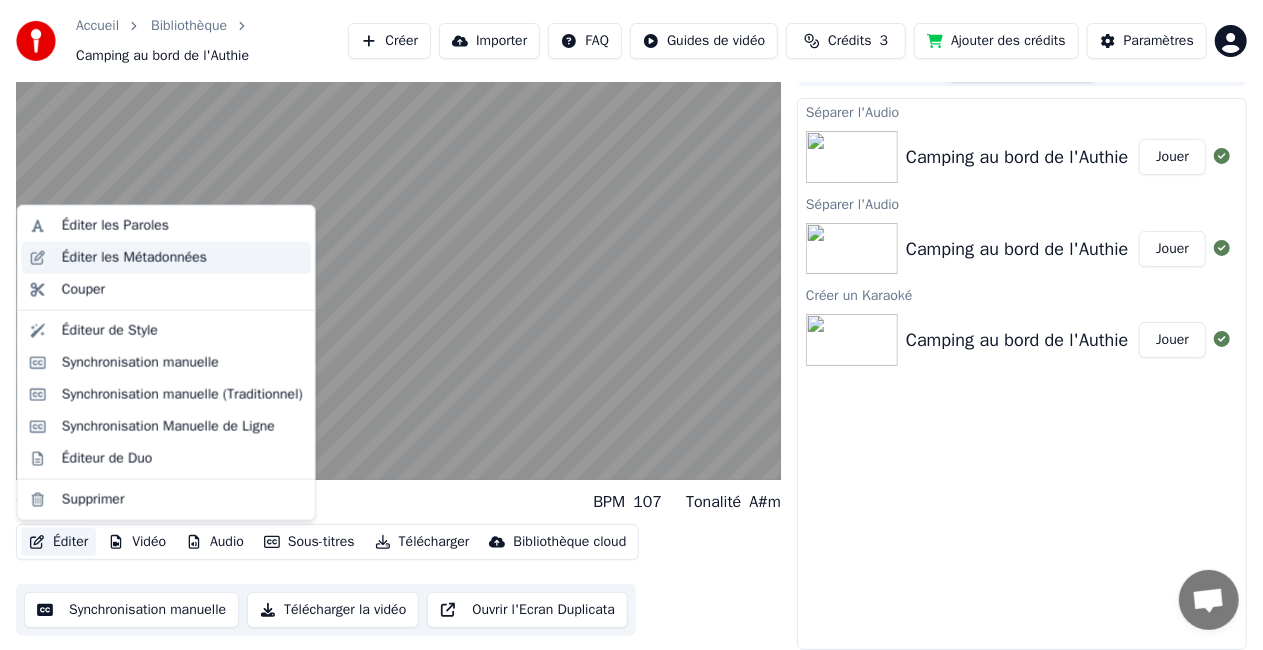 click on "Éditer les Métadonnées" at bounding box center [134, 258] 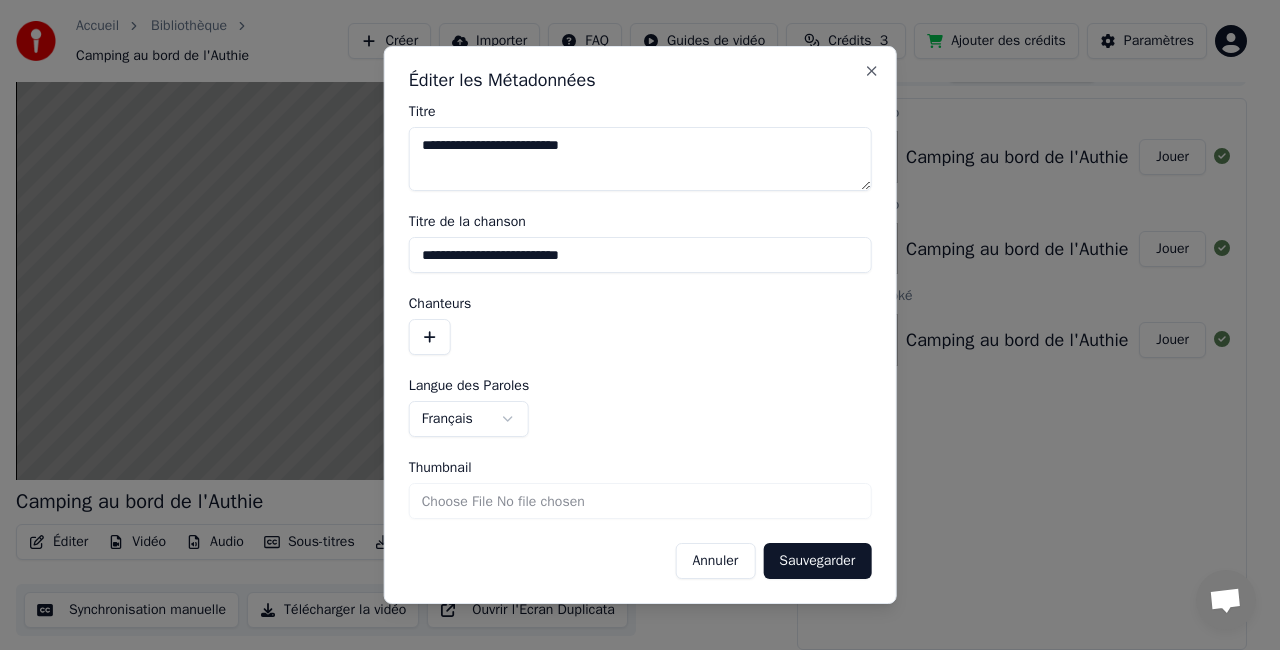 click on "Thumbnail" at bounding box center (640, 501) 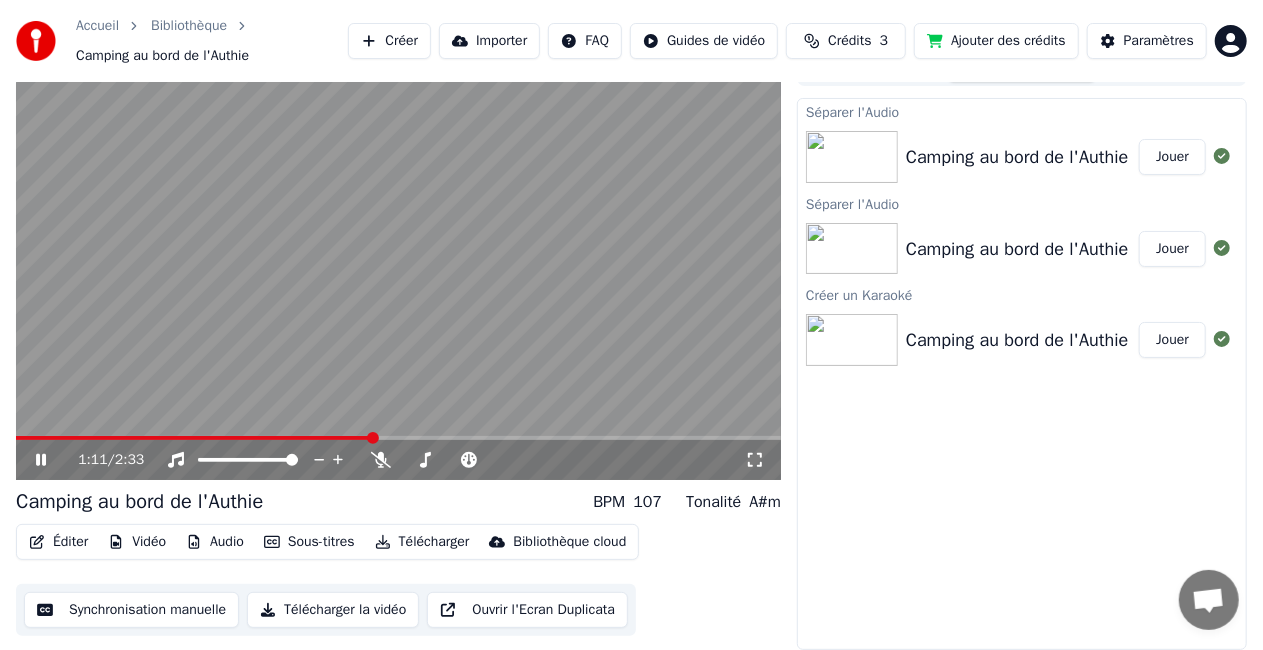 click on "Éditer" at bounding box center (58, 542) 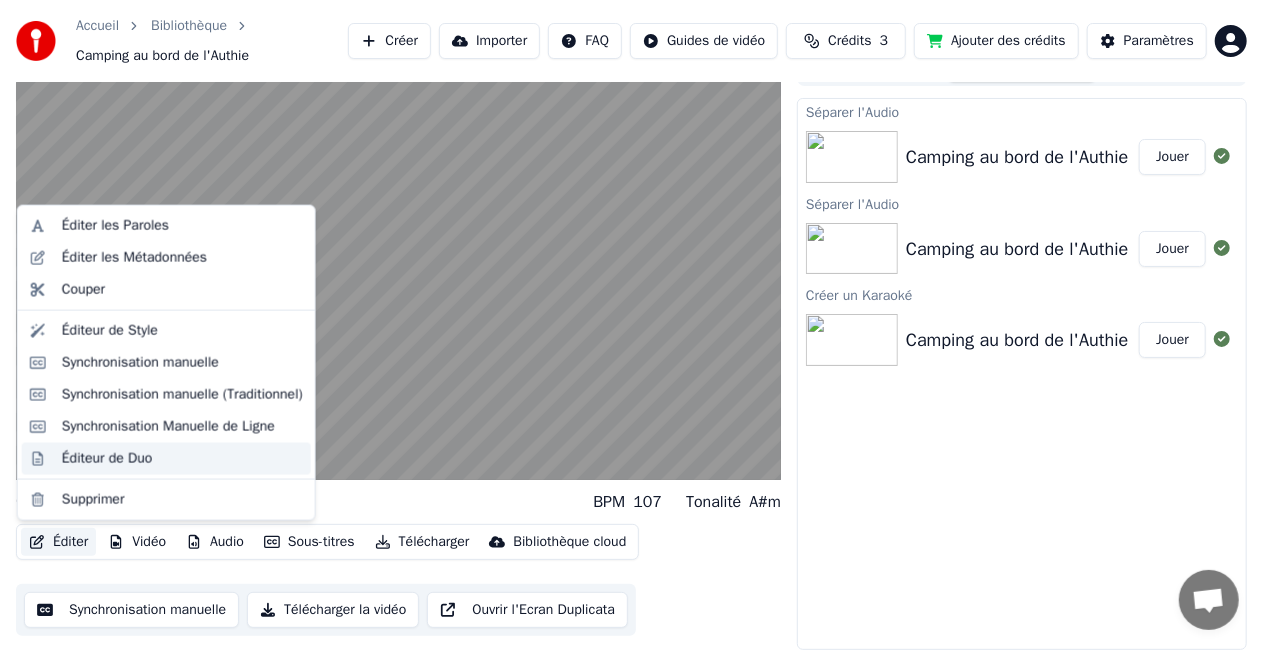 click on "Éditeur de Duo" at bounding box center (107, 459) 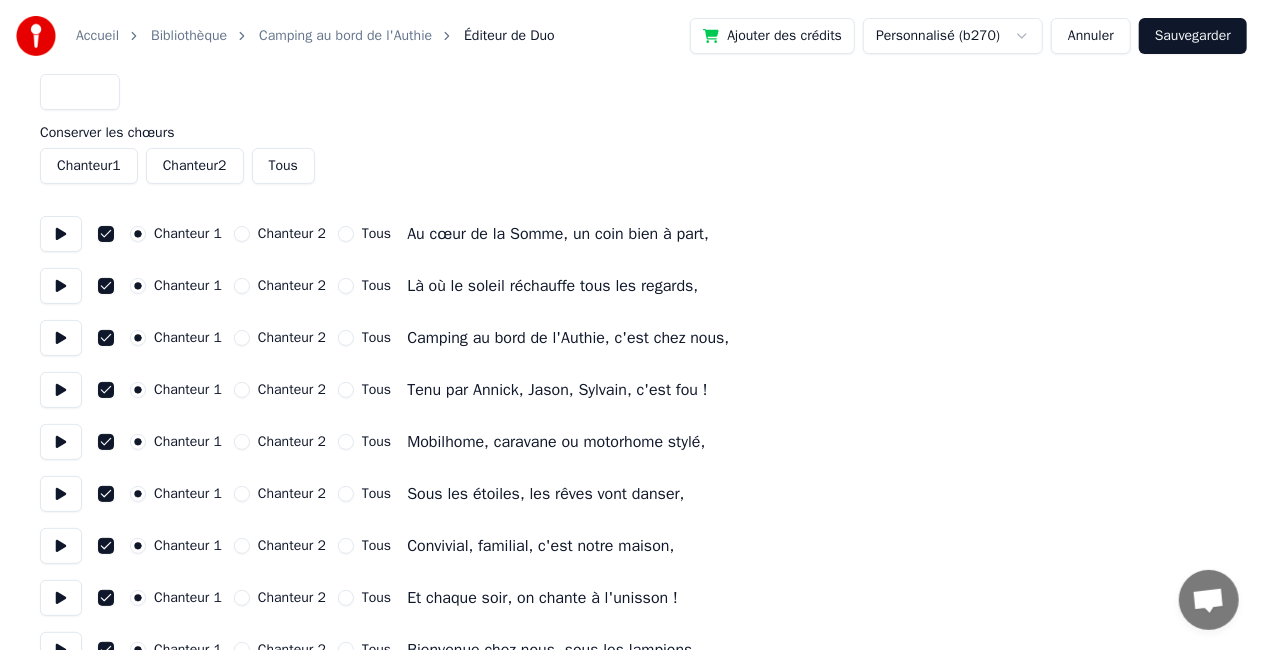 scroll, scrollTop: 0, scrollLeft: 0, axis: both 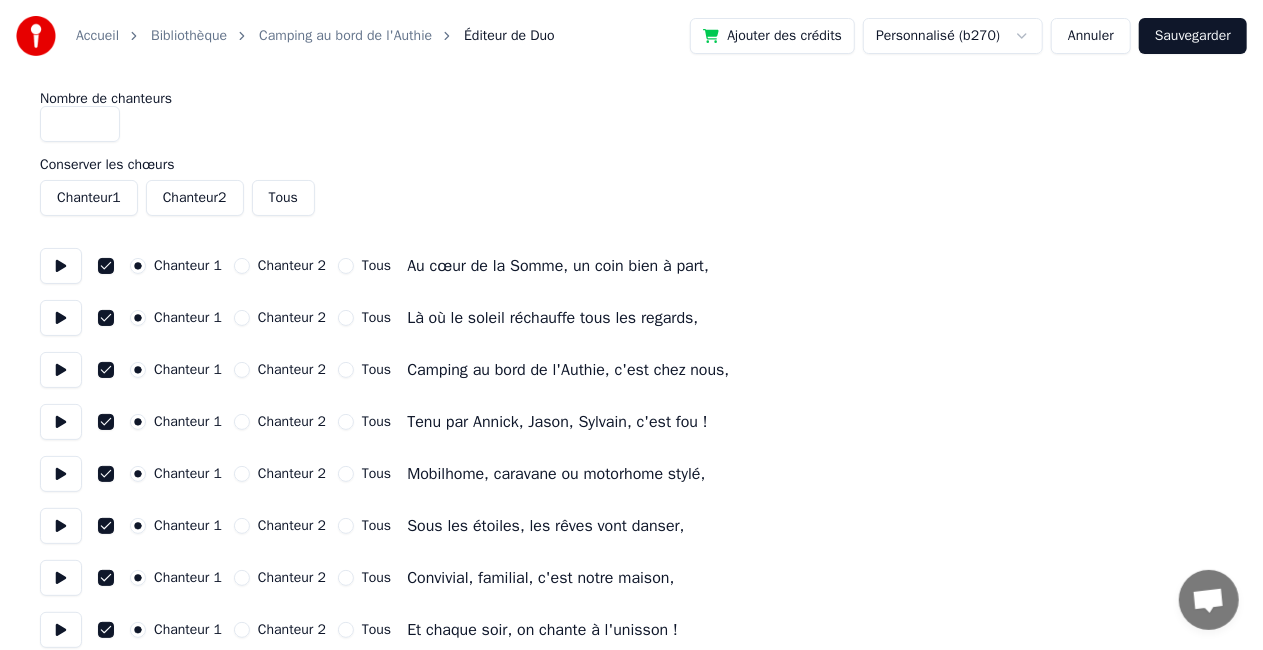 click on "Chanteur  1" at bounding box center (89, 198) 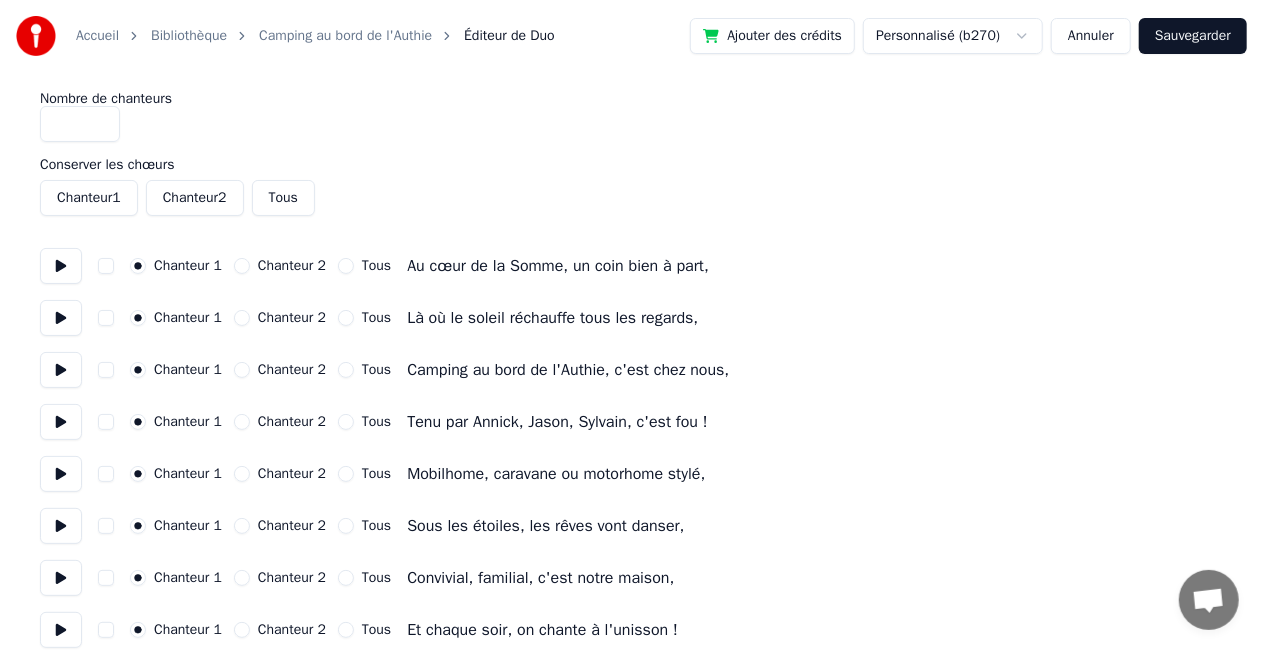 click on "Tous" at bounding box center (283, 198) 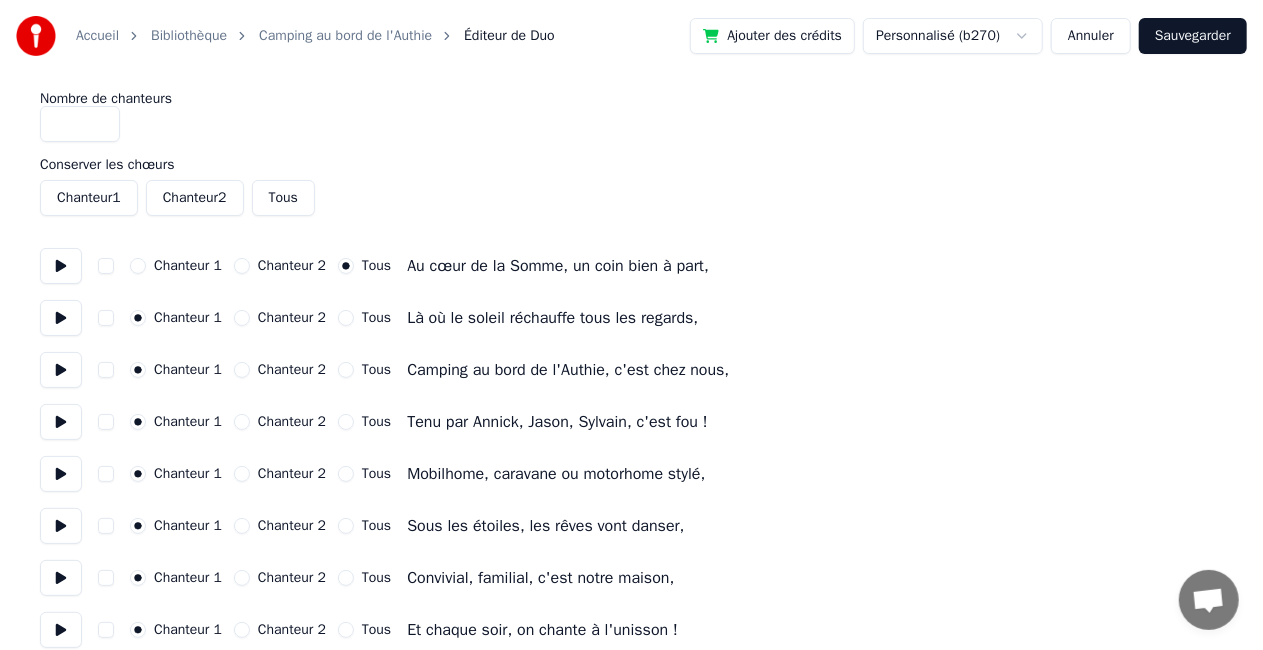 click on "Tous" at bounding box center [346, 318] 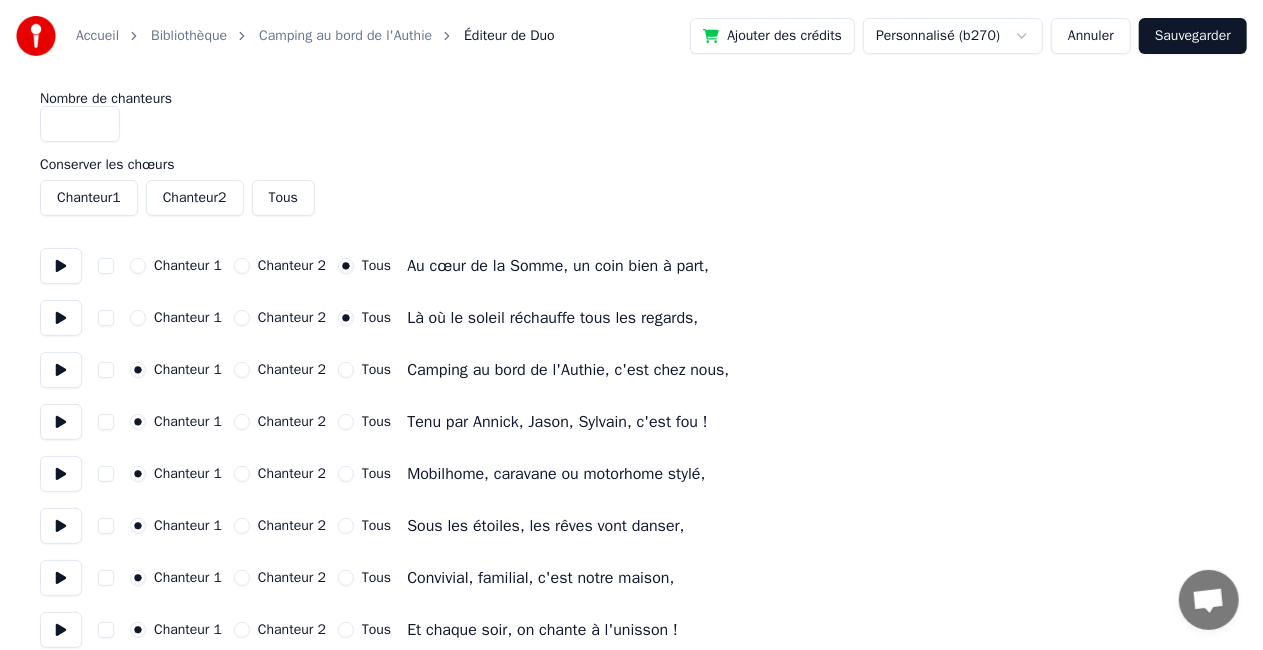 click on "Chanteur  1" at bounding box center (89, 198) 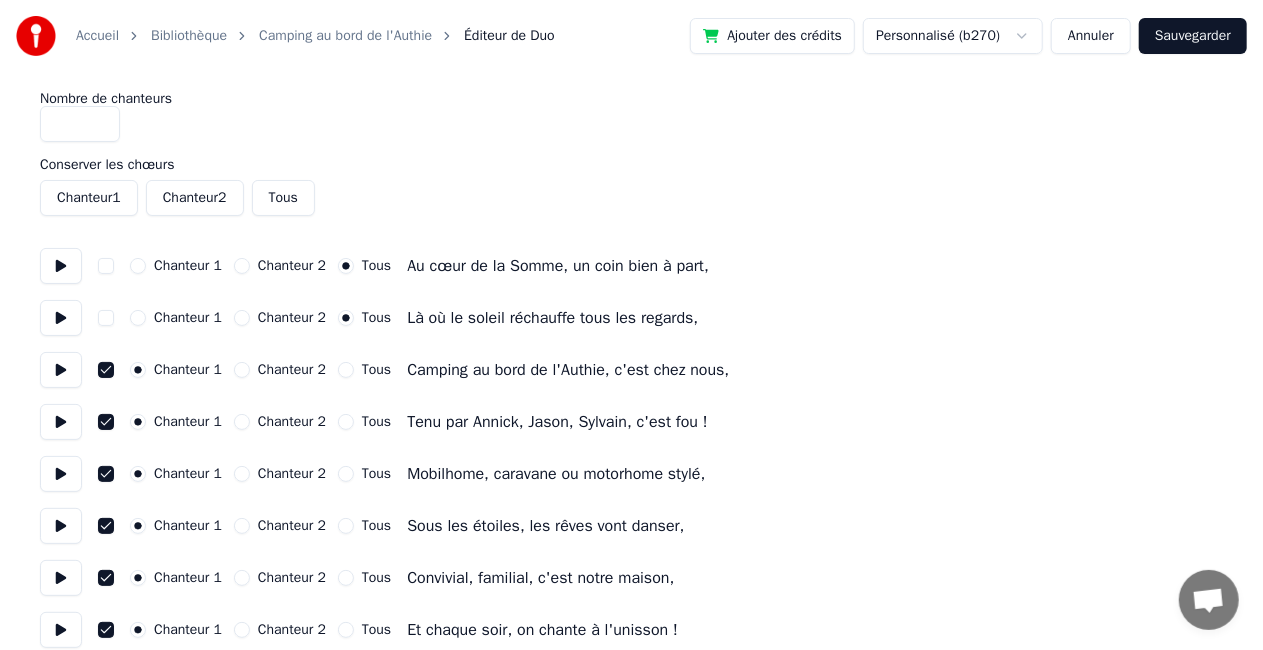 click on "Chanteur  1" at bounding box center [89, 198] 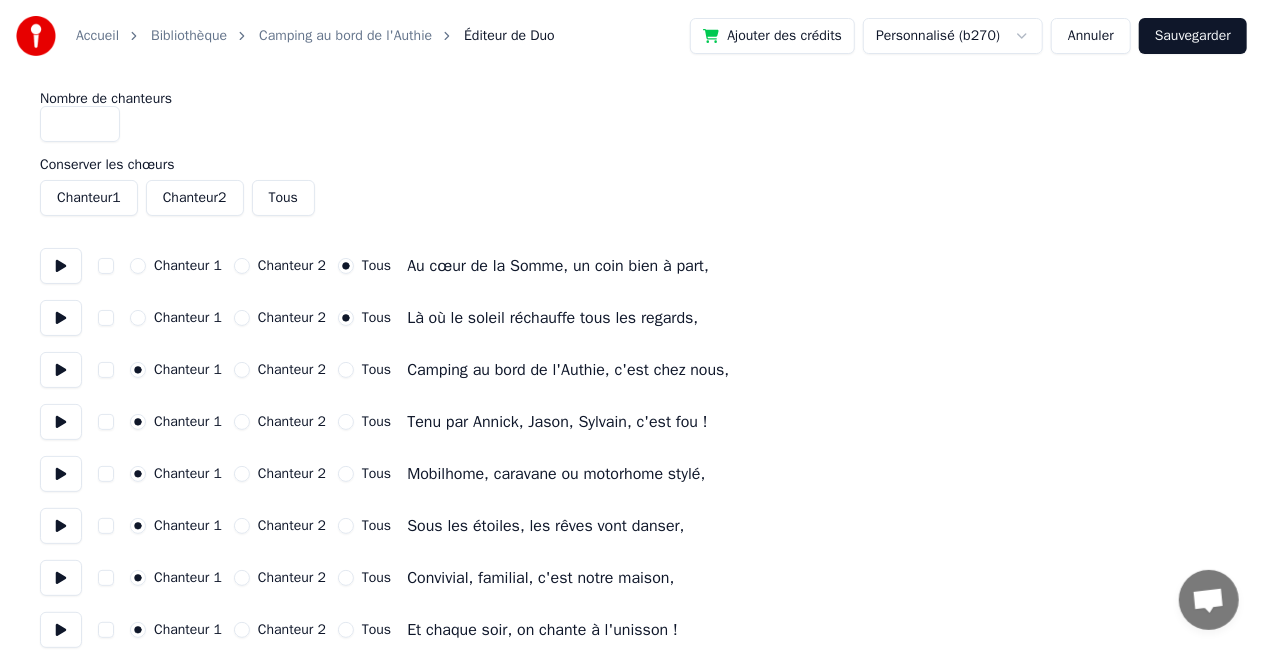 click at bounding box center [106, 266] 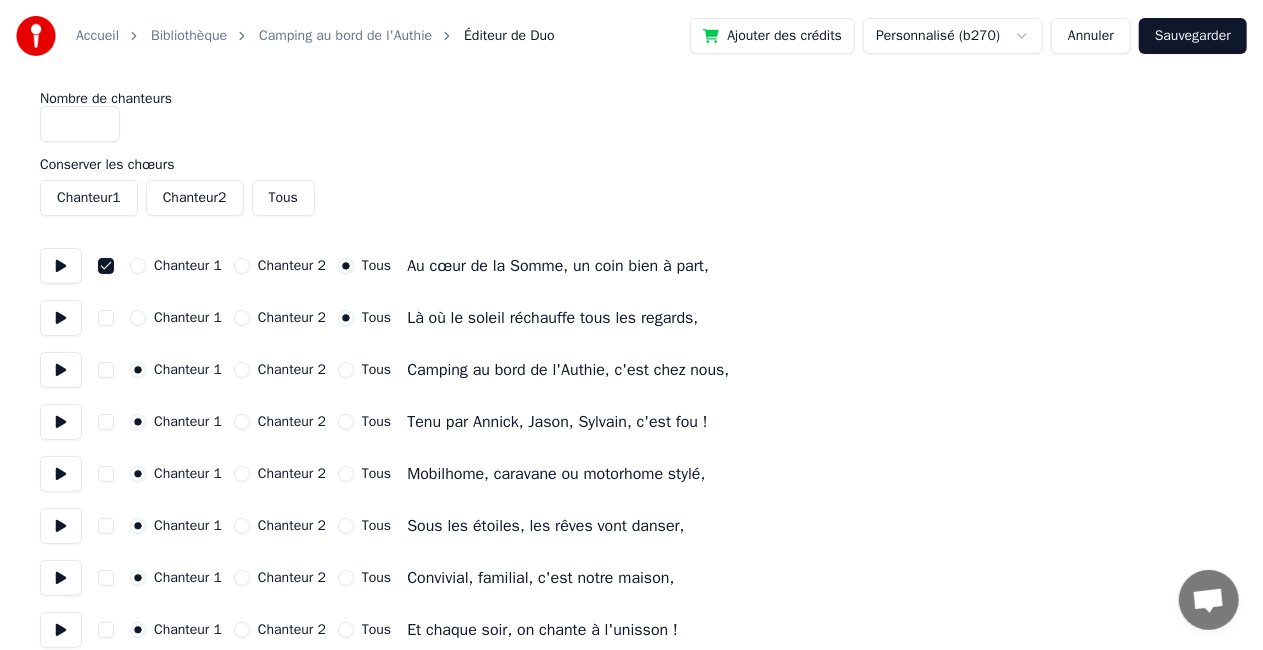 click at bounding box center (106, 318) 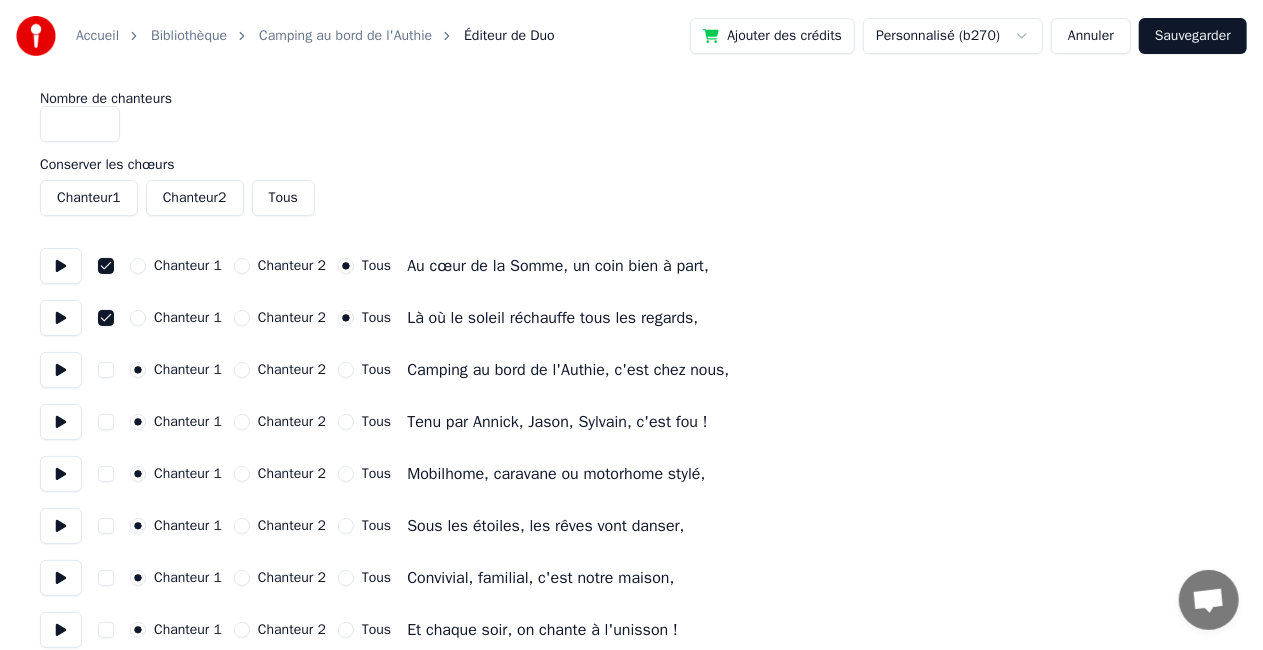 click on "Chanteur 1 Chanteur 2 Tous Au cœur de la Somme, un coin bien à part," at bounding box center (631, 266) 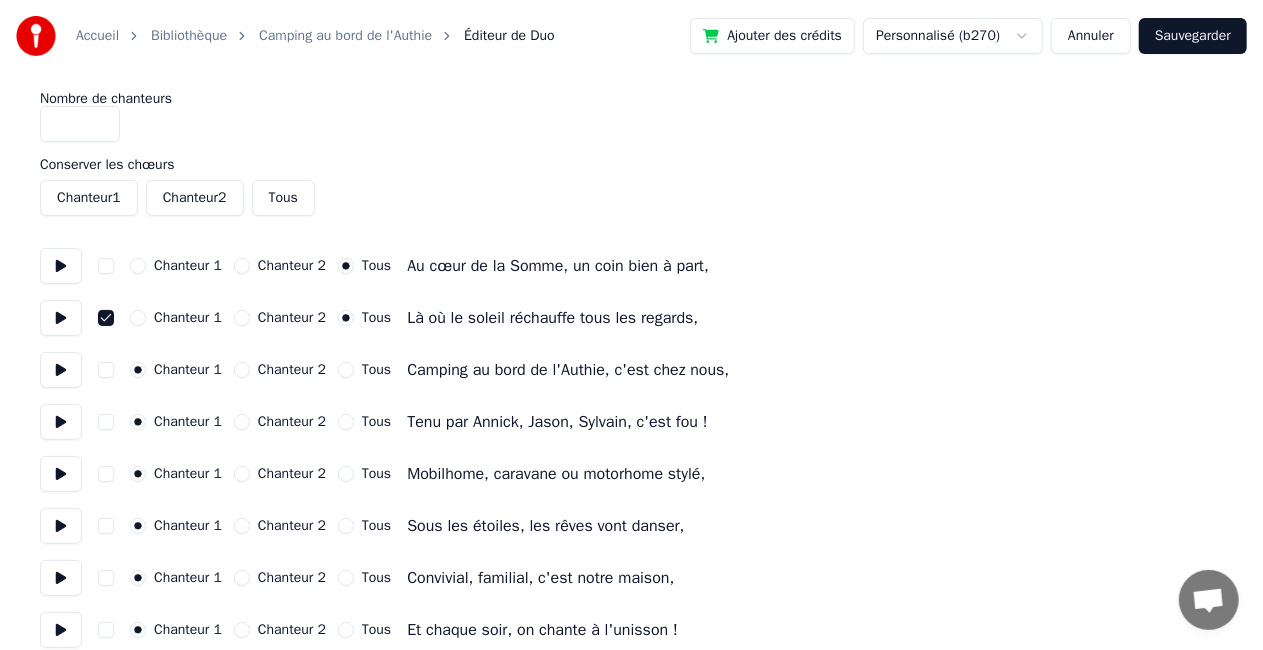 click at bounding box center [106, 318] 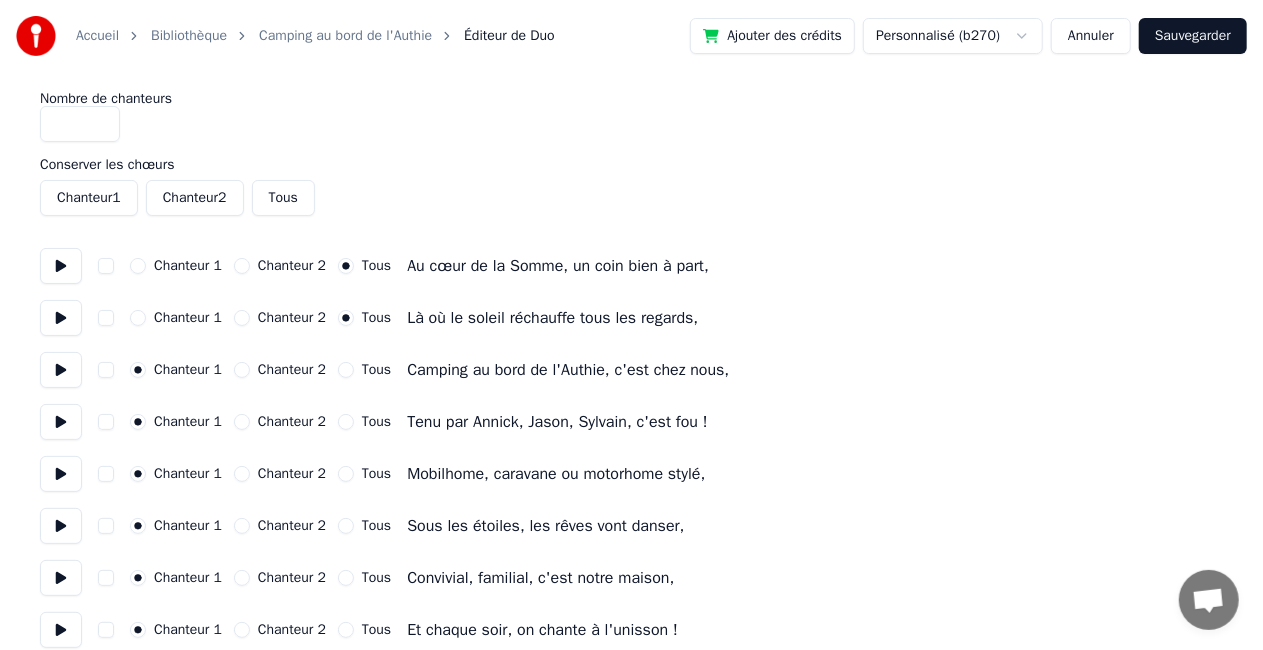 click on "Chanteur 1" at bounding box center (138, 266) 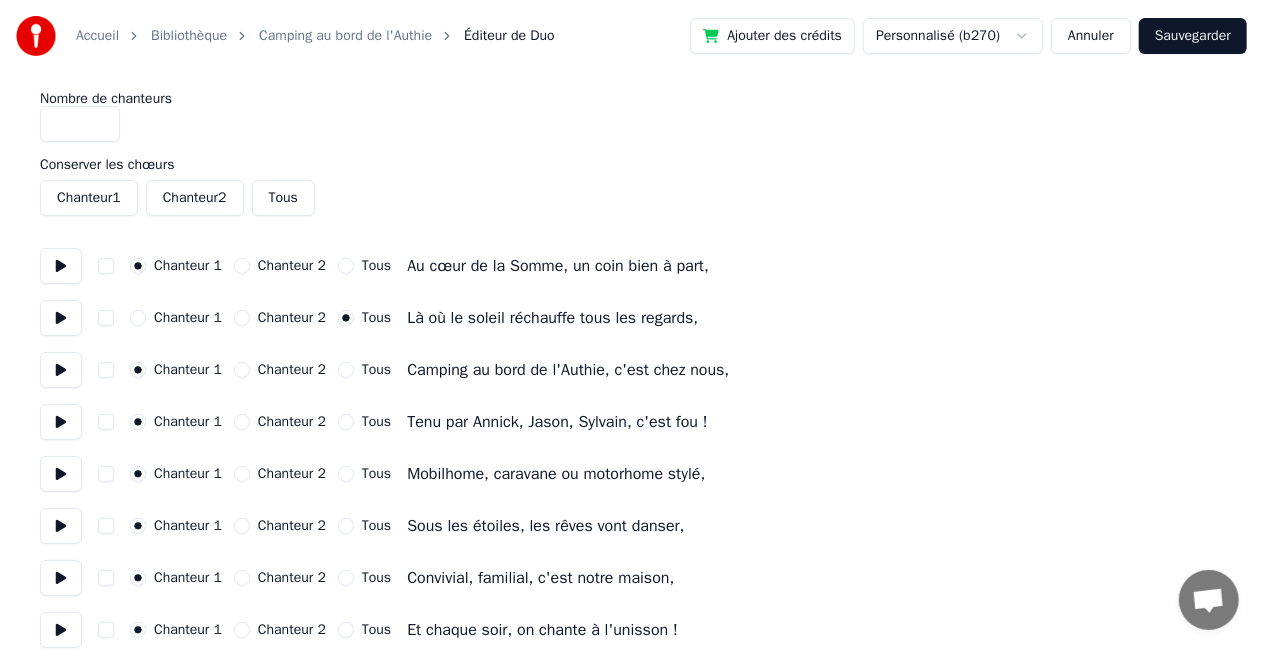 click on "Chanteur 1 Chanteur 2 Tous Là où le soleil réchauffe tous les regards," at bounding box center [631, 318] 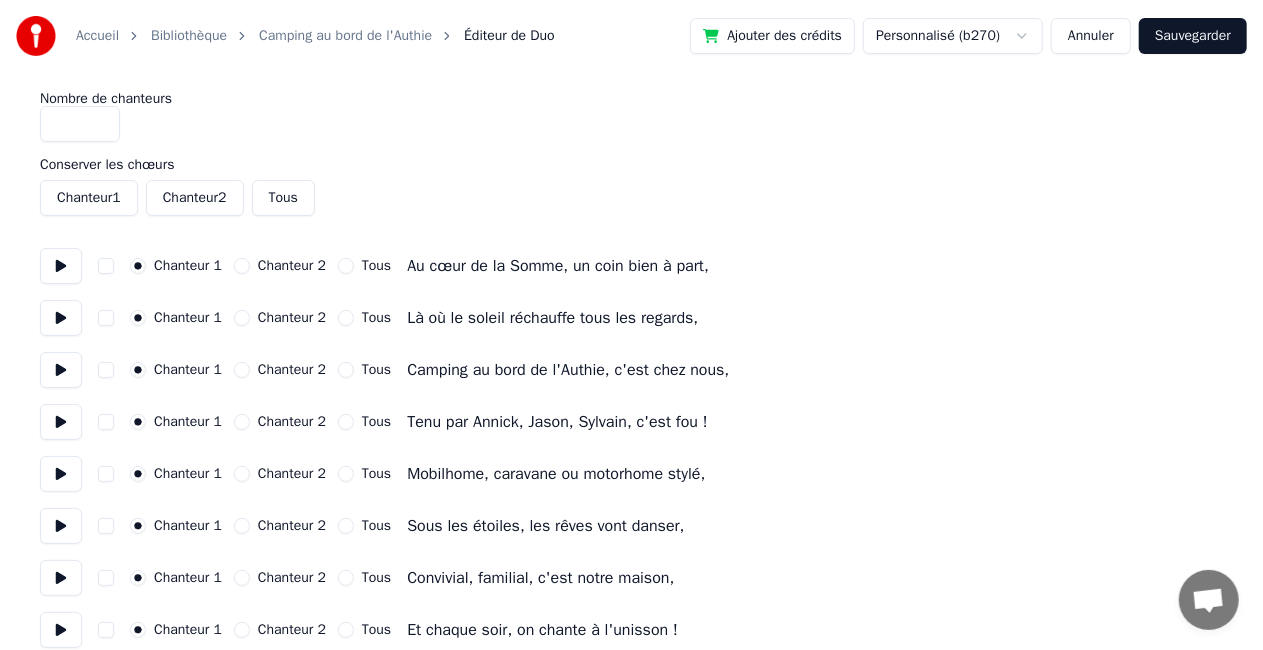 click on "Chanteur 1" at bounding box center [138, 318] 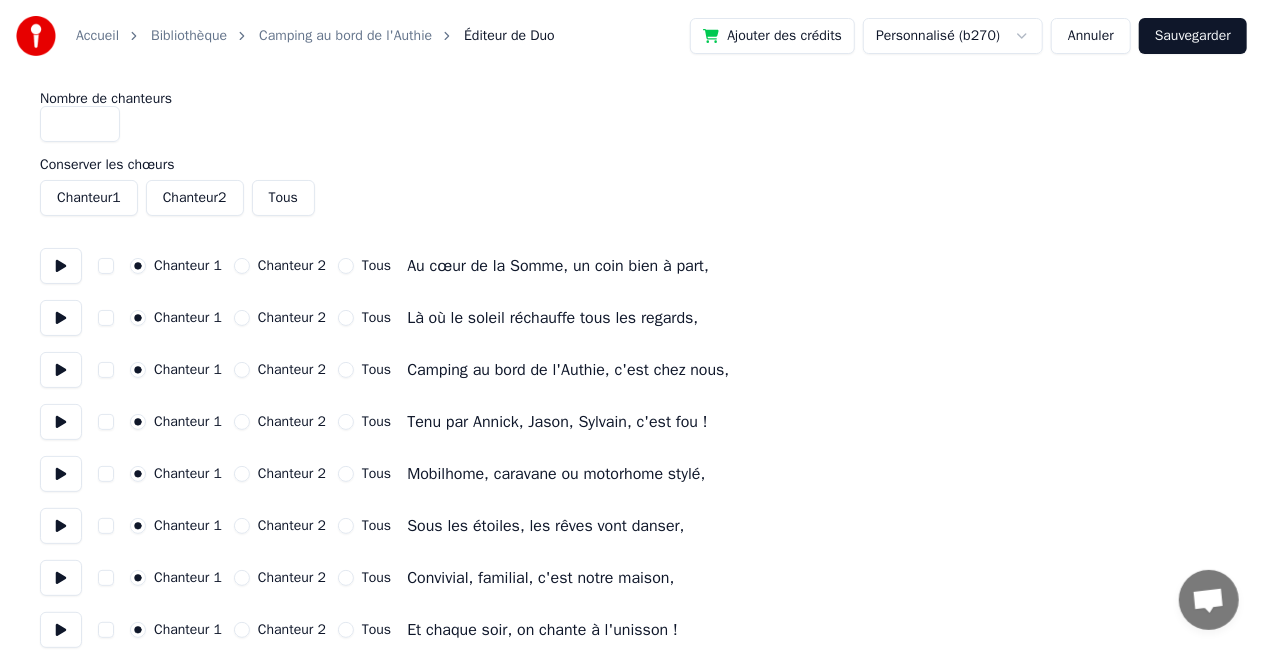 click on "Chanteur  1" at bounding box center (89, 198) 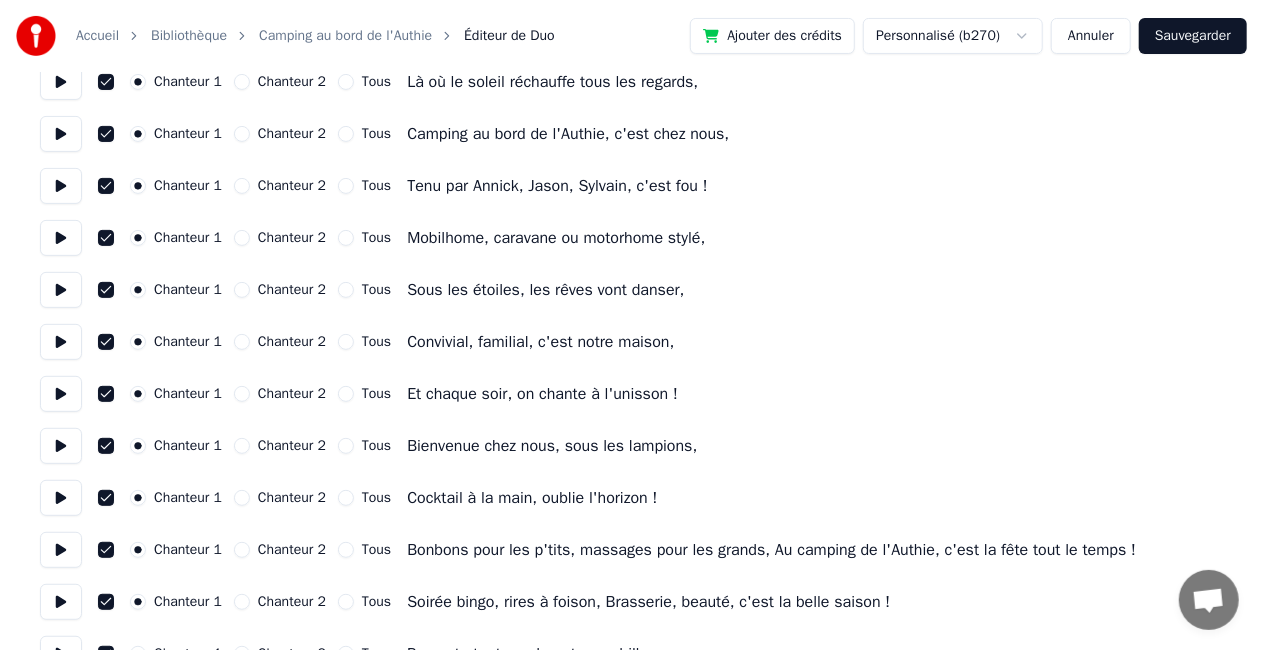 scroll, scrollTop: 0, scrollLeft: 0, axis: both 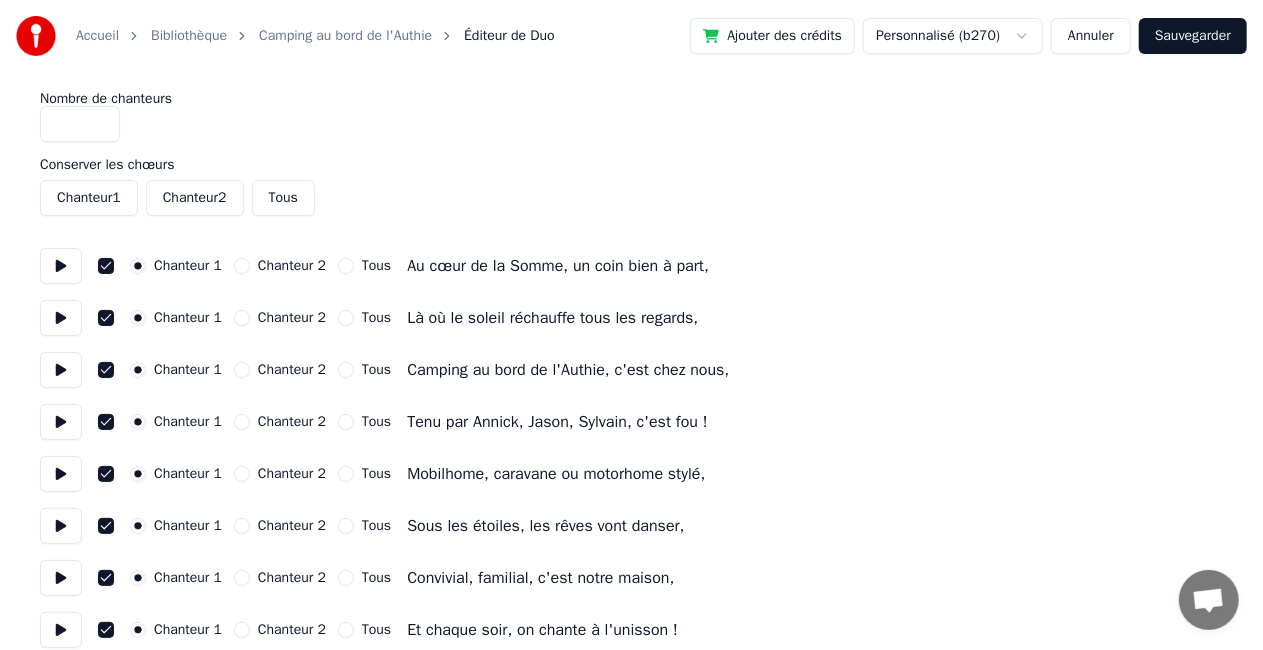 click on "Chanteur  1" at bounding box center [89, 198] 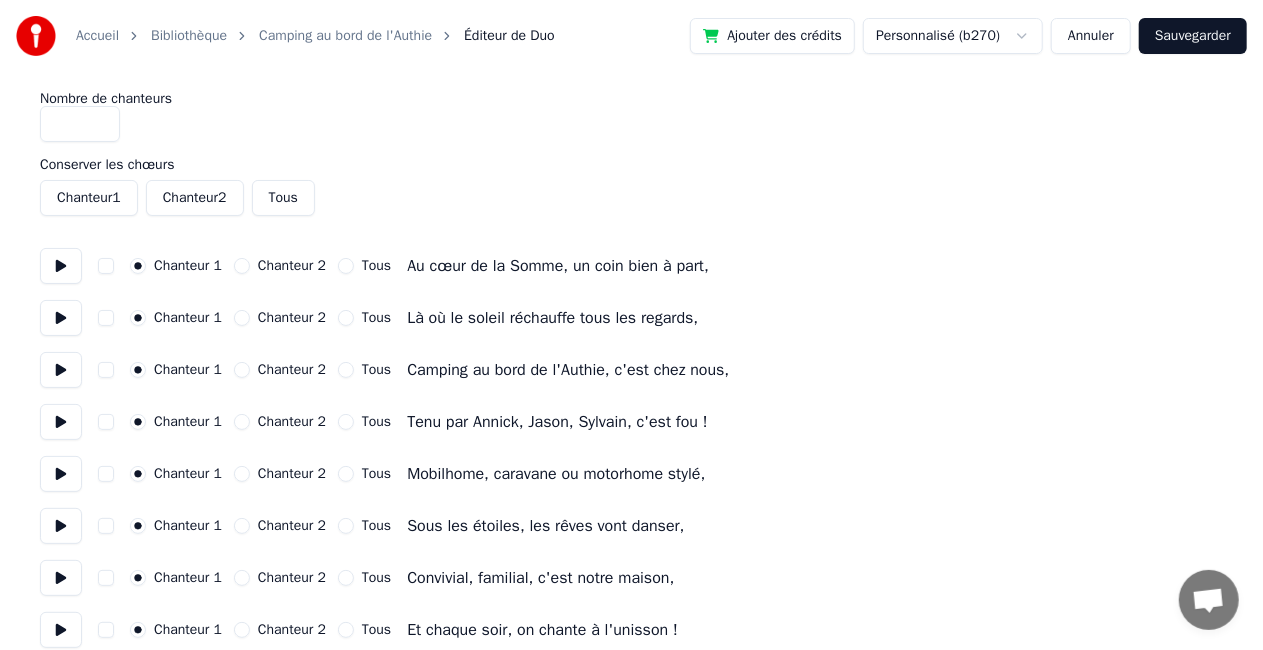 click on "*" at bounding box center [80, 124] 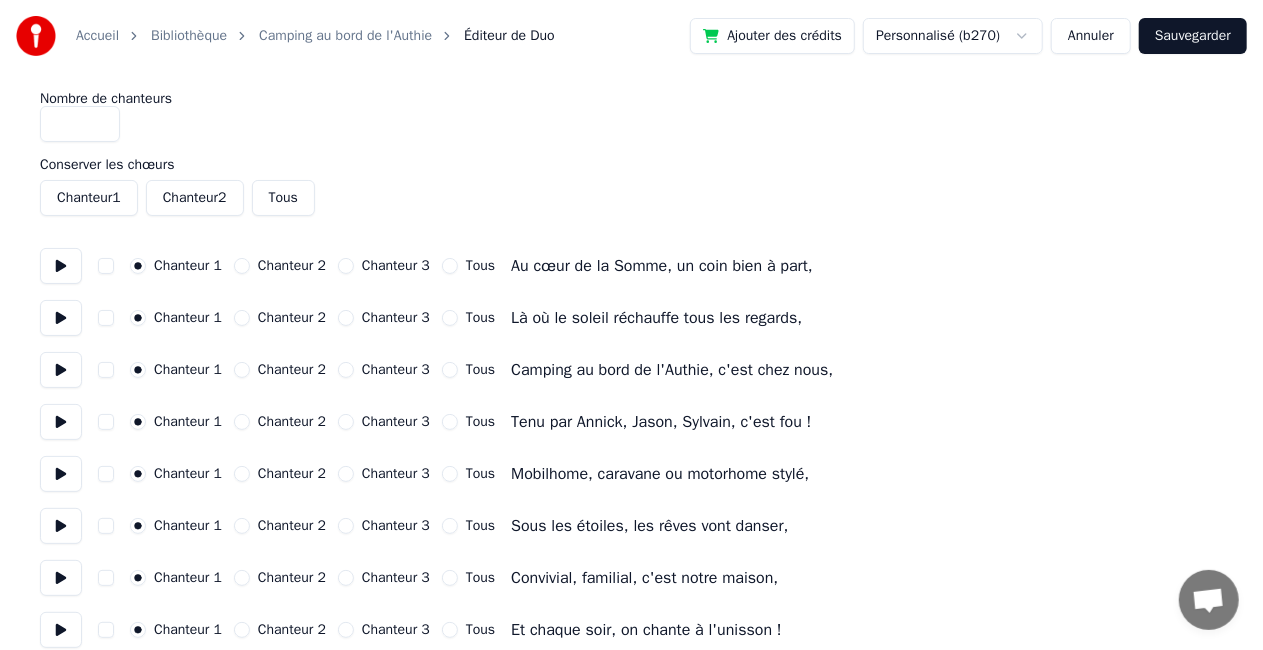 click on "*" at bounding box center (80, 124) 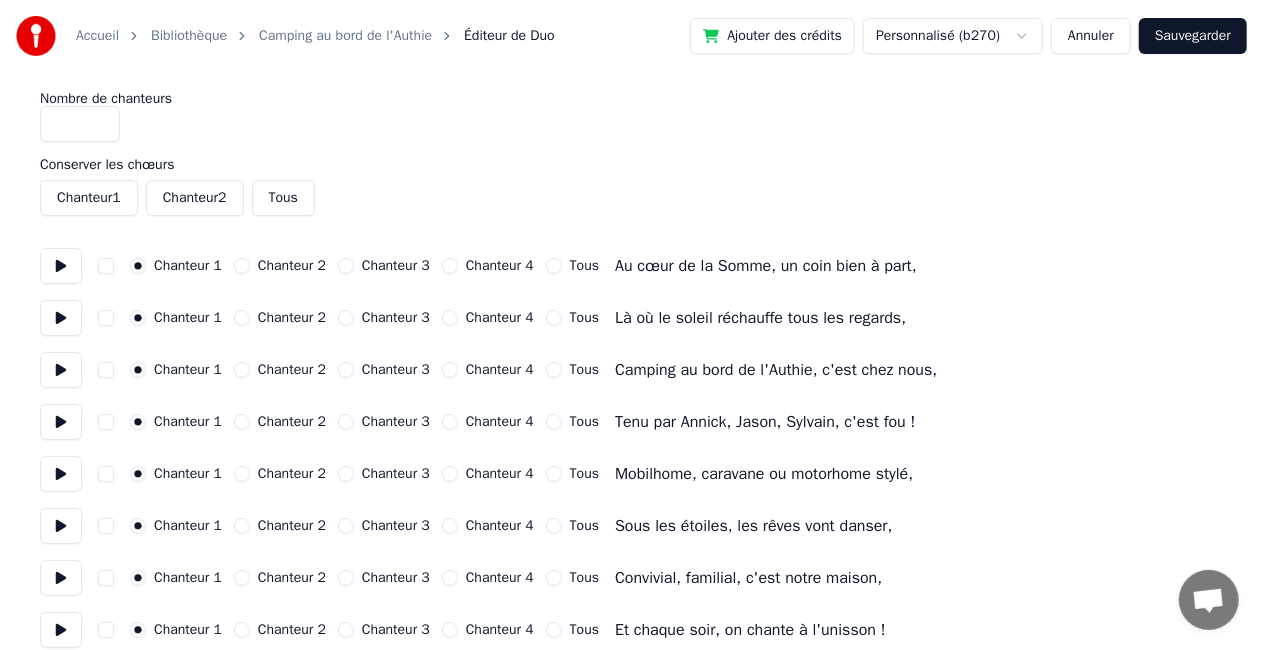 click on "*" at bounding box center (80, 124) 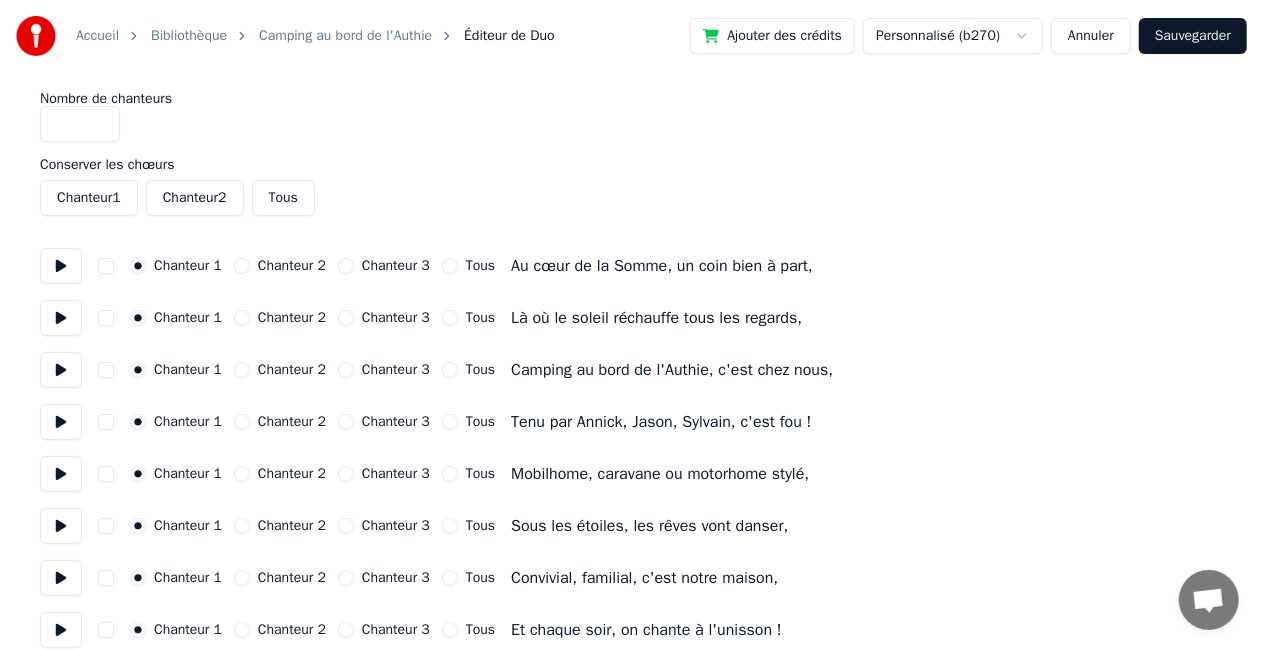 click on "*" at bounding box center [80, 124] 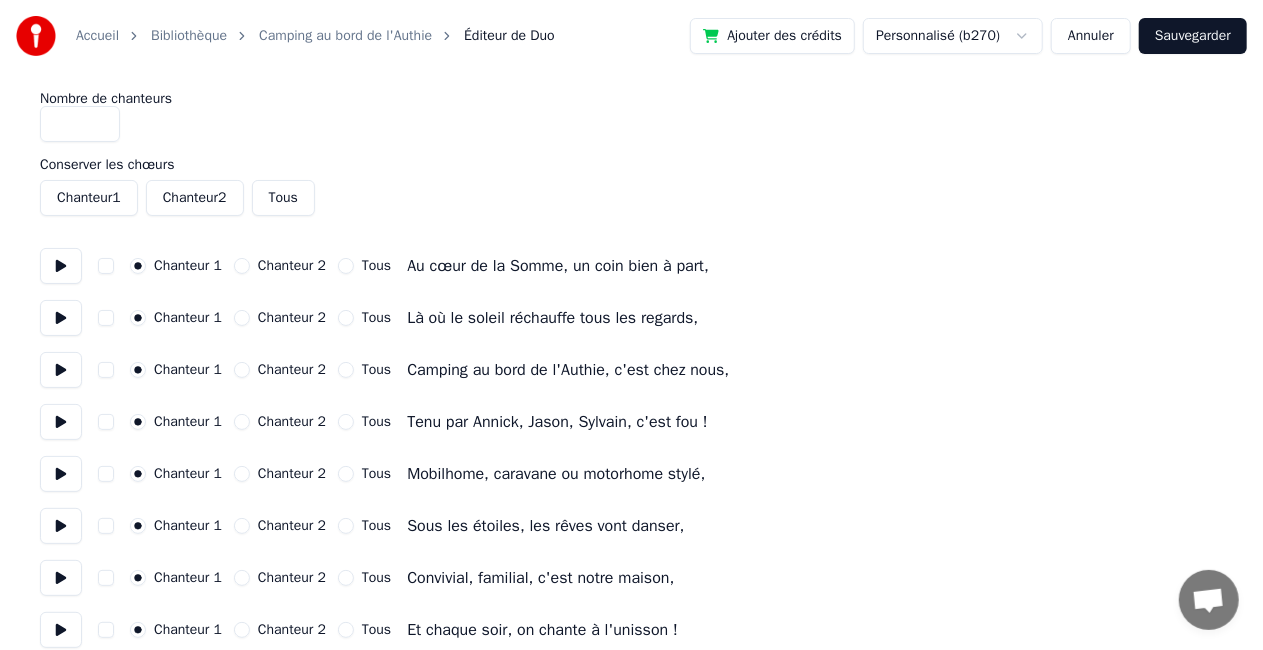 click on "*" at bounding box center (80, 124) 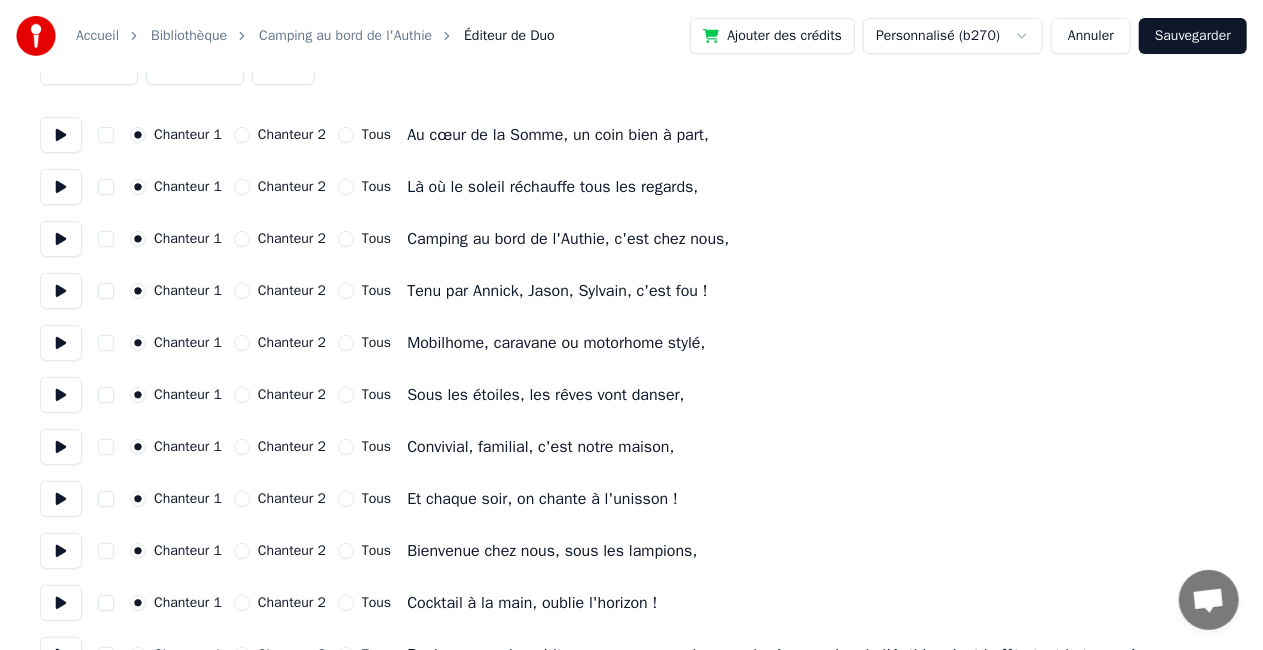 scroll, scrollTop: 100, scrollLeft: 0, axis: vertical 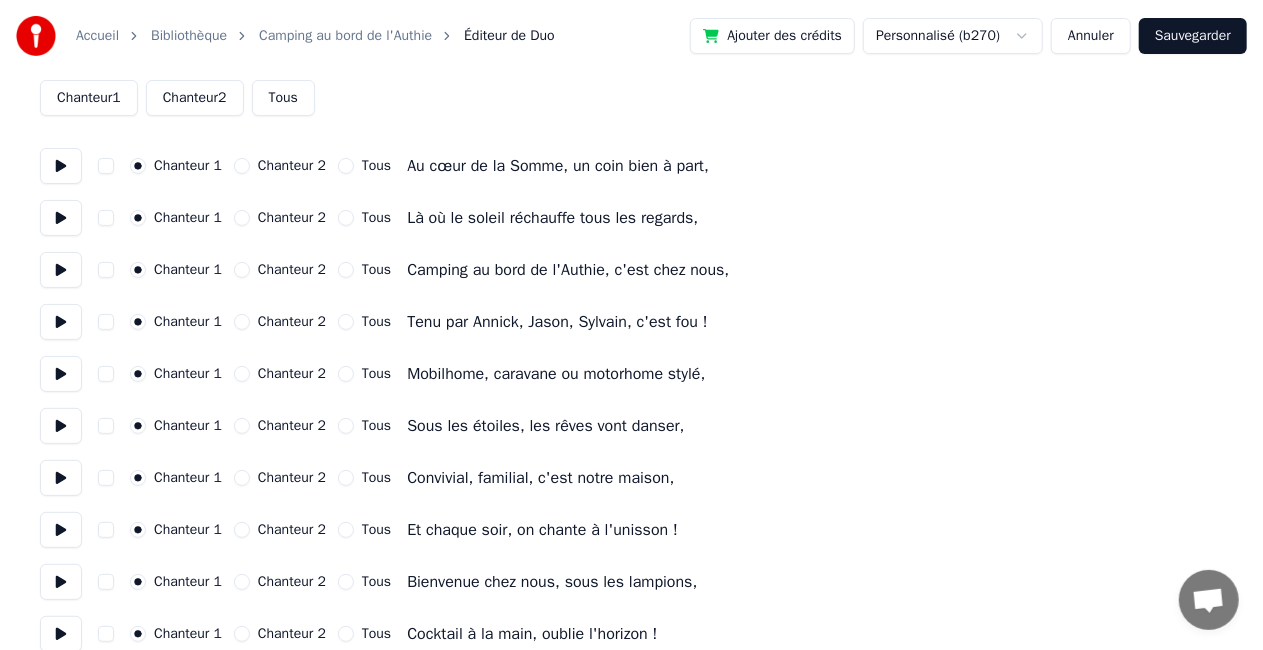 click on "Chanteur 2" at bounding box center [242, 166] 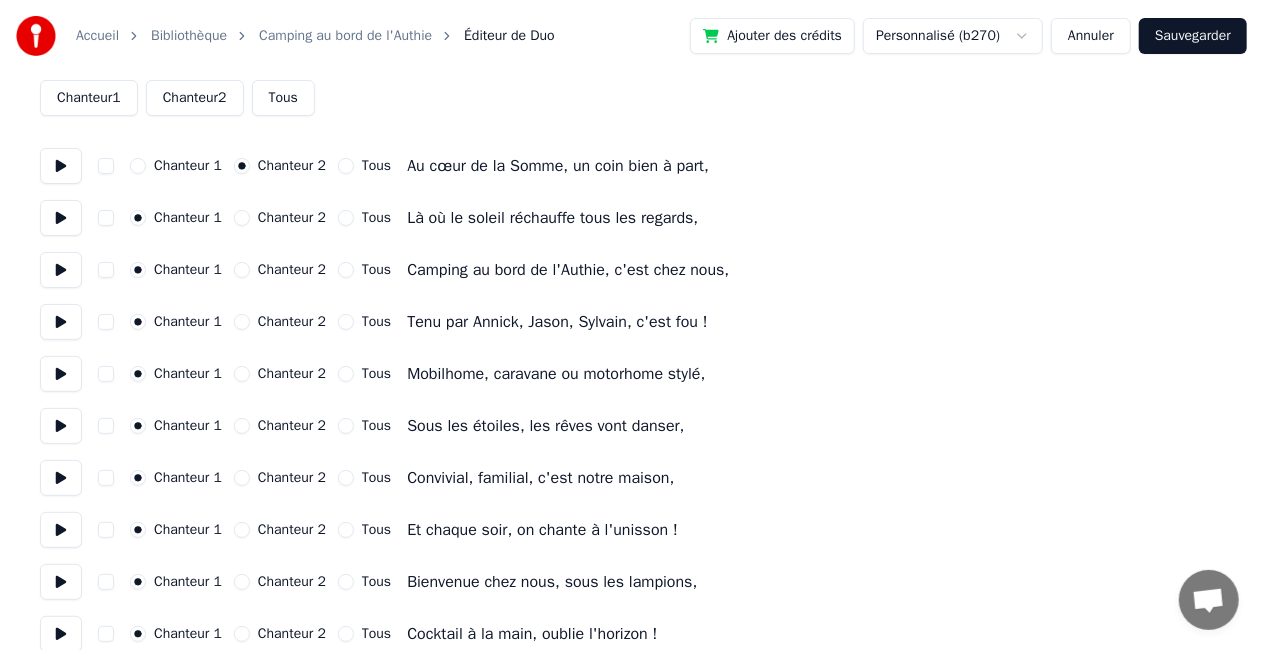 click at bounding box center (61, 166) 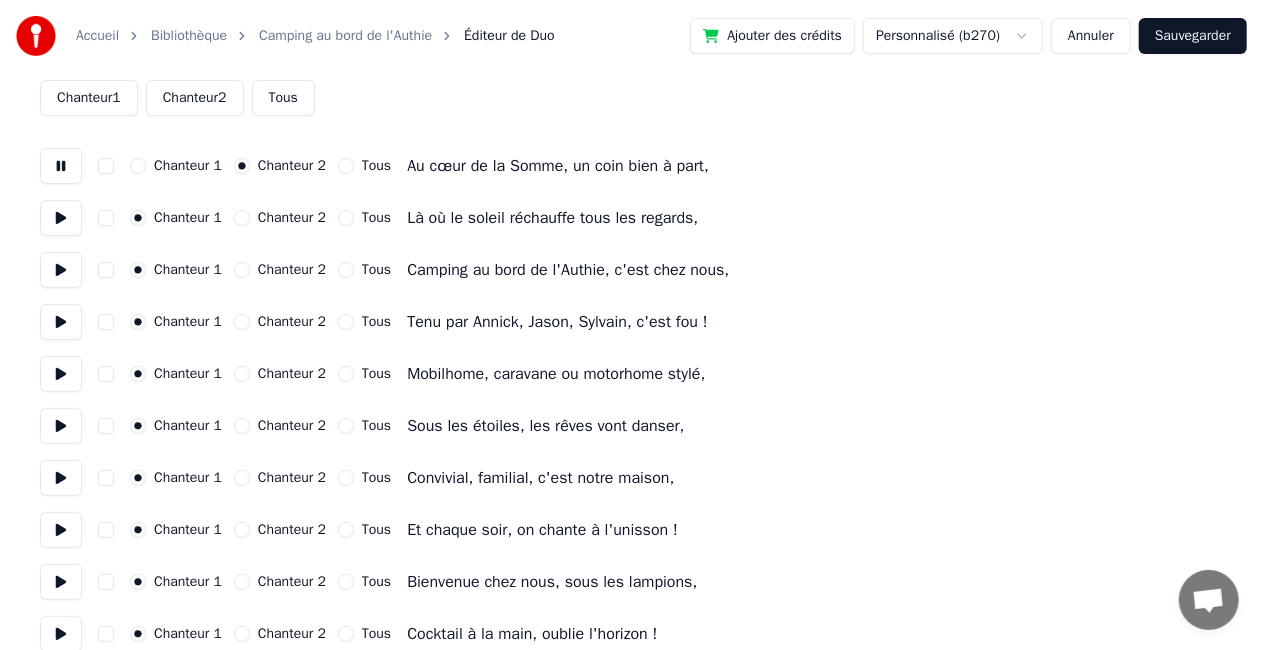 click on "Chanteur 1" at bounding box center (188, 166) 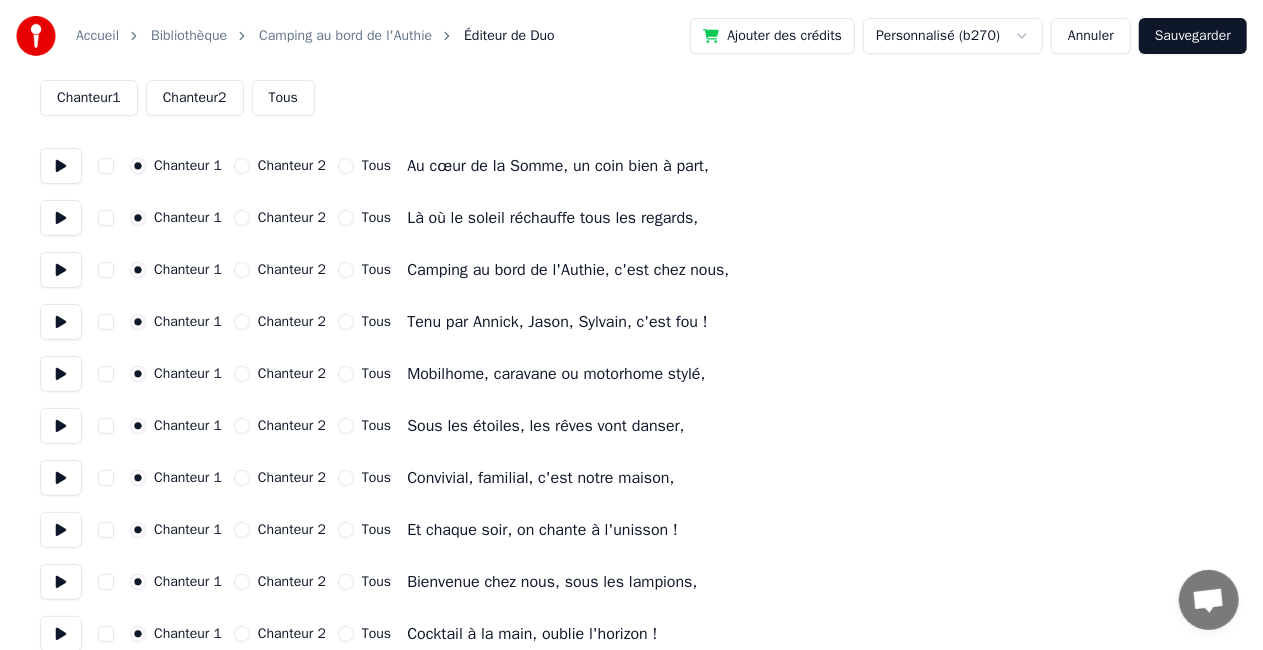 click on "Tous" at bounding box center [283, 98] 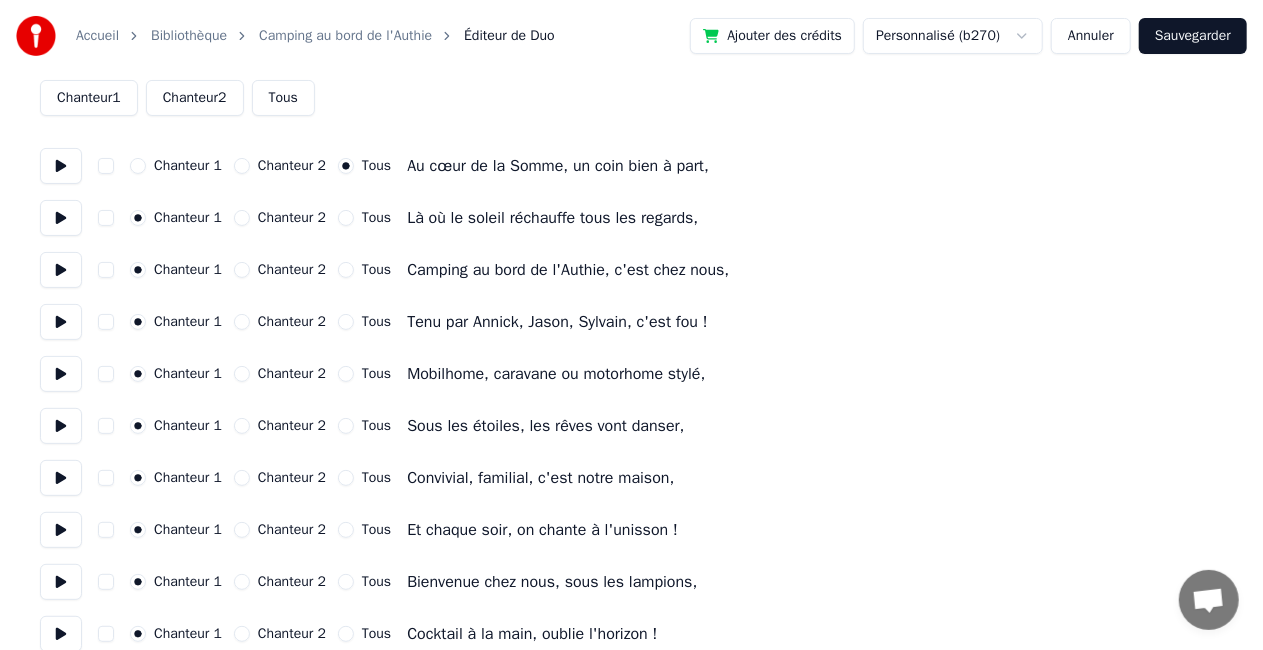click on "Tous" at bounding box center [346, 218] 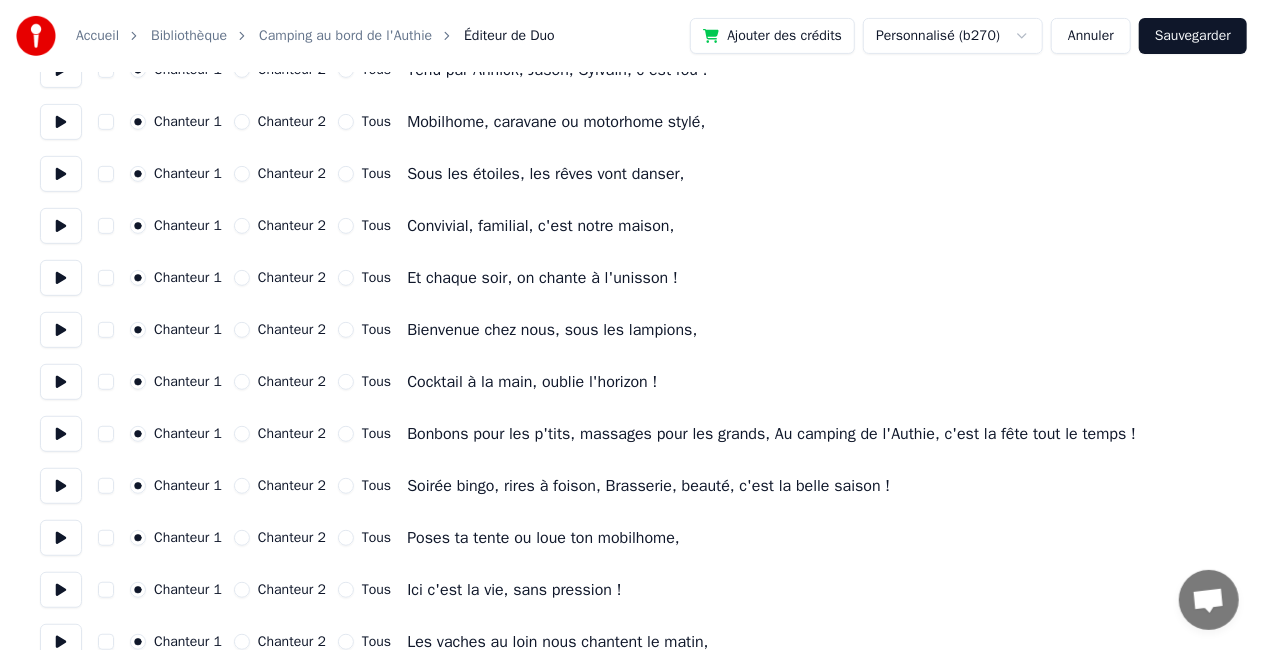 scroll, scrollTop: 0, scrollLeft: 0, axis: both 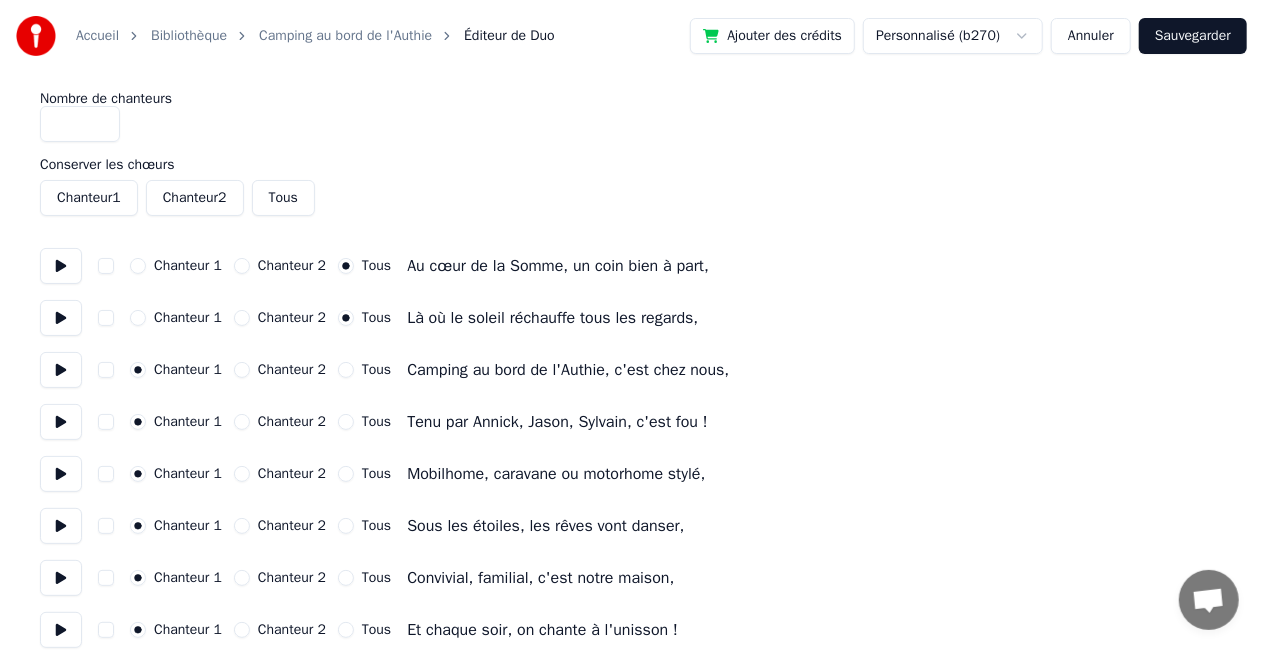 click on "Chanteur  1" at bounding box center [89, 198] 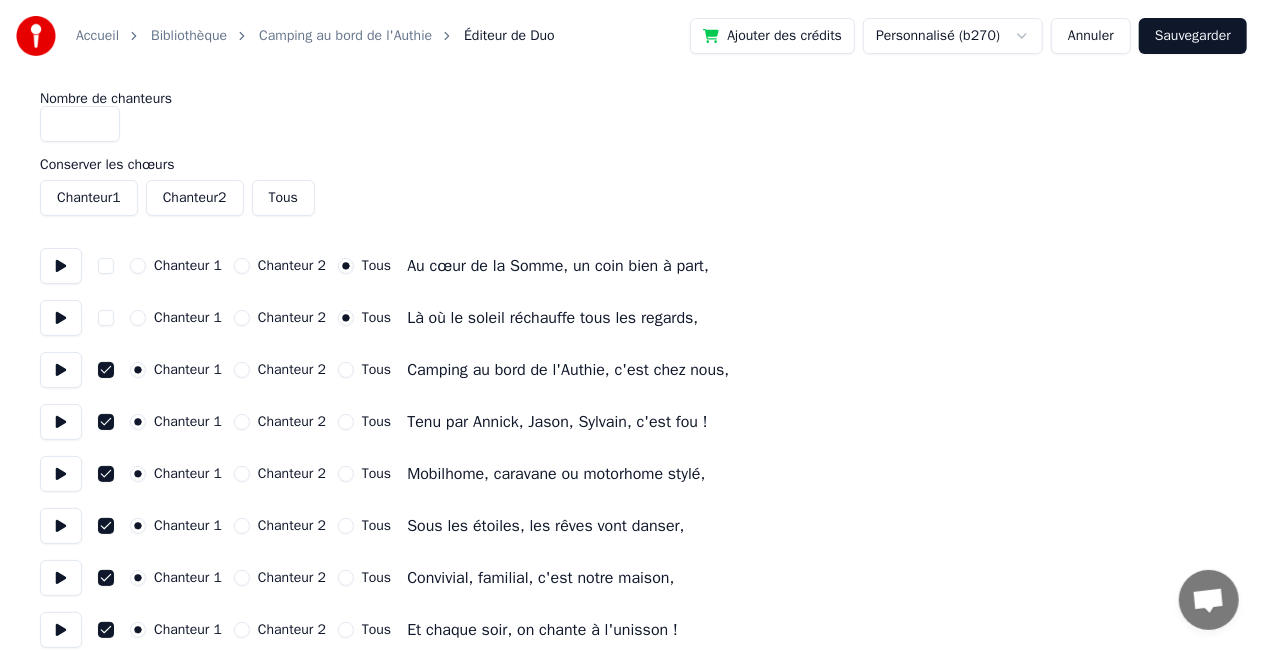 click at bounding box center [106, 266] 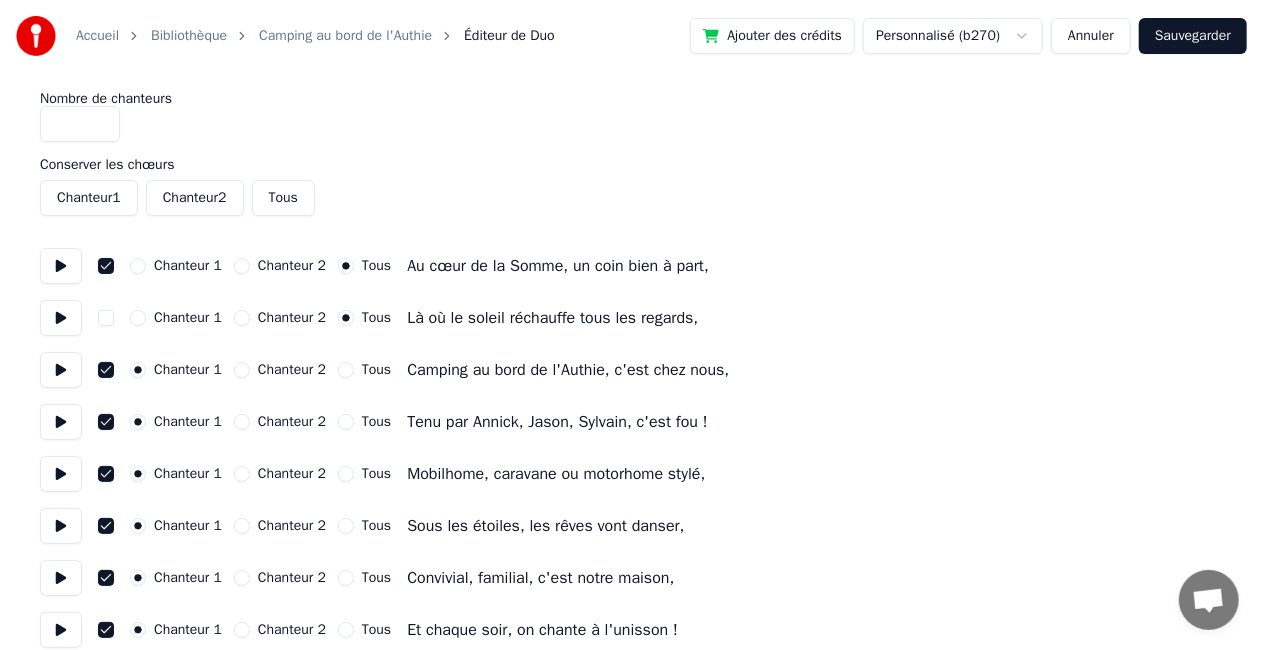 click at bounding box center (106, 318) 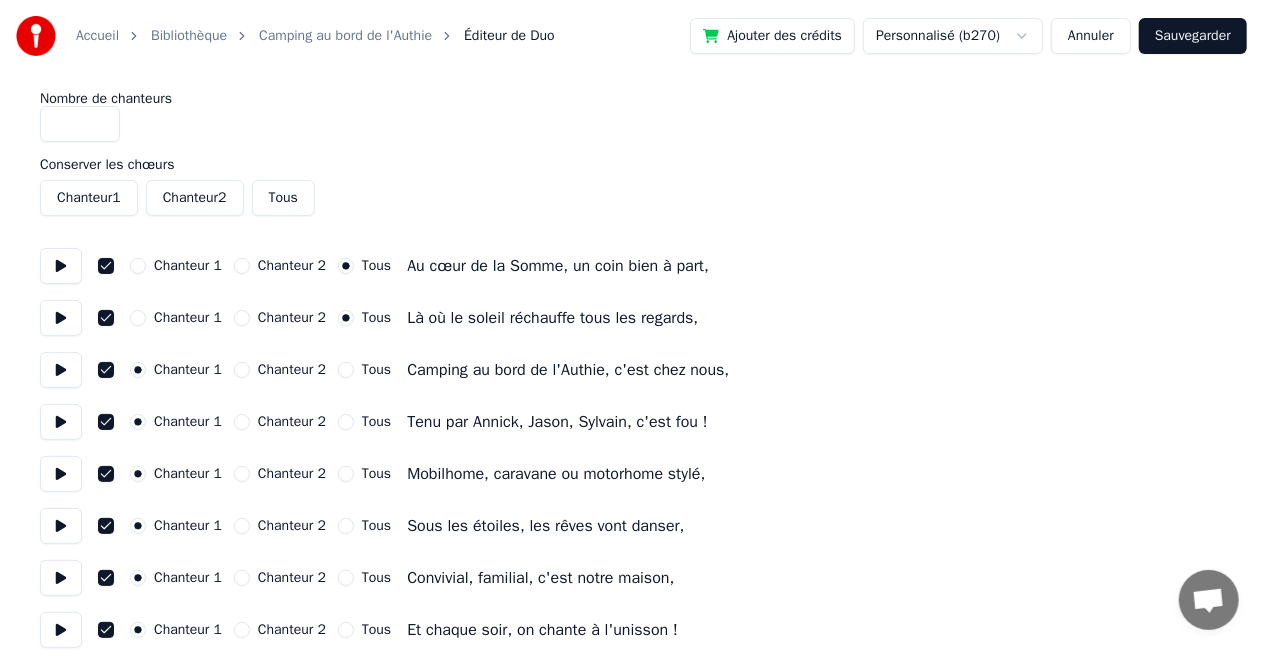 click on "Chanteur 1" at bounding box center (138, 266) 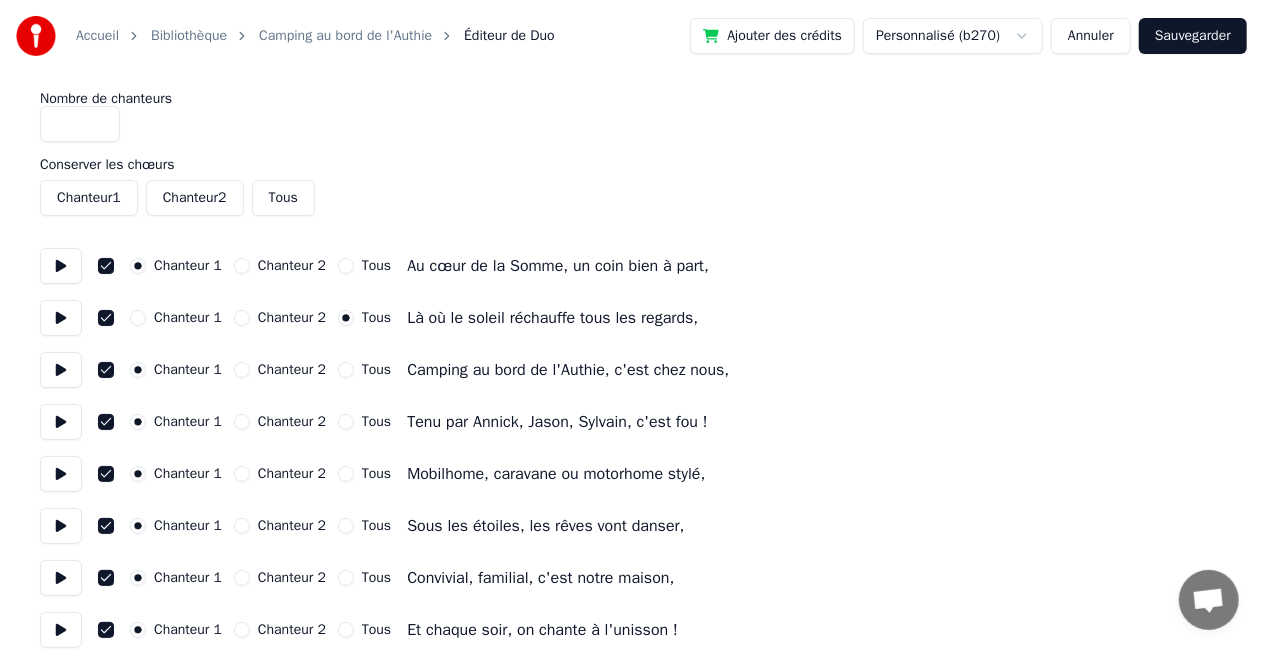 click on "Chanteur 1" at bounding box center [138, 318] 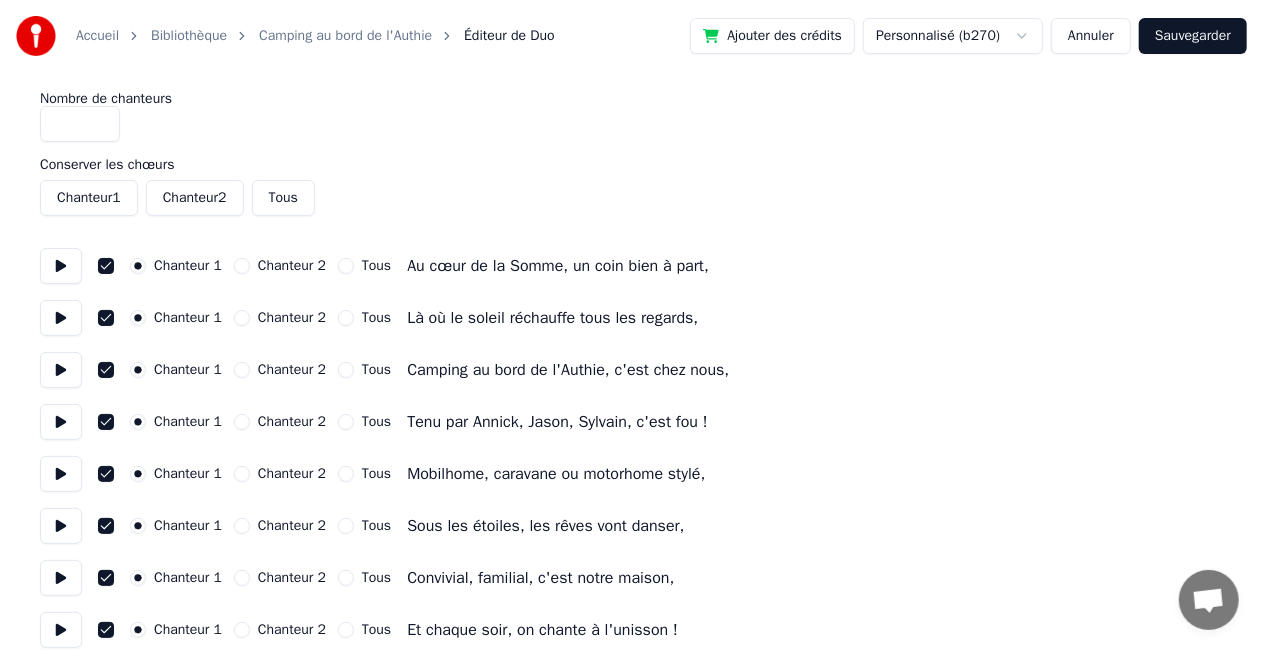 click at bounding box center [61, 266] 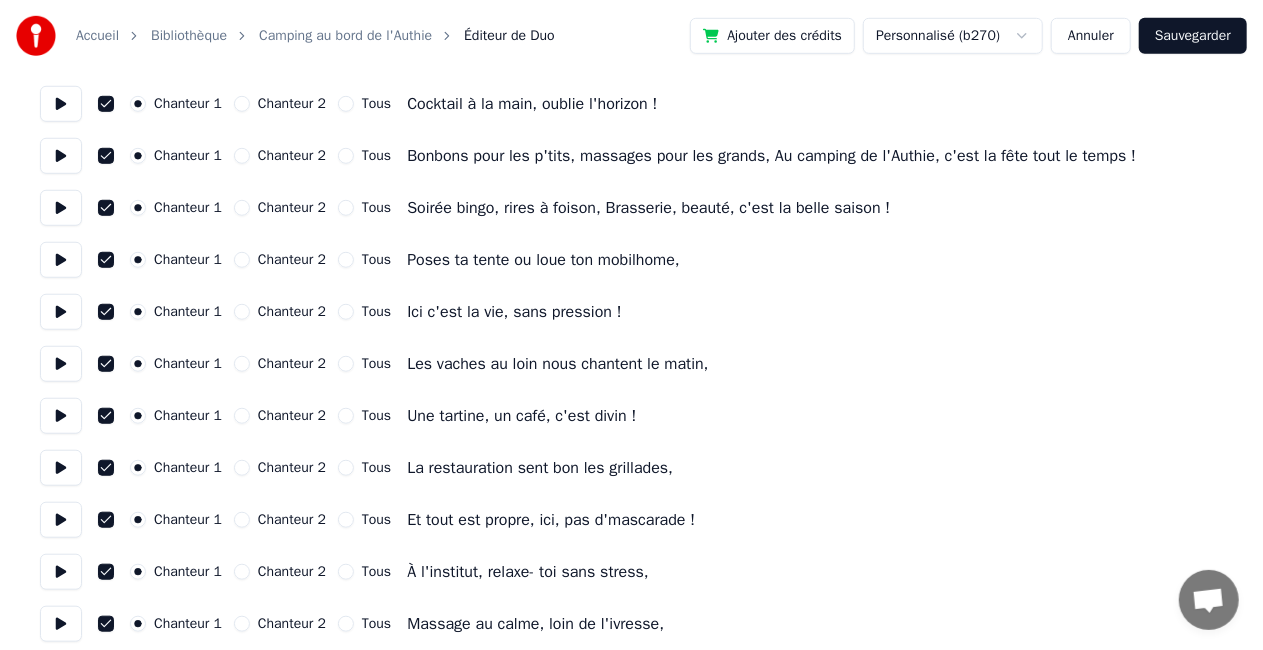 scroll, scrollTop: 0, scrollLeft: 0, axis: both 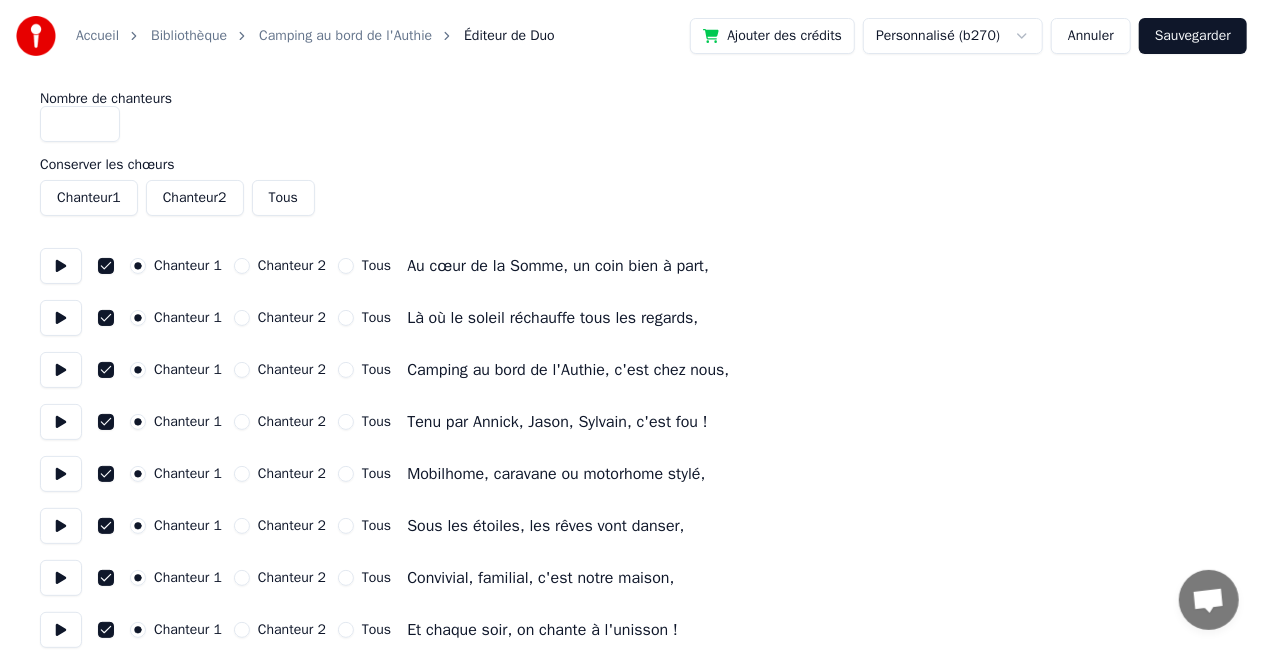 click on "Accueil Bibliothèque Camping au bord de l'Authie Éditeur de Duo Ajouter des crédits Personnalisé (b270) Annuler Sauvegarder Nombre de chanteurs * Conserver les chœurs Chanteur  1 Chanteur  2 Tous Chanteur 1 Chanteur 2 Tous Au cœur de la Somme, un coin bien à part, Chanteur 1 Chanteur 2 Tous Là où le soleil réchauffe tous les regards, Chanteur 1 Chanteur 2 Tous Camping au bord de l'Authie, c'est chez nous, Chanteur 1 Chanteur 2 Tous Tenu par [NAME], [NAME], [NAME], c'est fou ! Chanteur 1 Chanteur 2 Tous Mobilhome, caravane ou motorhome stylé, Chanteur 1 Chanteur 2 Tous Sous les étoiles, les rêves vont danser, Chanteur 1 Chanteur 2 Tous Convivial, familial, c'est notre maison, Chanteur 1 Chanteur 2 Tous Et chaque soir, on chante à l'unisson ! Chanteur 1 Chanteur 2 Tous Bienvenue chez nous, sous les lampions, Chanteur 1 Chanteur 2 Tous Cocktail à la main, oublie l'horizon ! Chanteur 1 Chanteur 2 Tous Chanteur 1 Chanteur 2 Tous Chanteur 1 Chanteur 2 Tous Poses ta tente ou loue ton mobilhome, Tous" at bounding box center [631, 1140] 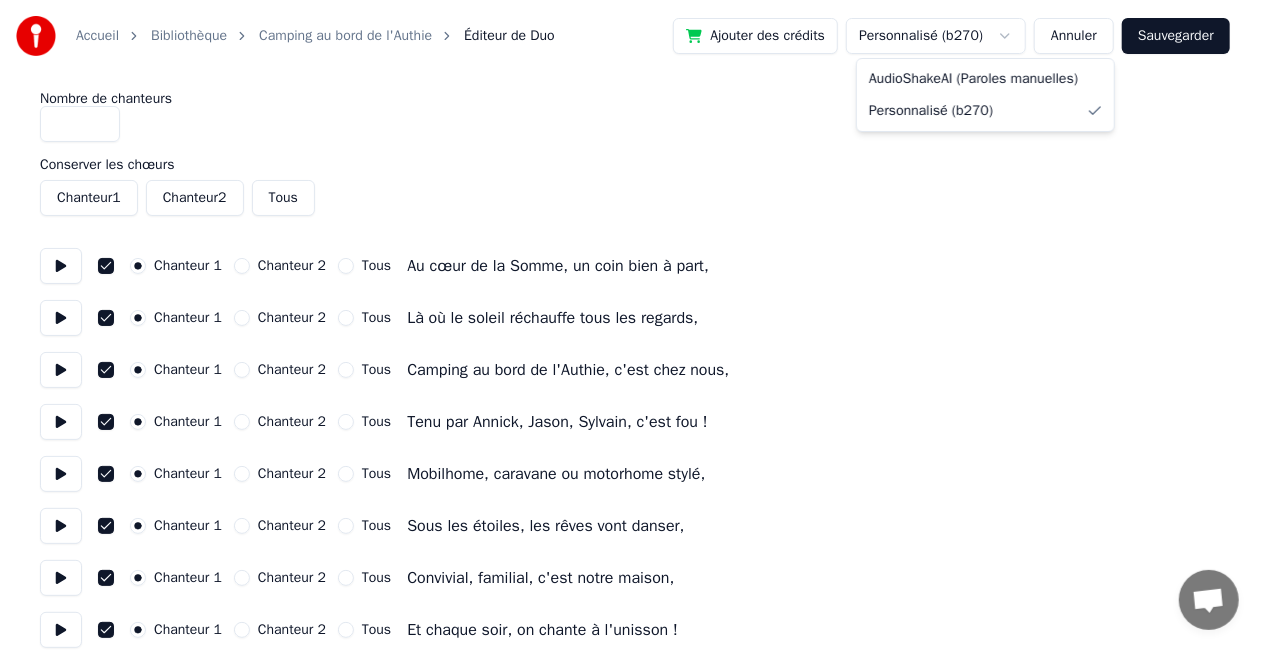 click on "Accueil Bibliothèque Camping au bord de l'Authie Éditeur de Duo Ajouter des crédits Personnalisé (b270) Annuler Sauvegarder Nombre de chanteurs * Conserver les chœurs Chanteur  1 Chanteur  2 Tous Chanteur 1 Chanteur 2 Tous Au cœur de la Somme, un coin bien à part, Chanteur 1 Chanteur 2 Tous Là où le soleil réchauffe tous les regards, Chanteur 1 Chanteur 2 Tous Camping au bord de l'Authie, c'est chez nous, Chanteur 1 Chanteur 2 Tous Tenu par [NAME], [NAME], [NAME], c'est fou ! Chanteur 1 Chanteur 2 Tous Mobilhome, caravane ou motorhome stylé, Chanteur 1 Chanteur 2 Tous Sous les étoiles, les rêves vont danser, Chanteur 1 Chanteur 2 Tous Convivial, familial, c'est notre maison, Chanteur 1 Chanteur 2 Tous Et chaque soir, on chante à l'unisson ! Chanteur 1 Chanteur 2 Tous Bienvenue chez nous, sous les lampions, Chanteur 1 Chanteur 2 Tous Cocktail à la main, oublie l'horizon ! Chanteur 1 Chanteur 2 Tous Chanteur 1 Chanteur 2 Tous Chanteur 1 Chanteur 2 Tous Poses ta tente ou loue ton mobilhome, Tous" at bounding box center [631, 1140] 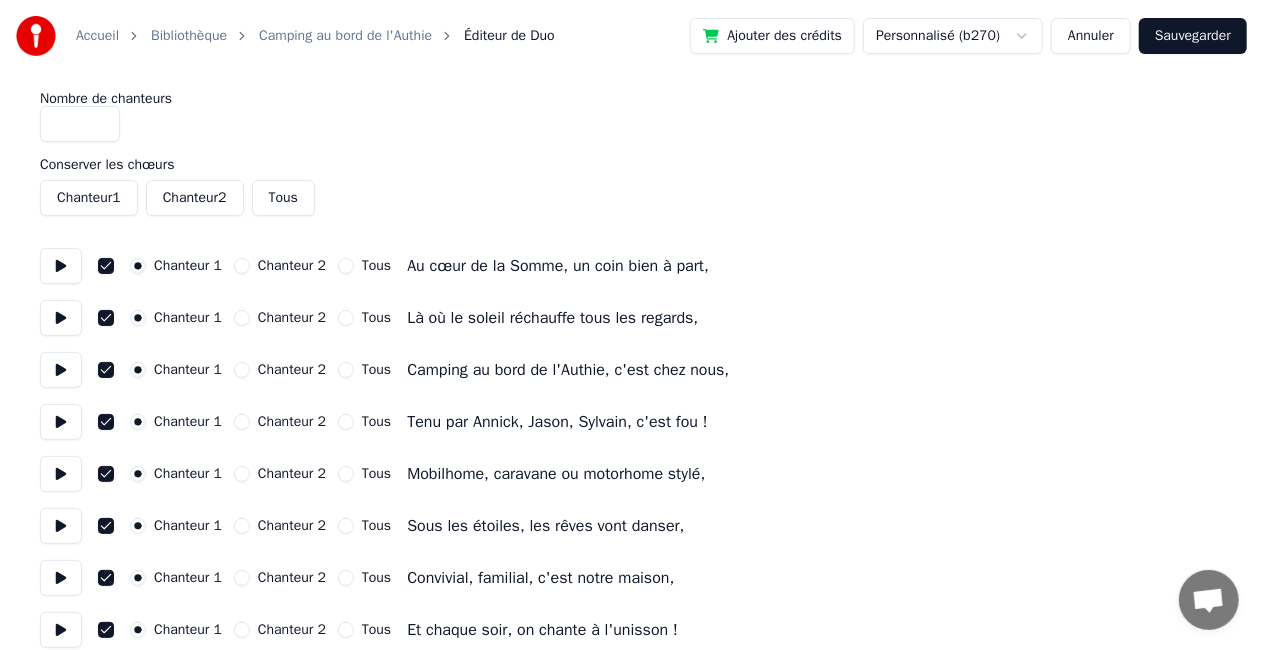 click on "Annuler" at bounding box center [1091, 36] 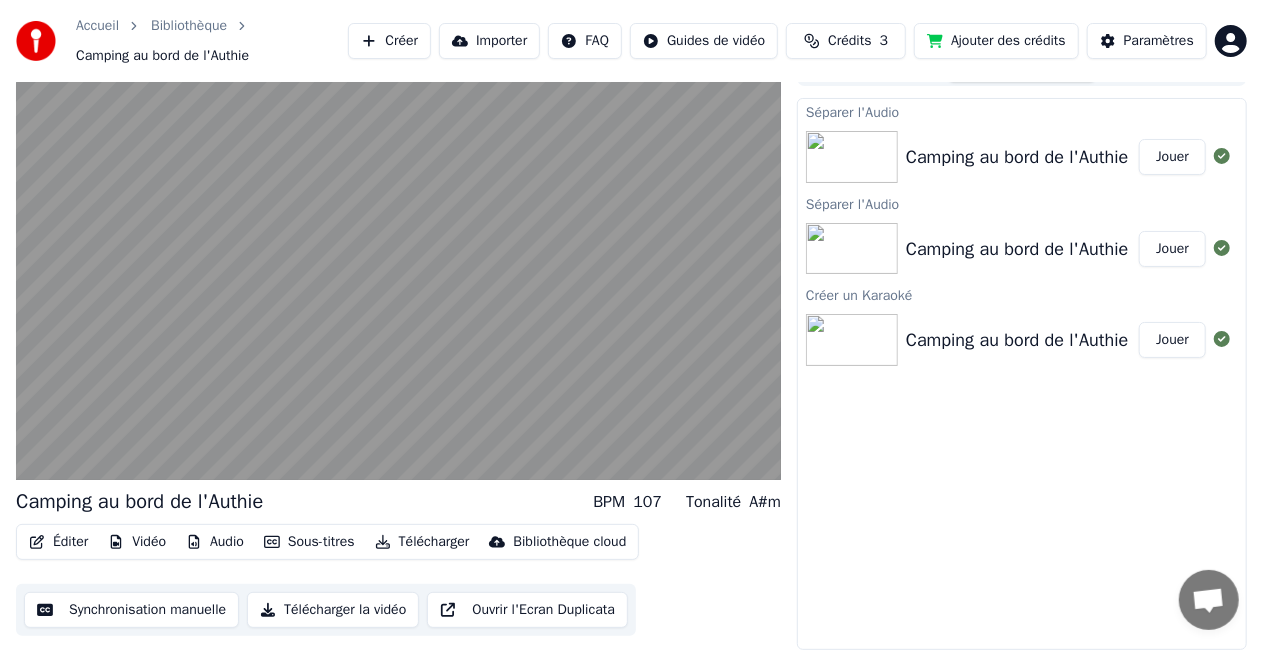 click on "Éditer" at bounding box center [58, 542] 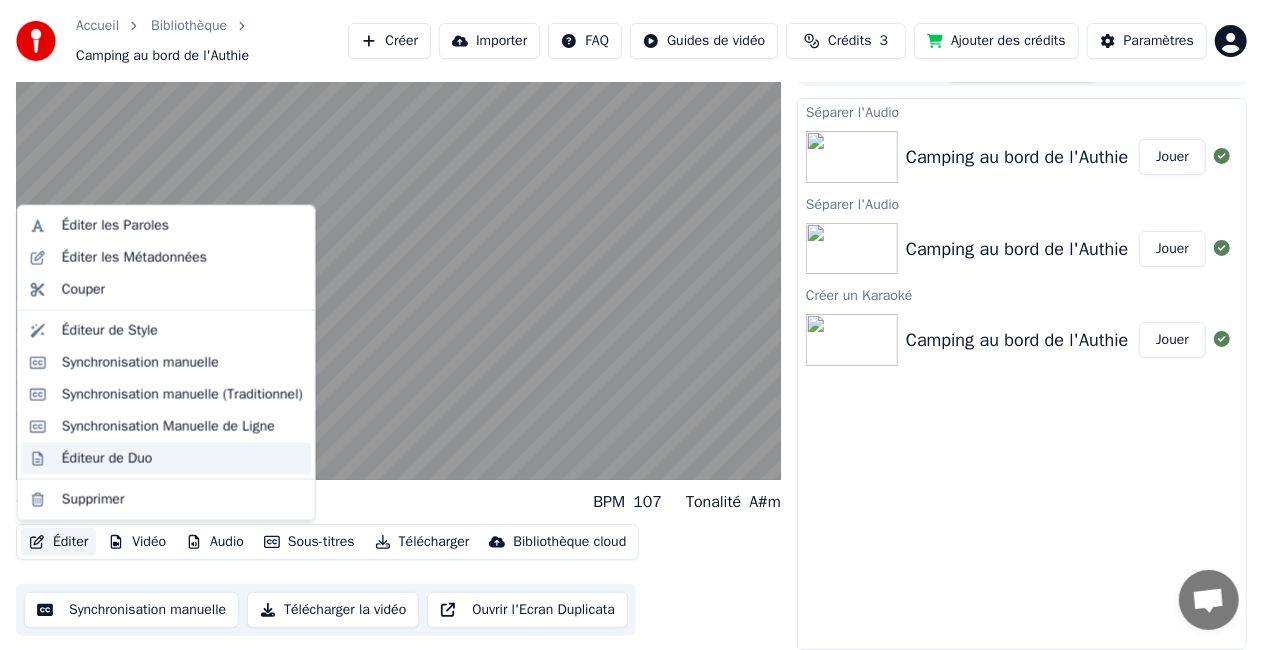 click on "Éditeur de Duo" at bounding box center [107, 459] 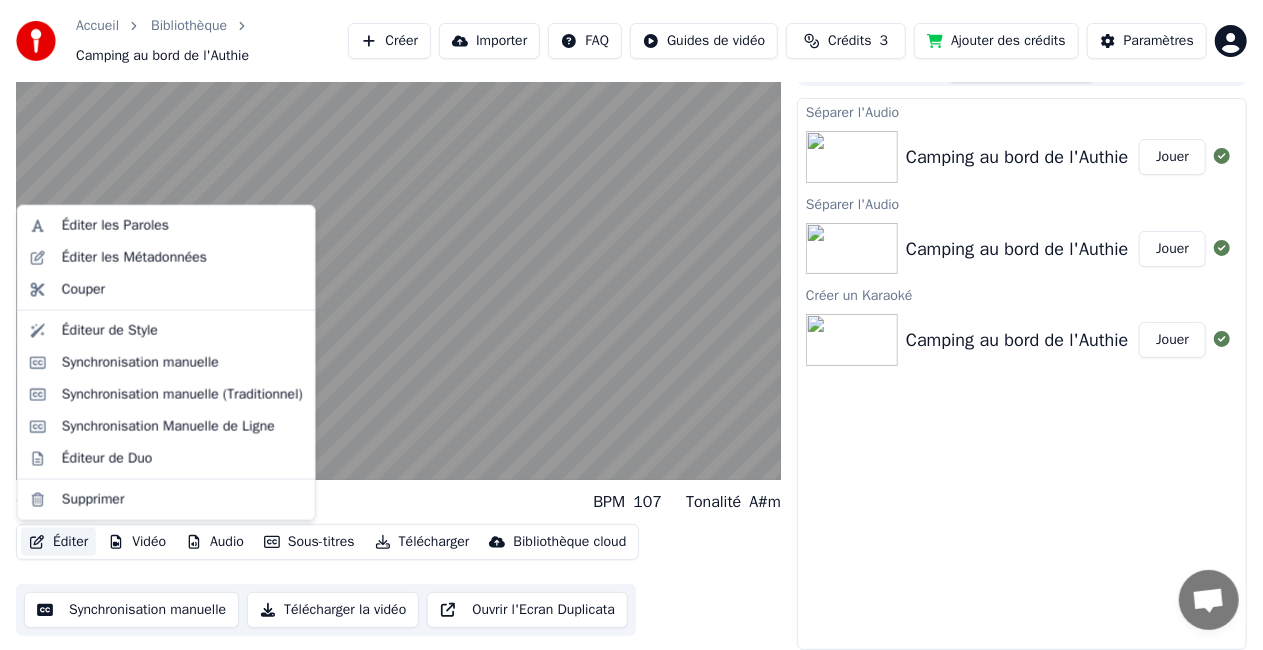 scroll, scrollTop: 0, scrollLeft: 0, axis: both 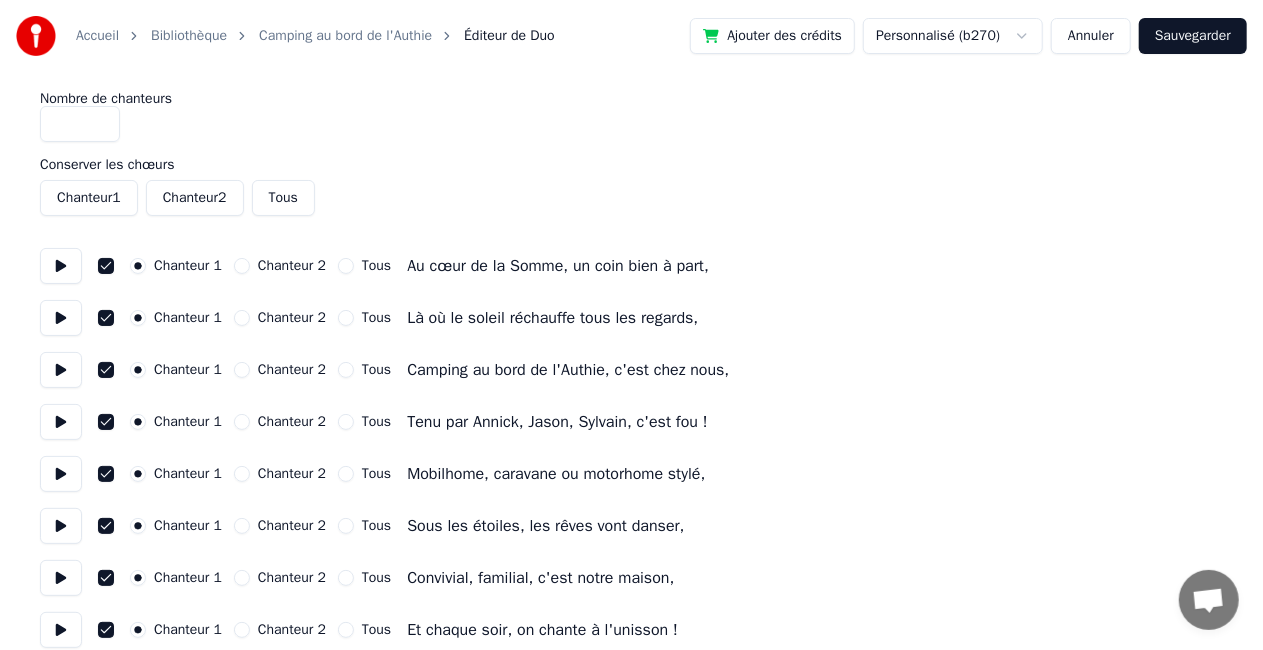 click at bounding box center [61, 266] 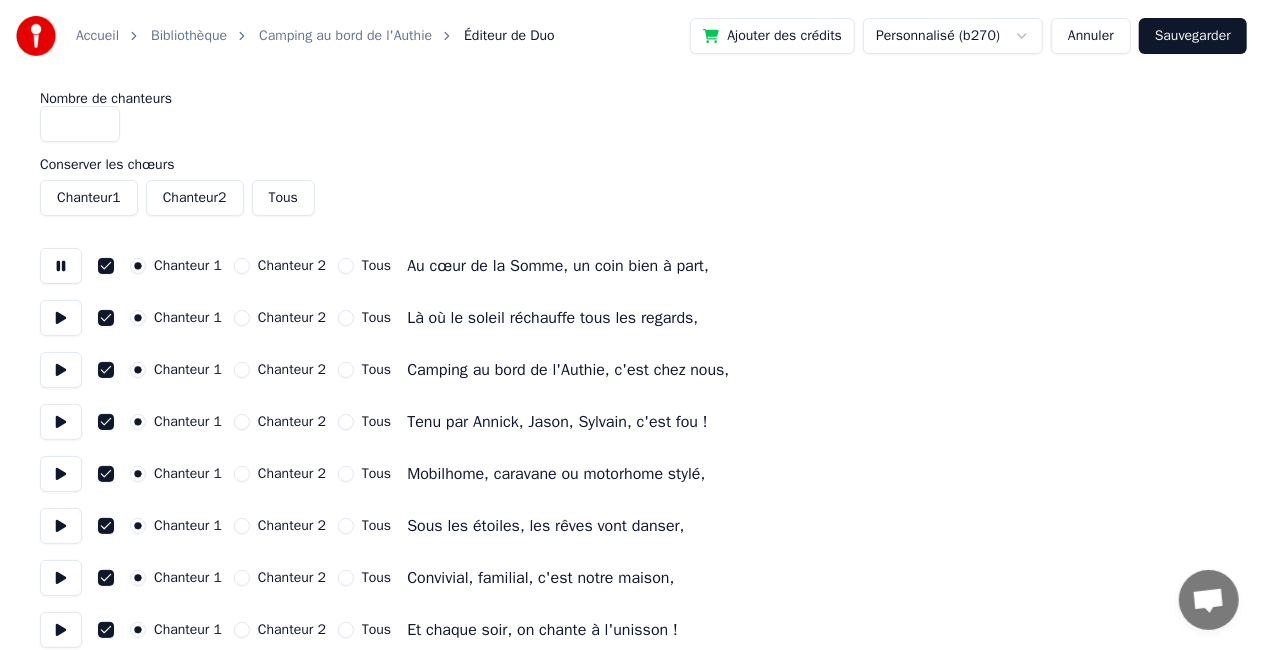 click at bounding box center (61, 266) 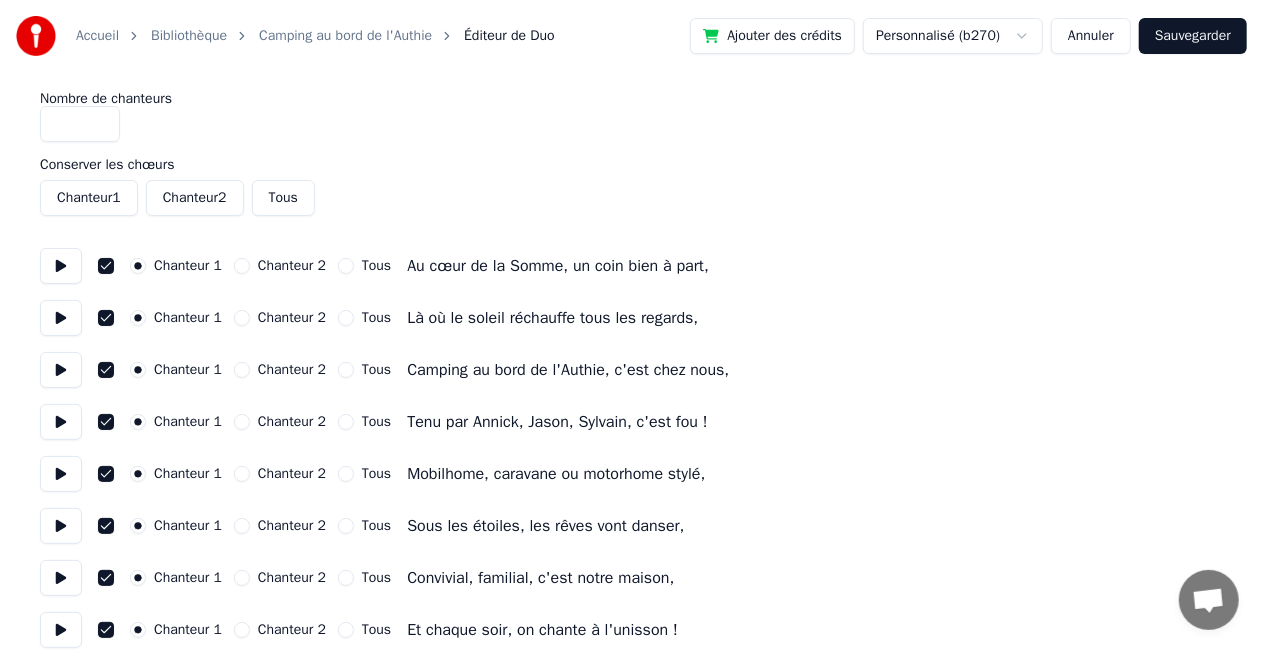 click on "Tous" at bounding box center [283, 198] 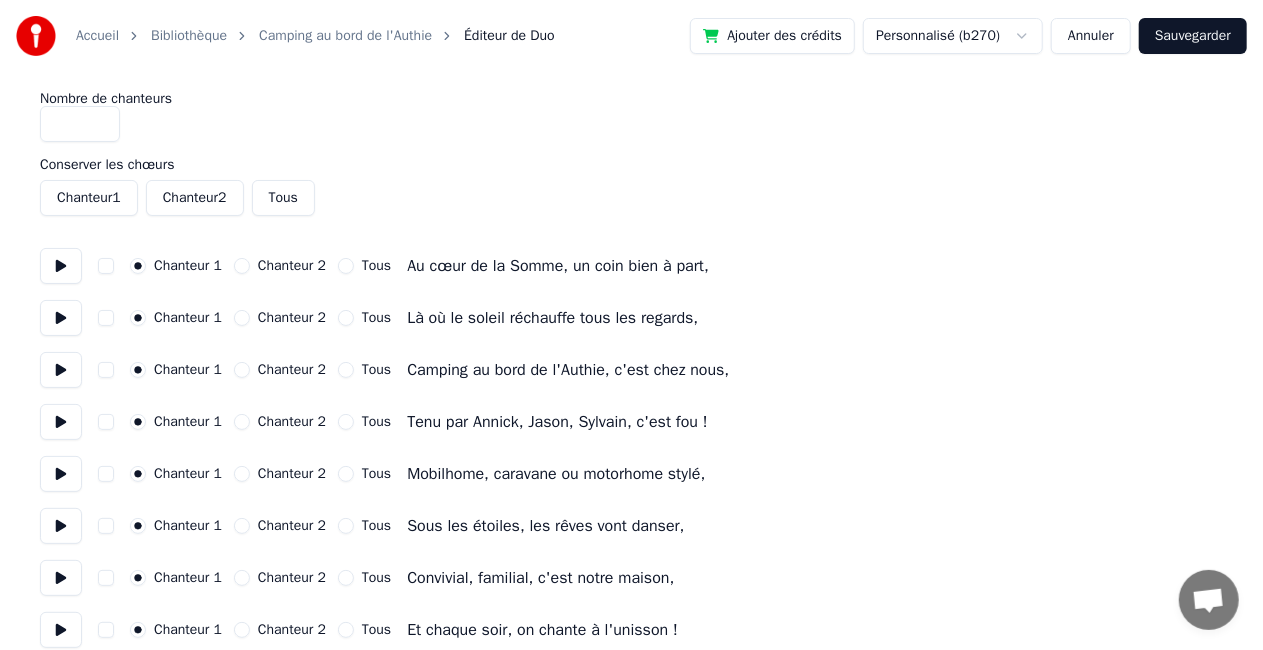 click on "Chanteur  1" at bounding box center (89, 198) 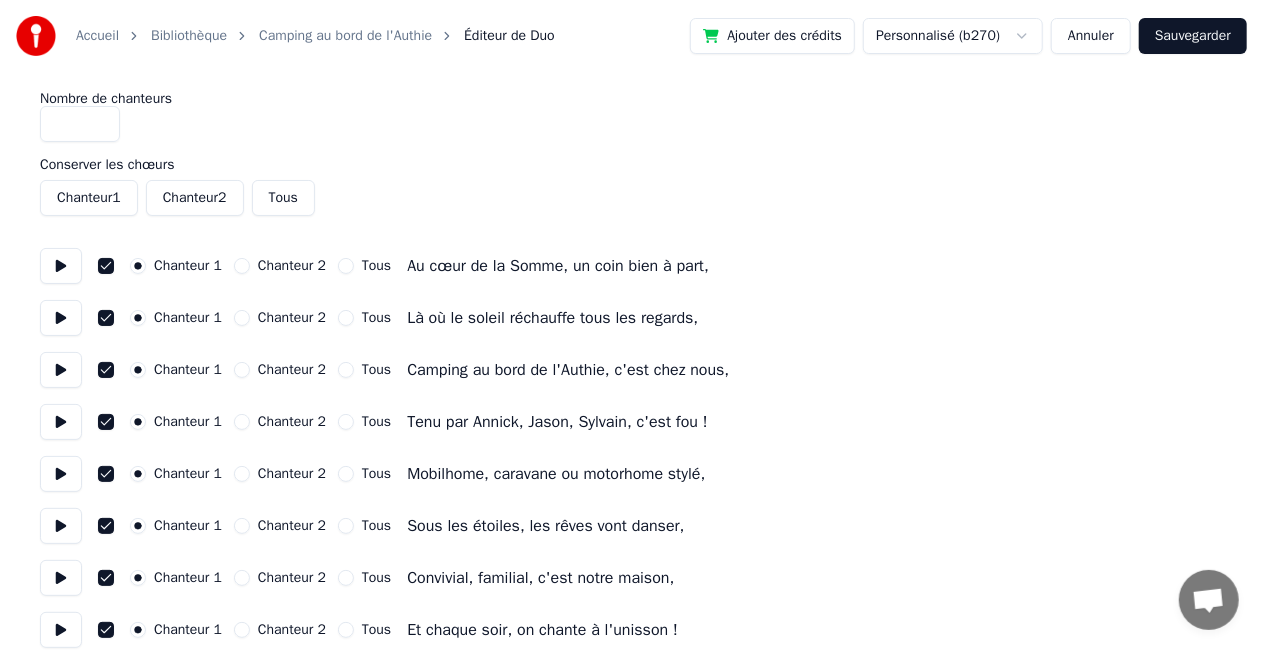 click on "Chanteur  1" at bounding box center [89, 198] 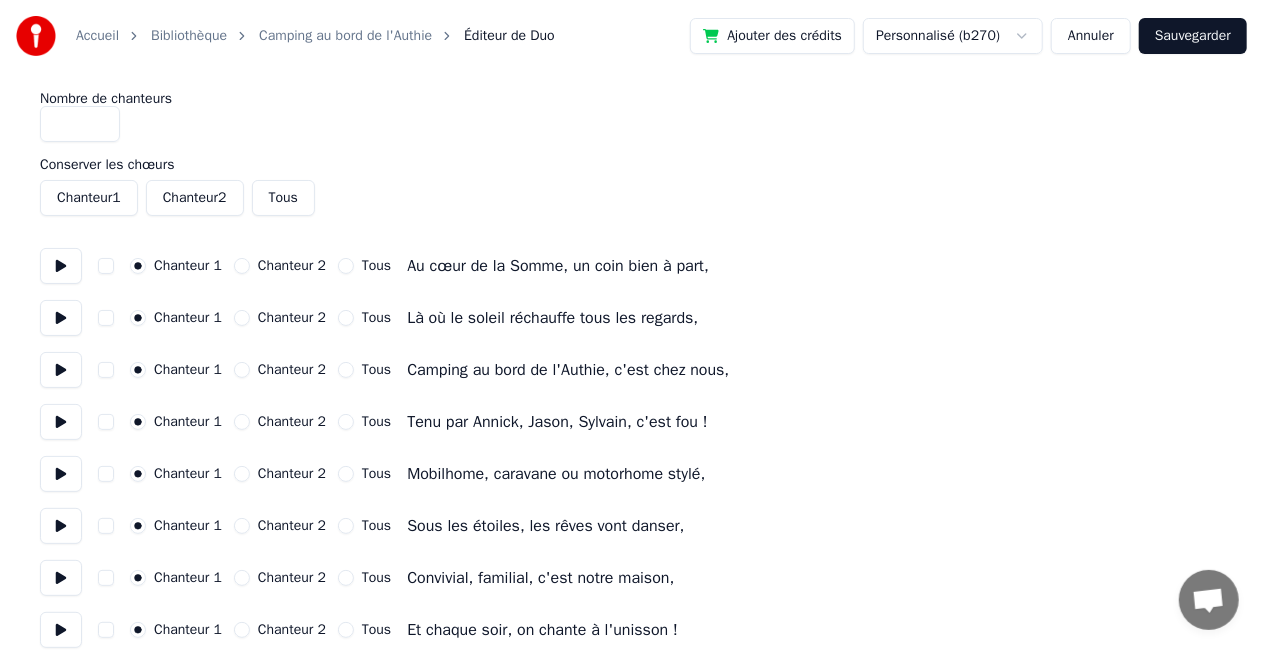 click on "Chanteur  2" at bounding box center [195, 198] 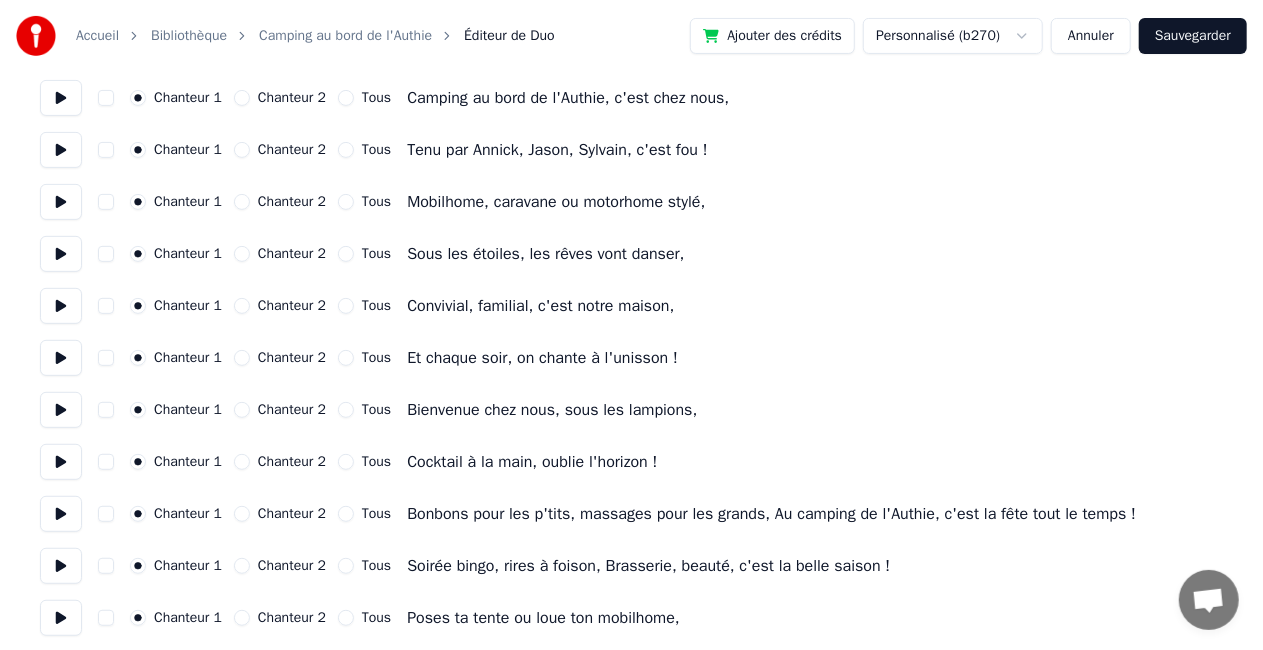 scroll, scrollTop: 0, scrollLeft: 0, axis: both 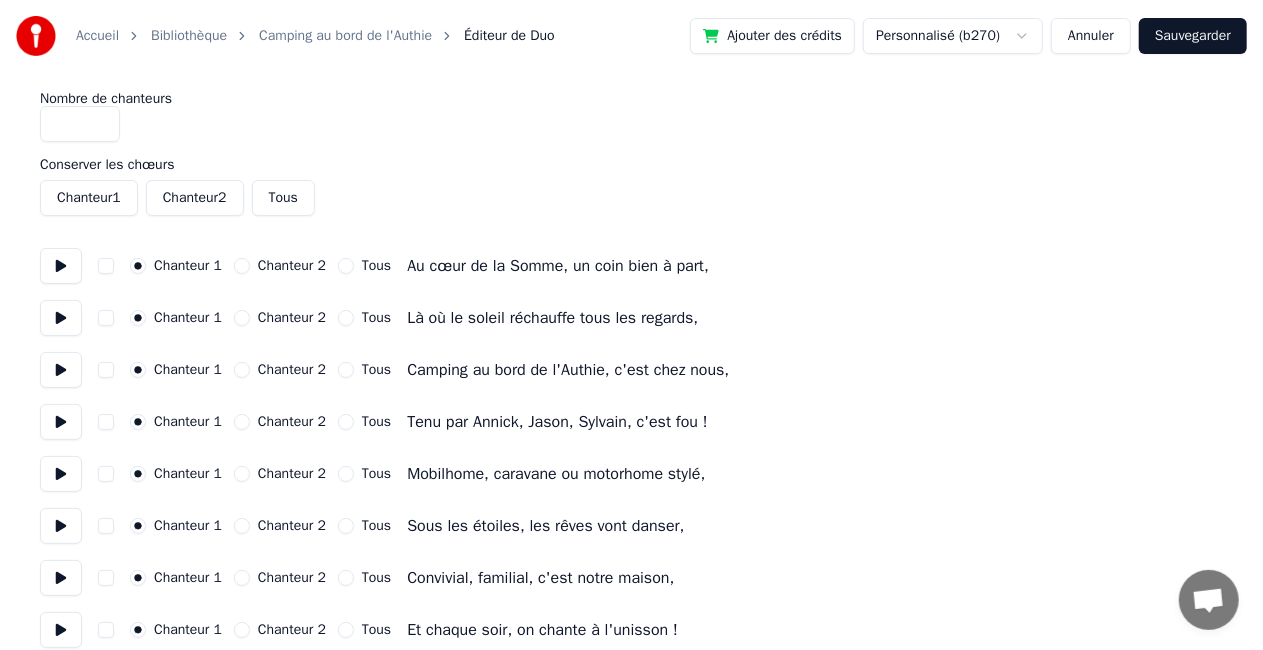 click on "Tous" at bounding box center [346, 266] 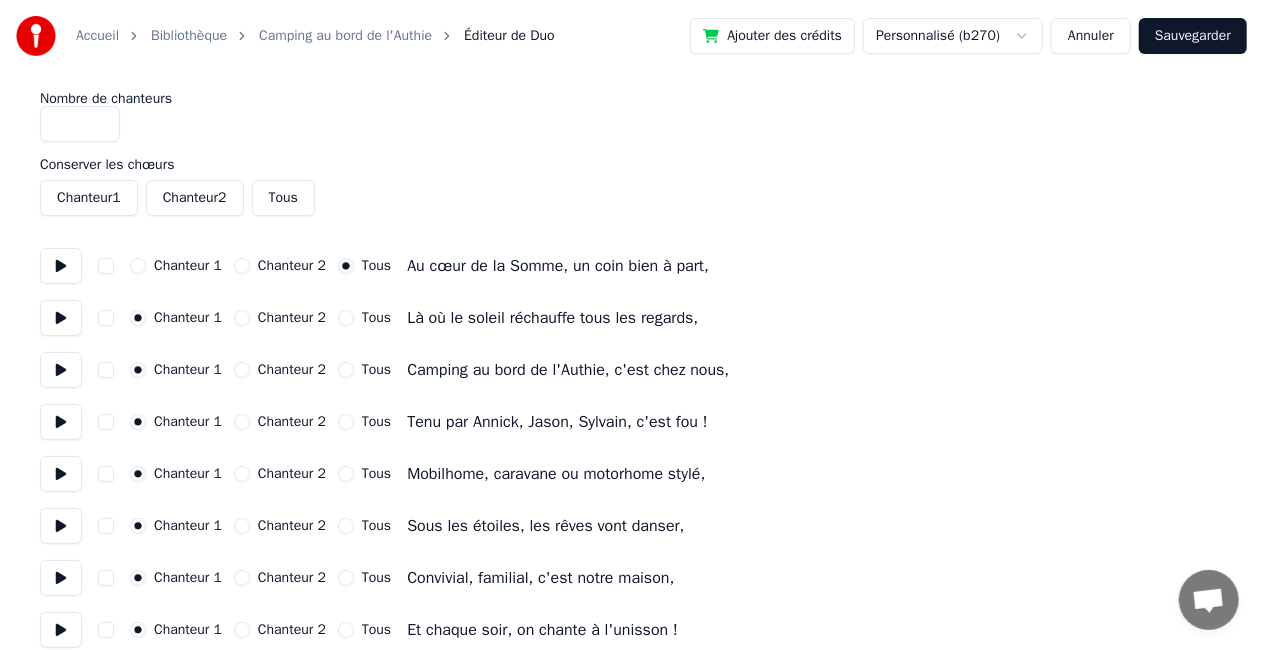 click on "Tous" at bounding box center [346, 318] 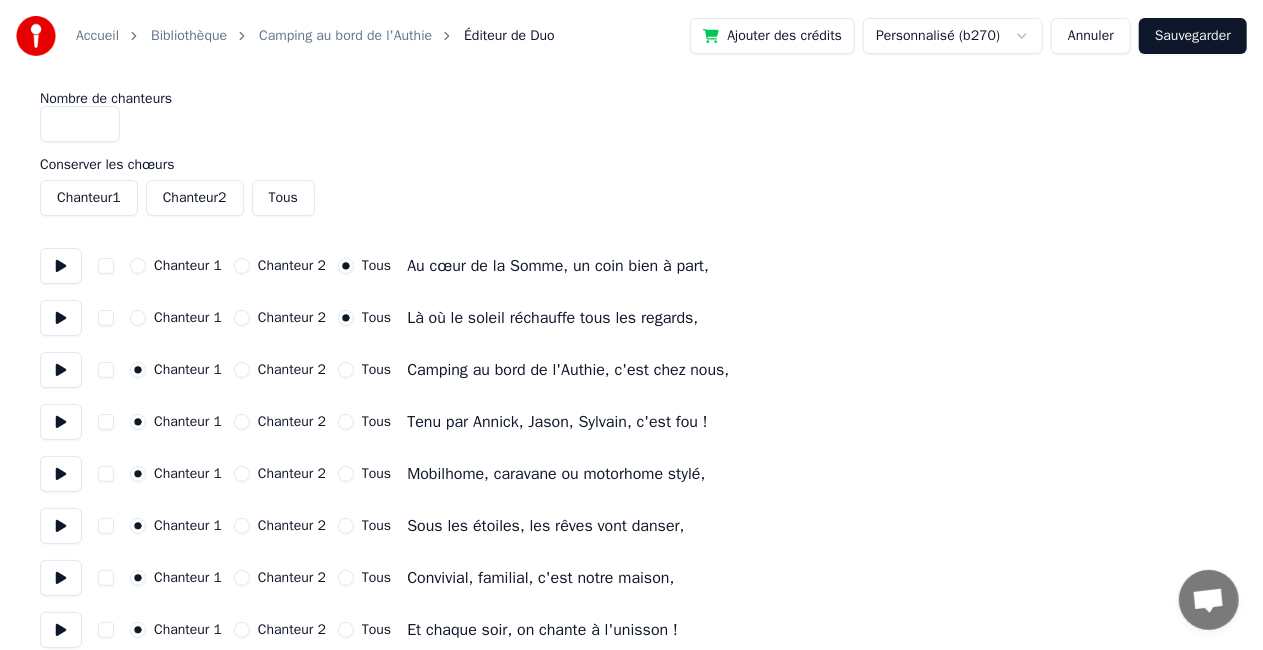 click on "Tous" at bounding box center (364, 370) 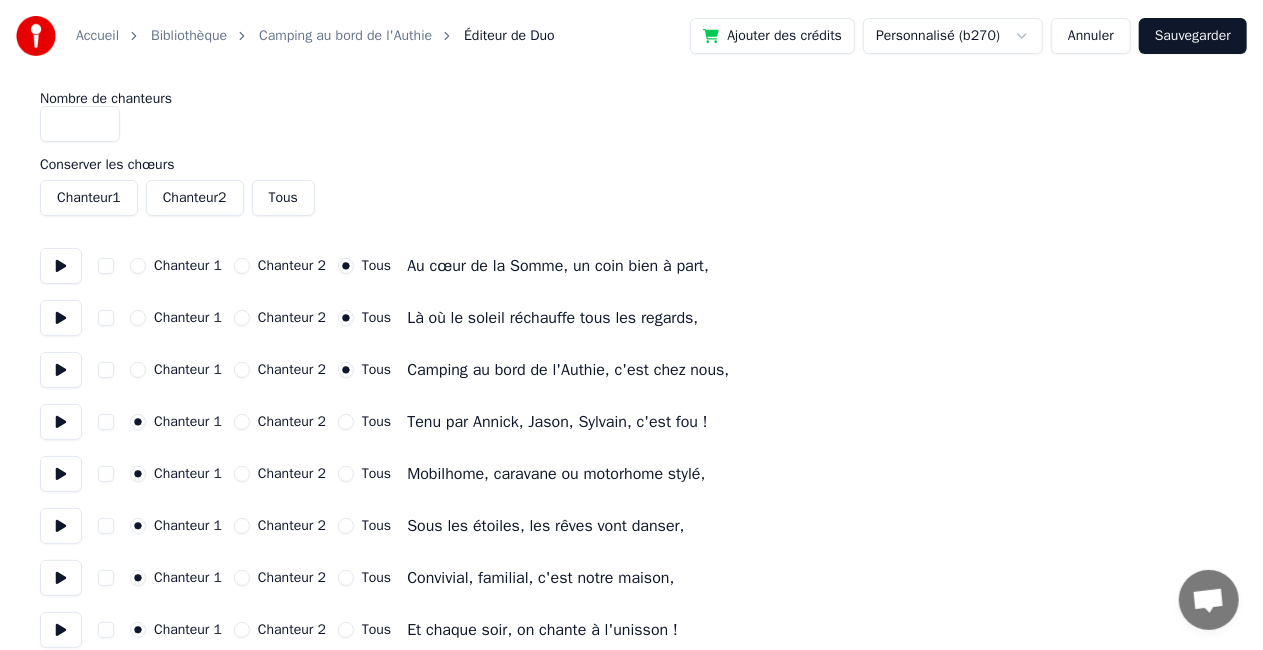 click on "Tous" at bounding box center (346, 422) 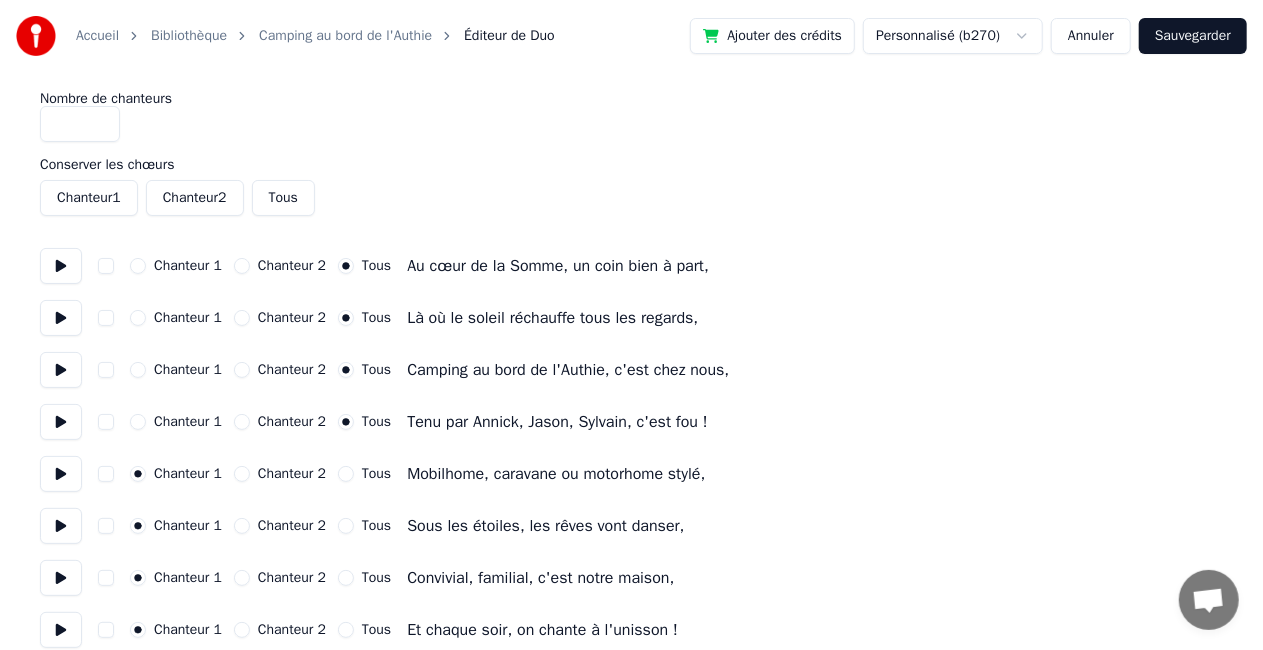 click on "Tous" at bounding box center (346, 474) 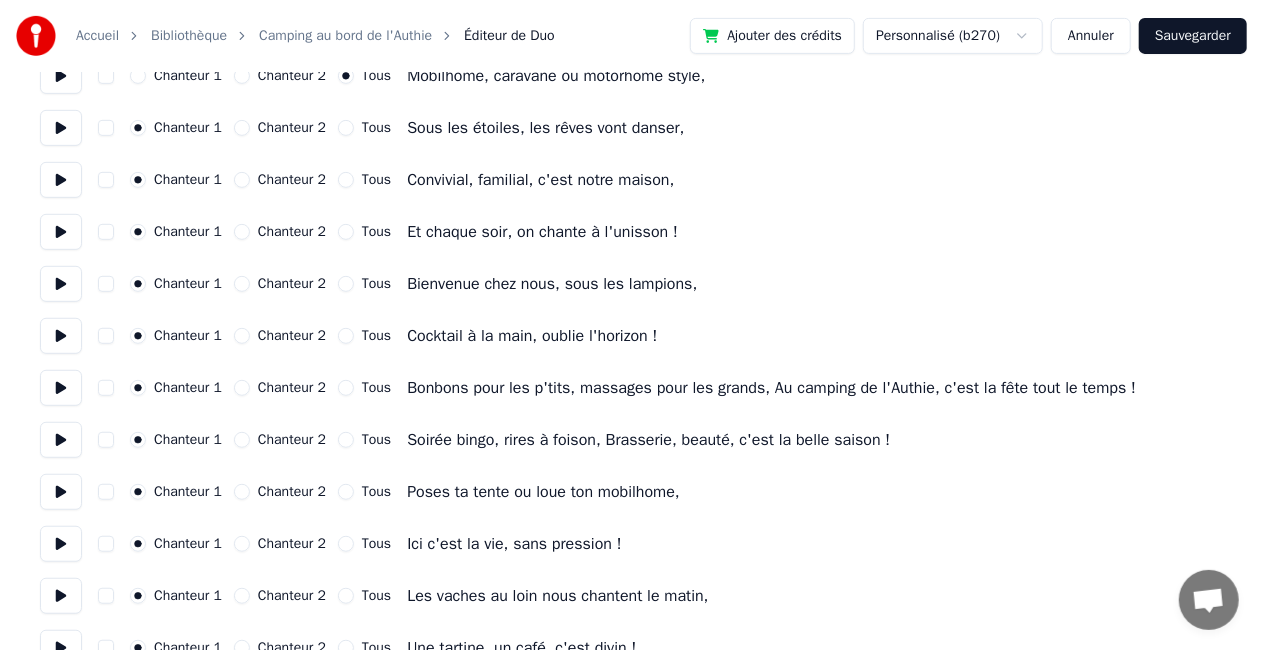 scroll, scrollTop: 400, scrollLeft: 0, axis: vertical 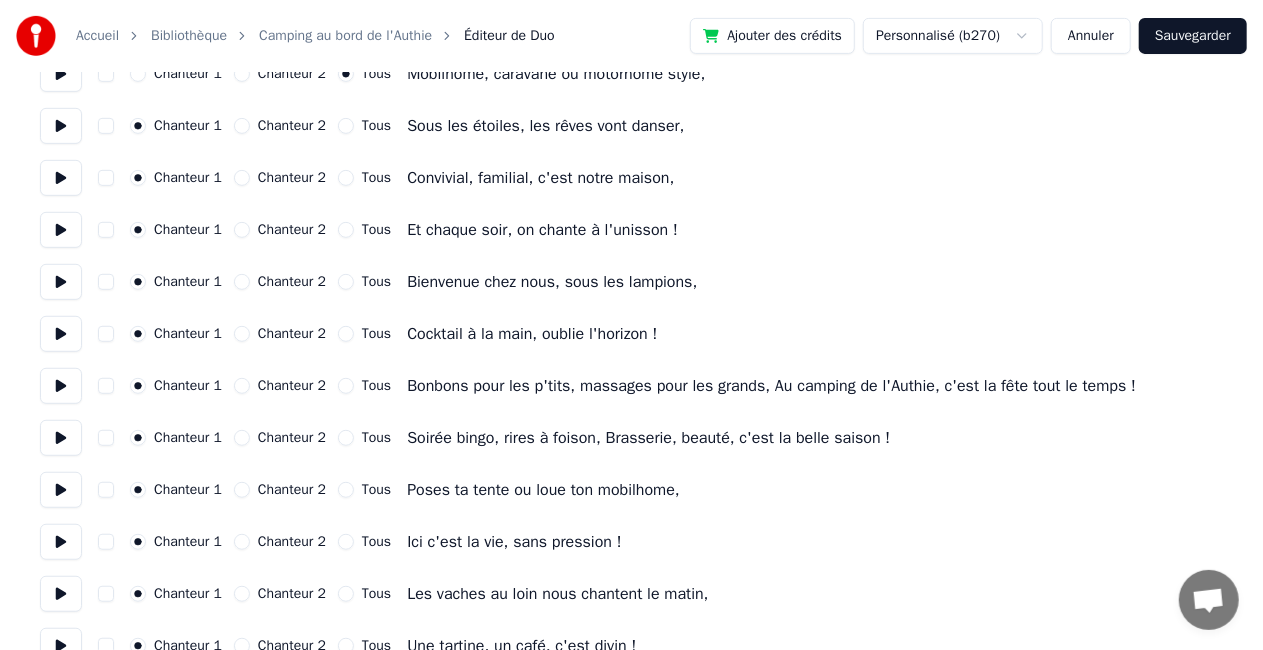 click on "Tous" at bounding box center [346, 126] 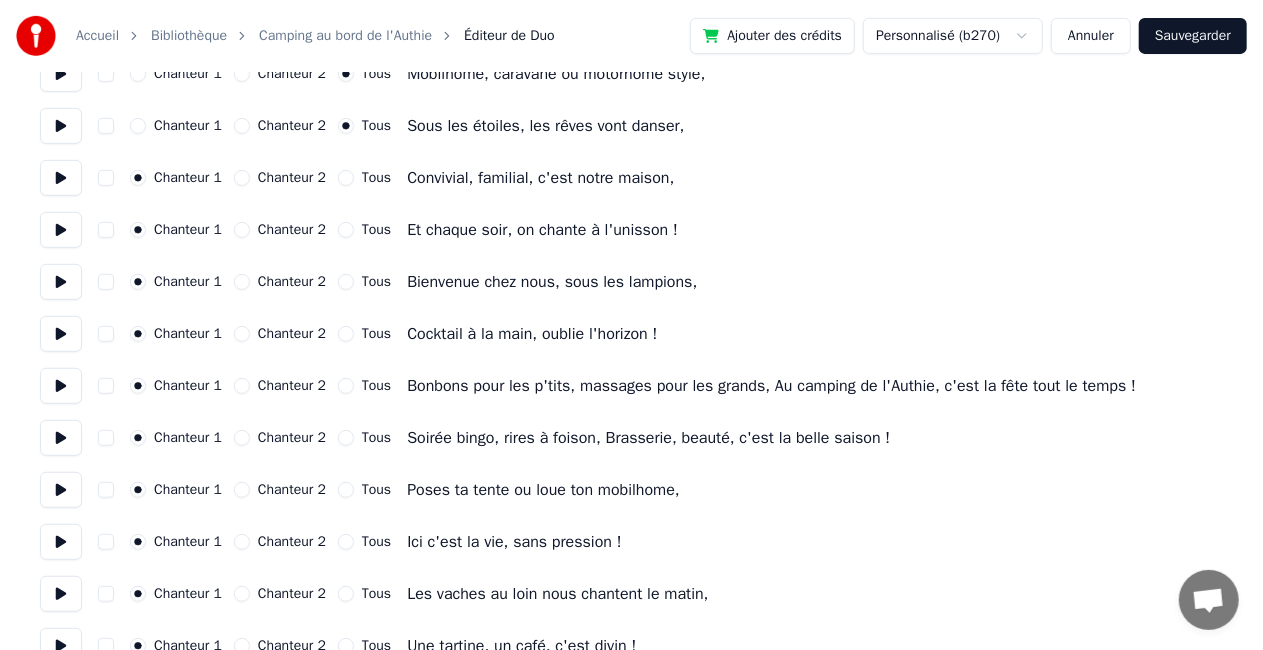 click on "Tous" at bounding box center (346, 178) 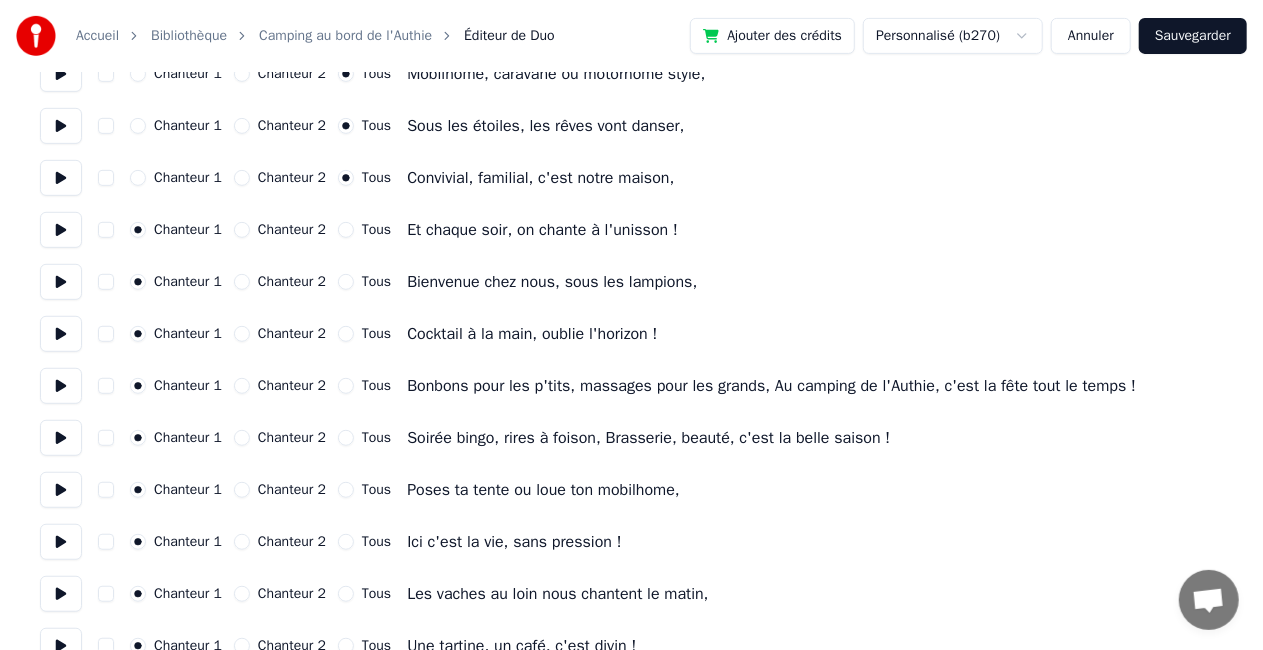 click on "Tous" at bounding box center (346, 230) 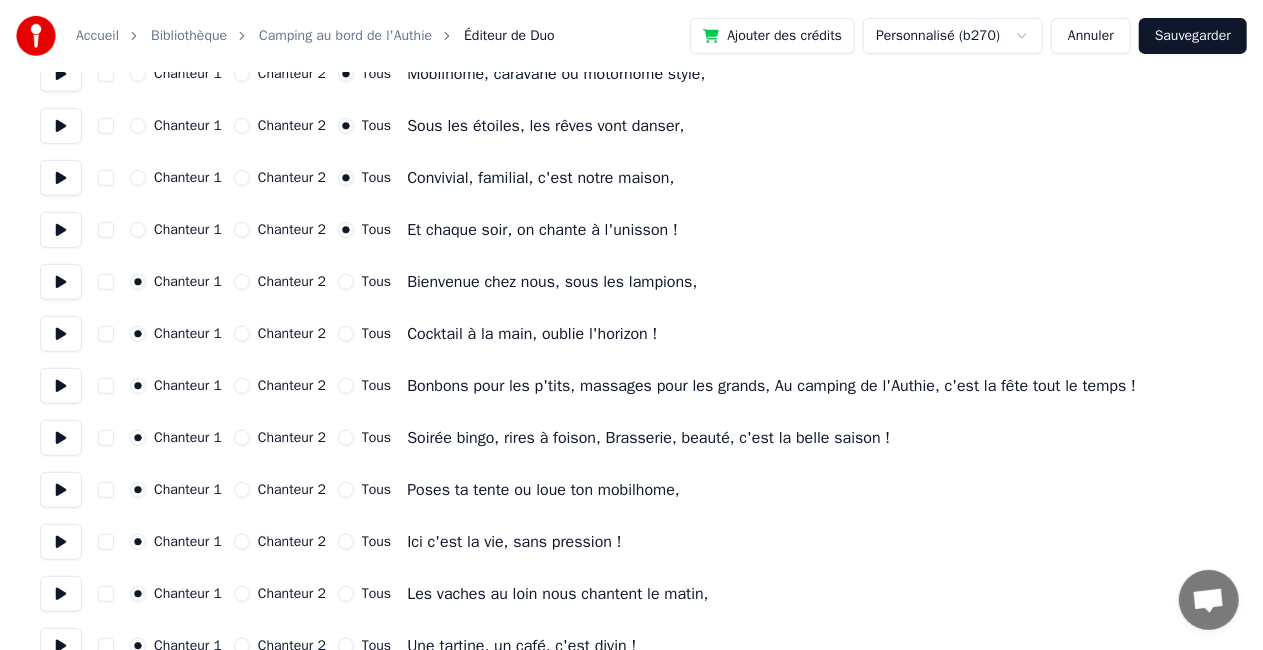 drag, startPoint x: 340, startPoint y: 280, endPoint x: 357, endPoint y: 305, distance: 30.232433 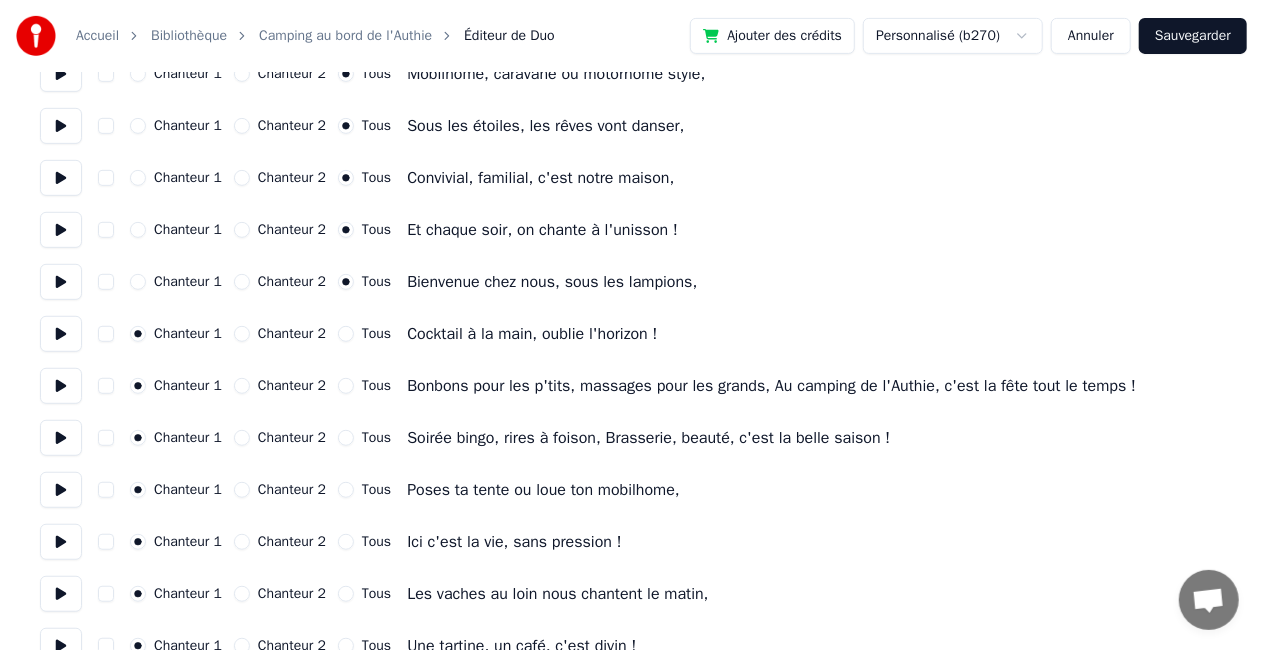 click on "Chanteur 1 Chanteur 2 Tous Cocktail à la main, oublie l'horizon !" at bounding box center [631, 334] 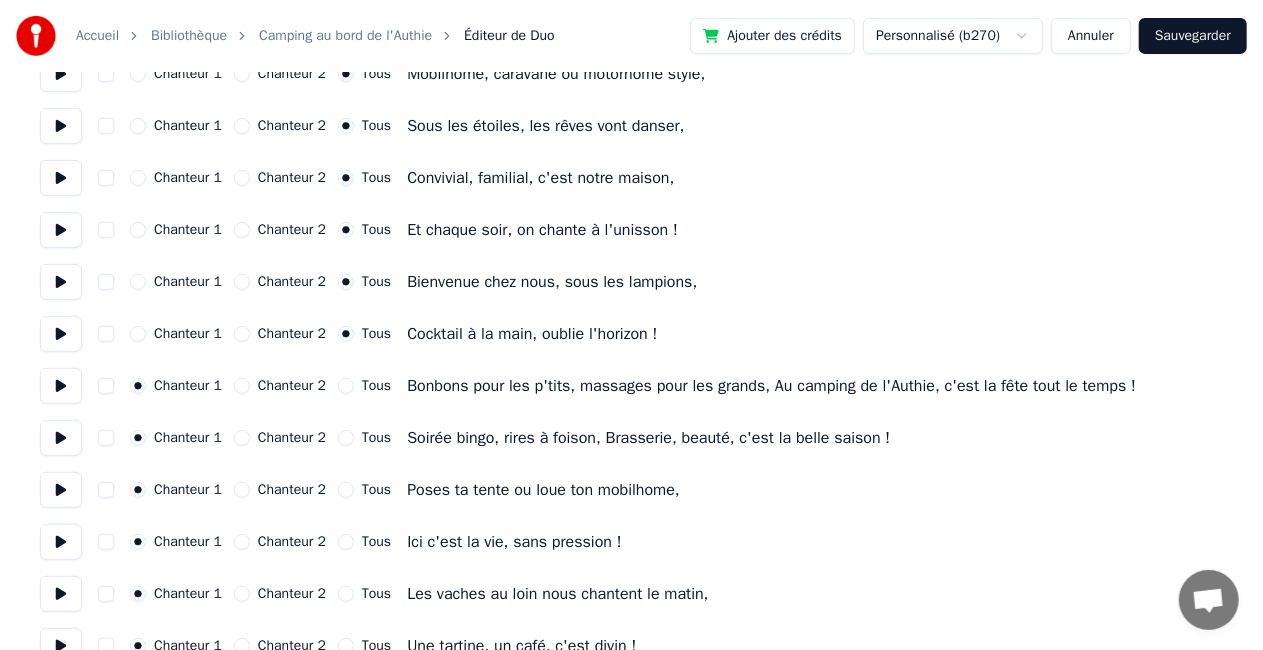click on "Tous" at bounding box center (346, 386) 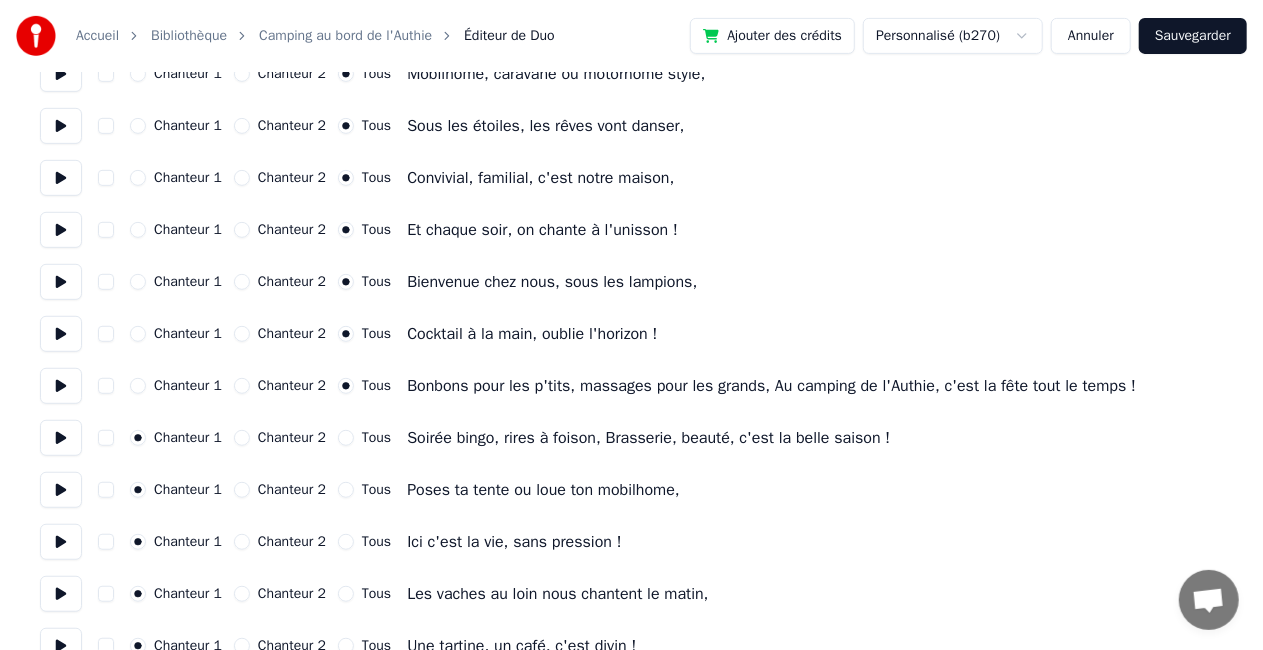 click on "Chanteur 1 Chanteur 2 Tous Soirée bingo, rires à foison, Brasserie, beauté, c'est la belle saison !" at bounding box center [631, 438] 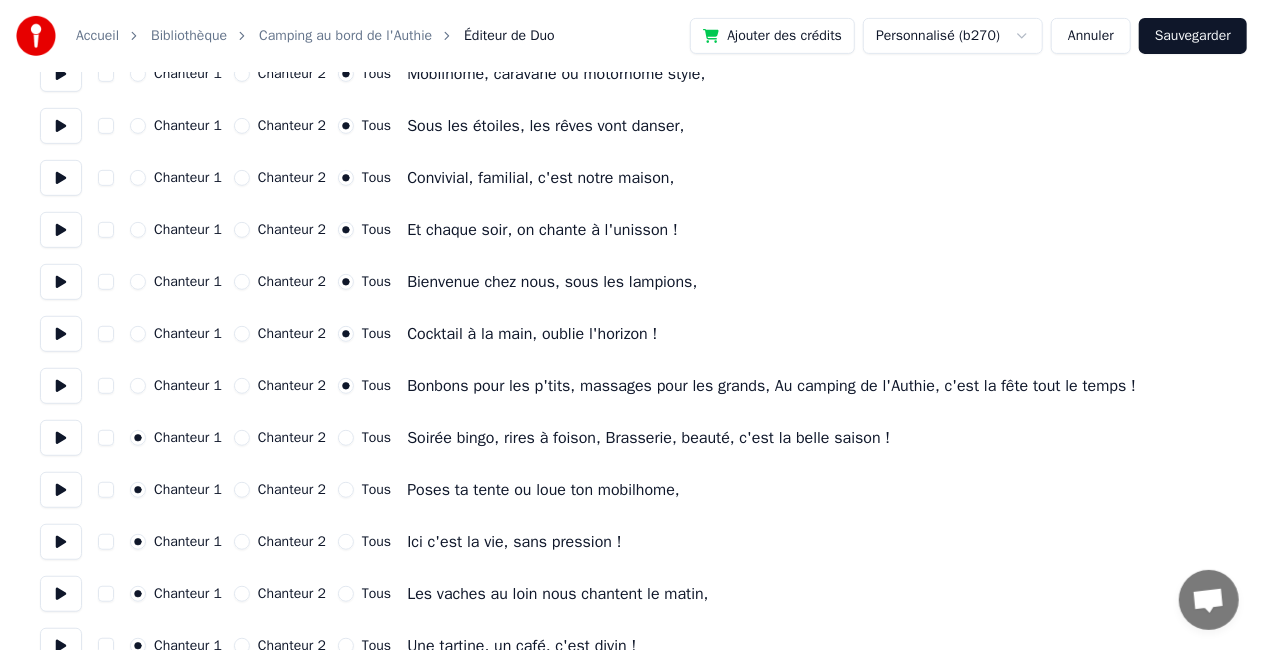click on "Tous" at bounding box center (346, 438) 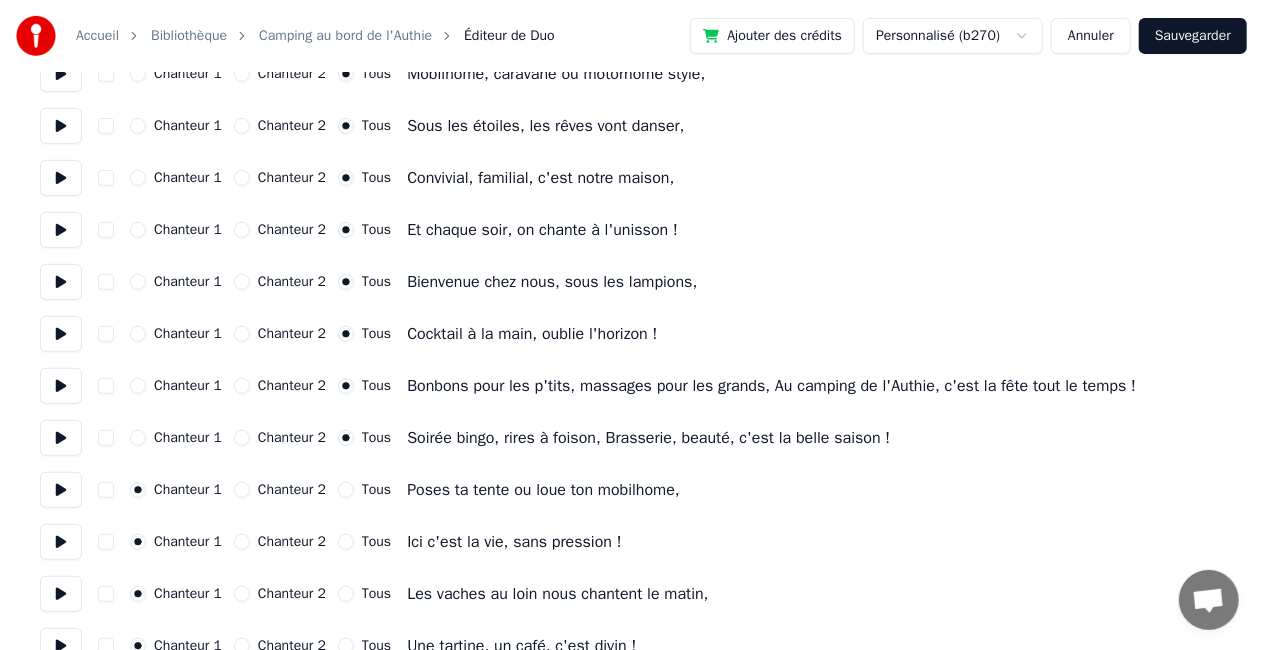 click on "Tous" at bounding box center [346, 490] 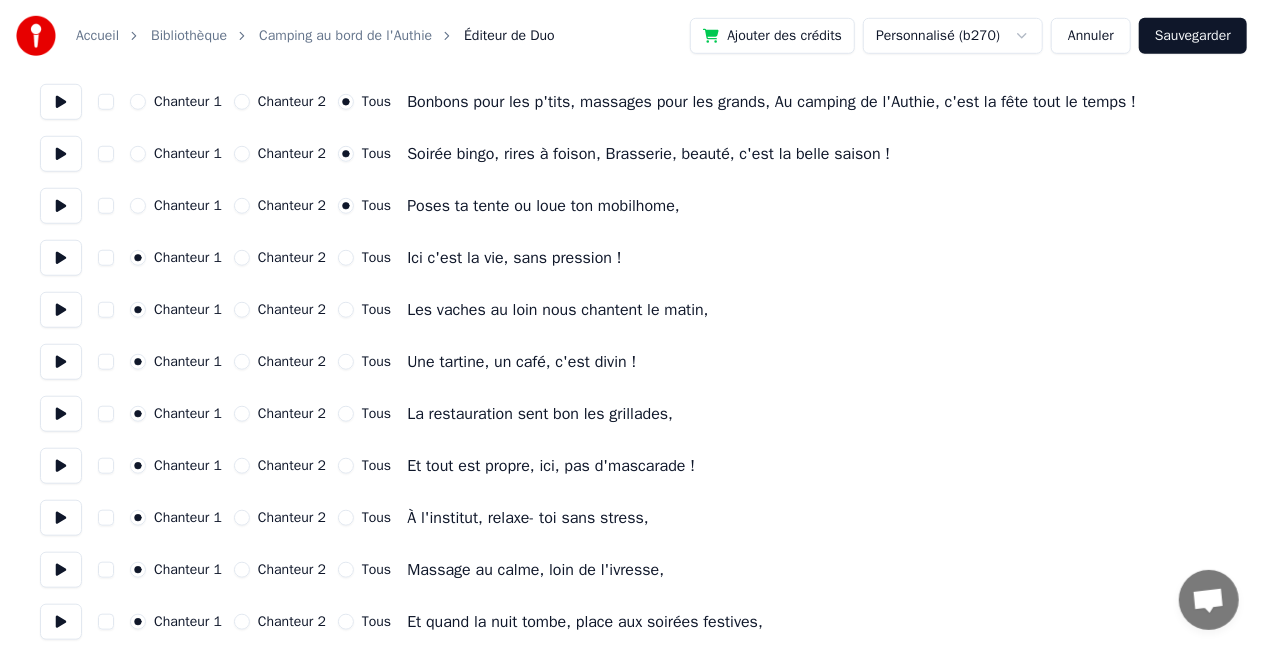 scroll, scrollTop: 700, scrollLeft: 0, axis: vertical 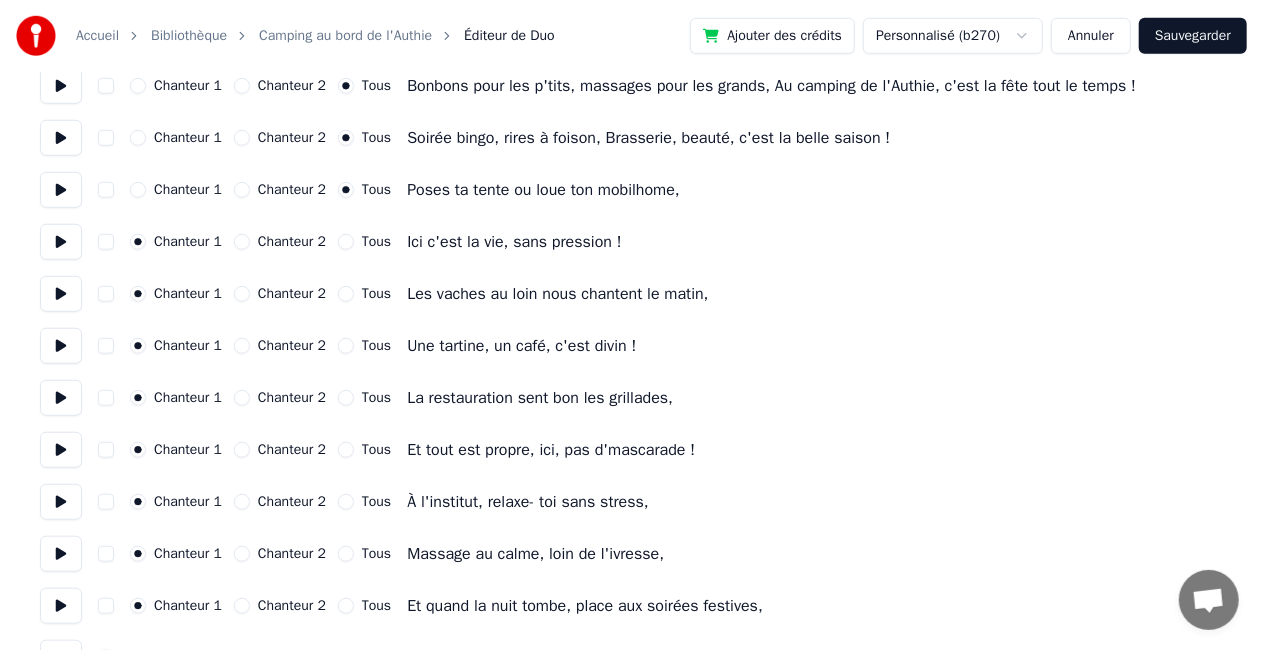 click on "Tous" at bounding box center (346, 242) 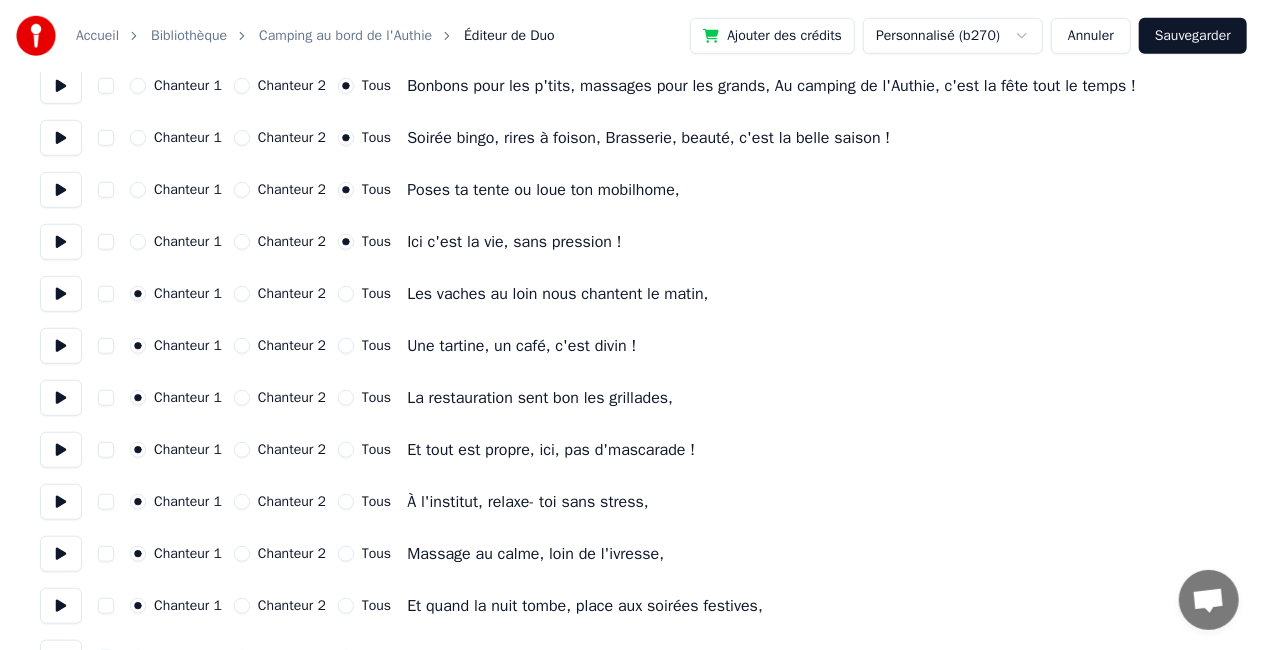click on "Tous" at bounding box center (346, 294) 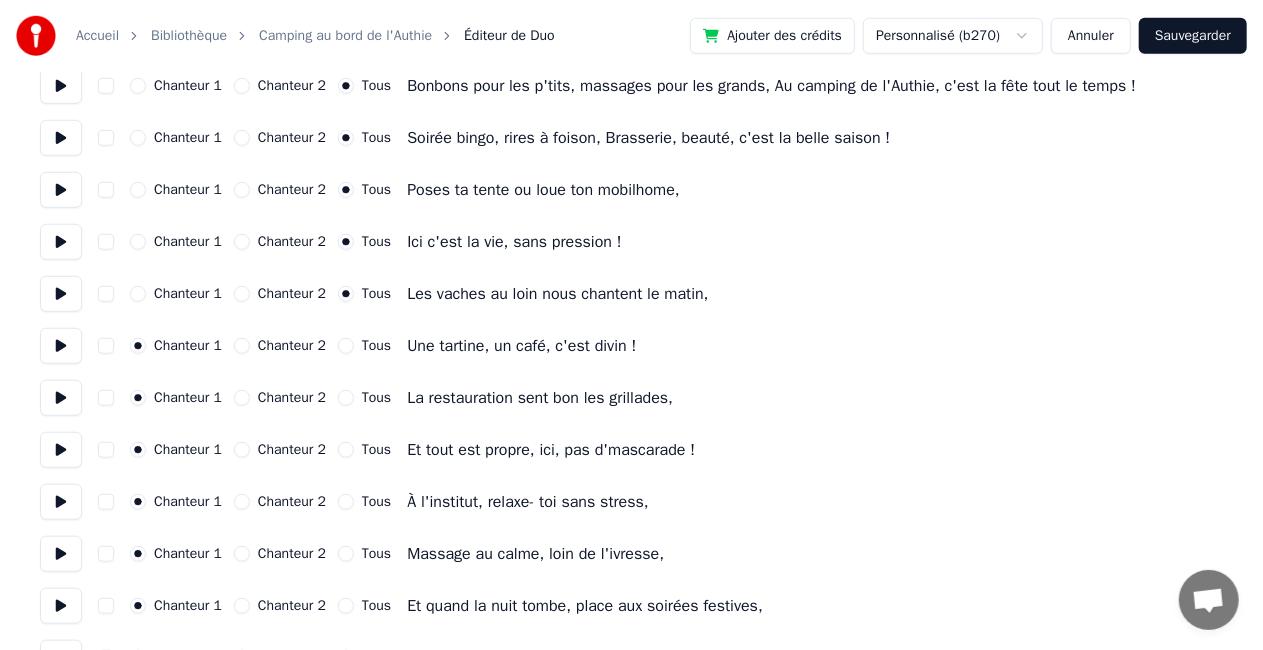 click on "Tous" at bounding box center (346, 346) 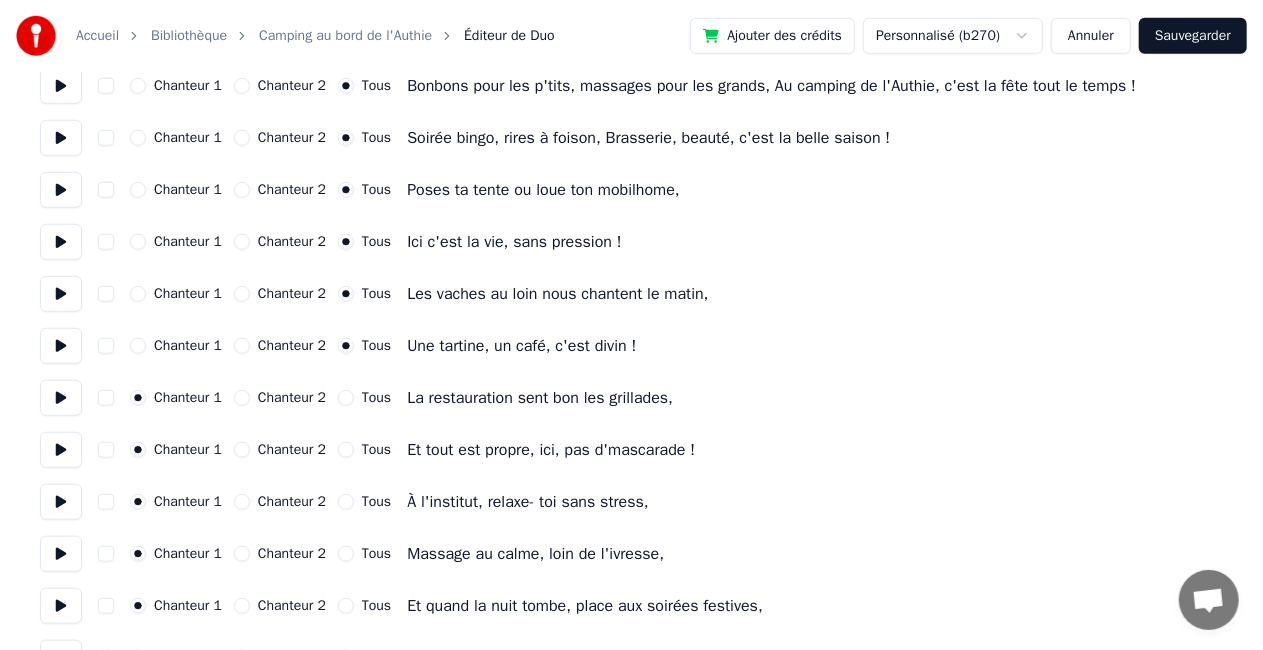 click on "Tous" at bounding box center (346, 398) 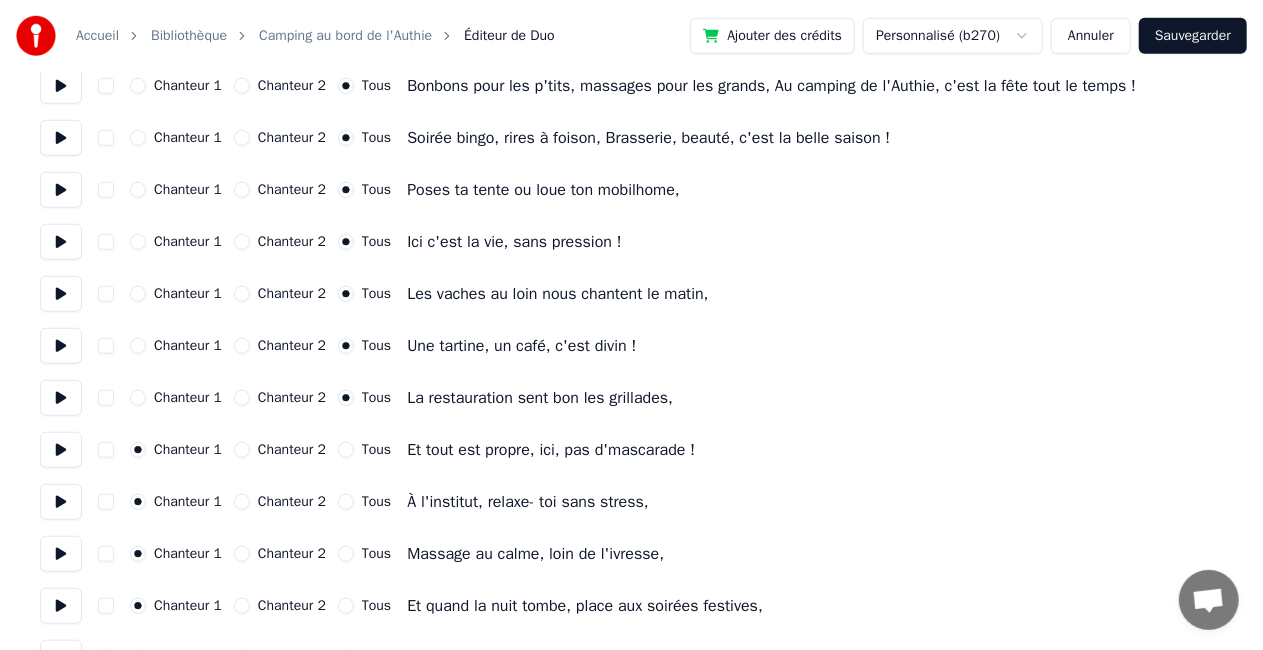 click on "Tous" at bounding box center [346, 450] 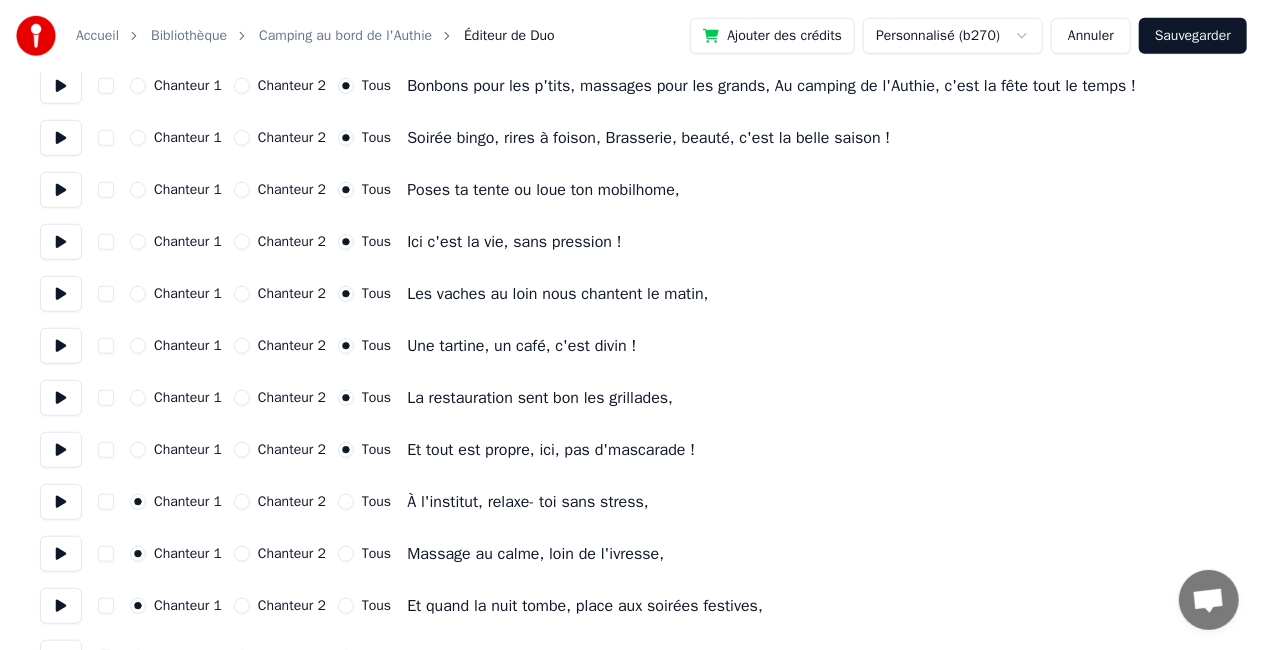 click on "Tous" at bounding box center [346, 502] 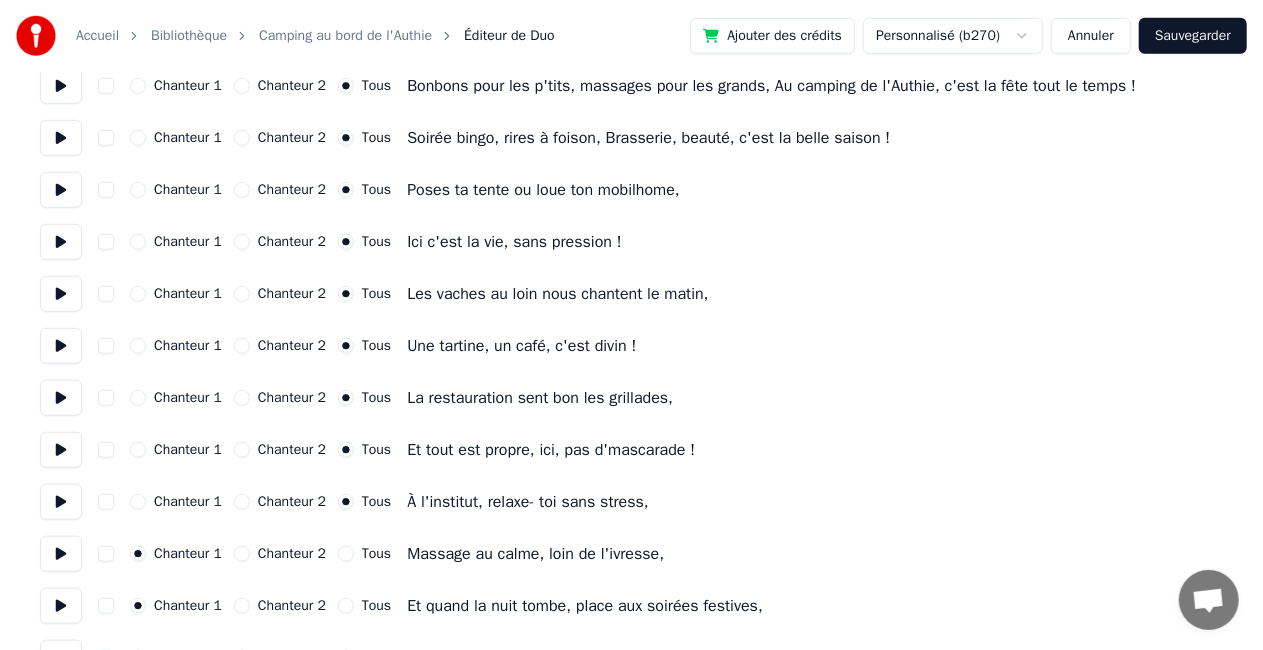 click on "Tous" at bounding box center [346, 554] 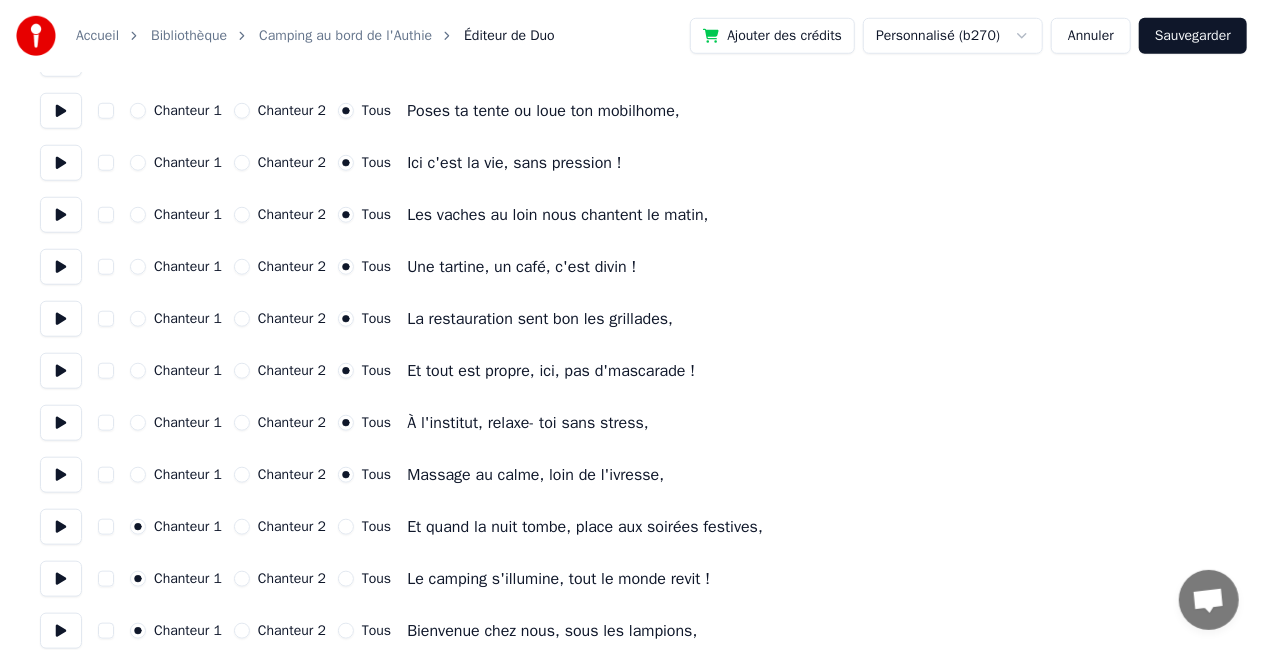 scroll, scrollTop: 900, scrollLeft: 0, axis: vertical 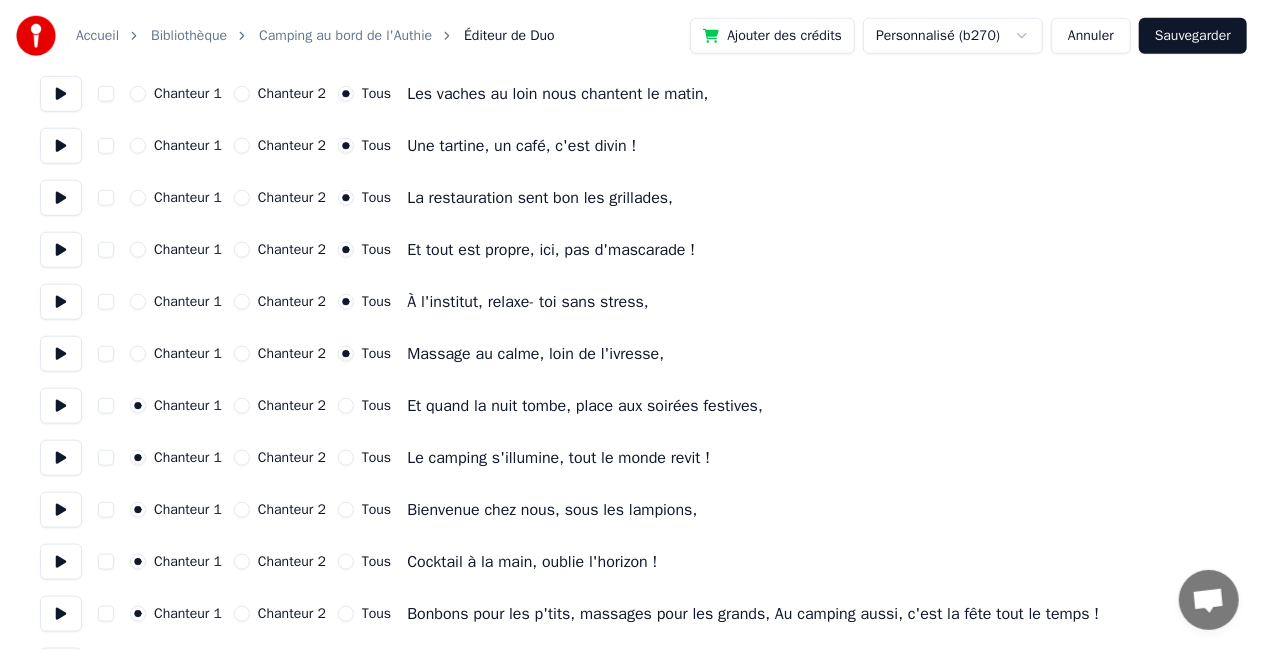 click on "Tous" at bounding box center [346, 406] 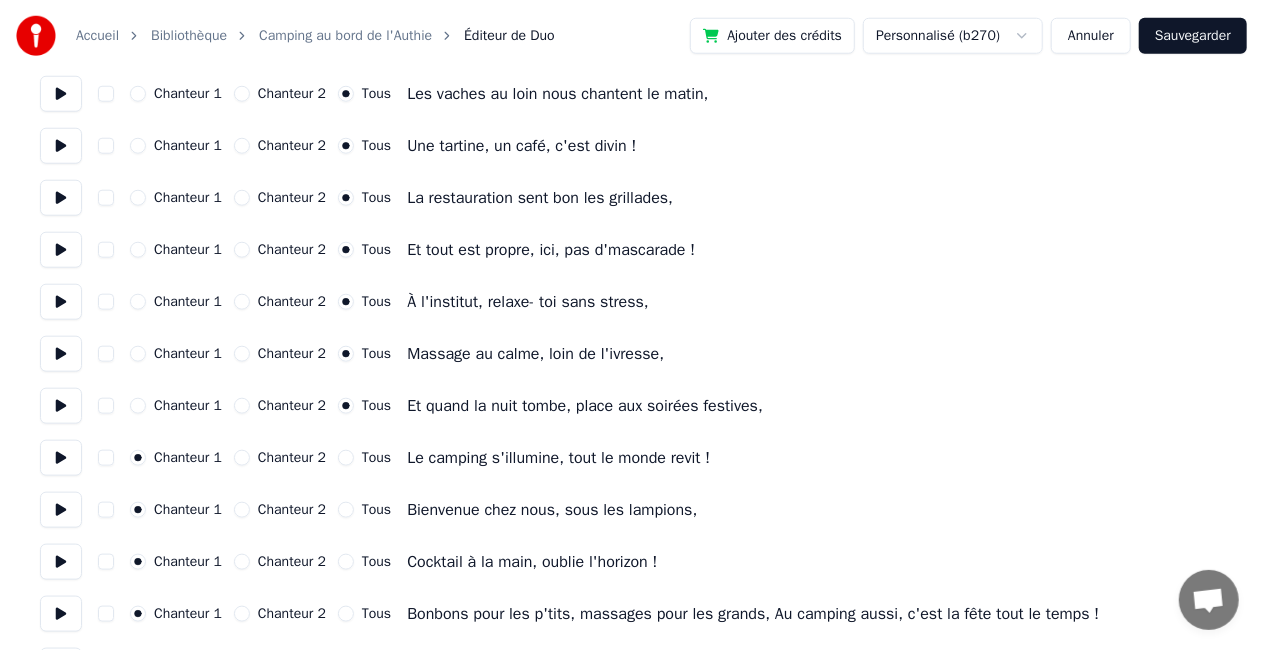 drag, startPoint x: 342, startPoint y: 452, endPoint x: 348, endPoint y: 474, distance: 22.803509 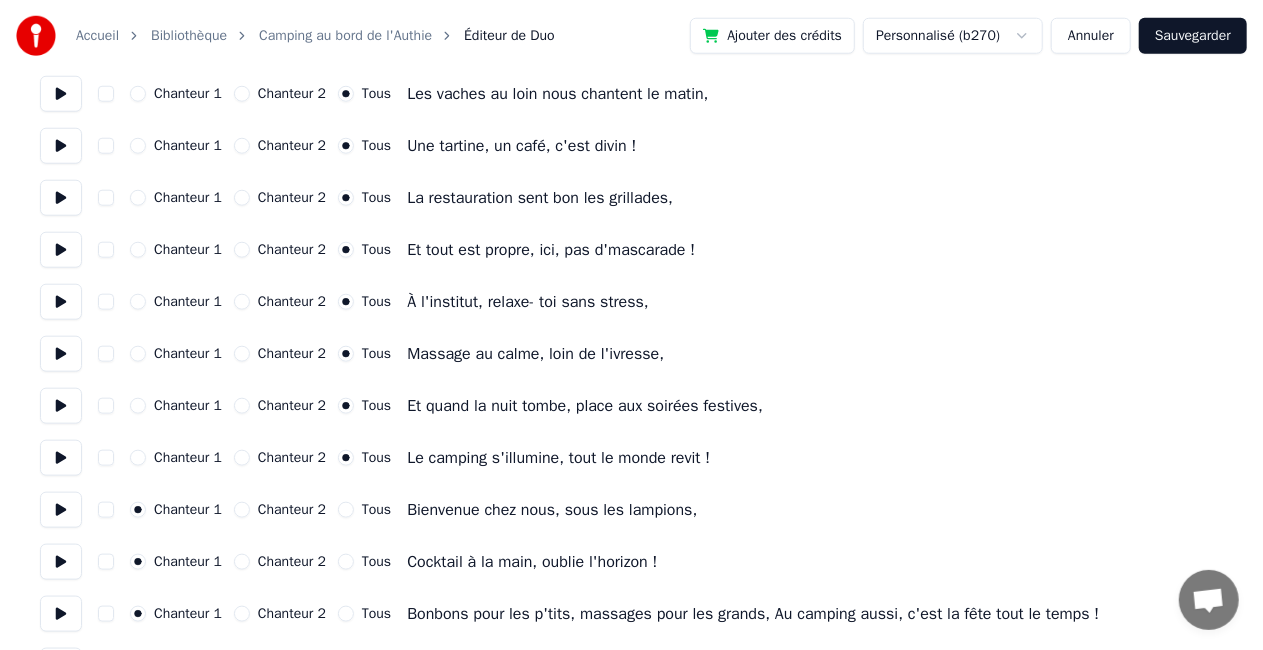click on "Tous" at bounding box center (346, 510) 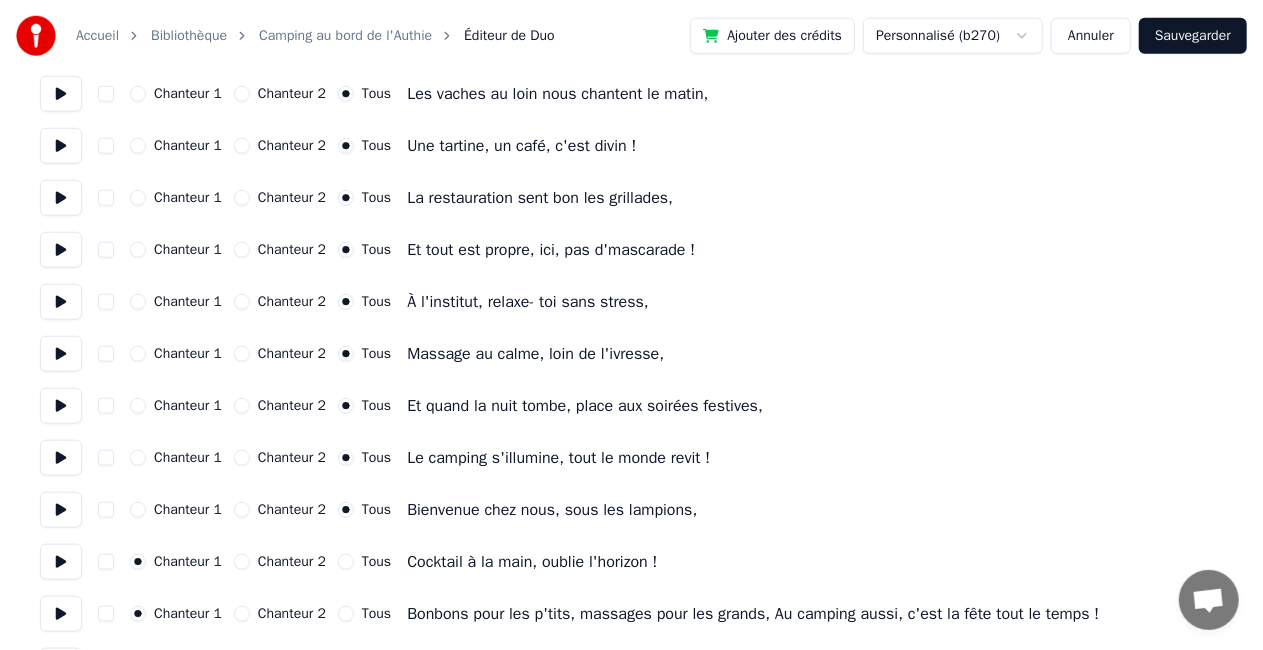 click on "Tous" at bounding box center (346, 562) 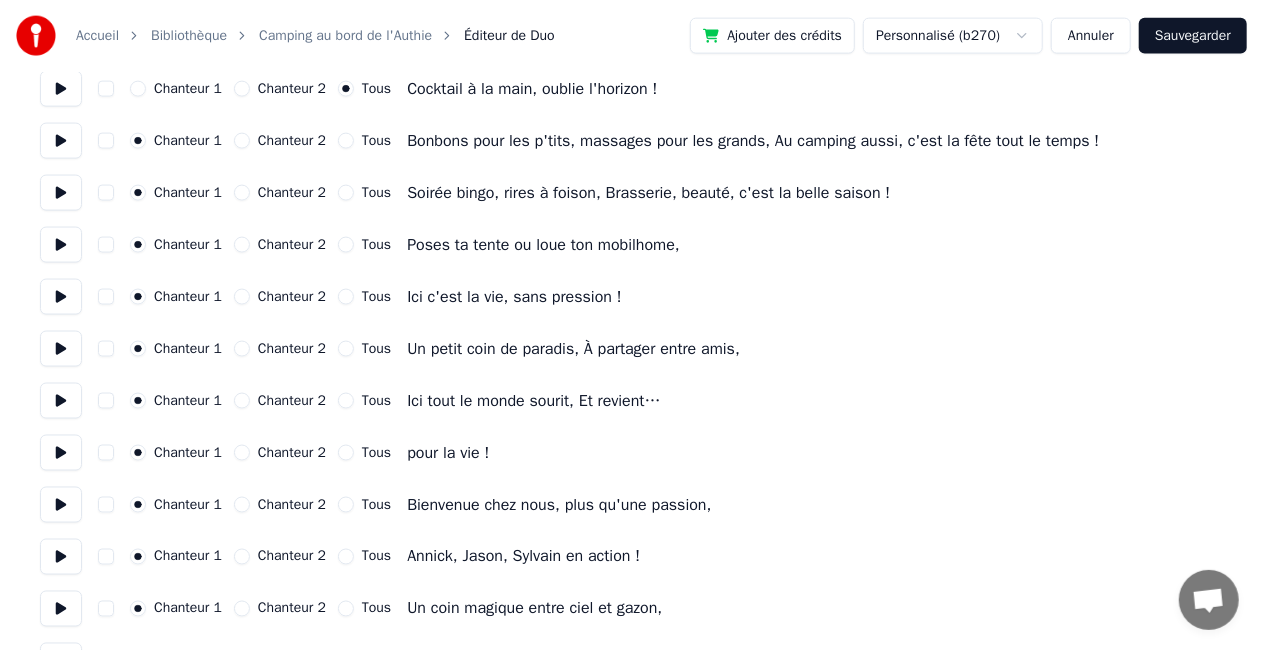 scroll, scrollTop: 1400, scrollLeft: 0, axis: vertical 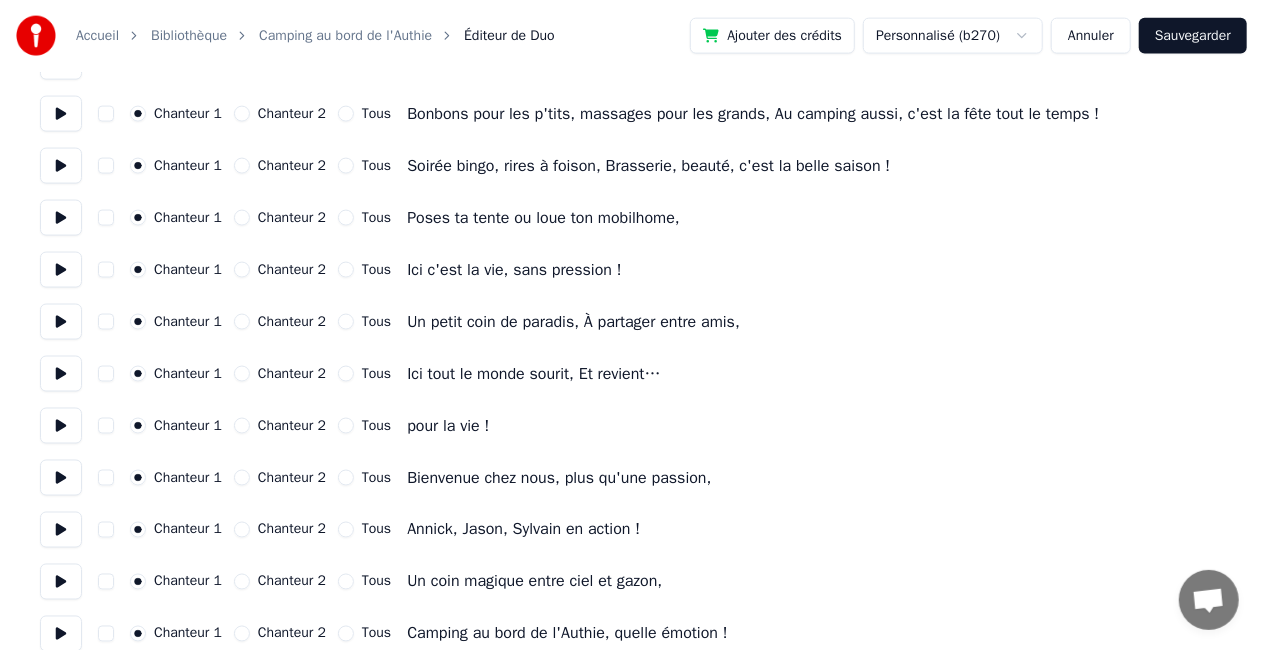 click on "Tous" at bounding box center [346, 114] 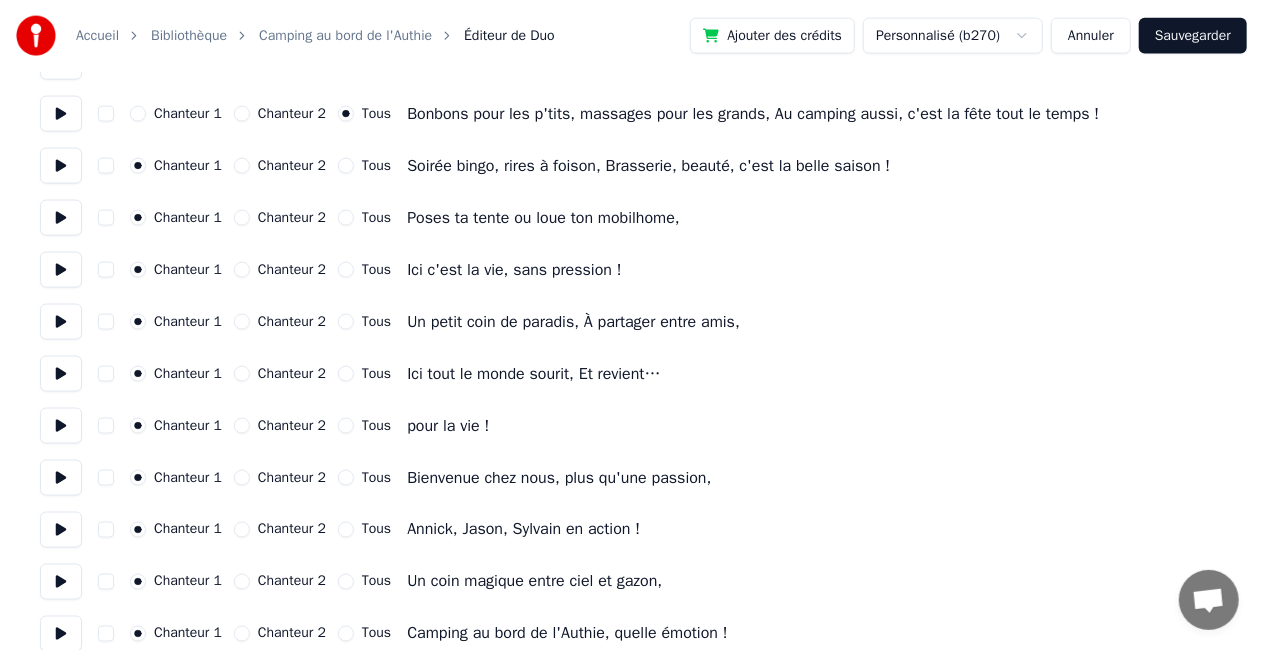 click on "Tous" at bounding box center (346, 166) 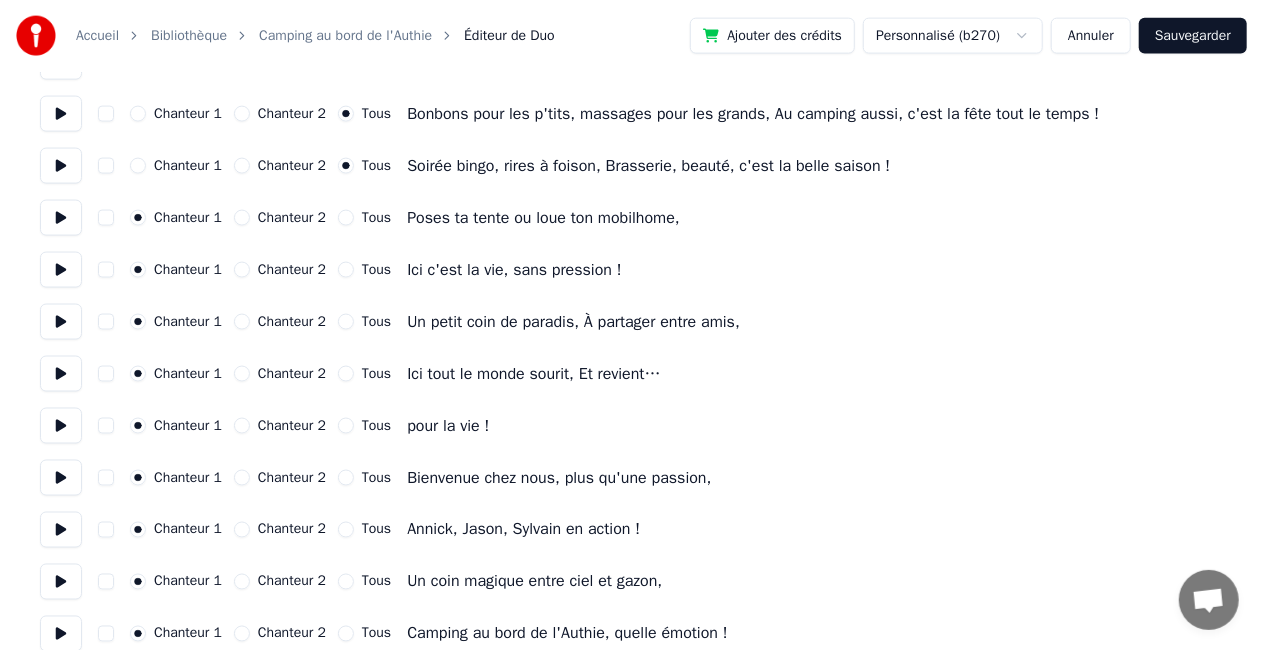 click on "Chanteur 1 Chanteur 2 Tous Poses ta tente ou loue ton mobilhome," at bounding box center (631, 218) 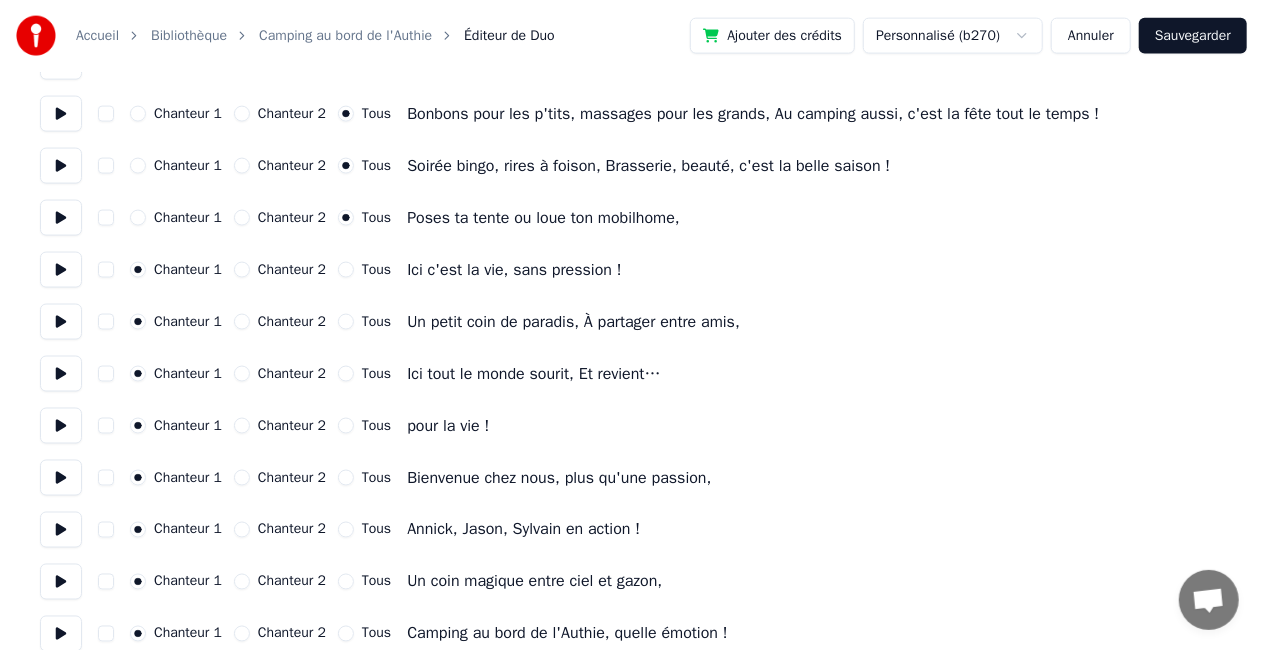 click on "Tous" at bounding box center (346, 270) 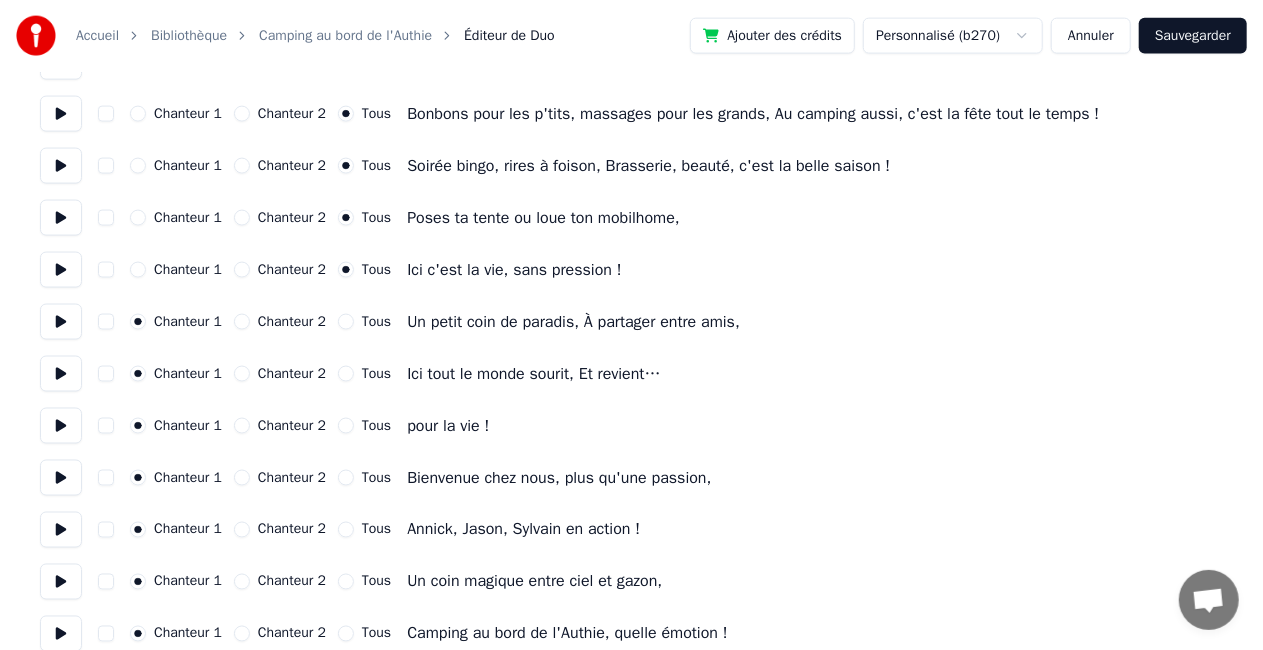 click on "Tous" at bounding box center [346, 322] 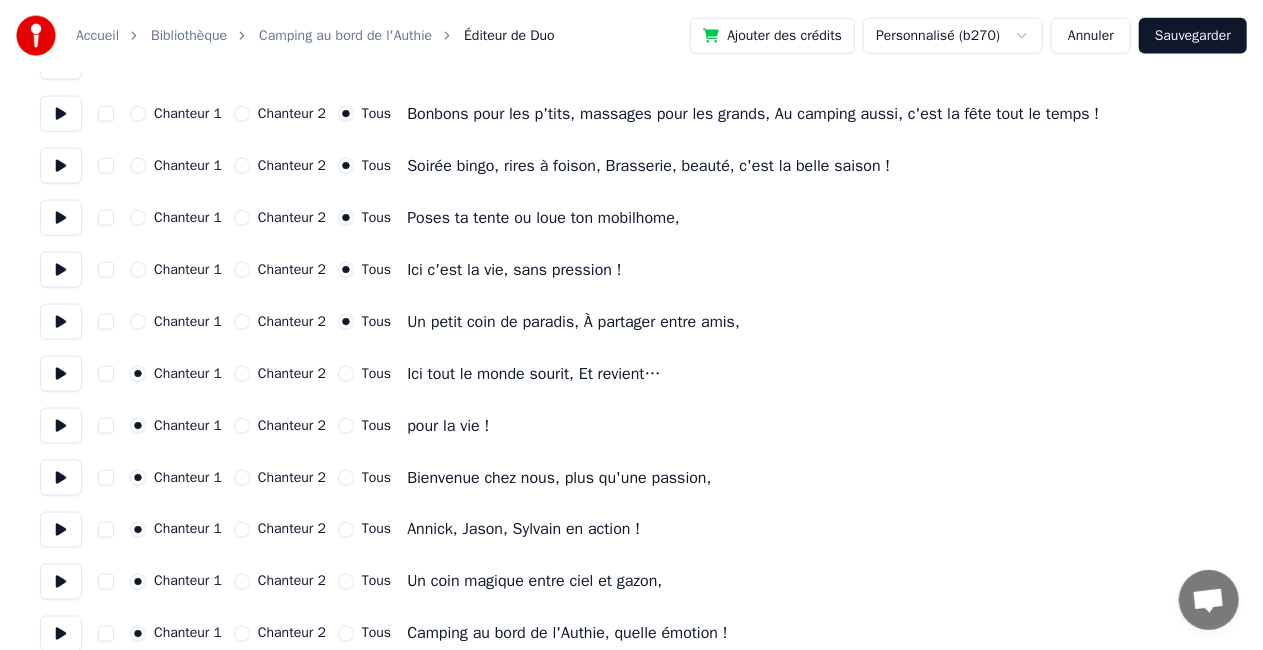 click on "Tous" at bounding box center (346, 374) 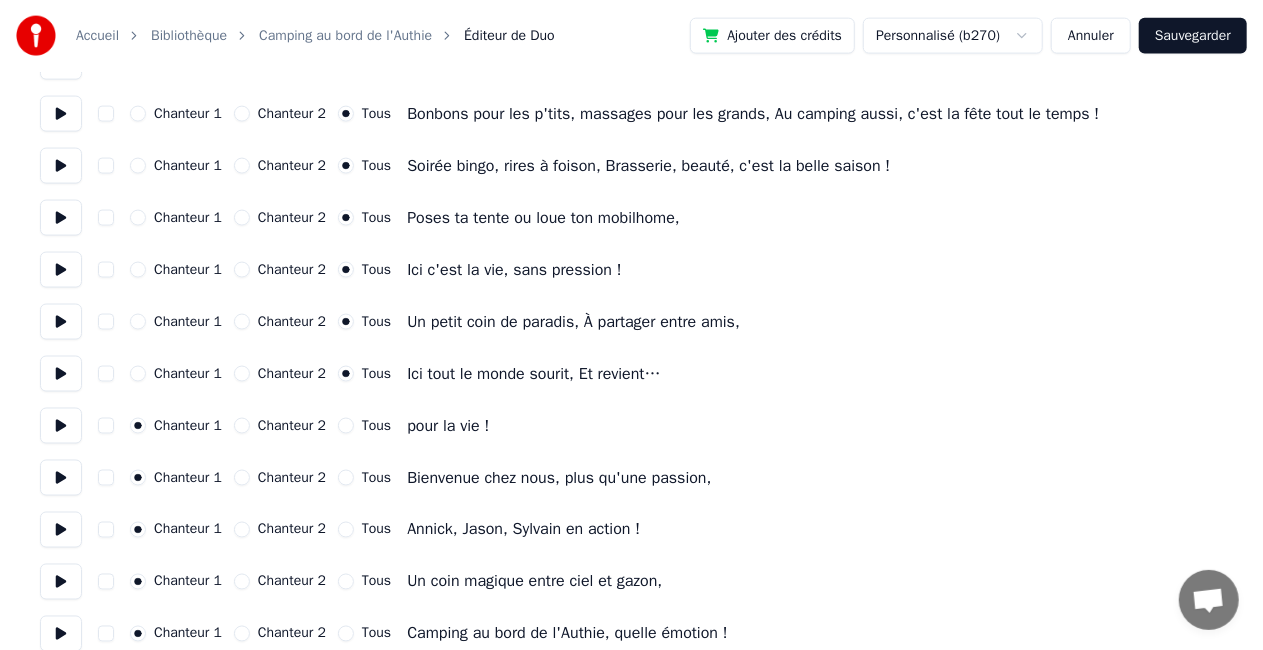 click on "Tous" at bounding box center [346, 426] 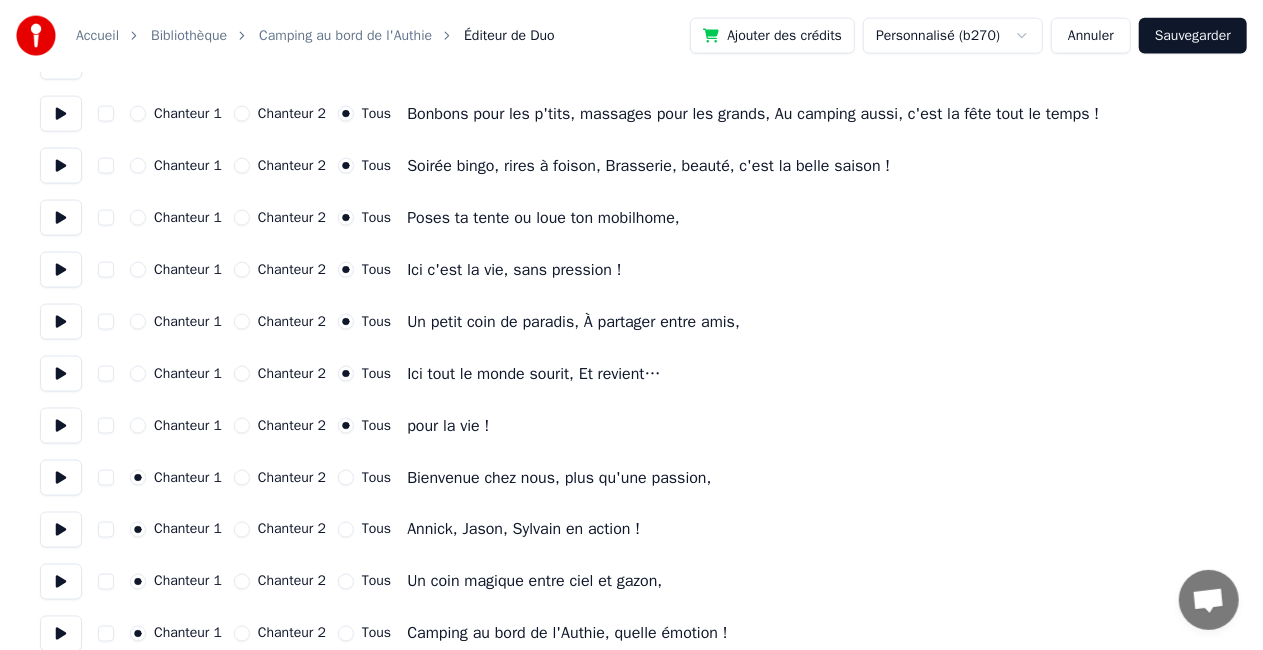 click at bounding box center (61, 426) 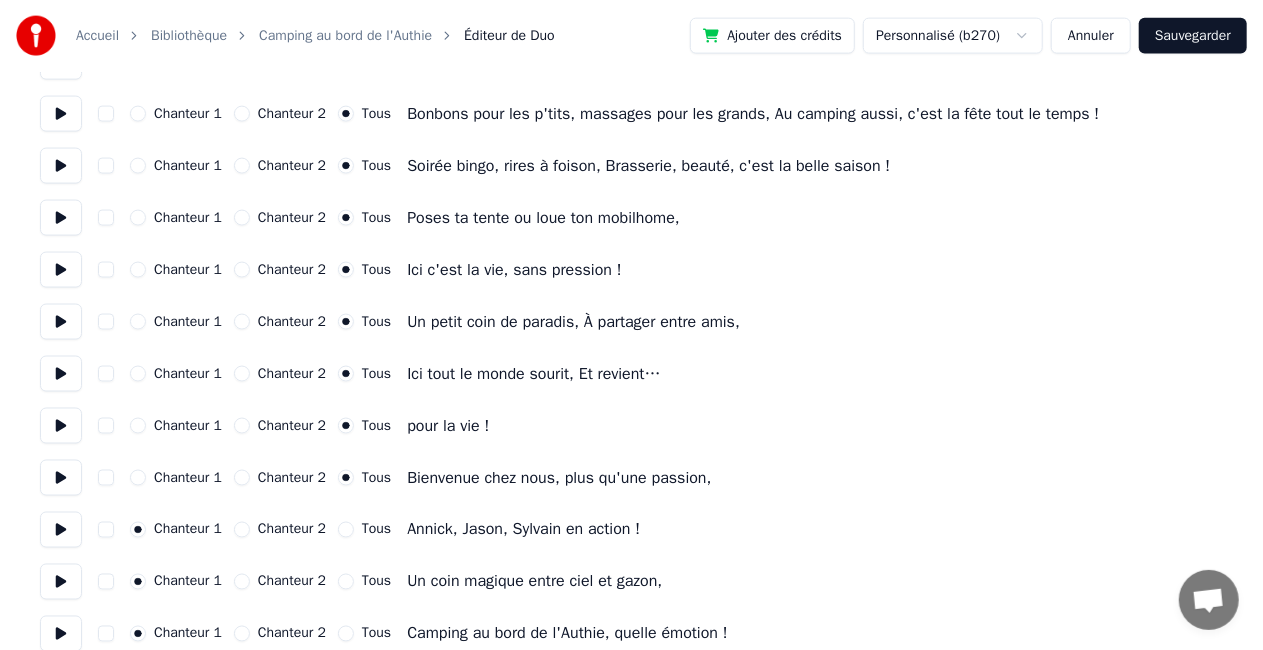 click at bounding box center [61, 478] 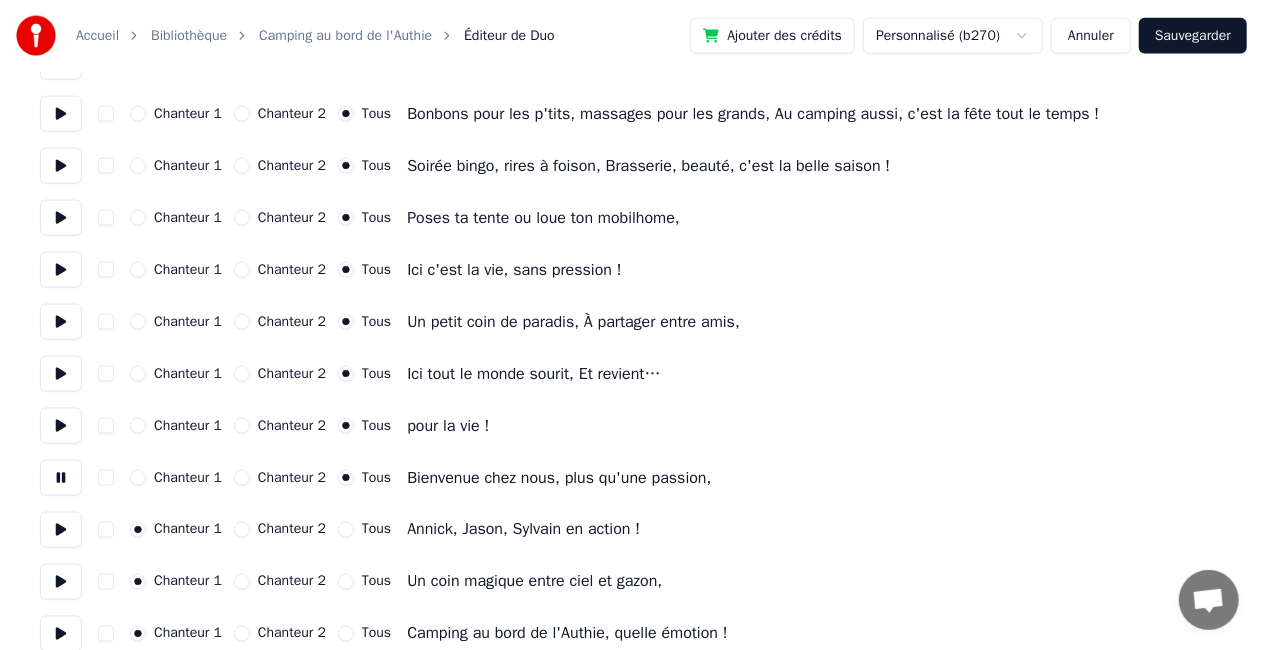 click on "Tous" at bounding box center (346, 530) 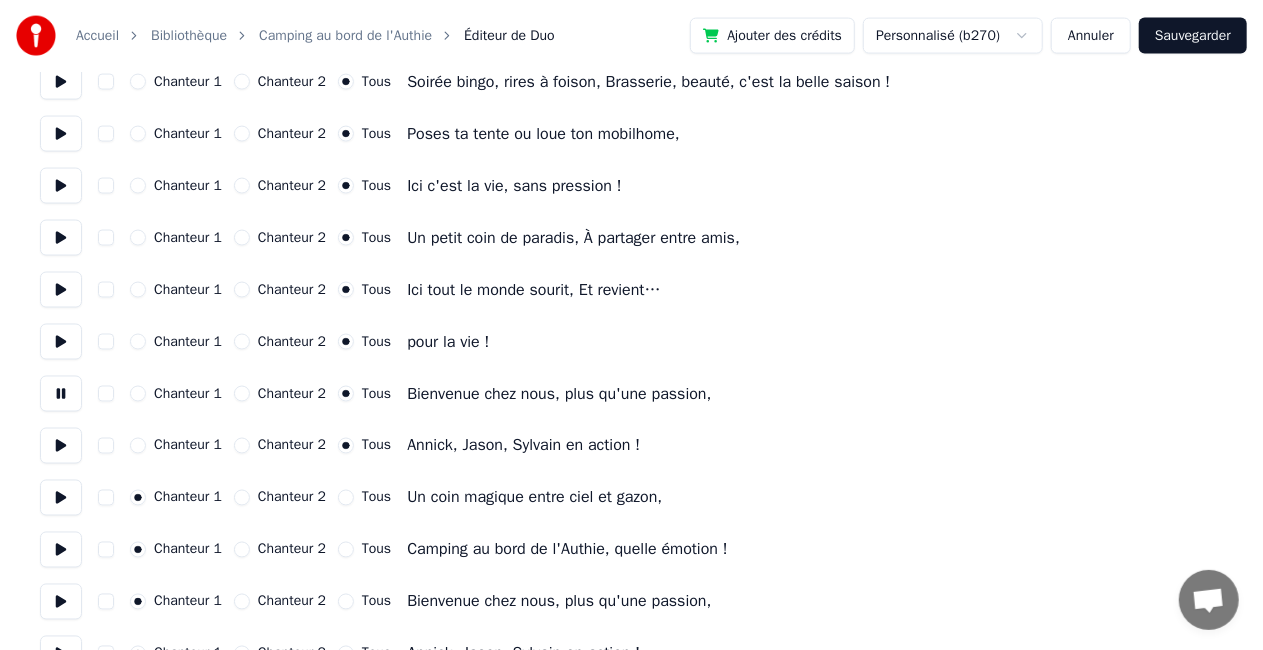 scroll, scrollTop: 1600, scrollLeft: 0, axis: vertical 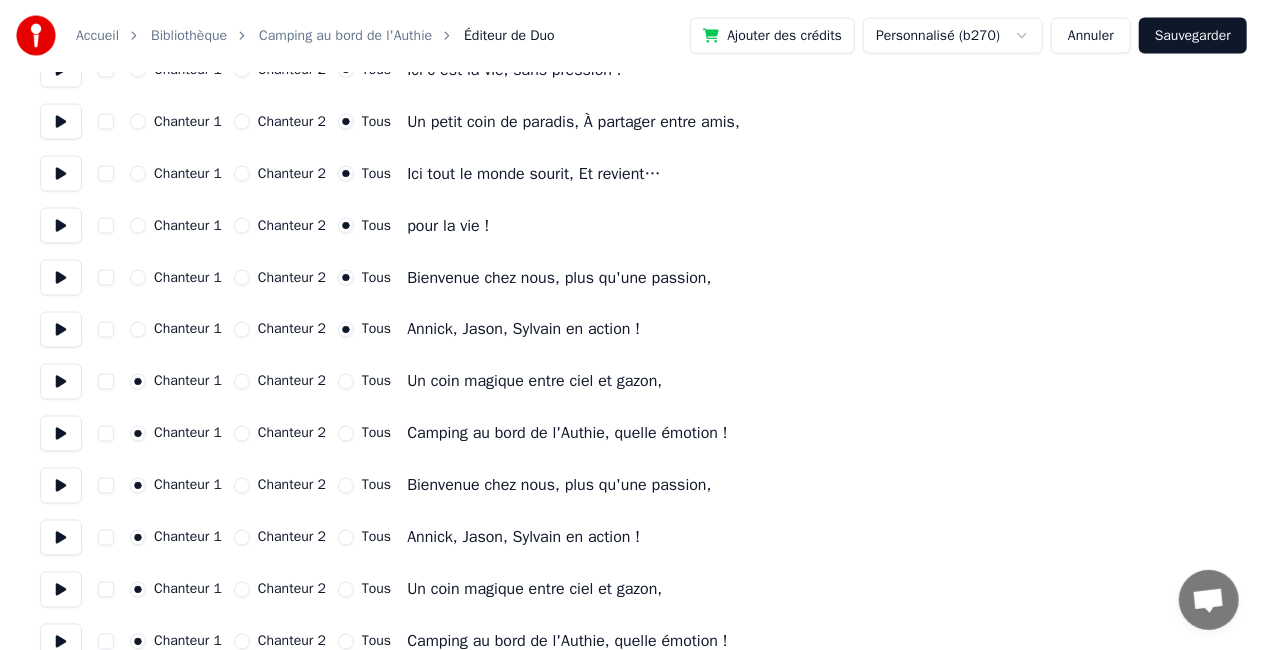 click on "Tous" at bounding box center (346, 382) 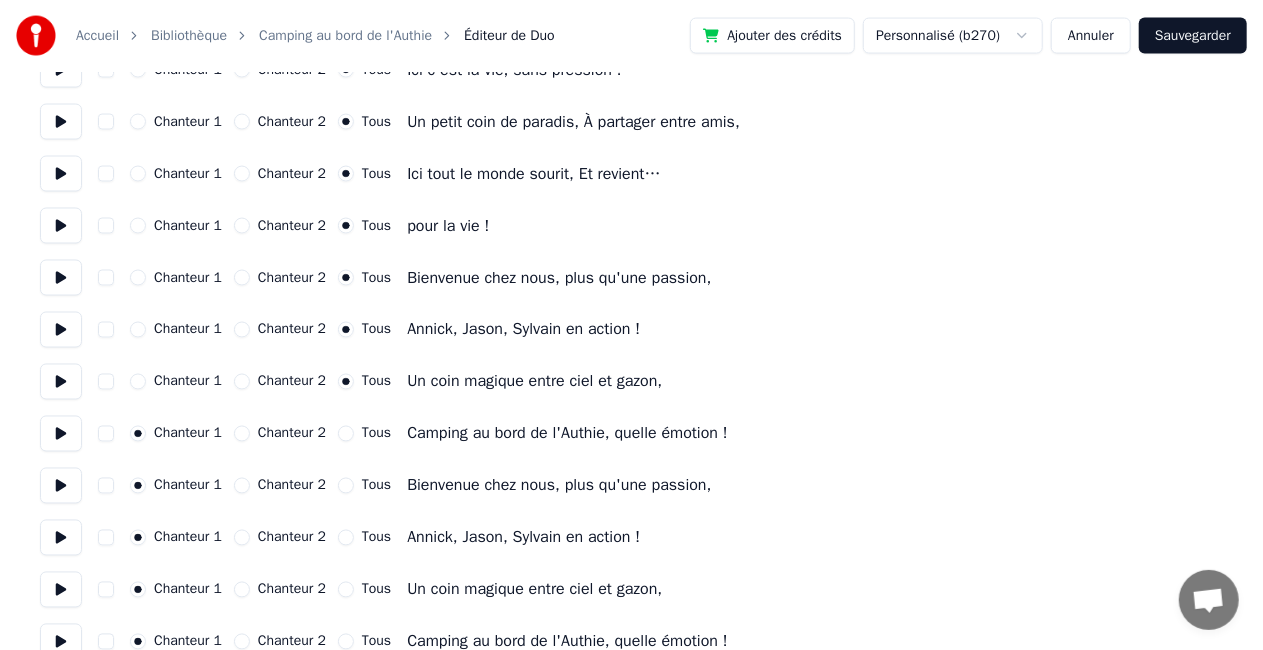 click on "Tous" at bounding box center [346, 434] 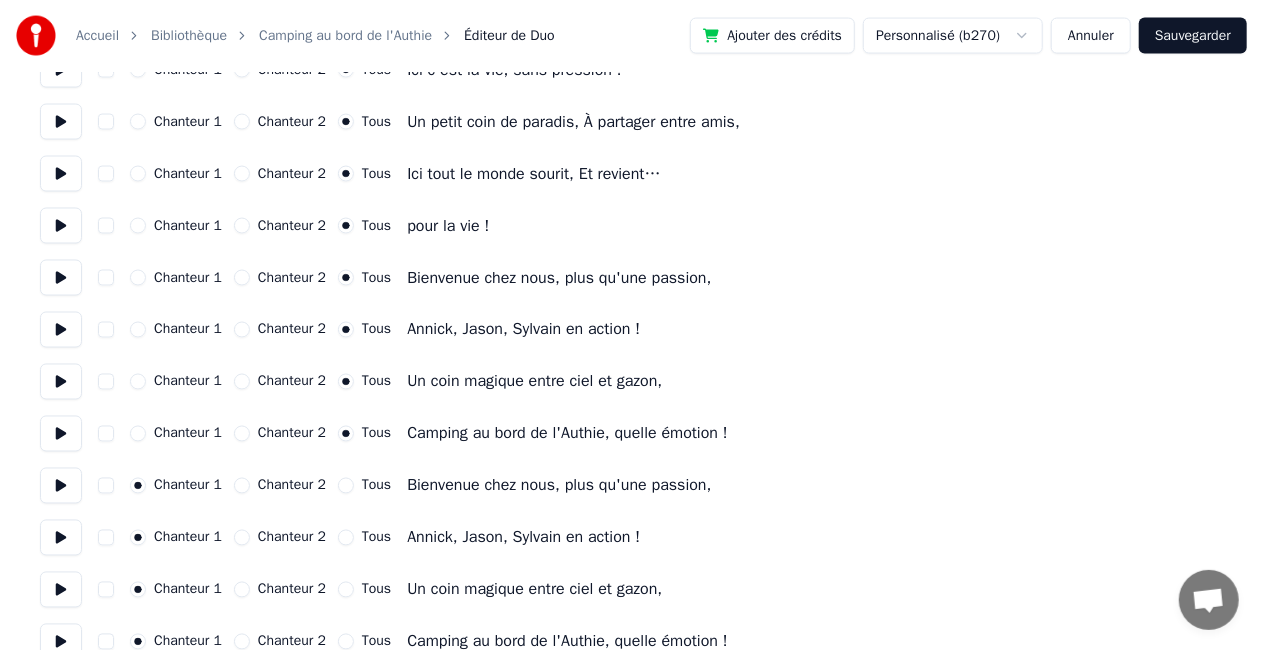 click on "Tous" at bounding box center [346, 486] 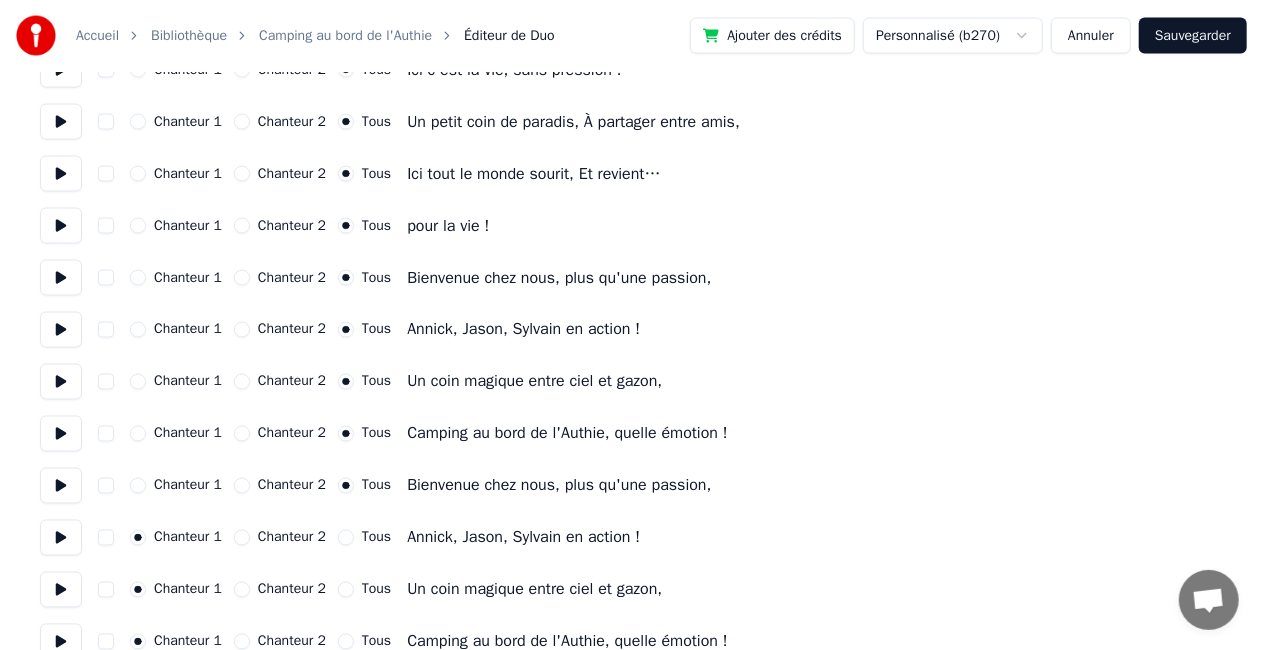 click on "Tous" at bounding box center (346, 538) 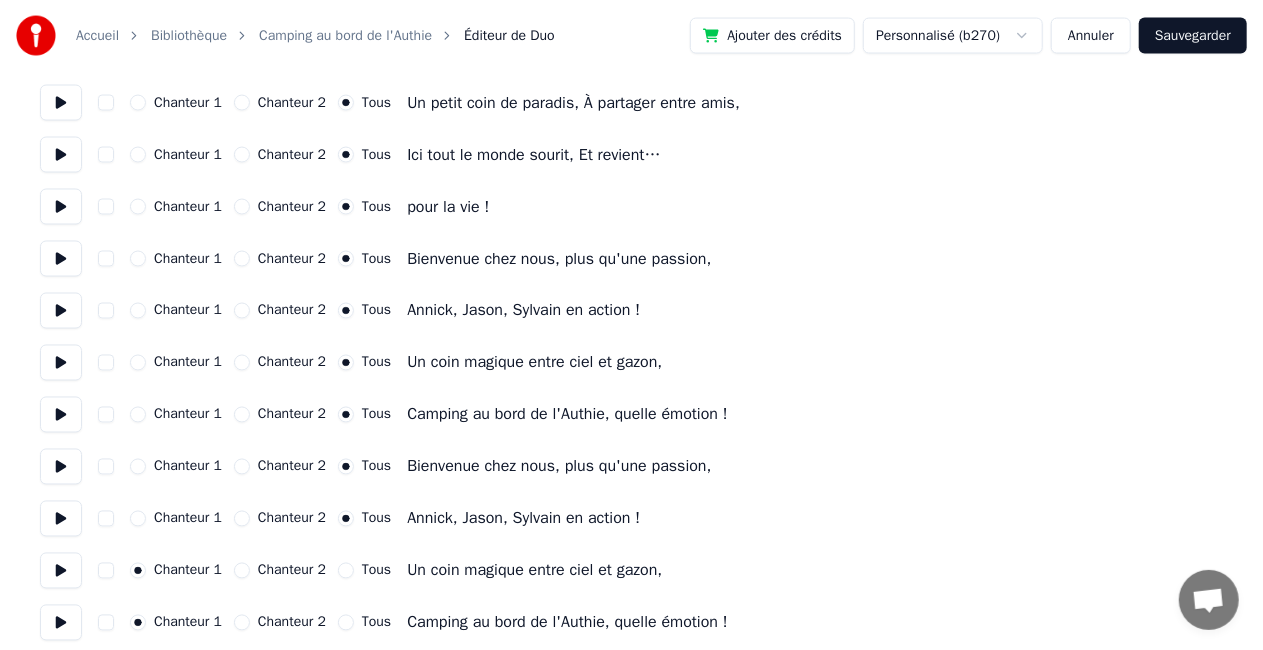 scroll, scrollTop: 1630, scrollLeft: 0, axis: vertical 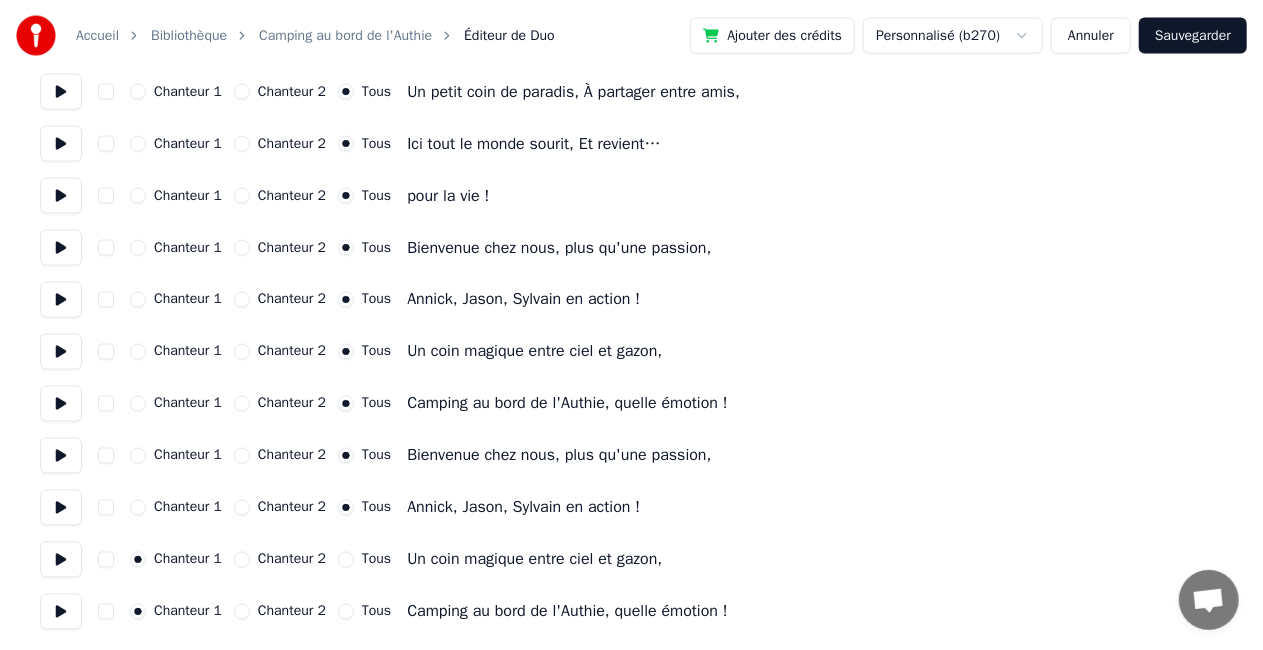 click on "Tous" at bounding box center (346, 560) 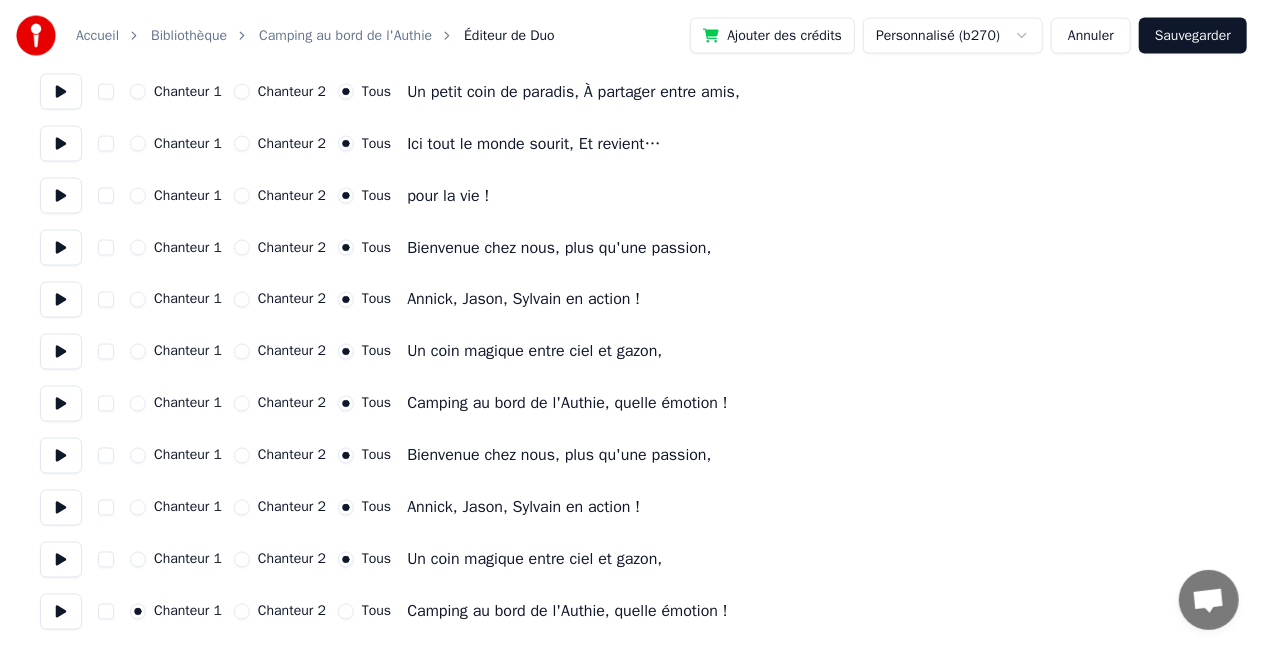 click on "Tous" at bounding box center (346, 612) 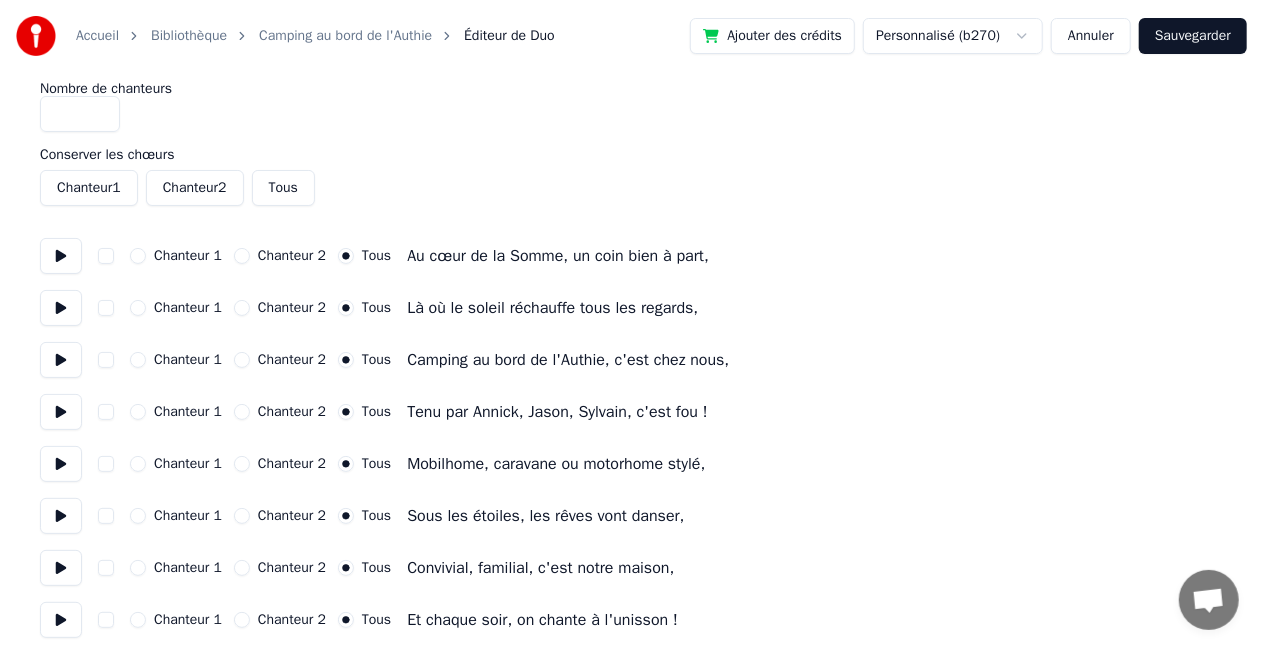 scroll, scrollTop: 0, scrollLeft: 0, axis: both 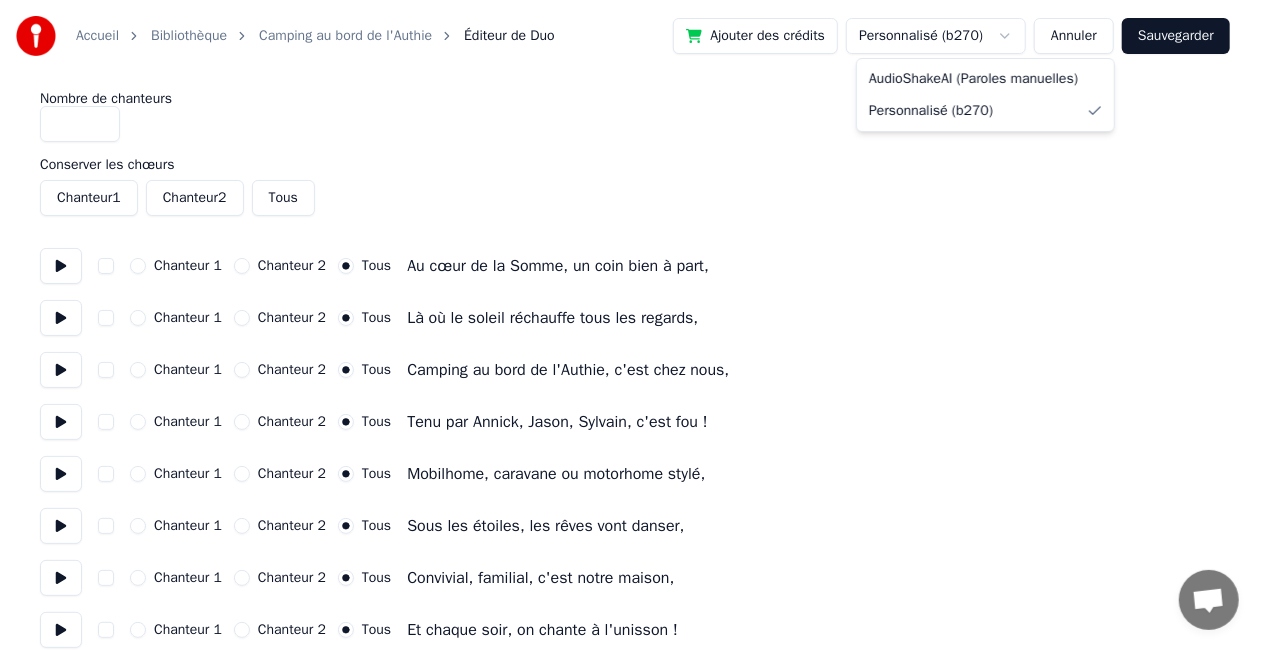 click on "Accueil Bibliothèque Camping au bord de l'Authie Éditeur de Duo Ajouter des crédits Personnalisé (b270) Annuler Sauvegarder Nombre de chanteurs * Conserver les chœurs Chanteur  1 Chanteur  2 Tous Chanteur 1 Chanteur 2 Tous Au cœur de la Somme, un coin bien à part, Chanteur 1 Chanteur 2 Tous Là où le soleil réchauffe tous les regards, Chanteur 1 Chanteur 2 Tous Camping au bord de l'Authie, c'est chez nous, Chanteur 1 Chanteur 2 Tous Tenu par [NAME], [NAME], [NAME], c'est fou ! Chanteur 1 Chanteur 2 Tous Mobilhome, caravane ou motorhome stylé, Chanteur 1 Chanteur 2 Tous Sous les étoiles, les rêves vont danser, Chanteur 1 Chanteur 2 Tous Convivial, familial, c'est notre maison, Chanteur 1 Chanteur 2 Tous Et chaque soir, on chante à l'unisson ! Chanteur 1 Chanteur 2 Tous Bienvenue chez nous, sous les lampions, Chanteur 1 Chanteur 2 Tous Cocktail à la main, oublie l'horizon ! Chanteur 1 Chanteur 2 Tous Chanteur 1 Chanteur 2 Tous Chanteur 1 Chanteur 2 Tous Poses ta tente ou loue ton mobilhome, Tous" at bounding box center (631, 1140) 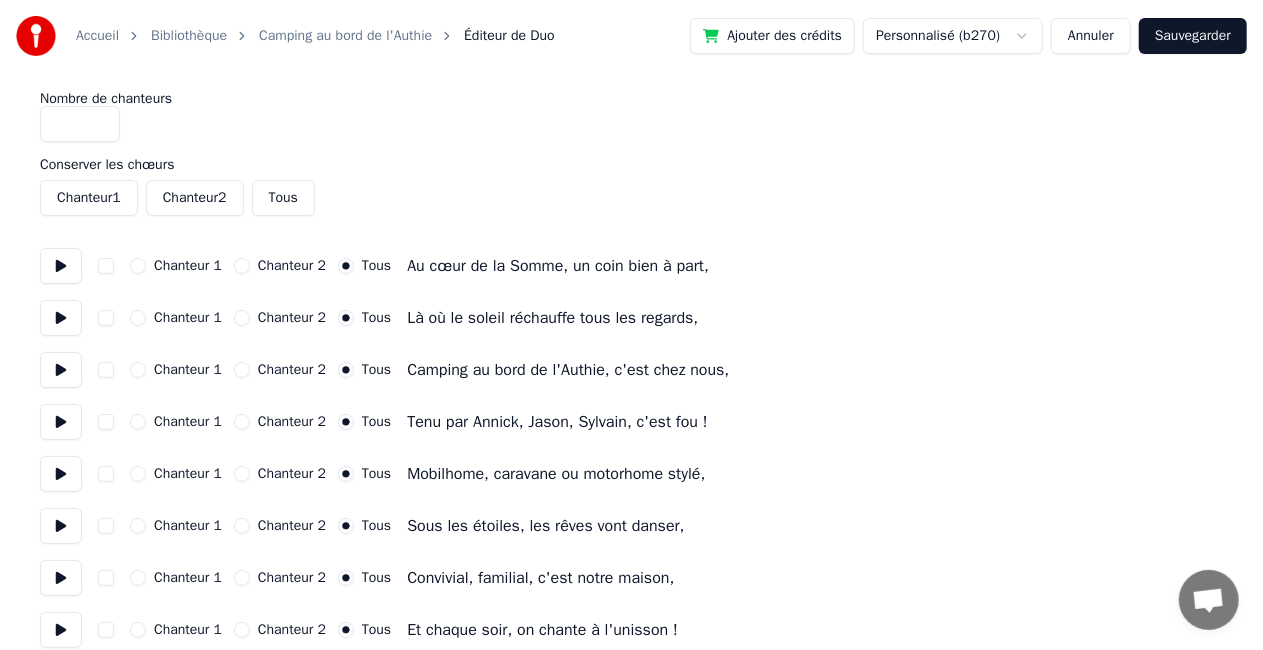click on "Accueil Bibliothèque Camping au bord de l'Authie Éditeur de Duo Ajouter des crédits Personnalisé (b270) Annuler Sauvegarder Nombre de chanteurs * Conserver les chœurs Chanteur  1 Chanteur  2 Tous Chanteur 1 Chanteur 2 Tous Au cœur de la Somme, un coin bien à part, Chanteur 1 Chanteur 2 Tous Là où le soleil réchauffe tous les regards, Chanteur 1 Chanteur 2 Tous Camping au bord de l'Authie, c'est chez nous, Chanteur 1 Chanteur 2 Tous Tenu par [NAME], [NAME], [NAME], c'est fou ! Chanteur 1 Chanteur 2 Tous Mobilhome, caravane ou motorhome stylé, Chanteur 1 Chanteur 2 Tous Sous les étoiles, les rêves vont danser, Chanteur 1 Chanteur 2 Tous Convivial, familial, c'est notre maison, Chanteur 1 Chanteur 2 Tous Et chaque soir, on chante à l'unisson ! Chanteur 1 Chanteur 2 Tous Bienvenue chez nous, sous les lampions, Chanteur 1 Chanteur 2 Tous Cocktail à la main, oublie l'horizon ! Chanteur 1 Chanteur 2 Tous Chanteur 1 Chanteur 2 Tous Chanteur 1 Chanteur 2 Tous Poses ta tente ou loue ton mobilhome, Tous" at bounding box center [631, 1140] 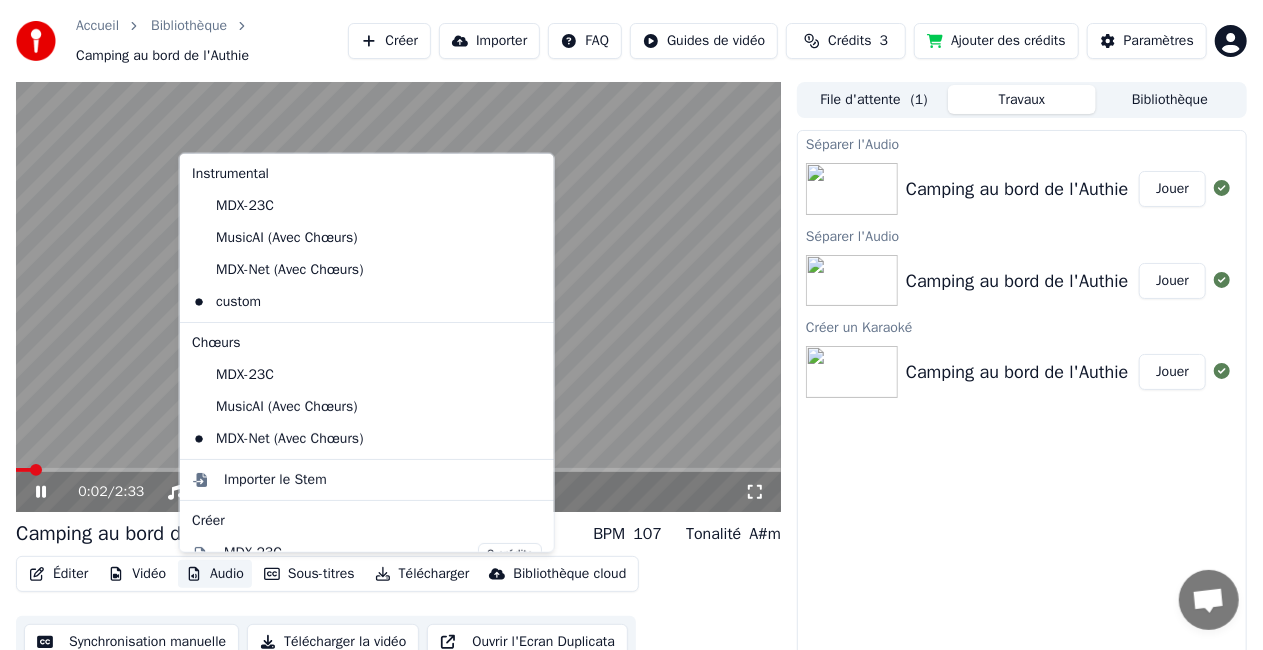 click on "Audio" at bounding box center (215, 574) 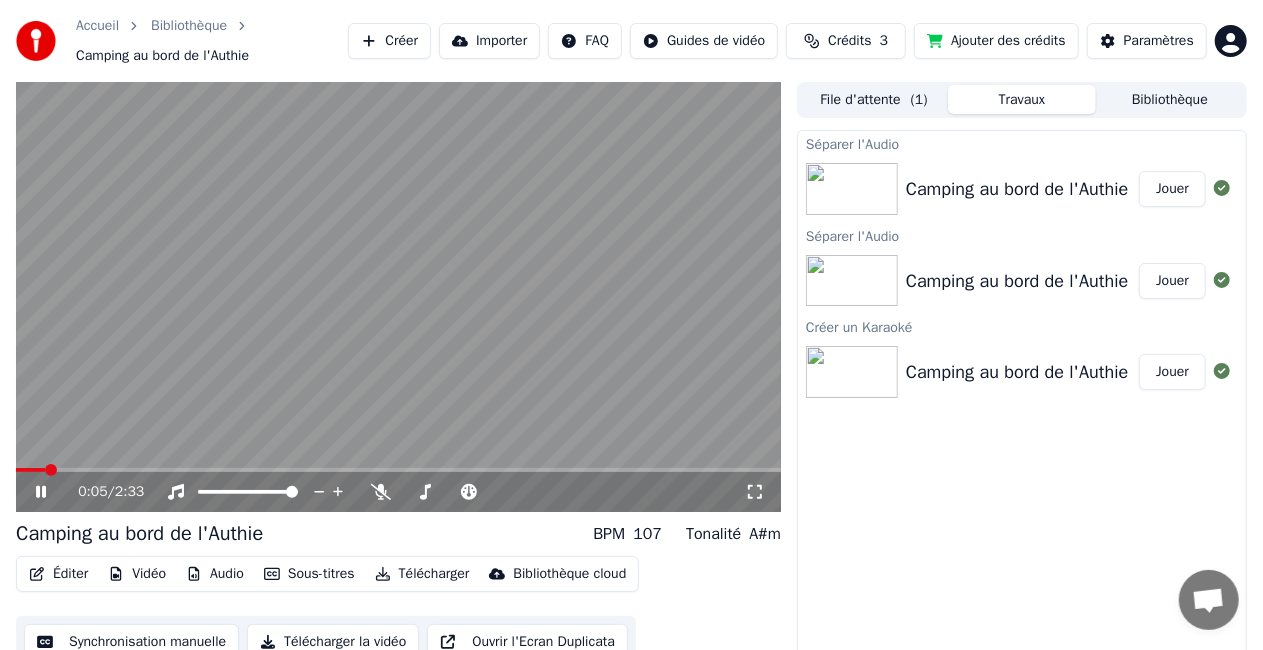 click on "Séparer l'Audio Camping au bord de l'Authie Jouer Séparer l'Audio Camping au bord de l'Authie Jouer Créer un Karaoké Camping au bord de l'Authie Jouer" at bounding box center [1022, 406] 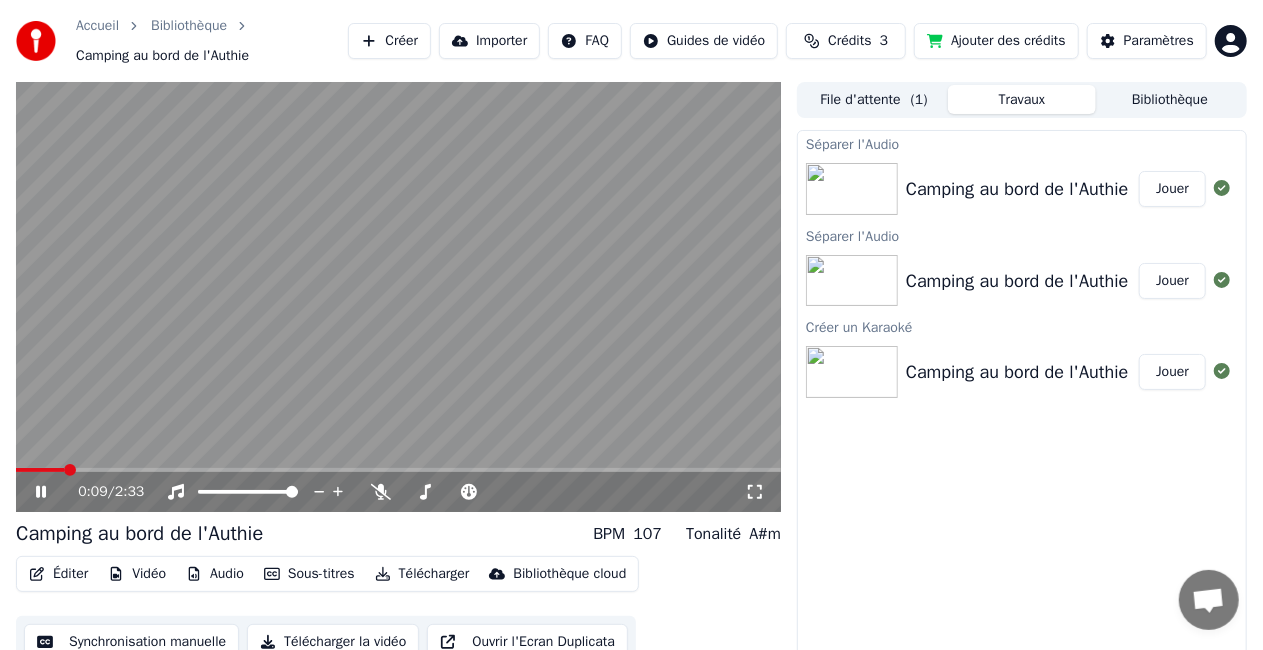 click on "Audio" at bounding box center (215, 574) 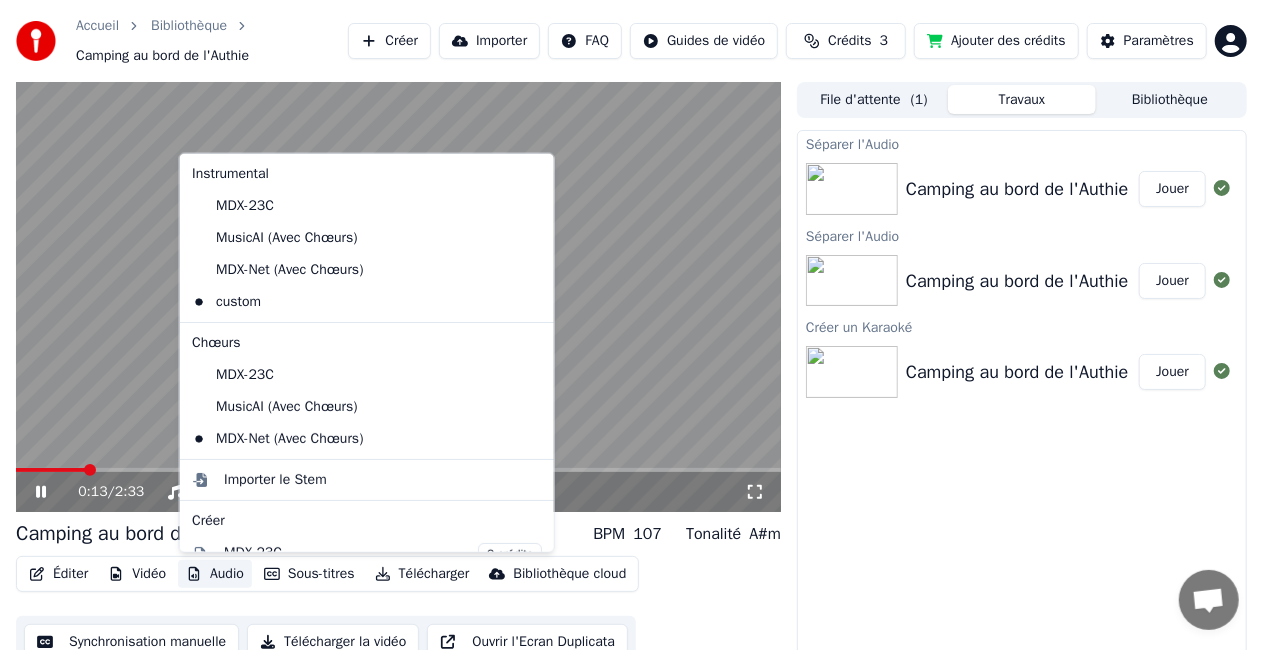 click on "Séparer l'Audio Camping au bord de l'Authie Jouer Séparer l'Audio Camping au bord de l'Authie Jouer Créer un Karaoké Camping au bord de l'Authie Jouer" at bounding box center (1022, 406) 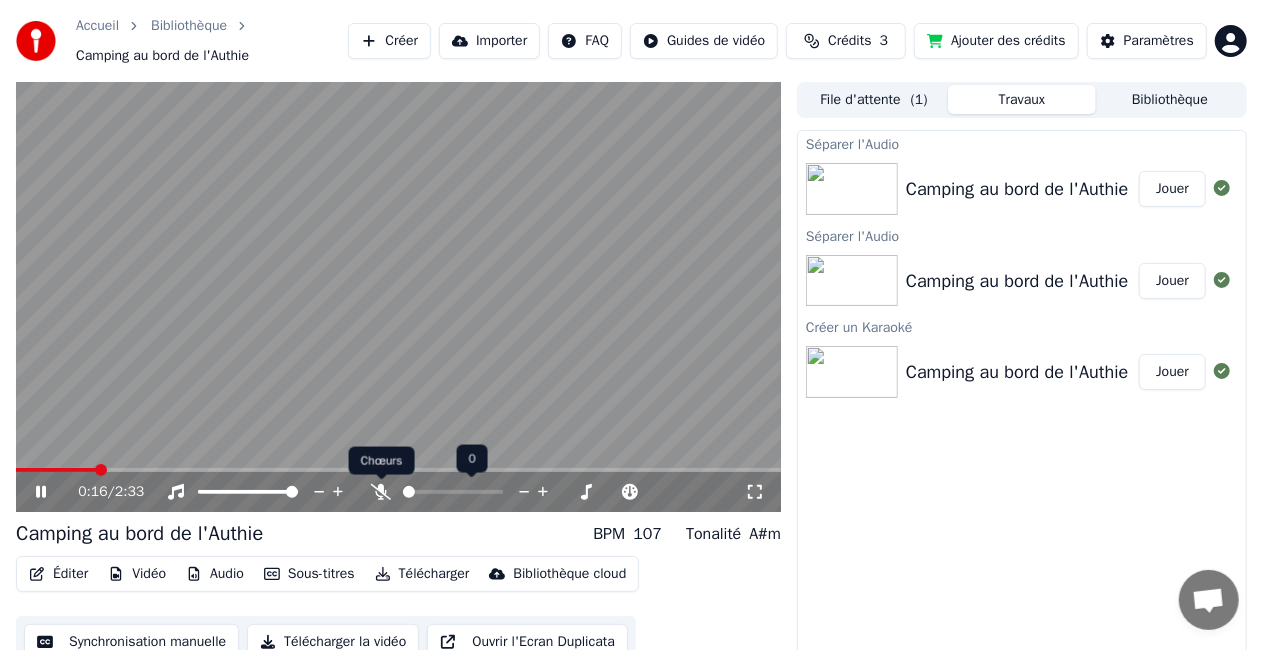 click 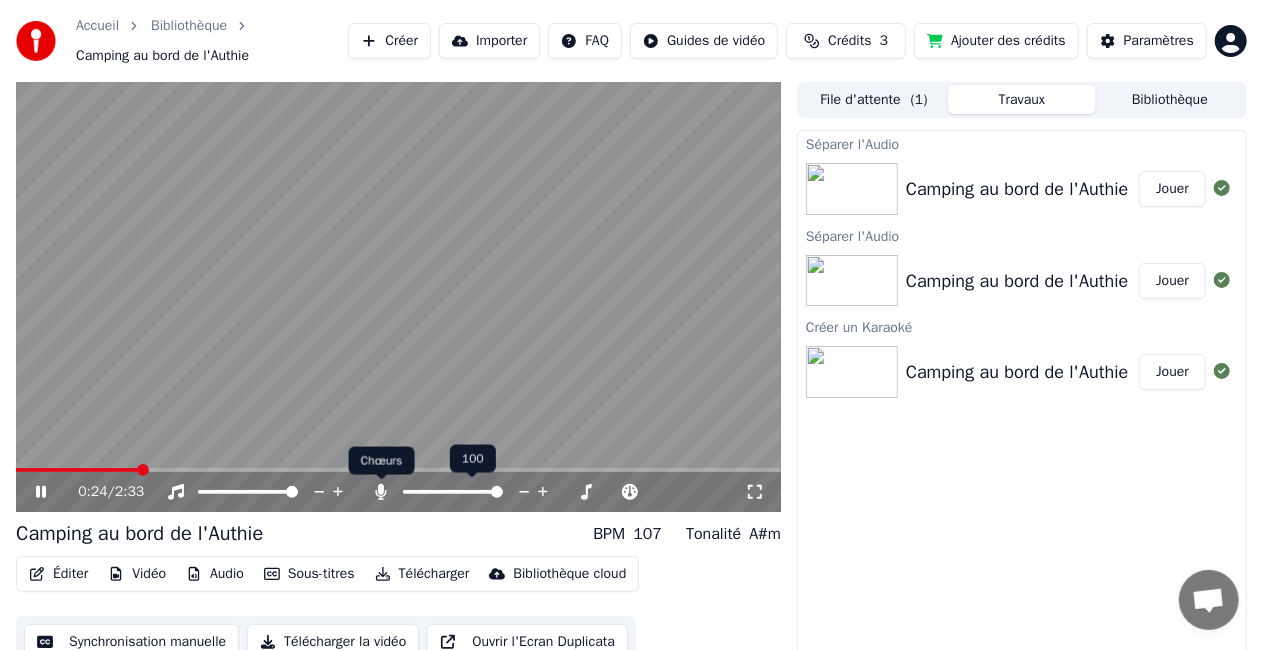 click 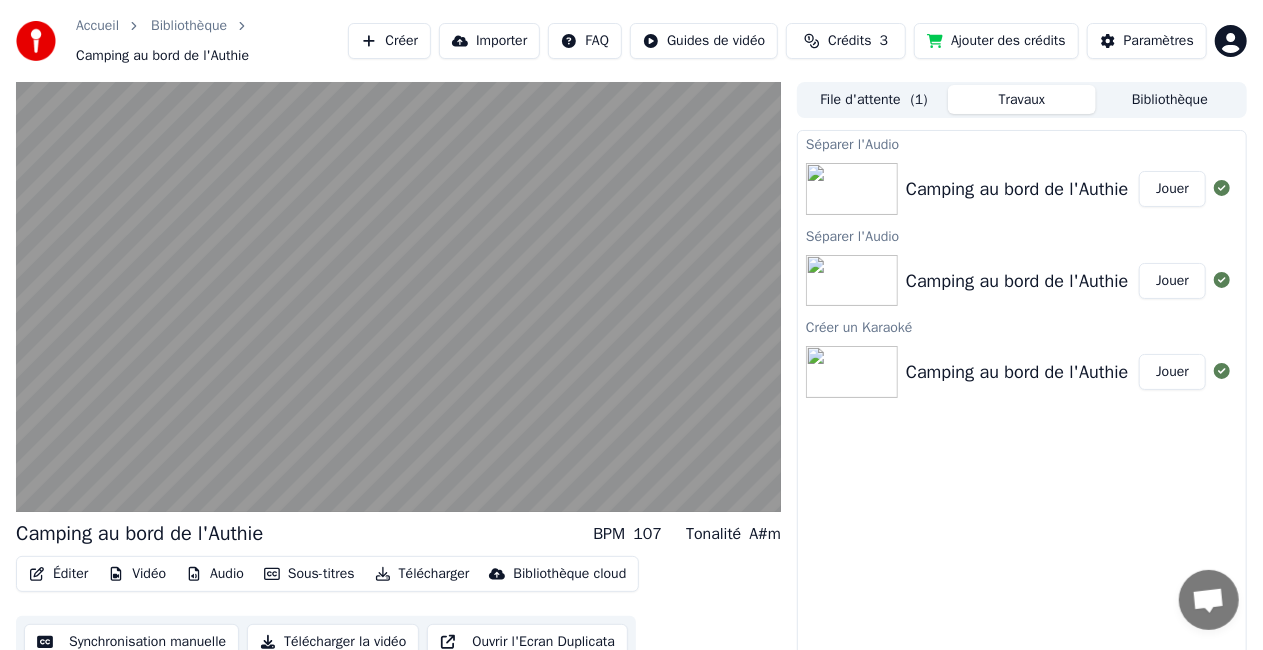 click on "Éditer" at bounding box center [58, 574] 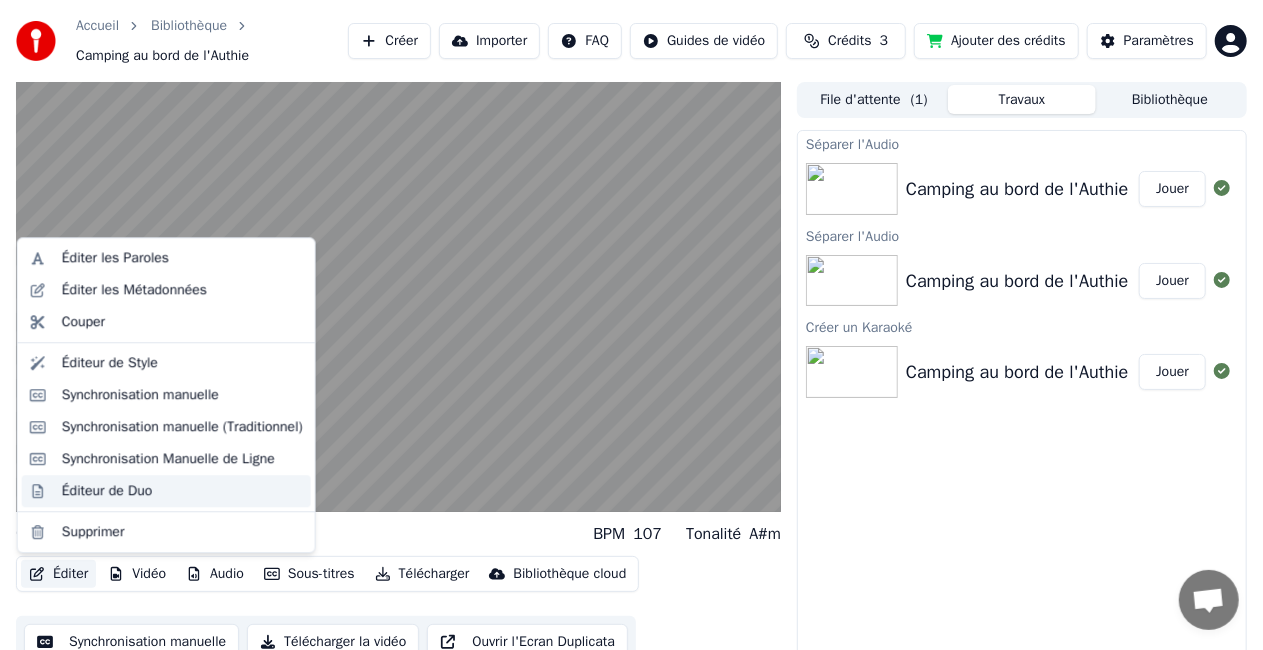 click on "Éditeur de Duo" at bounding box center (107, 491) 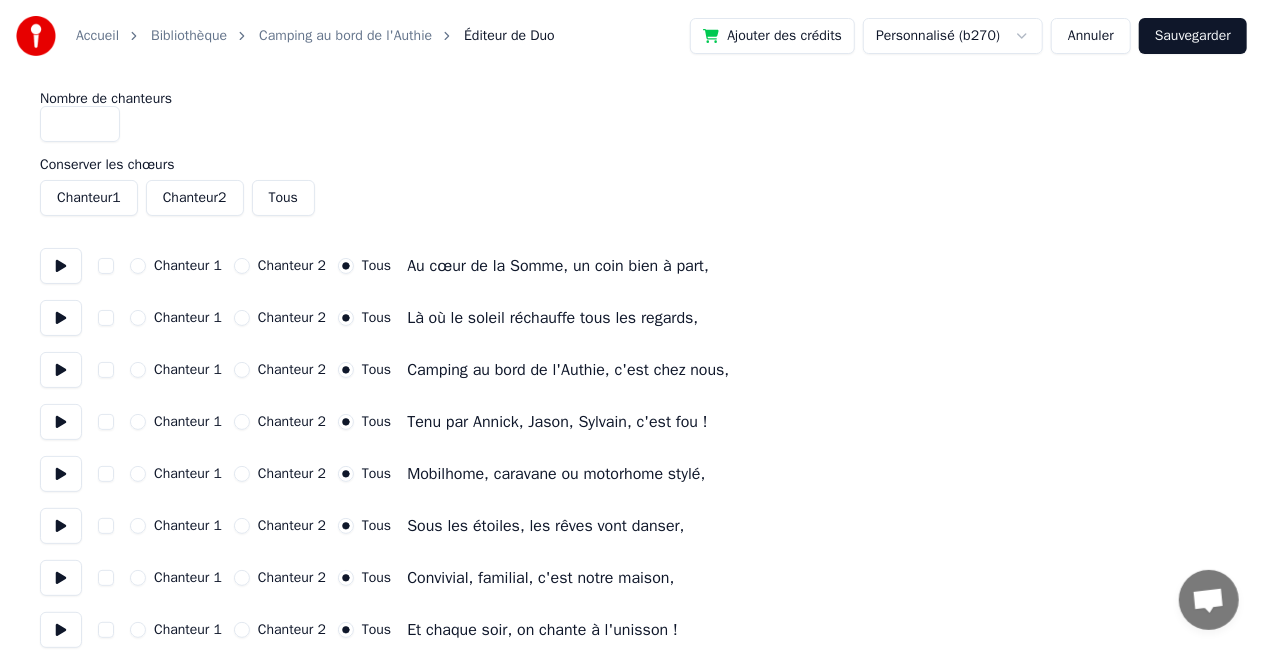 click on "Chanteur 2" at bounding box center (242, 266) 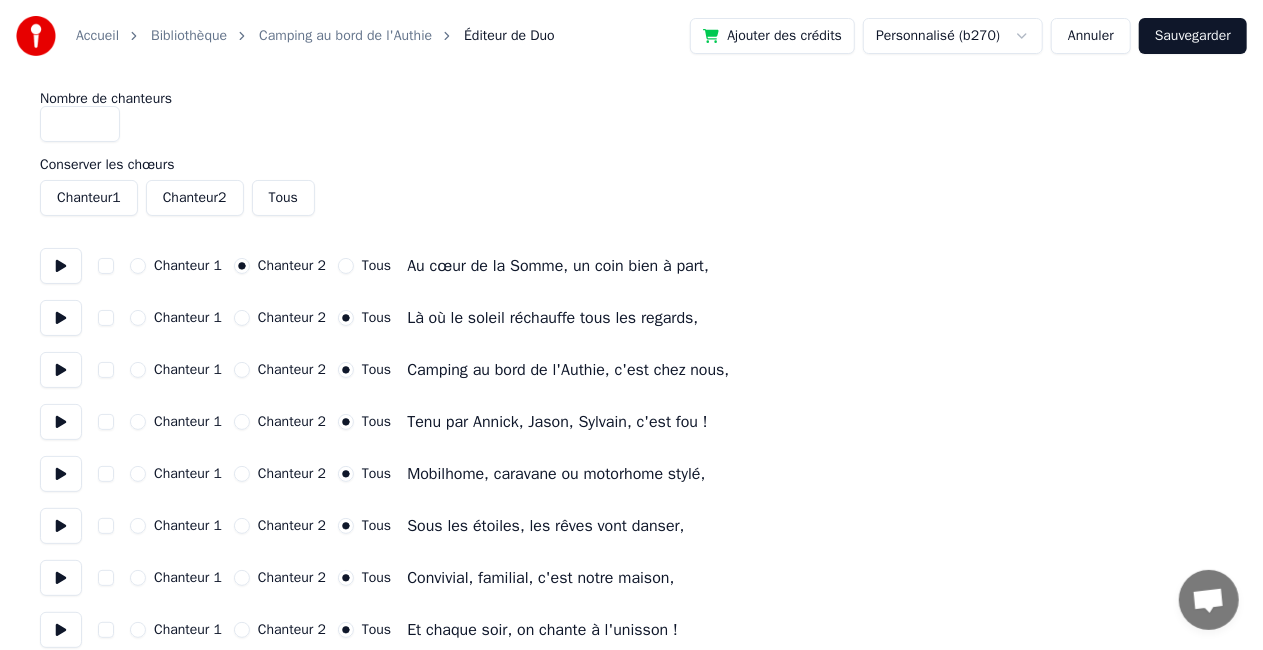 click on "Chanteur 2" at bounding box center (242, 318) 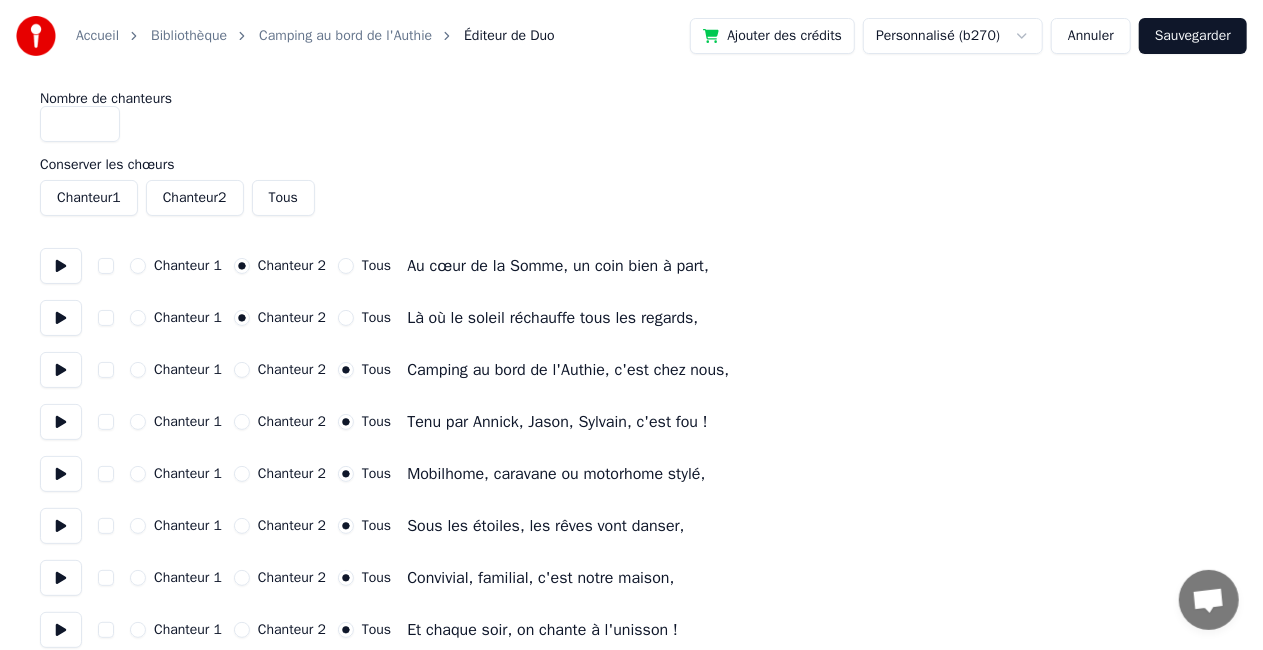 click on "Chanteur  2" at bounding box center (195, 198) 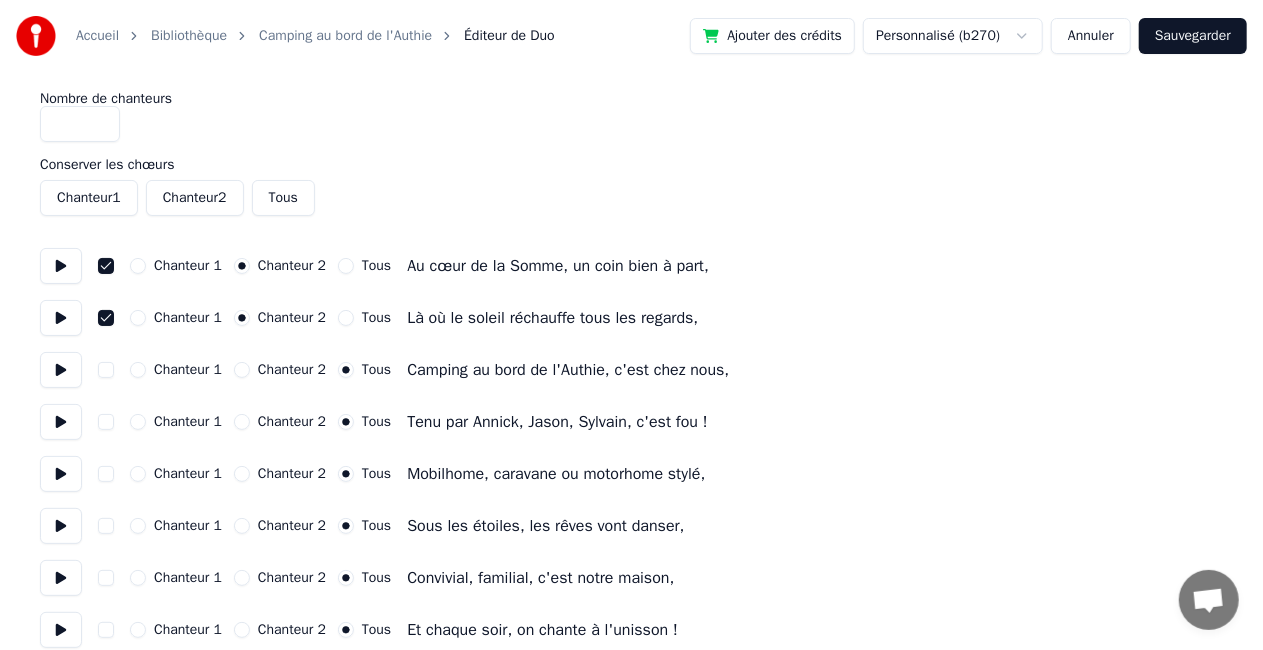 click on "Chanteur  2" at bounding box center [195, 198] 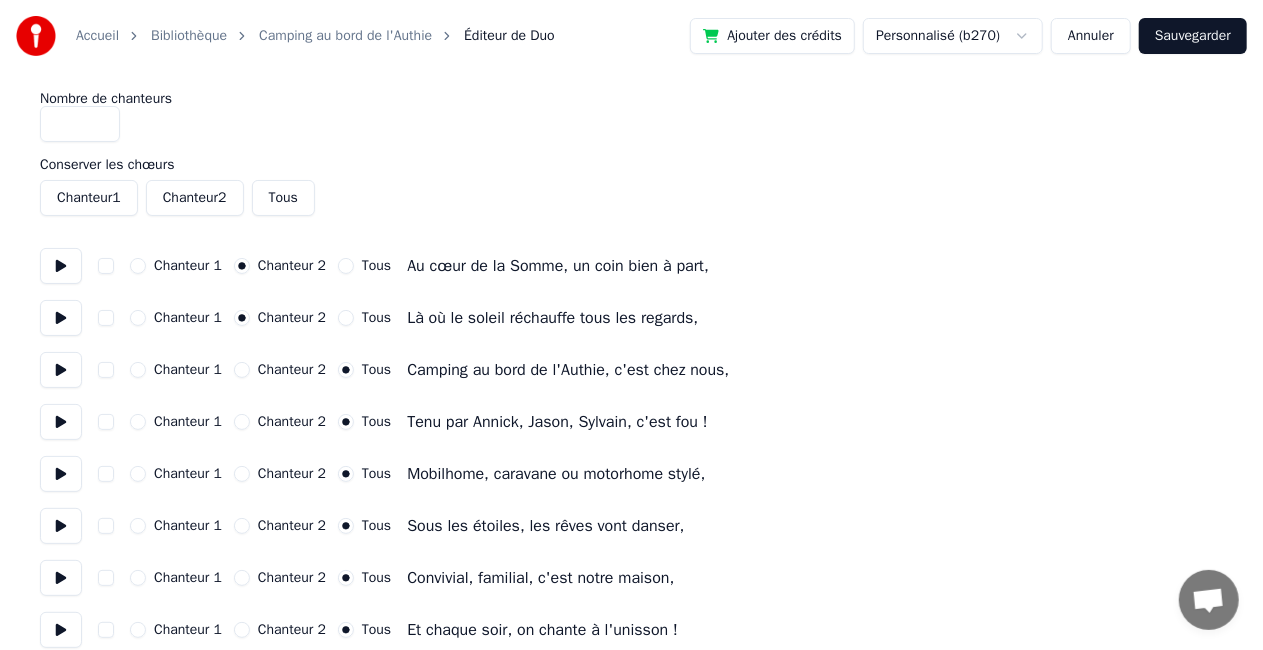 click on "Chanteur  2" at bounding box center [195, 198] 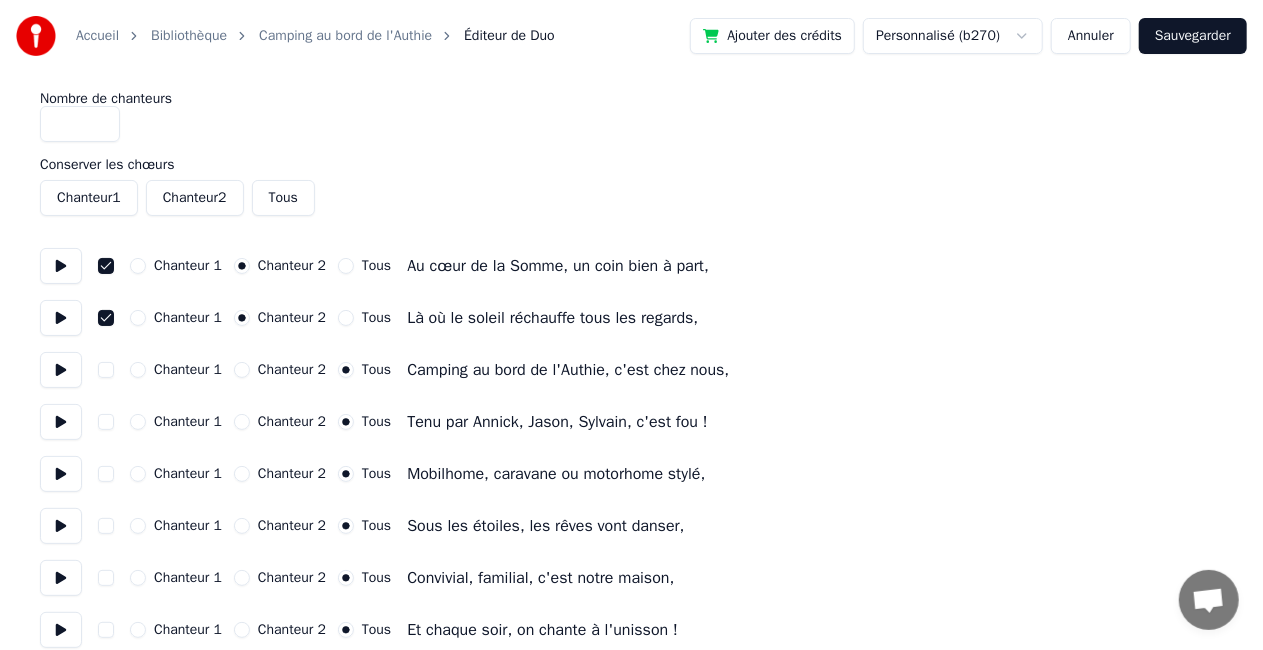 click on "Chanteur 2" at bounding box center (242, 370) 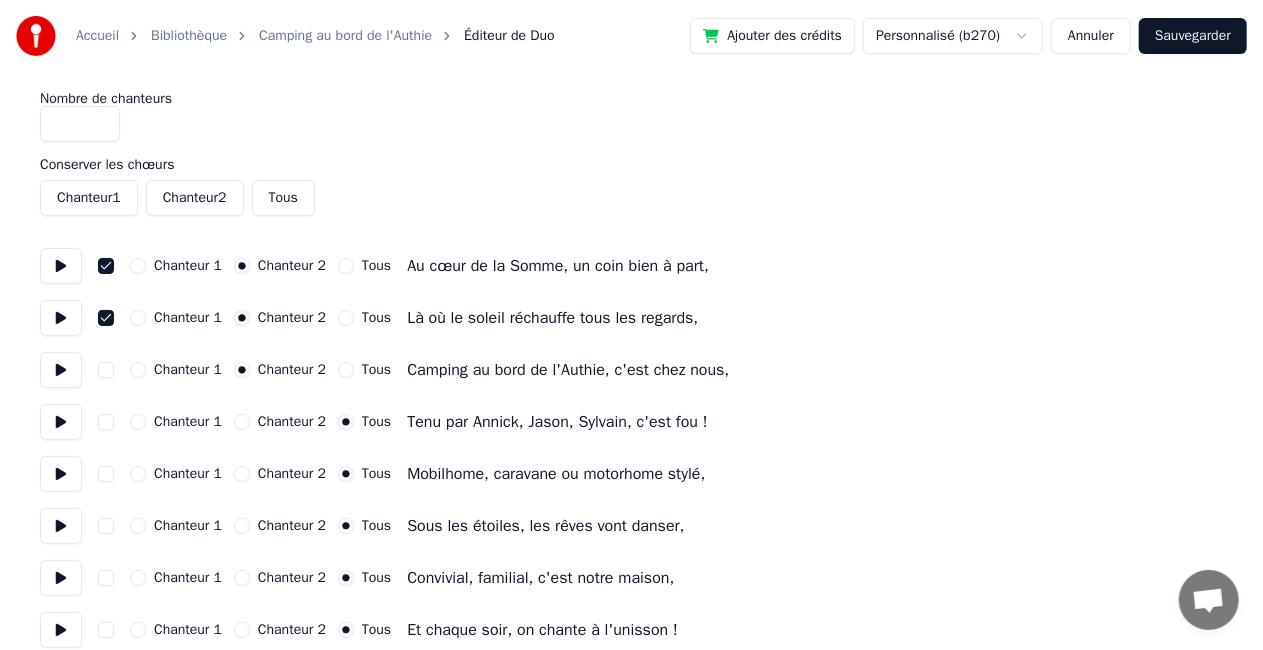 click on "Chanteur 2" at bounding box center [242, 422] 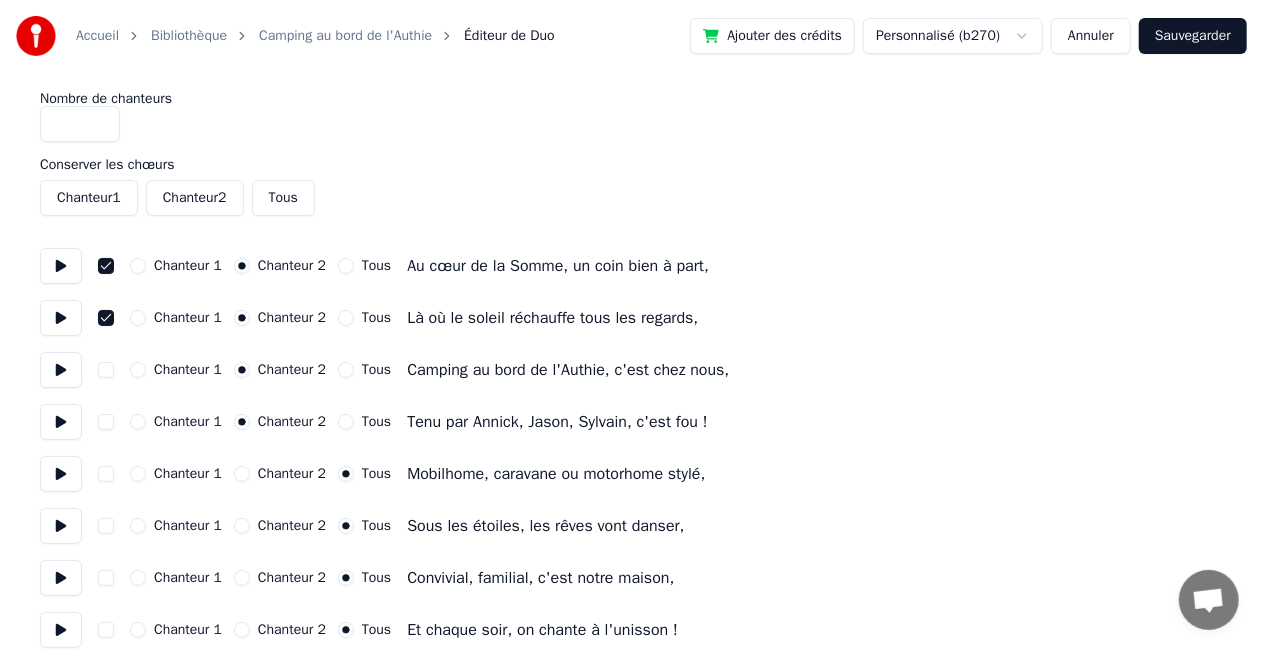 click on "Chanteur 2" at bounding box center (242, 474) 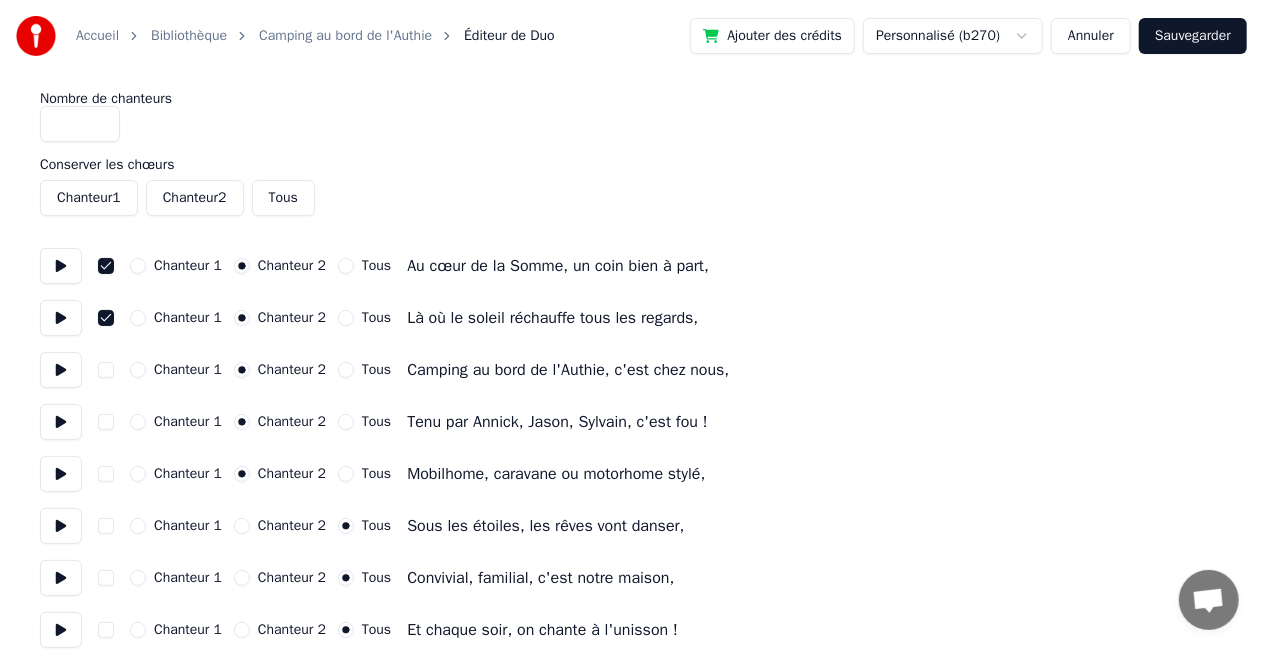 click on "Chanteur 2" at bounding box center (280, 526) 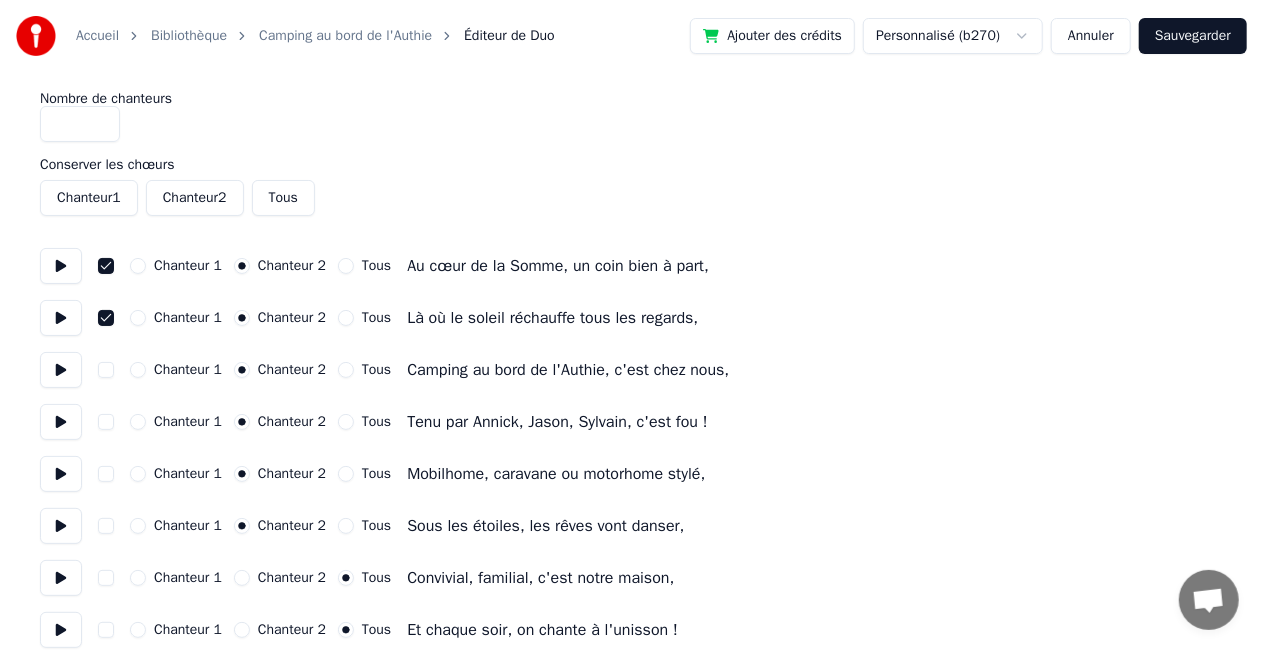 click on "Chanteur 2" at bounding box center (242, 578) 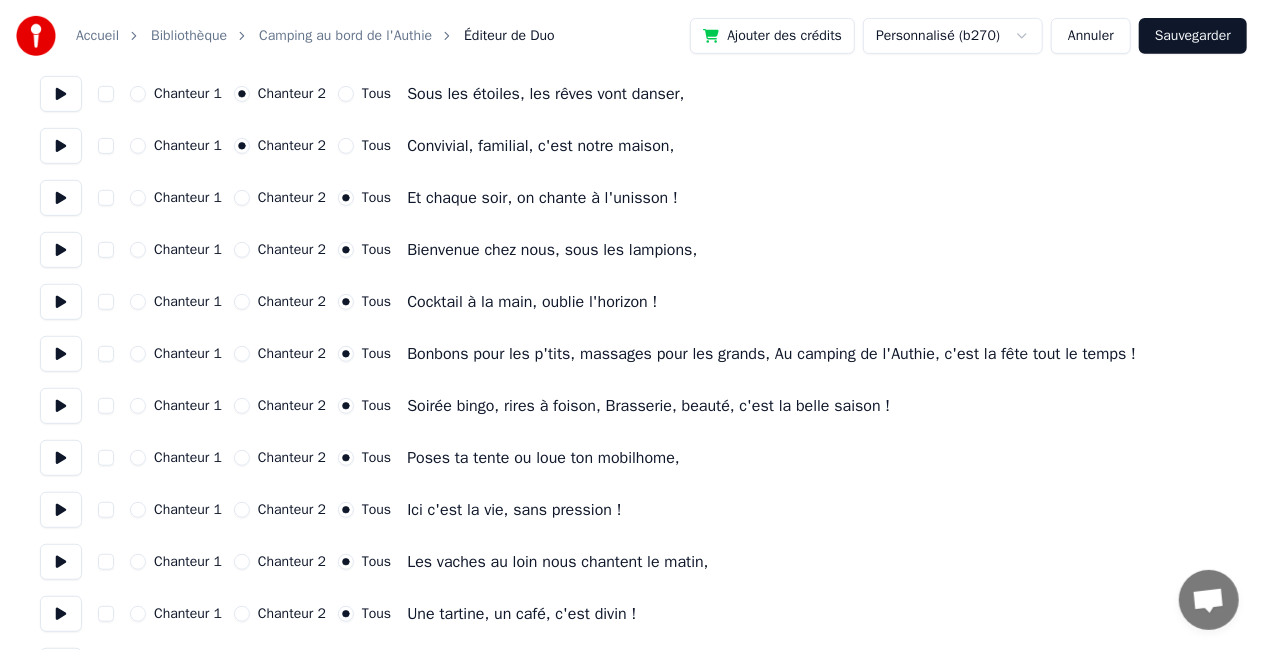 scroll, scrollTop: 400, scrollLeft: 0, axis: vertical 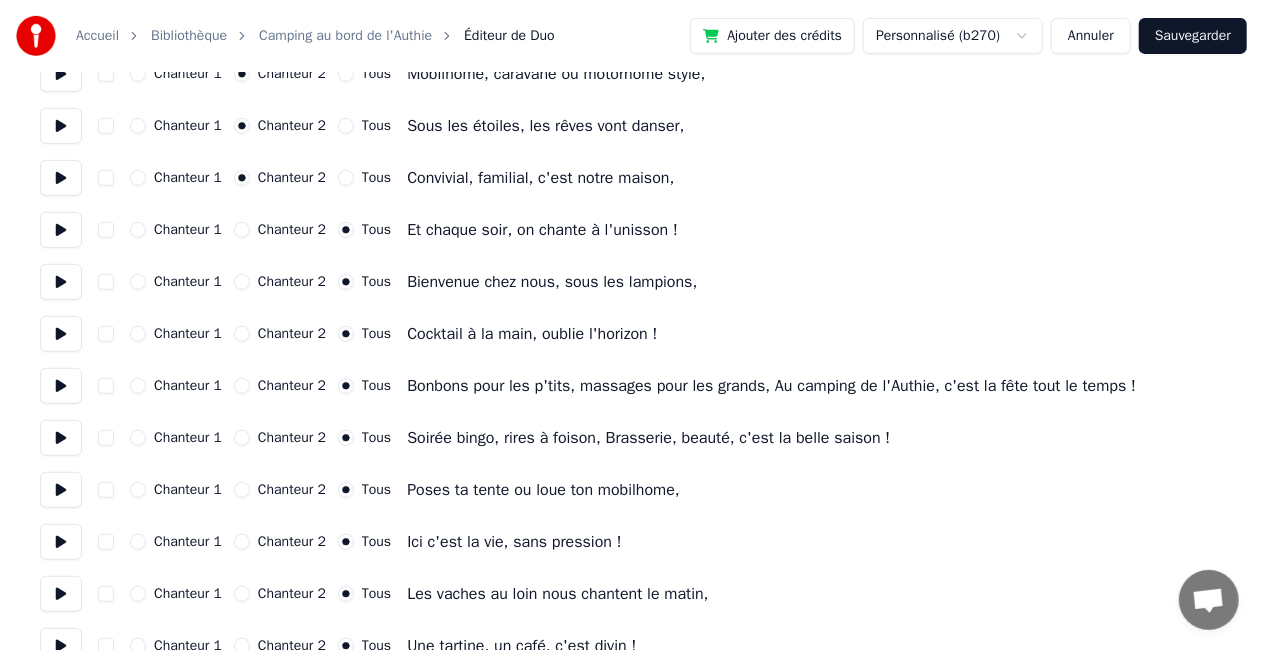 click on "Chanteur 2" at bounding box center (242, 230) 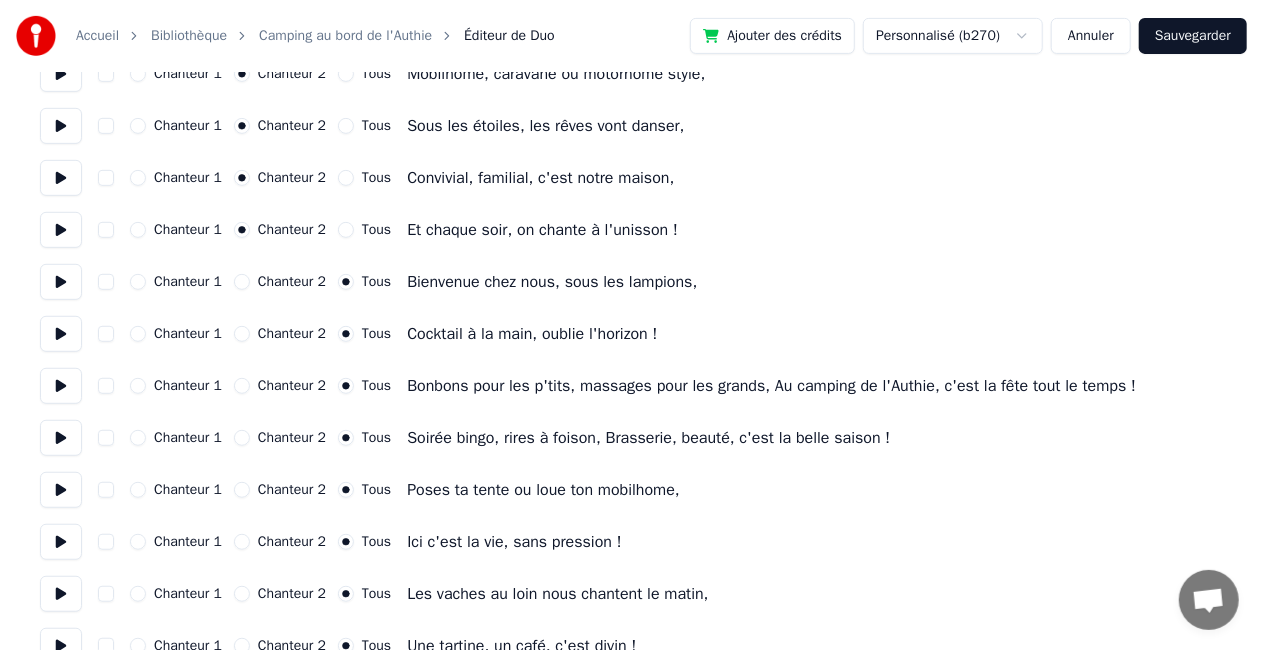 click on "Chanteur 2" at bounding box center [242, 282] 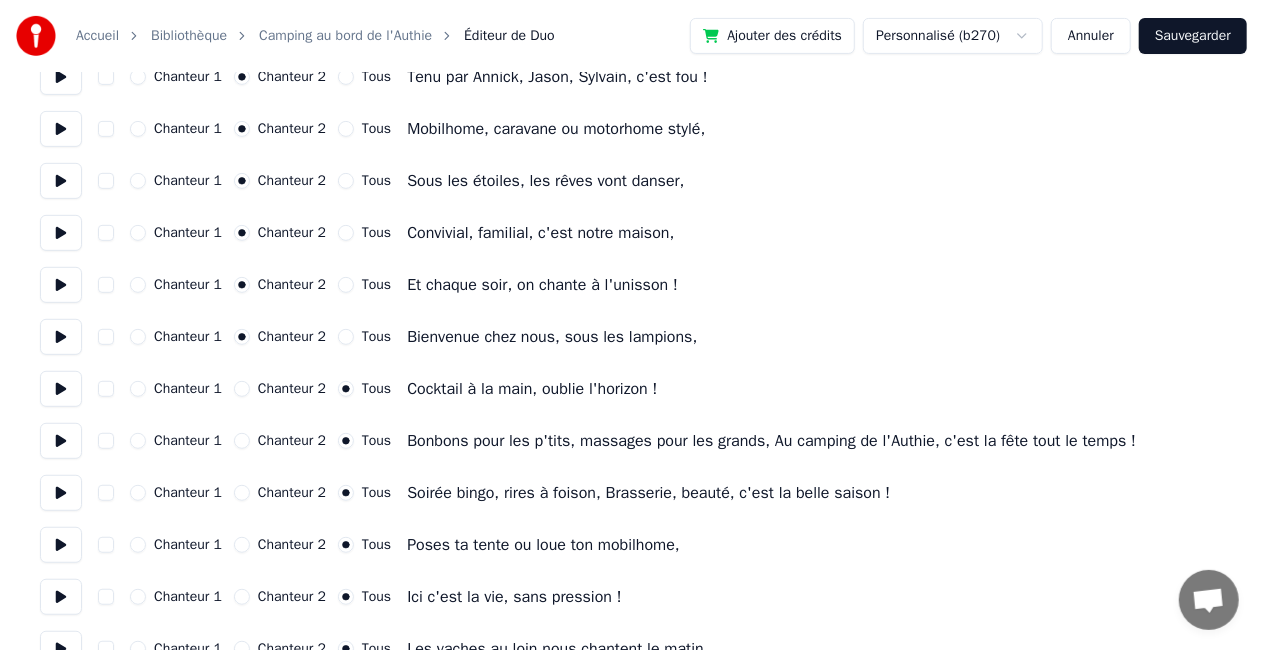 scroll, scrollTop: 300, scrollLeft: 0, axis: vertical 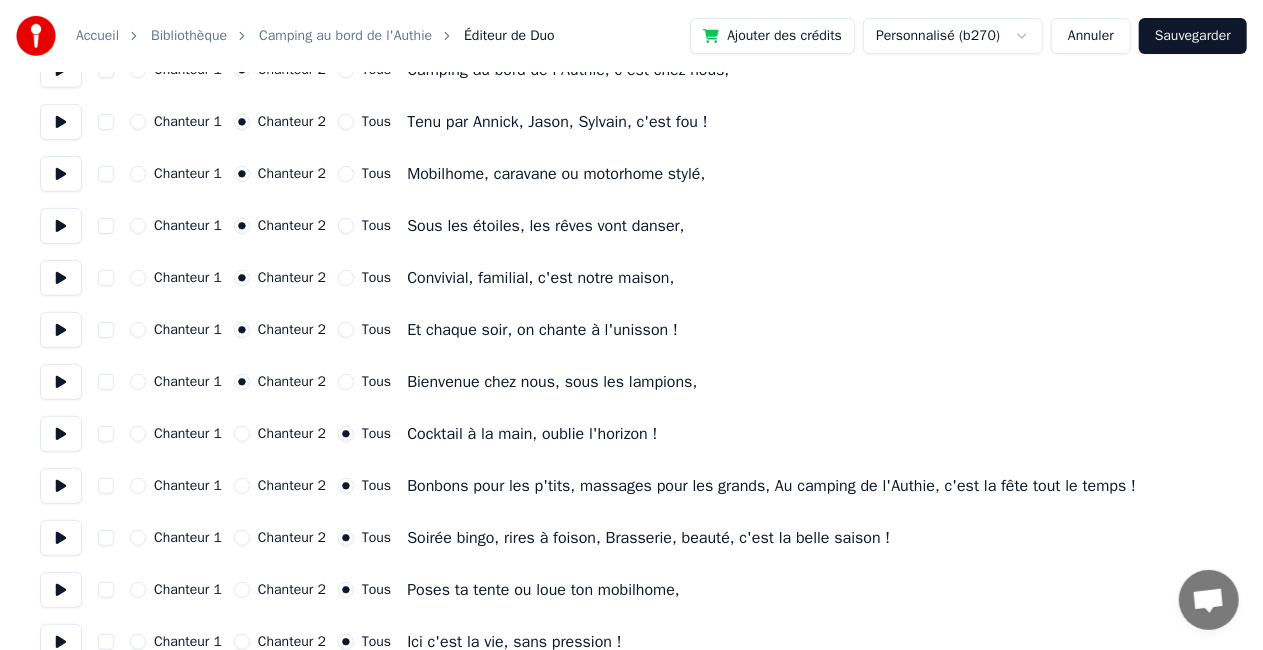 click on "Chanteur 2" at bounding box center [242, 434] 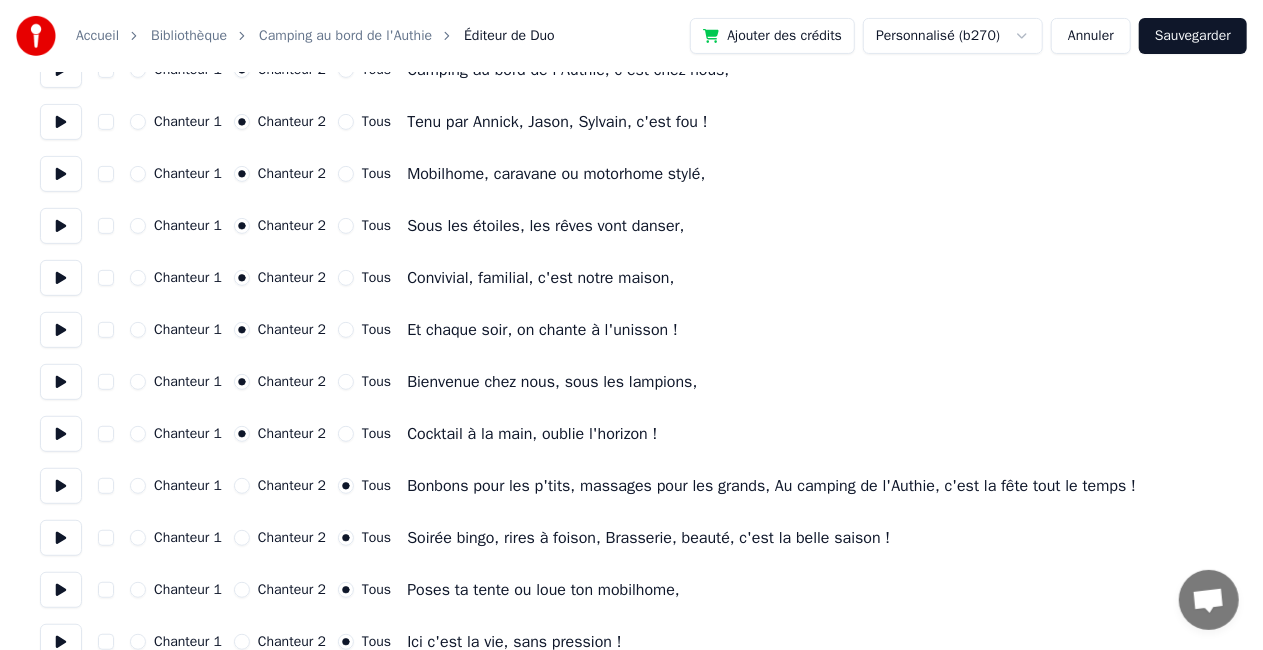click on "Chanteur 2" at bounding box center (242, 486) 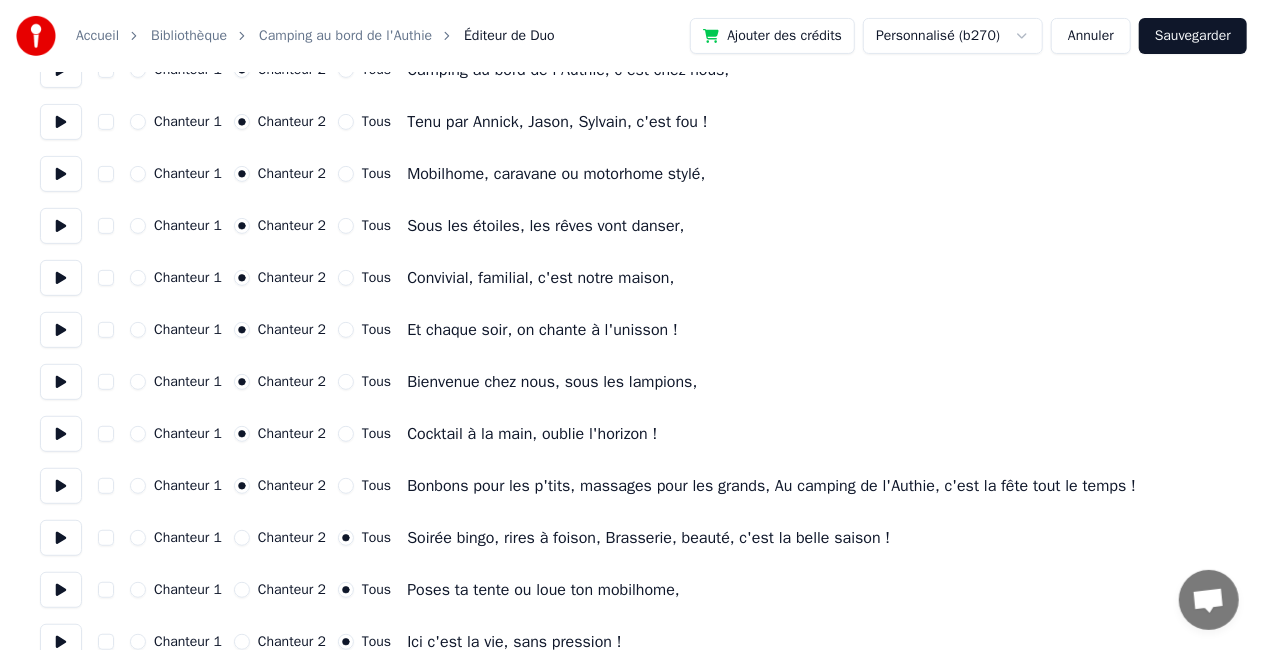 click on "Chanteur 2" at bounding box center (242, 538) 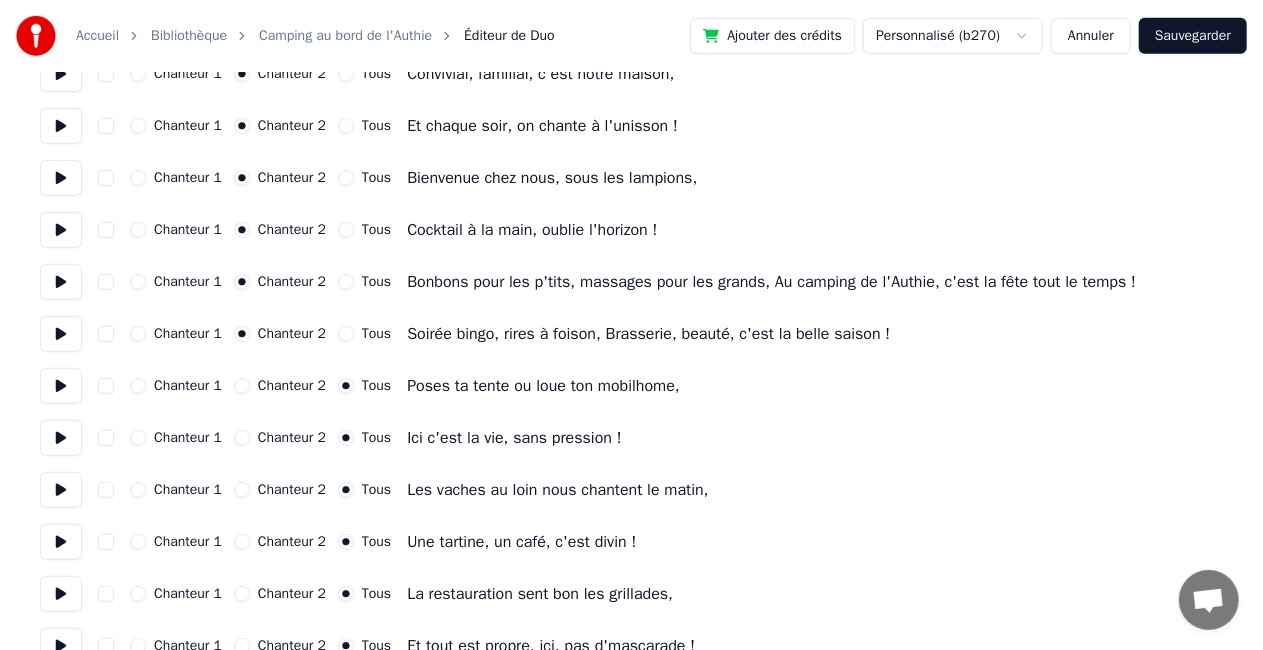 scroll, scrollTop: 600, scrollLeft: 0, axis: vertical 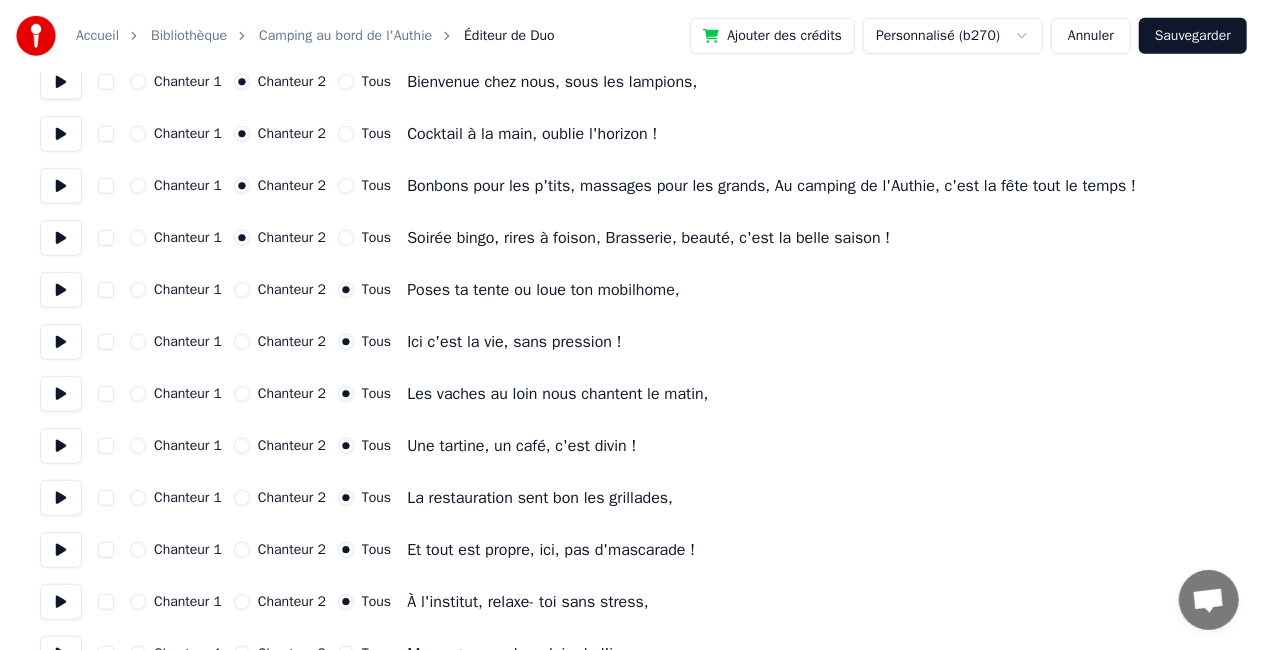 click on "Chanteur 2" at bounding box center [242, 290] 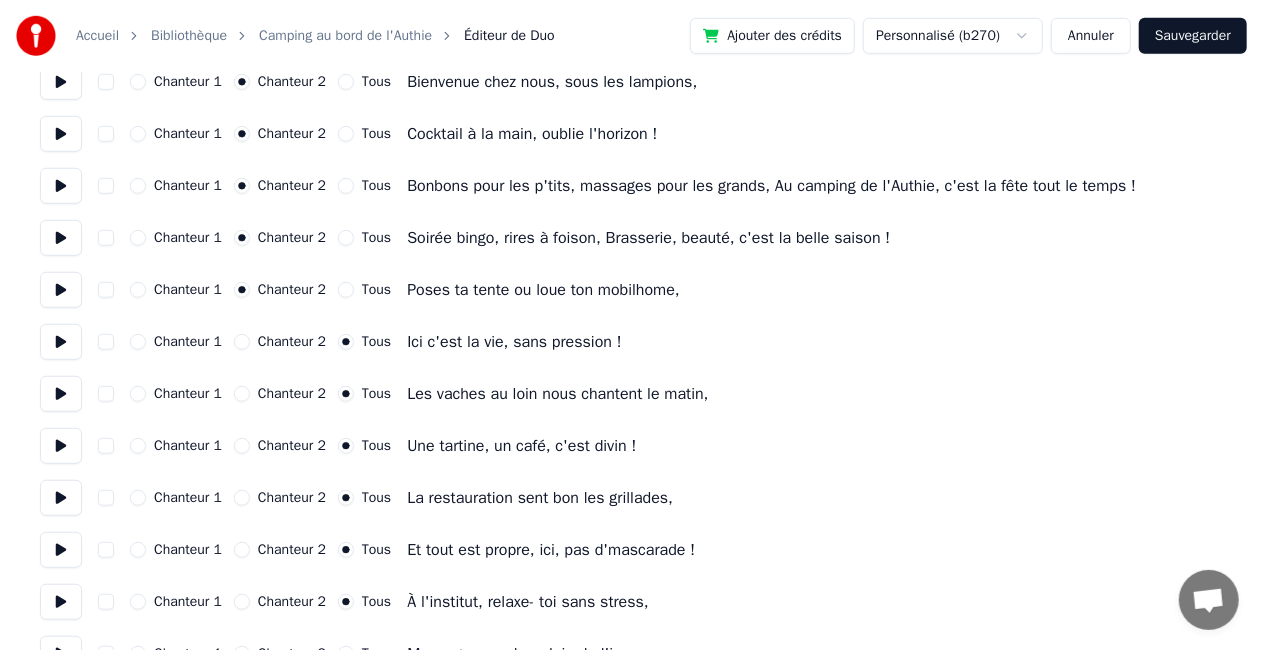 click on "Chanteur 2" at bounding box center (242, 342) 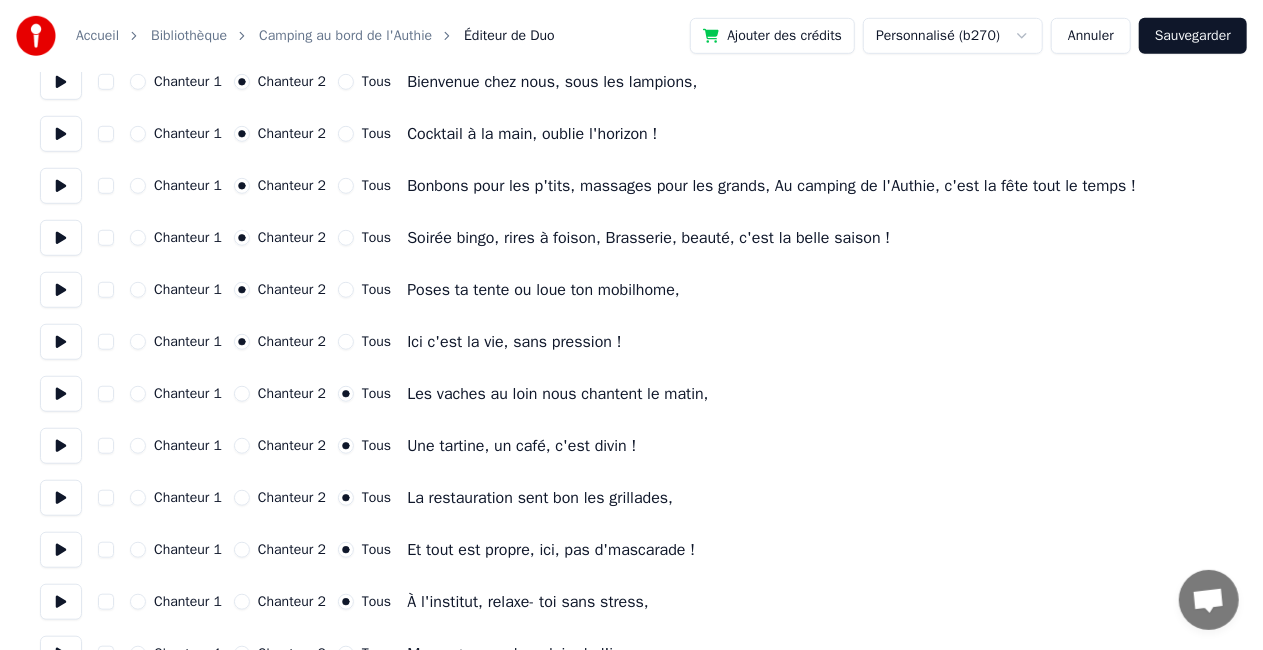 click on "Chanteur 2" at bounding box center [242, 394] 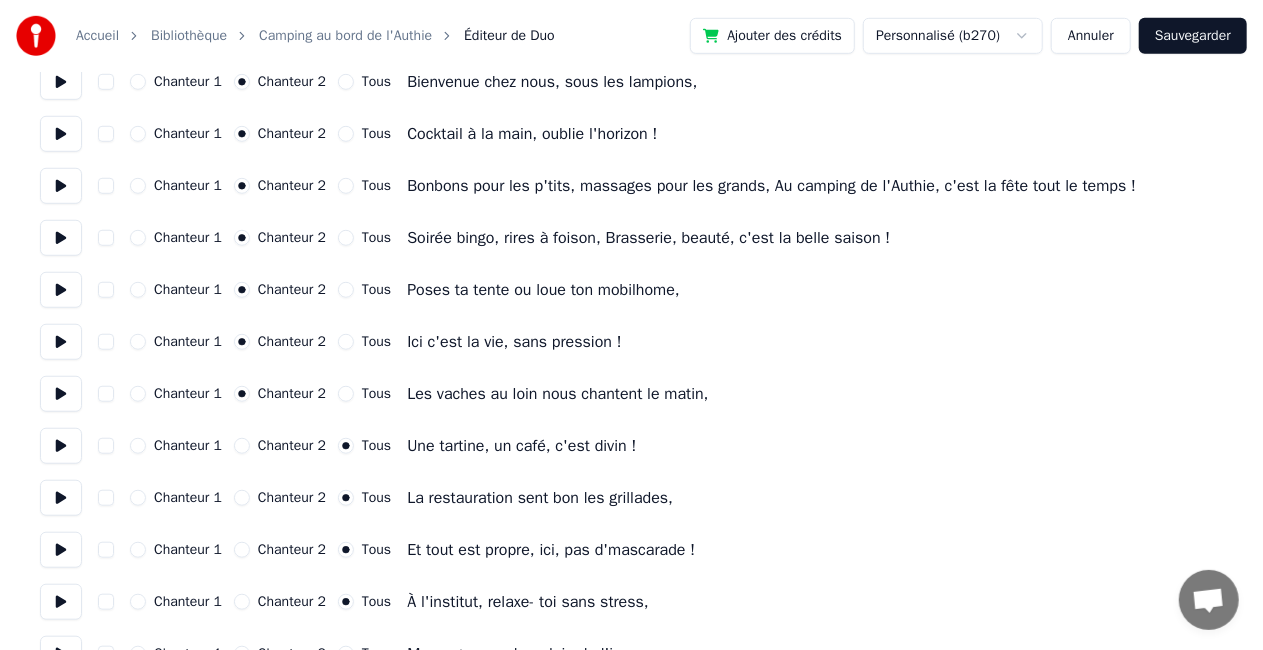 click on "Chanteur 2" at bounding box center (242, 446) 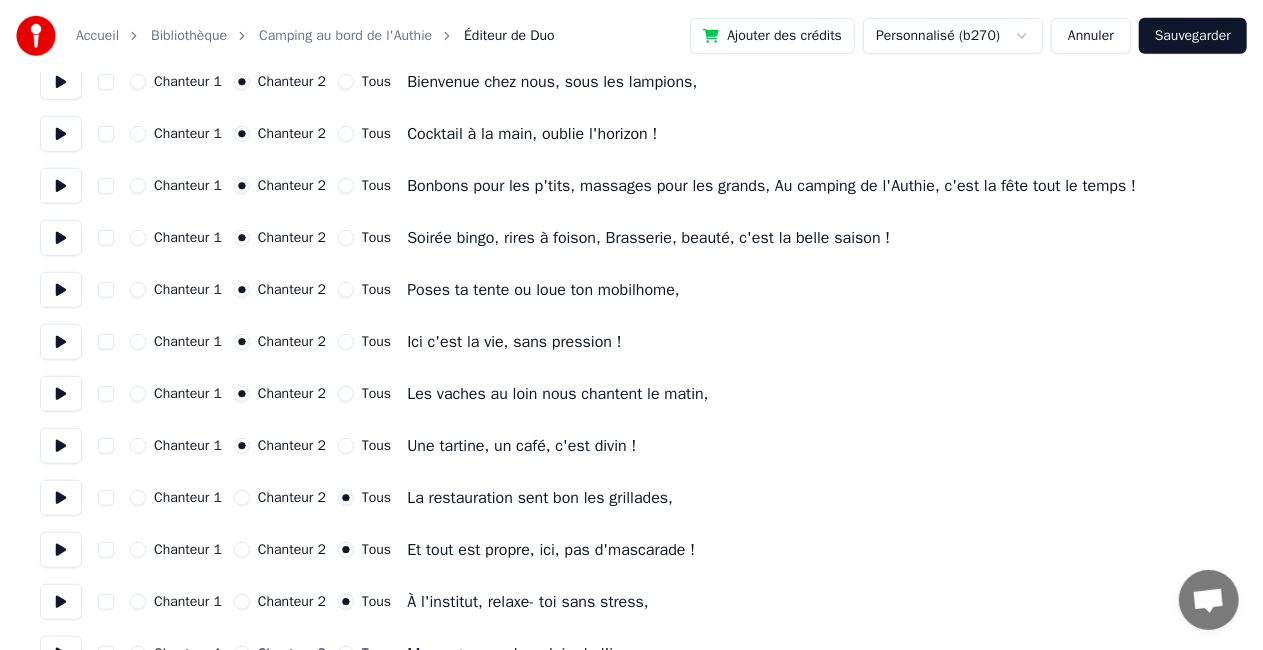 click on "Chanteur 2" at bounding box center [242, 498] 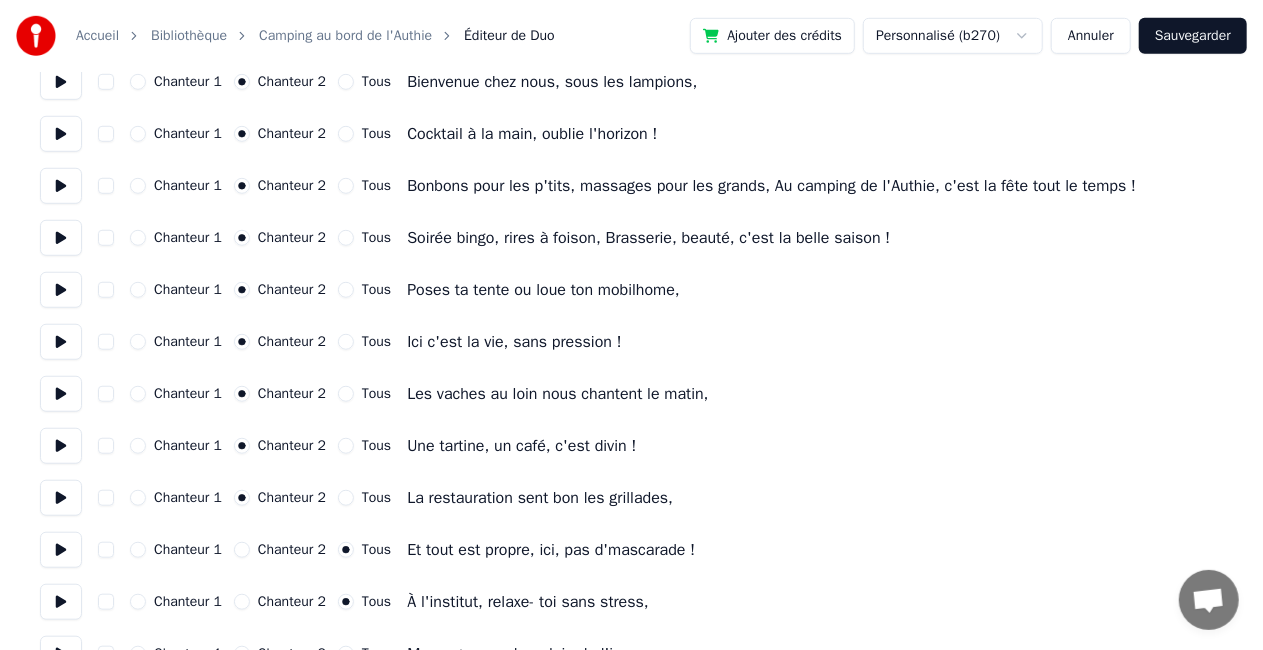 click on "Chanteur 2" at bounding box center [242, 550] 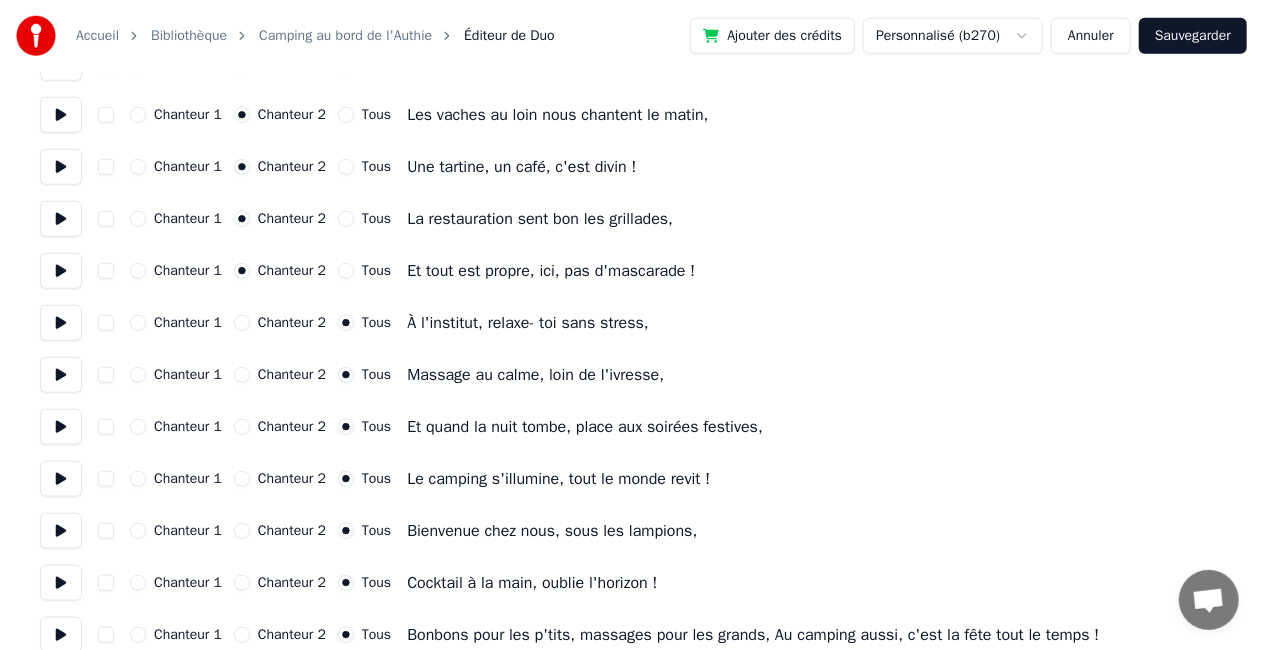 scroll, scrollTop: 900, scrollLeft: 0, axis: vertical 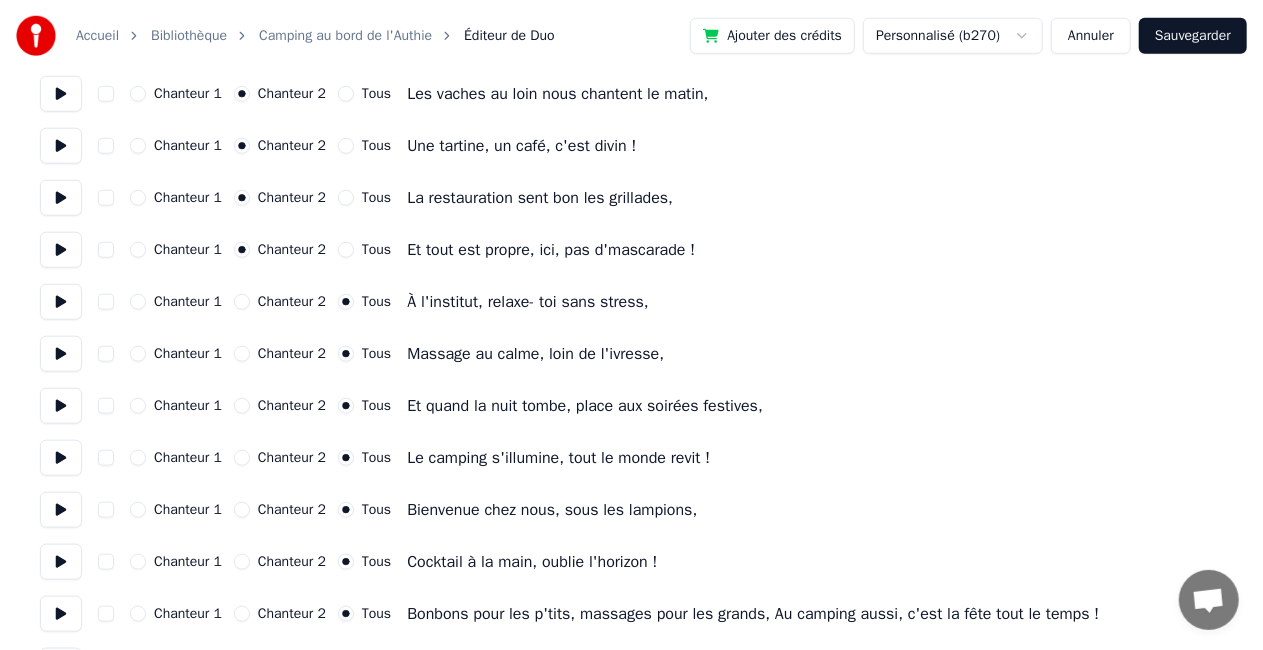 click on "Chanteur 2" at bounding box center [242, 302] 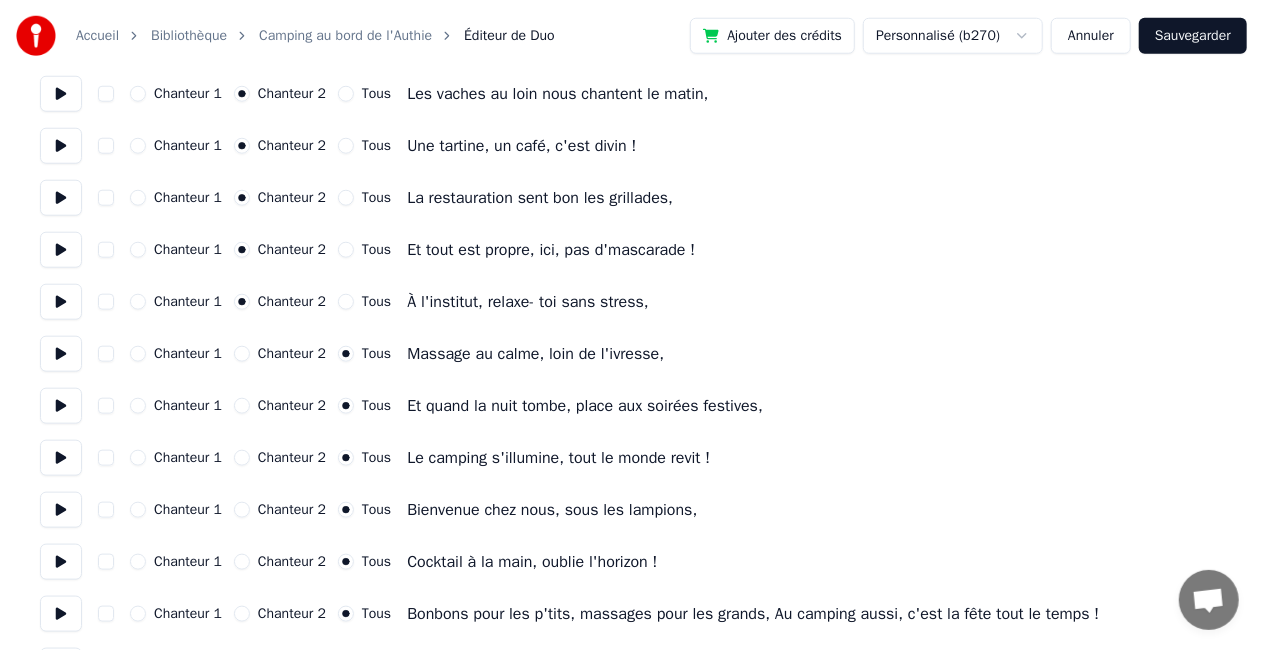 click on "Chanteur 2" at bounding box center (242, 354) 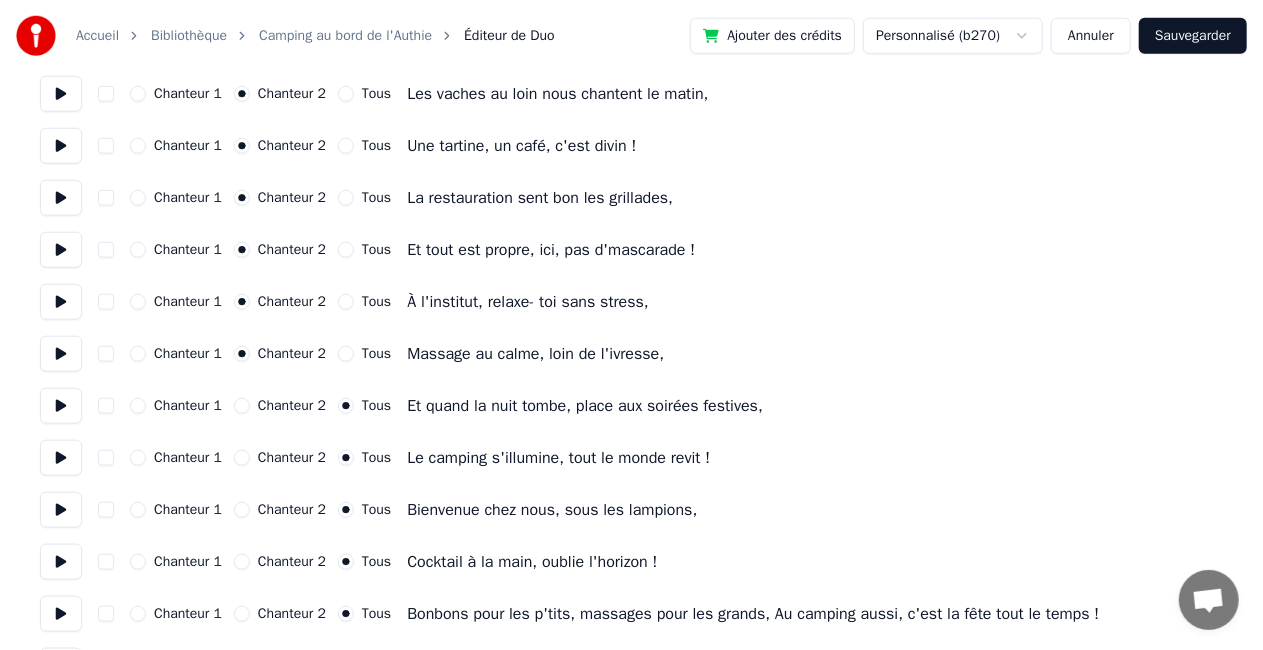 click on "Chanteur 2" at bounding box center [242, 406] 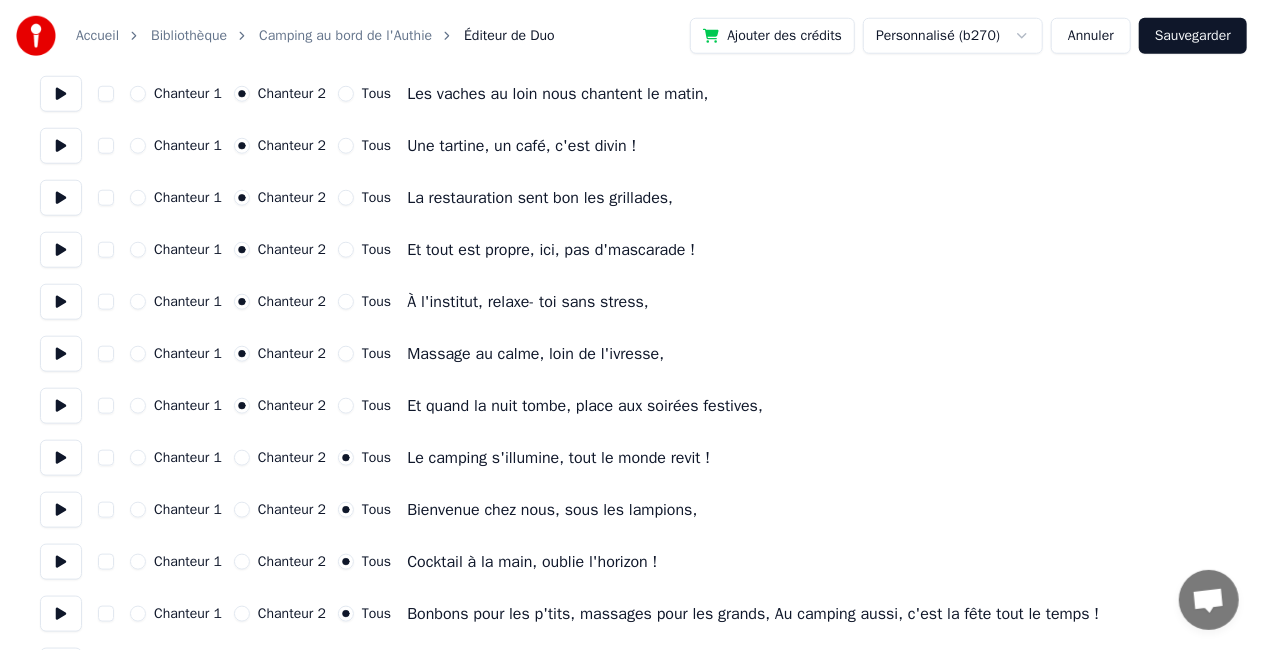 click on "Chanteur 2" at bounding box center (242, 458) 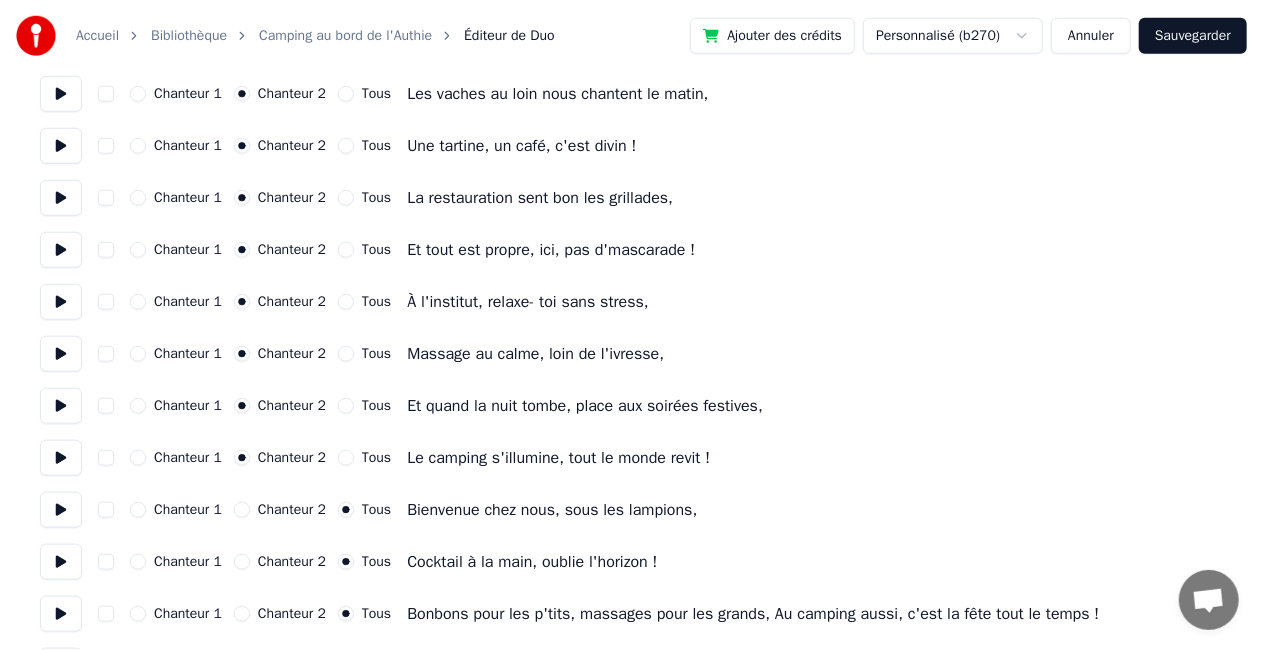 click on "Chanteur 2" at bounding box center [242, 510] 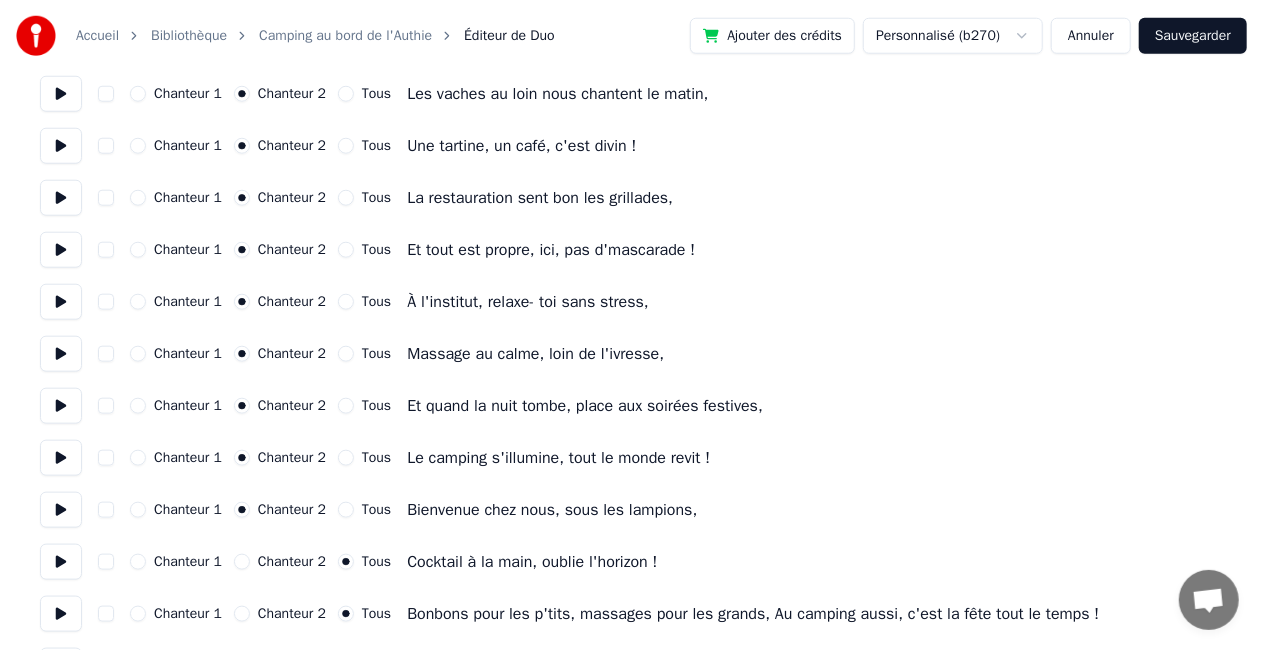 click on "Chanteur 2" at bounding box center [242, 562] 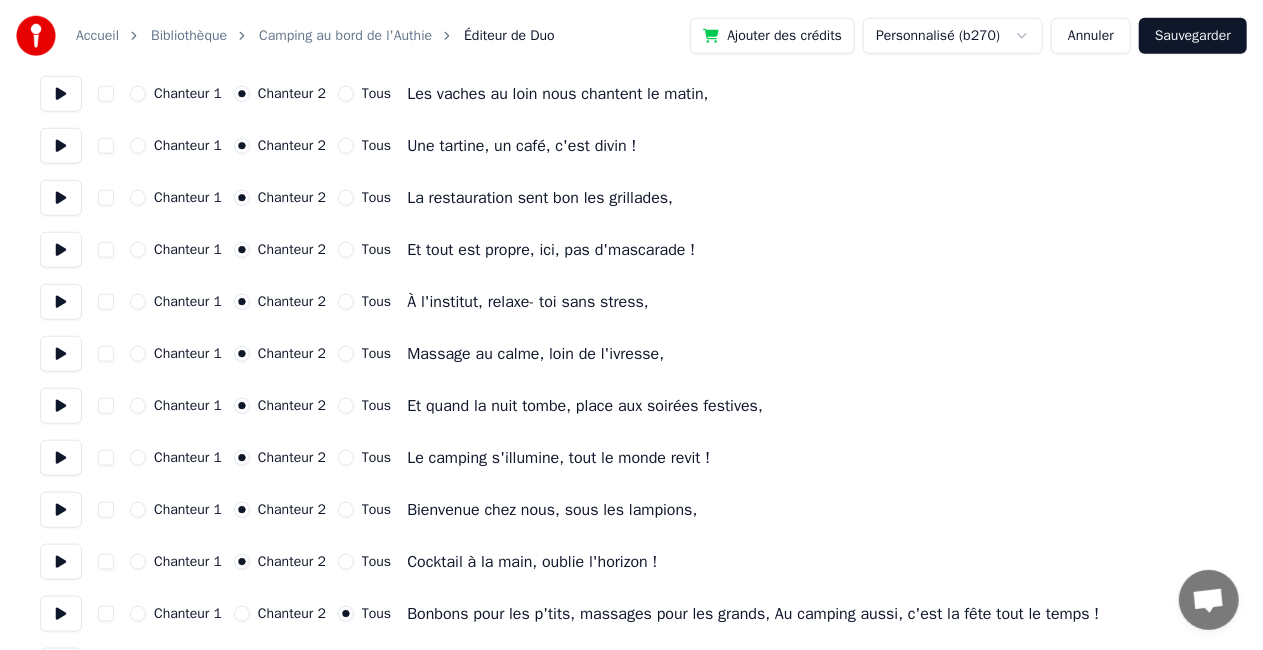 click on "Chanteur 2" at bounding box center [242, 614] 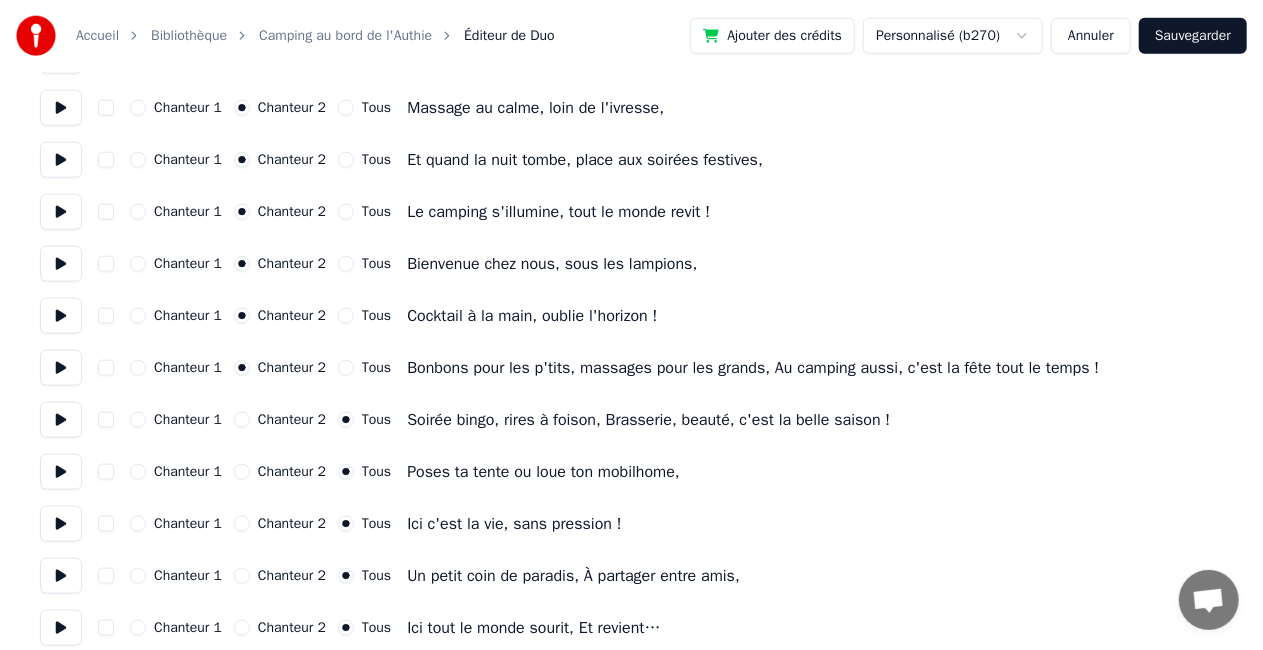 scroll, scrollTop: 1200, scrollLeft: 0, axis: vertical 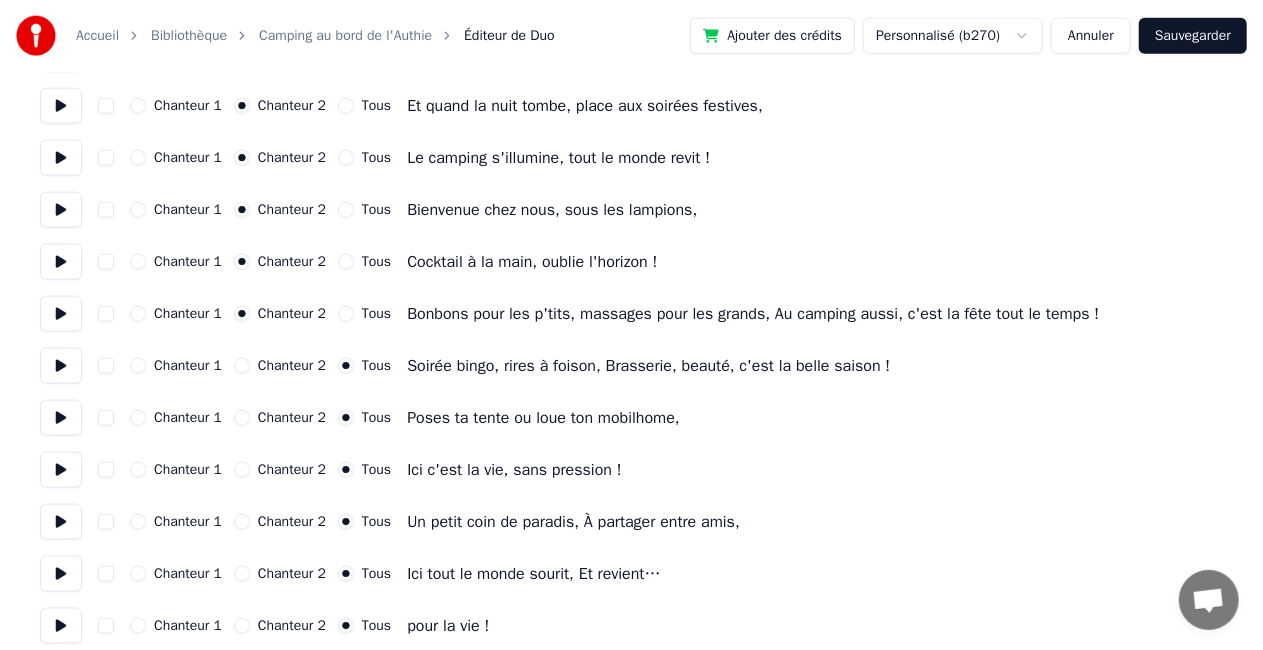 click on "Chanteur 2" at bounding box center (242, 366) 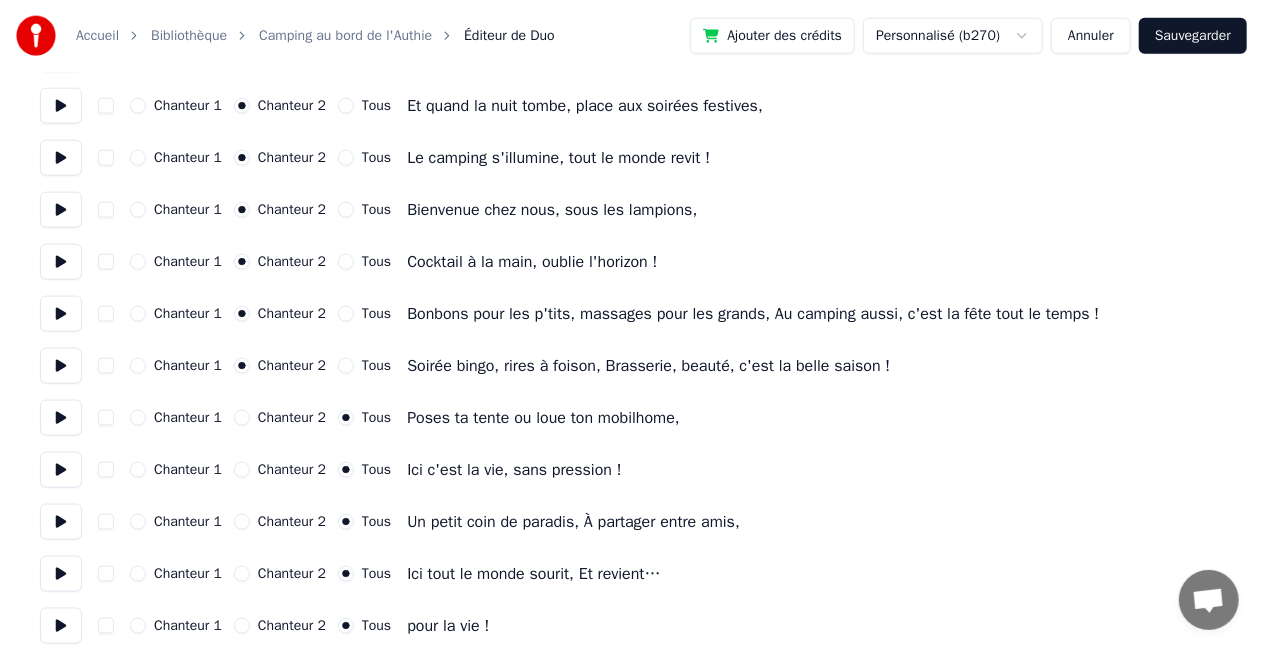 click on "Chanteur 2" at bounding box center (242, 418) 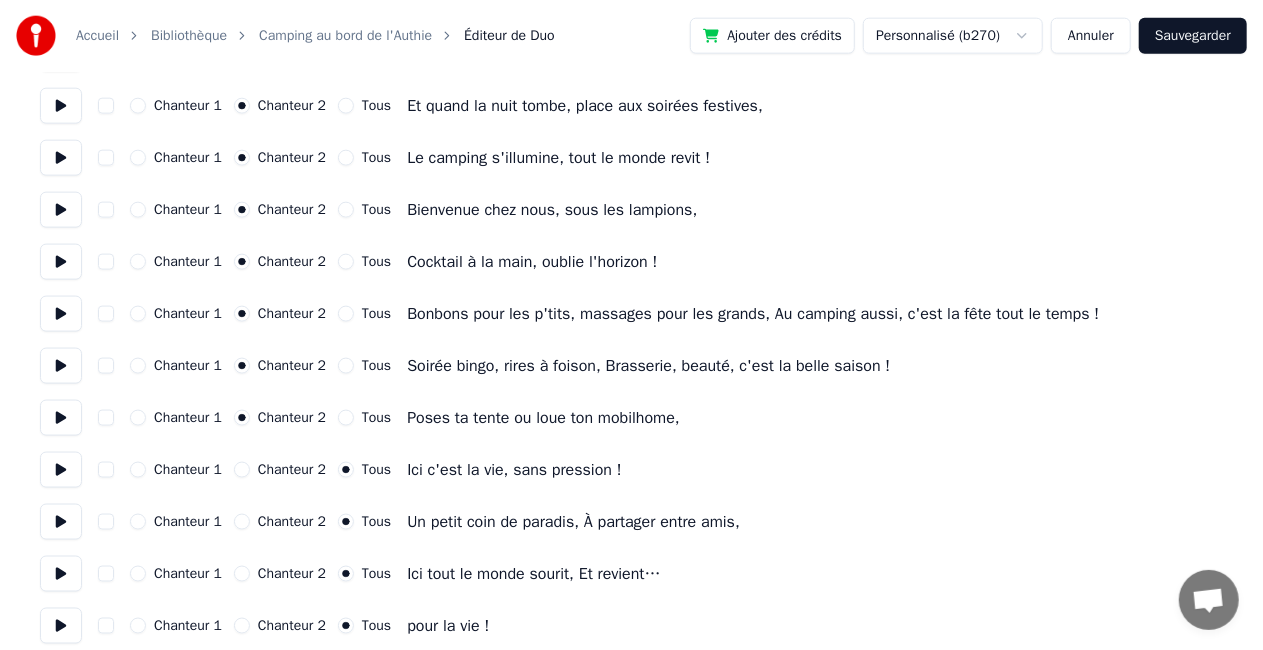 click on "Chanteur 2" at bounding box center [242, 470] 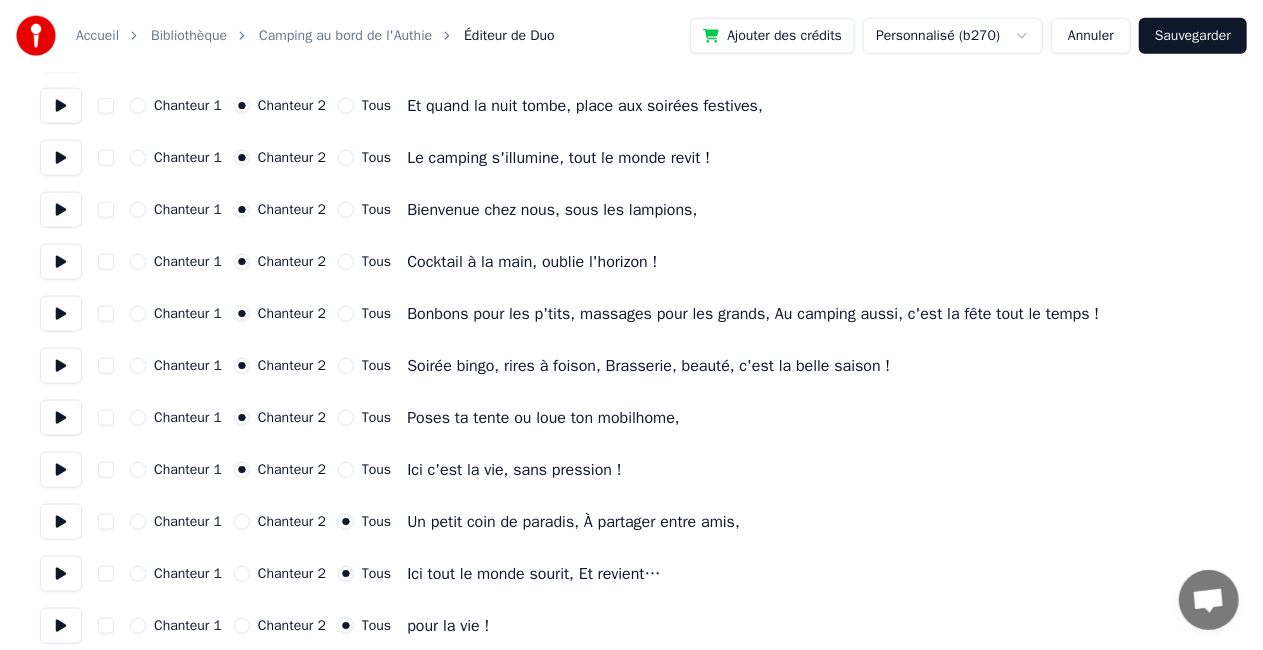 click on "Chanteur 1 Chanteur 2 Tous Un petit coin de paradis, À partager entre amis," at bounding box center [631, 522] 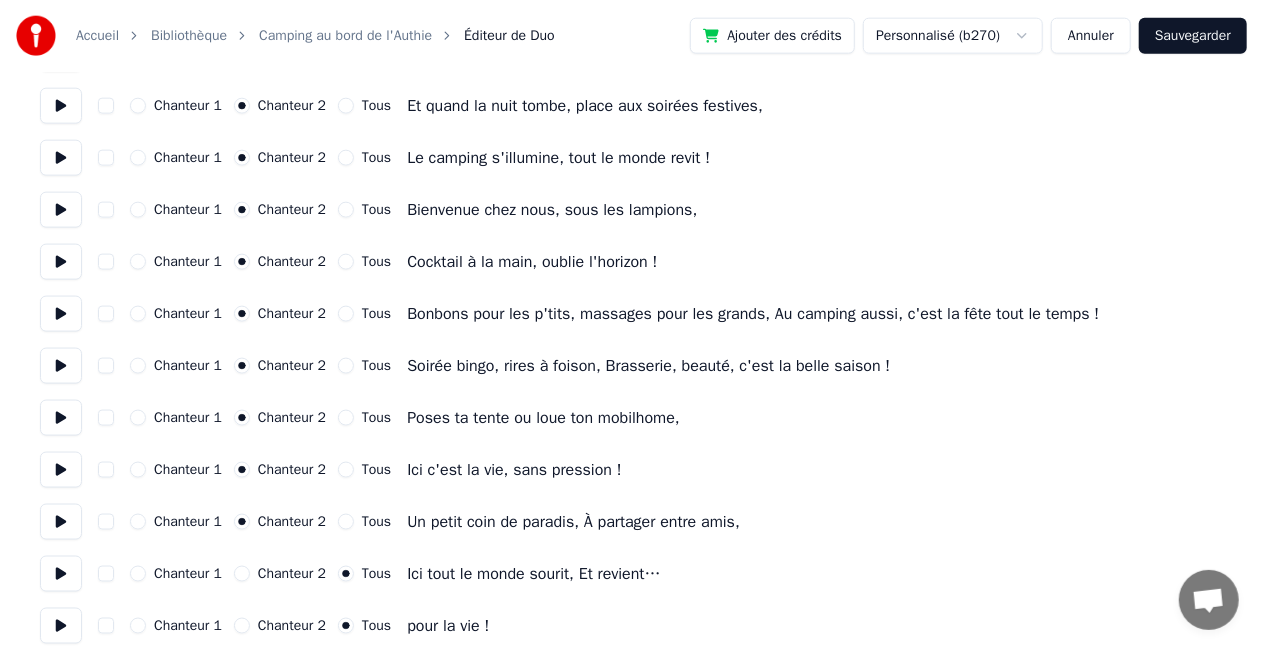 click on "Chanteur 2" at bounding box center [242, 574] 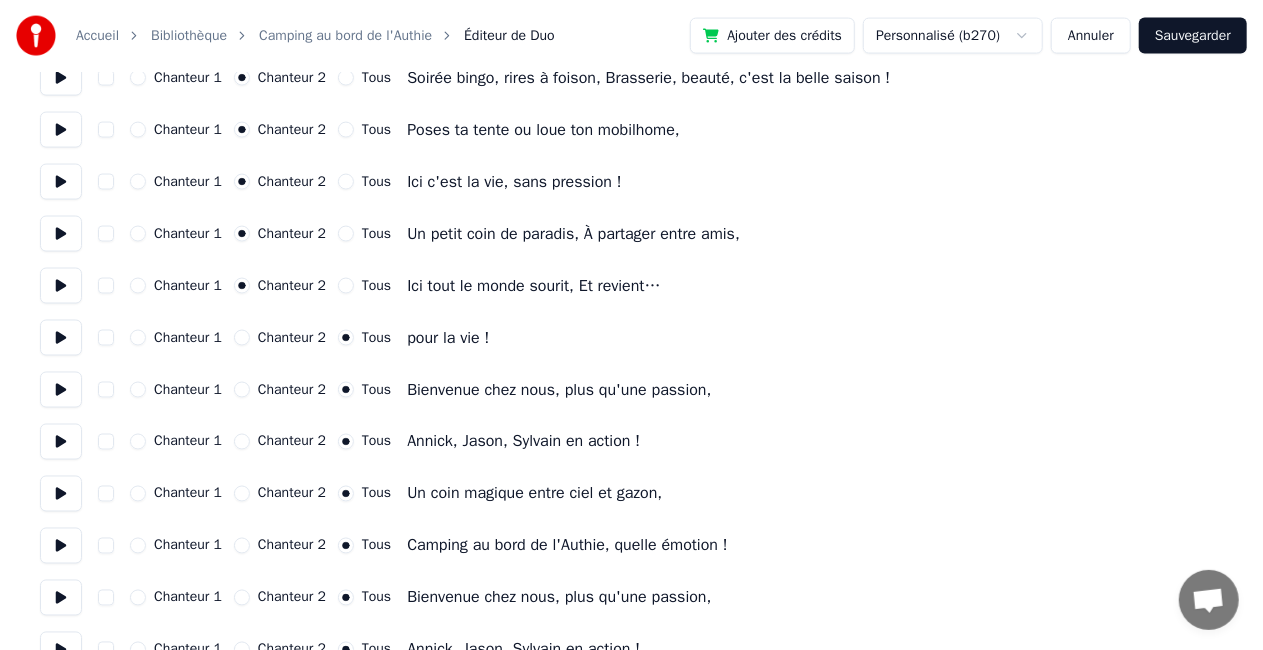 scroll, scrollTop: 1500, scrollLeft: 0, axis: vertical 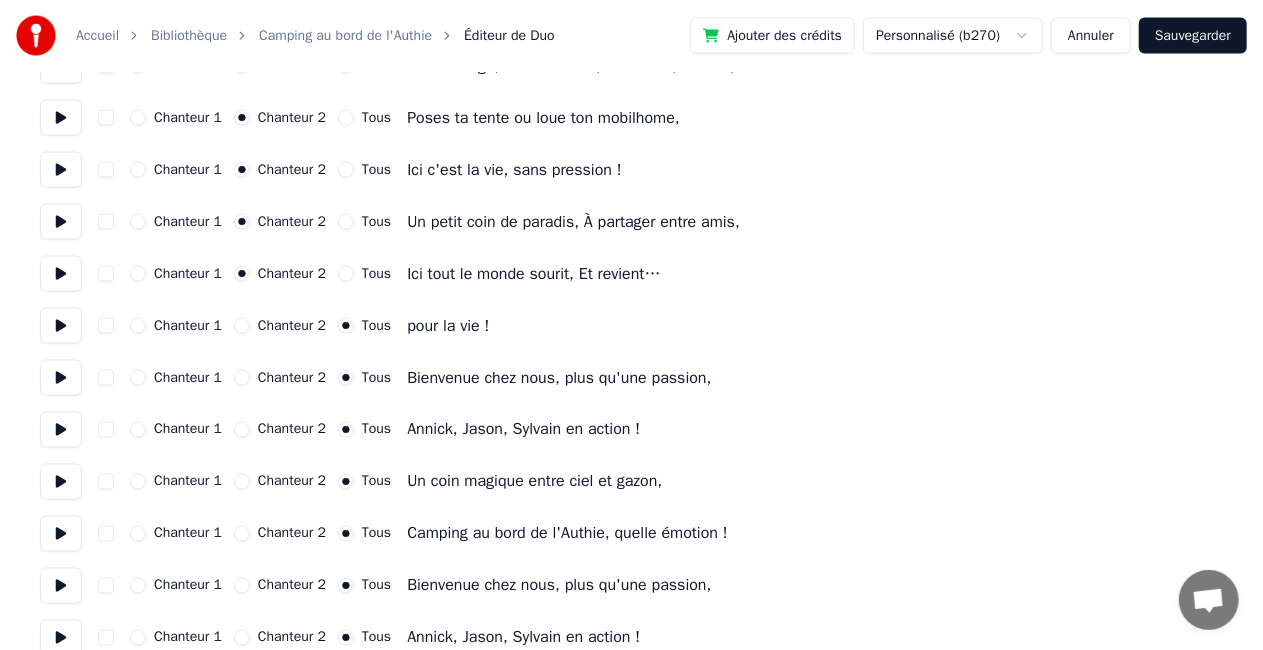 click on "Chanteur 2" at bounding box center [242, 326] 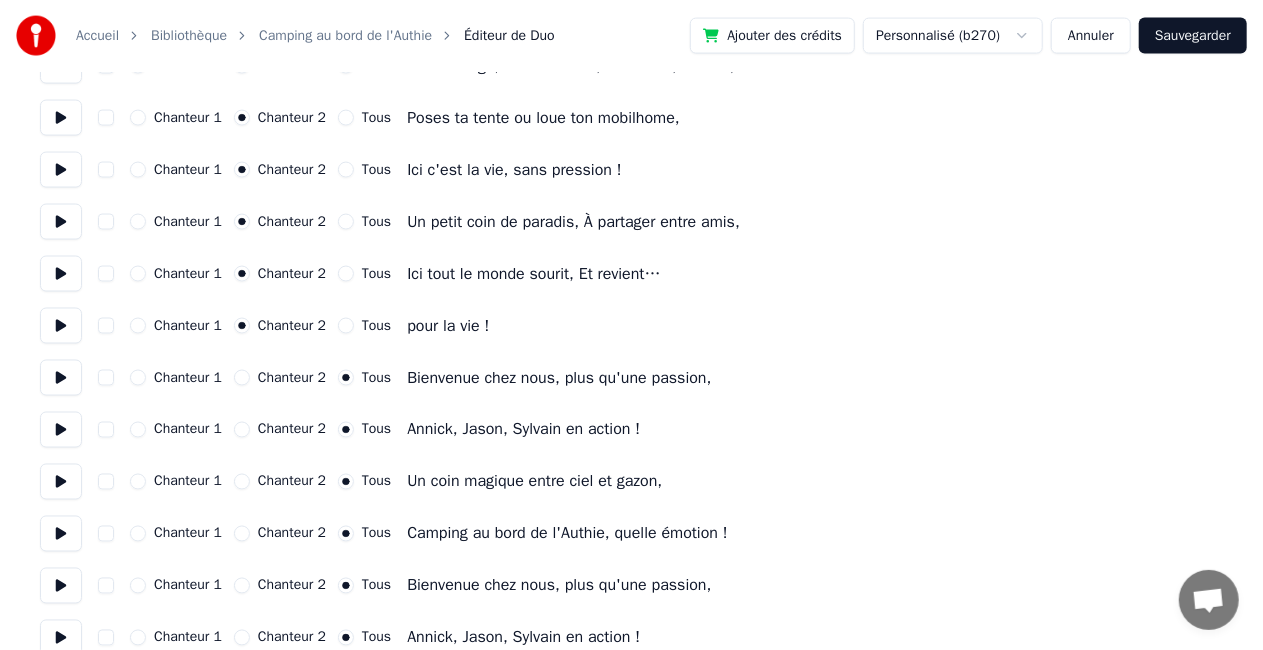 click on "Chanteur 2" at bounding box center (242, 378) 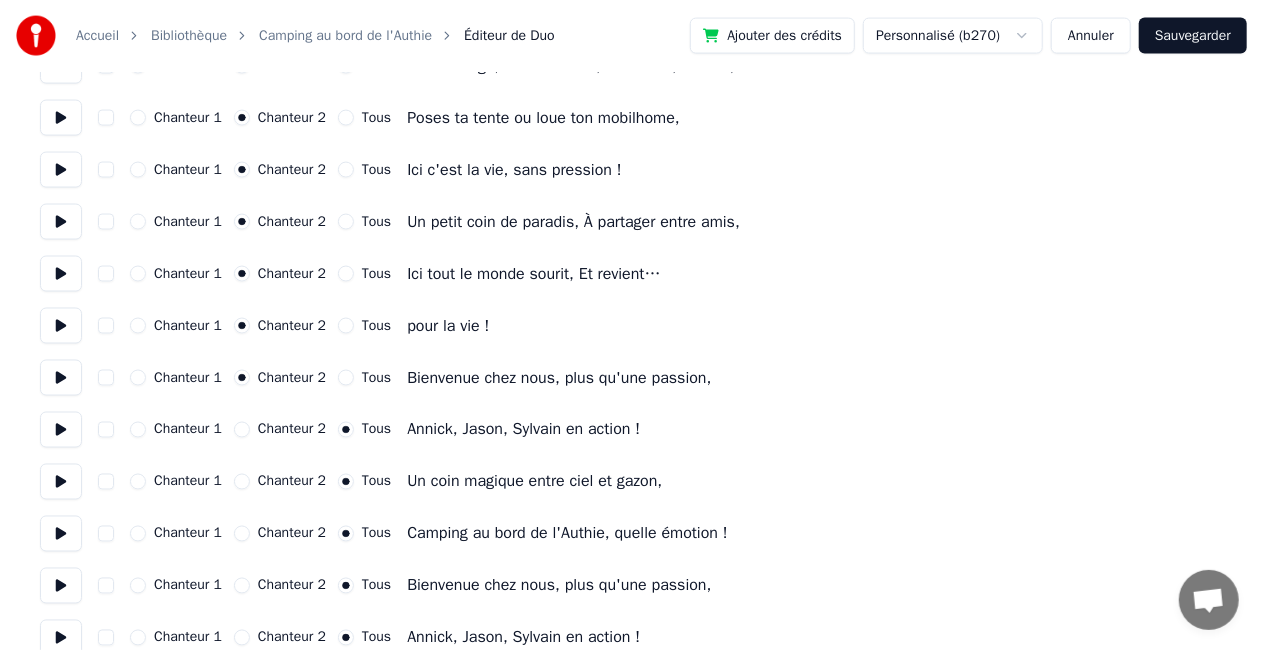 click on "Chanteur 2" at bounding box center (242, 430) 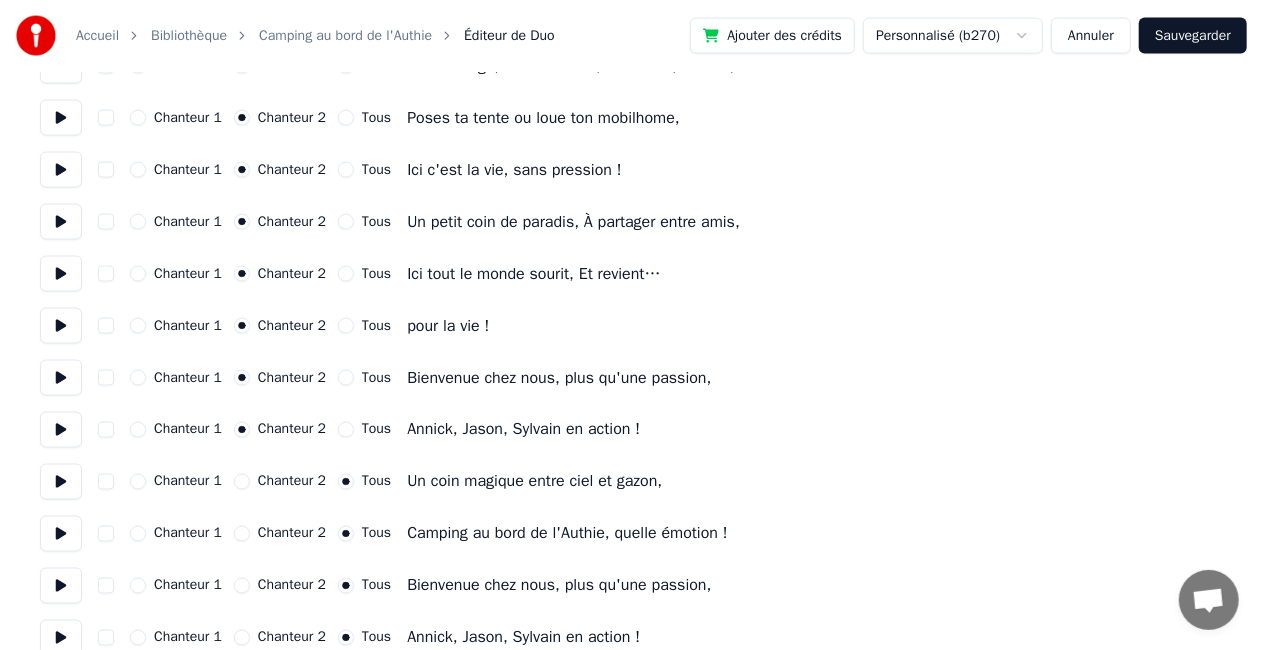 click on "Chanteur 2" at bounding box center [242, 482] 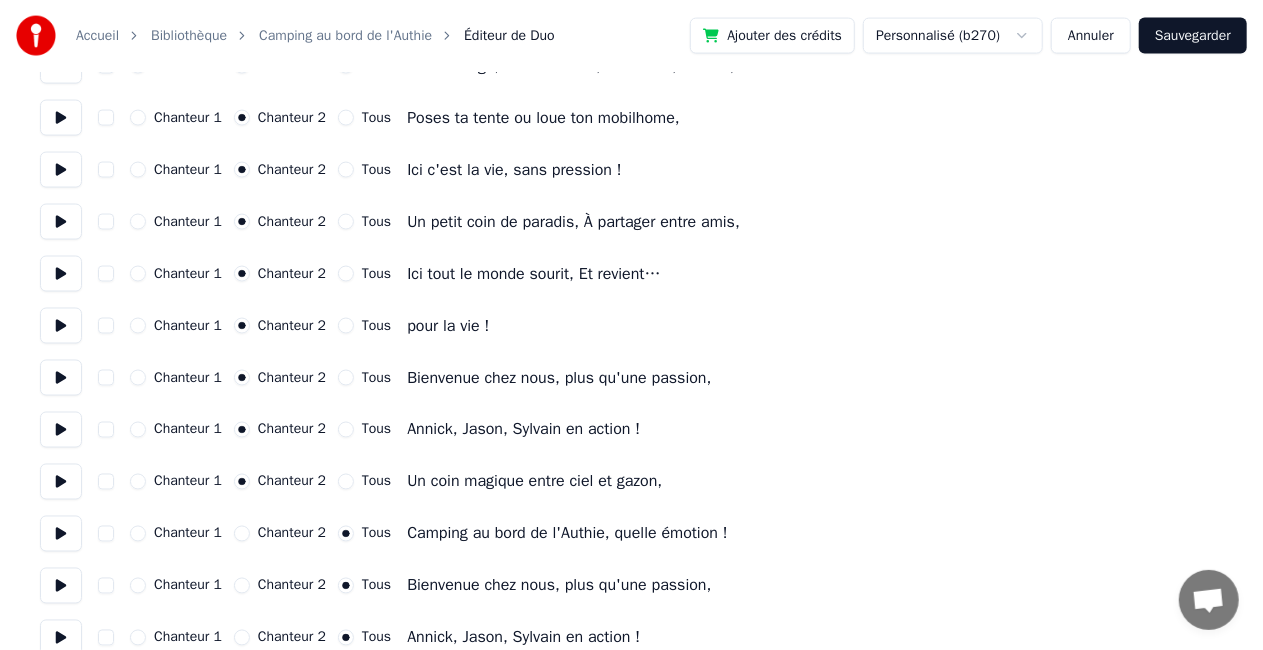 click on "Chanteur 2" at bounding box center (242, 534) 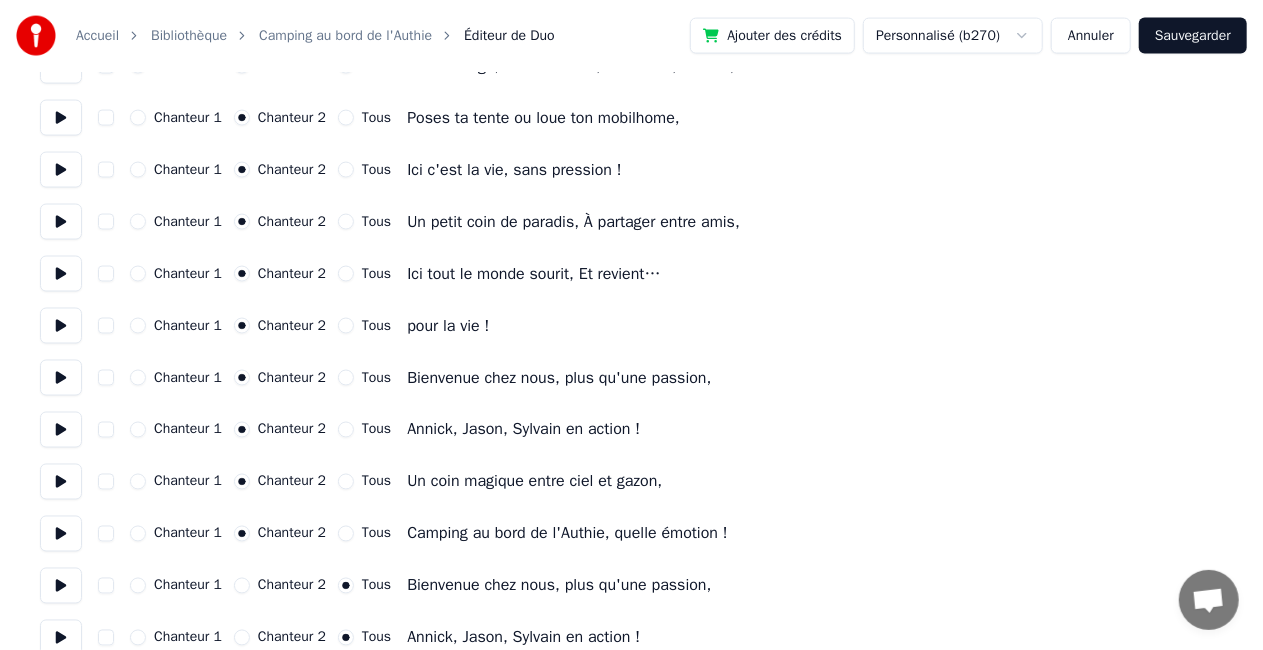 click on "Chanteur 2" at bounding box center [242, 586] 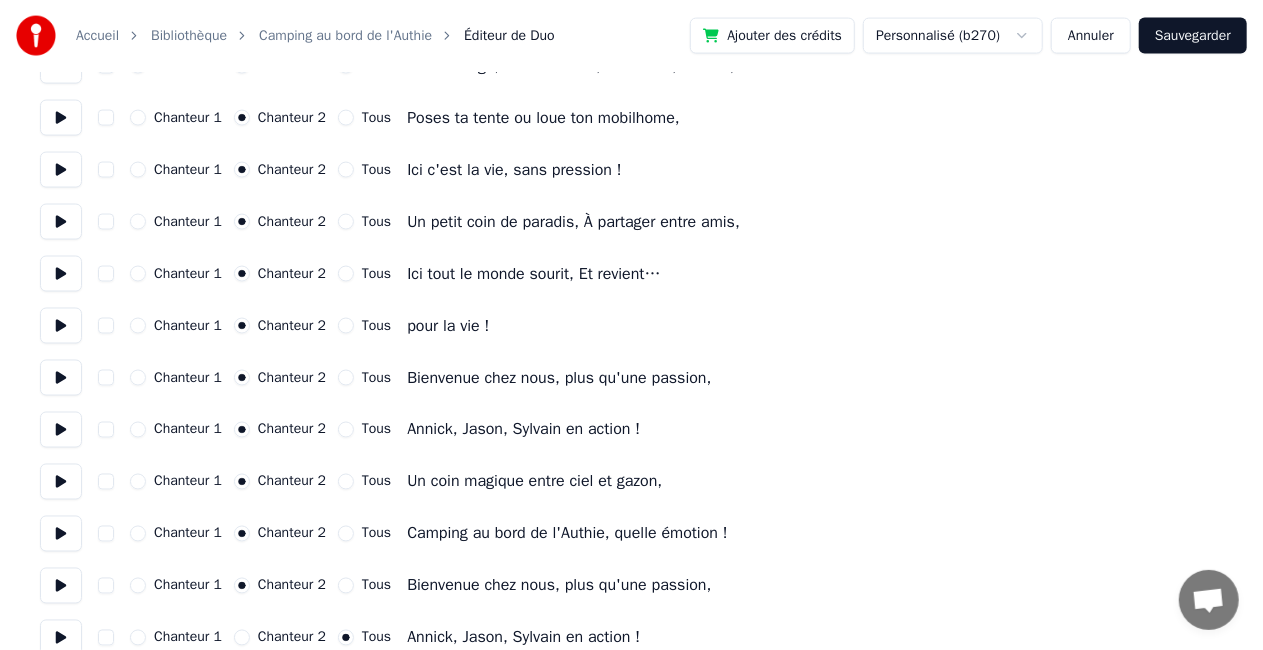 click on "Chanteur 2" at bounding box center (242, 638) 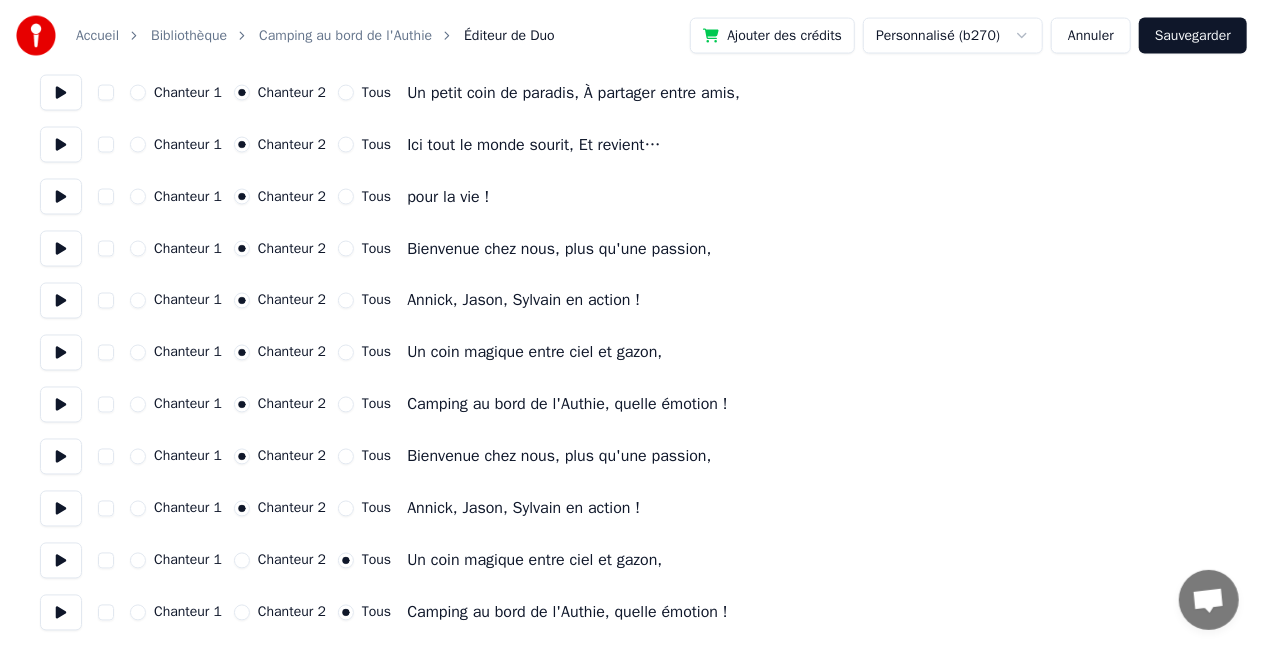 scroll, scrollTop: 1630, scrollLeft: 0, axis: vertical 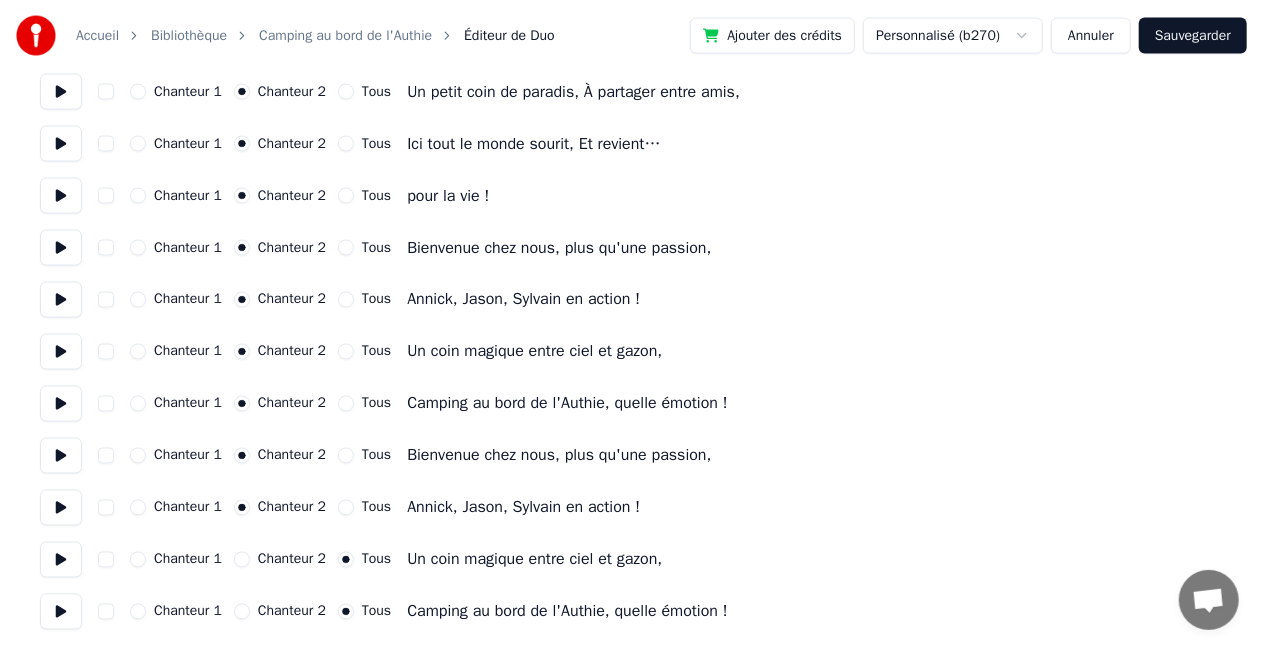 click on "Chanteur 1 Chanteur 2 Tous Un coin magique entre ciel et gazon," at bounding box center (631, 560) 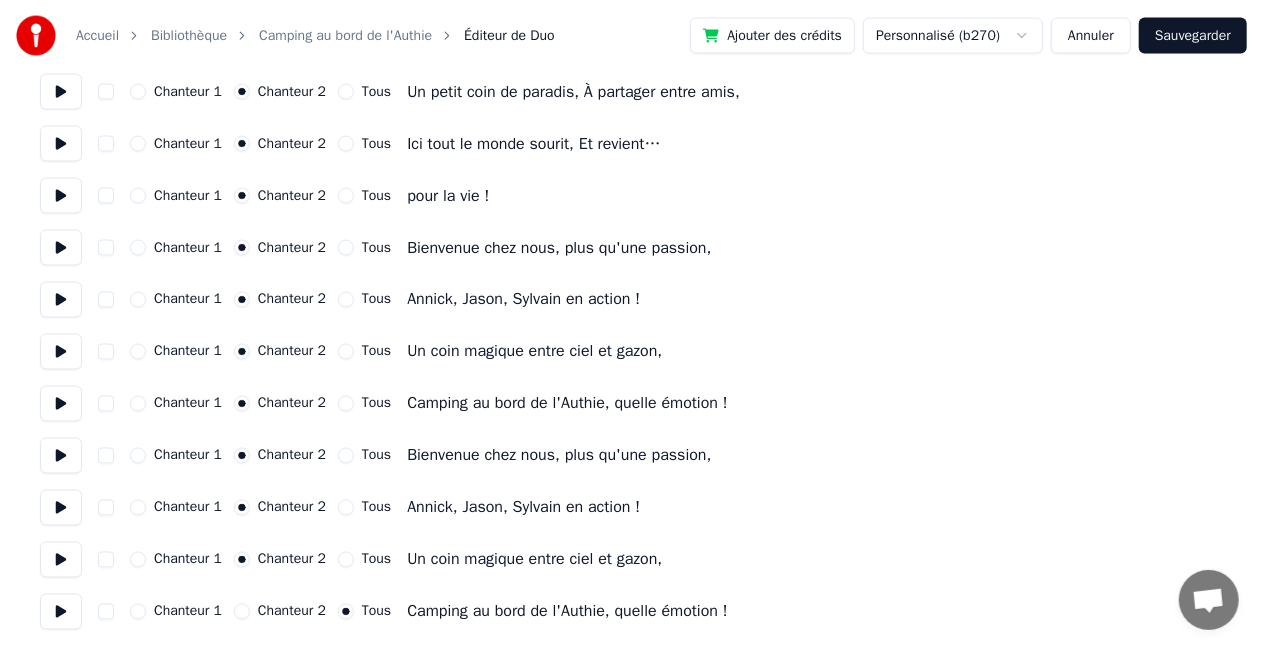 click on "Chanteur 2" at bounding box center [242, 612] 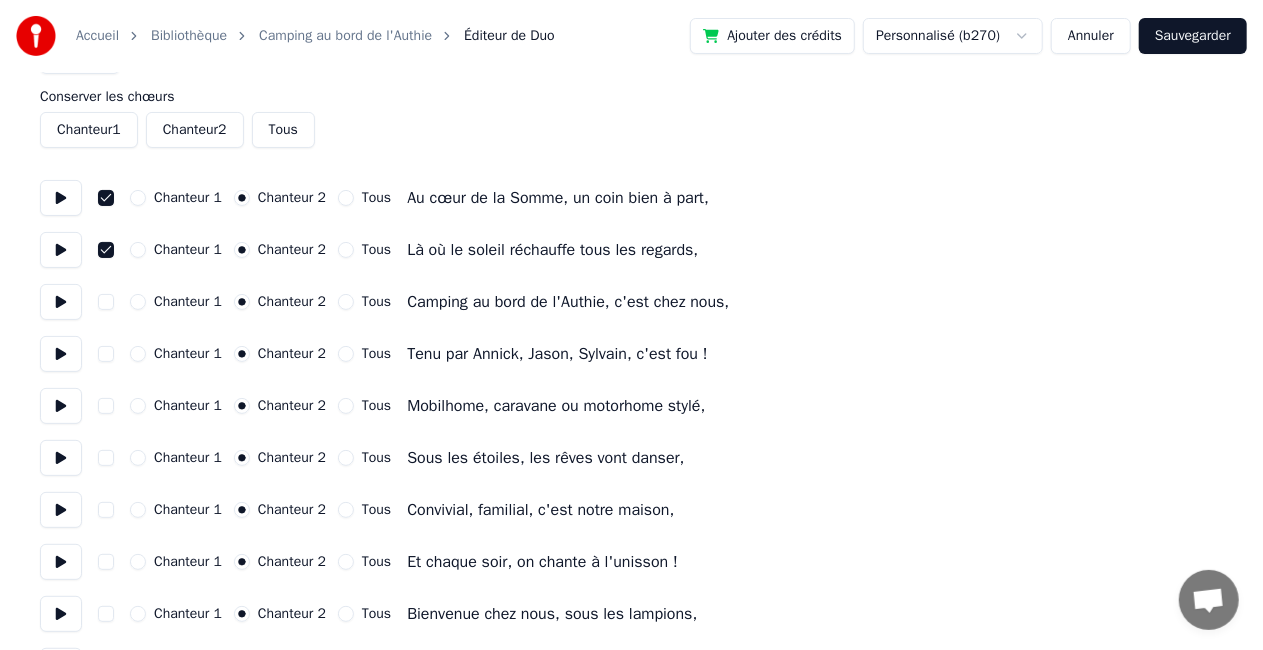 scroll, scrollTop: 0, scrollLeft: 0, axis: both 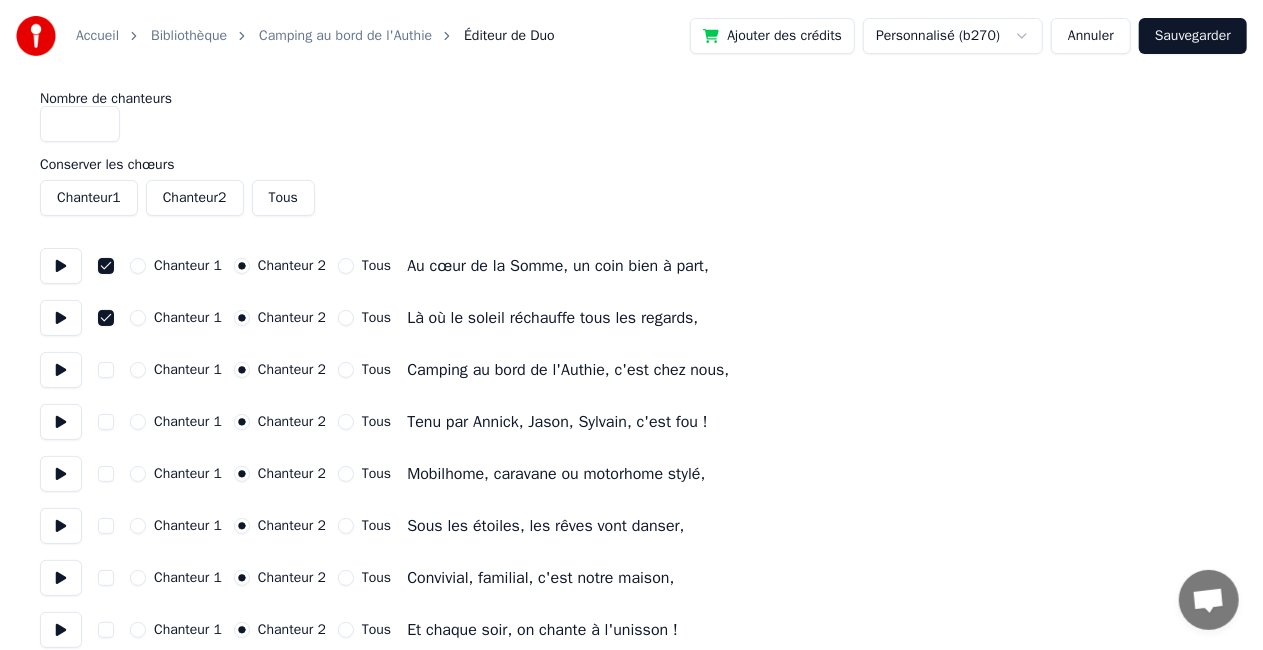 click on "Chanteur  2" at bounding box center (195, 198) 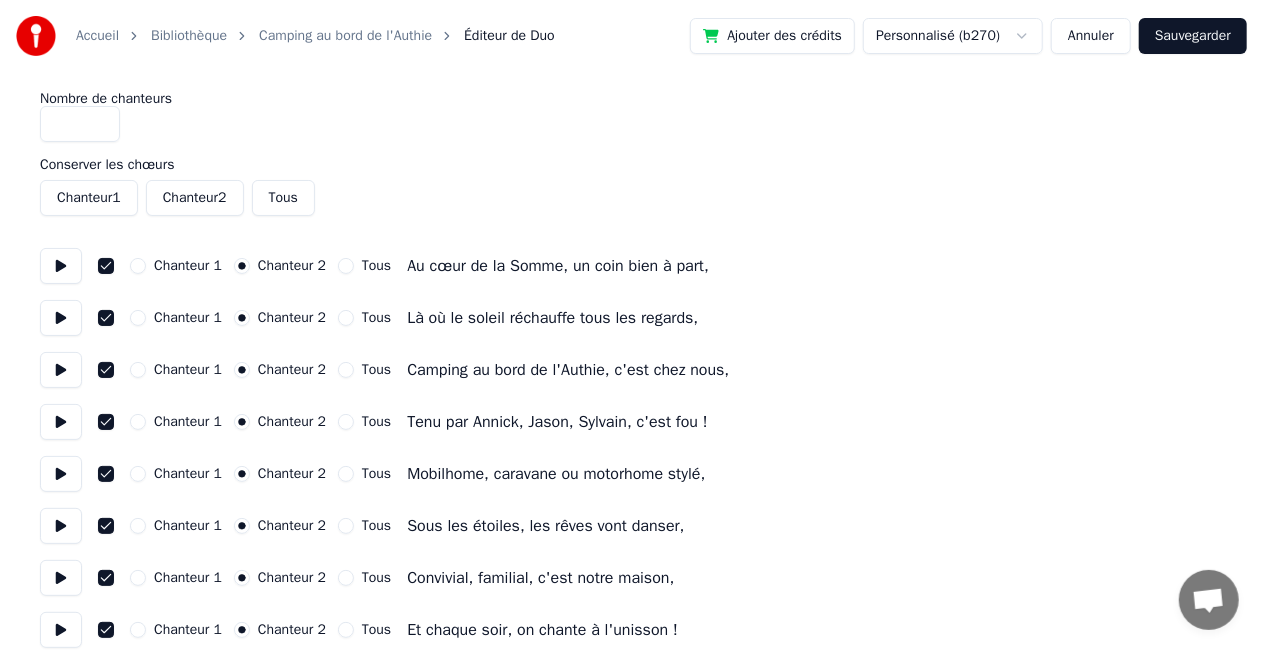 click on "Sauvegarder" at bounding box center (1193, 36) 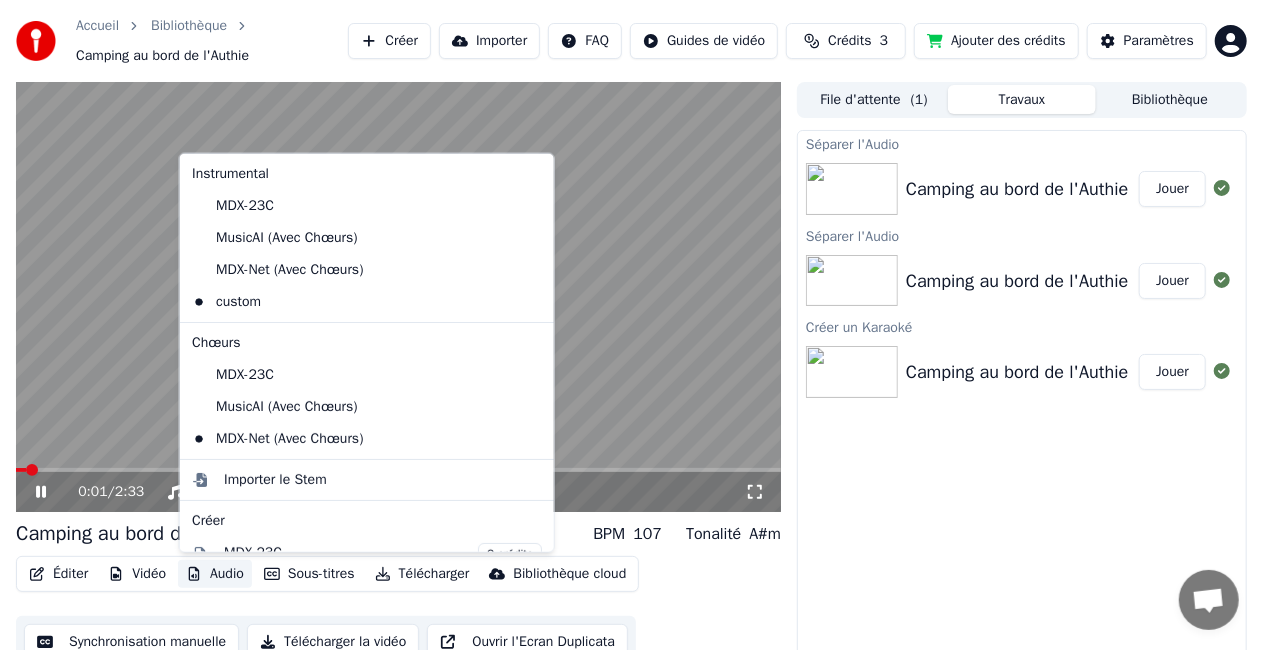 click on "Audio" at bounding box center (215, 574) 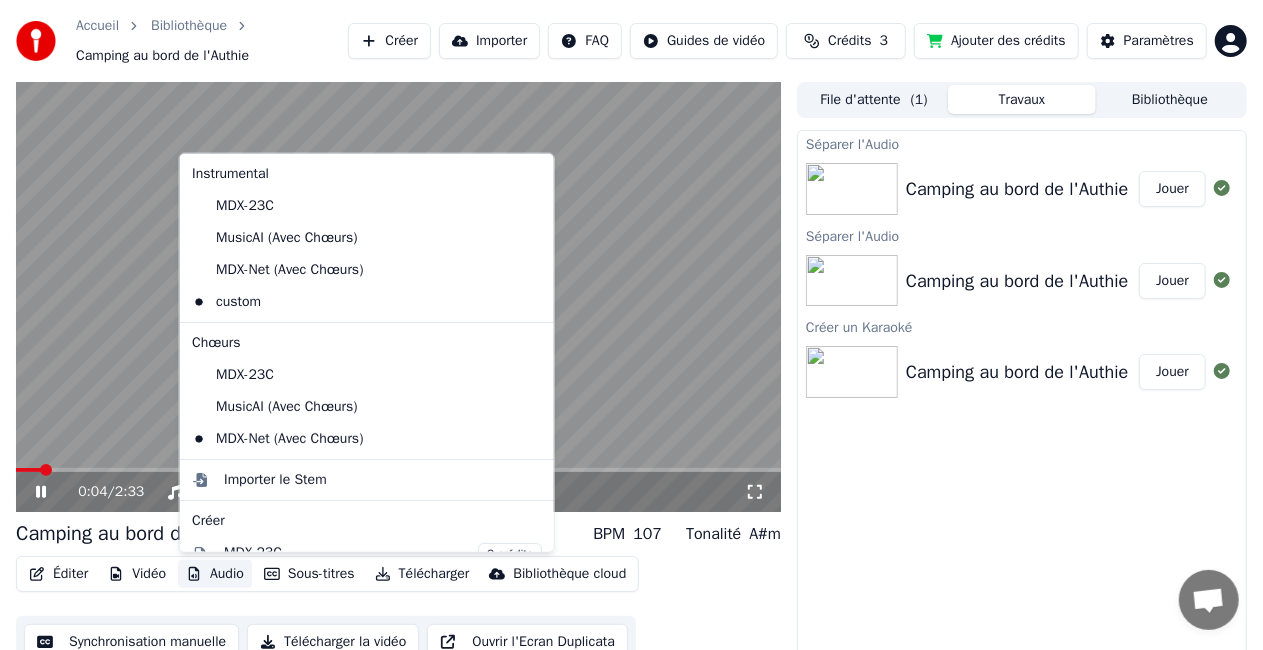 click on "Séparer l'Audio Camping au bord de l'Authie Jouer Séparer l'Audio Camping au bord de l'Authie Jouer Créer un Karaoké Camping au bord de l'Authie Jouer" at bounding box center [1022, 406] 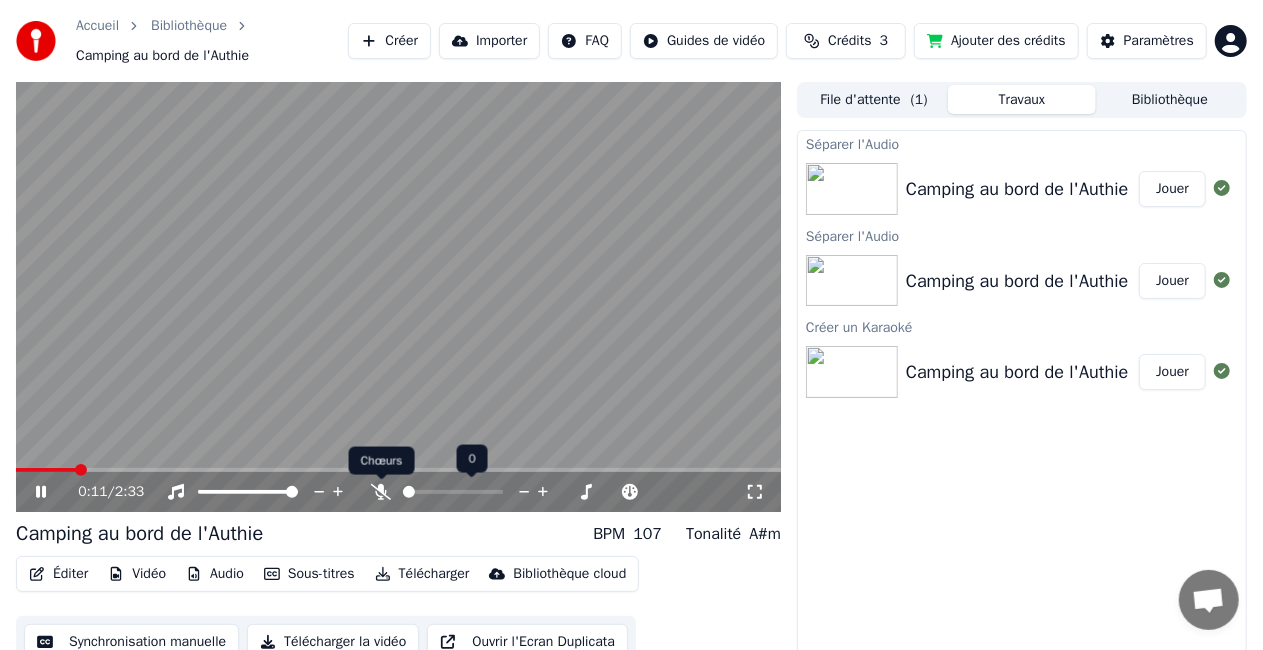 click 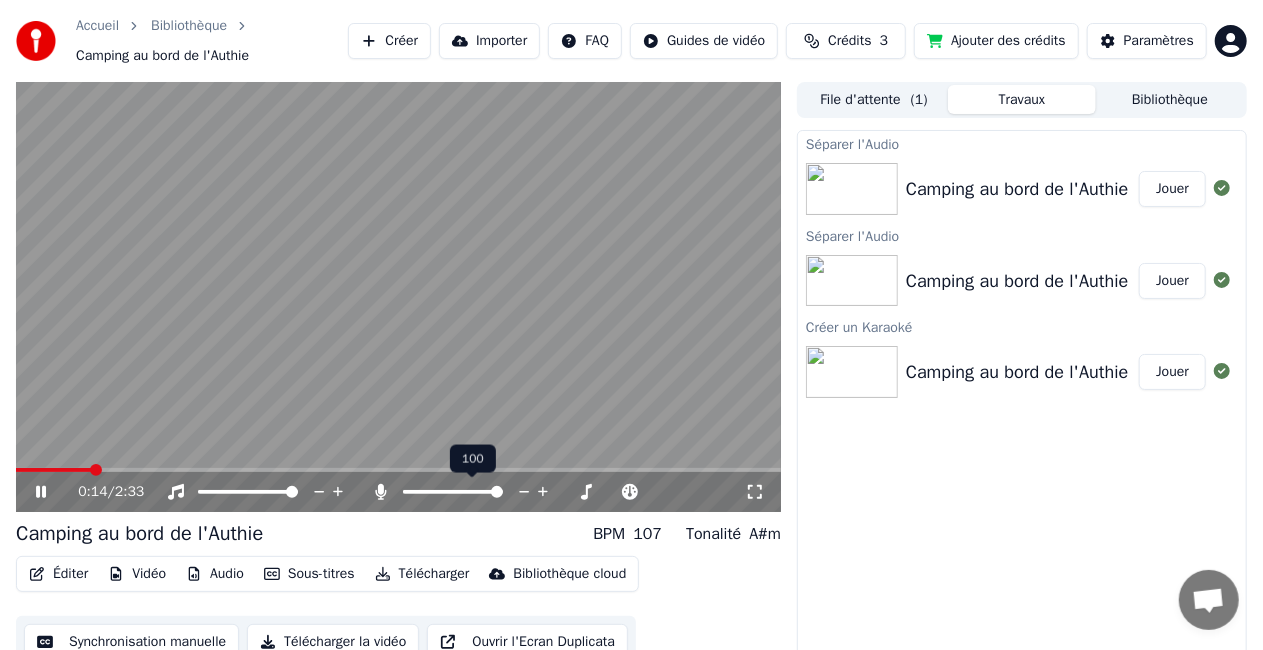 click 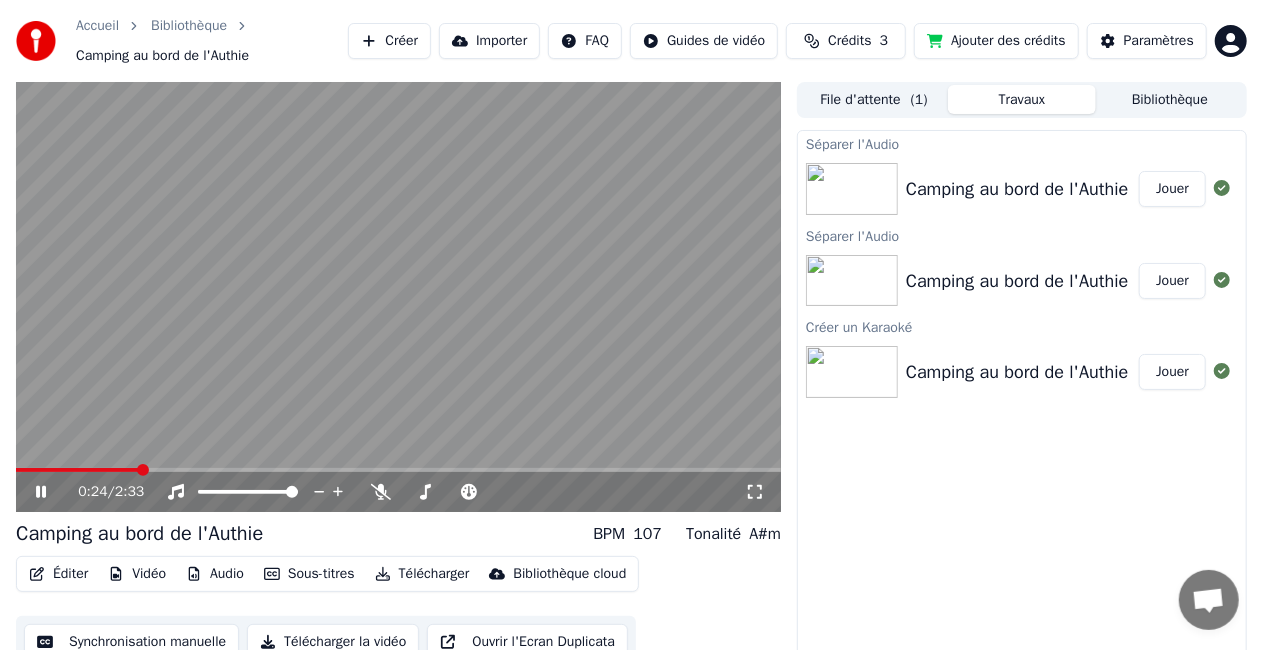 click on "Séparer l'Audio Camping au bord de l'Authie Jouer Séparer l'Audio Camping au bord de l'Authie Jouer Créer un Karaoké Camping au bord de l'Authie Jouer" at bounding box center [1022, 406] 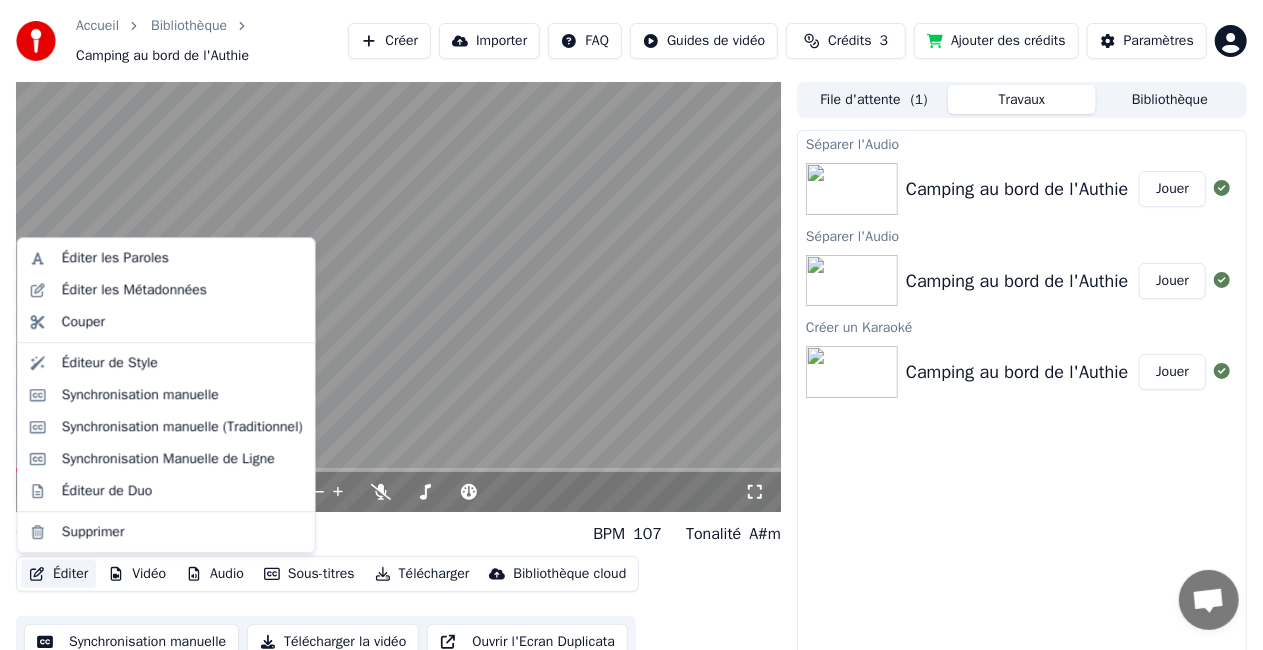 click on "Éditer" at bounding box center (58, 574) 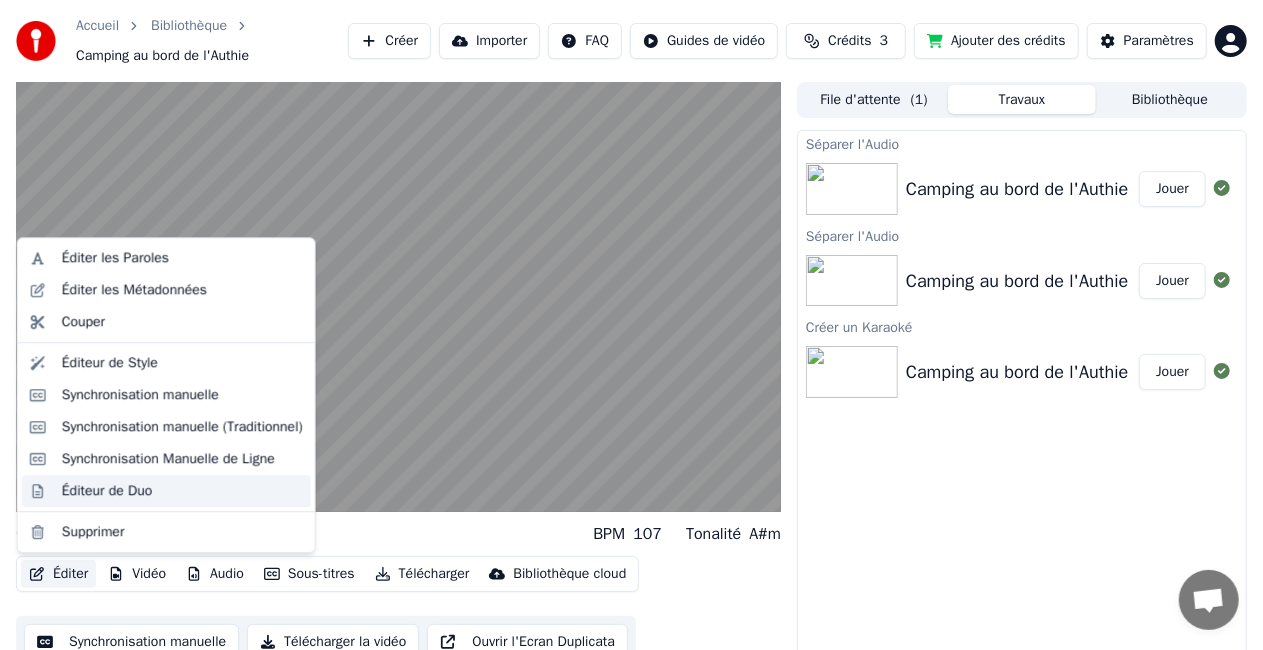 click on "Éditeur de Duo" at bounding box center [107, 491] 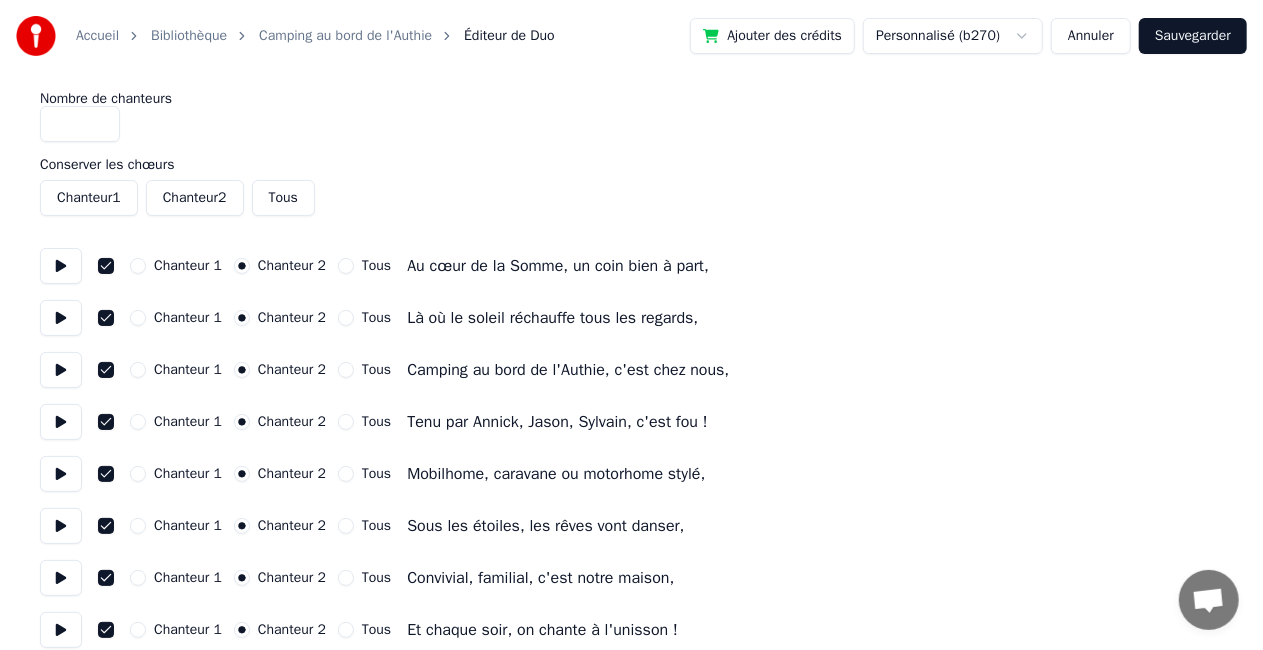 click on "Chanteur  1" at bounding box center (89, 198) 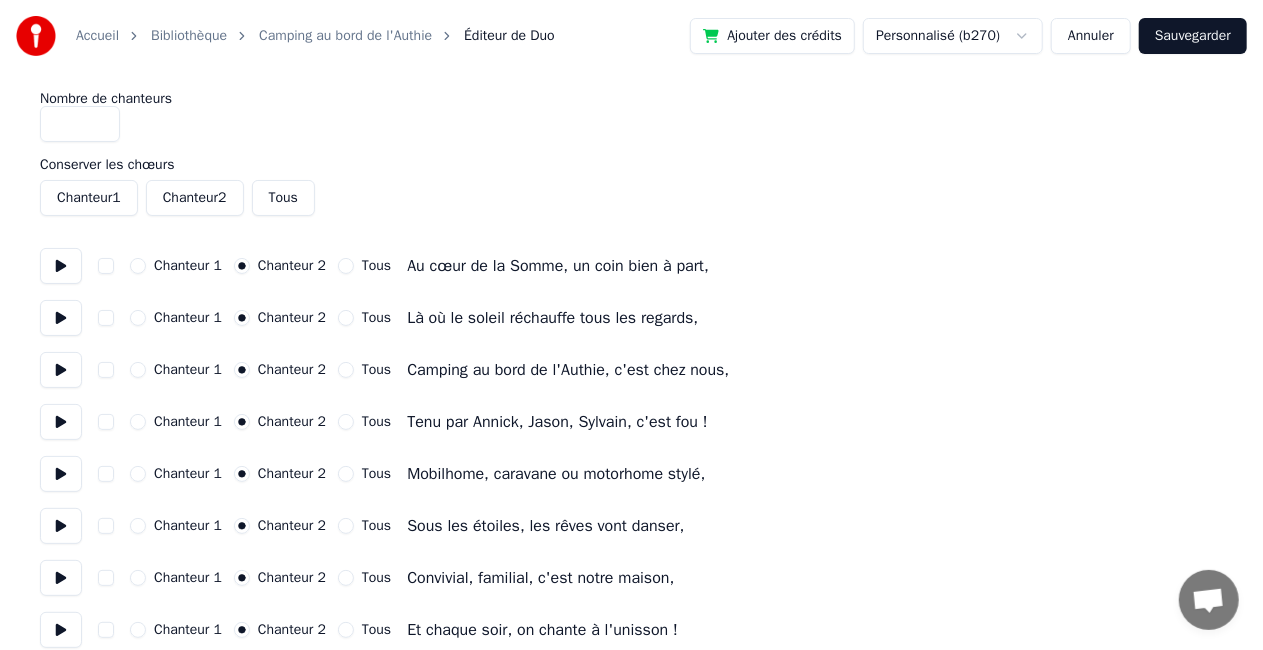 click on "Chanteur  1" at bounding box center [89, 198] 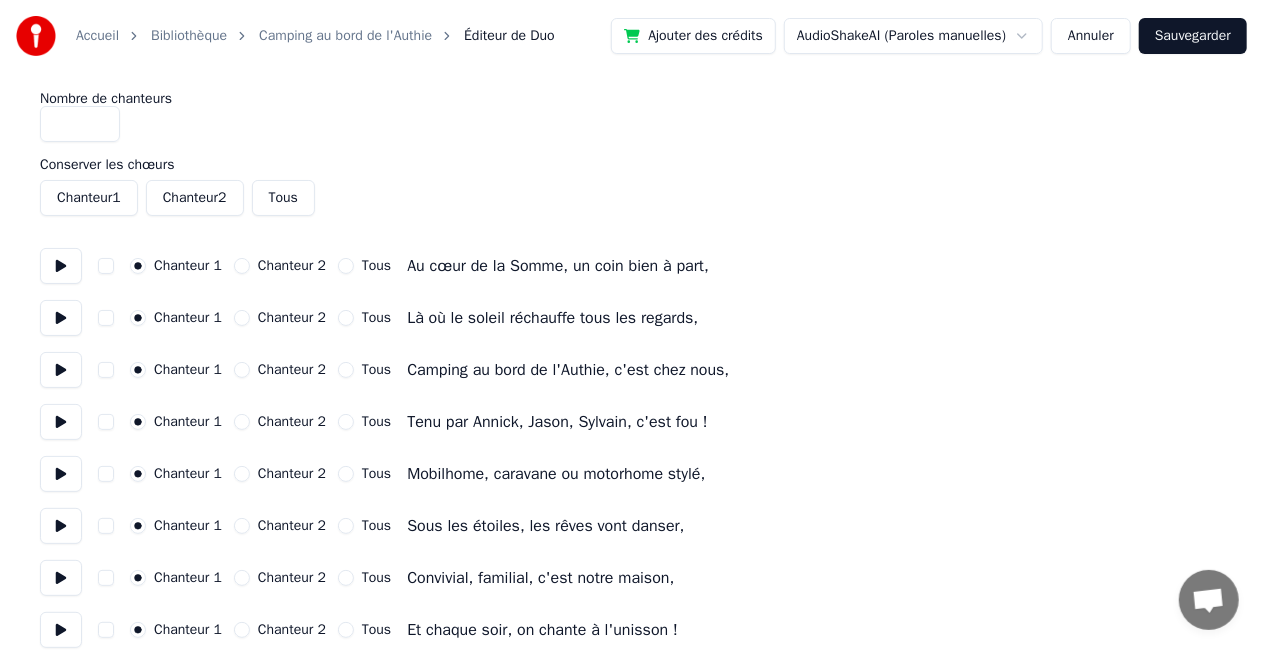 click at bounding box center [61, 266] 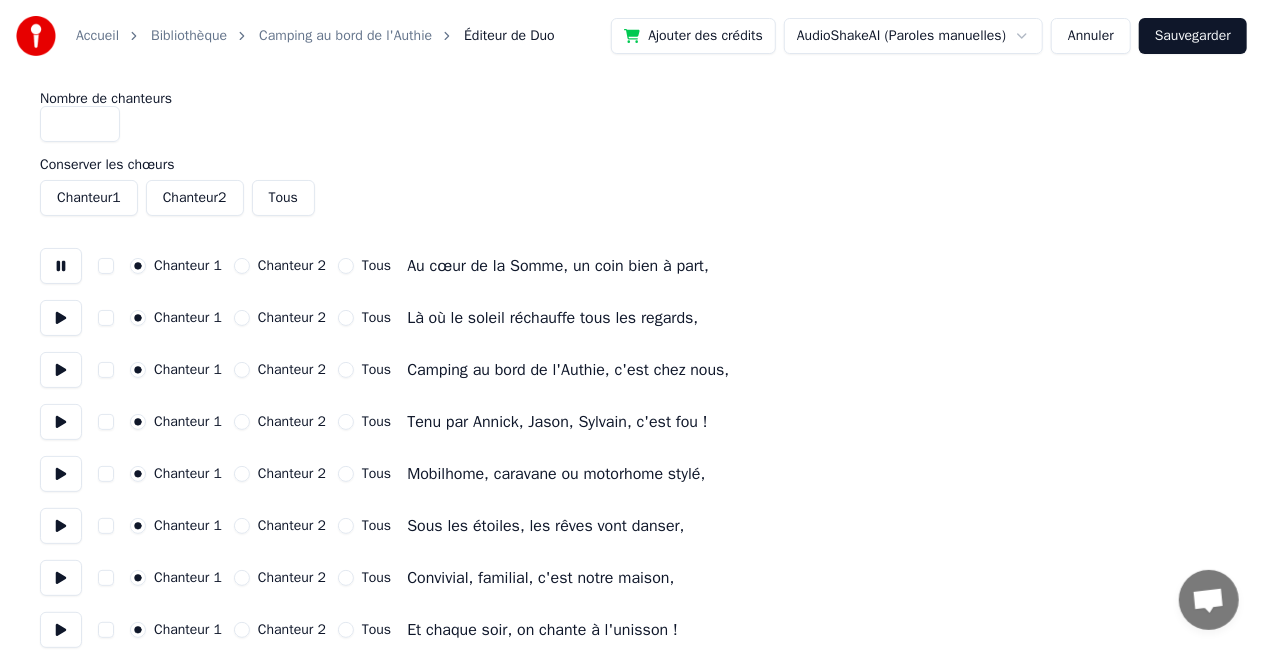 click at bounding box center (61, 266) 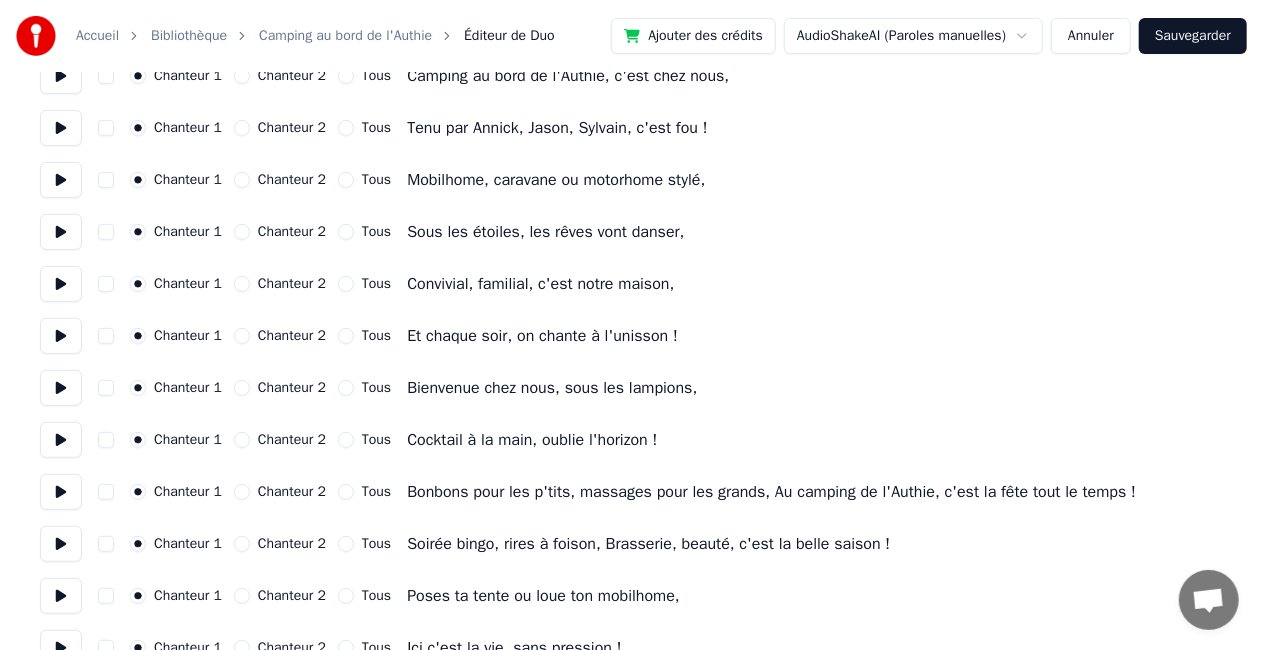scroll, scrollTop: 0, scrollLeft: 0, axis: both 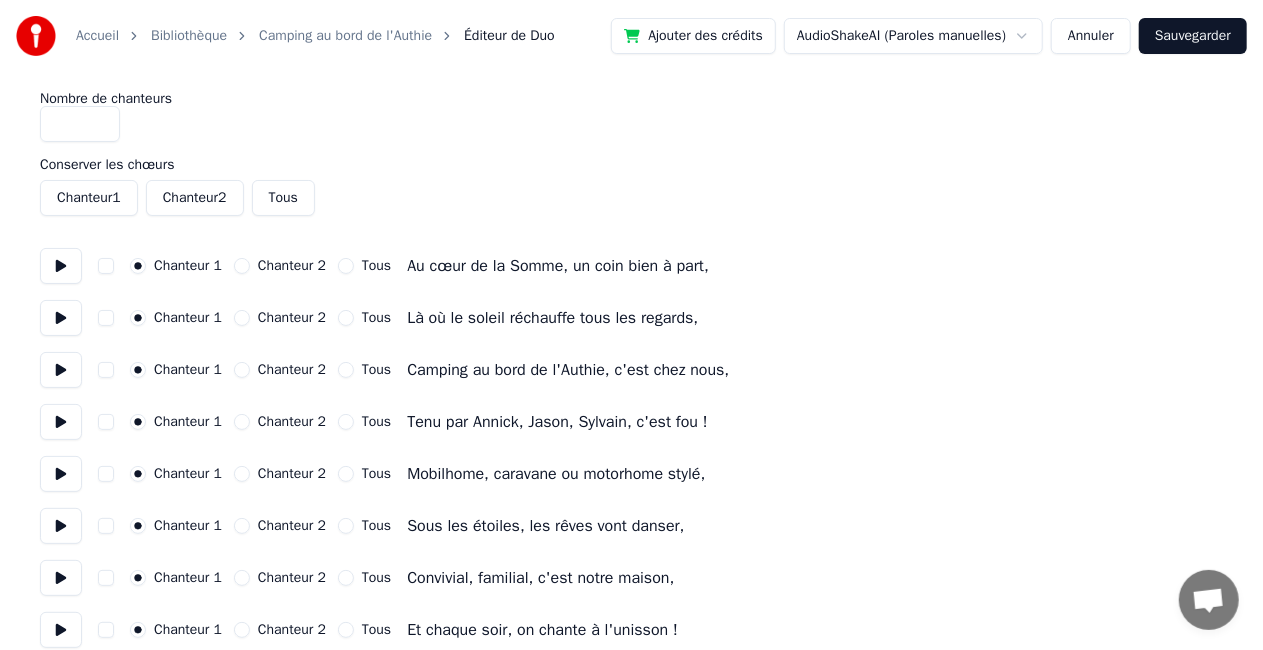 click on "Sauvegarder" at bounding box center [1193, 36] 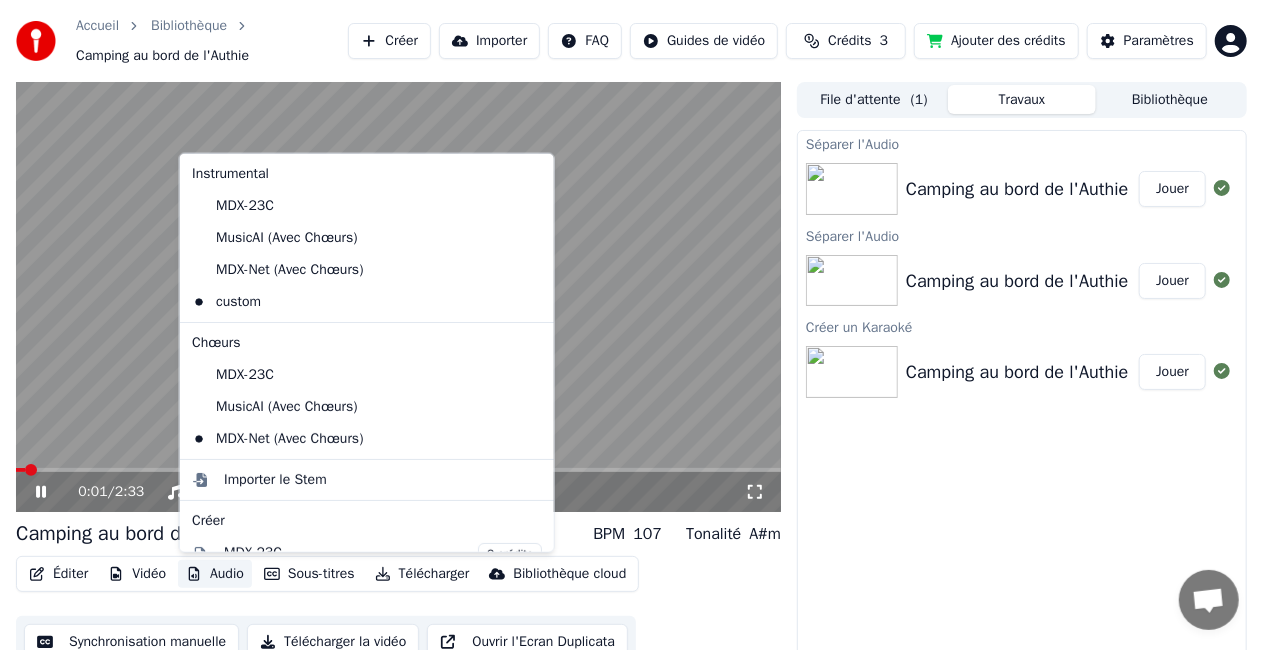 click on "Audio" at bounding box center [215, 574] 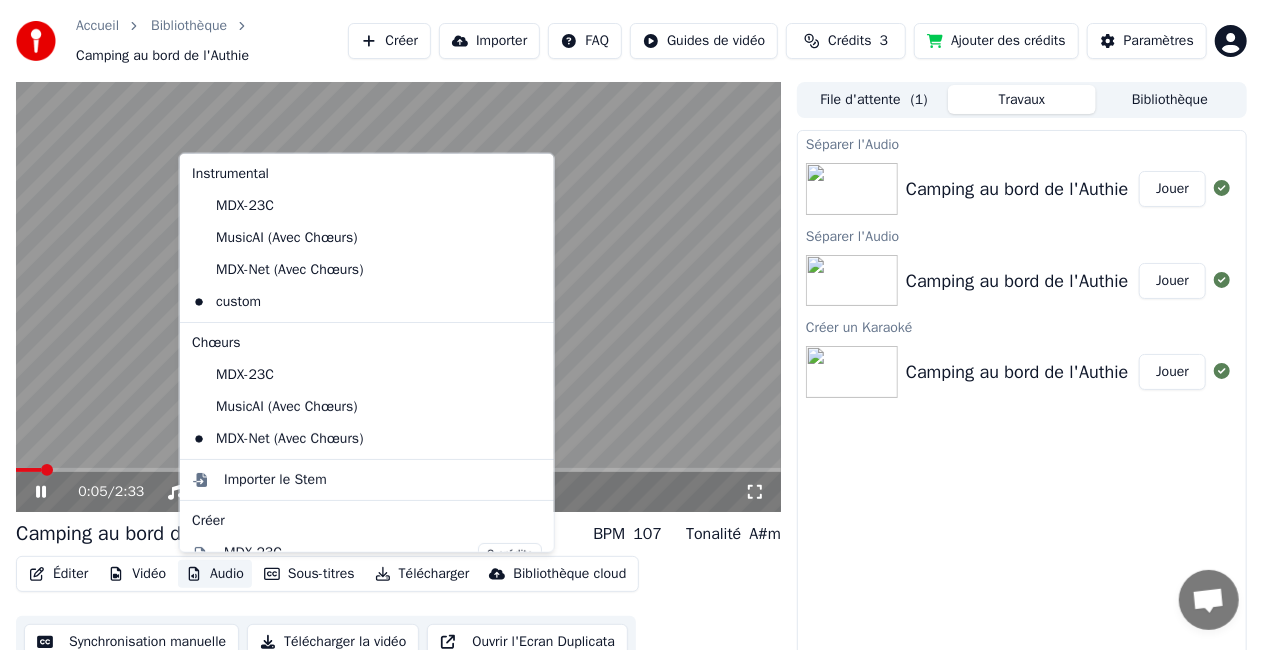 click on "Séparer l'Audio Camping au bord de l'Authie Jouer Séparer l'Audio Camping au bord de l'Authie Jouer Créer un Karaoké Camping au bord de l'Authie Jouer" at bounding box center [1022, 406] 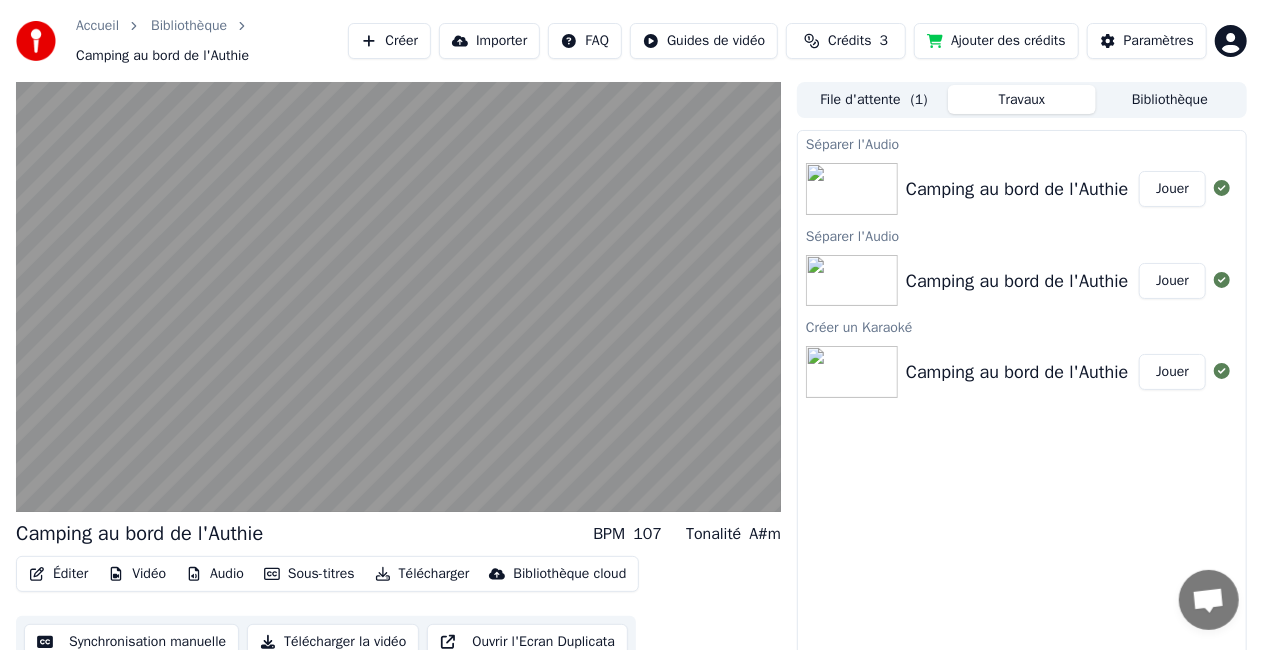 click on "Audio" at bounding box center [215, 574] 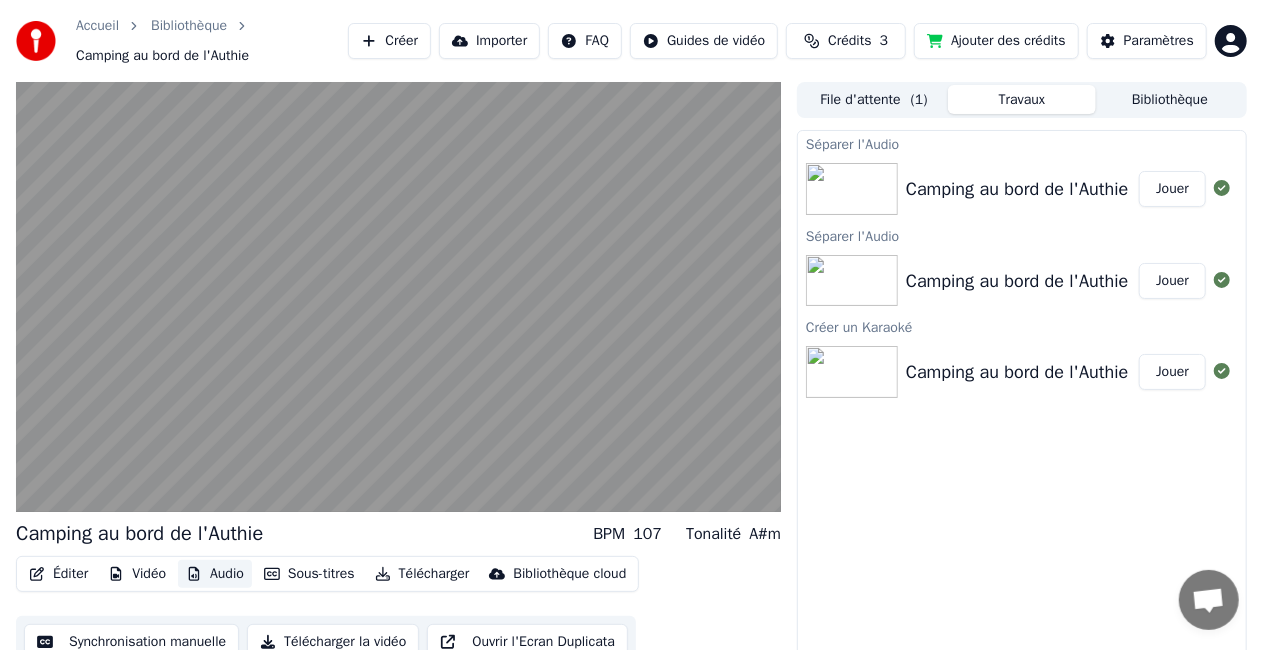 click on "Audio" at bounding box center (215, 574) 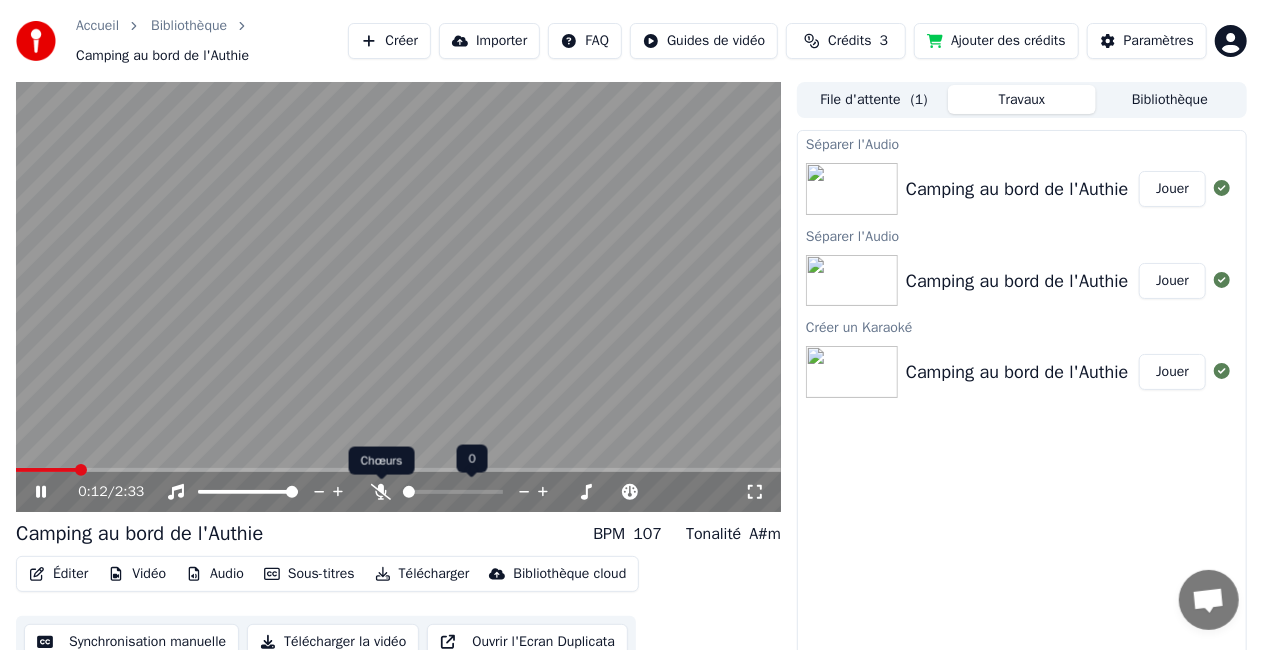 click 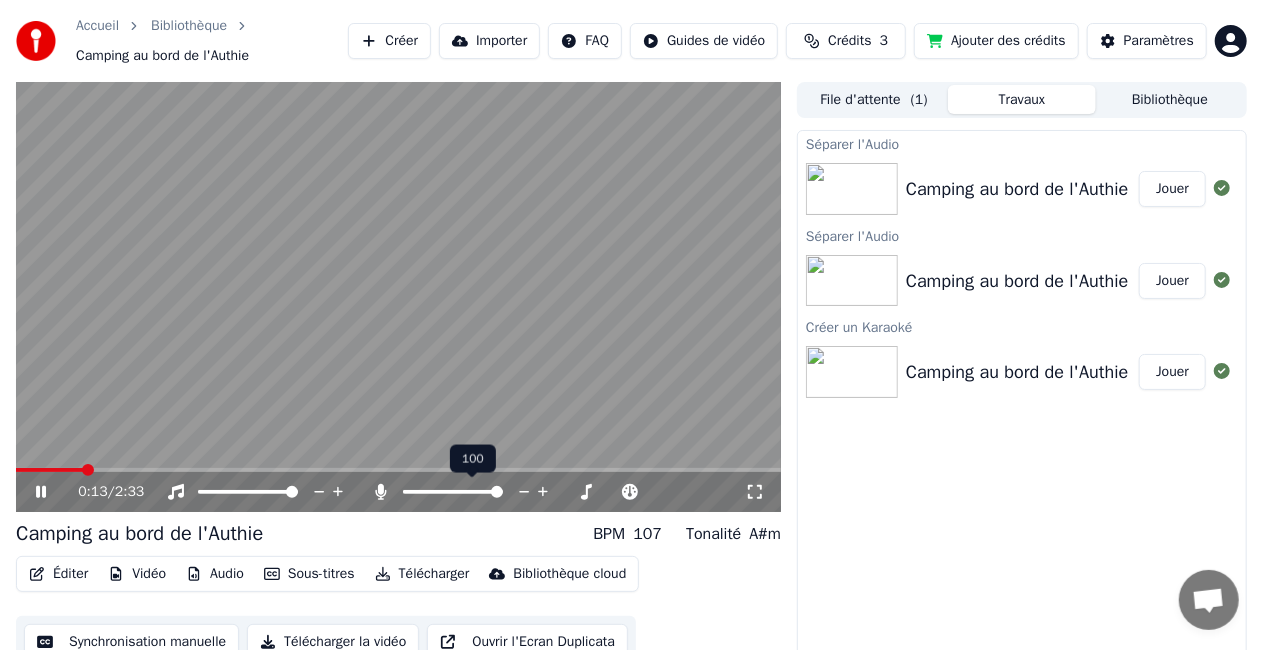 click 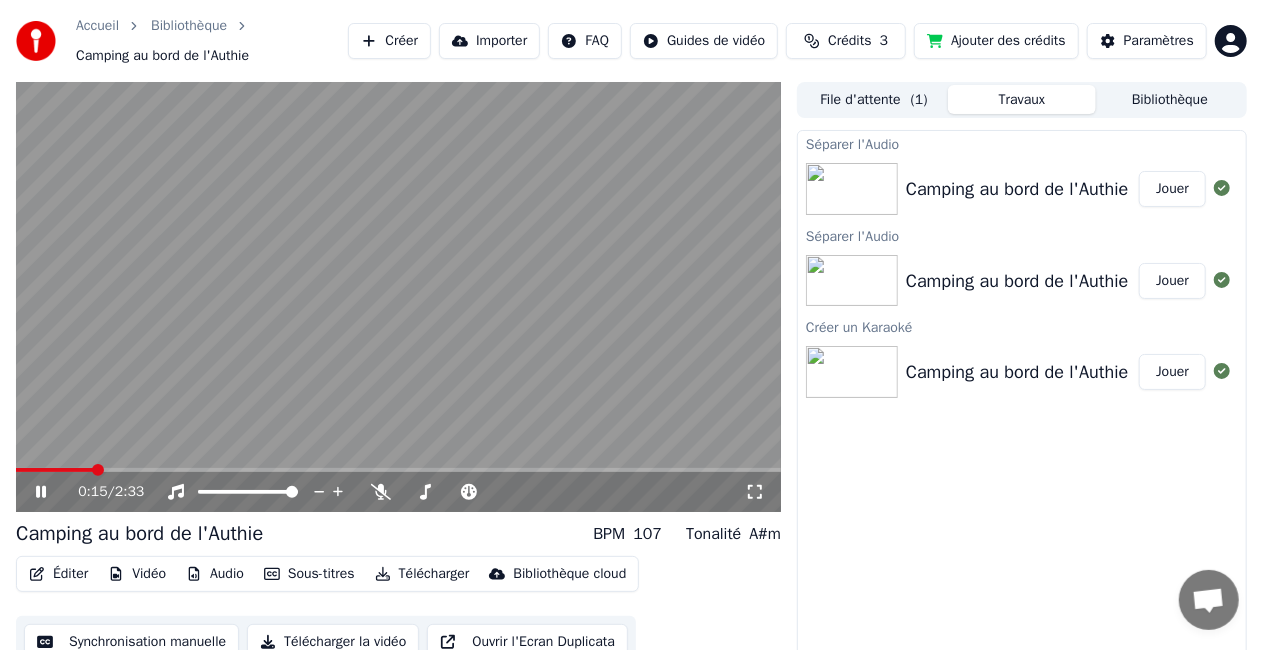 click on "Audio" at bounding box center (215, 574) 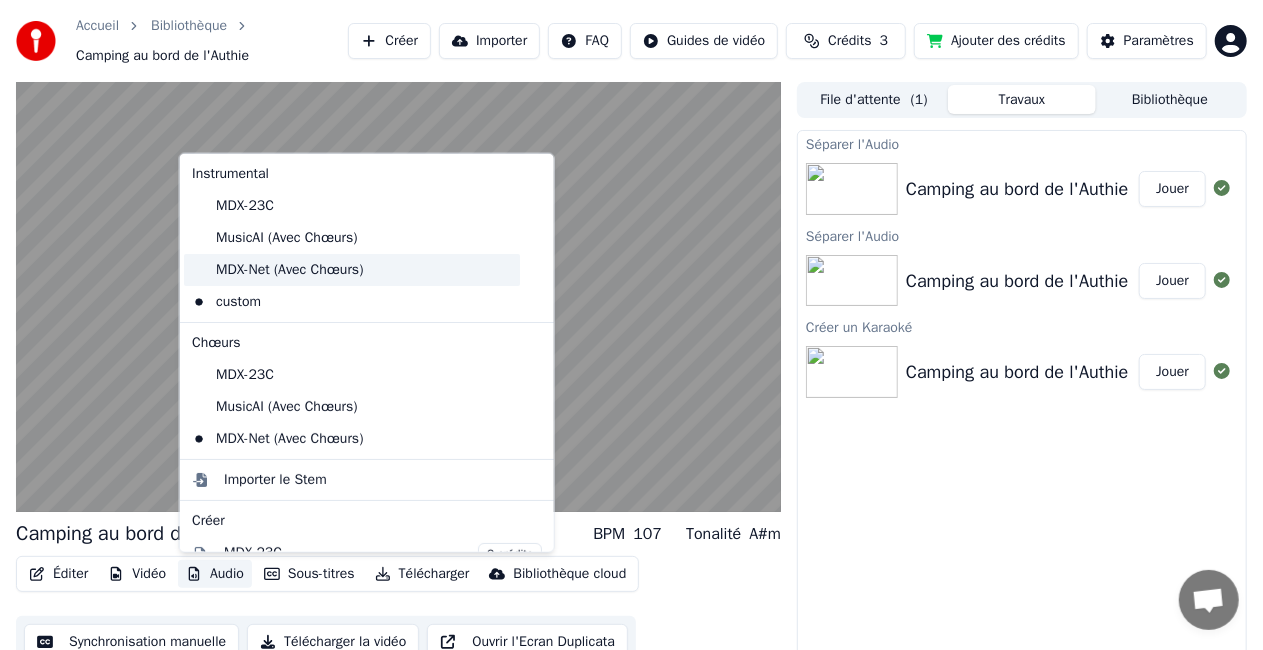 click on "MDX-Net (Avec Chœurs)" at bounding box center (352, 270) 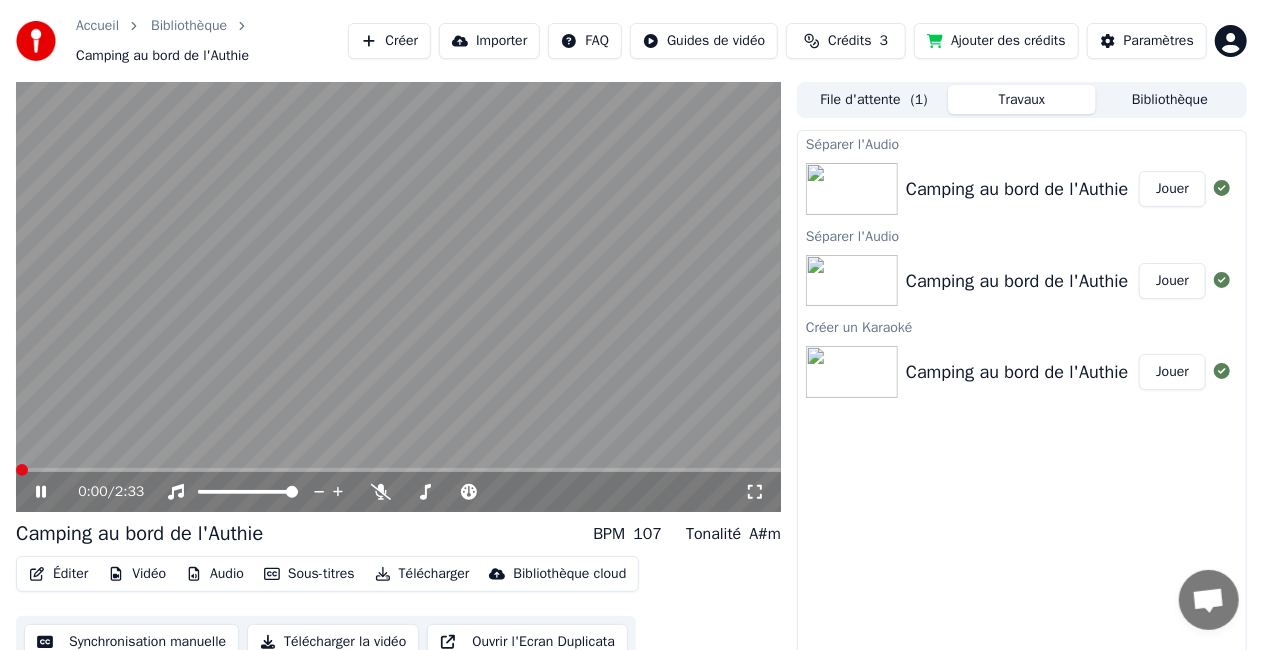 click at bounding box center [22, 470] 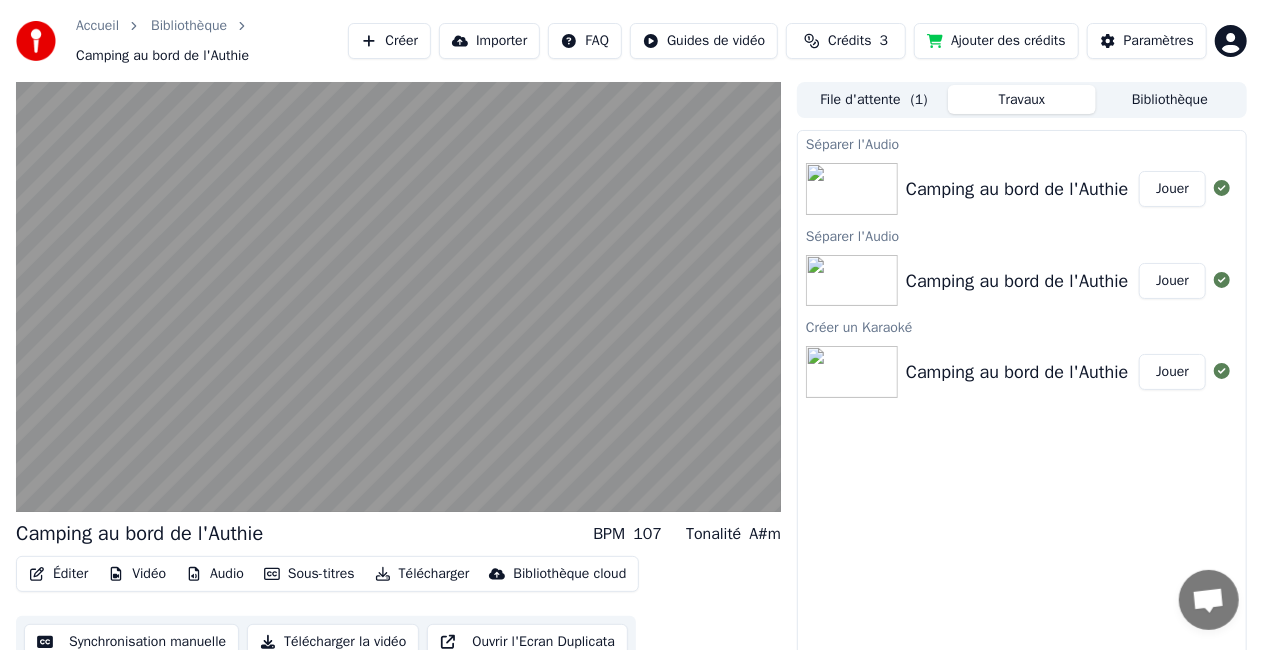click on "Audio" at bounding box center (215, 574) 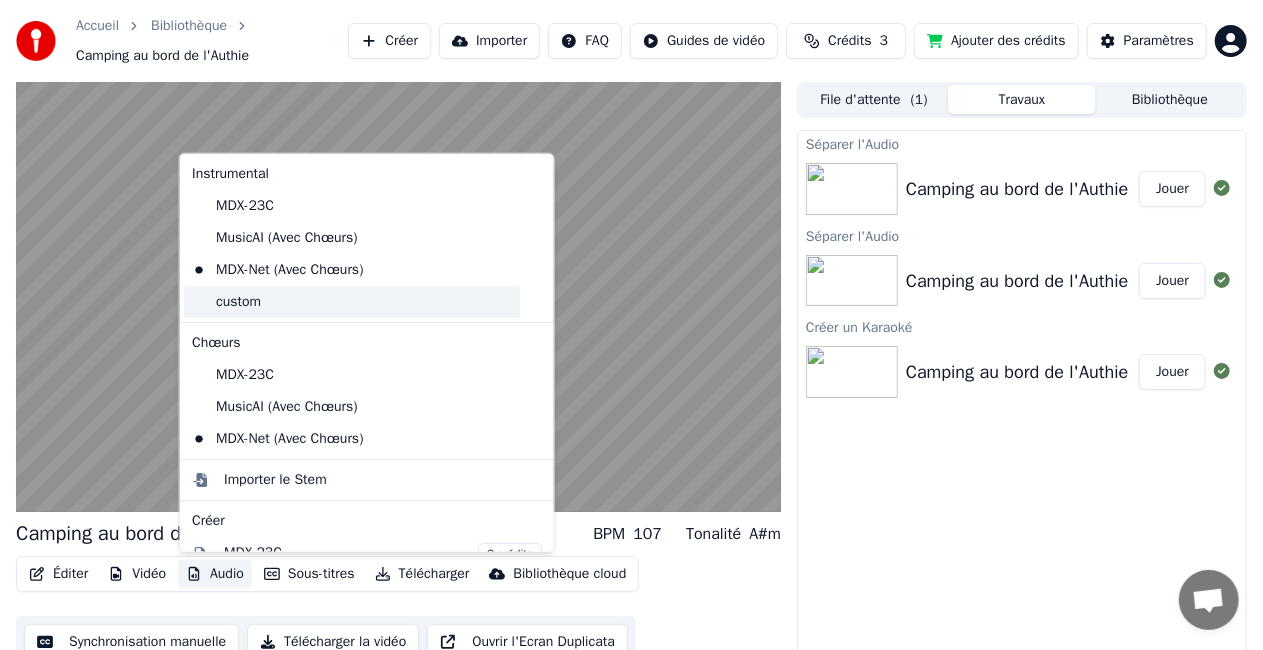 click on "custom" at bounding box center [352, 302] 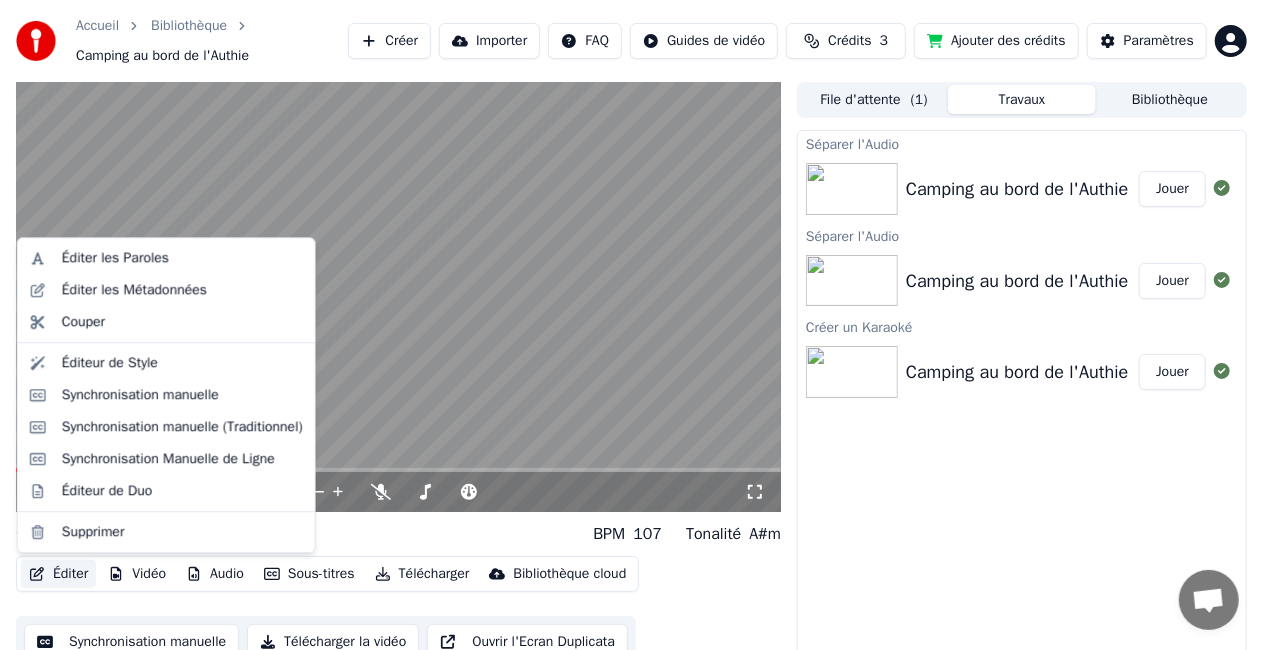 click on "Éditer" at bounding box center [58, 574] 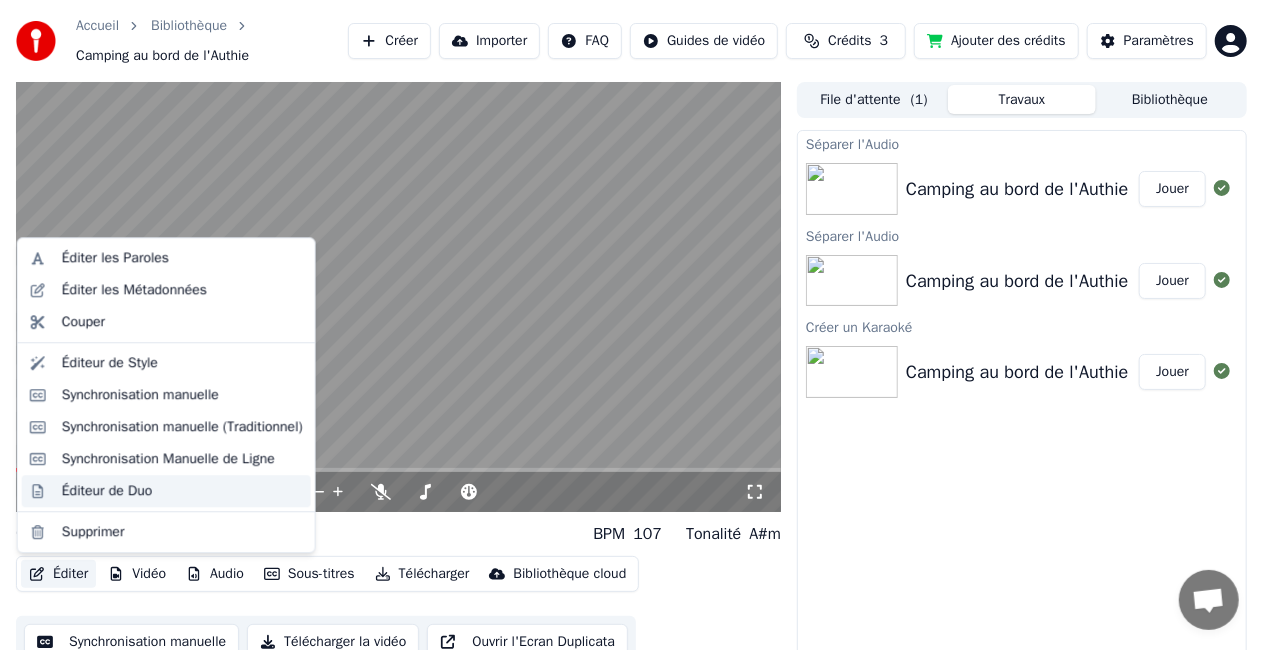 click on "Éditeur de Duo" at bounding box center (107, 491) 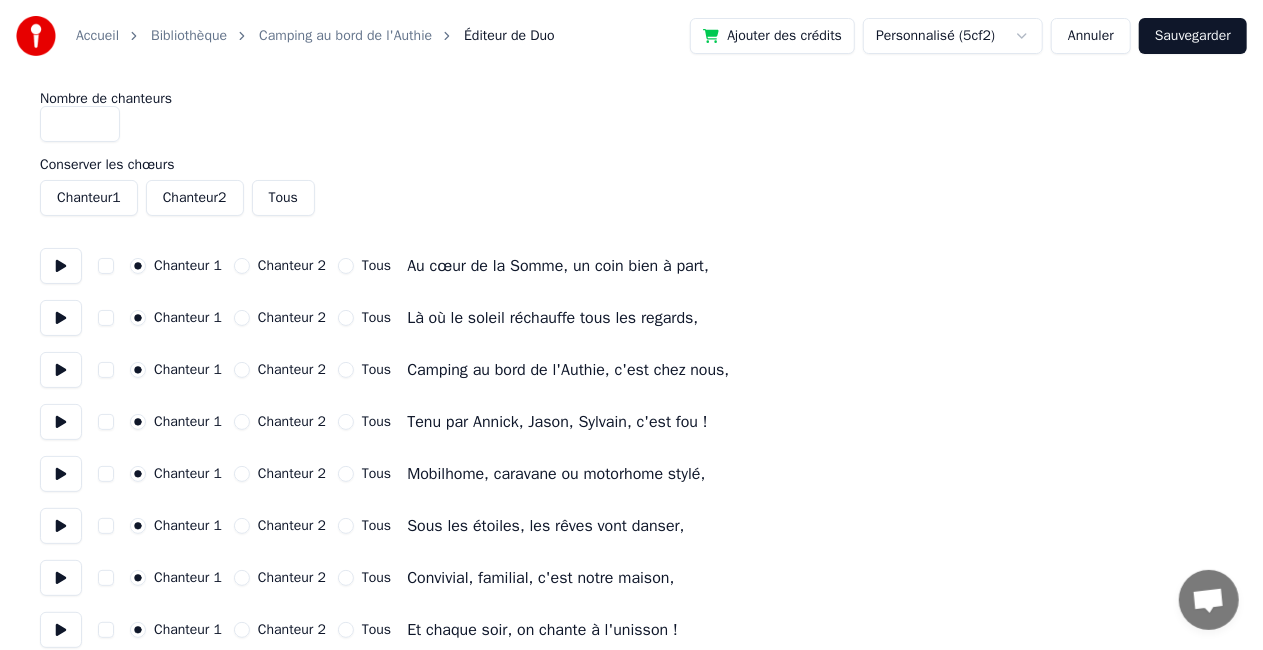 click on "Chanteur  1" at bounding box center (89, 198) 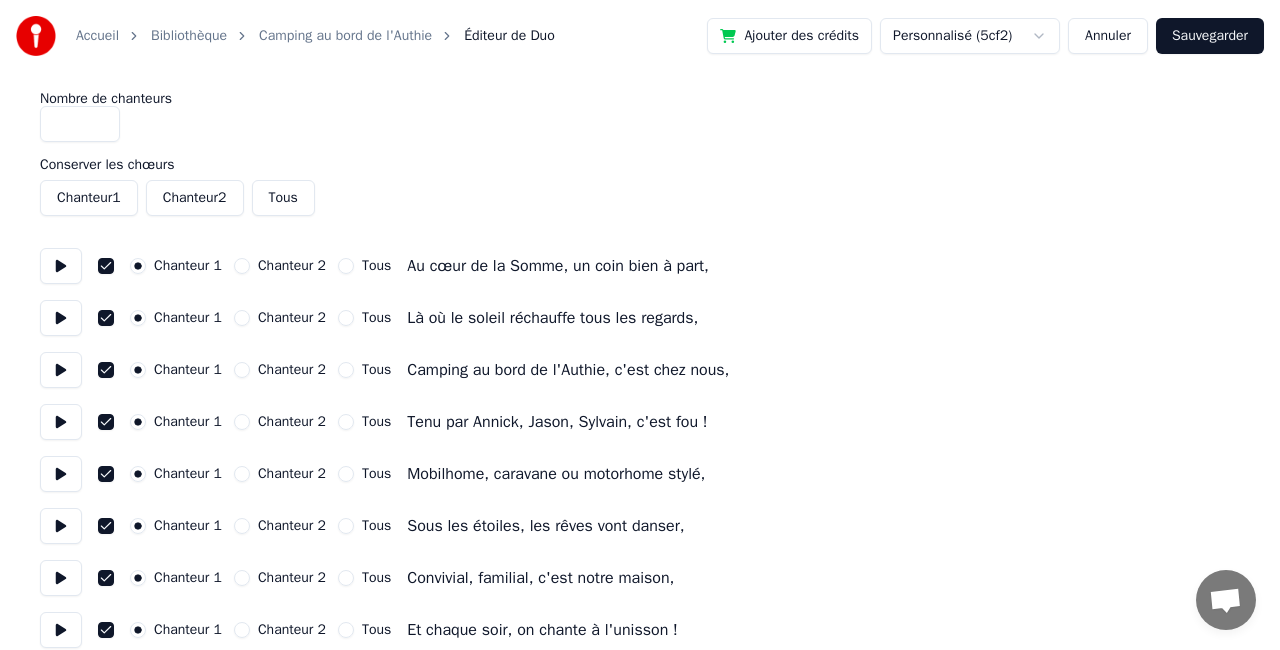 click on "Accueil Bibliothèque Camping au bord de l'Authie Éditeur de Duo Ajouter des crédits Personnalisé (5cf2) Annuler Sauvegarder Nombre de chanteurs * Conserver les chœurs Chanteur  1 Chanteur  2 Tous Chanteur 1 Chanteur 2 Tous Au cœur de la Somme, un coin bien à part, Chanteur 1 Chanteur 2 Tous Là où le soleil réchauffe tous les regards, Chanteur 1 Chanteur 2 Tous Camping au bord de l'Authie, c'est chez nous, Chanteur 1 Chanteur 2 Tous Tenu par Annick, Jason, Sylvain, c'est fou ! Chanteur 1 Chanteur 2 Tous Mobilhome, caravane ou motorhome stylé, Chanteur 1 Chanteur 2 Tous Sous les étoiles, les rêves vont danser, Chanteur 1 Chanteur 2 Tous Convivial, familial, c'est notre maison, Chanteur 1 Chanteur 2 Tous Et chaque soir, on chante à l'unisson ! Chanteur 1 Chanteur 2 Tous Bienvenue chez nous, sous les lampions, Chanteur 1 Chanteur 2 Tous Cocktail à la main, oublie l'horizon ! Chanteur 1 Chanteur 2 Tous Chanteur 1 Chanteur 2 Tous Chanteur 1 Chanteur 2 Tous Poses ta tente ou loue ton mobilhome, Tous" at bounding box center [640, 1140] 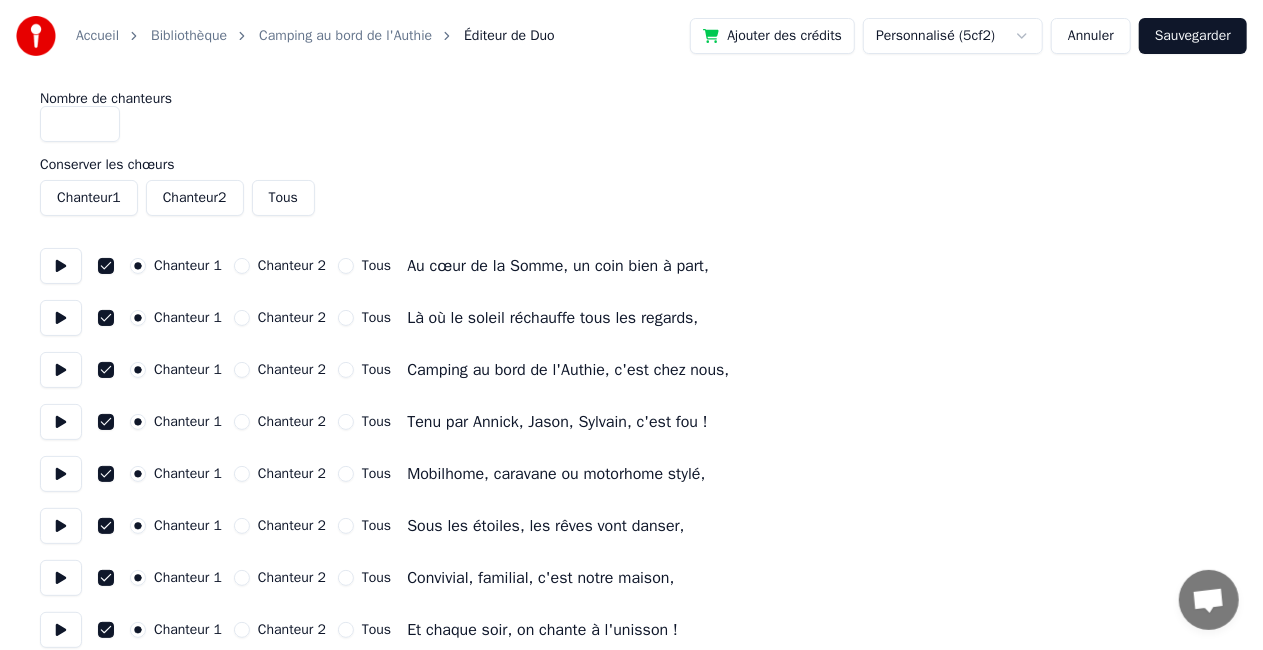 click on "Accueil Bibliothèque Camping au bord de l'Authie Éditeur de Duo Ajouter des crédits Personnalisé (5cf2) Annuler Sauvegarder Nombre de chanteurs * Conserver les chœurs Chanteur  1 Chanteur  2 Tous Chanteur 1 Chanteur 2 Tous Au cœur de la Somme, un coin bien à part, Chanteur 1 Chanteur 2 Tous Là où le soleil réchauffe tous les regards, Chanteur 1 Chanteur 2 Tous Camping au bord de l'Authie, c'est chez nous, Chanteur 1 Chanteur 2 Tous Tenu par Annick, Jason, Sylvain, c'est fou ! Chanteur 1 Chanteur 2 Tous Mobilhome, caravane ou motorhome stylé, Chanteur 1 Chanteur 2 Tous Sous les étoiles, les rêves vont danser, Chanteur 1 Chanteur 2 Tous Convivial, familial, c'est notre maison, Chanteur 1 Chanteur 2 Tous Et chaque soir, on chante à l'unisson ! Chanteur 1 Chanteur 2 Tous Bienvenue chez nous, sous les lampions, Chanteur 1 Chanteur 2 Tous Cocktail à la main, oublie l'horizon ! Chanteur 1 Chanteur 2 Tous Chanteur 1 Chanteur 2 Tous Chanteur 1 Chanteur 2 Tous Poses ta tente ou loue ton mobilhome, Tous" at bounding box center (631, 1140) 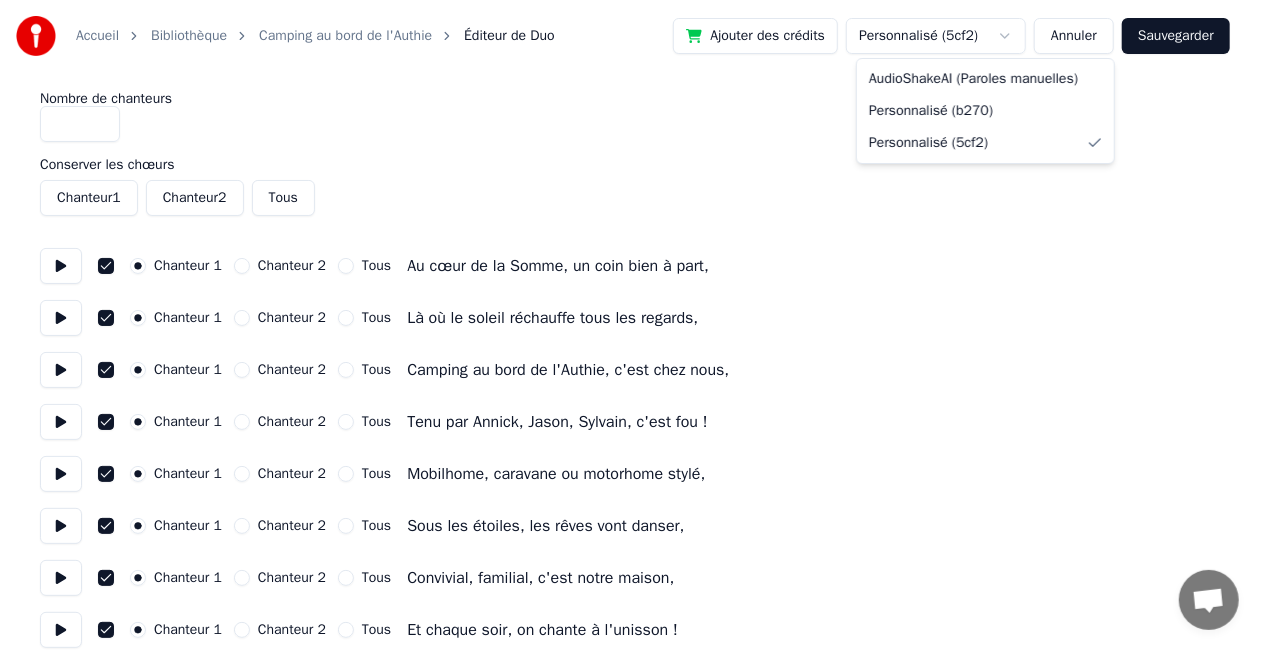 click on "Accueil Bibliothèque Camping au bord de l'Authie Éditeur de Duo Ajouter des crédits Personnalisé (5cf2) Annuler Sauvegarder Nombre de chanteurs * Conserver les chœurs Chanteur  1 Chanteur  2 Tous Chanteur 1 Chanteur 2 Tous Au cœur de la Somme, un coin bien à part, Chanteur 1 Chanteur 2 Tous Là où le soleil réchauffe tous les regards, Chanteur 1 Chanteur 2 Tous Camping au bord de l'Authie, c'est chez nous, Chanteur 1 Chanteur 2 Tous Tenu par Annick, Jason, Sylvain, c'est fou ! Chanteur 1 Chanteur 2 Tous Mobilhome, caravane ou motorhome stylé, Chanteur 1 Chanteur 2 Tous Sous les étoiles, les rêves vont danser, Chanteur 1 Chanteur 2 Tous Convivial, familial, c'est notre maison, Chanteur 1 Chanteur 2 Tous Et chaque soir, on chante à l'unisson ! Chanteur 1 Chanteur 2 Tous Bienvenue chez nous, sous les lampions, Chanteur 1 Chanteur 2 Tous Cocktail à la main, oublie l'horizon ! Chanteur 1 Chanteur 2 Tous Chanteur 1 Chanteur 2 Tous Chanteur 1 Chanteur 2 Tous Poses ta tente ou loue ton mobilhome, Tous" at bounding box center [631, 1140] 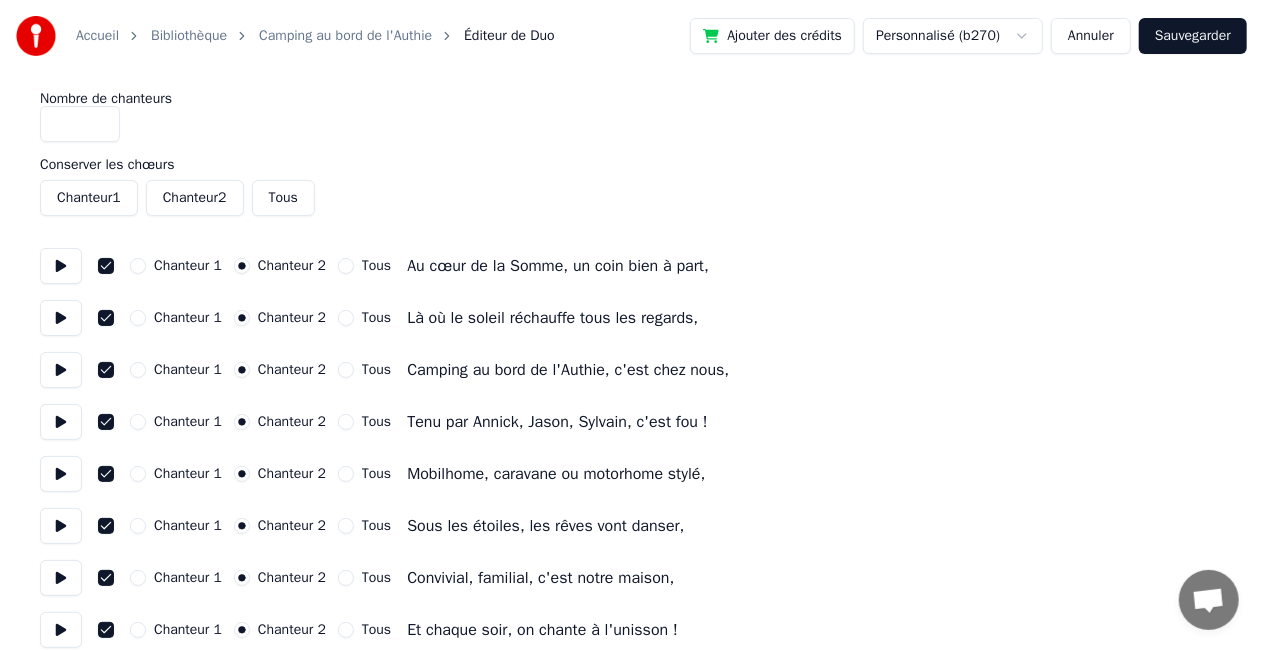 click on "Accueil Bibliothèque Camping au bord de l'Authie Éditeur de Duo Ajouter des crédits Personnalisé (b270) Annuler Sauvegarder Nombre de chanteurs * Conserver les chœurs Chanteur  1 Chanteur  2 Tous Chanteur 1 Chanteur 2 Tous Au cœur de la Somme, un coin bien à part, Chanteur 1 Chanteur 2 Tous Là où le soleil réchauffe tous les regards, Chanteur 1 Chanteur 2 Tous Camping au bord de l'Authie, c'est chez nous, Chanteur 1 Chanteur 2 Tous Tenu par [NAME], [NAME], [NAME], c'est fou ! Chanteur 1 Chanteur 2 Tous Mobilhome, caravane ou motorhome stylé, Chanteur 1 Chanteur 2 Tous Sous les étoiles, les rêves vont danser, Chanteur 1 Chanteur 2 Tous Convivial, familial, c'est notre maison, Chanteur 1 Chanteur 2 Tous Et chaque soir, on chante à l'unisson ! Chanteur 1 Chanteur 2 Tous Bienvenue chez nous, sous les lampions, Chanteur 1 Chanteur 2 Tous Cocktail à la main, oublie l'horizon ! Chanteur 1 Chanteur 2 Tous Chanteur 1 Chanteur 2 Tous Chanteur 1 Chanteur 2 Tous Poses ta tente ou loue ton mobilhome, Tous" at bounding box center (631, 1140) 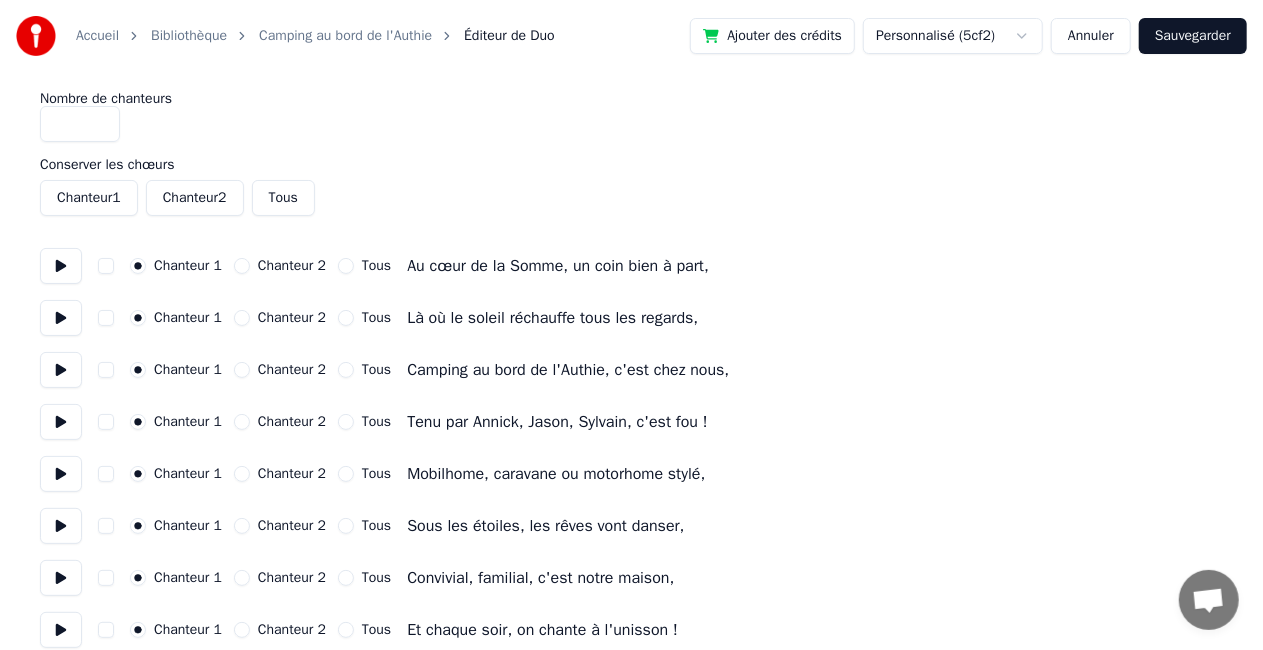 click on "Chanteur  1" at bounding box center [89, 198] 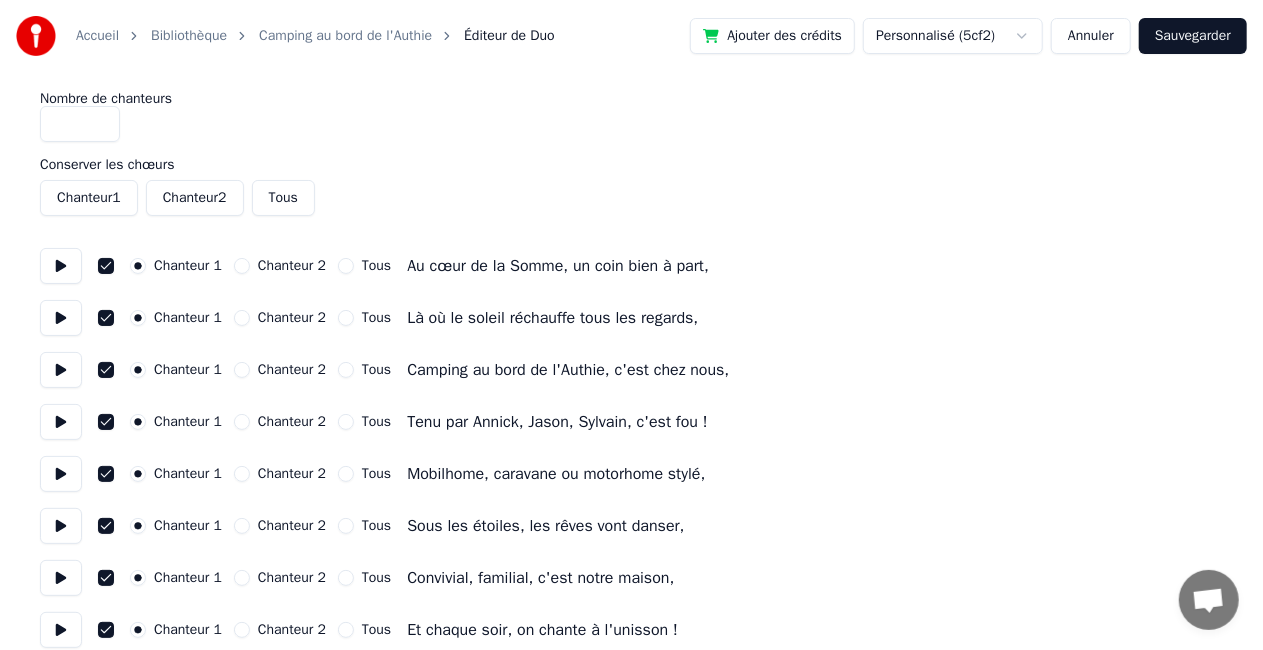 click on "Sauvegarder" at bounding box center (1193, 36) 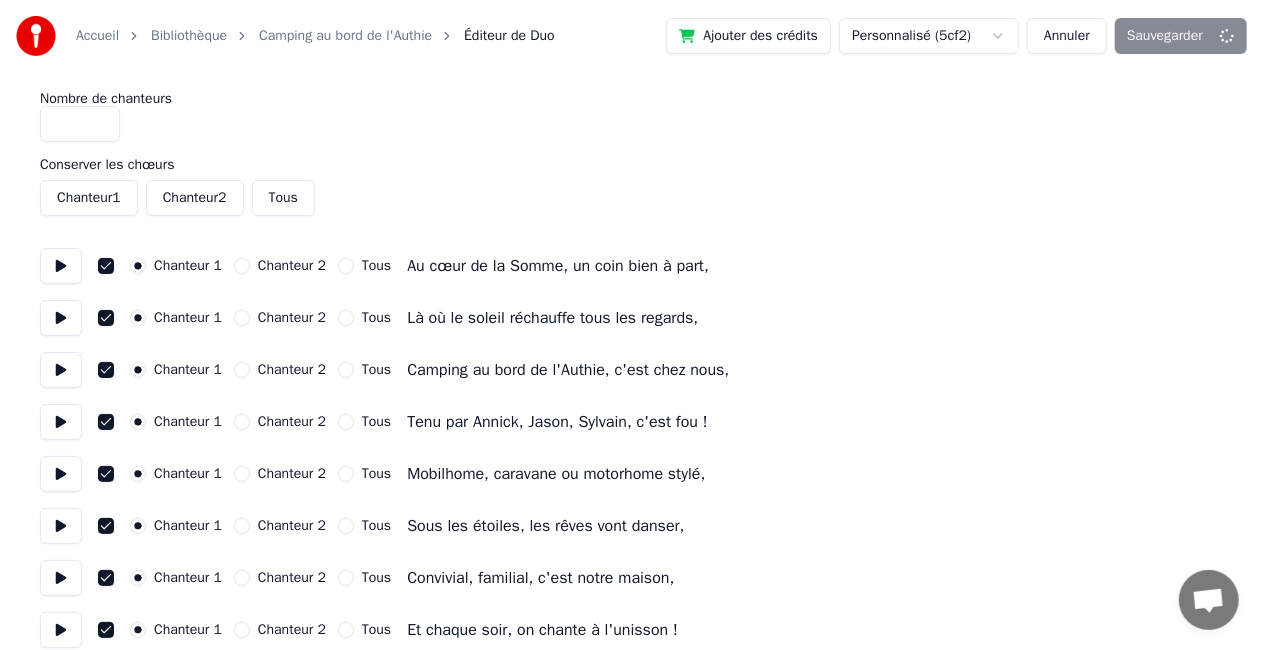 click on "*" at bounding box center (80, 124) 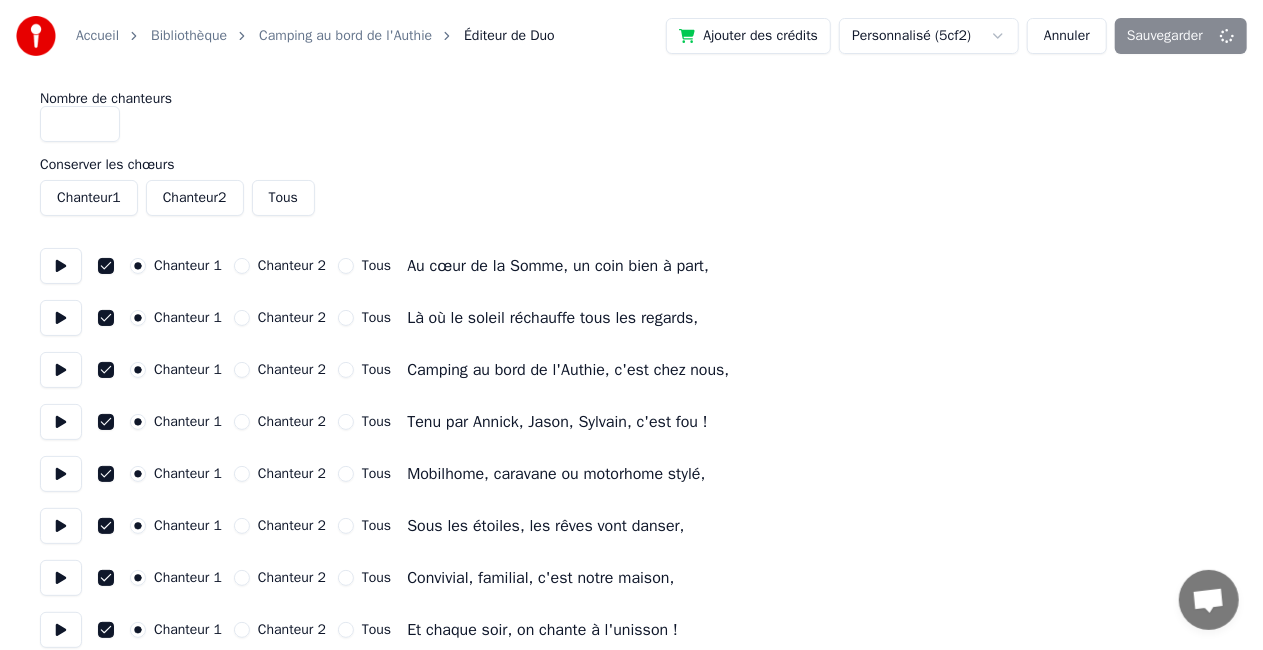 type on "*" 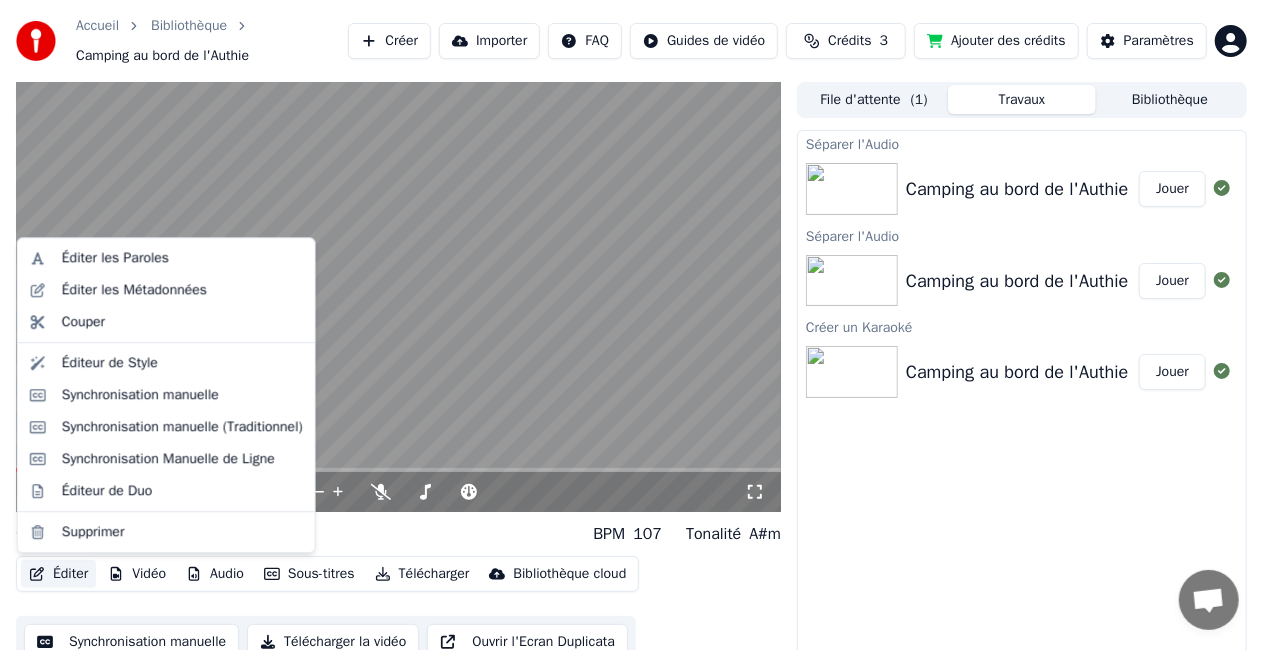 click on "Éditer" at bounding box center (58, 574) 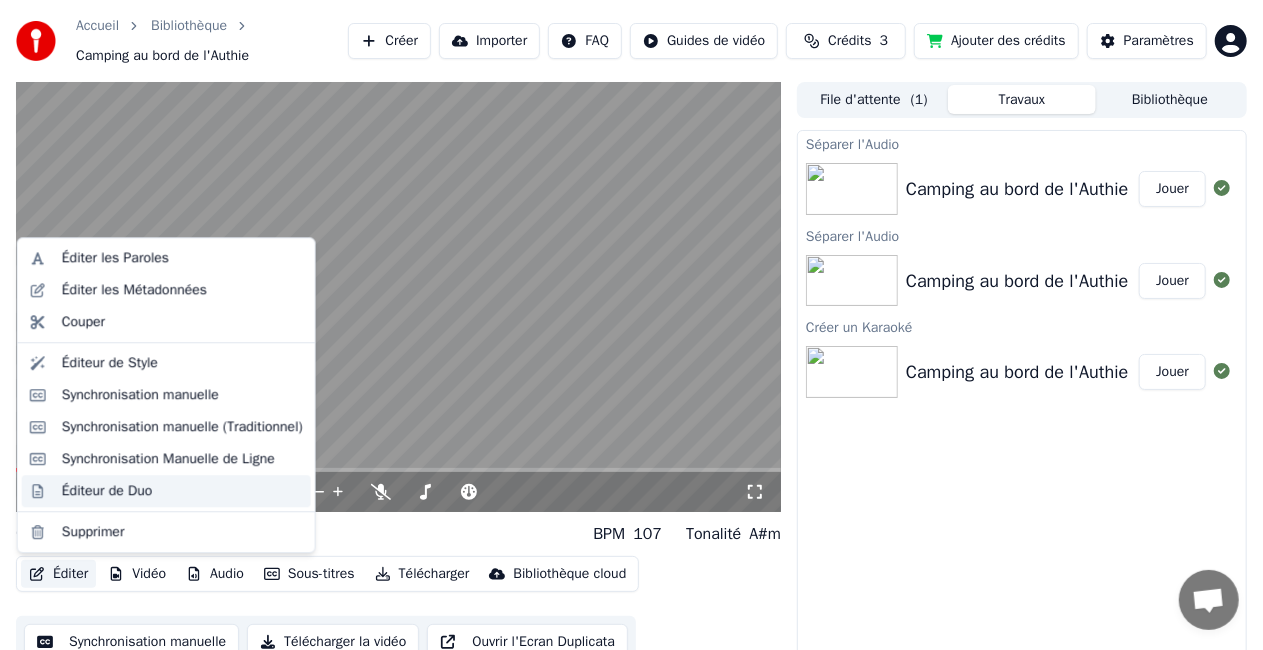 click on "Éditeur de Duo" at bounding box center (107, 491) 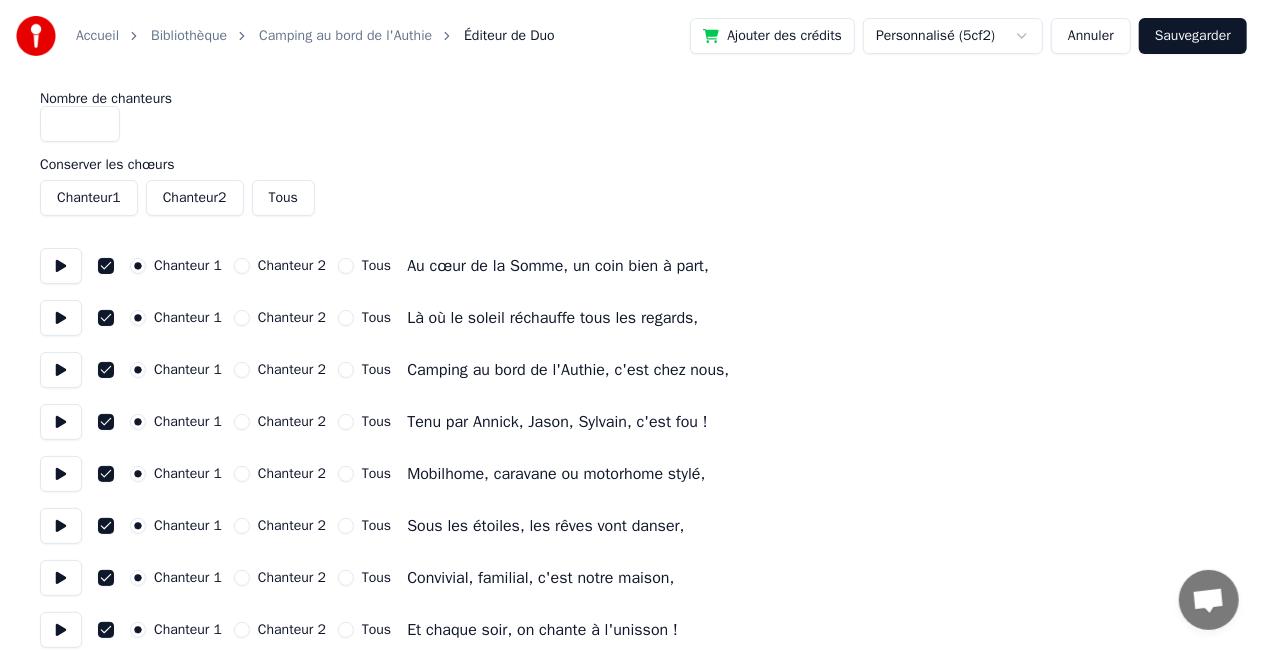click on "*" at bounding box center (80, 124) 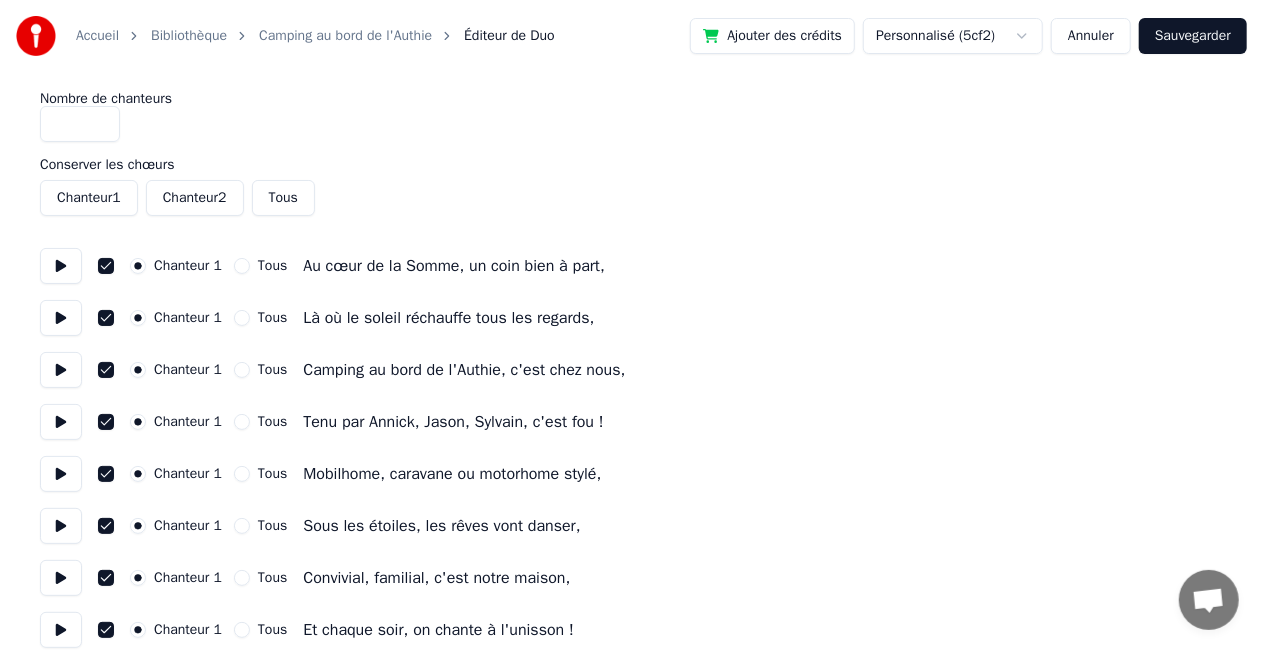 type on "*" 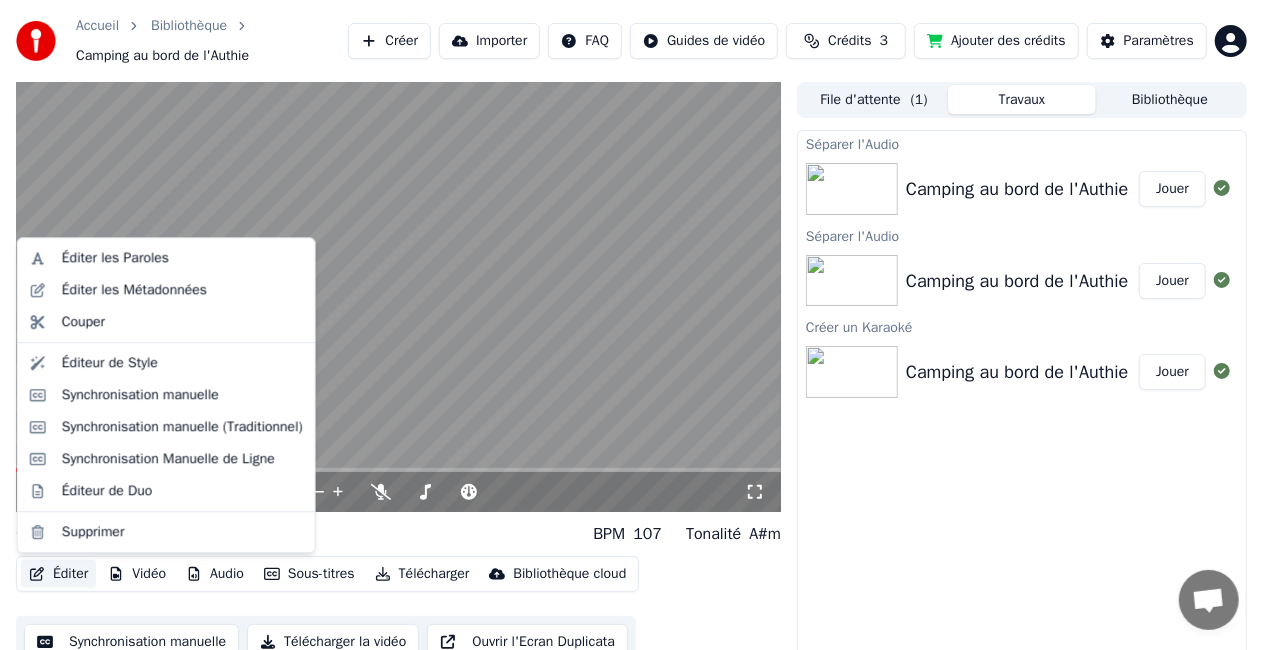 click on "Éditer" at bounding box center [58, 574] 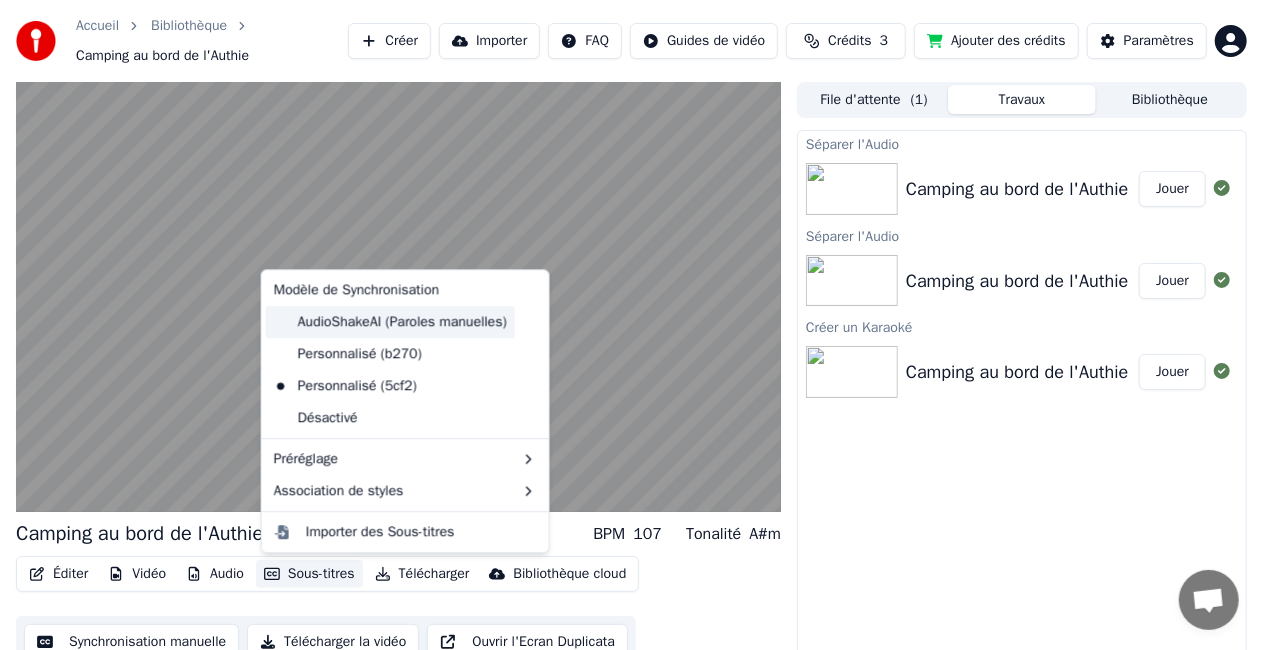 click on "AudioShakeAI (Paroles manuelles)" at bounding box center (390, 322) 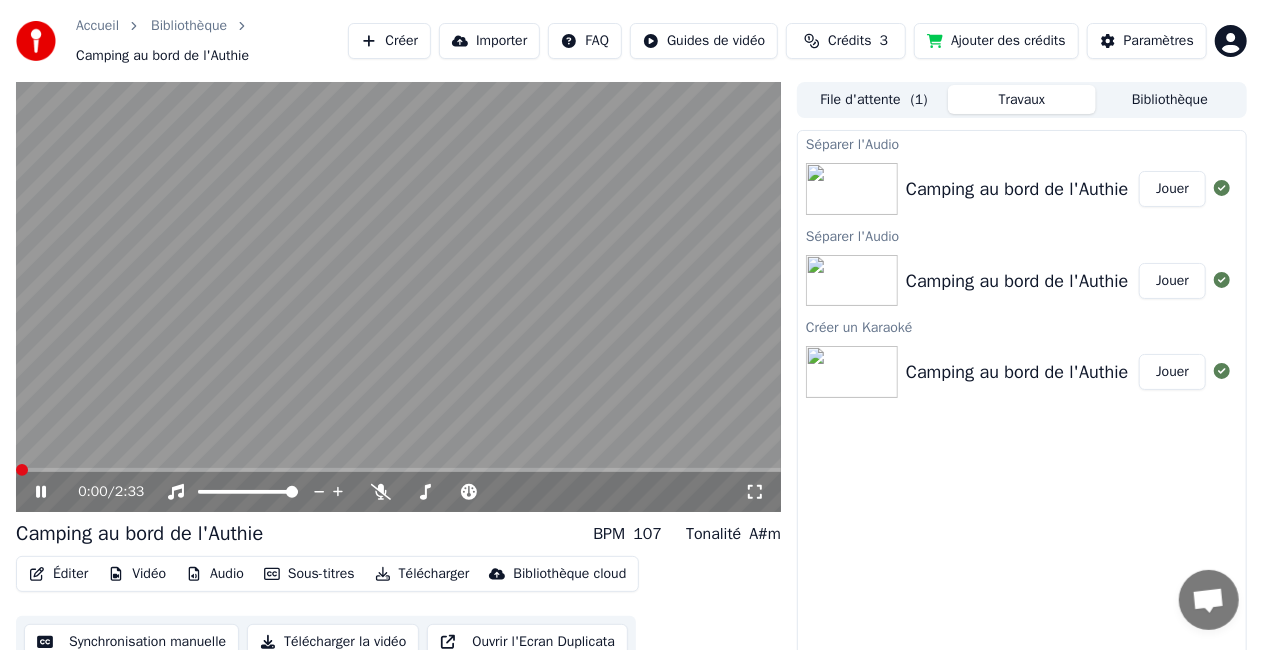 click at bounding box center [22, 470] 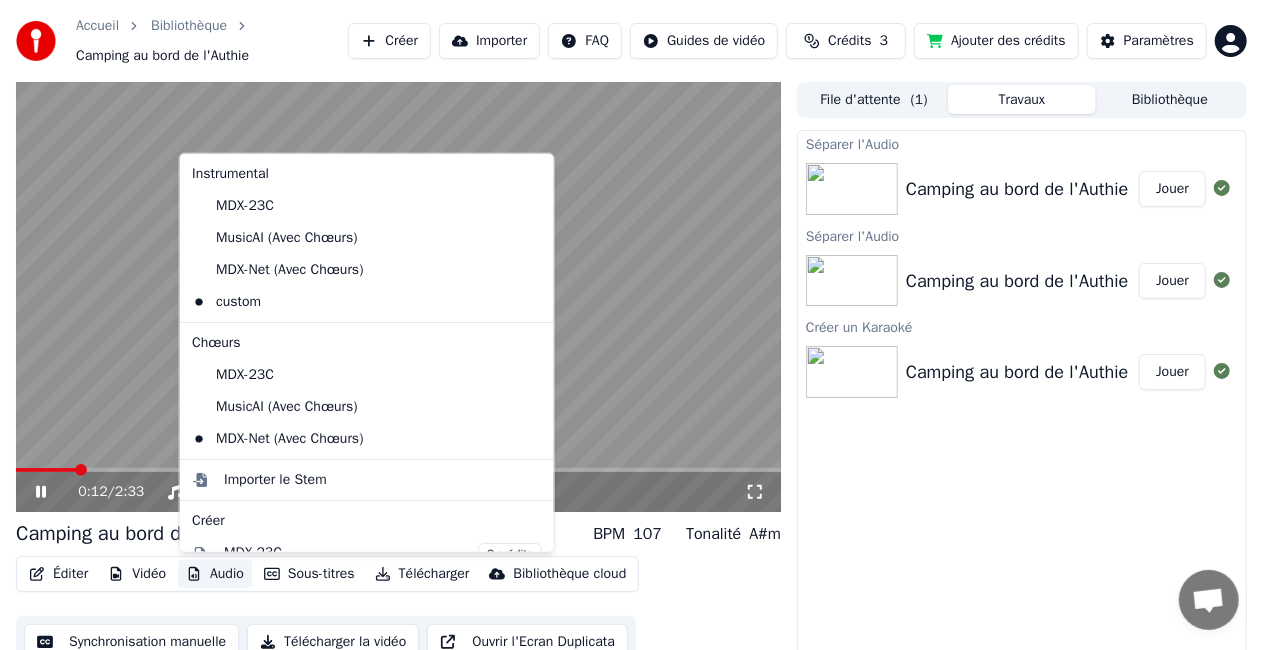 click on "Audio" at bounding box center [215, 574] 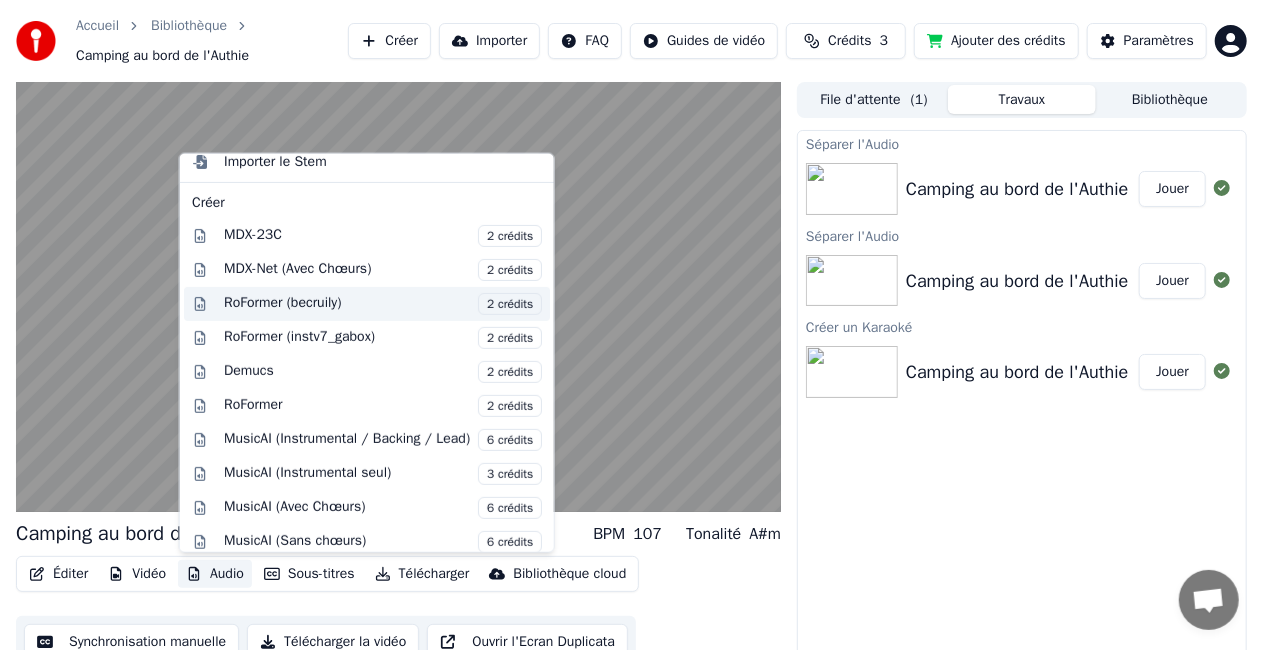 scroll, scrollTop: 321, scrollLeft: 0, axis: vertical 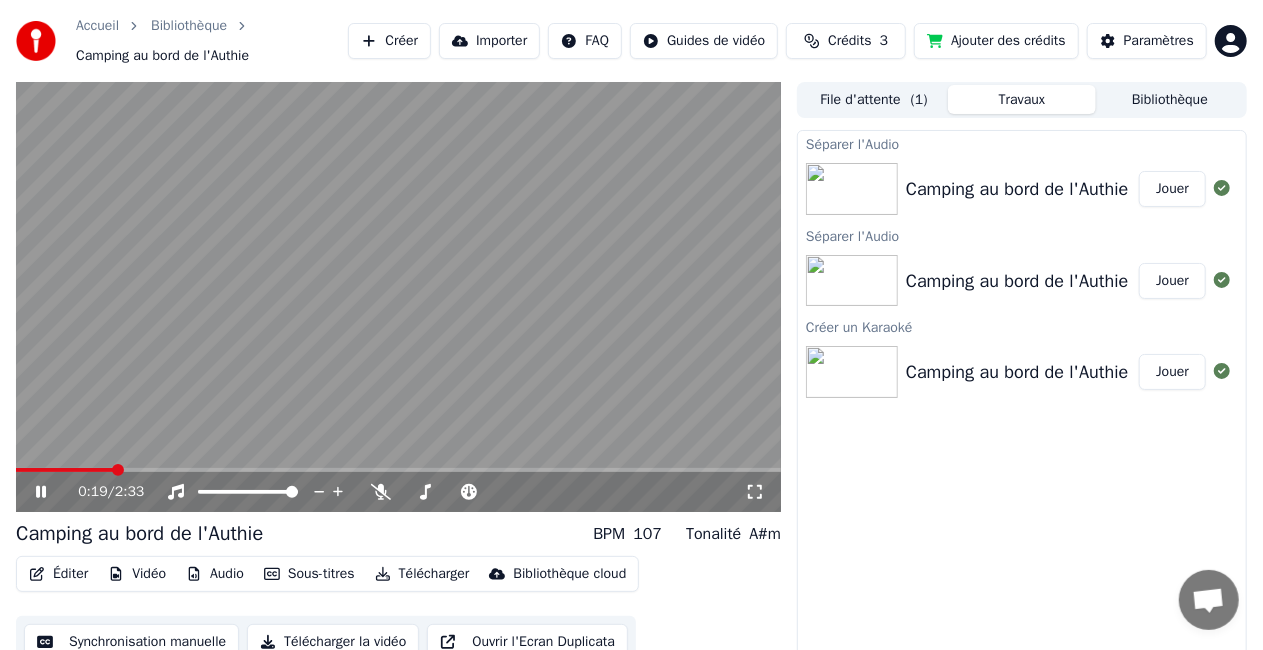 click on "Séparer l'Audio Camping au bord de l'Authie Jouer Séparer l'Audio Camping au bord de l'Authie Jouer Créer un Karaoké Camping au bord de l'Authie Jouer" at bounding box center [1022, 406] 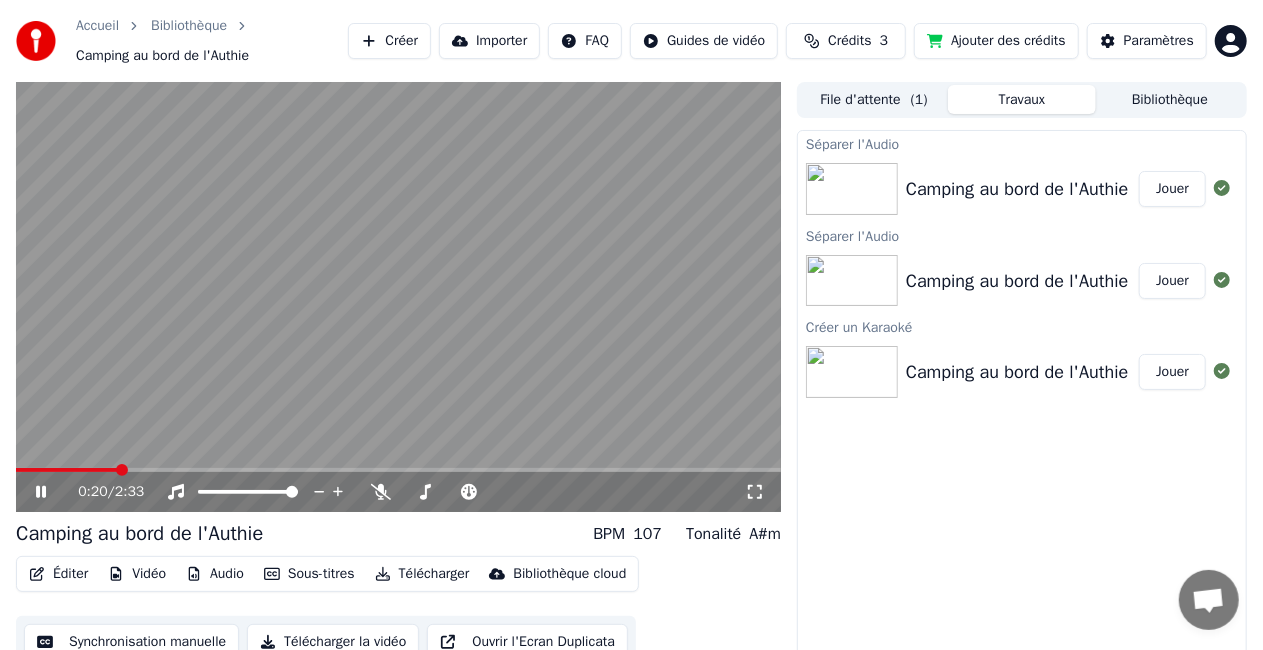 click on "Tonalité" at bounding box center [713, 534] 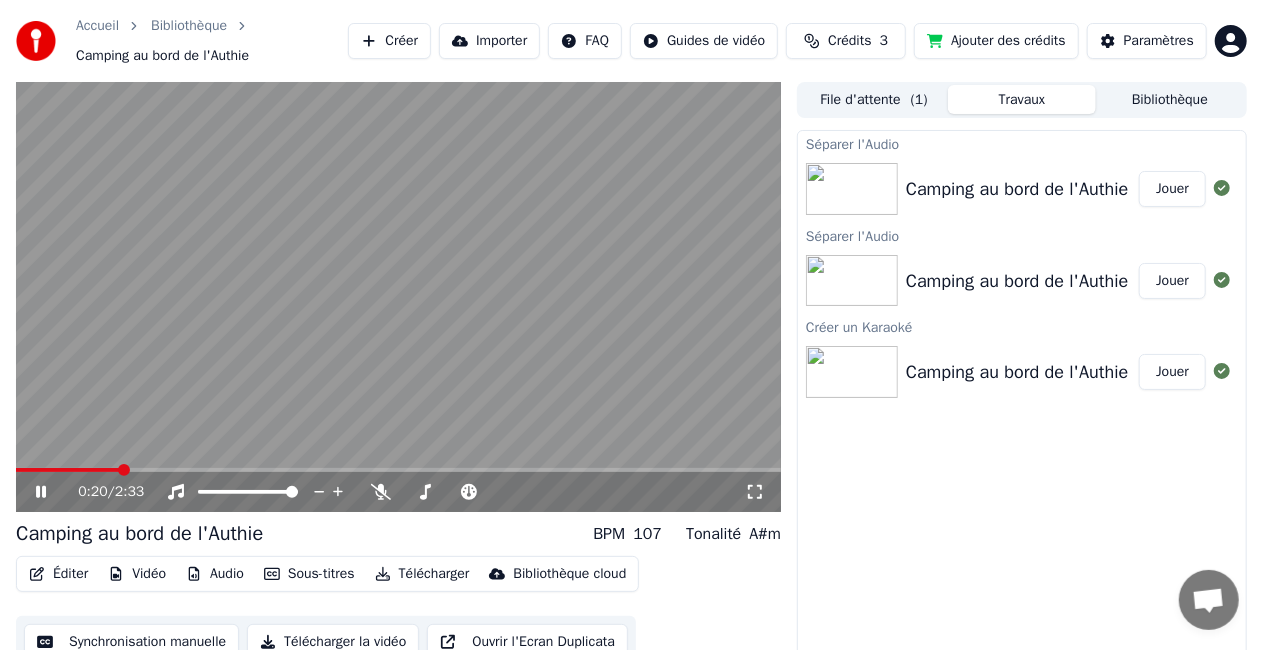 click on "A#m" at bounding box center [765, 534] 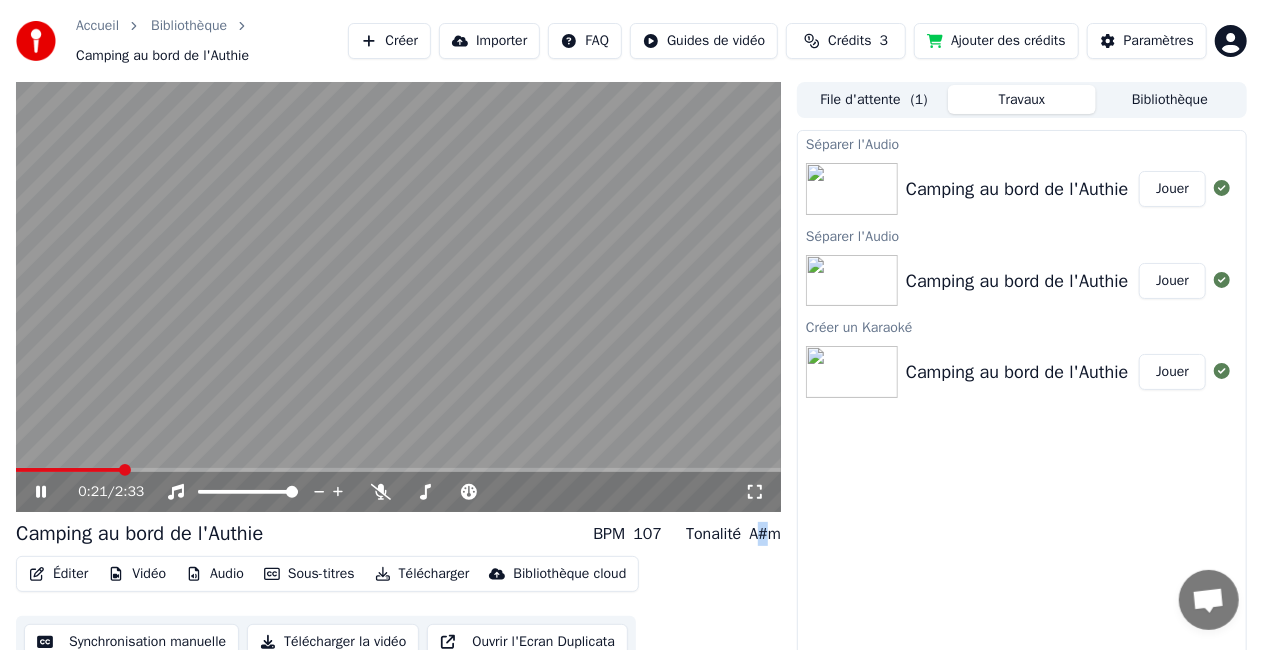 click on "A#m" at bounding box center (765, 534) 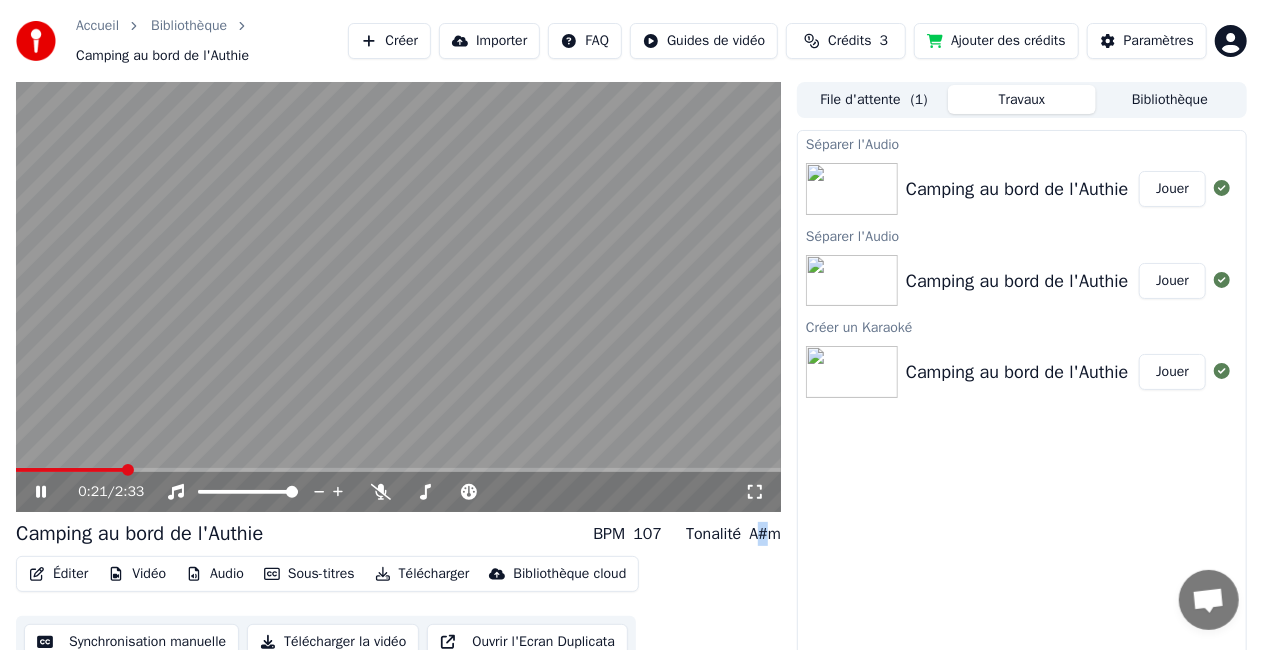 click on "A#m" at bounding box center [765, 534] 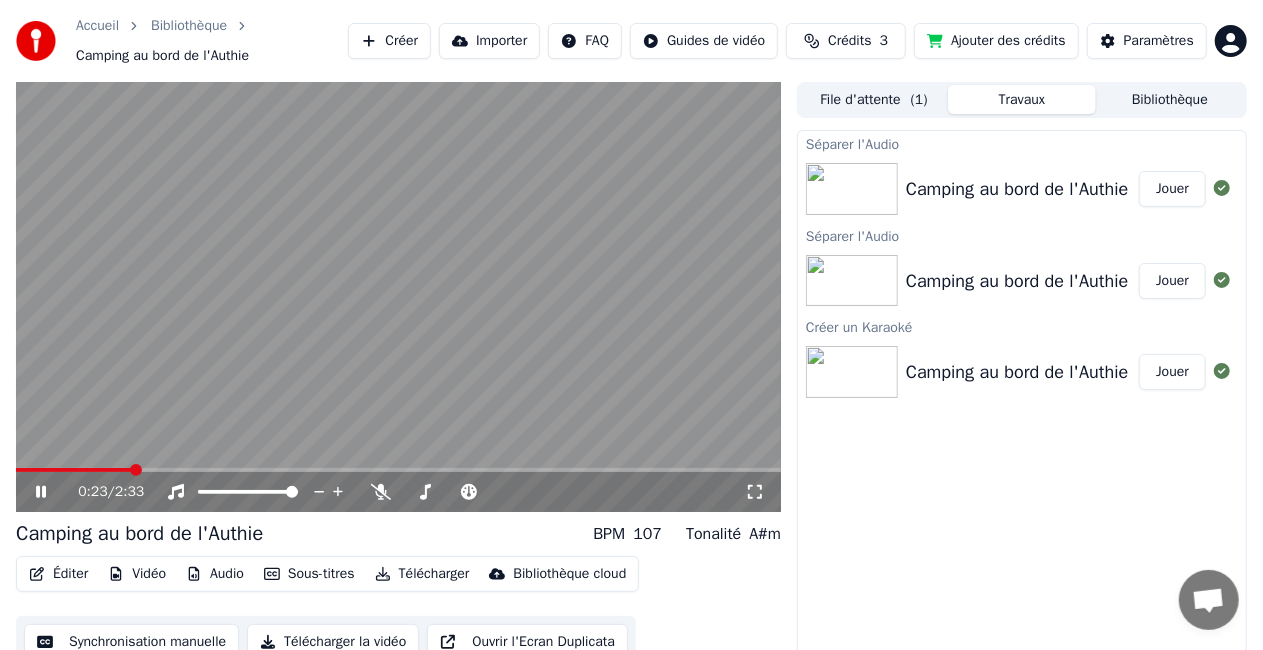 click on "Éditer" at bounding box center (58, 574) 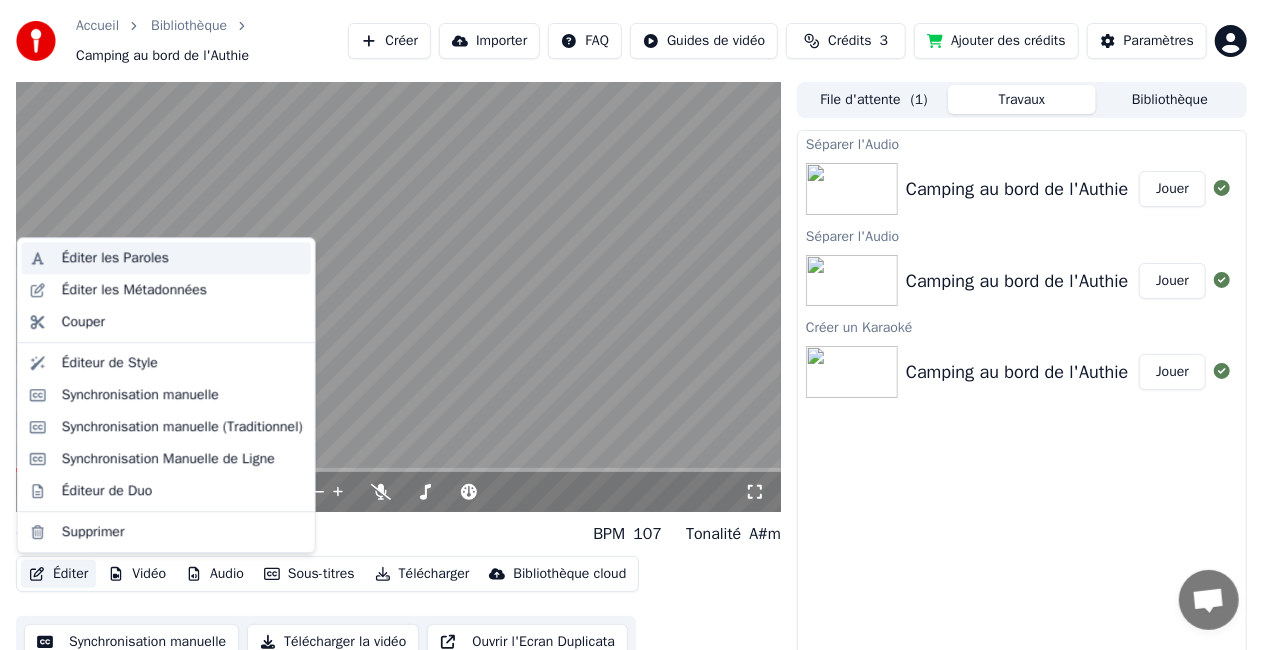 click on "Éditer les Paroles" at bounding box center (115, 258) 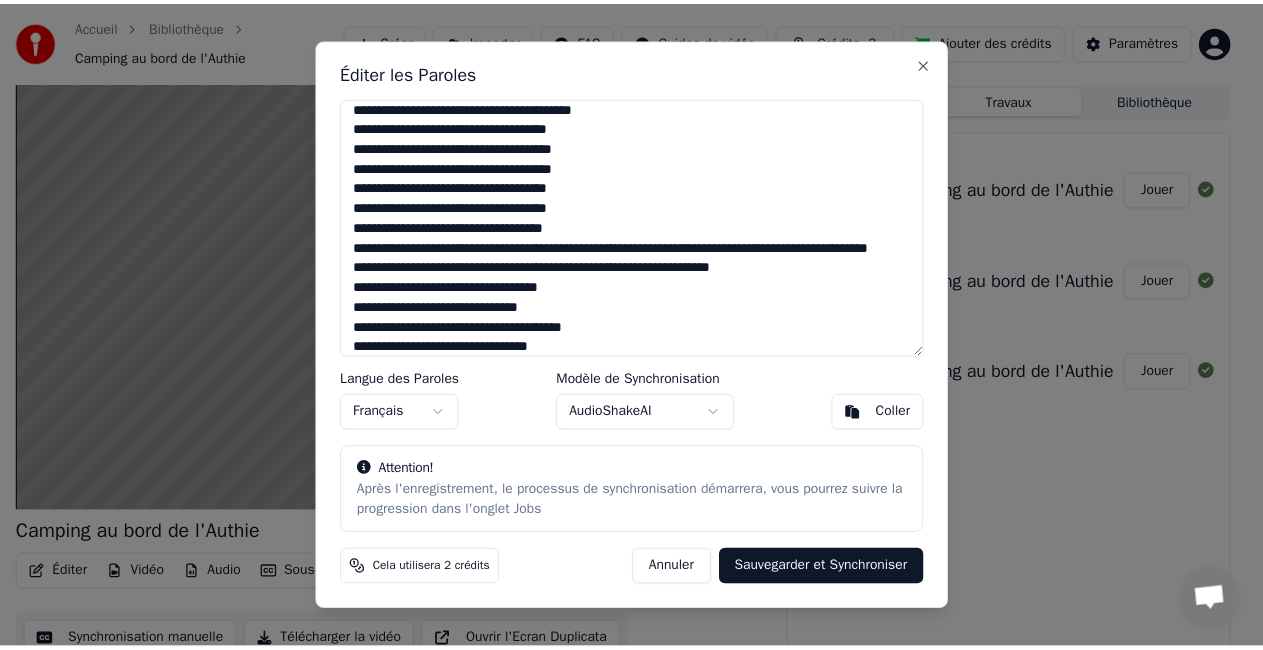 scroll, scrollTop: 0, scrollLeft: 0, axis: both 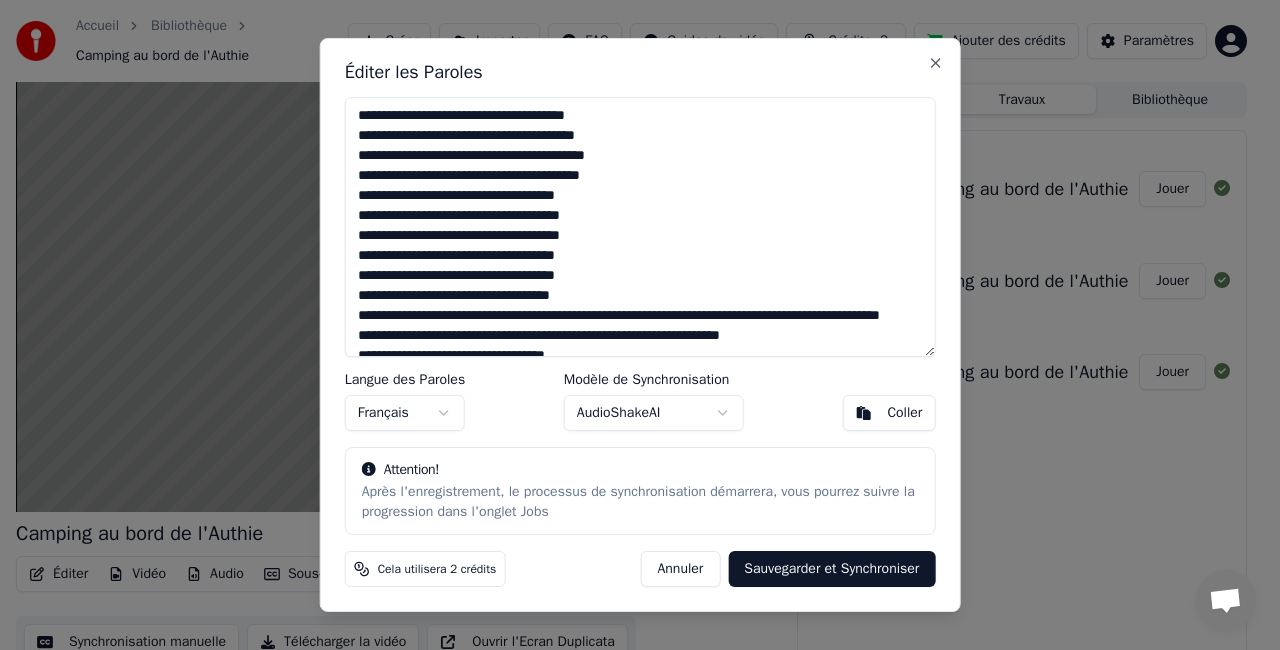 click on "Annuler" at bounding box center (680, 569) 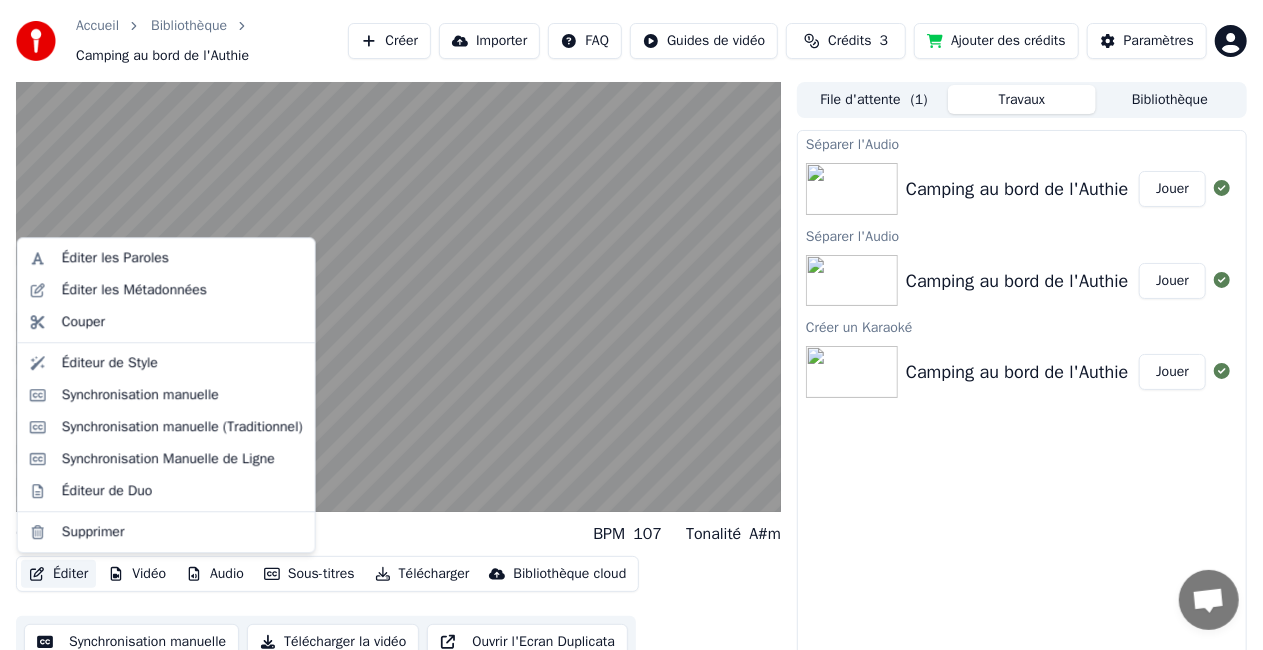 click on "Éditer" at bounding box center (58, 574) 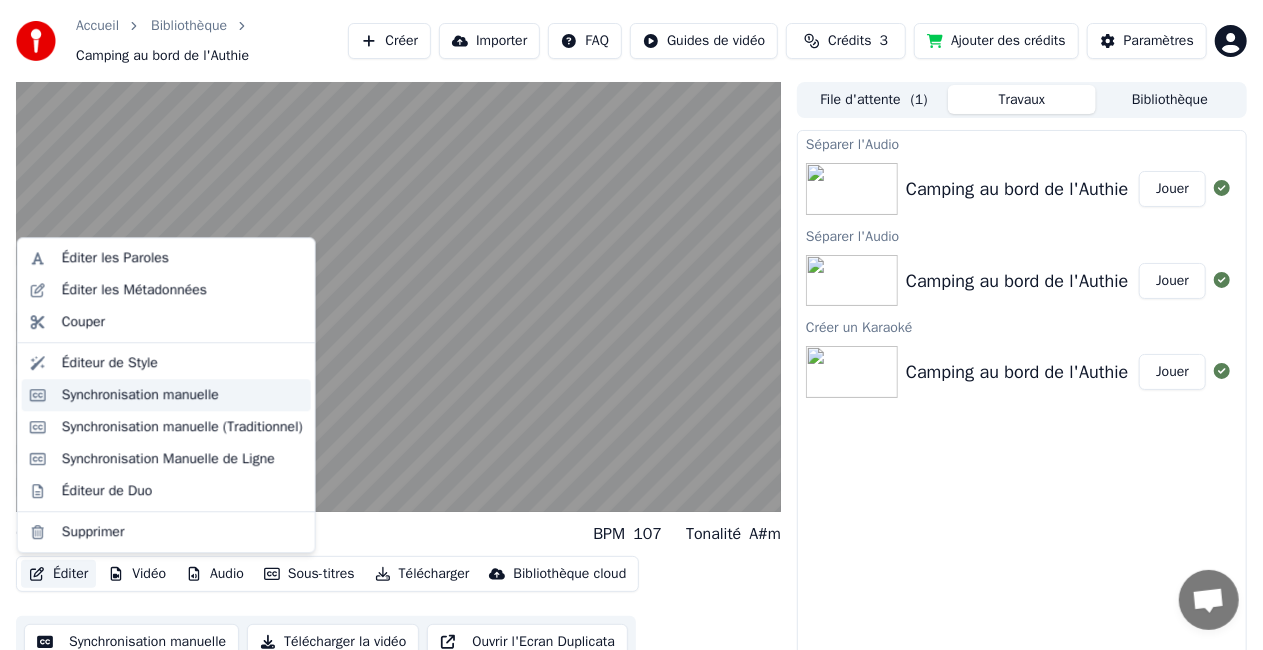 click on "Synchronisation manuelle" at bounding box center (140, 395) 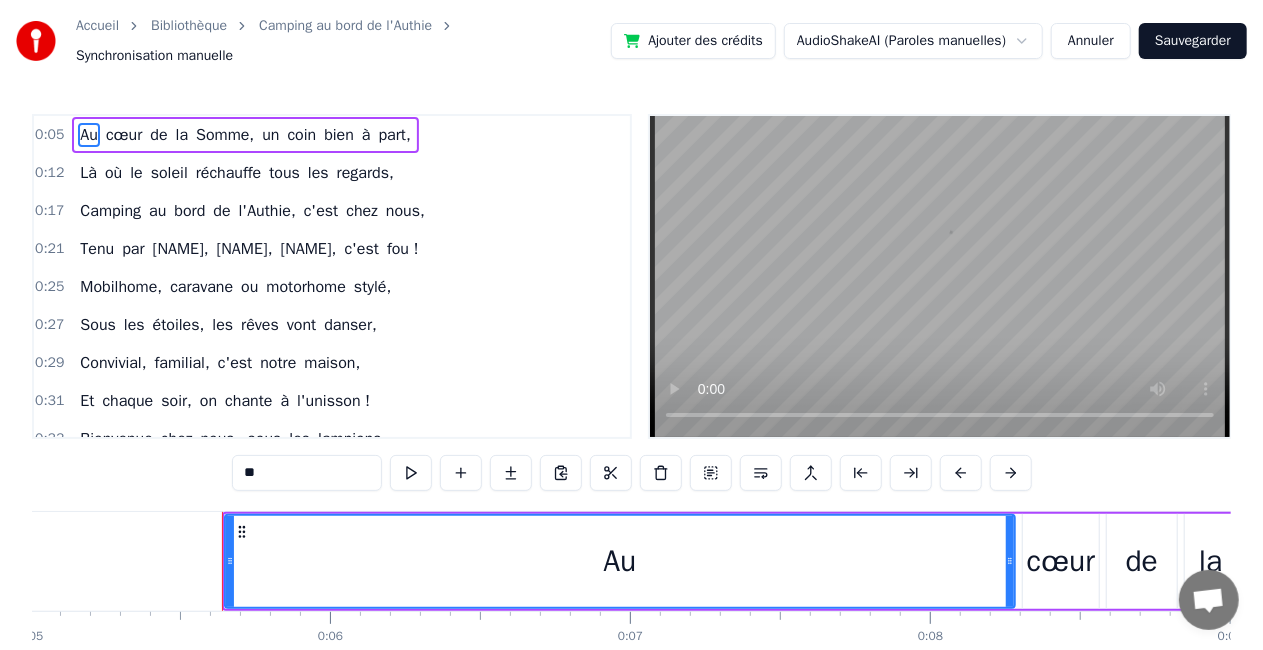 scroll, scrollTop: 0, scrollLeft: 1592, axis: horizontal 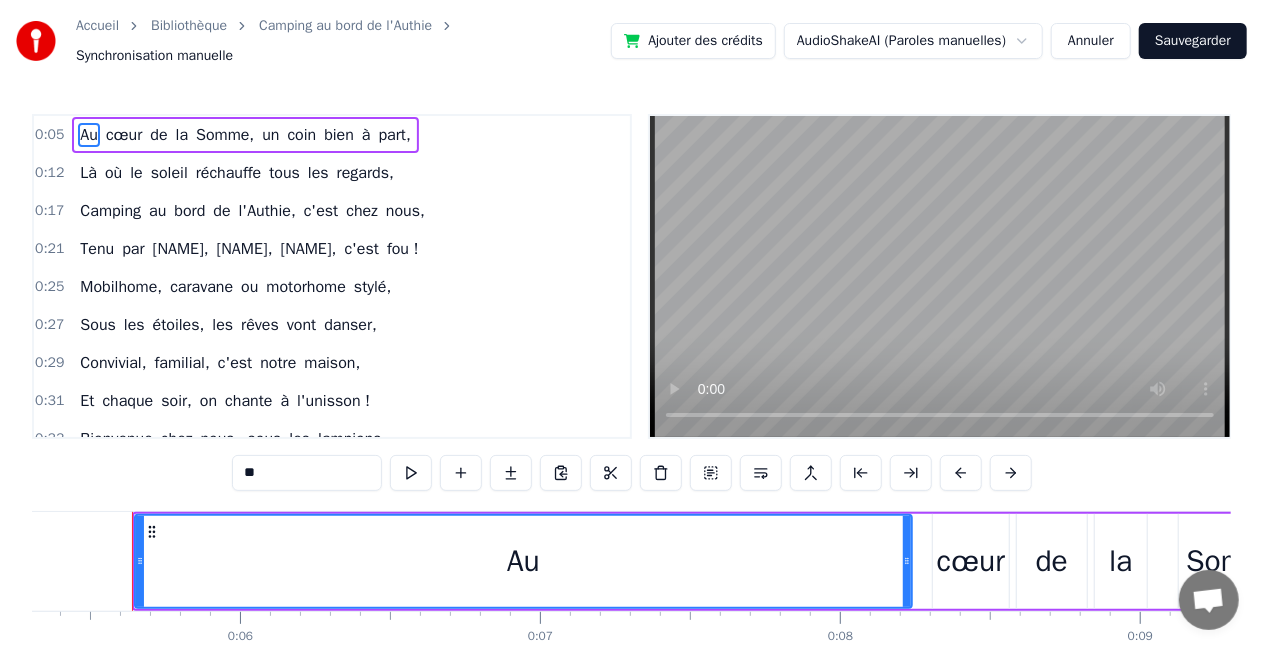 drag, startPoint x: 922, startPoint y: 574, endPoint x: 909, endPoint y: 563, distance: 17.029387 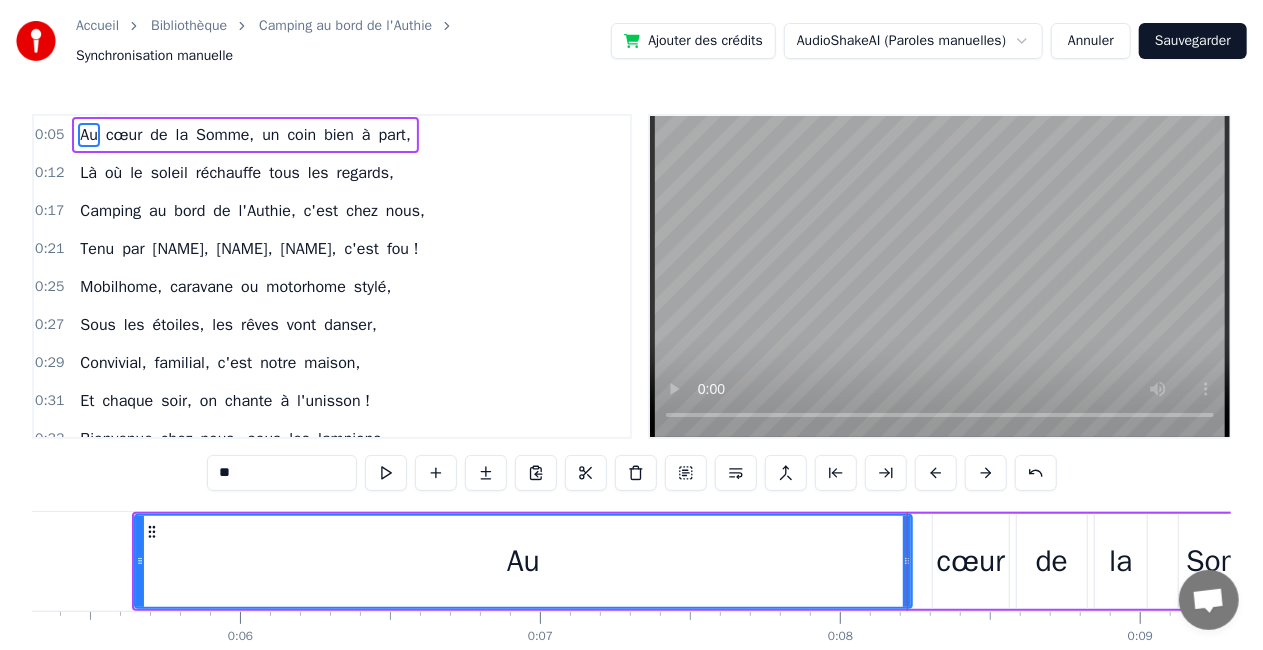 drag, startPoint x: 527, startPoint y: 561, endPoint x: 641, endPoint y: 564, distance: 114.03947 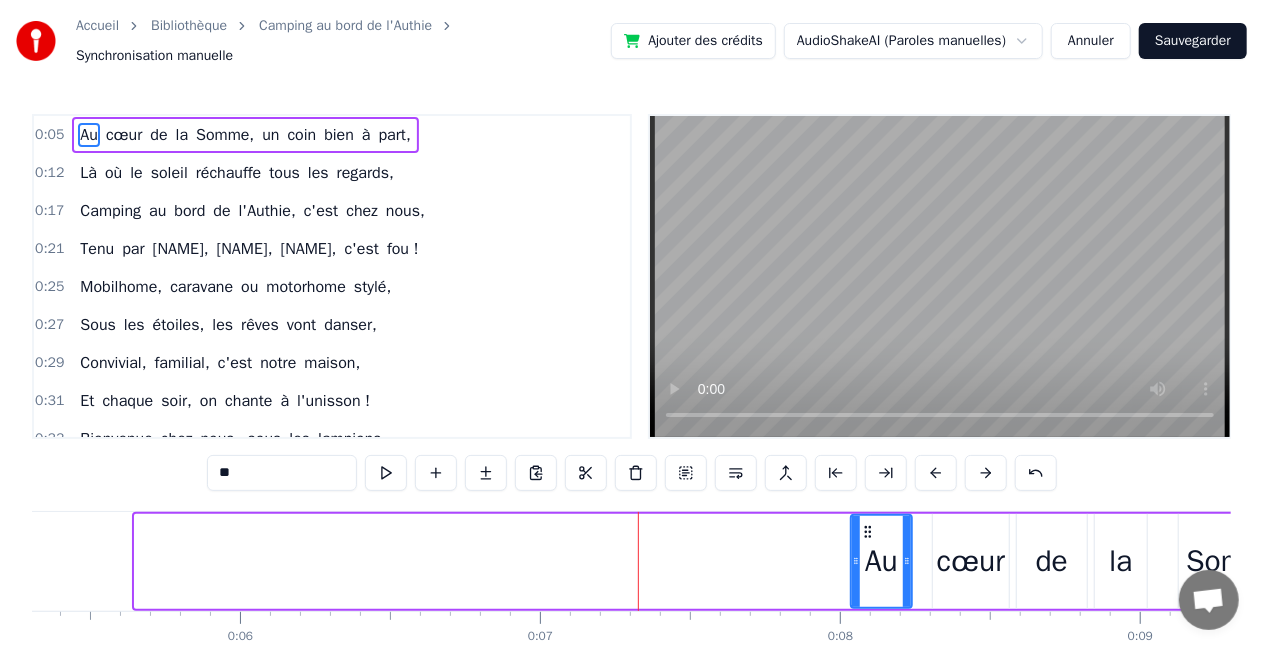 drag, startPoint x: 139, startPoint y: 561, endPoint x: 855, endPoint y: 592, distance: 716.6708 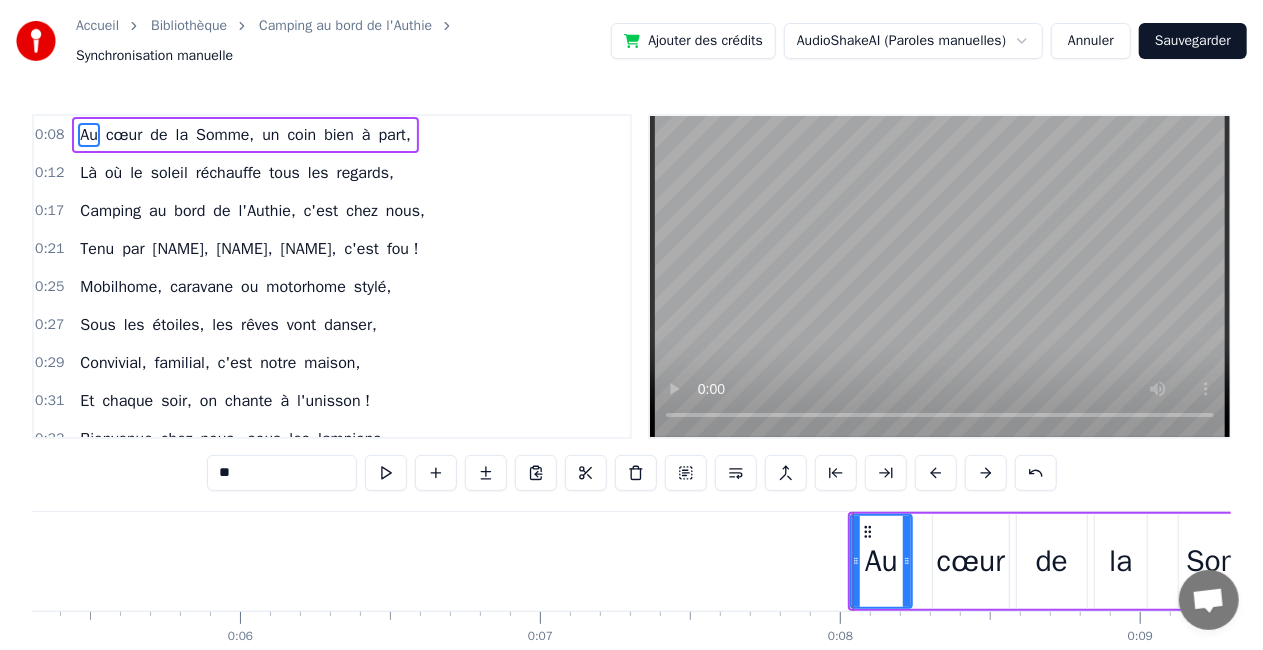 drag, startPoint x: 870, startPoint y: 568, endPoint x: 895, endPoint y: 570, distance: 25.079872 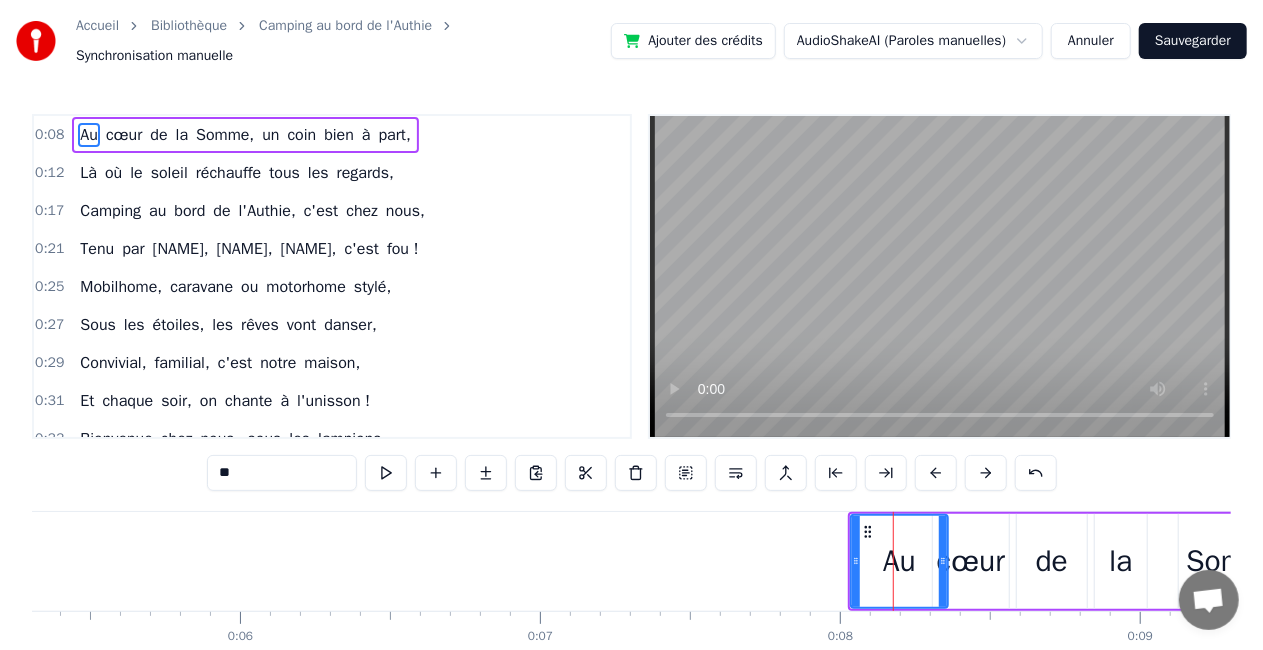 drag, startPoint x: 905, startPoint y: 558, endPoint x: 941, endPoint y: 560, distance: 36.05551 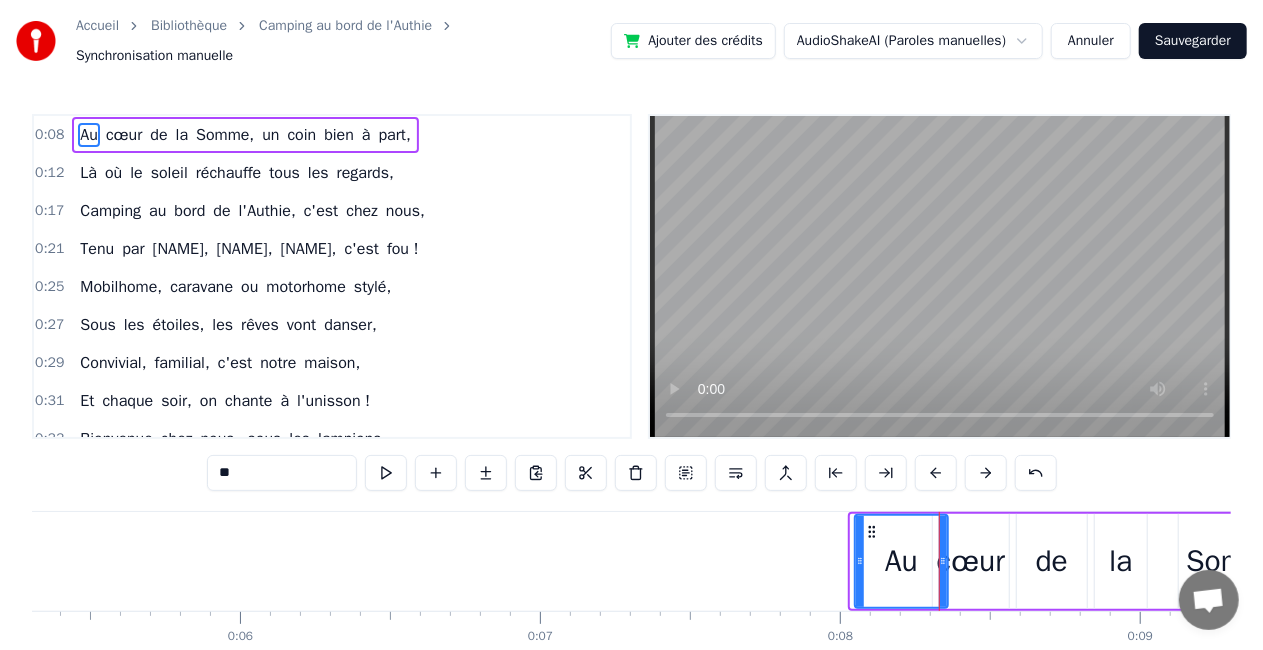 click 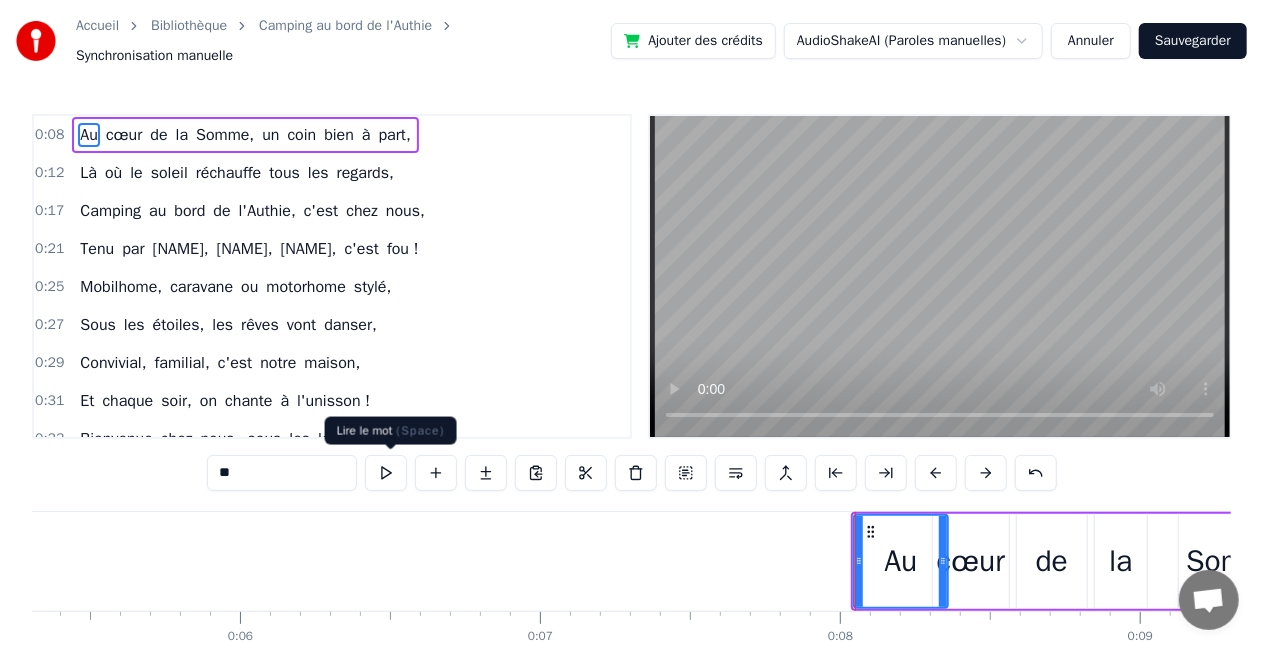 click at bounding box center [386, 473] 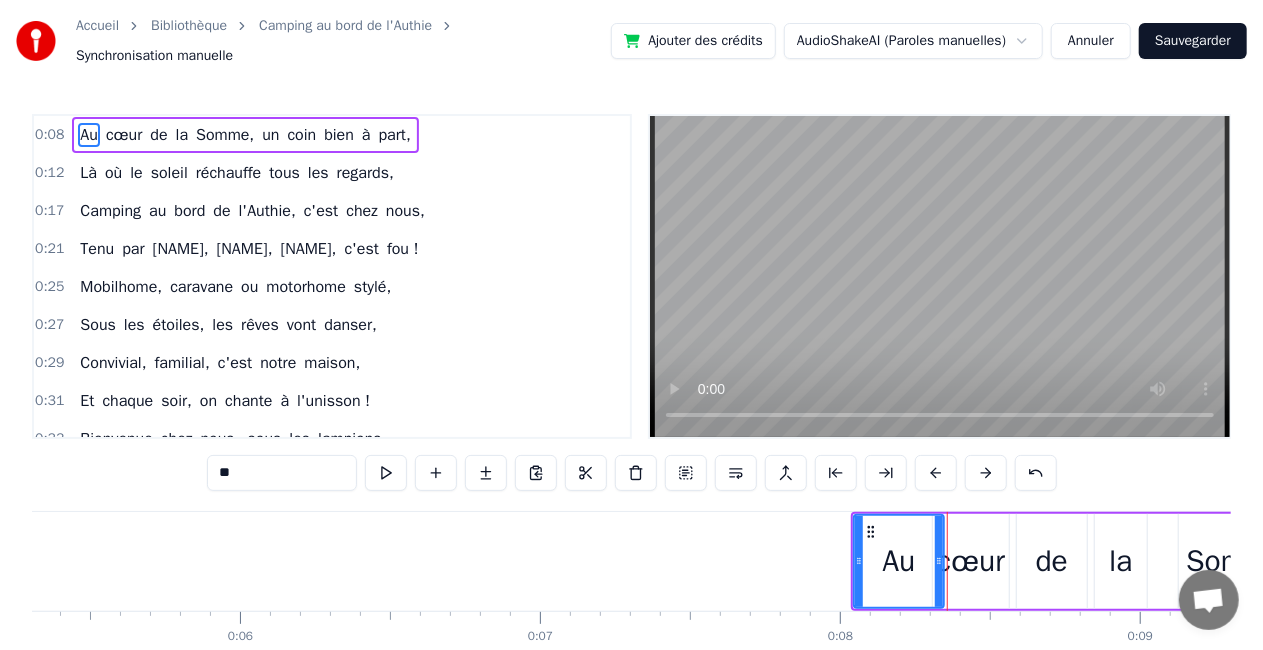 click 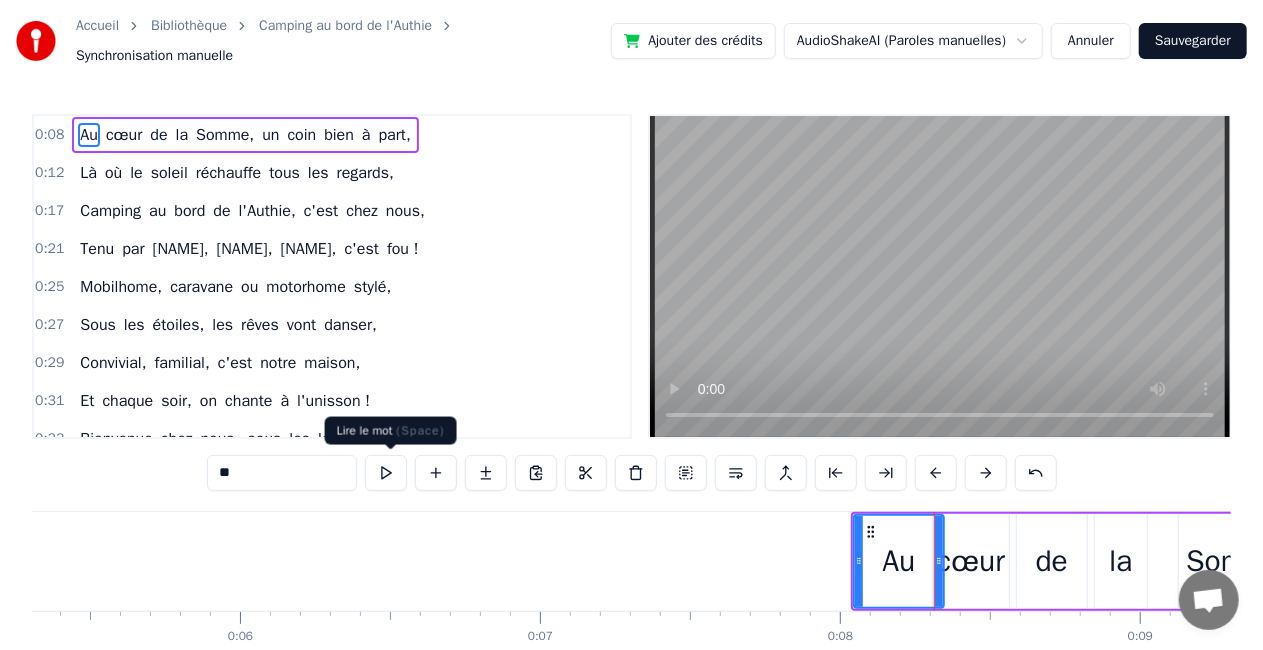 click at bounding box center (386, 473) 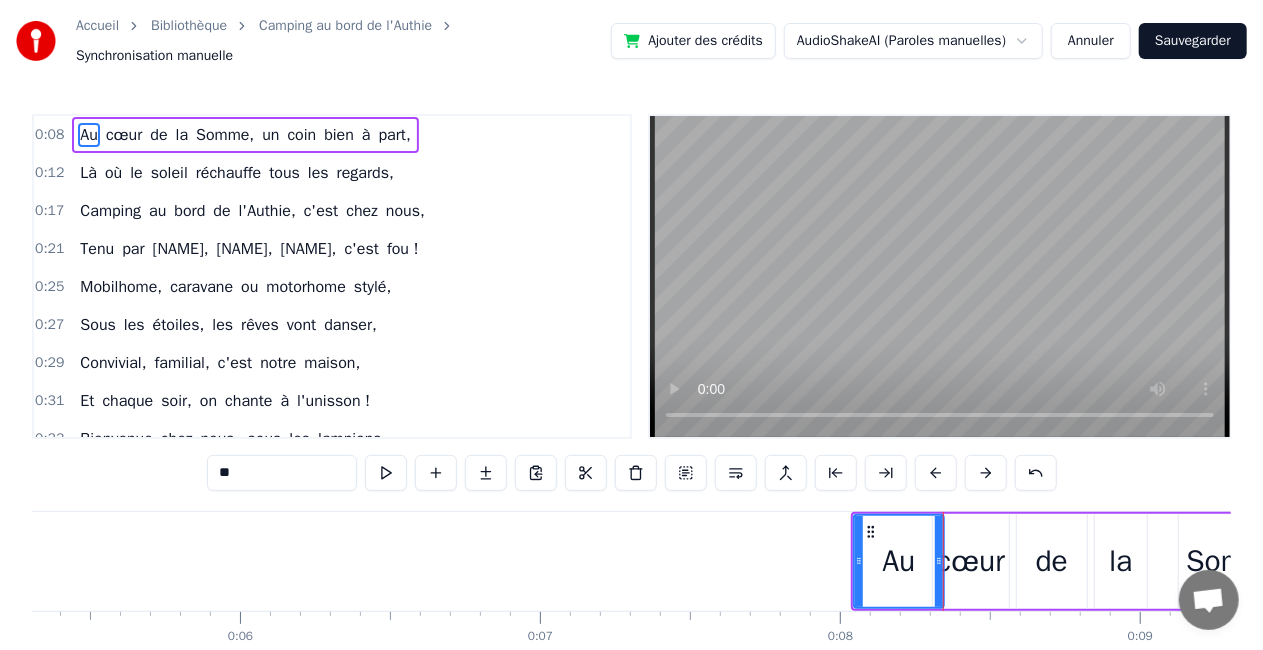 click on "cœur" at bounding box center [971, 561] 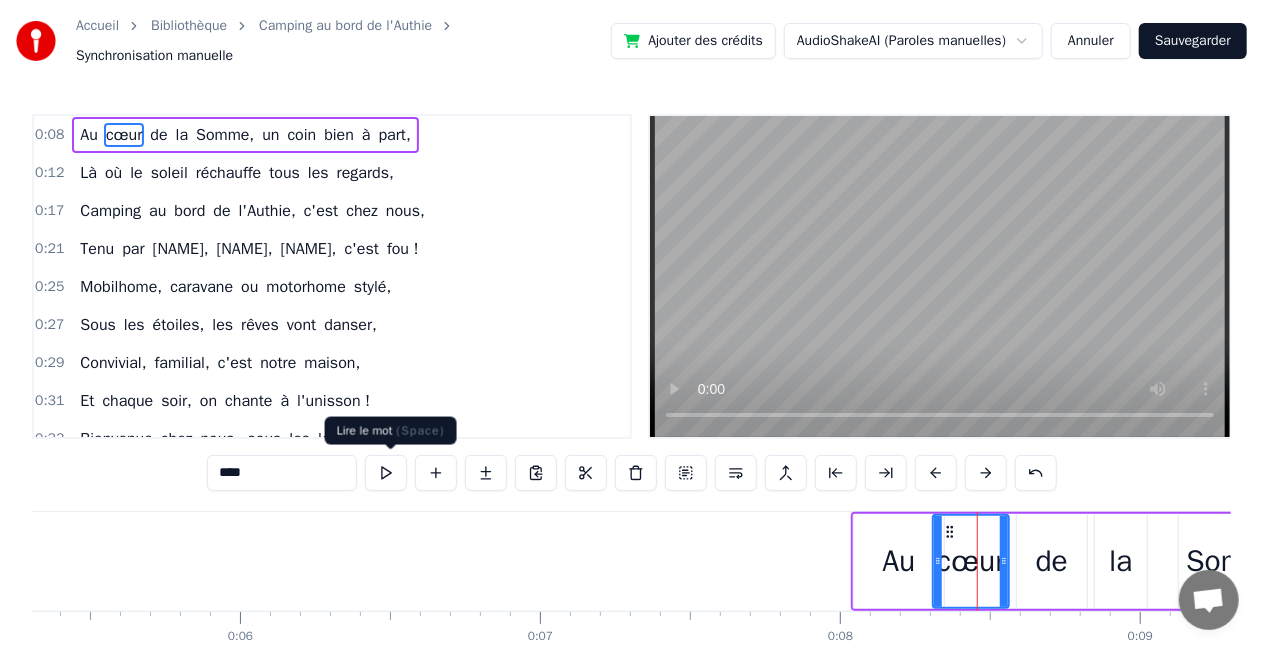 click at bounding box center [386, 473] 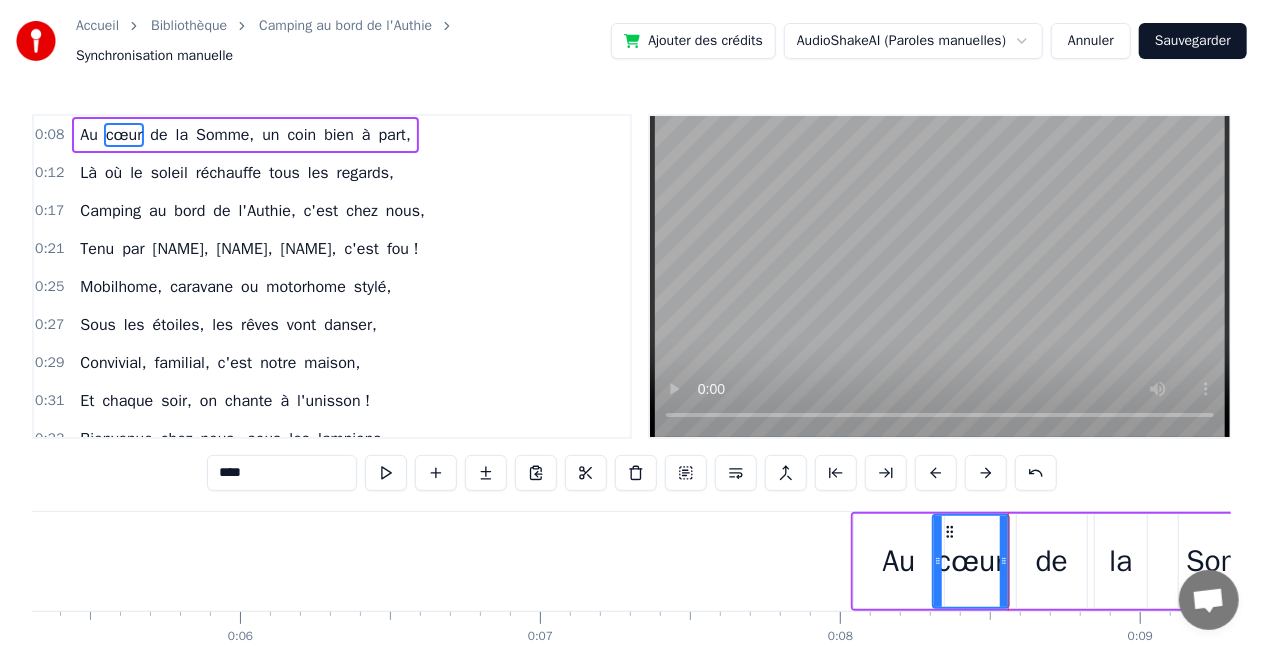 click on "Au" at bounding box center [899, 561] 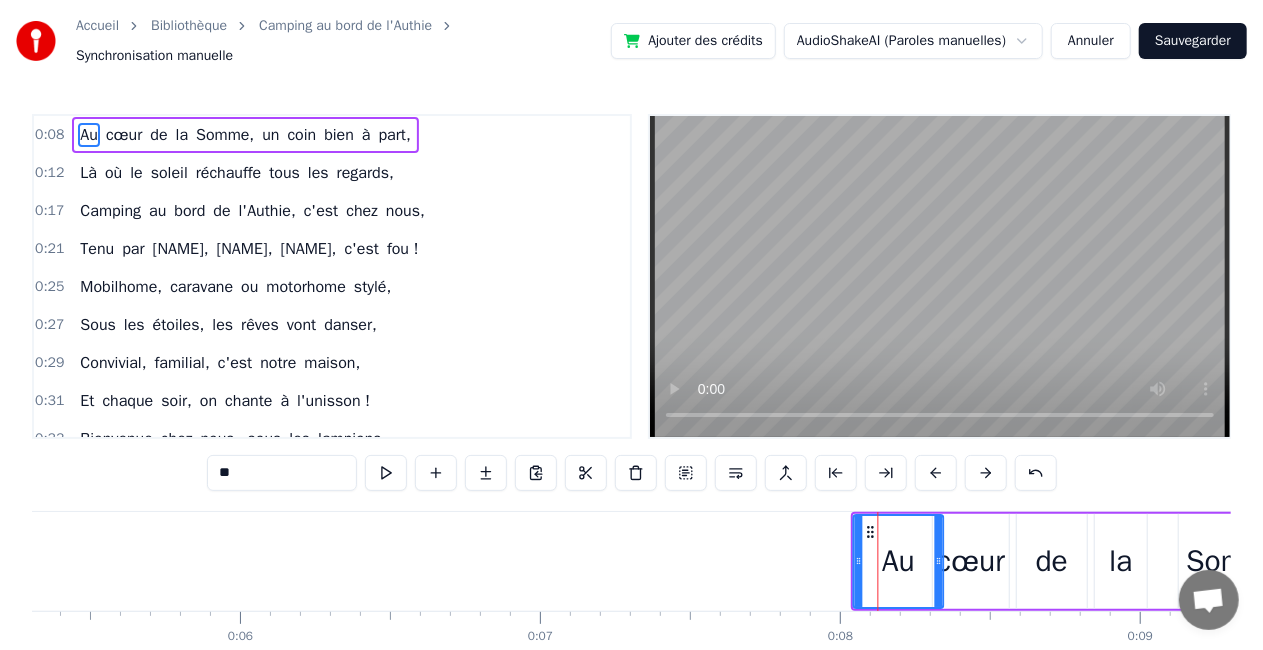 click 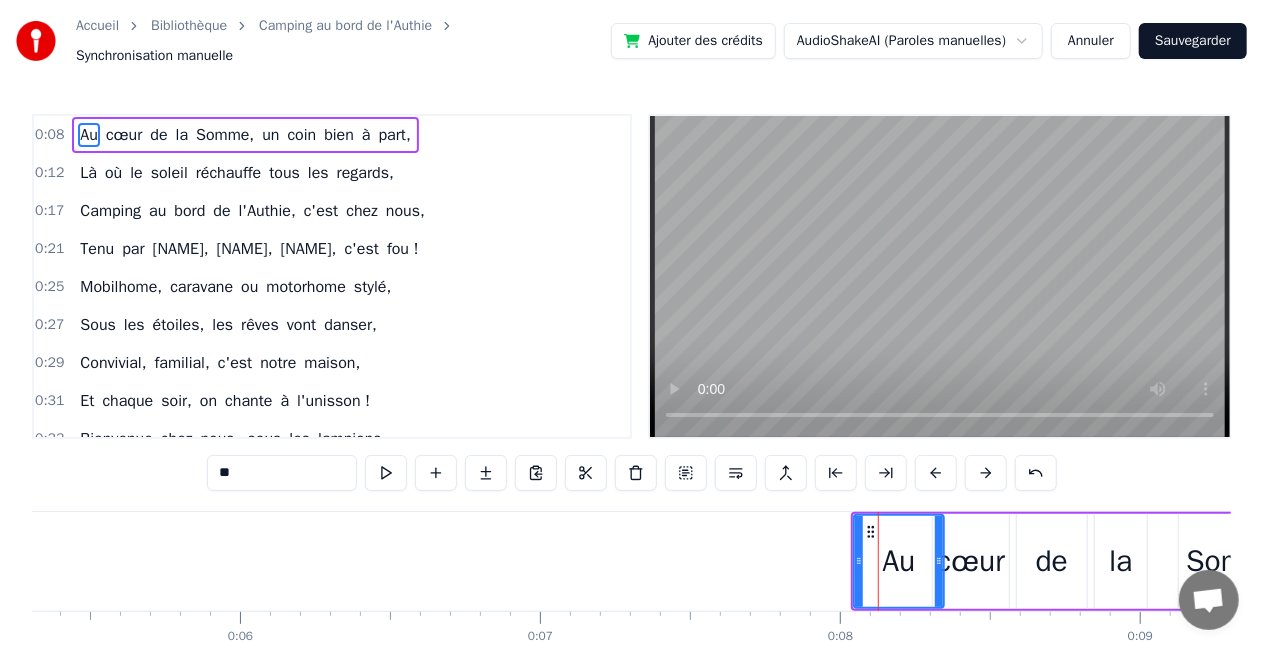 click 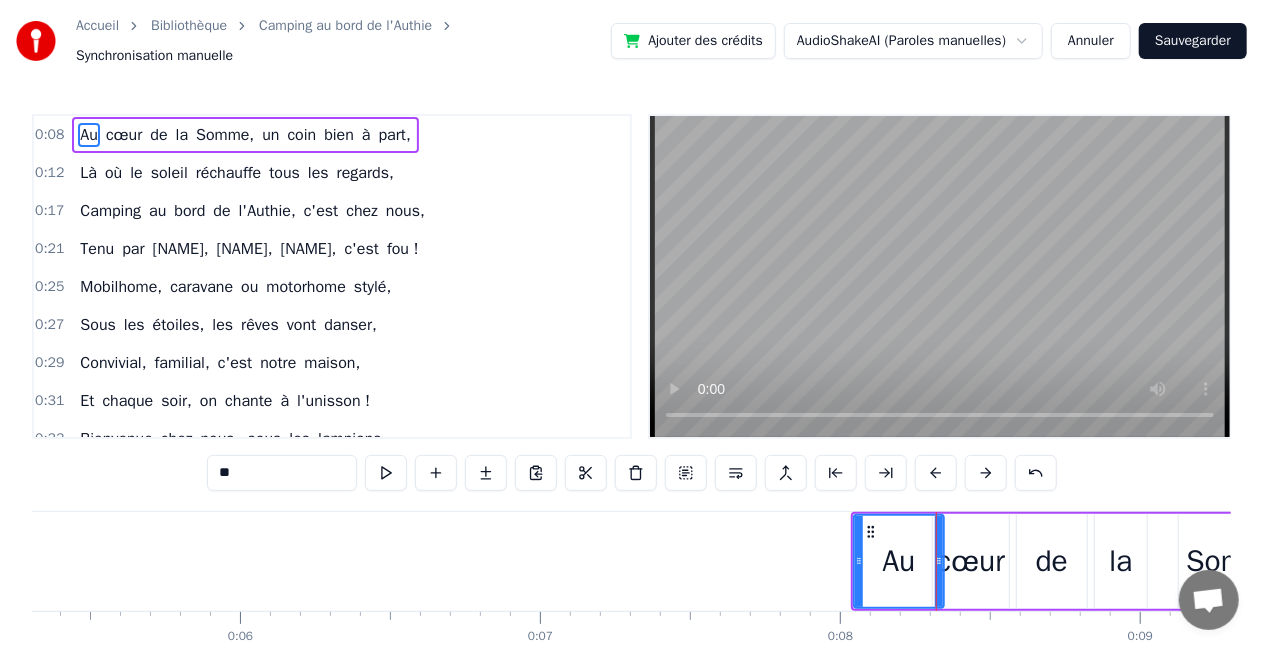 click 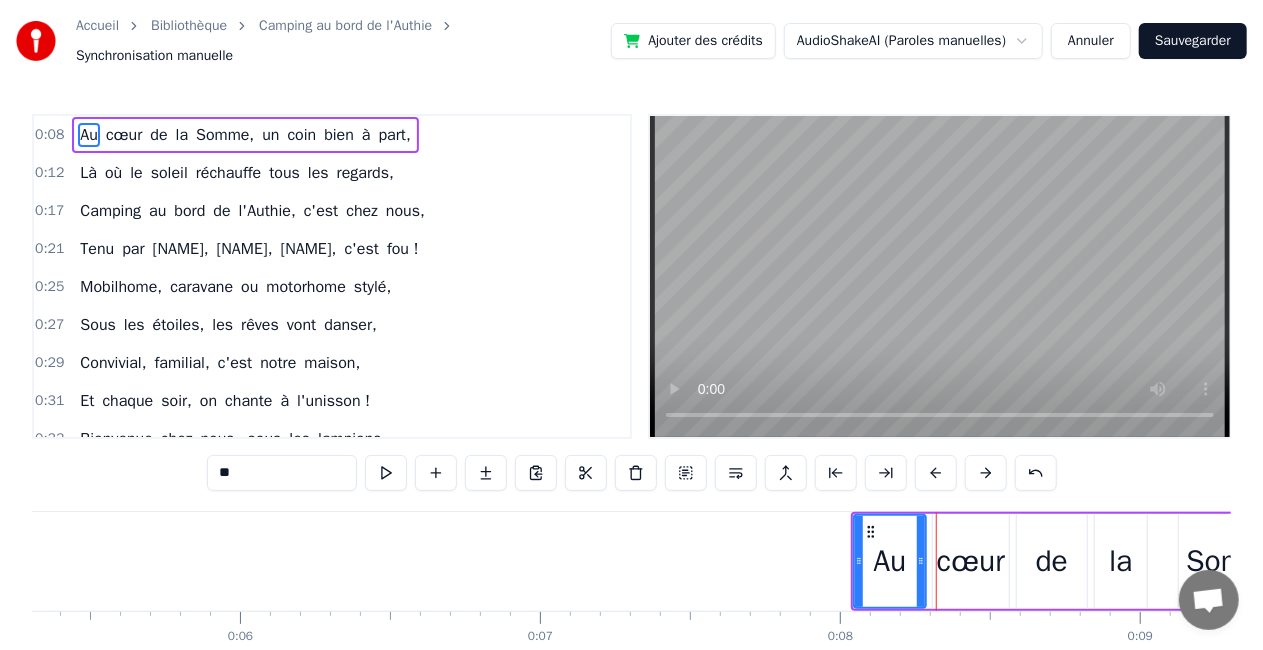 drag, startPoint x: 938, startPoint y: 560, endPoint x: 920, endPoint y: 562, distance: 18.110771 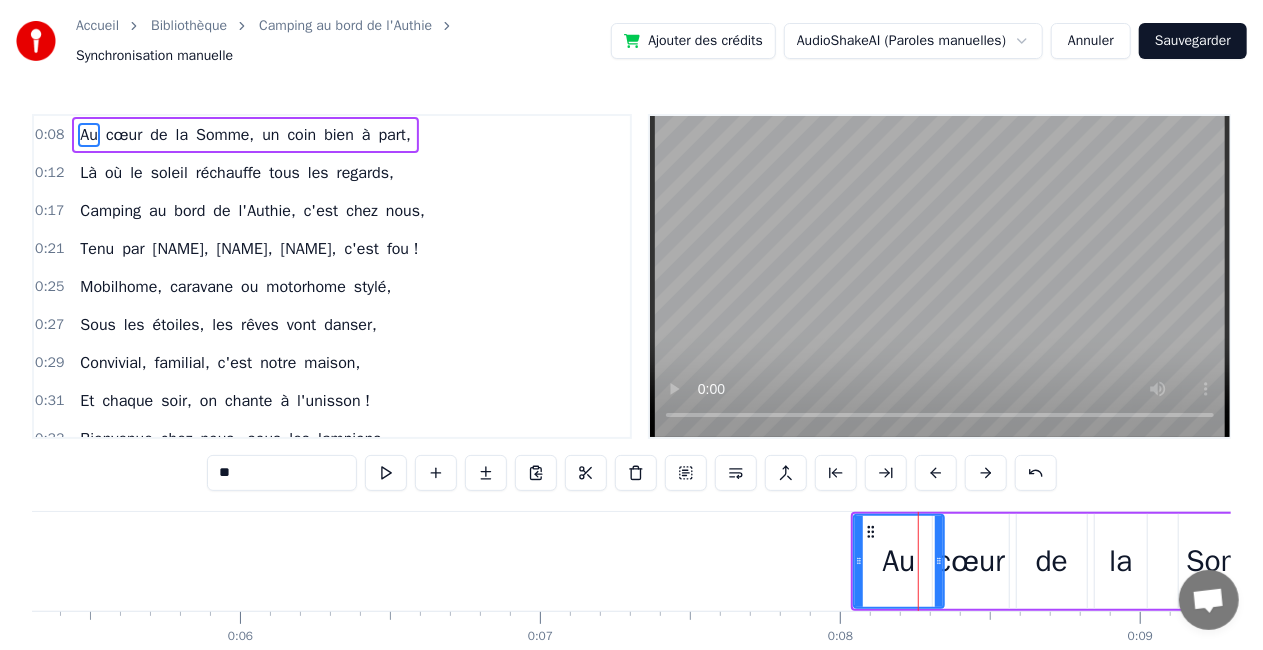 drag, startPoint x: 920, startPoint y: 562, endPoint x: 938, endPoint y: 570, distance: 19.697716 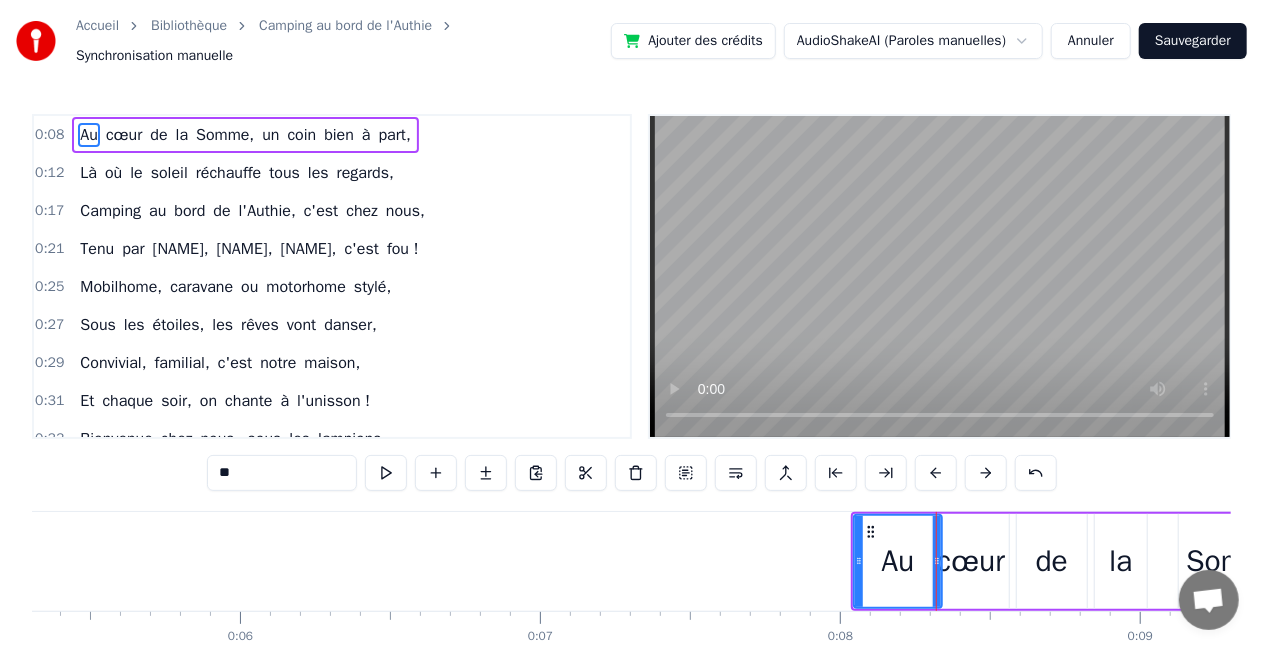 click on "Au cœur de la Somme, un coin bien à part, Là où le soleil réchauffe tous les regards, Camping au bord de l'Authie, c'est chez nous, Tenu par [NAME], [NAME], [NAME], c'est fou ! Mobilhome, caravane ou motorhome stylé, Sous les étoiles, les rêves vont danser, Convivial, familial, c'est notre maison, Et chaque soir, on chante à l'unisson ! Bienvenue chez nous, sous les lampions, Cocktail à la main, oublie l'horizon ! Bonbons pour les p'tits, massages pour les grands, Au camping de l'Authie, c'est la fête tout le temps ! Soirée bingo, rires à foison, Brasserie, beauté, c'est la belle saison ! Poses ta tente ou loue ton mobilhome, Ici c'est la vie, sans pression ! Les vaches au loin nous chantent le matin, Une tartine, un café, c'est divin ! La restauration sent bon les grillades, Et tout est propre, ici, pas d'mascarade ! À l'institut, relaxe- toi sans stress, Massage au calme, loin de l'ivresse, Et quand la nuit tombe, place aux soirées festives, Le camping s'illumine, tout le monde revit ! chez" at bounding box center [21452, 561] 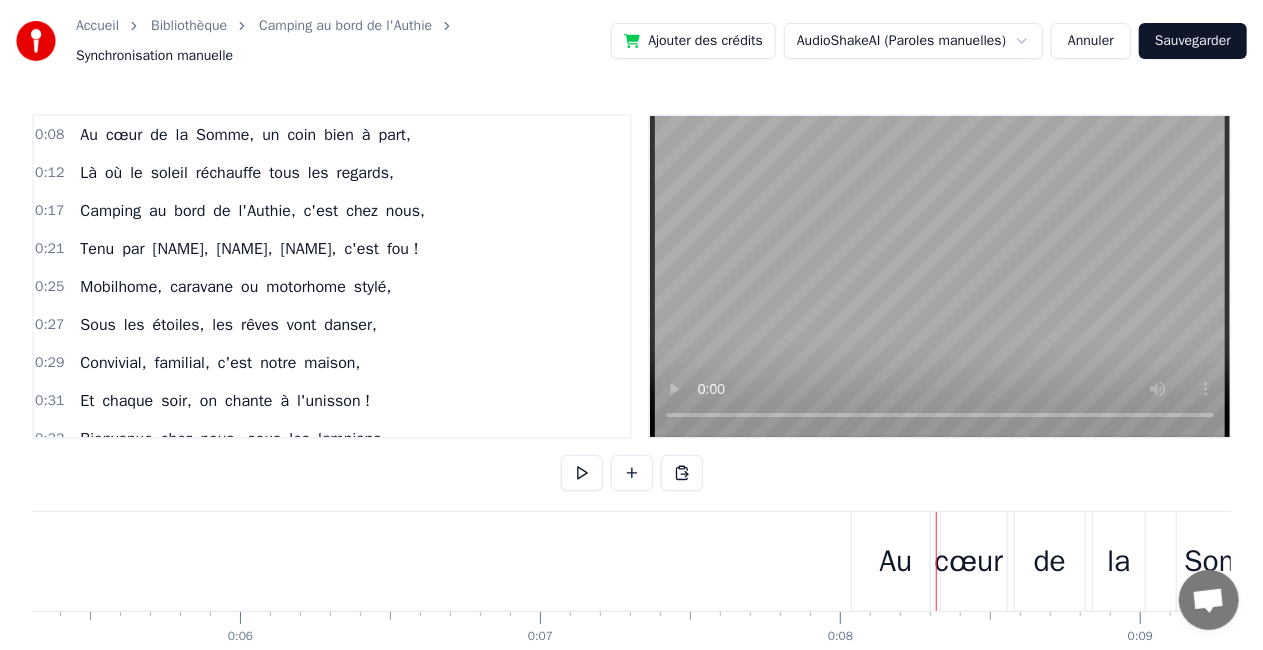 click on "Au" at bounding box center (895, 561) 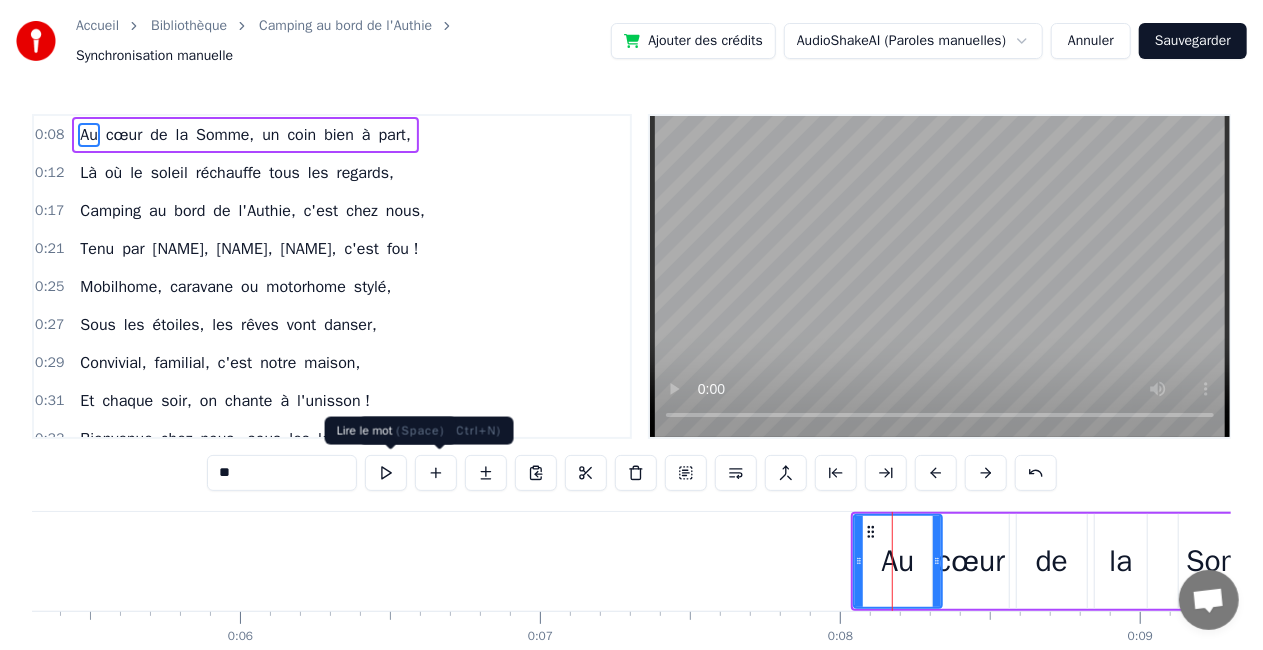 click at bounding box center [386, 473] 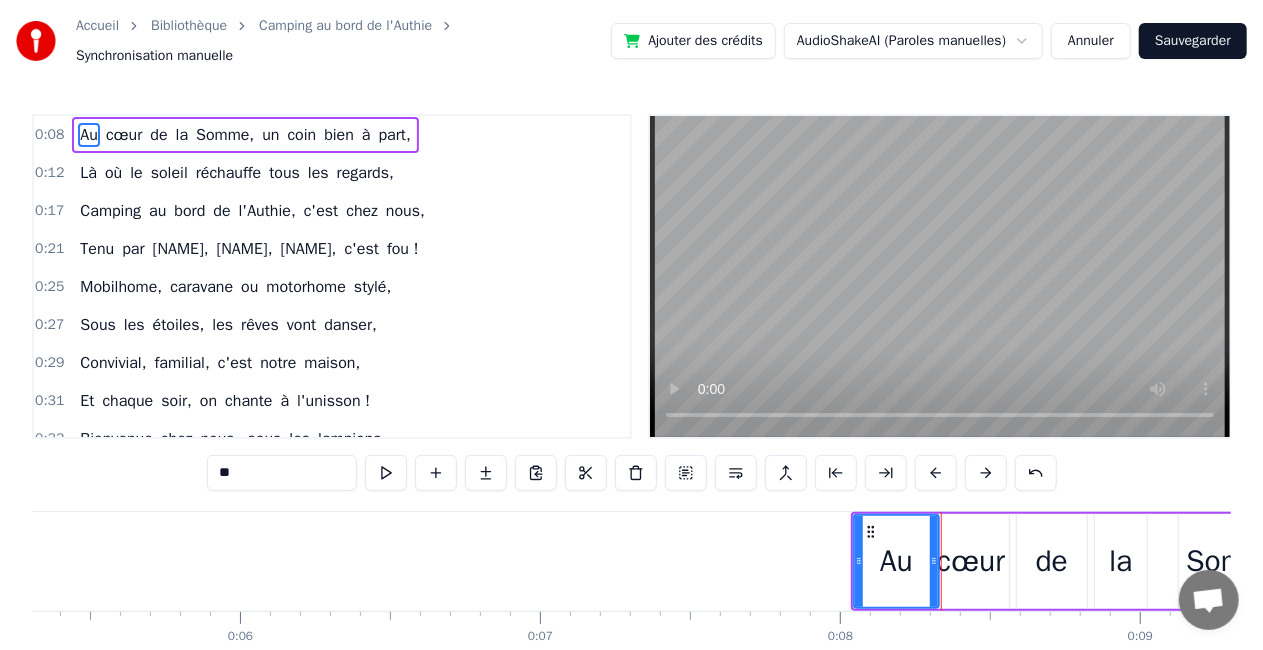 click 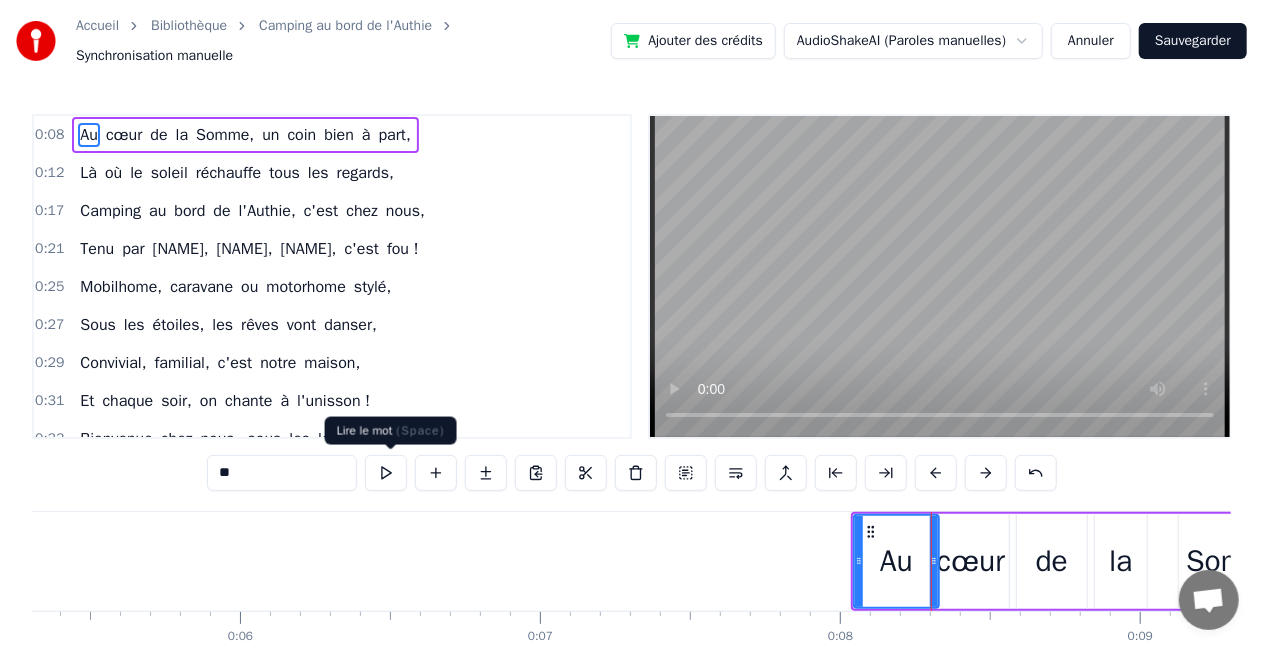 click at bounding box center [386, 473] 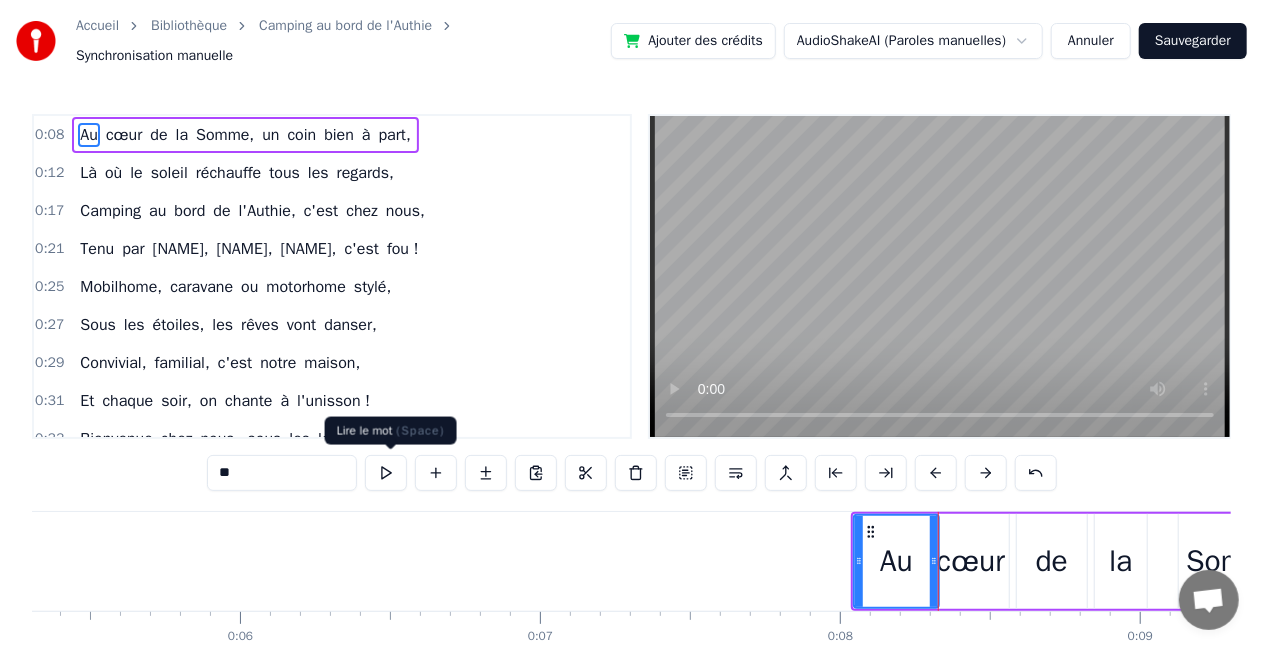 click at bounding box center [386, 473] 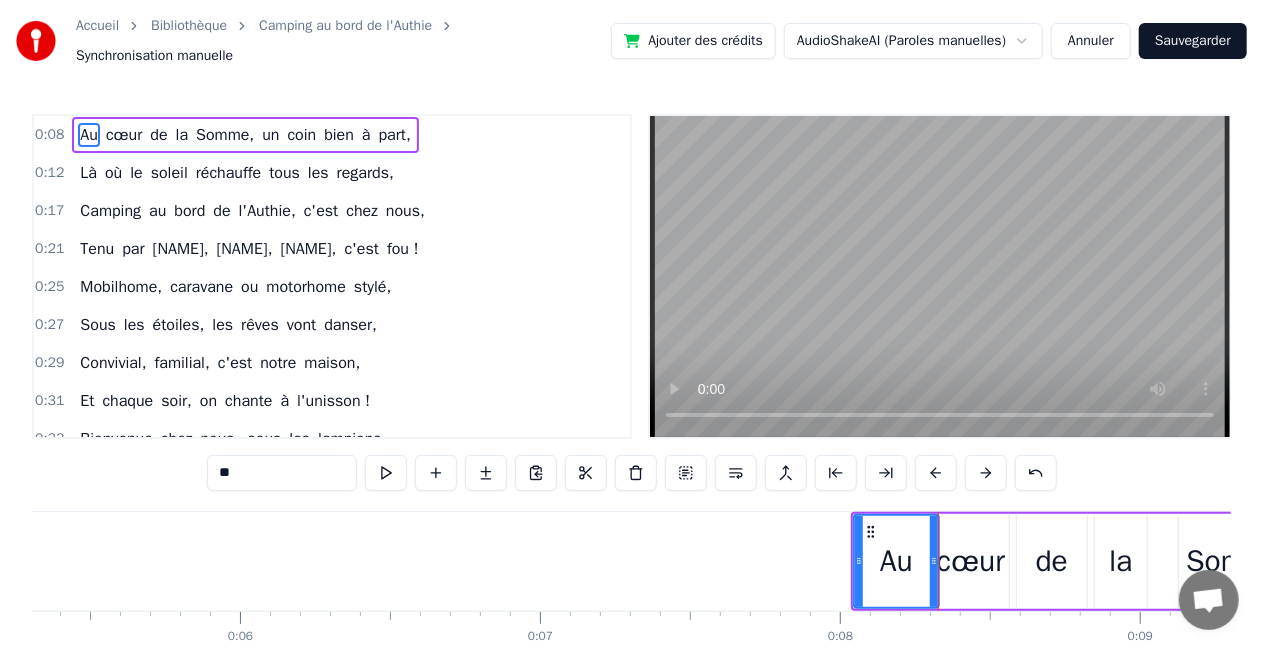 type 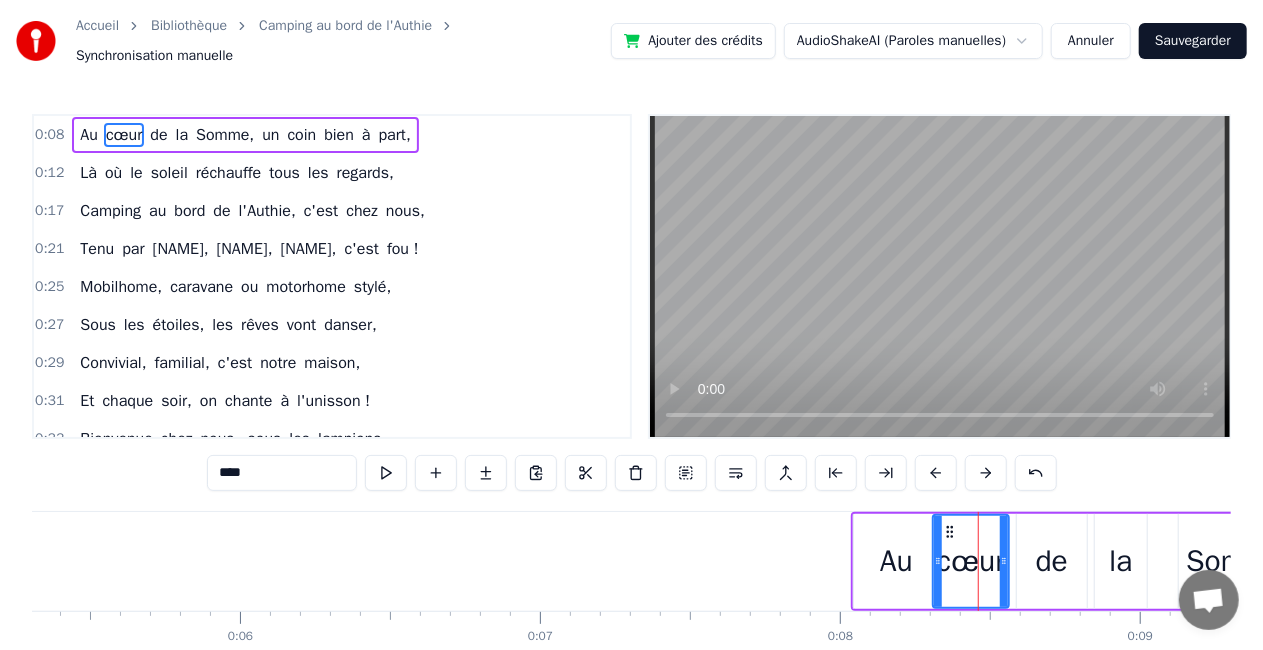 click on "Au" at bounding box center (896, 561) 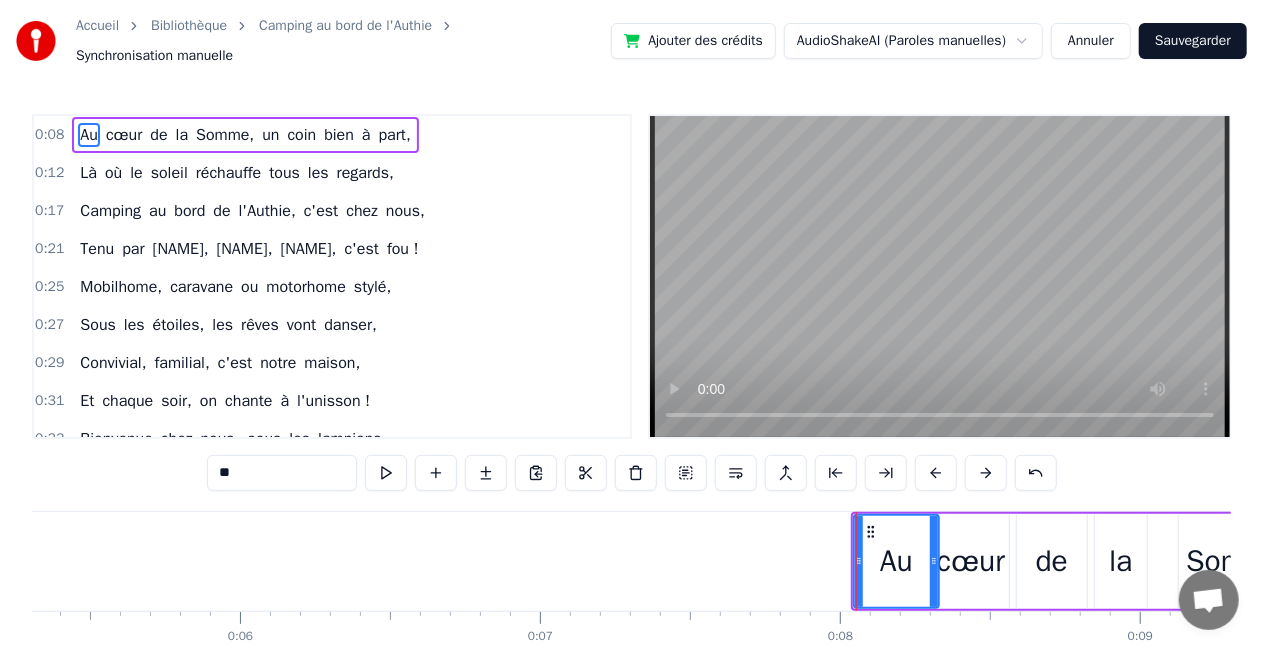 click on "cœur" at bounding box center (124, 135) 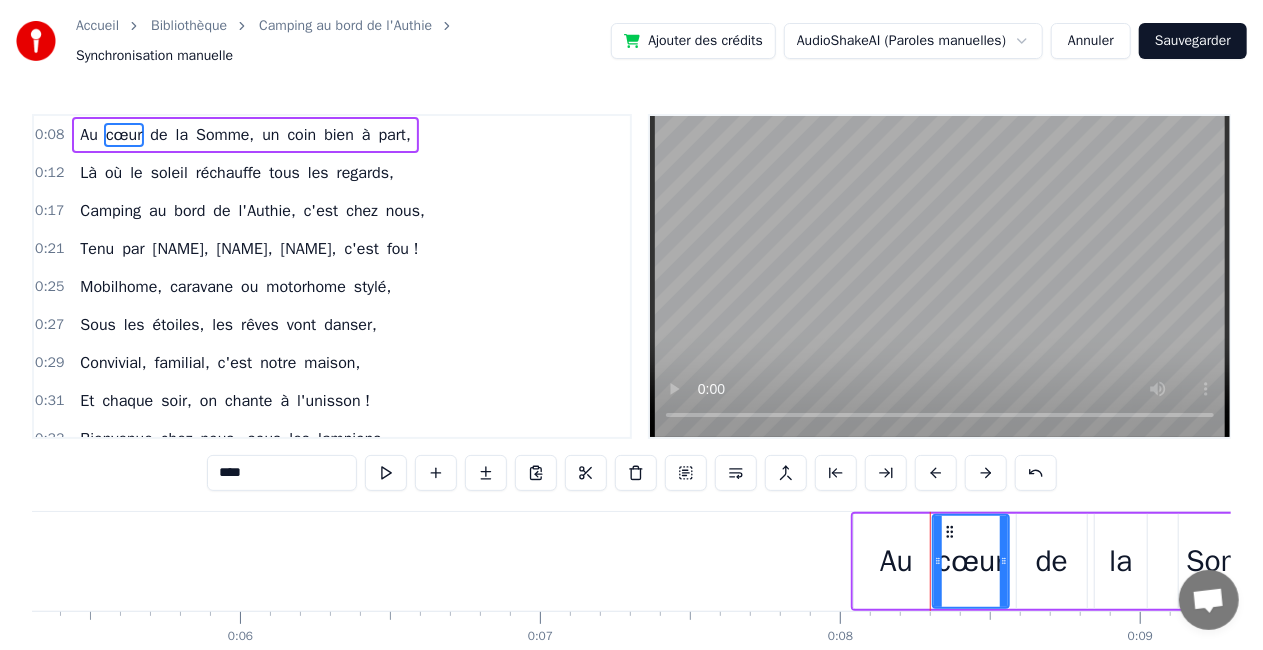 click on "Au" at bounding box center [89, 135] 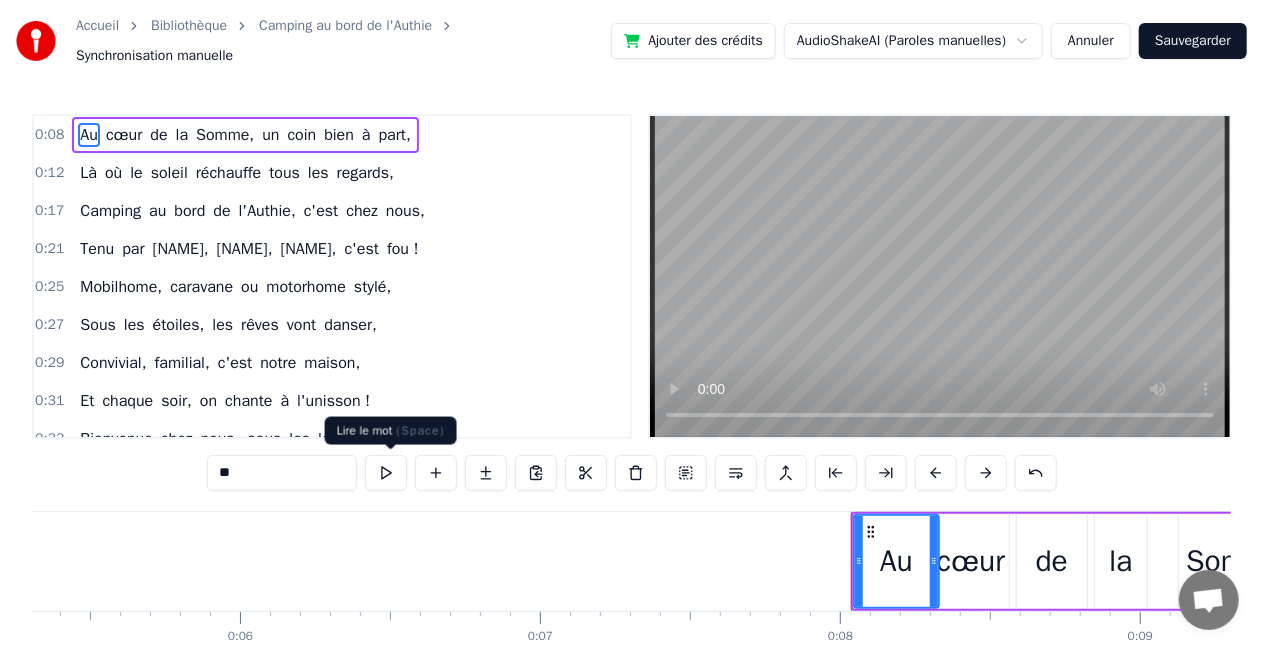click at bounding box center [386, 473] 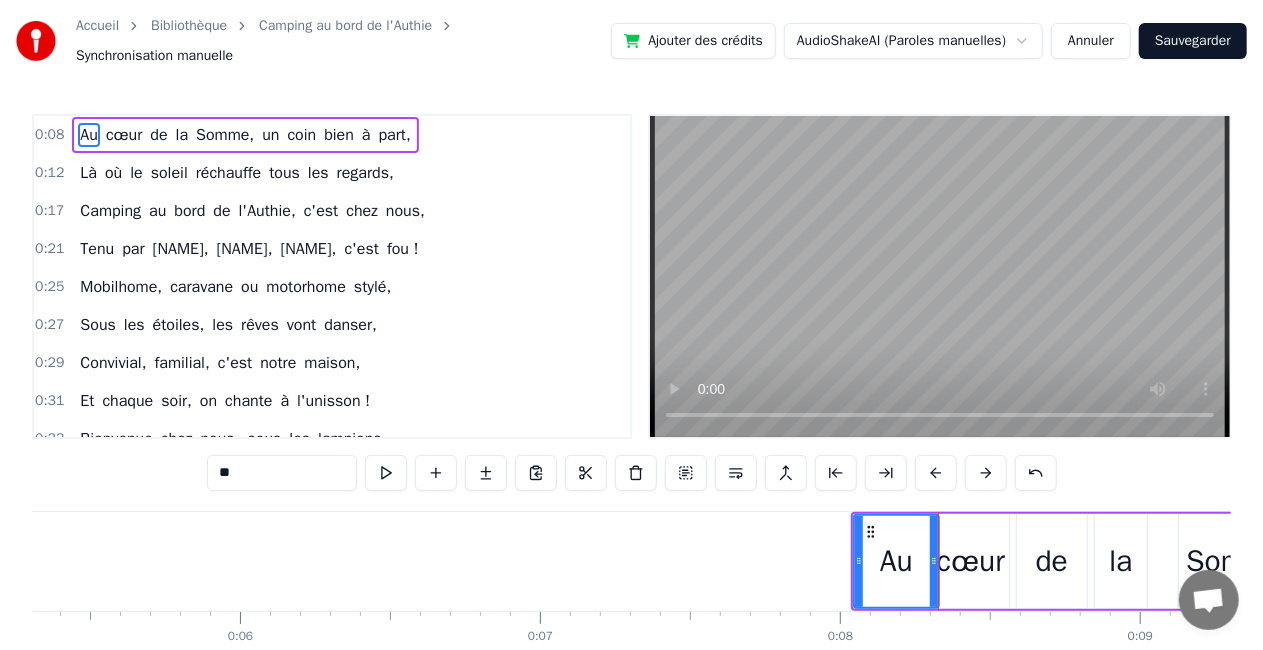 click on "Sauvegarder" at bounding box center (1193, 41) 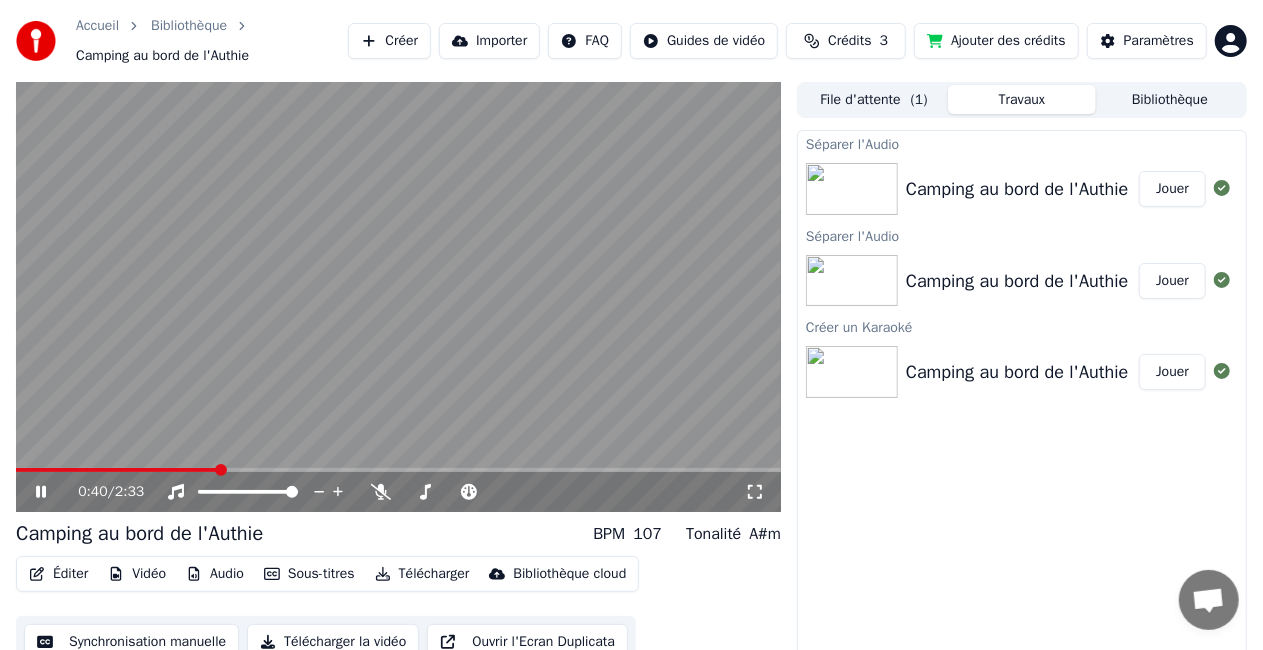 click on "Sous-titres" at bounding box center [309, 574] 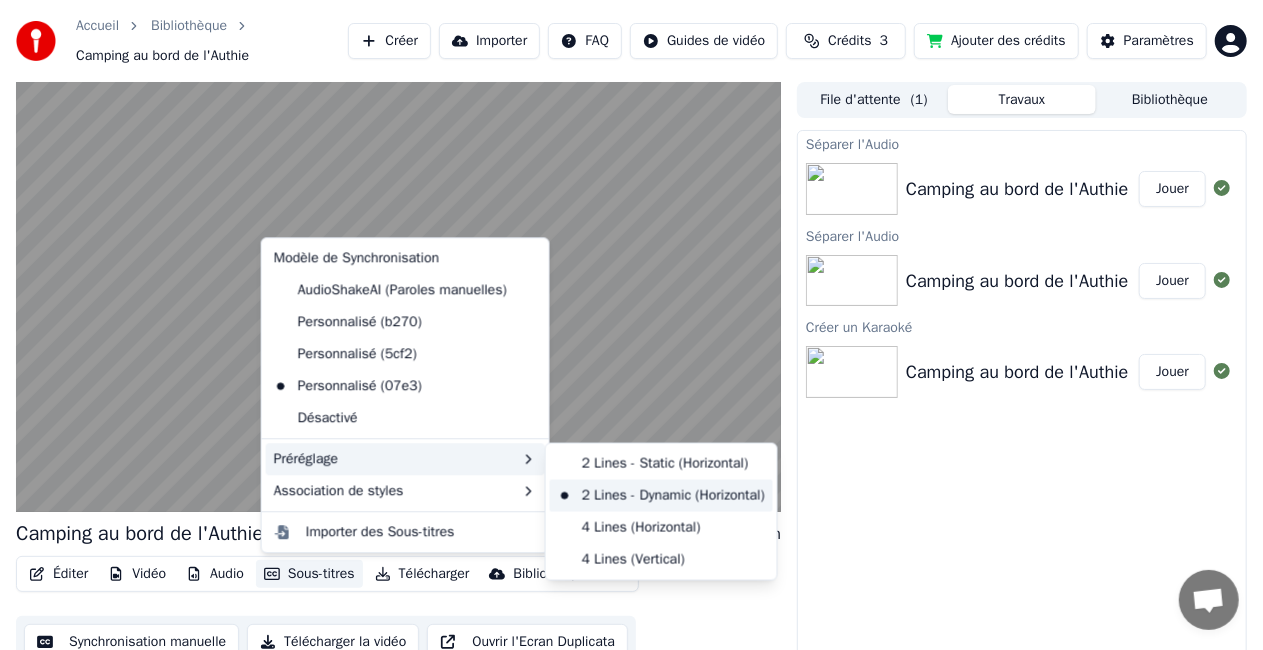 click on "2 Lines - Dynamic (Horizontal)" at bounding box center (661, 496) 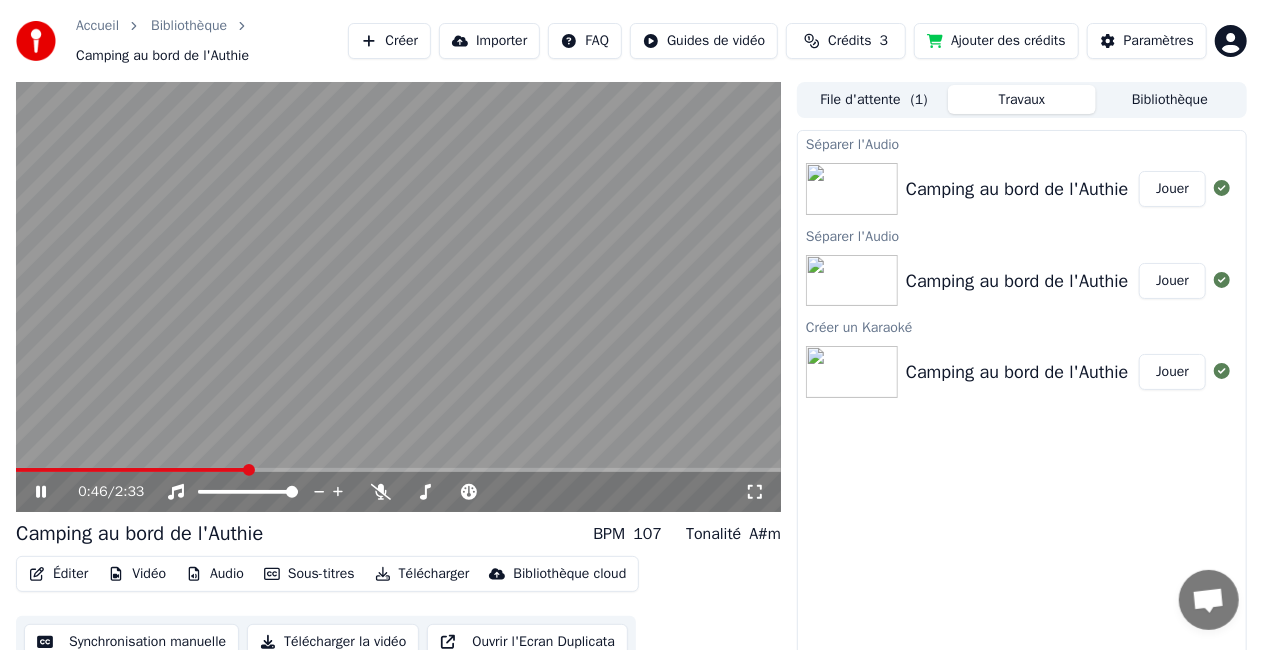 click on "Sous-titres" at bounding box center [309, 574] 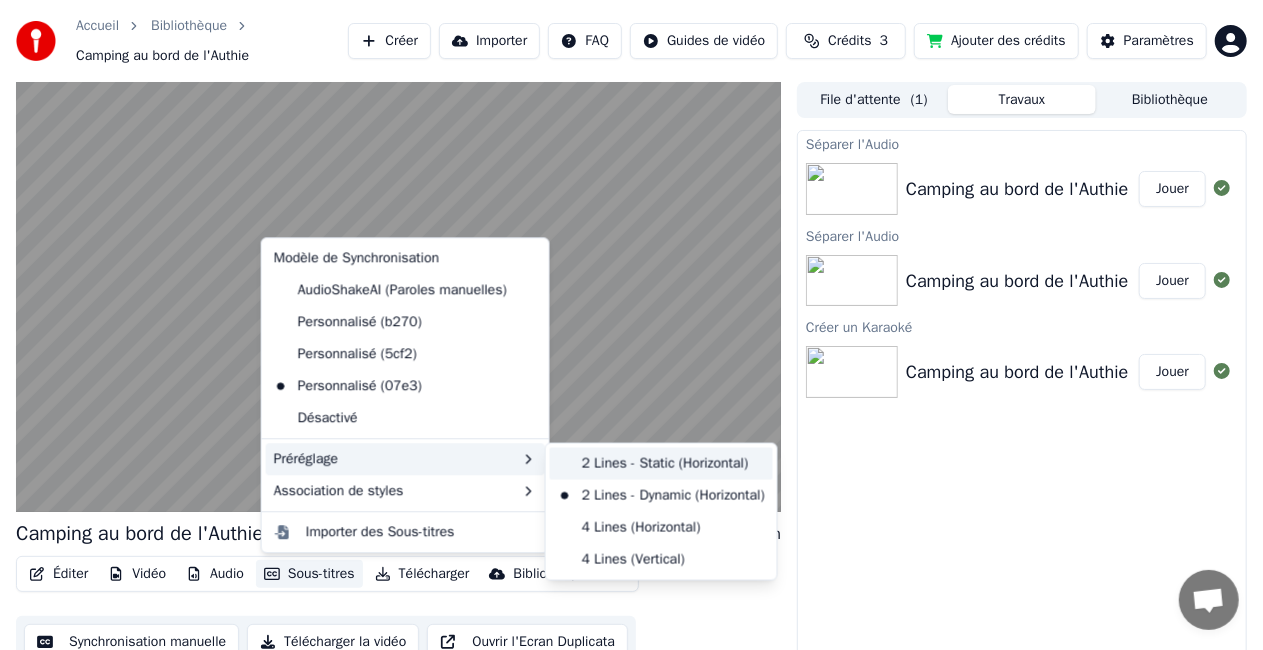 click on "2 Lines - Static (Horizontal)" at bounding box center (661, 464) 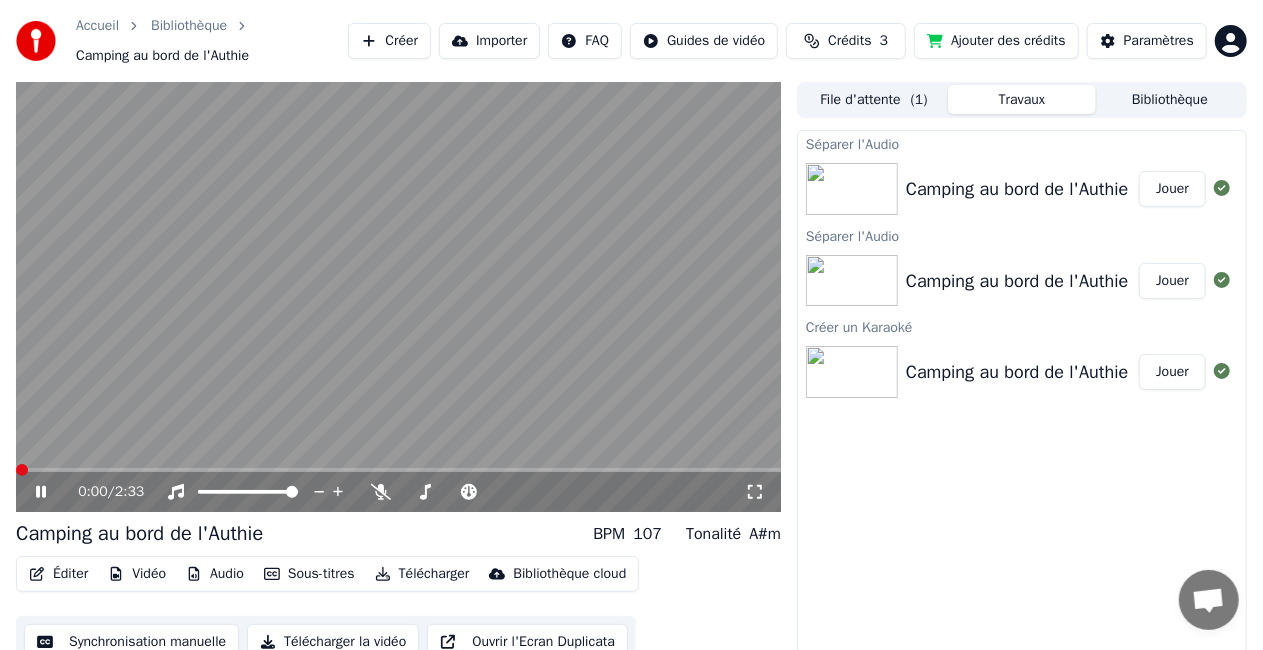 click at bounding box center (22, 470) 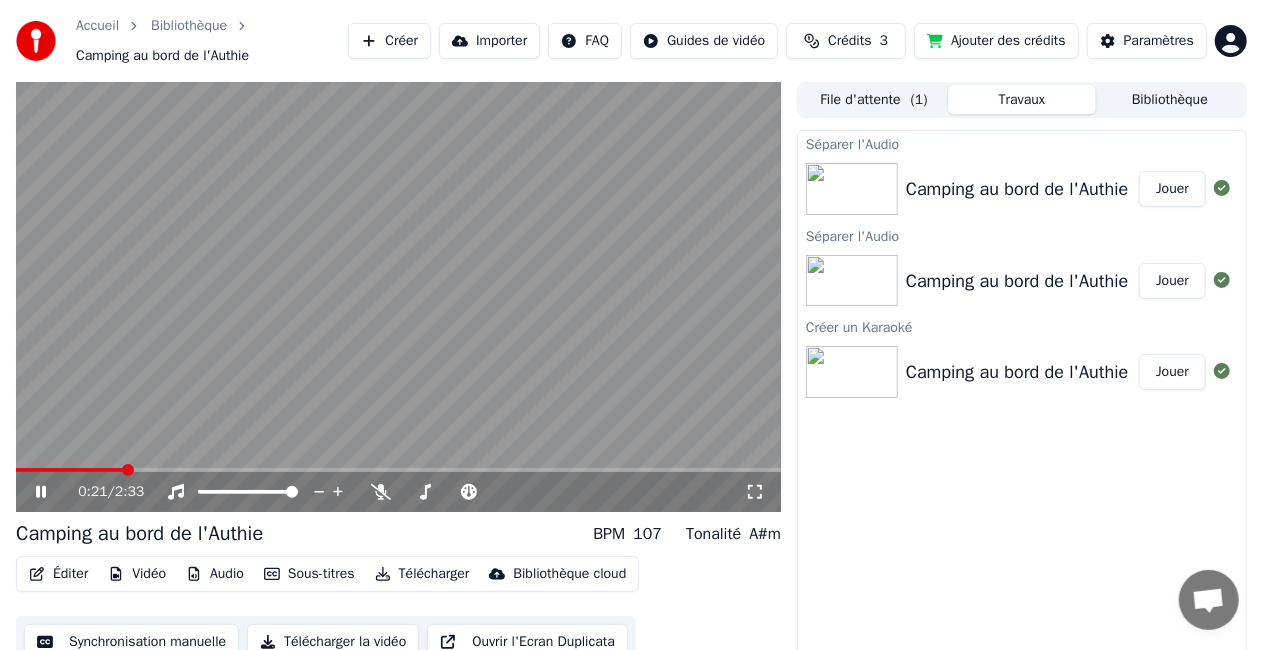 click on "Accueil Bibliothèque Camping au bord de l'Authie Créer Importer FAQ Guides de vidéo Crédits 3 Ajouter des crédits Paramètres 0:21  /  2:33 Camping au bord de l'Authie BPM 107 Tonalité A#m Éditer Vidéo Audio Sous-titres Télécharger Bibliothèque cloud Synchronisation manuelle Télécharger la vidéo Ouvrir l'Ecran Duplicata File d'attente ( 1 ) Travaux Bibliothèque Séparer l'Audio Camping au bord de l'Authie Jouer Séparer l'Audio Camping au bord de l'Authie Jouer Créer un Karaoké Camping au bord de l'Authie Jouer" at bounding box center (631, 325) 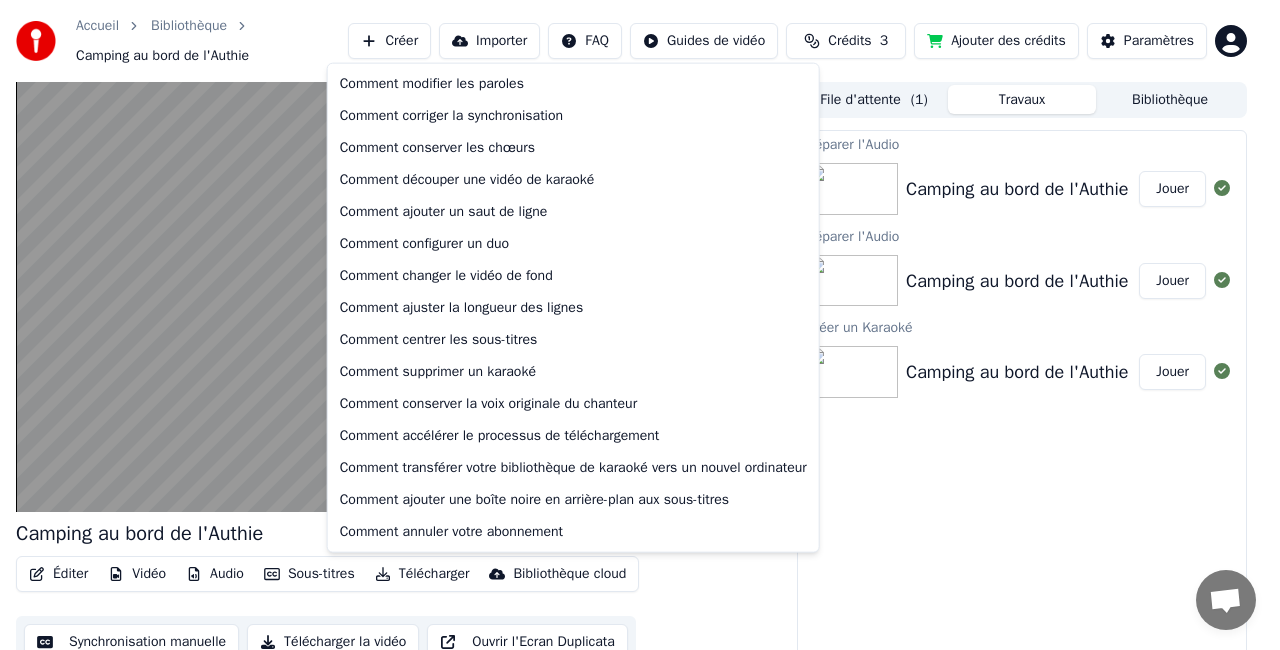 click on "Accueil Bibliothèque Camping au bord de l'Authie Créer Importer FAQ Guides de vidéo Crédits 3 Ajouter des crédits Paramètres Camping au bord de l'Authie BPM 107 Tonalité A#m Éditer Vidéo Audio Sous-titres Télécharger Bibliothèque cloud Synchronisation manuelle Télécharger la vidéo Ouvrir l'Ecran Duplicata File d'attente ( 1 ) Travaux Bibliothèque Séparer l'Audio Camping au bord de l'Authie Jouer Séparer l'Audio Camping au bord de l'Authie Jouer Créer un Karaoké Camping au bord de l'Authie Jouer Comment modifier les paroles Comment corriger la synchronisation Comment conserver les chœurs Comment découper une vidéo de karaoké Comment ajouter un saut de ligne Comment configurer un duo Comment changer le vidéo de fond Comment ajuster la longueur des lignes Comment centrer les sous-titres Comment supprimer un karaoké Comment conserver la voix originale du chanteur Comment accélérer le processus de téléchargement Comment ajouter une boîte noire en arrière-plan aux sous-titres" at bounding box center (640, 325) 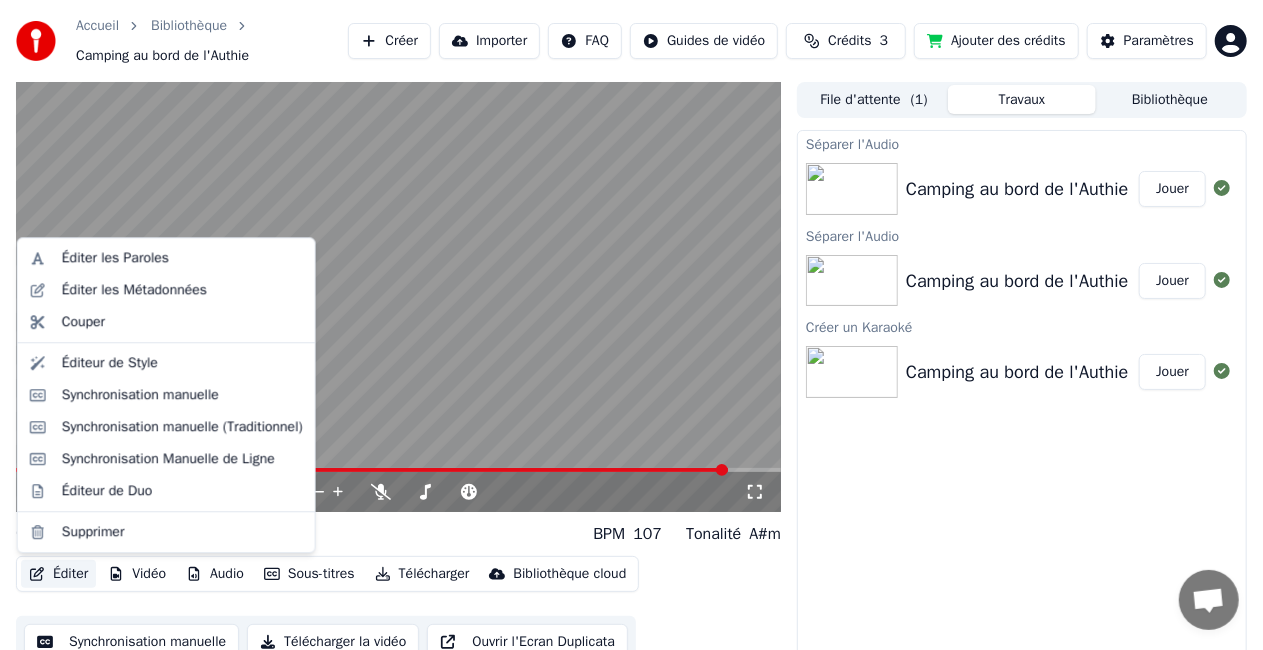 click on "Éditer" at bounding box center (58, 574) 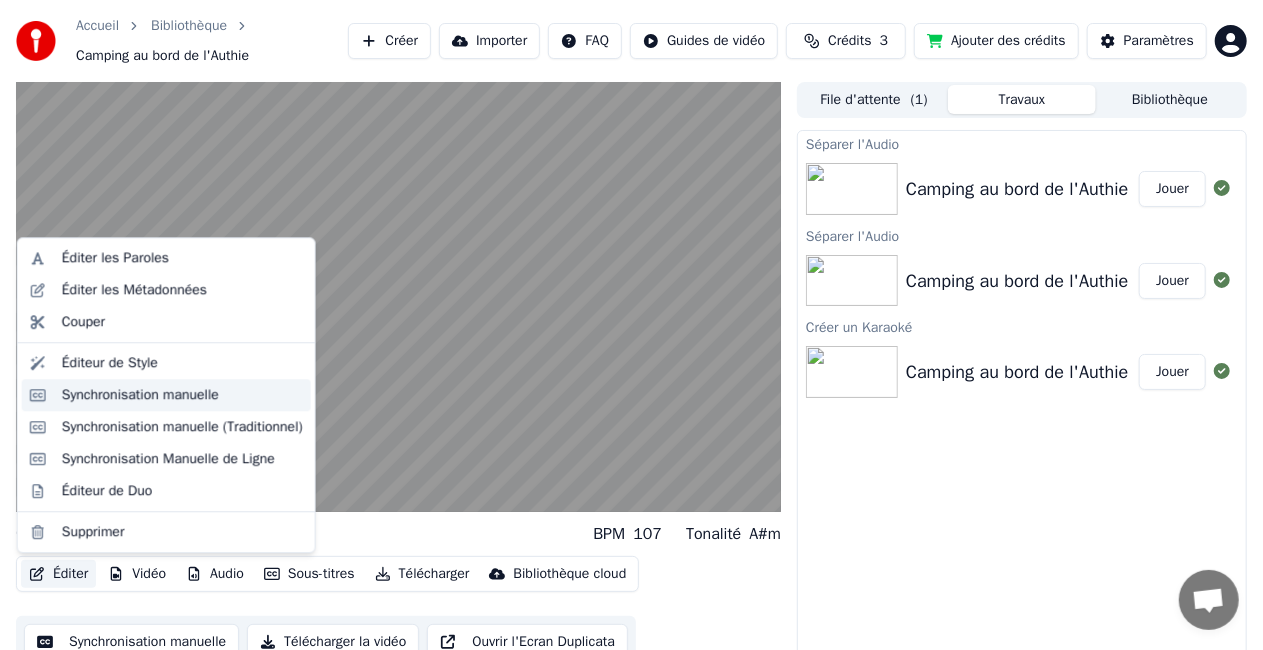 click on "Synchronisation manuelle" at bounding box center (140, 395) 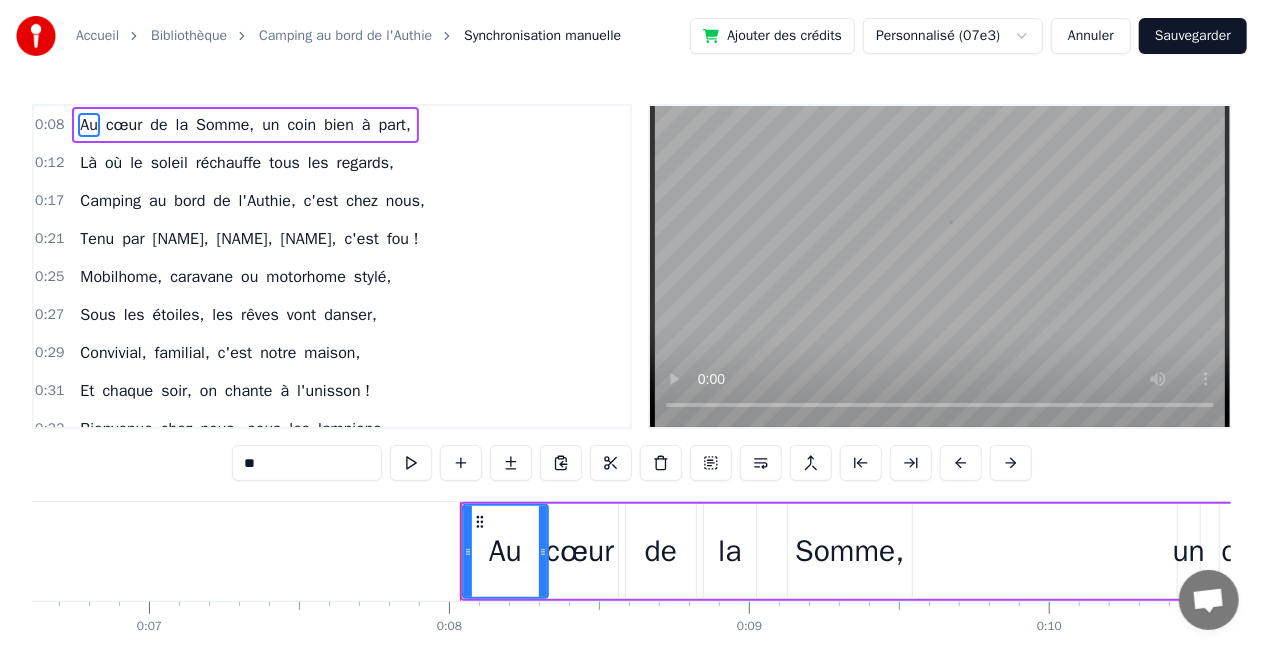 scroll, scrollTop: 0, scrollLeft: 2310, axis: horizontal 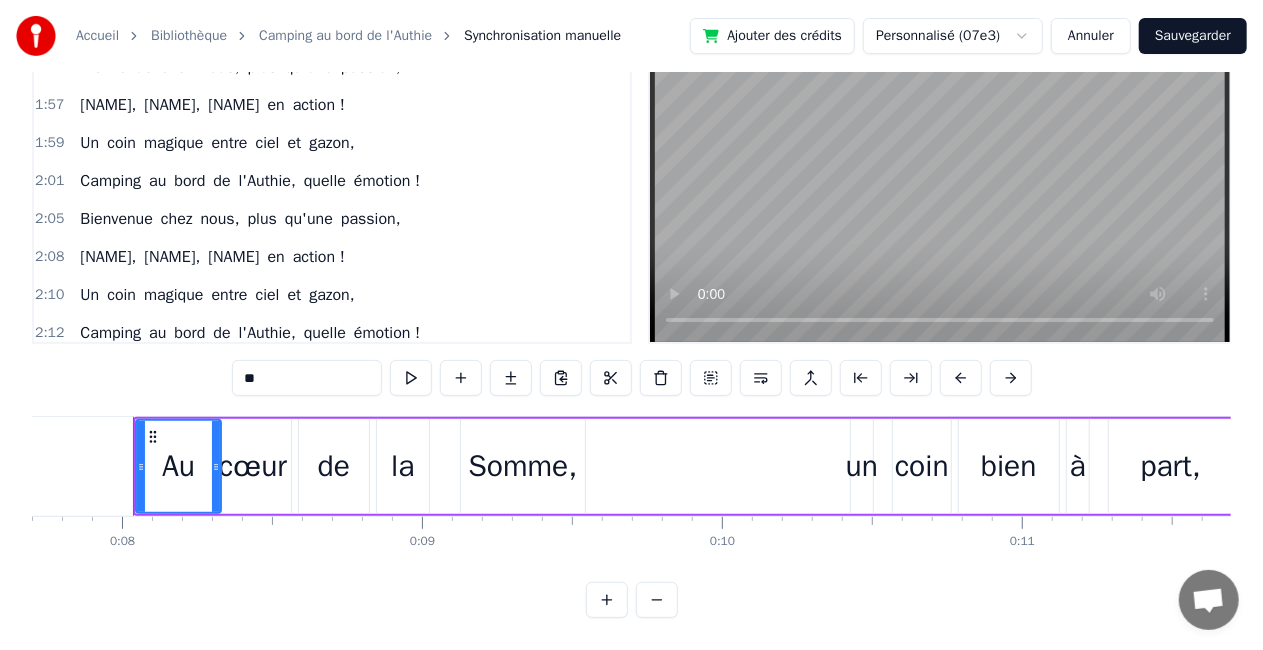 click on "l'Authie," at bounding box center [267, 333] 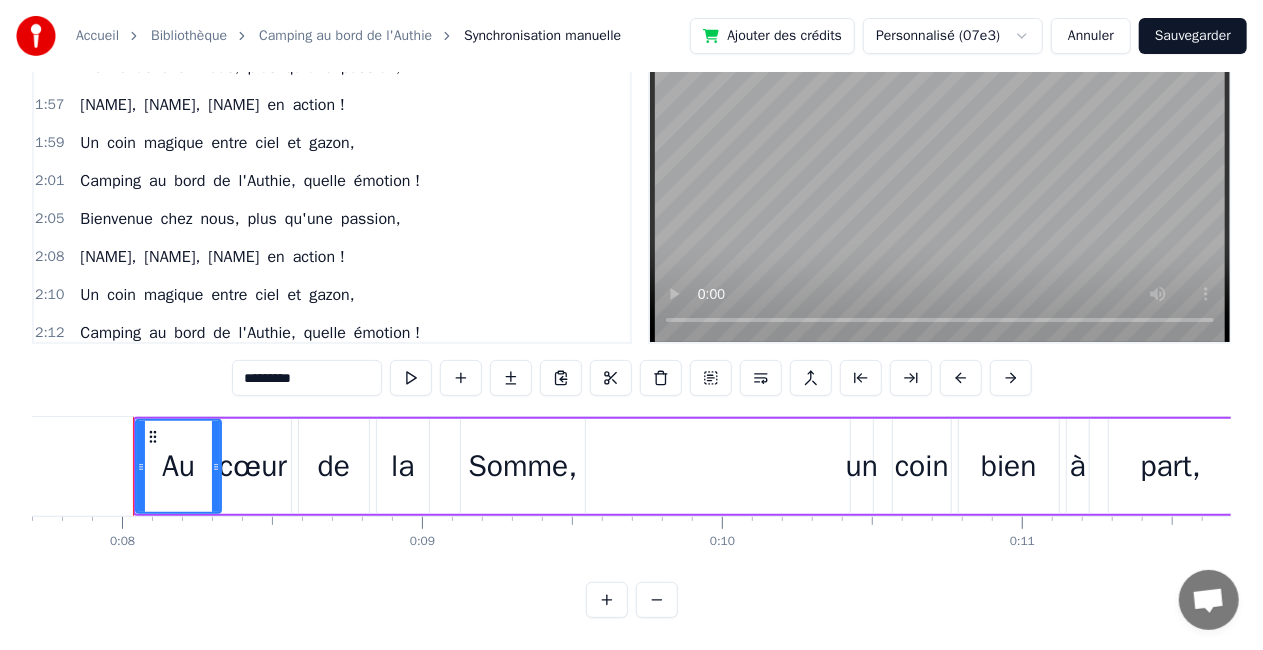 scroll, scrollTop: 66, scrollLeft: 0, axis: vertical 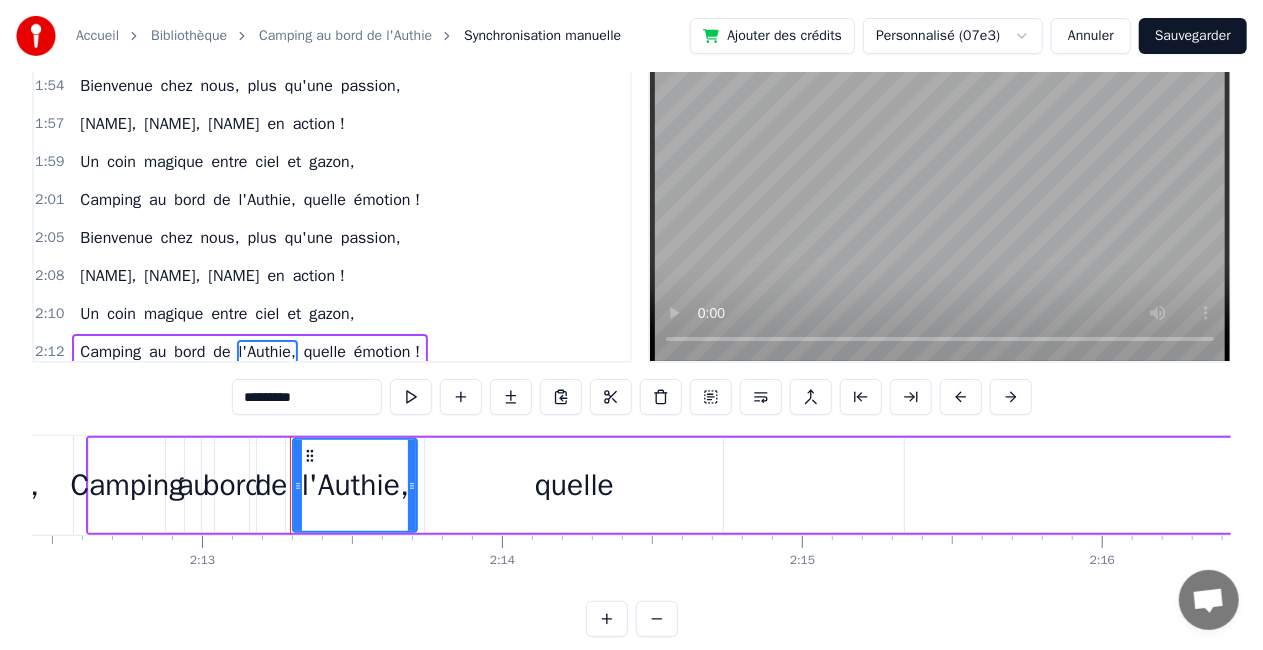 click on "quelle" at bounding box center (574, 485) 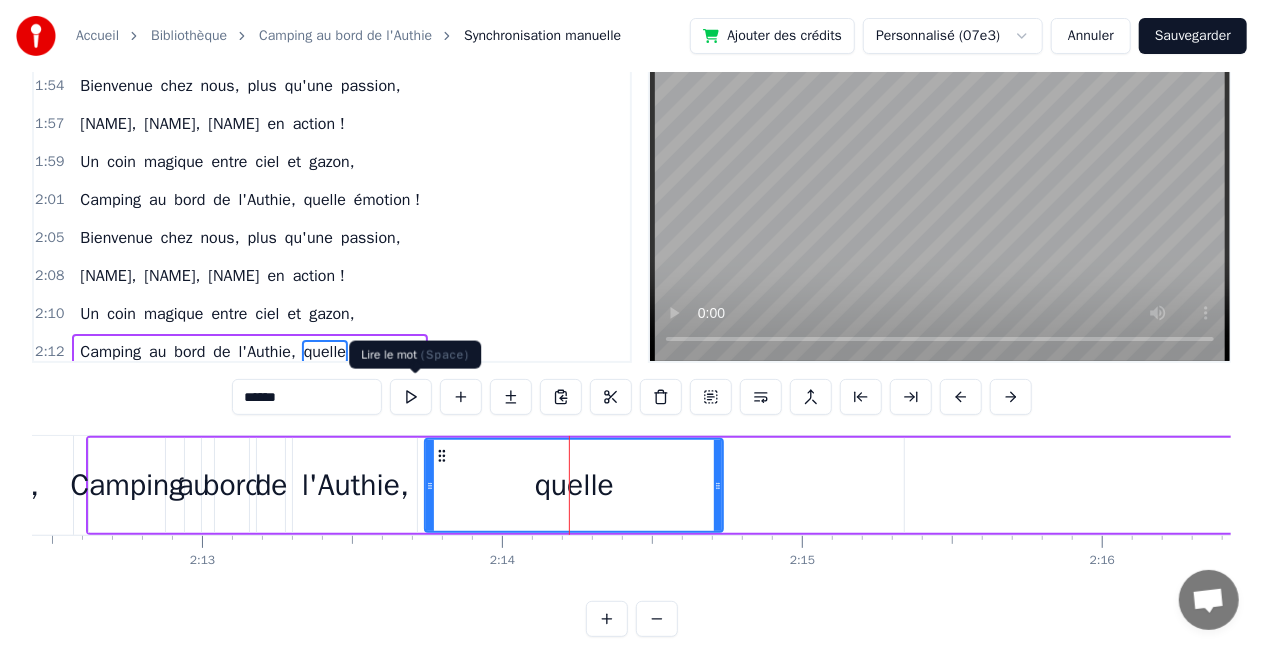 click at bounding box center [411, 397] 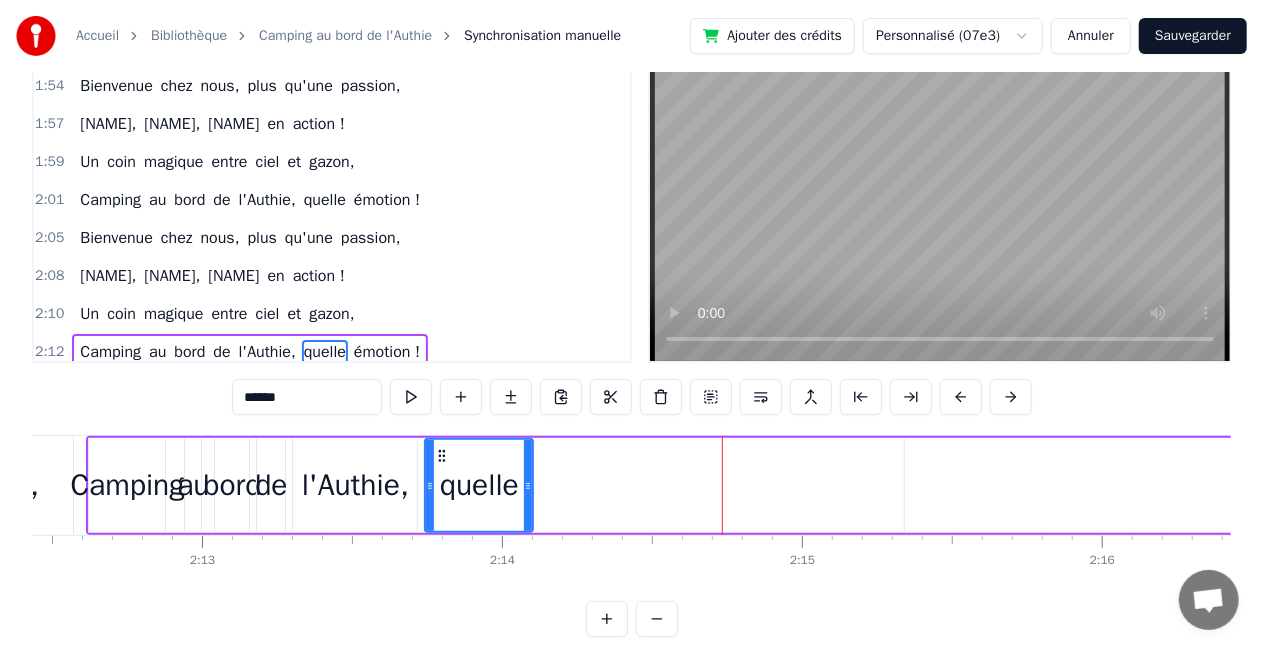 drag, startPoint x: 718, startPoint y: 480, endPoint x: 525, endPoint y: 477, distance: 193.02332 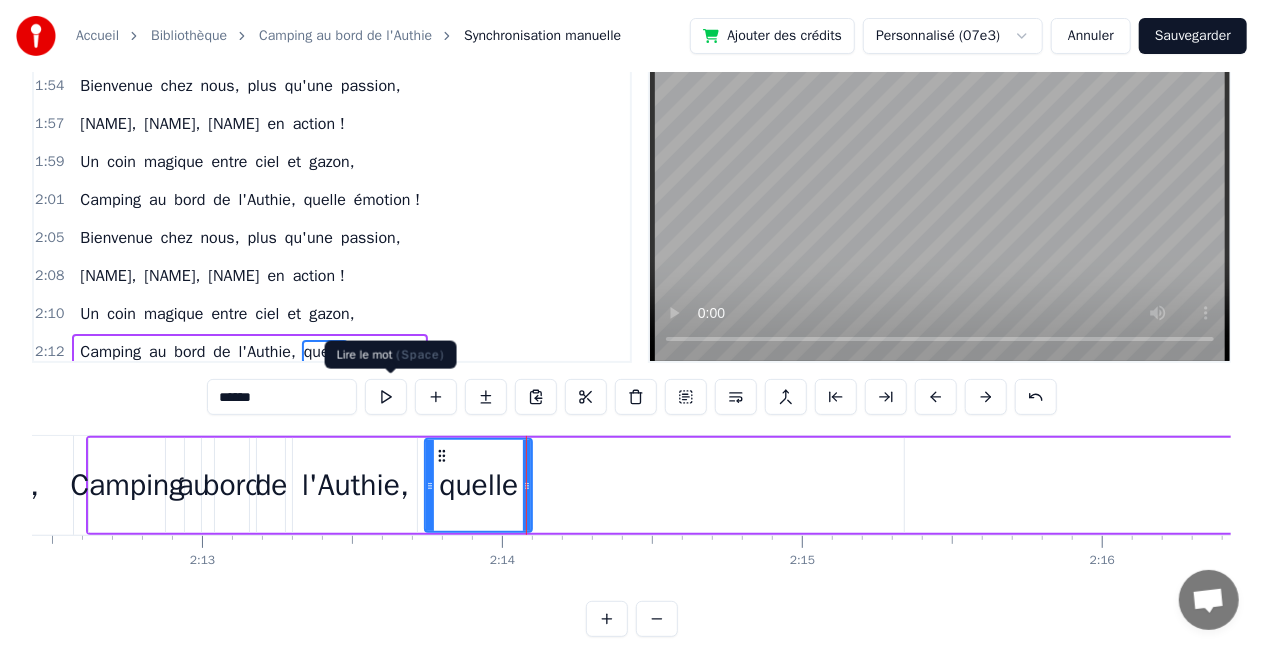 click at bounding box center (386, 397) 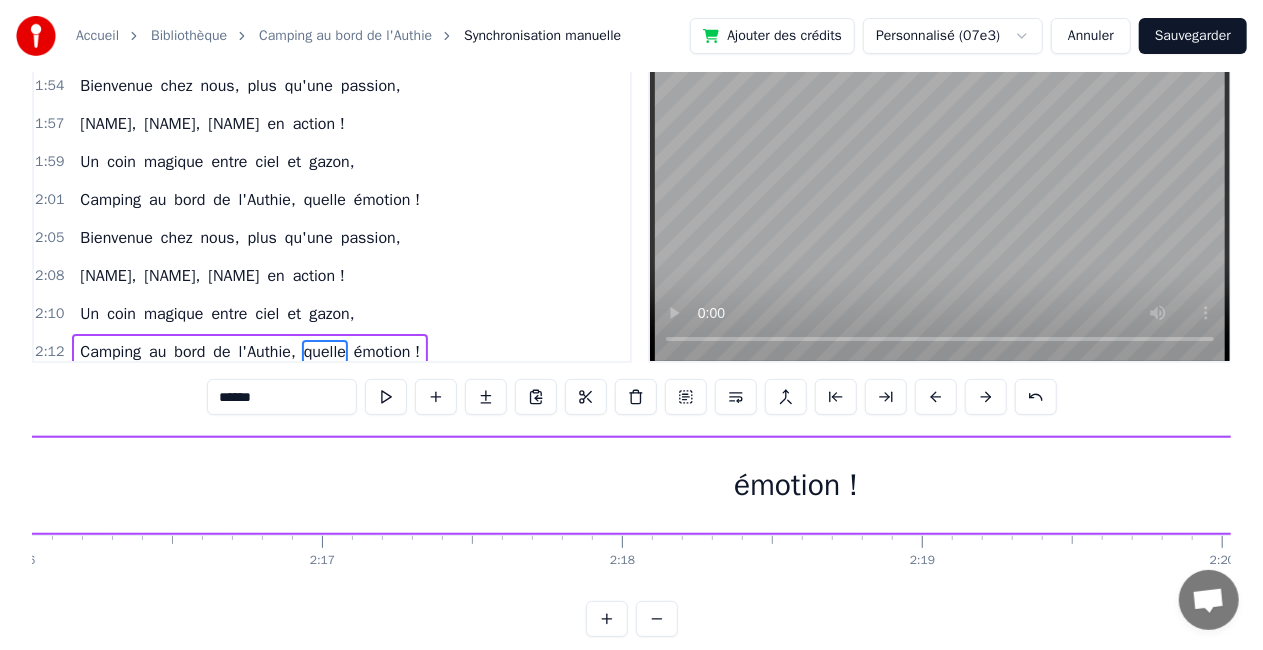 scroll, scrollTop: 0, scrollLeft: 40888, axis: horizontal 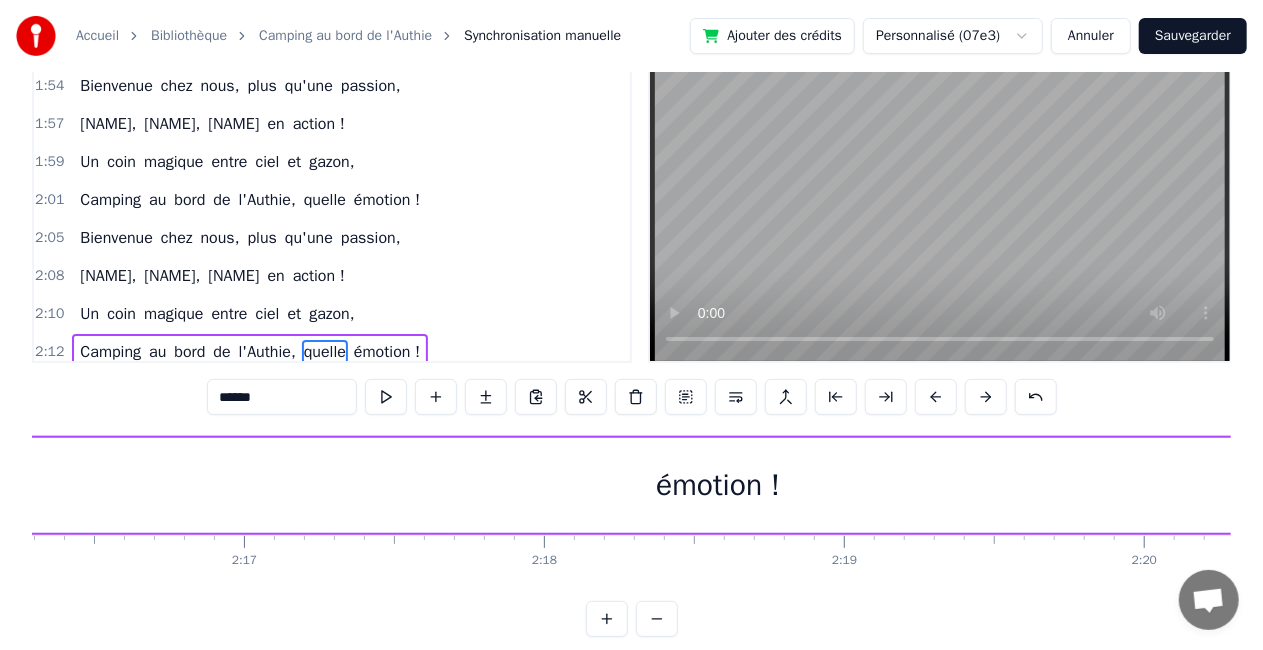 click on "émotion !" at bounding box center (718, 485) 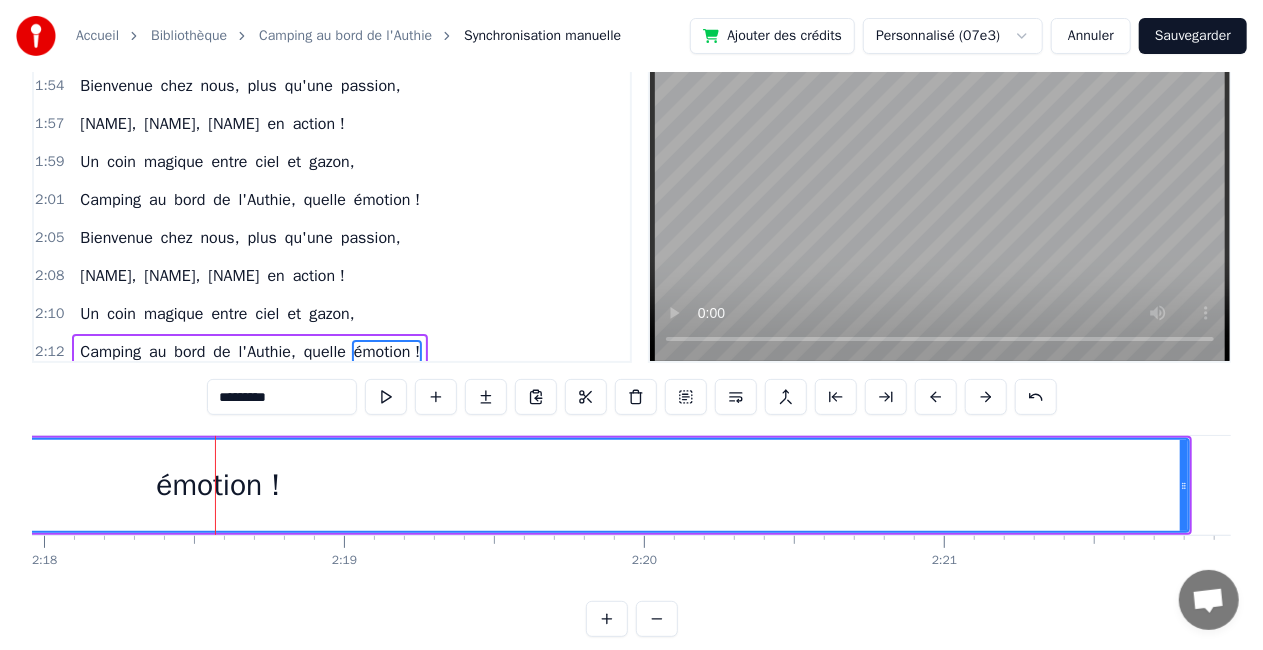 scroll, scrollTop: 0, scrollLeft: 41494, axis: horizontal 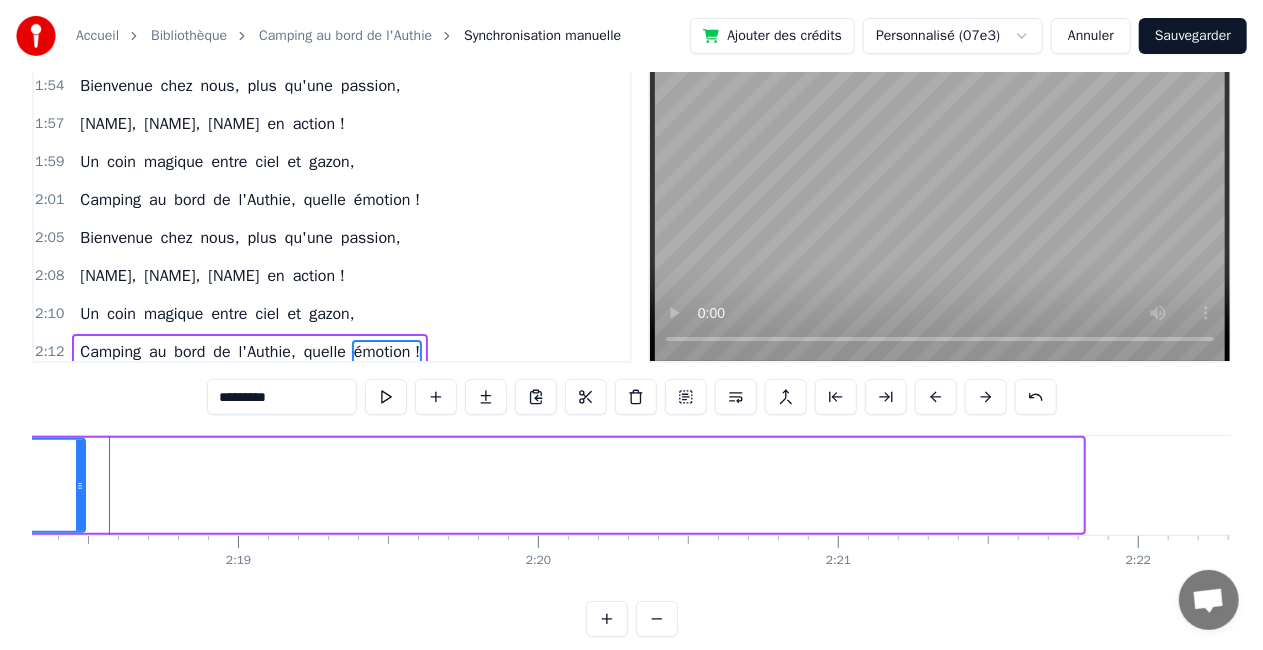 drag, startPoint x: 1082, startPoint y: 482, endPoint x: 84, endPoint y: 501, distance: 998.18085 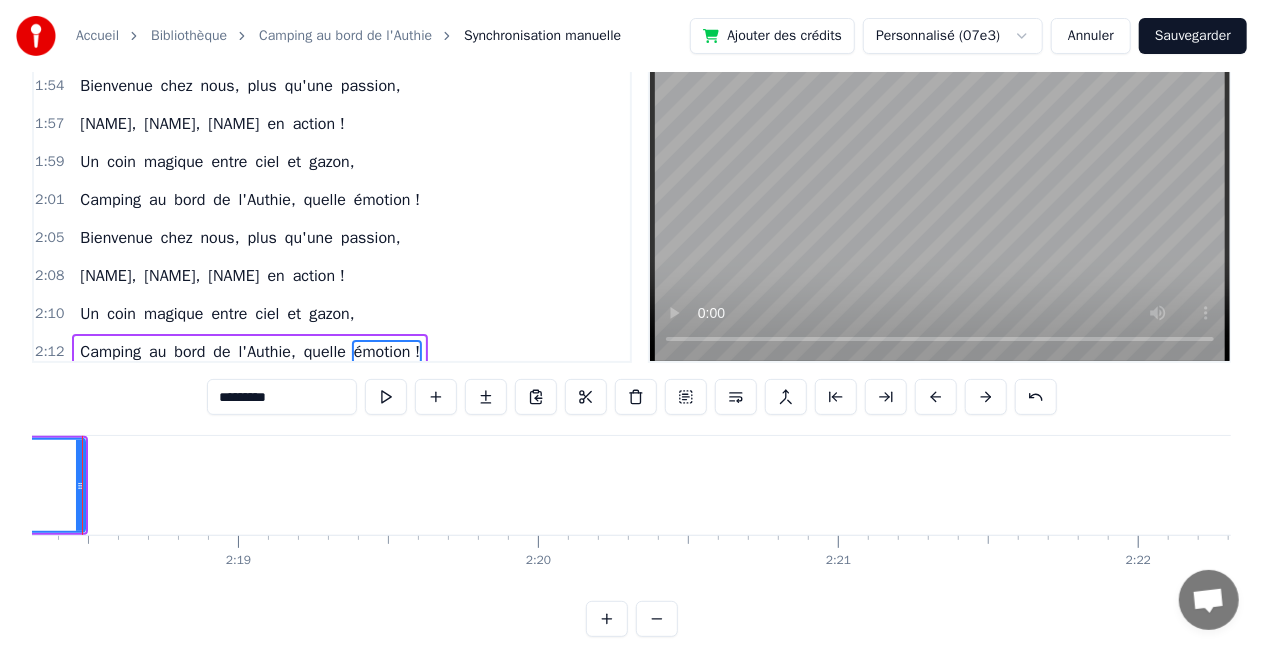 scroll, scrollTop: 0, scrollLeft: 41444, axis: horizontal 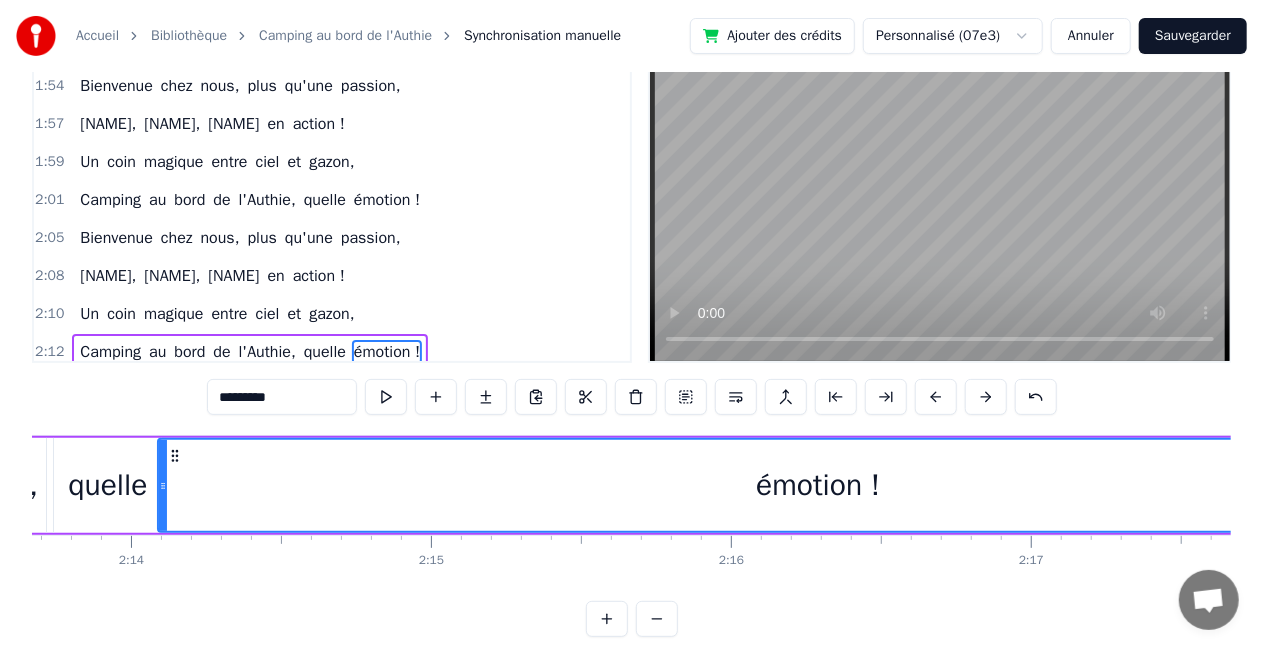 drag, startPoint x: 537, startPoint y: 481, endPoint x: 161, endPoint y: 510, distance: 377.1167 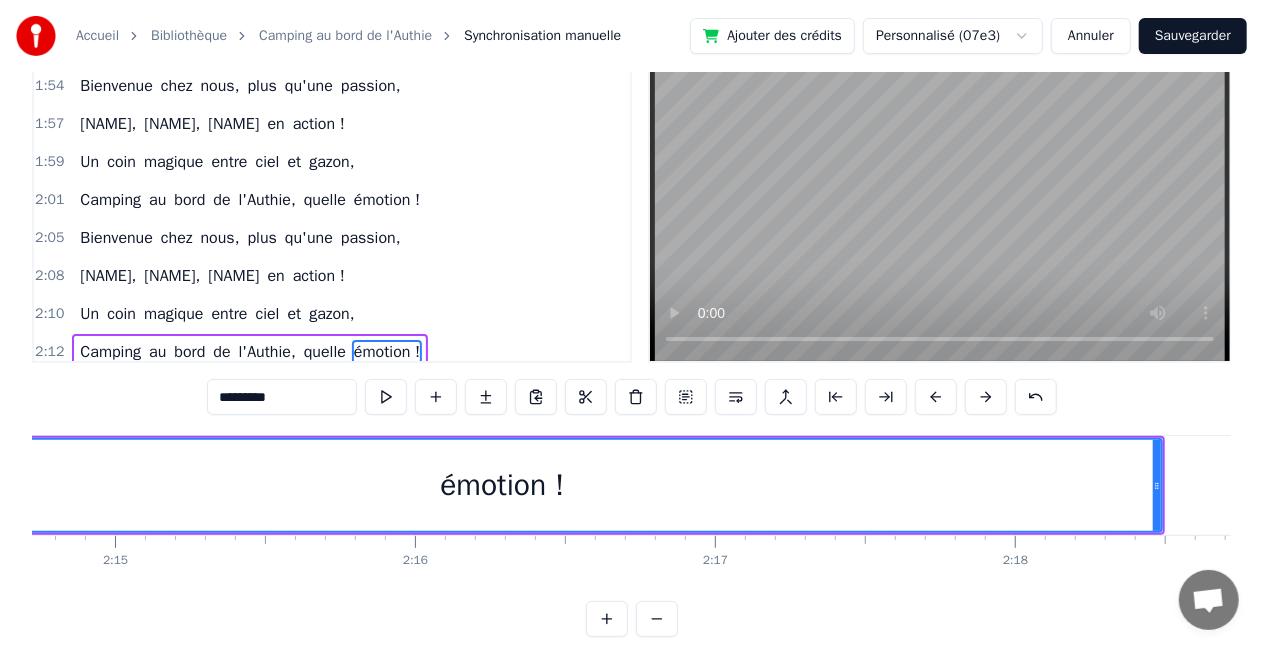 scroll, scrollTop: 0, scrollLeft: 40733, axis: horizontal 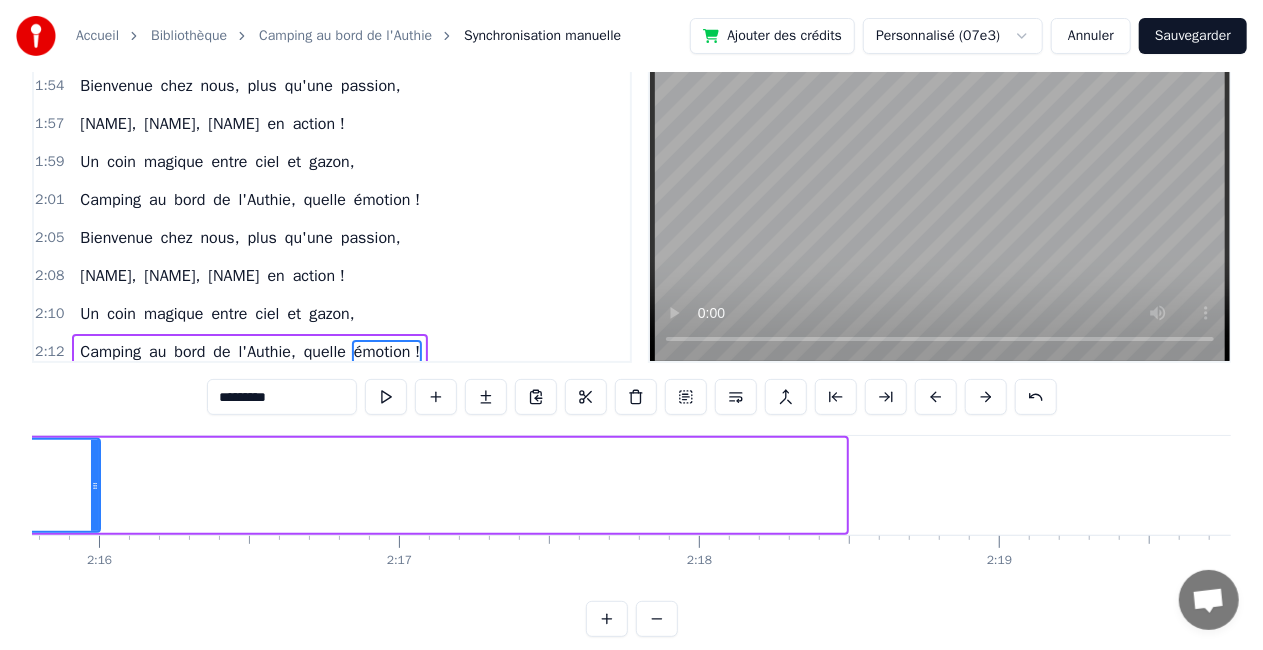 drag, startPoint x: 841, startPoint y: 484, endPoint x: 94, endPoint y: 498, distance: 747.13116 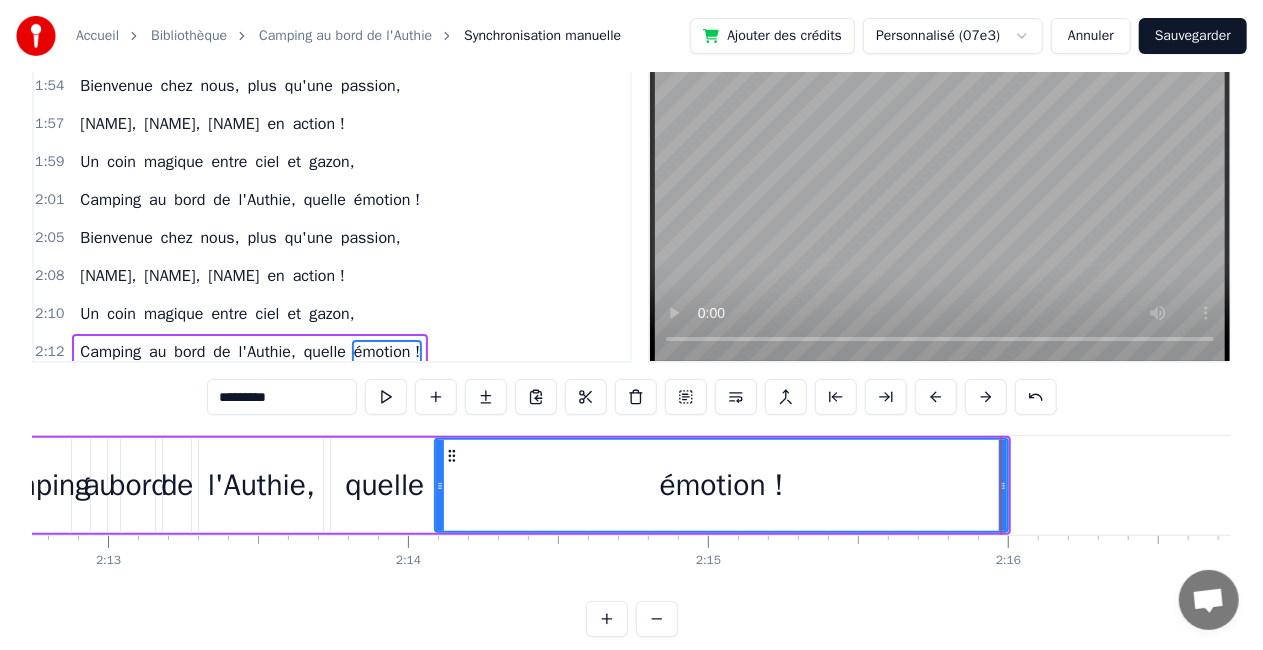scroll, scrollTop: 0, scrollLeft: 39798, axis: horizontal 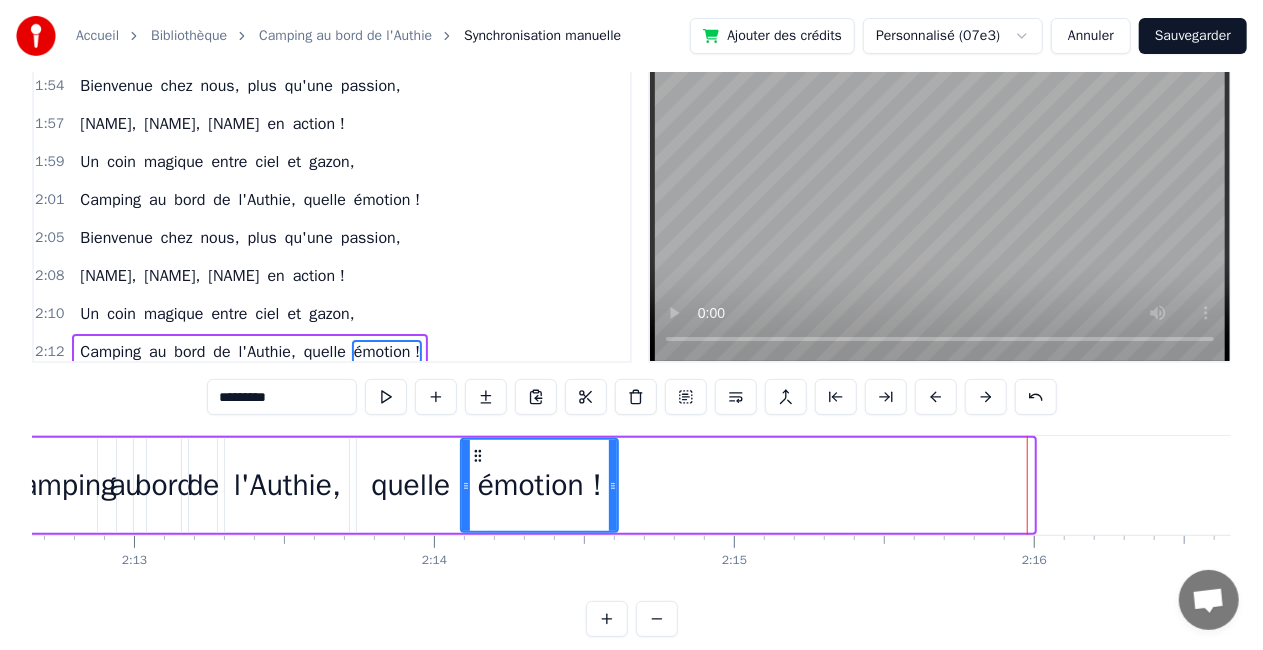 drag, startPoint x: 1028, startPoint y: 480, endPoint x: 612, endPoint y: 512, distance: 417.22894 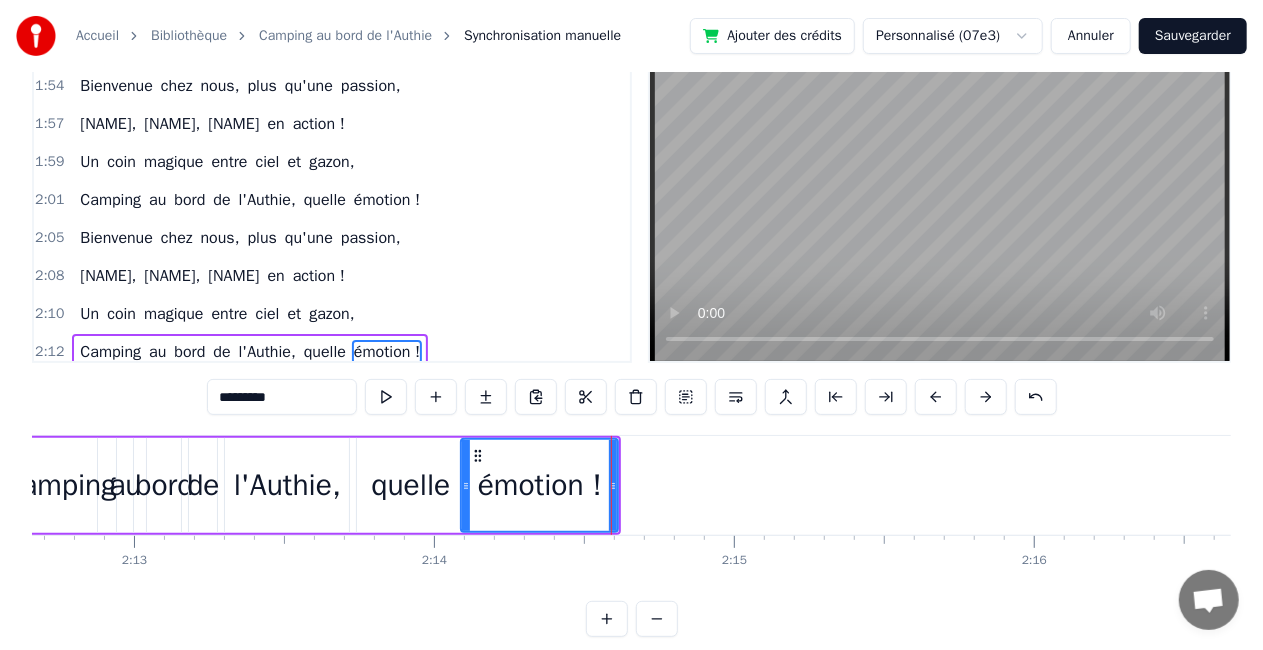 click on "quelle" at bounding box center [325, 352] 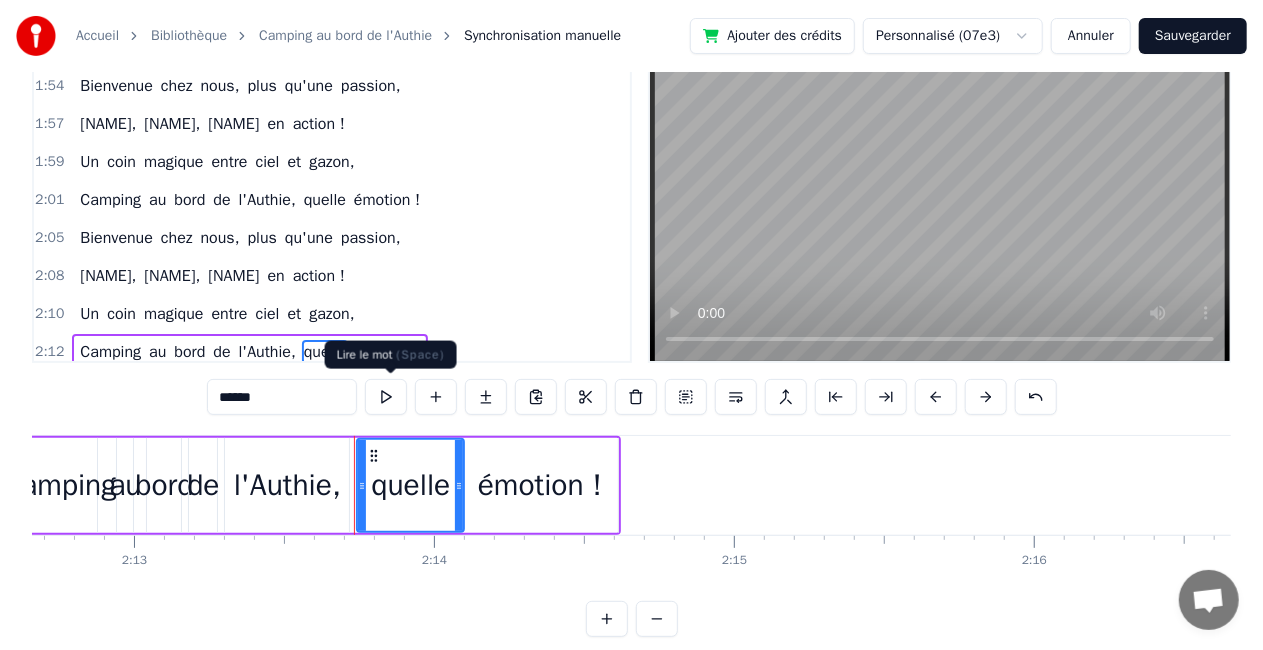 click at bounding box center [386, 397] 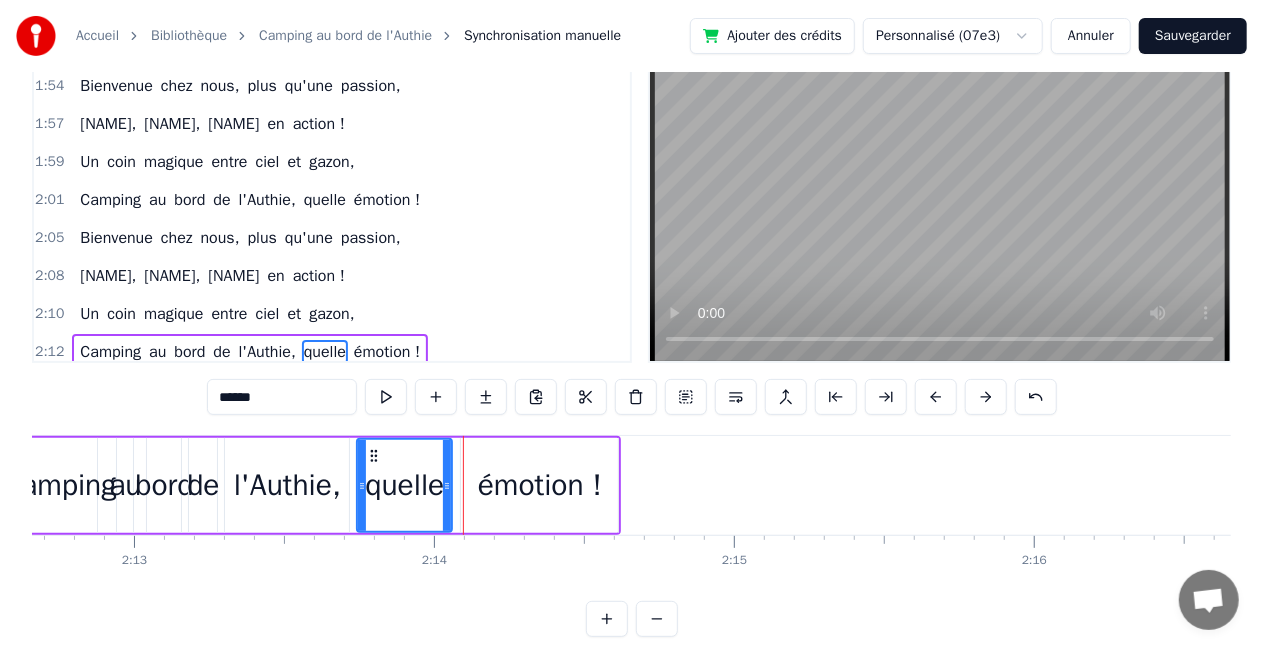drag, startPoint x: 458, startPoint y: 481, endPoint x: 446, endPoint y: 482, distance: 12.0415945 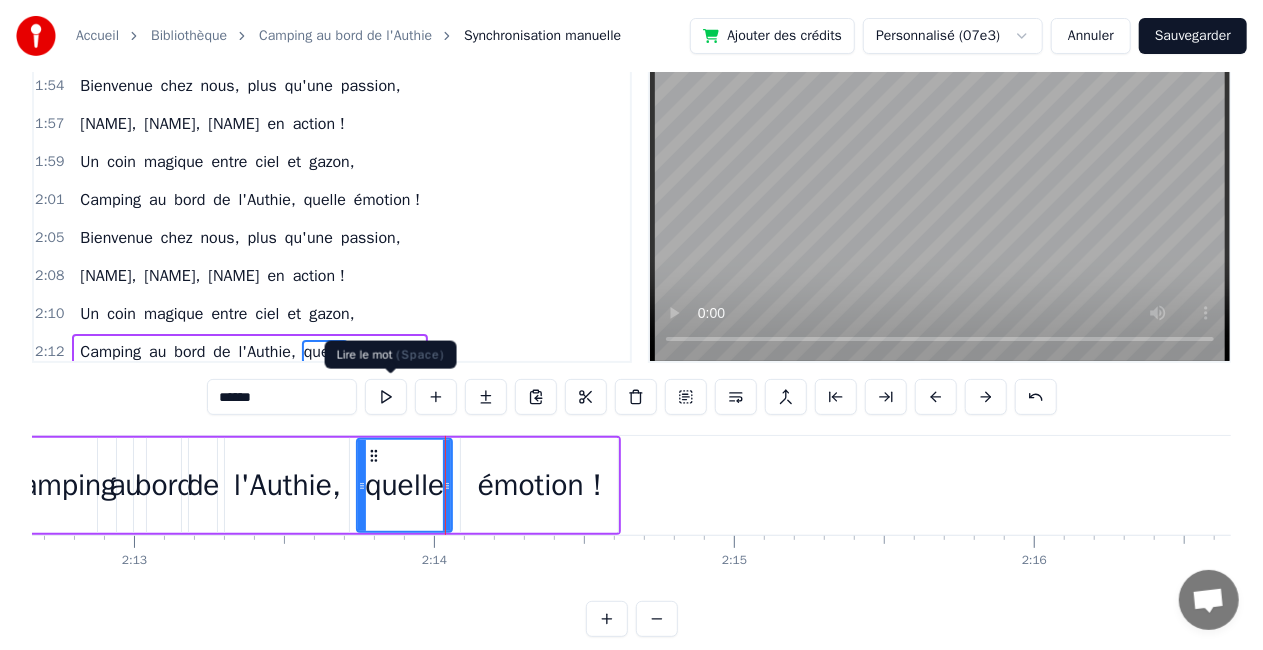 click at bounding box center (386, 397) 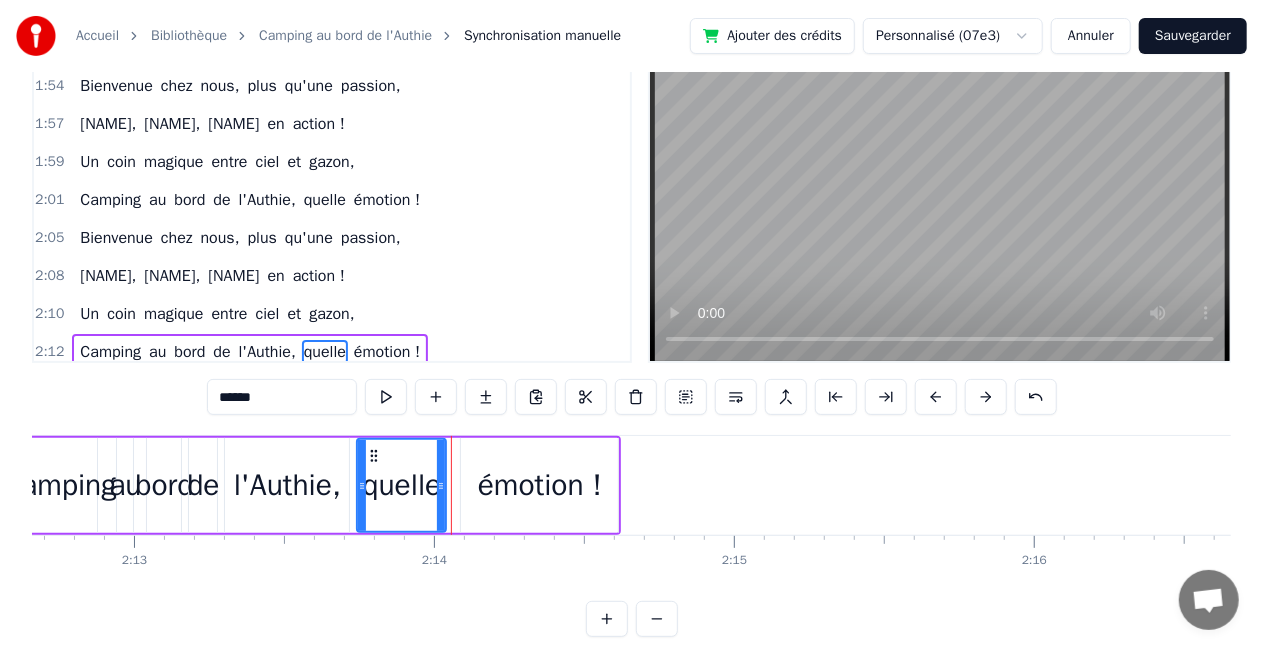 click 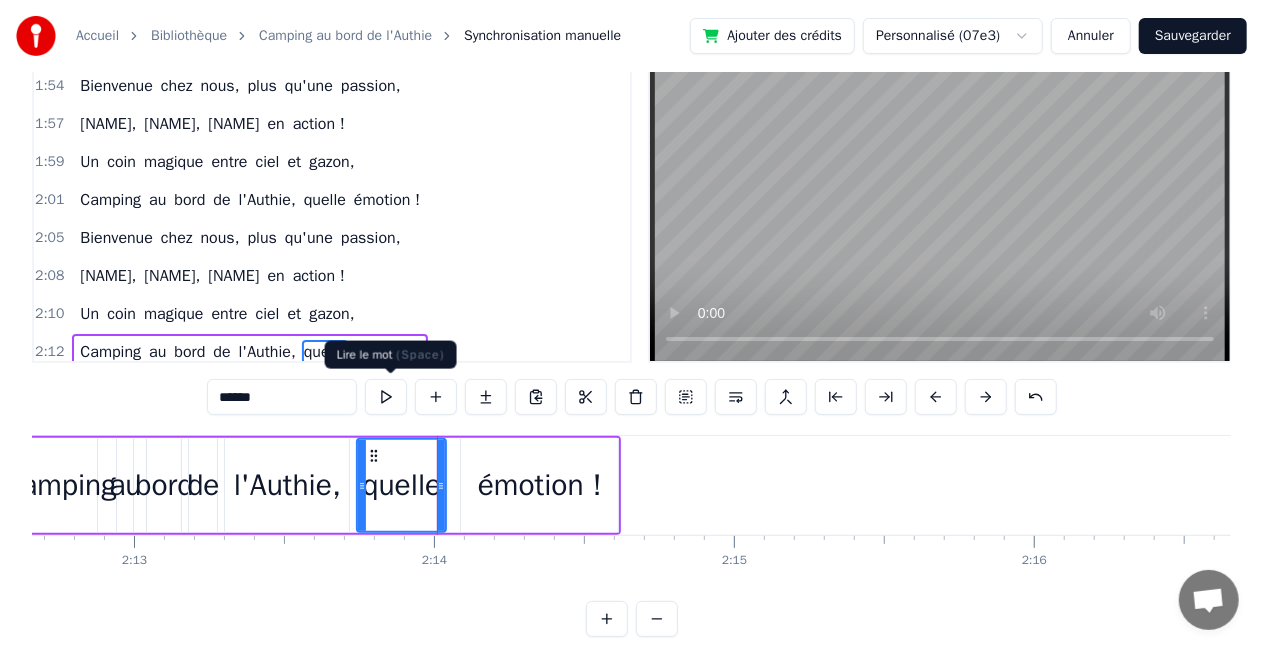 click at bounding box center (386, 397) 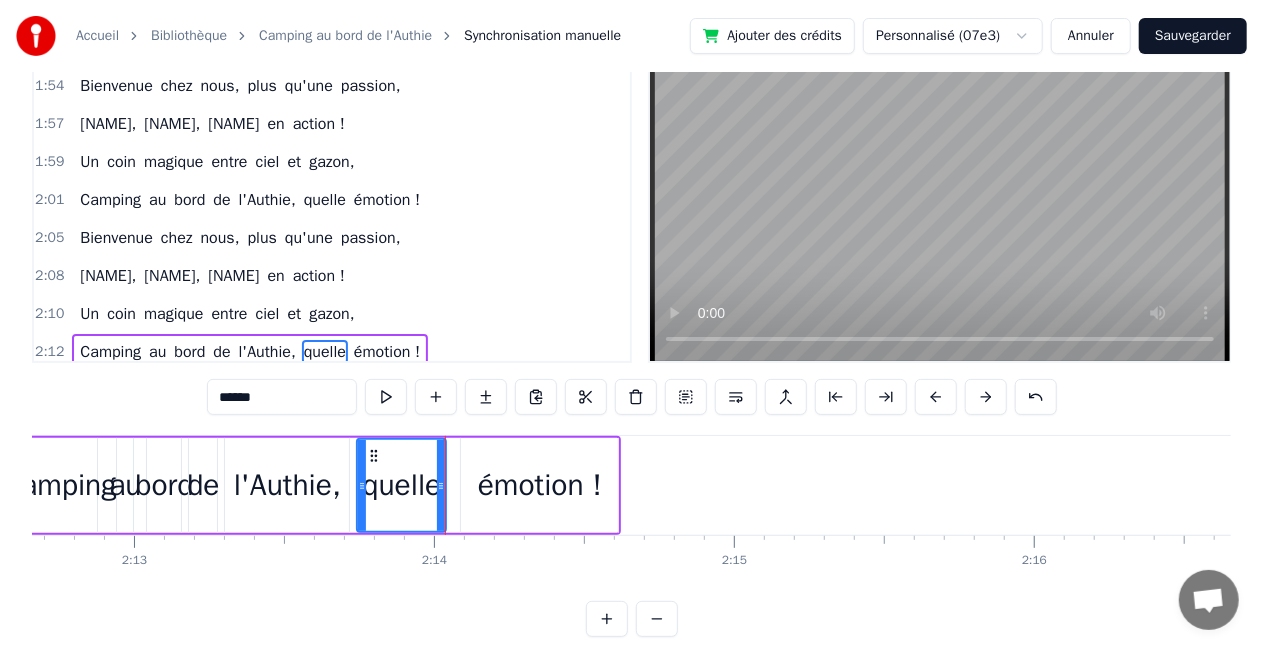 drag, startPoint x: 543, startPoint y: 483, endPoint x: 525, endPoint y: 481, distance: 18.110771 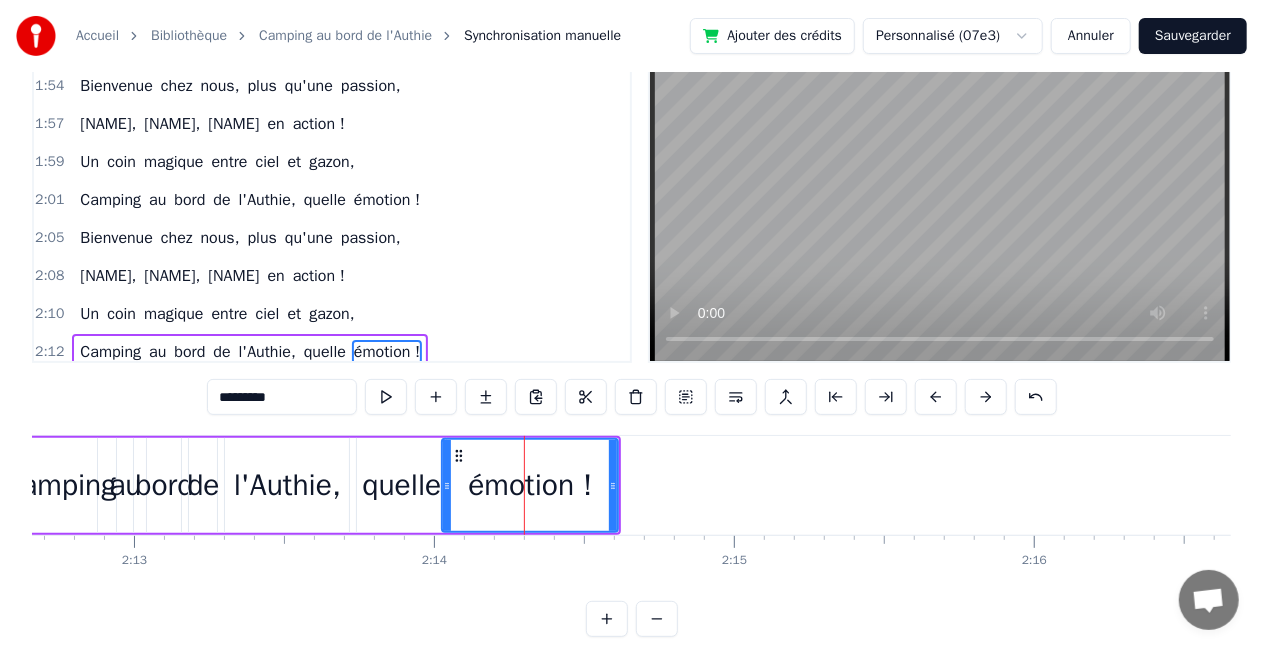 drag, startPoint x: 464, startPoint y: 482, endPoint x: 445, endPoint y: 482, distance: 19 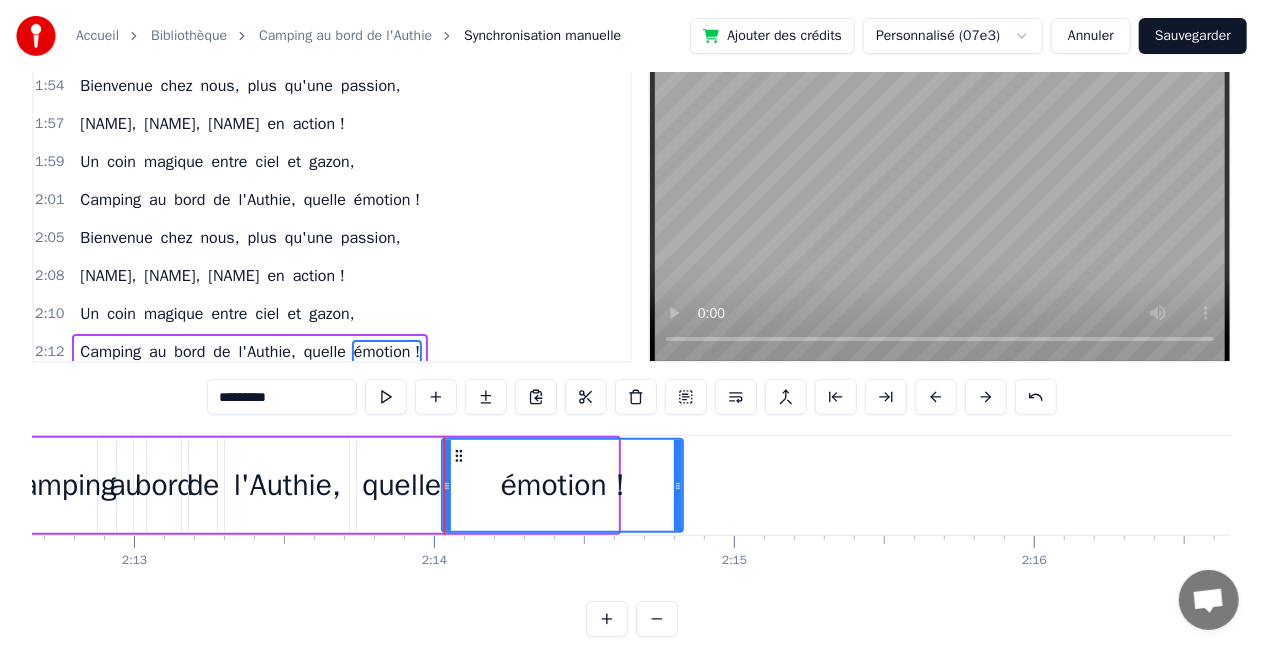 drag, startPoint x: 615, startPoint y: 483, endPoint x: 680, endPoint y: 497, distance: 66.4906 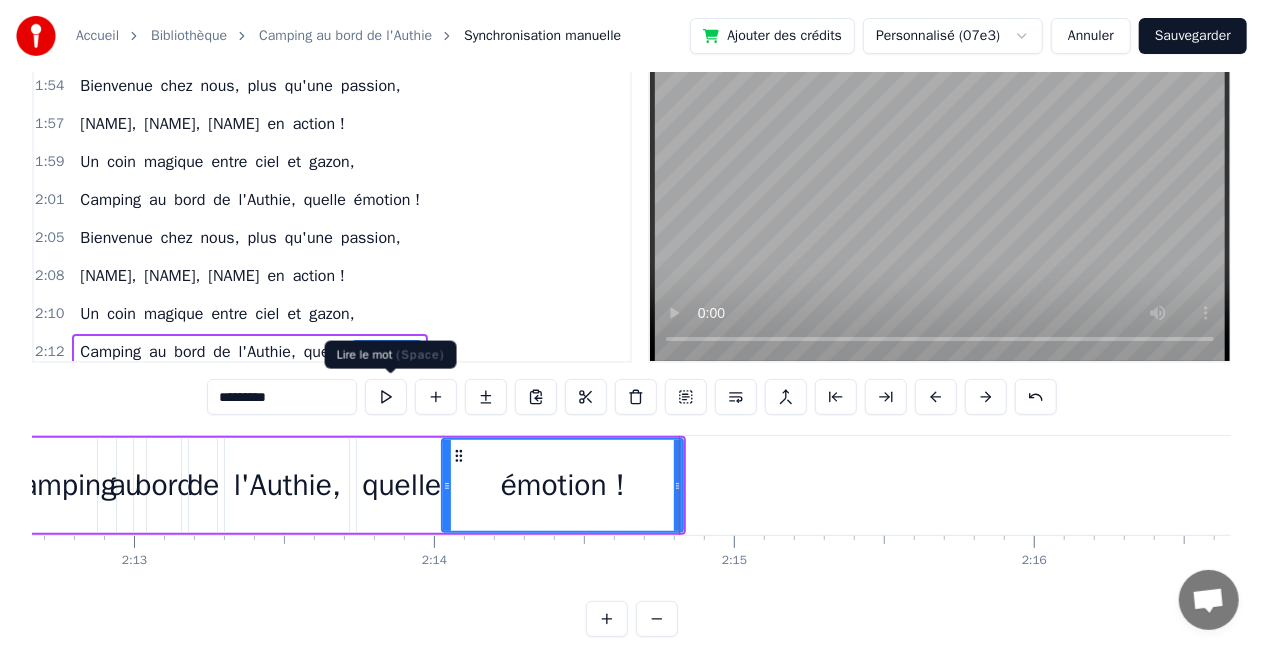 click at bounding box center [386, 397] 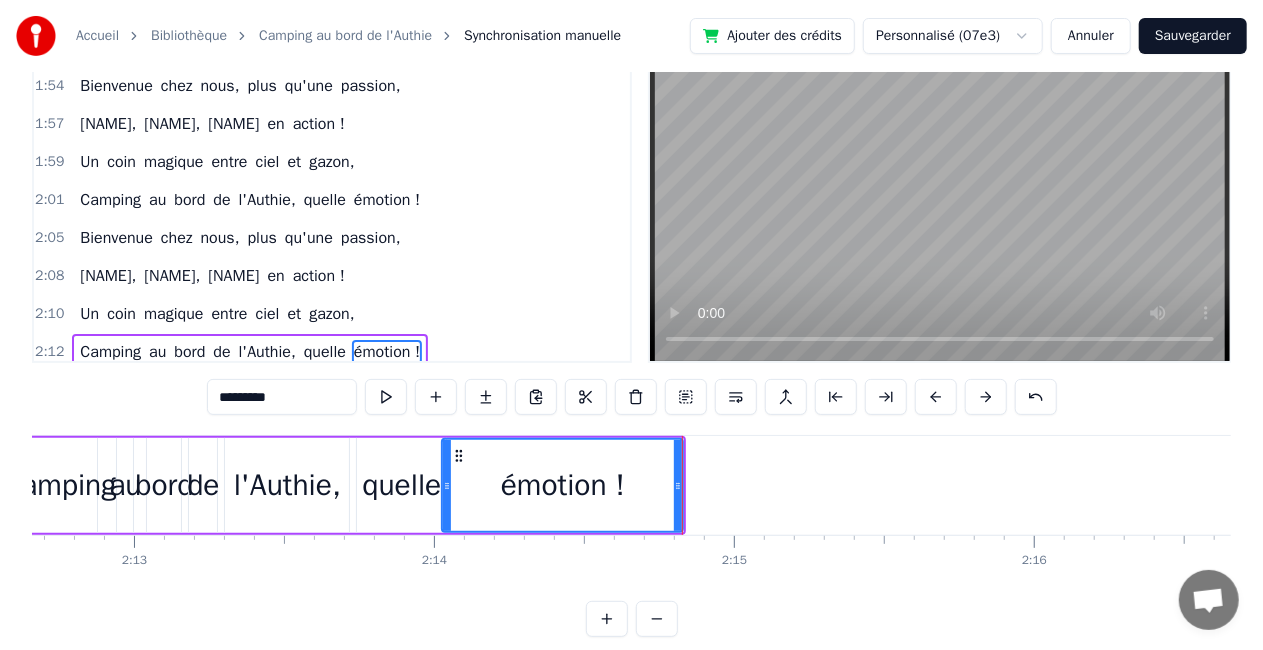 click on "quelle" at bounding box center (401, 485) 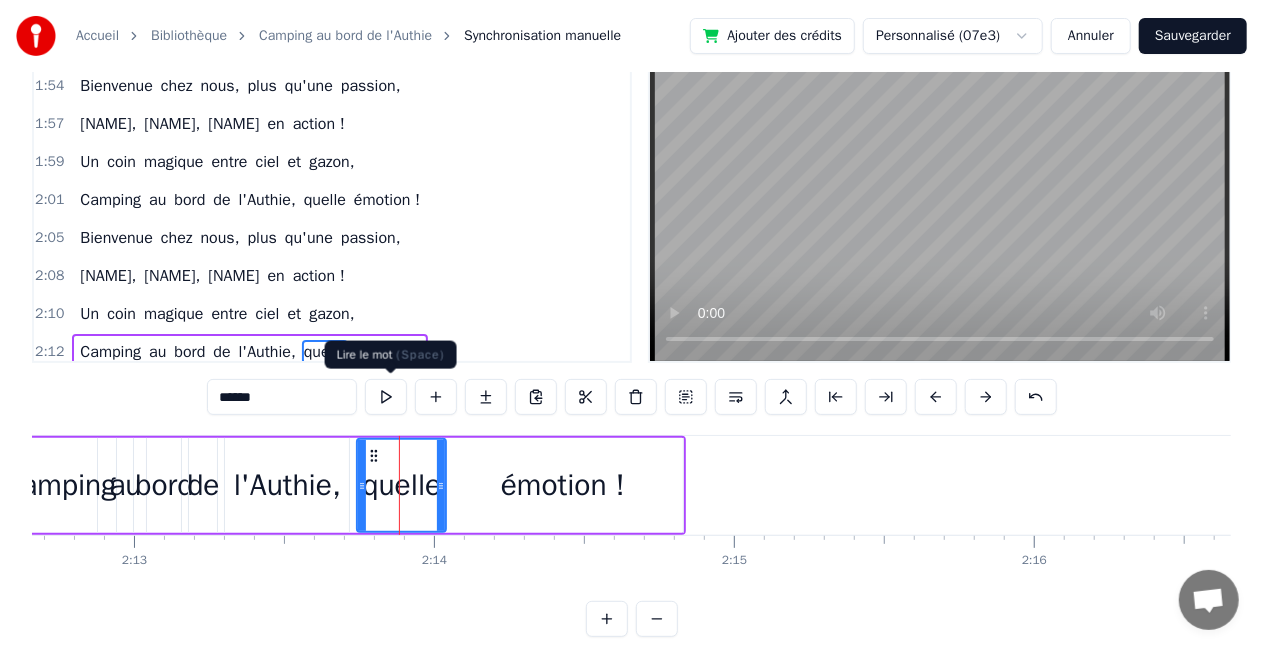 click at bounding box center (386, 397) 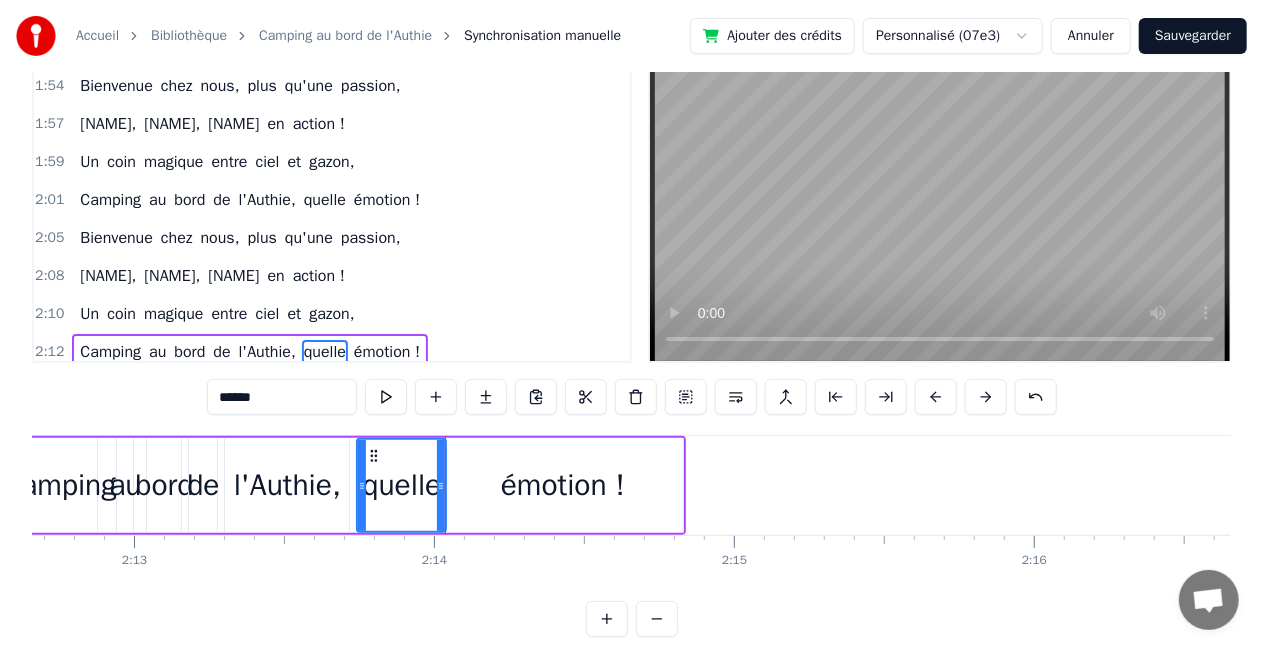 click on "l'Authie," at bounding box center [287, 485] 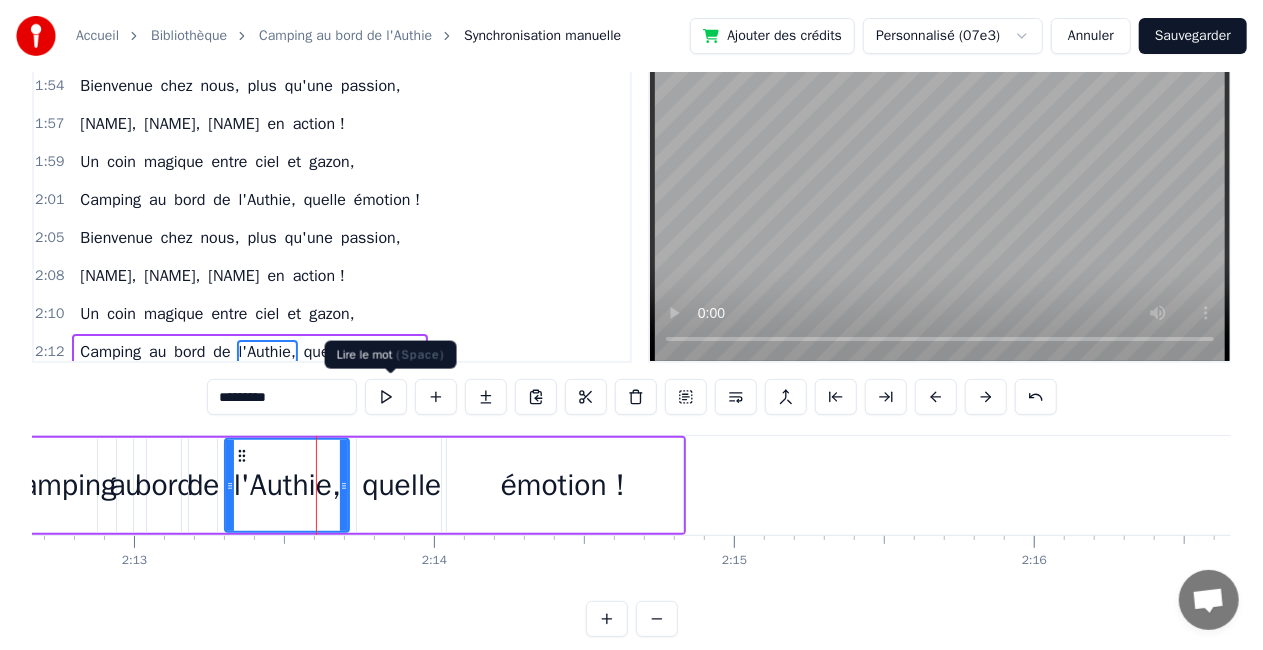 click at bounding box center [386, 397] 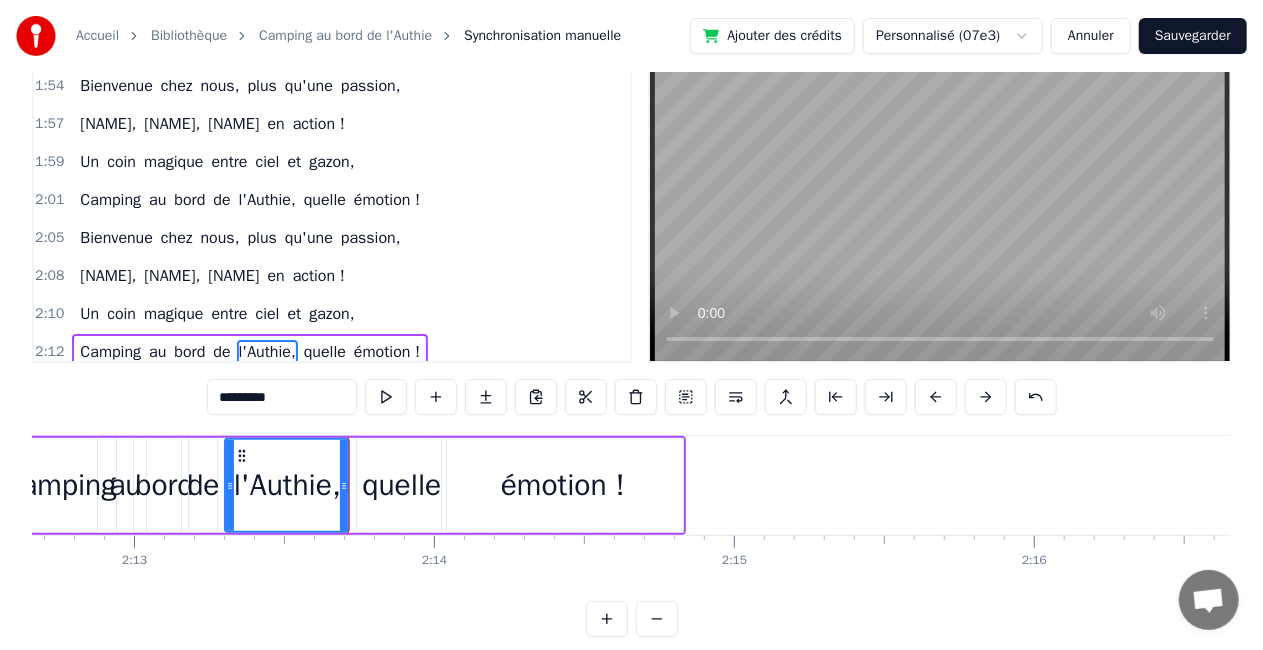 click on "quelle" at bounding box center (401, 485) 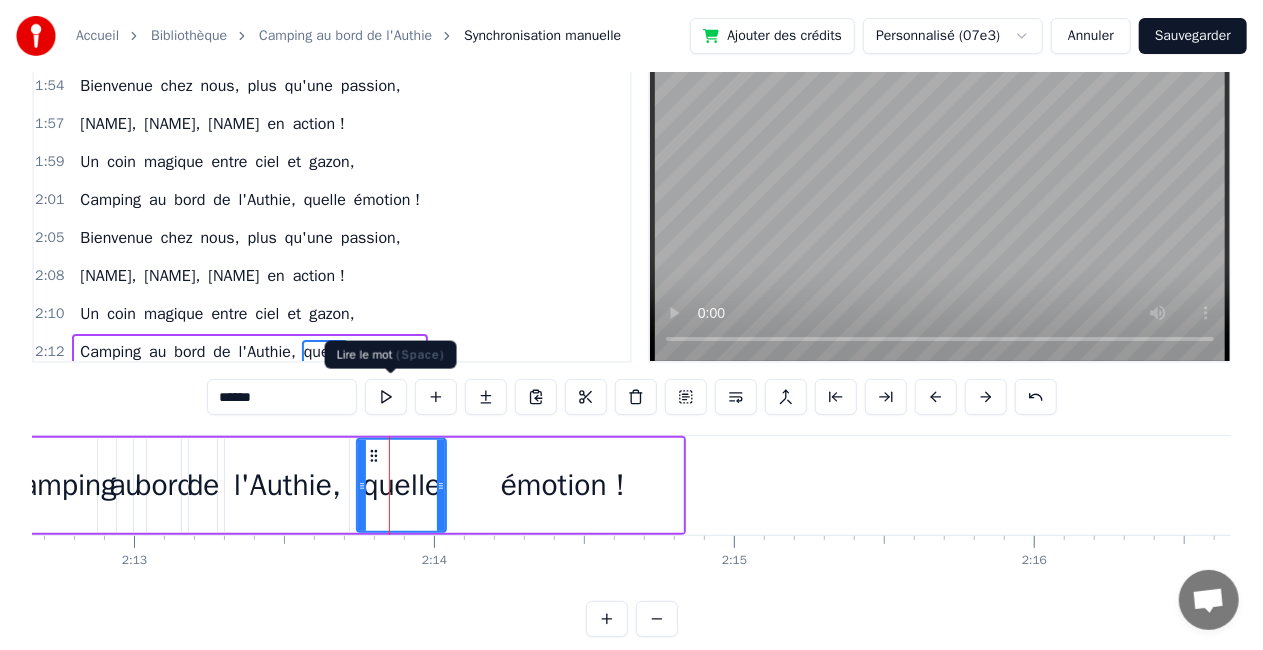 click at bounding box center (386, 397) 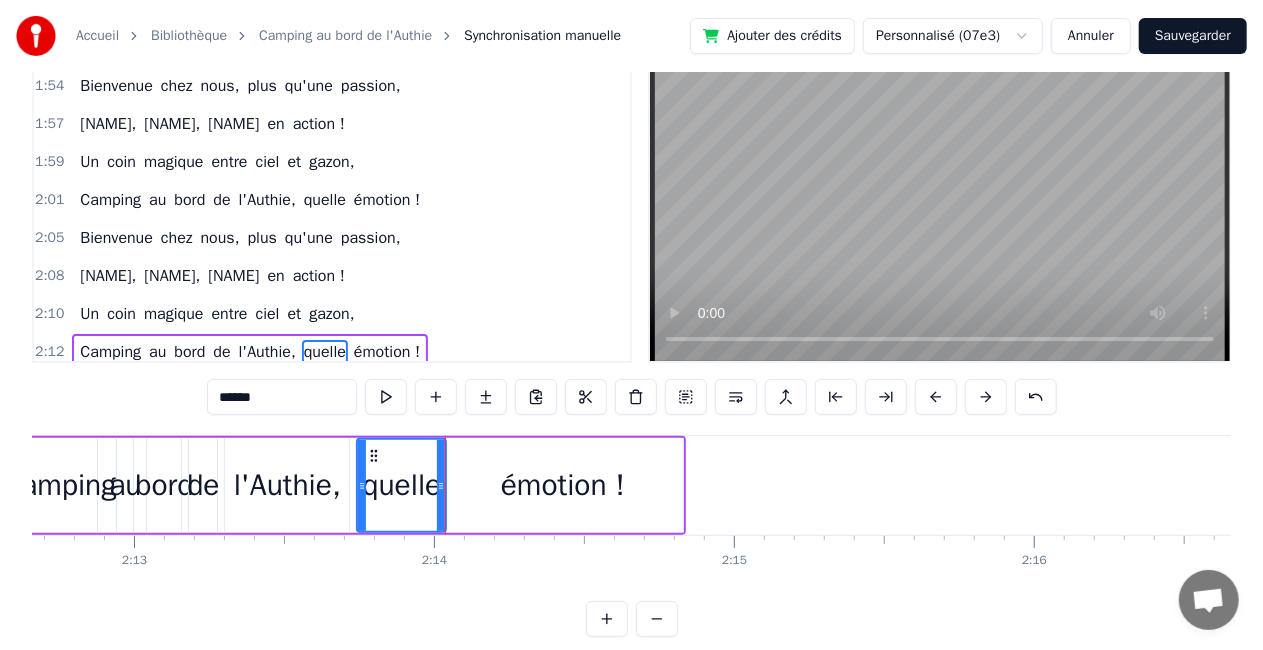 click on "émotion !" at bounding box center [563, 485] 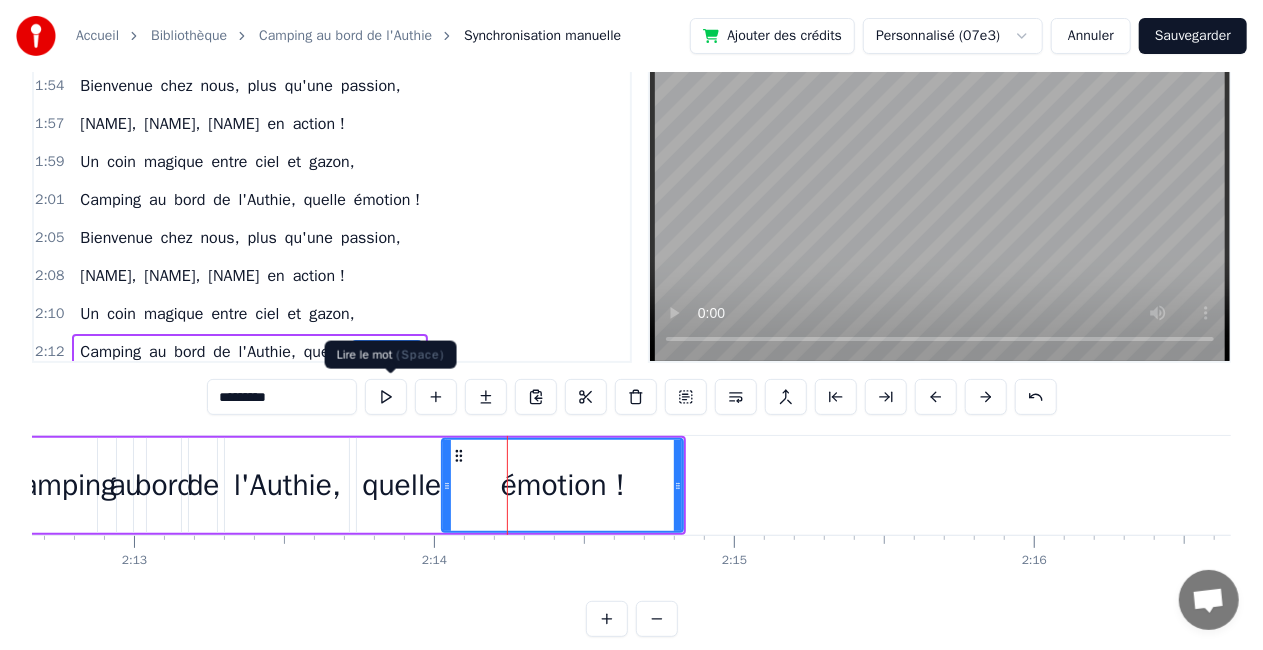 click at bounding box center (386, 397) 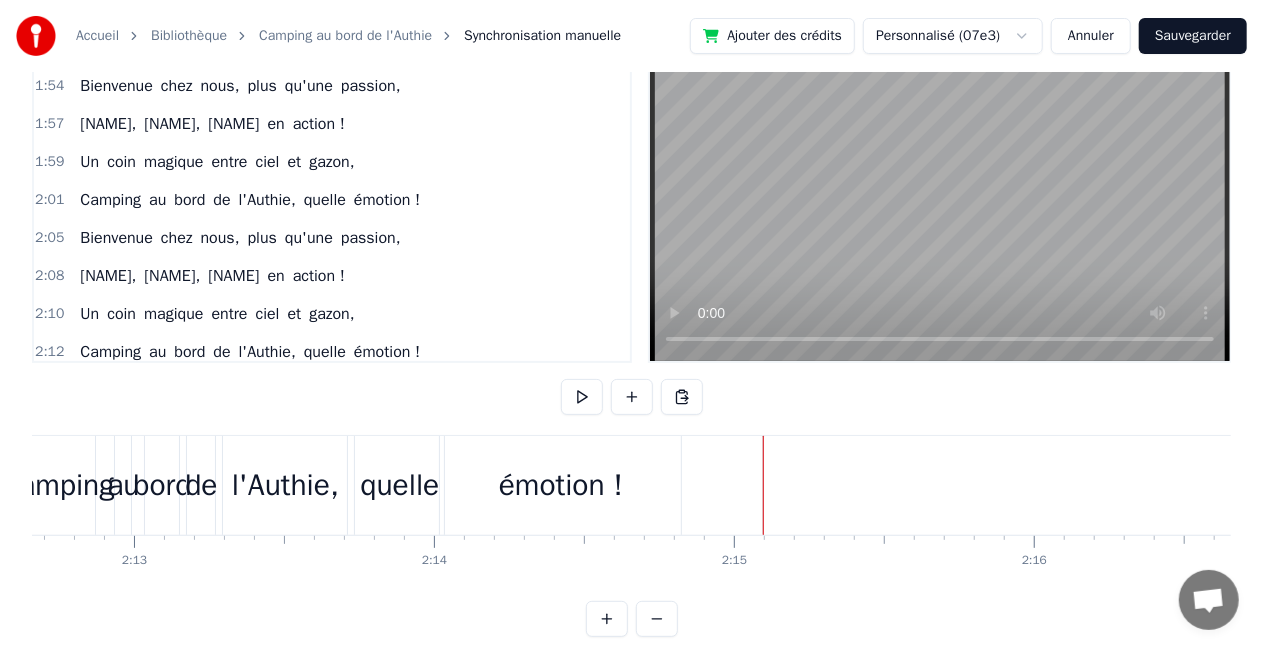 click at bounding box center [-16754, 485] 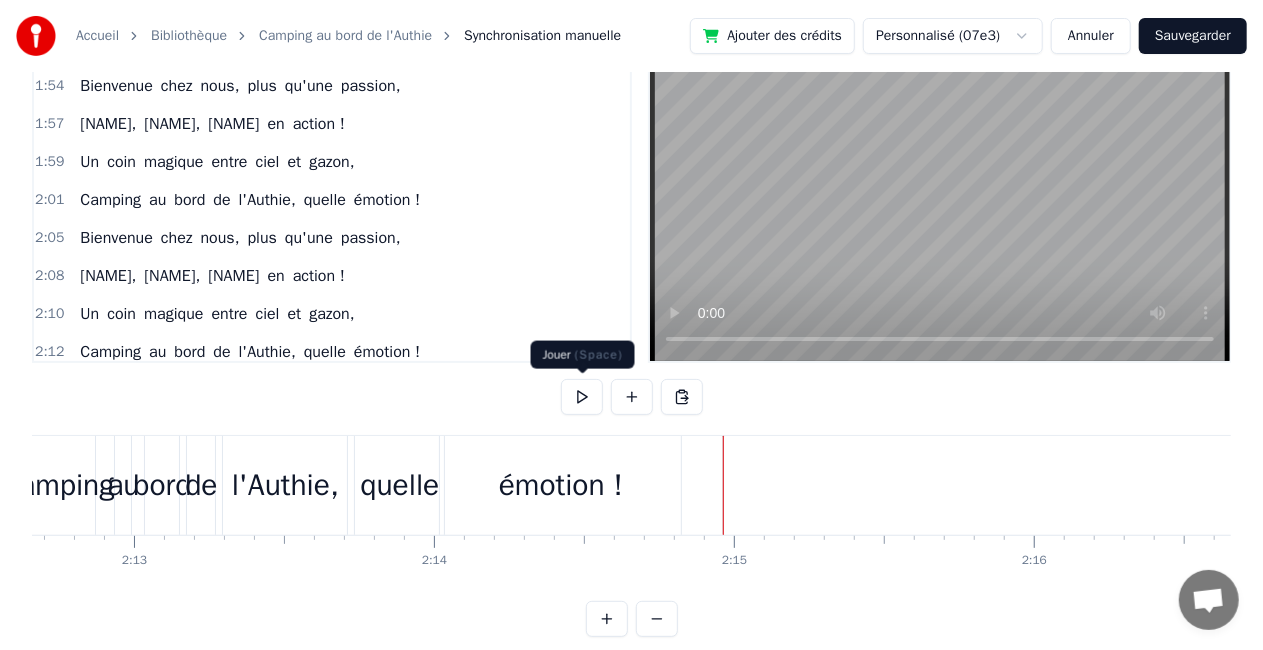 click at bounding box center [582, 397] 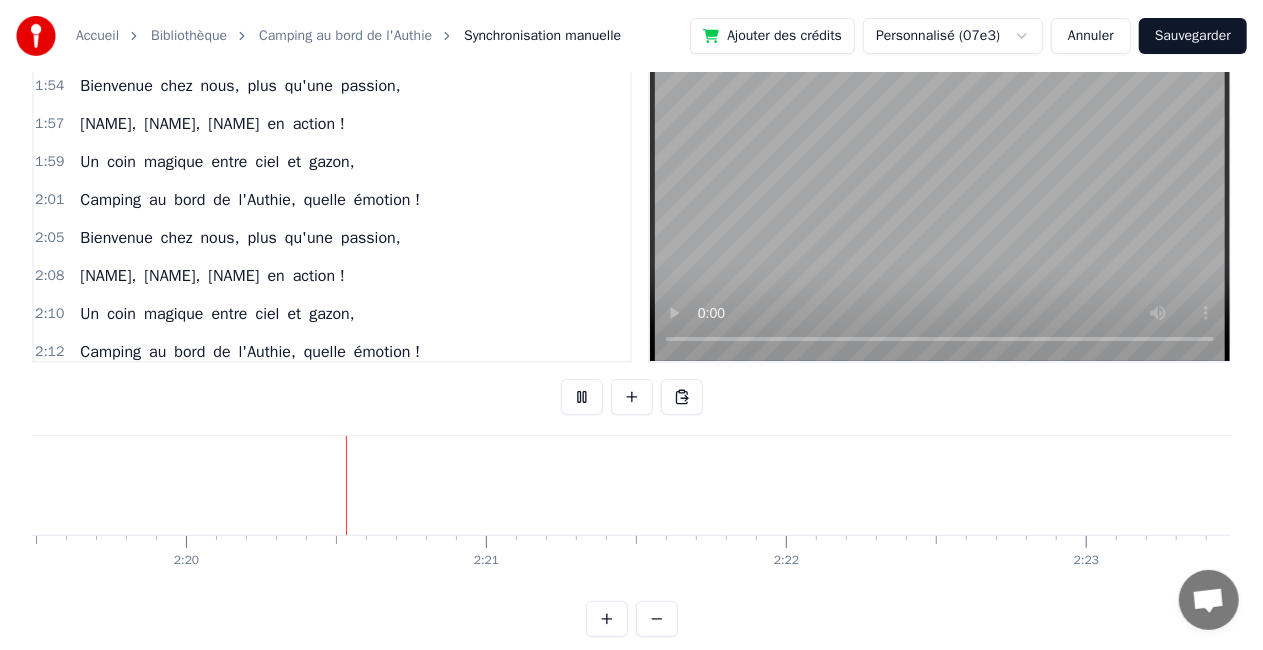 scroll, scrollTop: 0, scrollLeft: 41885, axis: horizontal 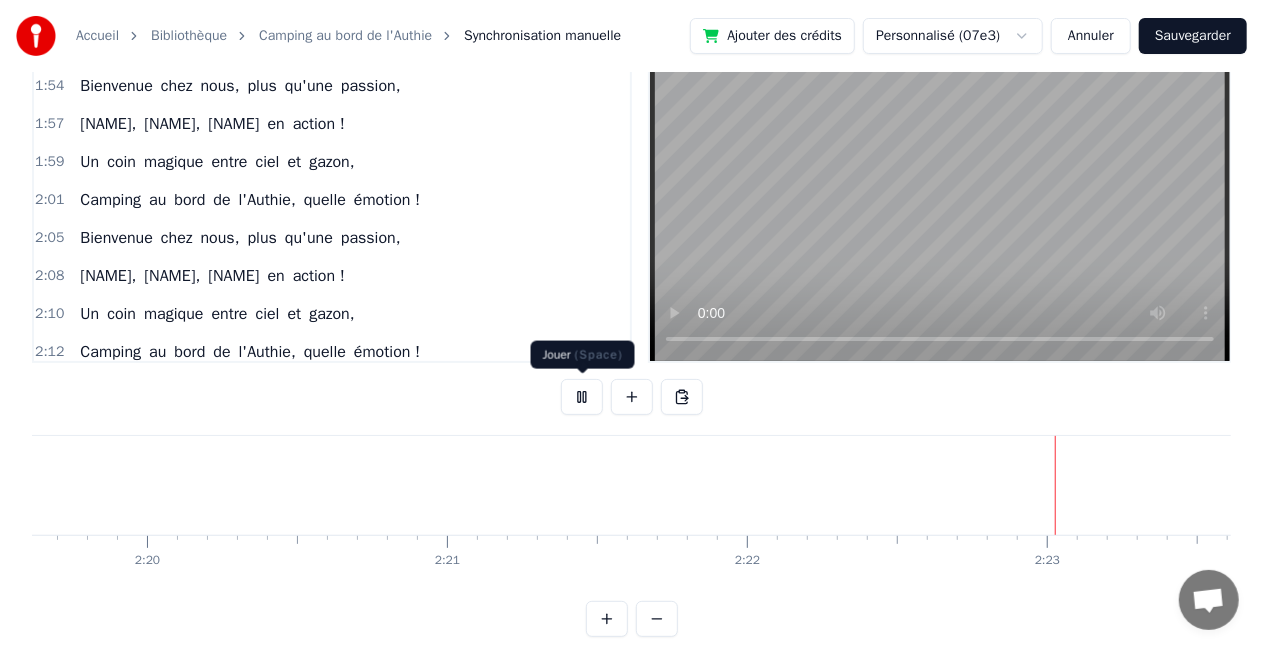 click at bounding box center [582, 397] 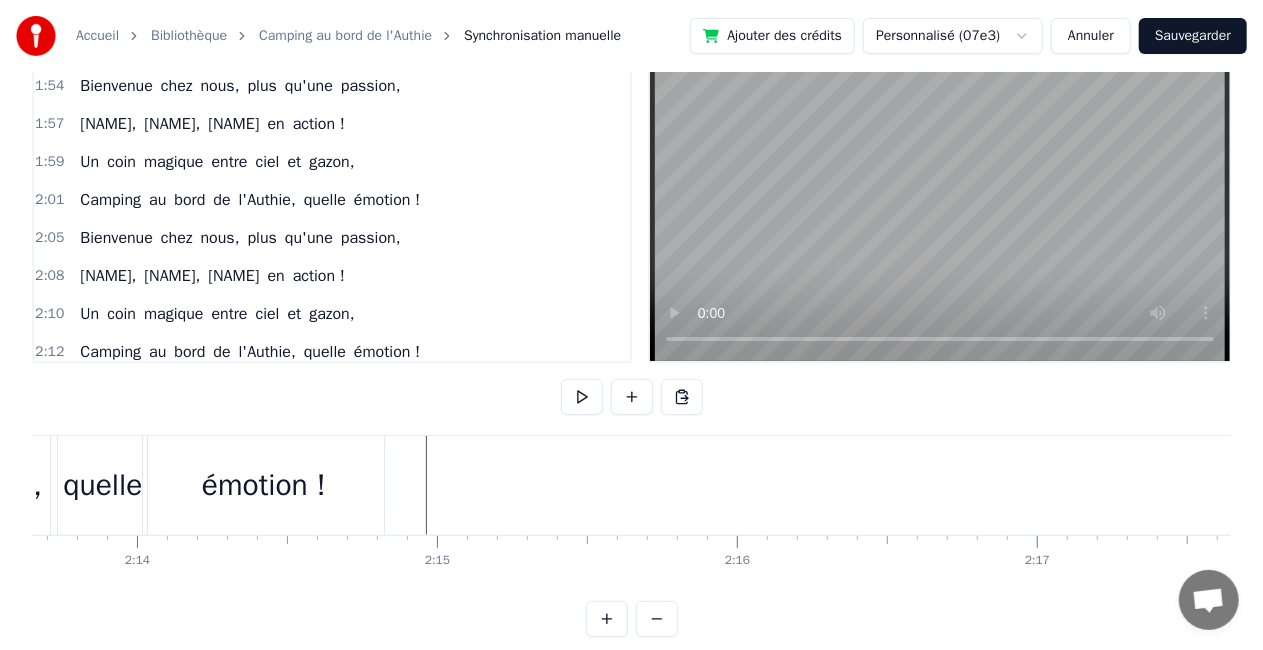 scroll, scrollTop: 0, scrollLeft: 39411, axis: horizontal 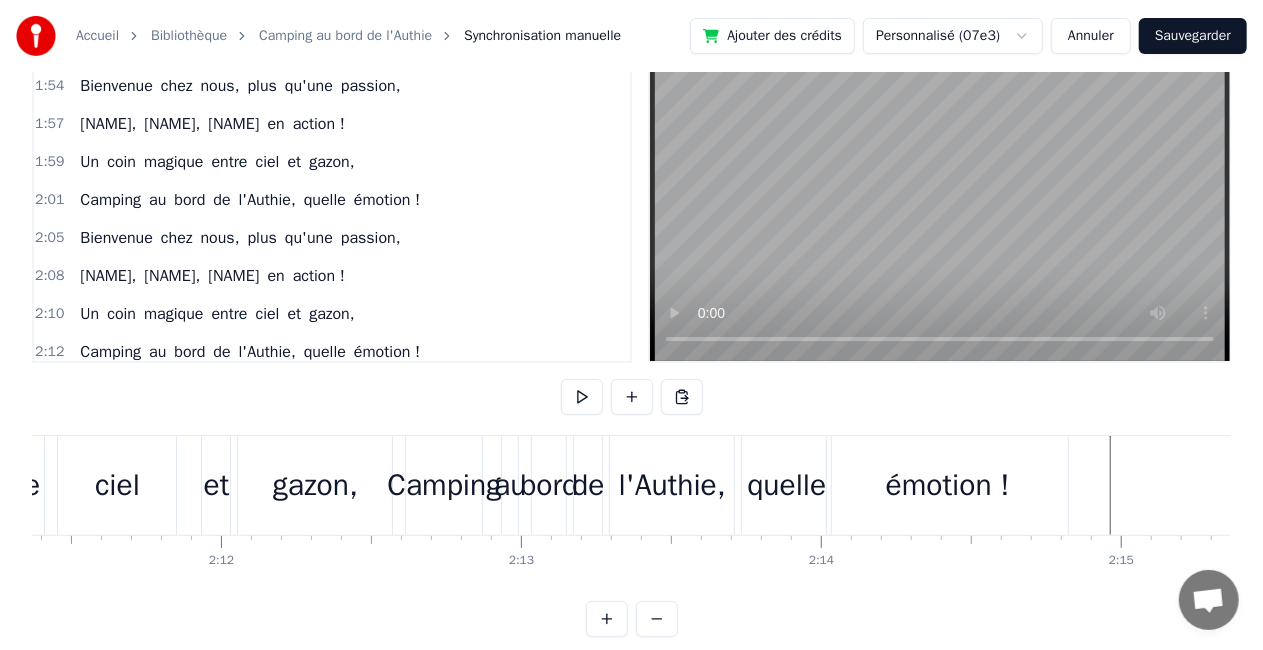 click on "Sauvegarder" at bounding box center (1193, 36) 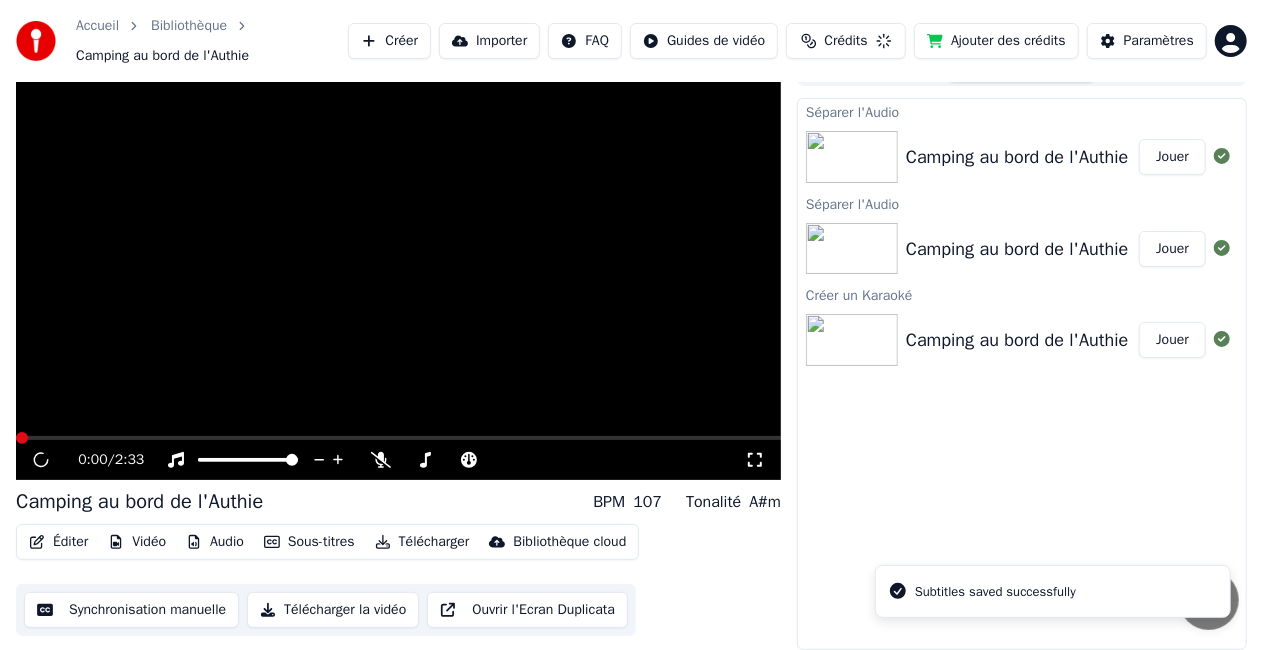 scroll, scrollTop: 32, scrollLeft: 0, axis: vertical 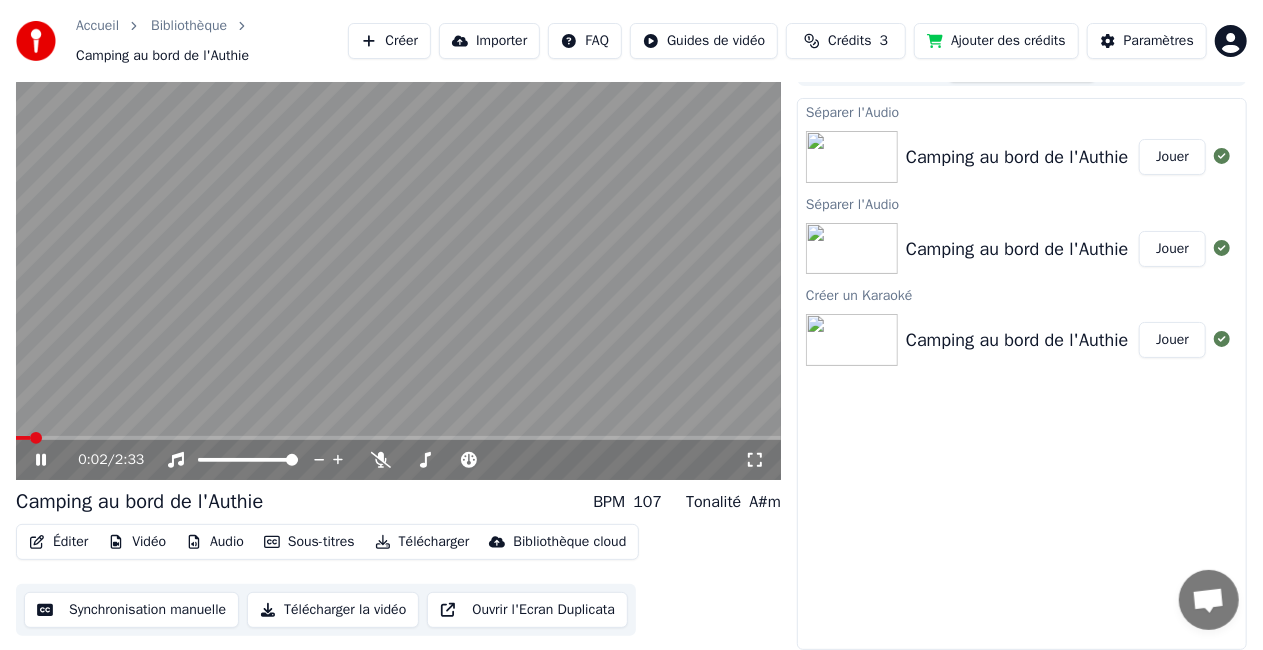 click at bounding box center [398, 438] 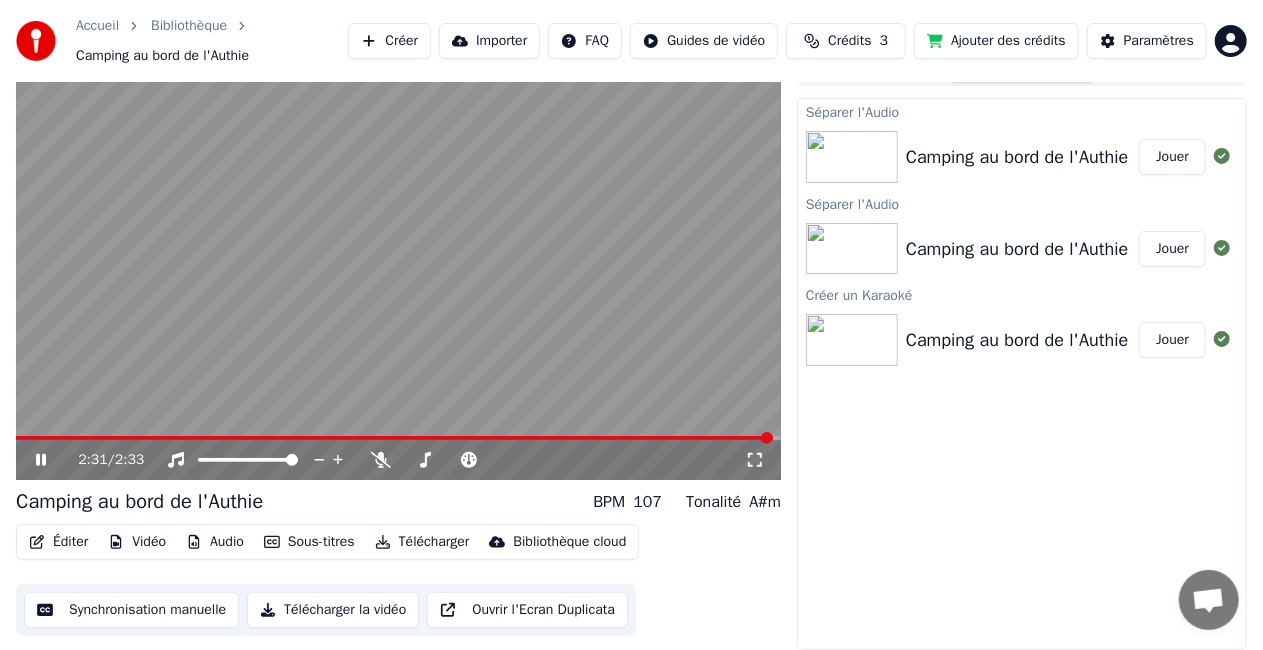 click at bounding box center [394, 438] 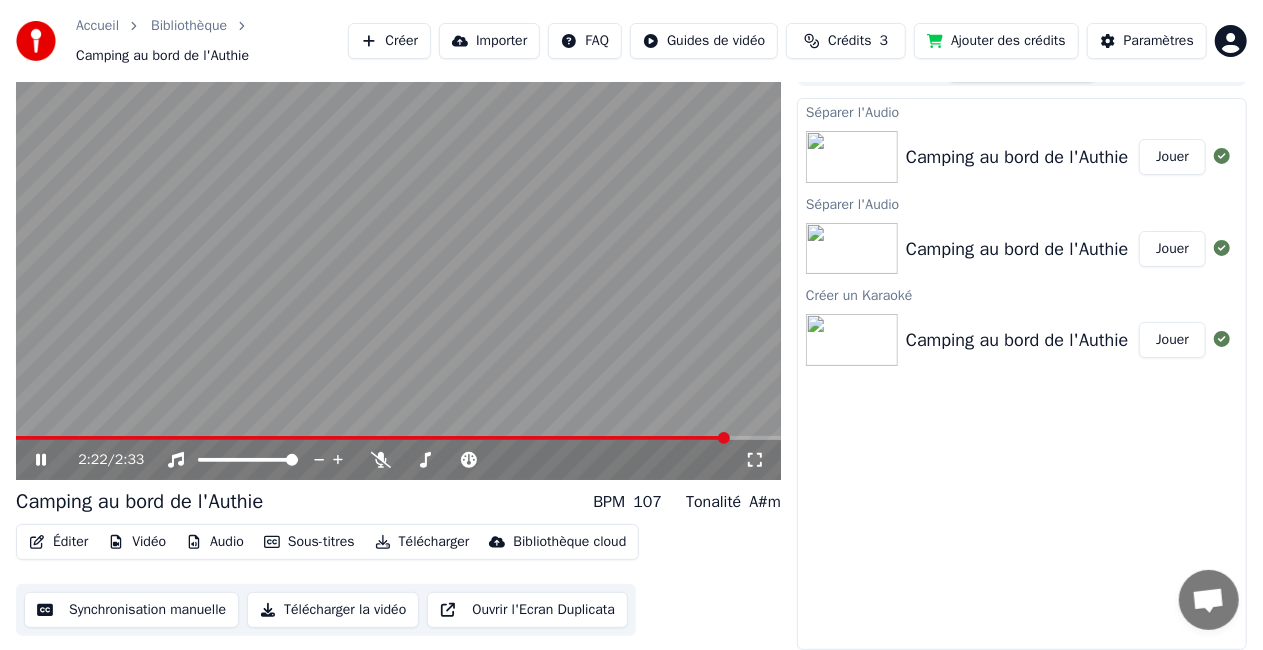 click 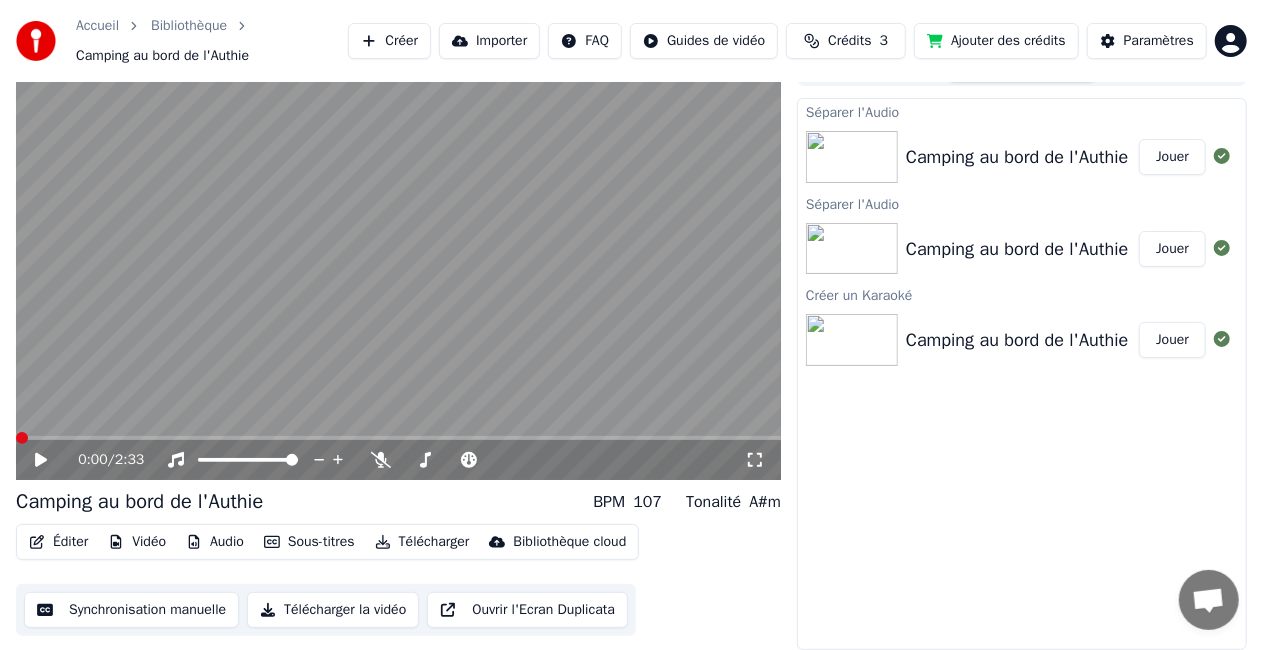 click at bounding box center [22, 438] 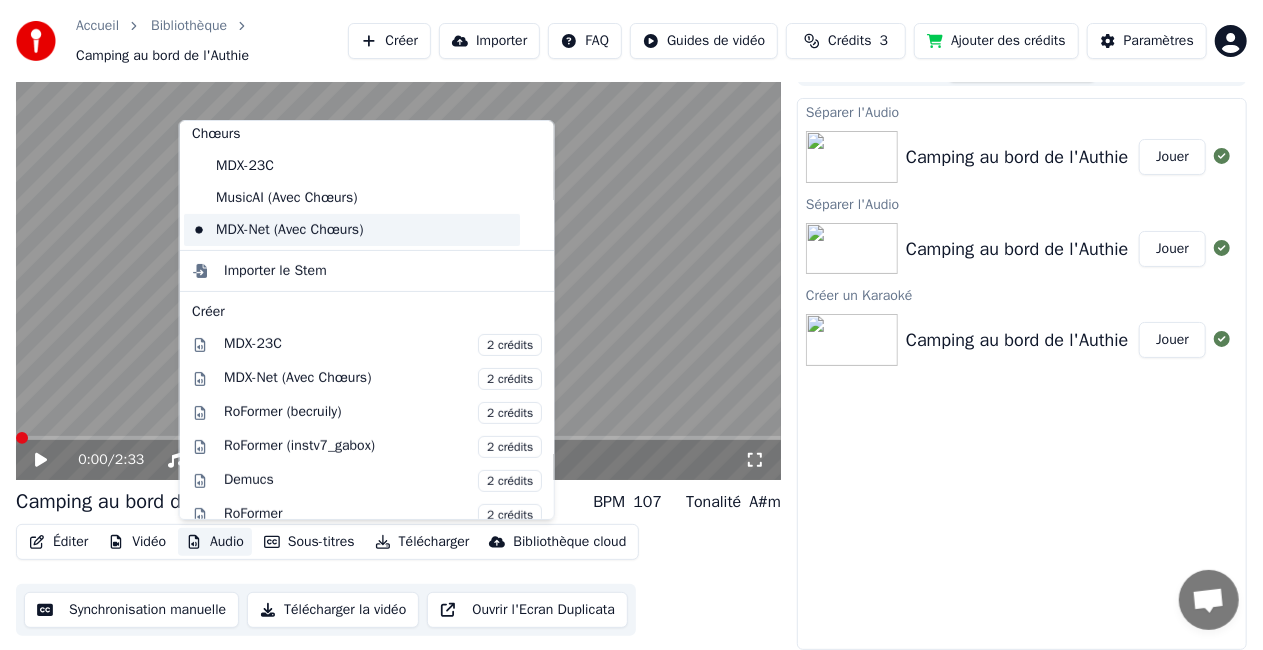 scroll, scrollTop: 200, scrollLeft: 0, axis: vertical 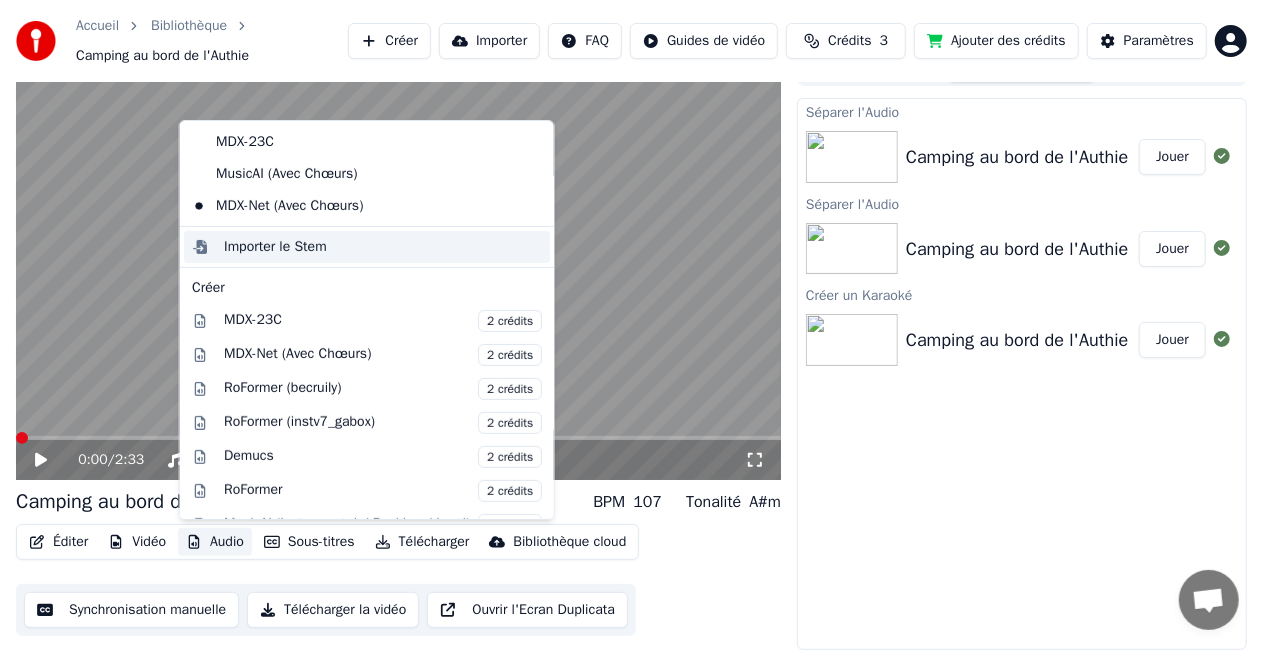 click on "Importer le Stem" at bounding box center (383, 247) 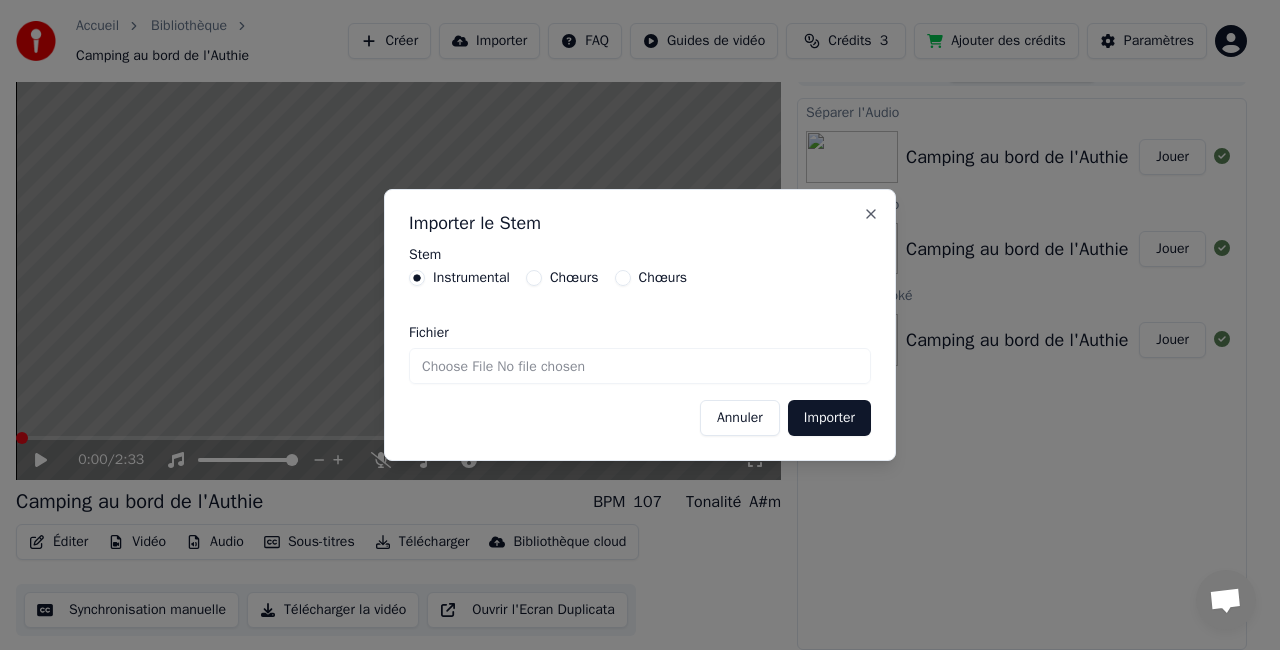 click on "Annuler" at bounding box center [740, 418] 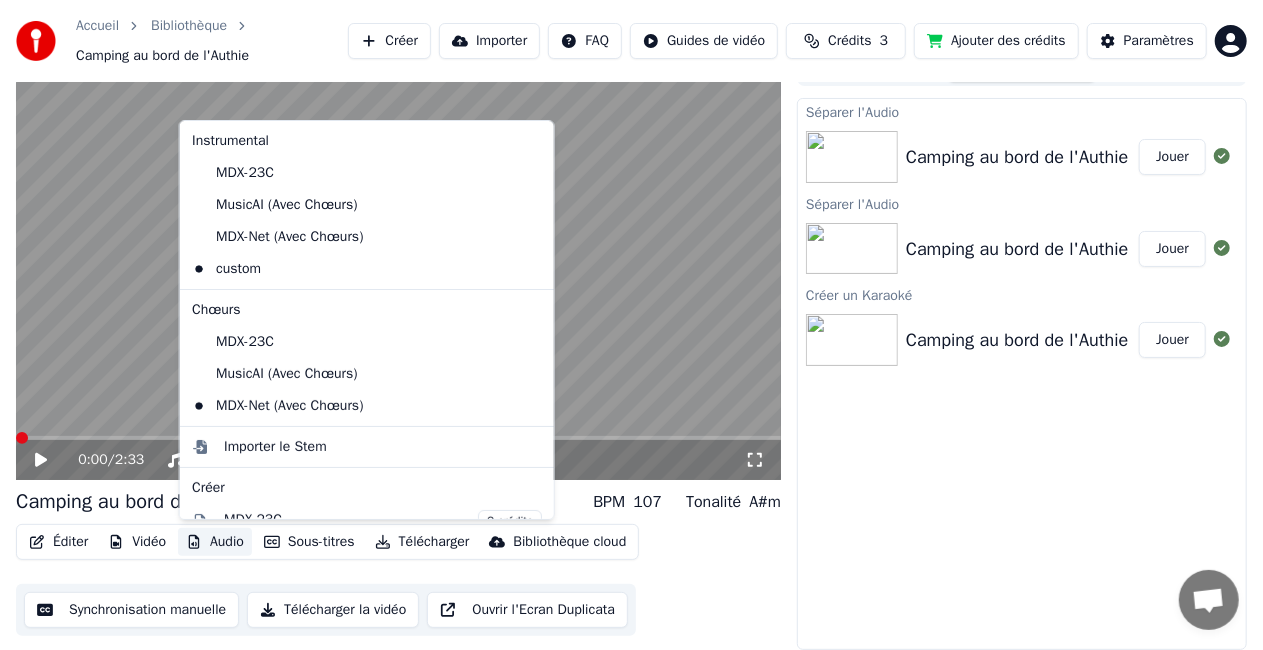 click on "Audio" at bounding box center (215, 542) 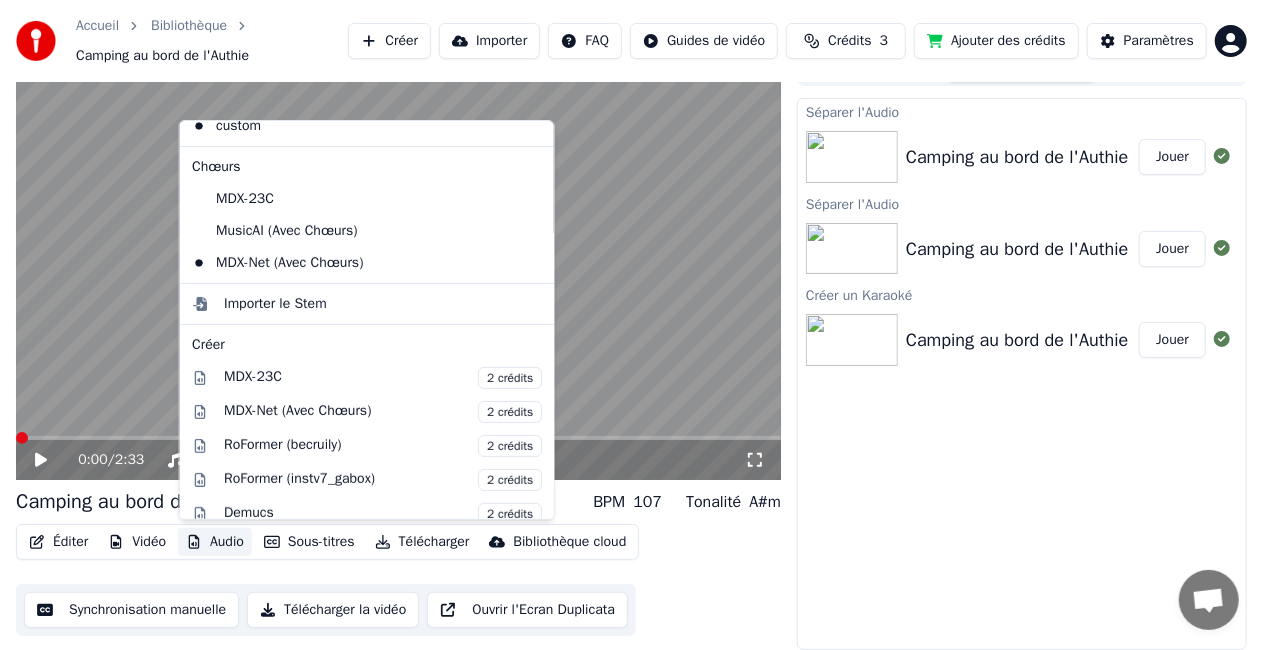 scroll, scrollTop: 200, scrollLeft: 0, axis: vertical 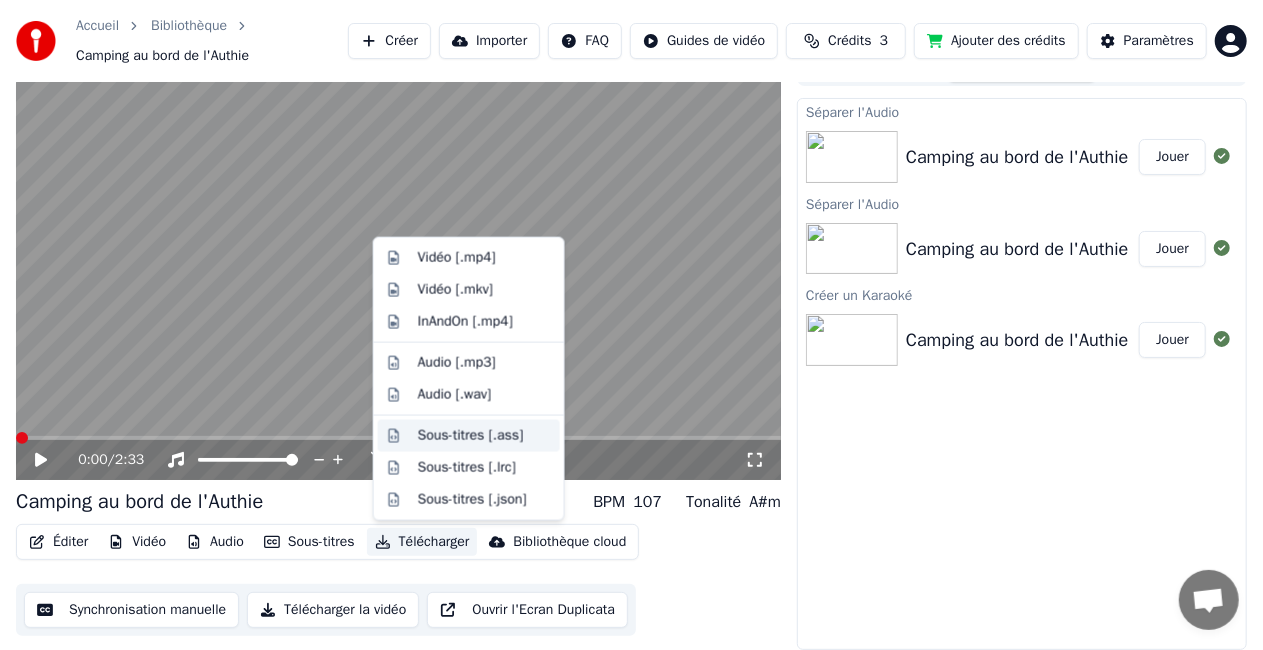 click on "Sous-titres [.ass]" at bounding box center (471, 436) 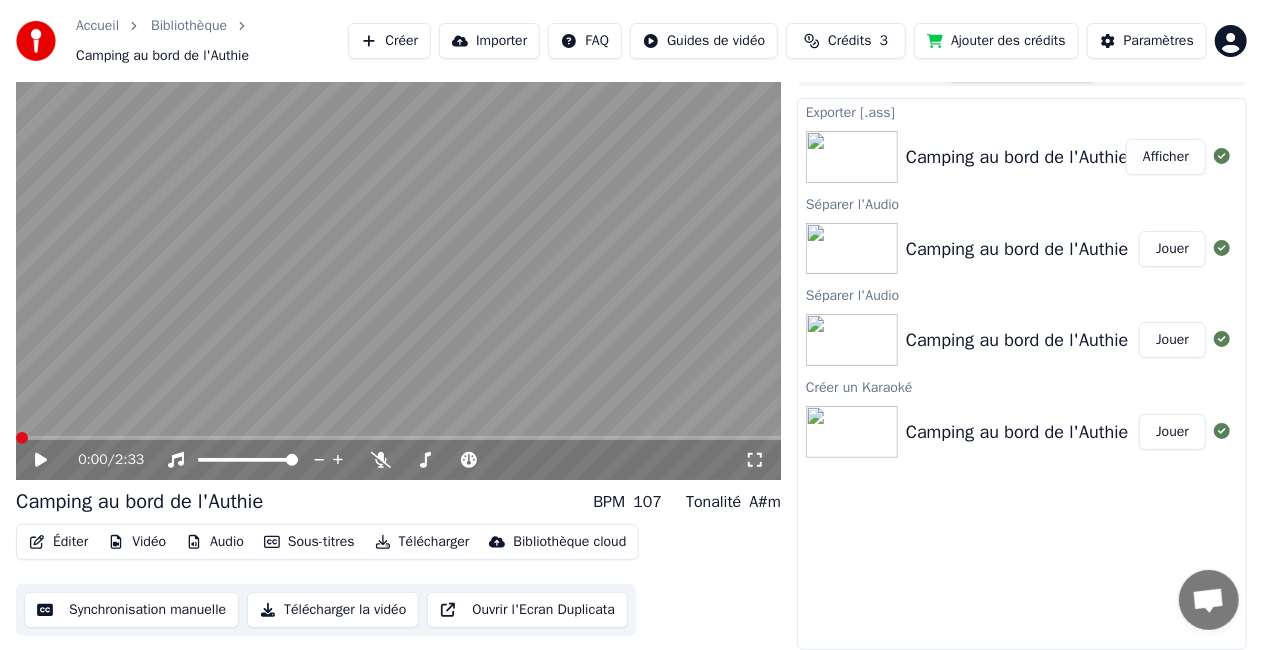 click on "Afficher" at bounding box center (1166, 157) 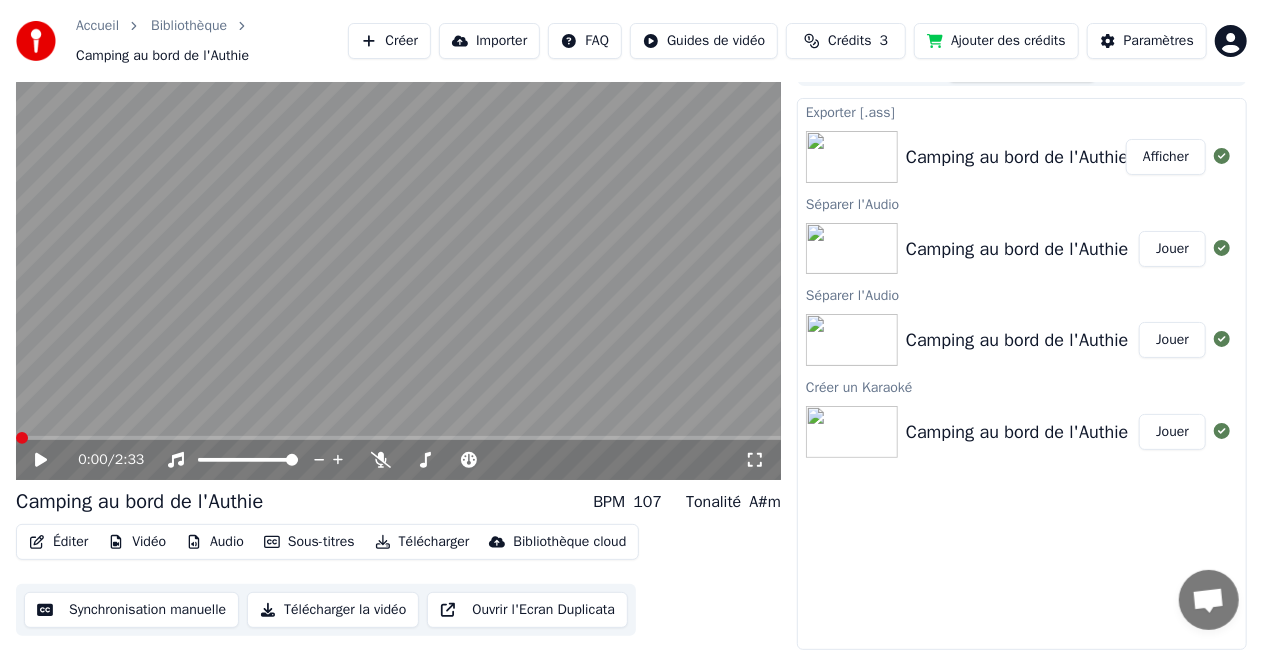 click on "Télécharger" at bounding box center [422, 542] 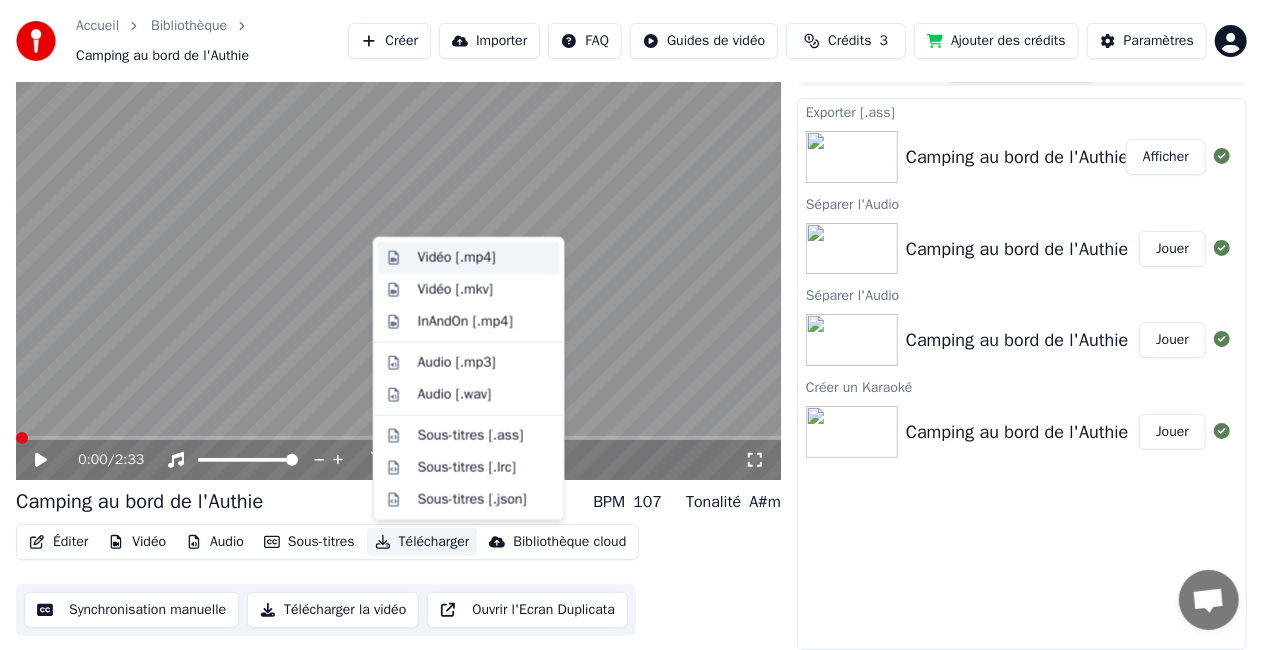 click on "Vidéo [.mp4]" at bounding box center [457, 258] 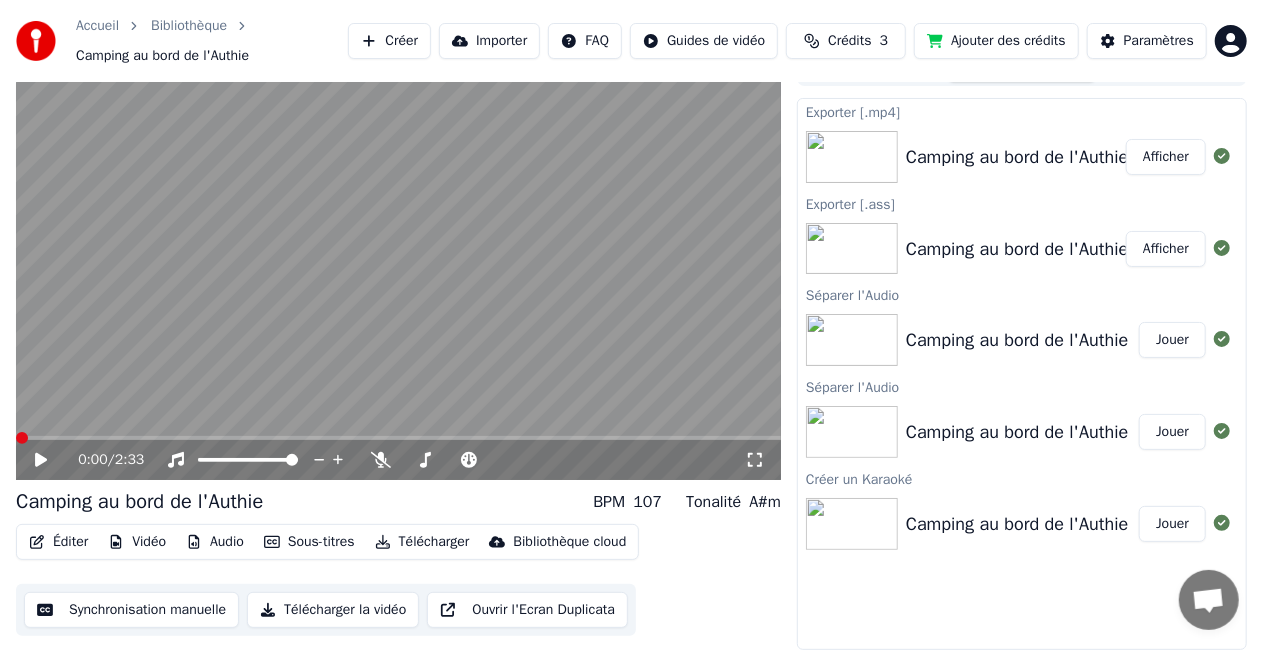 click on "Afficher" at bounding box center [1166, 157] 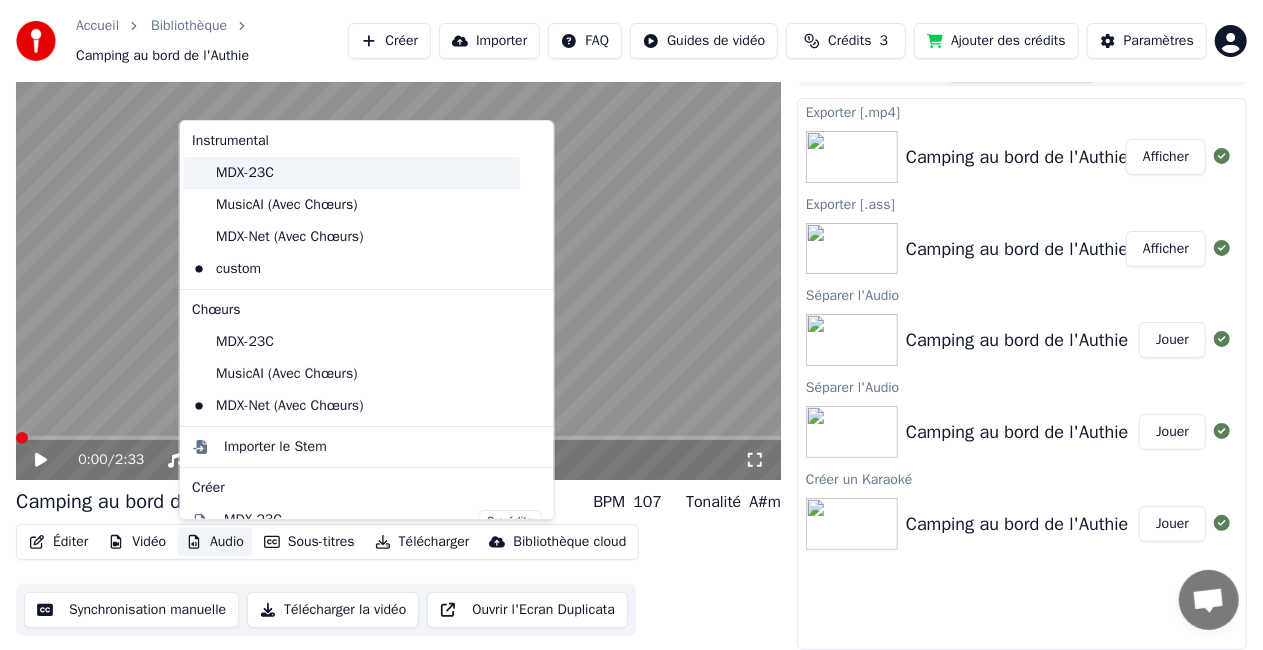 click on "MDX-23C" at bounding box center [352, 173] 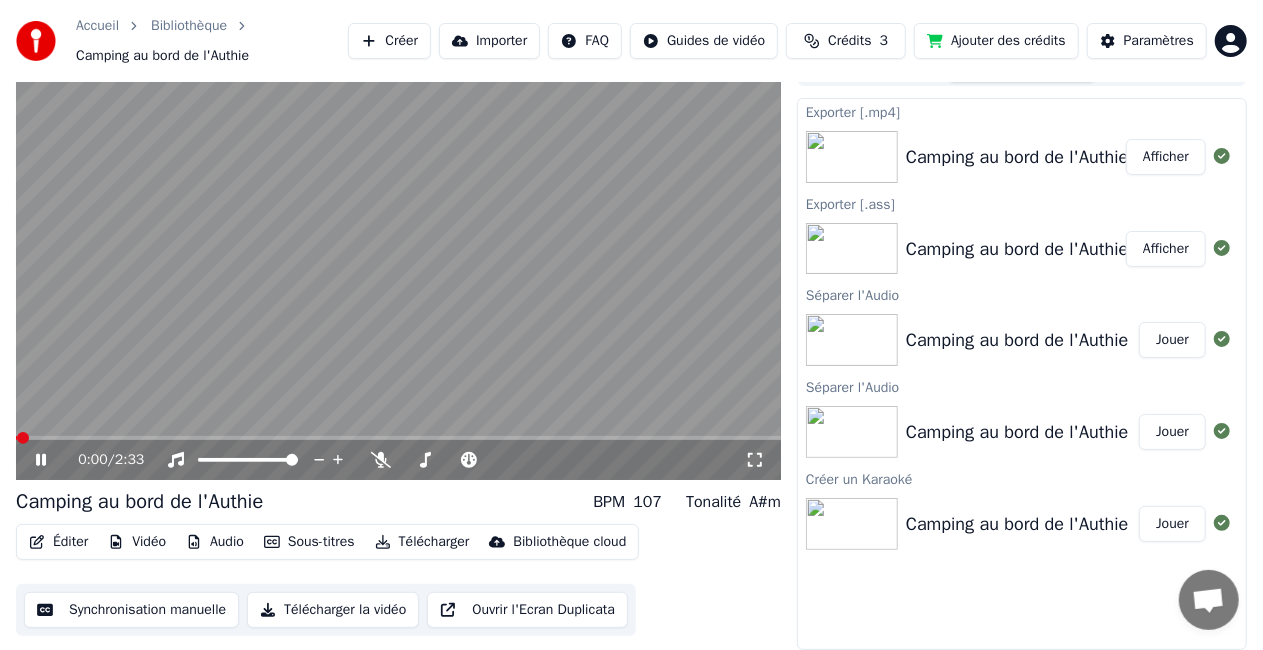 click on "Audio" at bounding box center (215, 542) 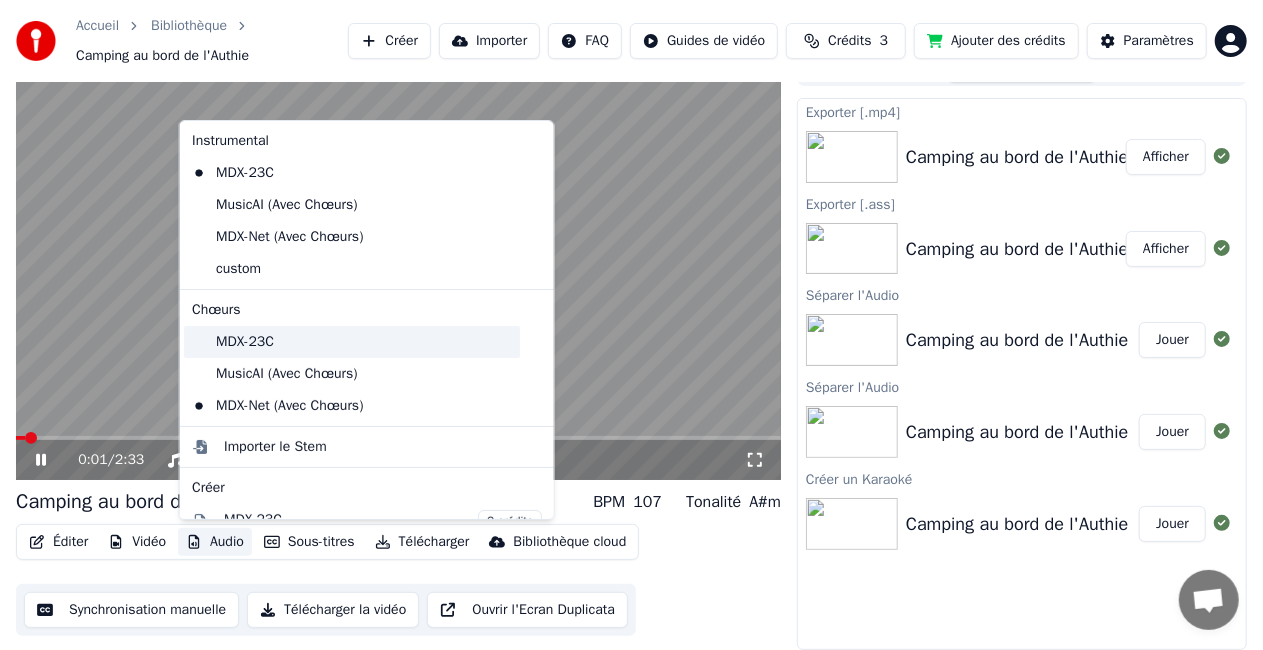 click on "MDX-23C" at bounding box center [352, 342] 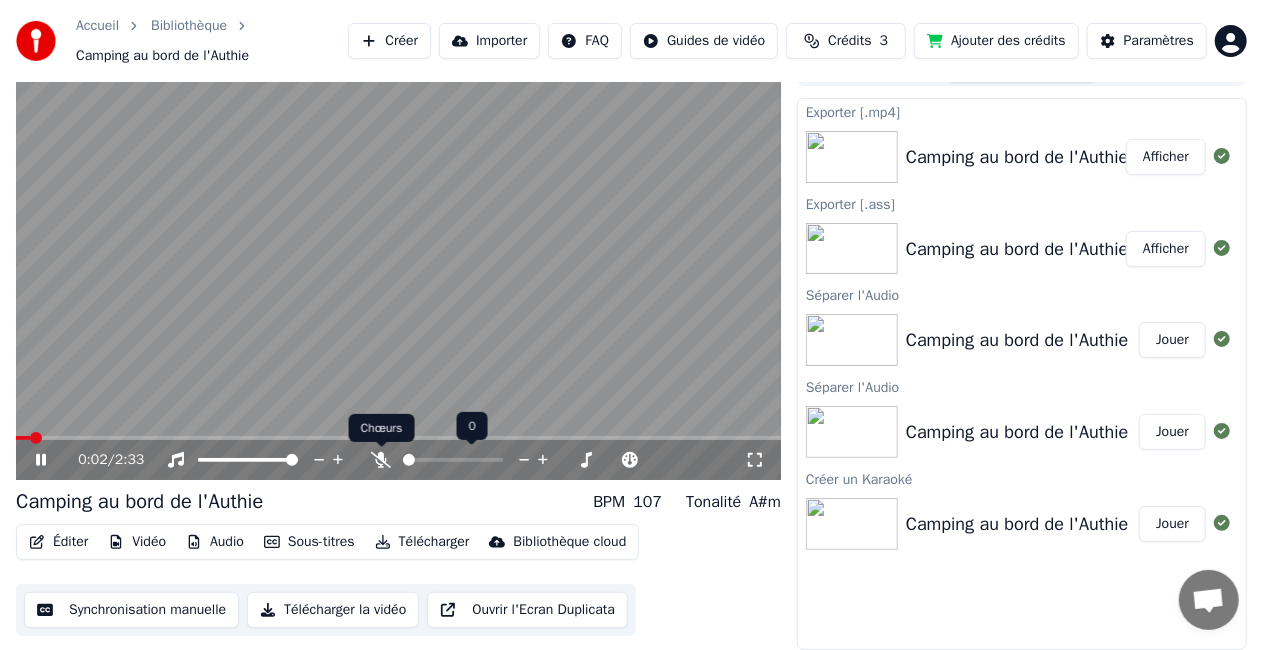 click 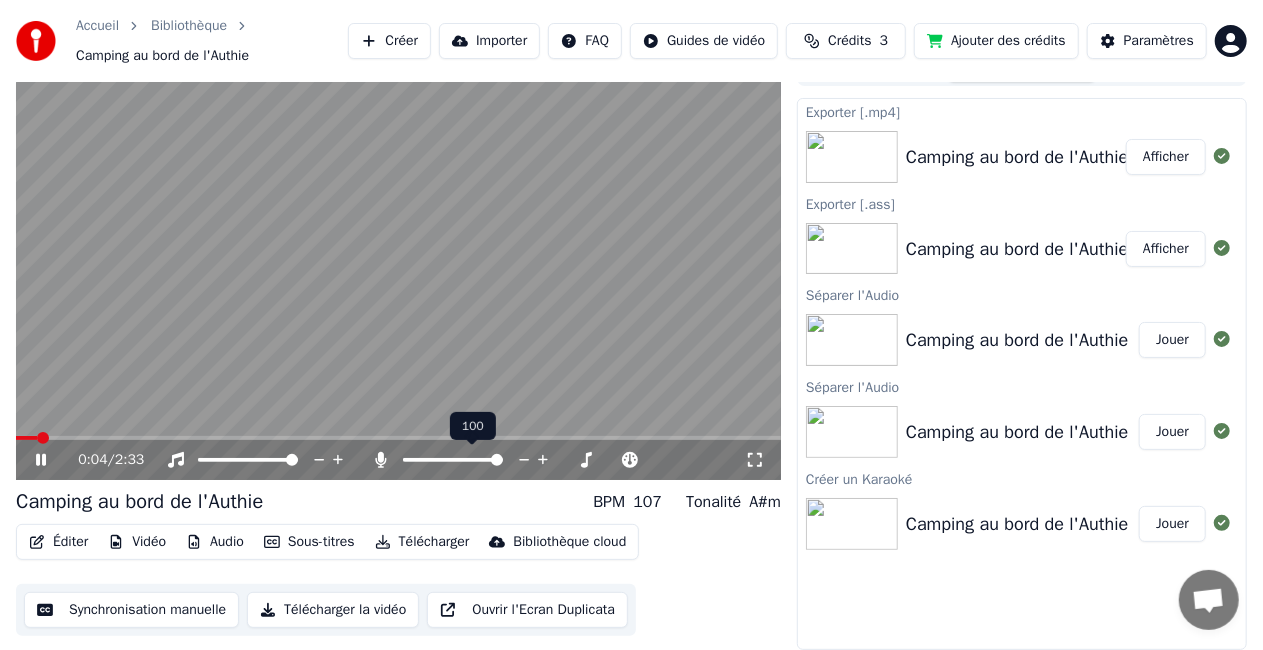drag, startPoint x: 503, startPoint y: 459, endPoint x: 478, endPoint y: 460, distance: 25.019993 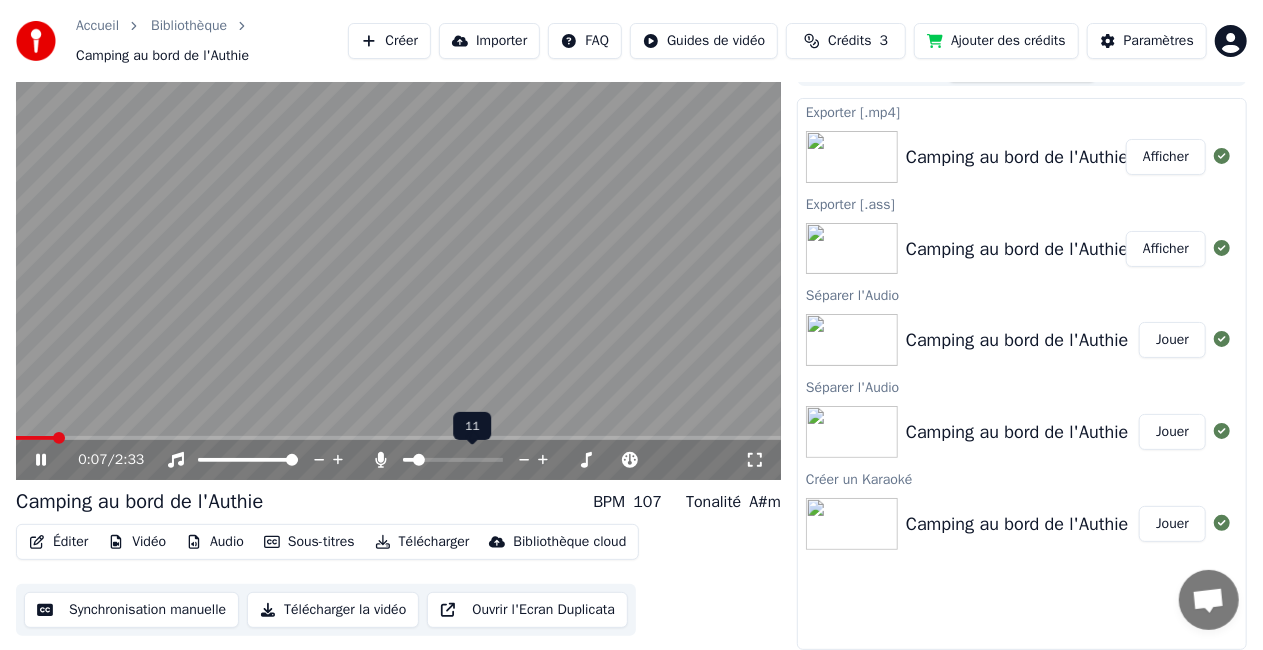 click at bounding box center (419, 460) 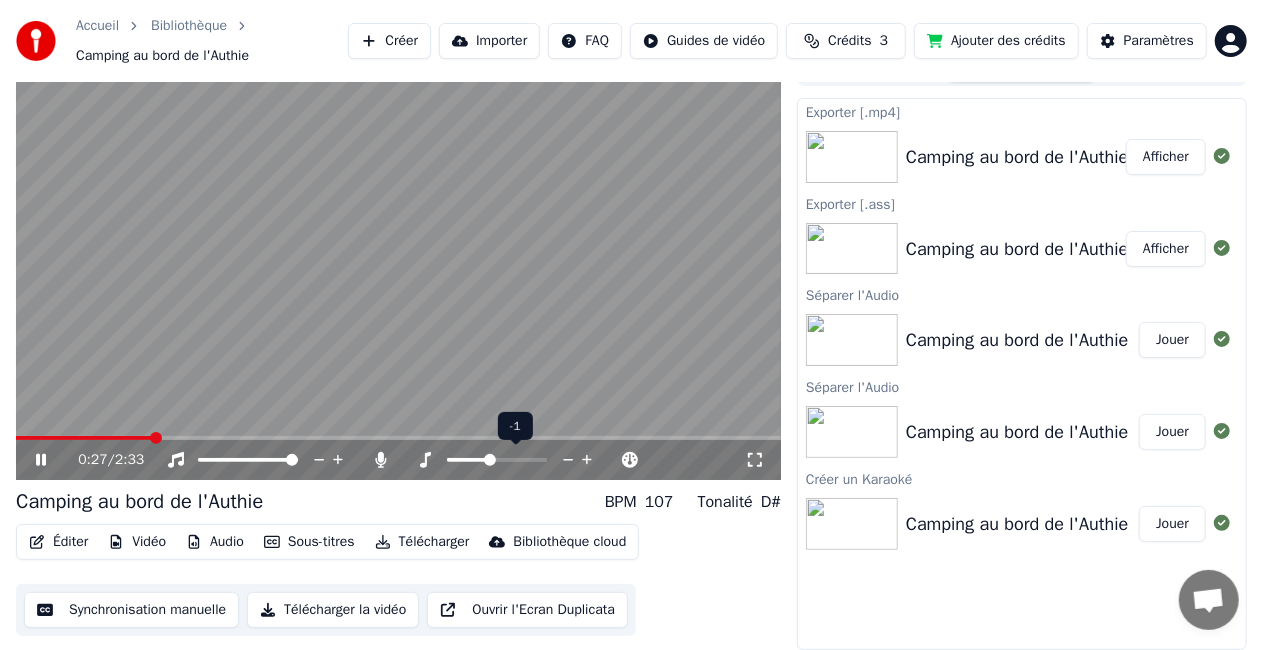 click at bounding box center (490, 460) 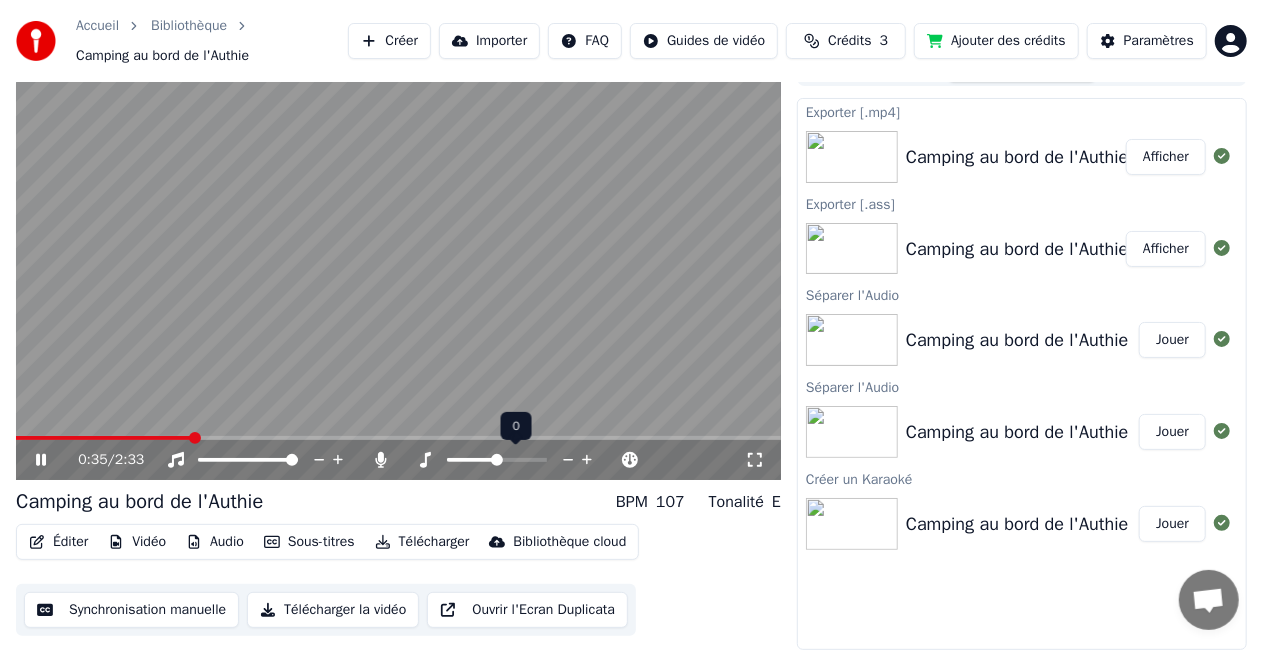 click at bounding box center (497, 460) 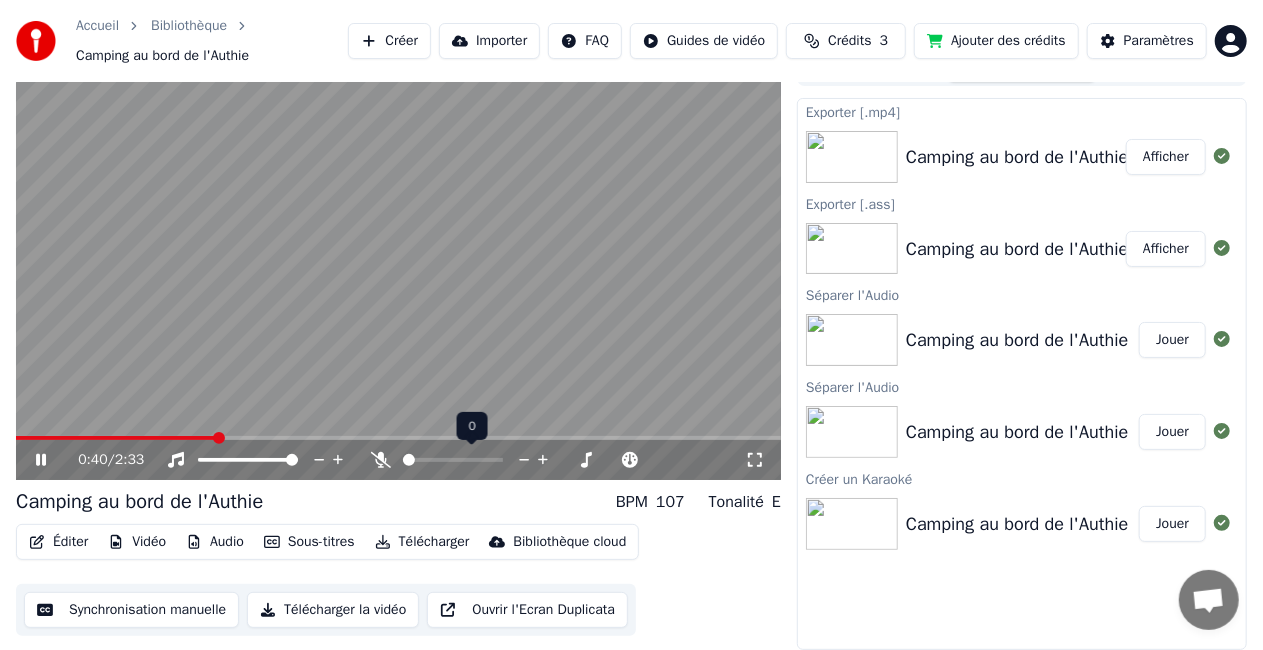 click at bounding box center (409, 460) 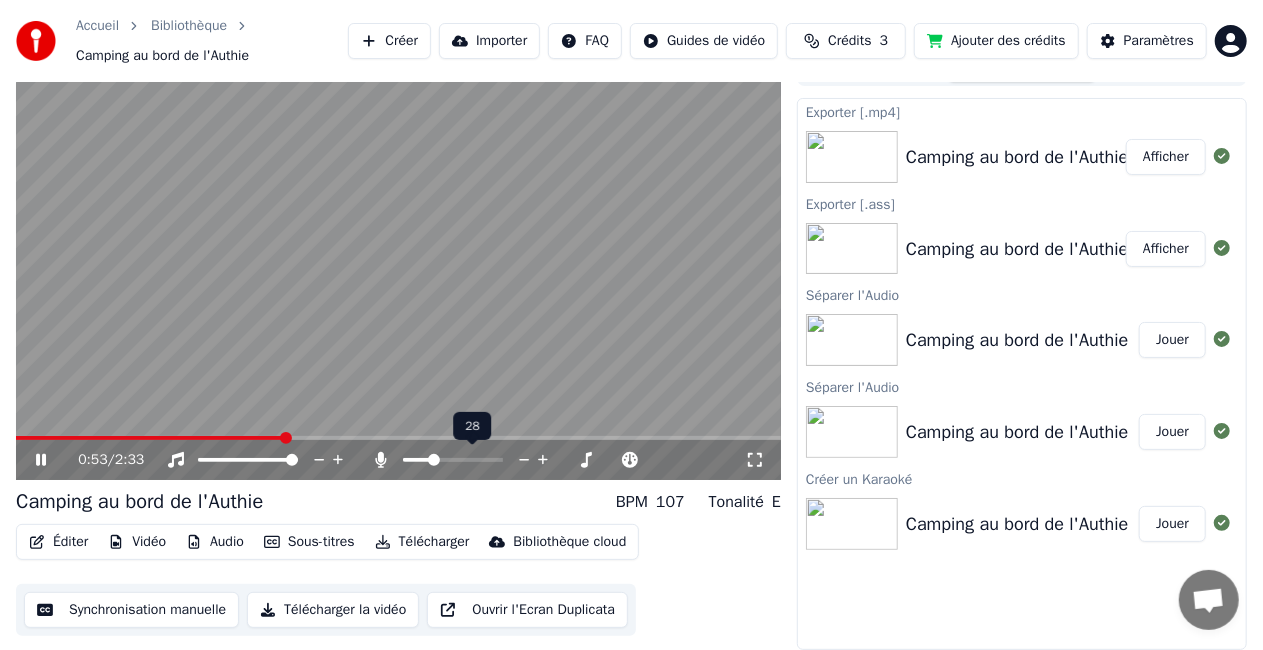 click at bounding box center (434, 460) 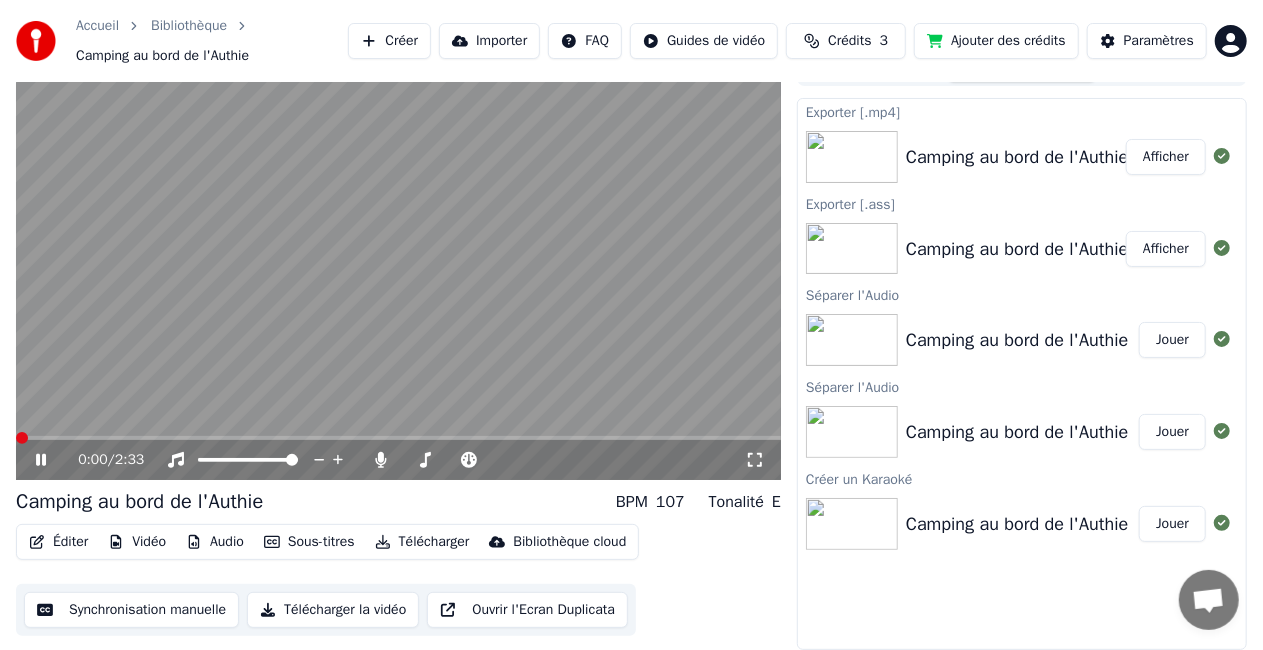 click at bounding box center (22, 438) 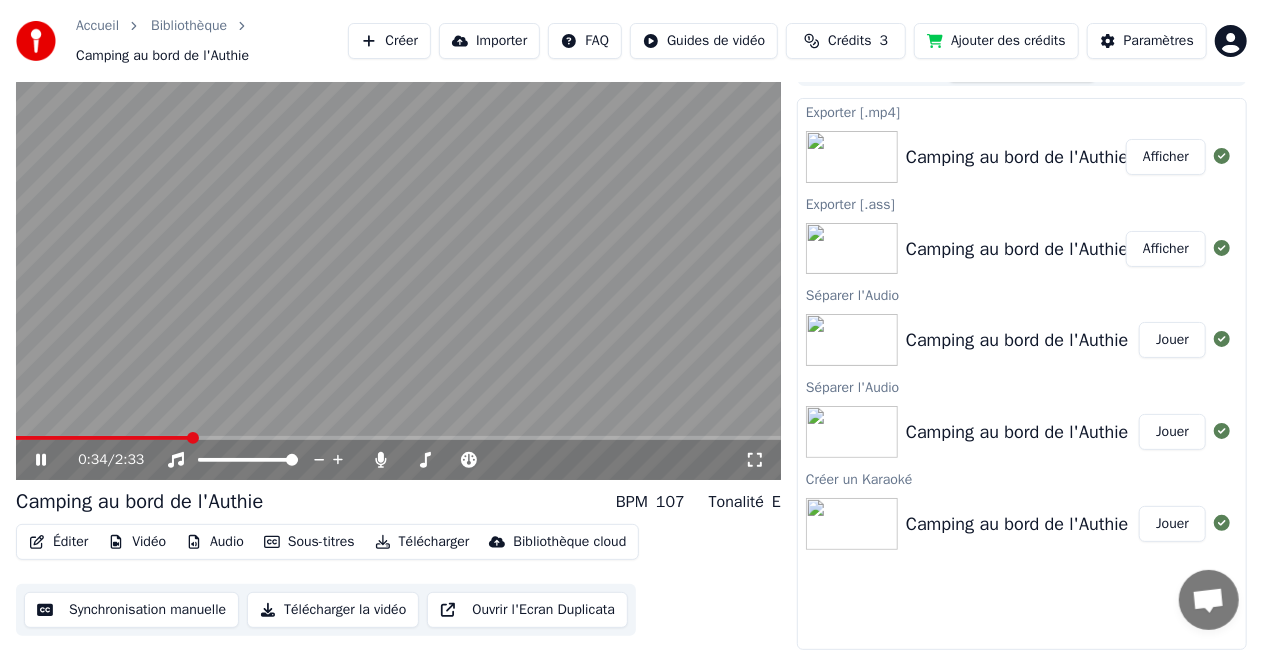 click at bounding box center (103, 438) 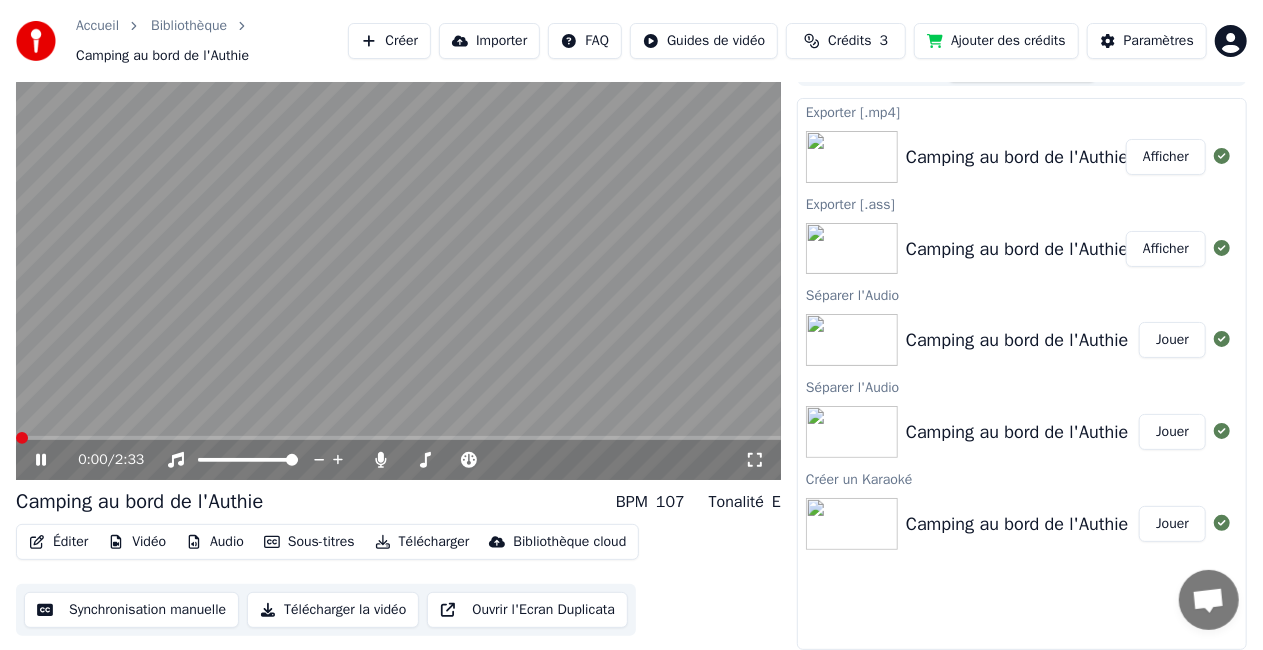 click at bounding box center [22, 438] 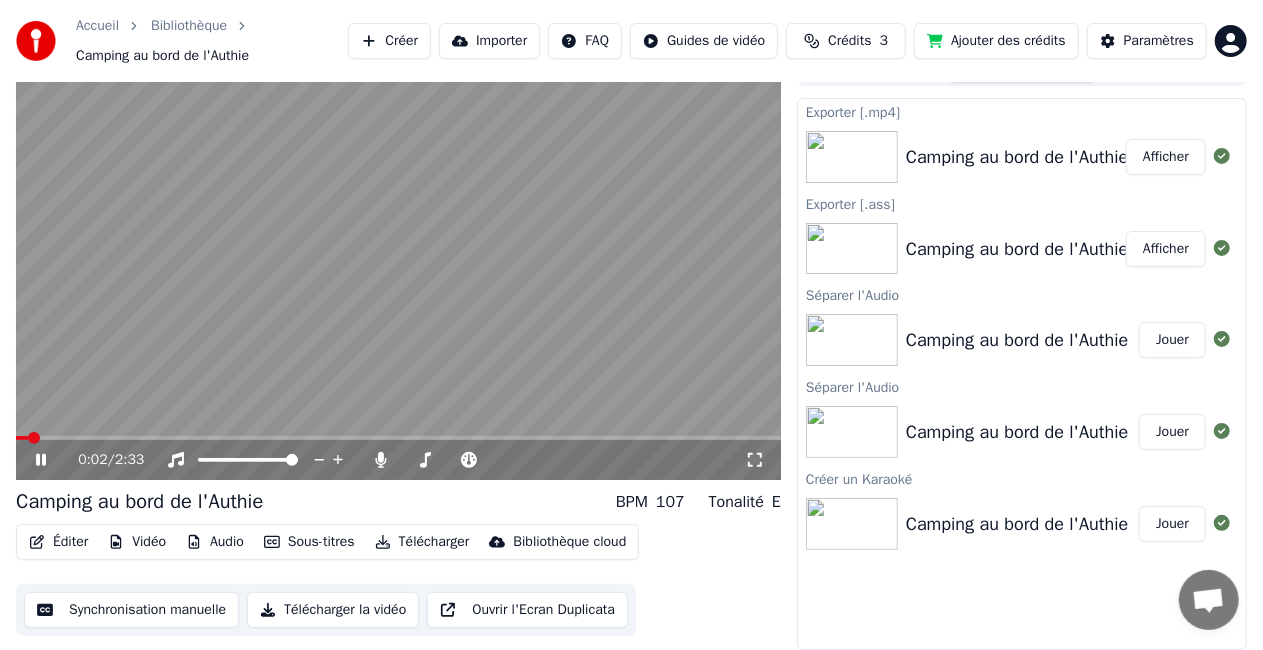 click 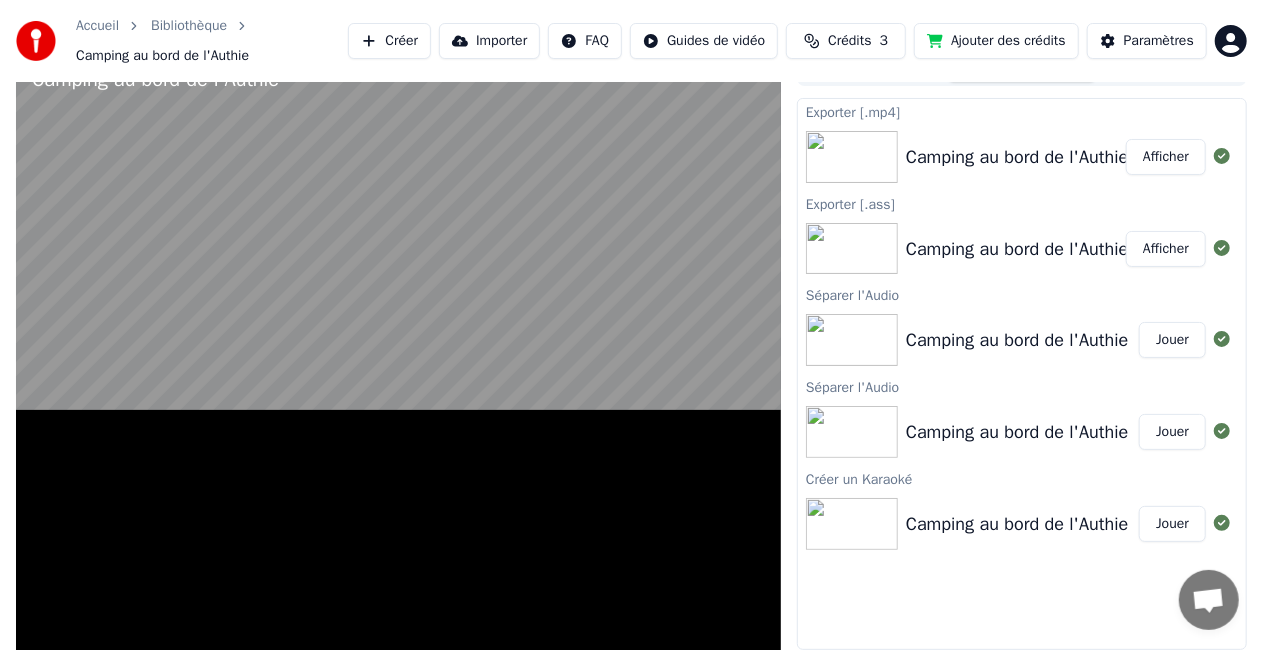 scroll, scrollTop: 22, scrollLeft: 0, axis: vertical 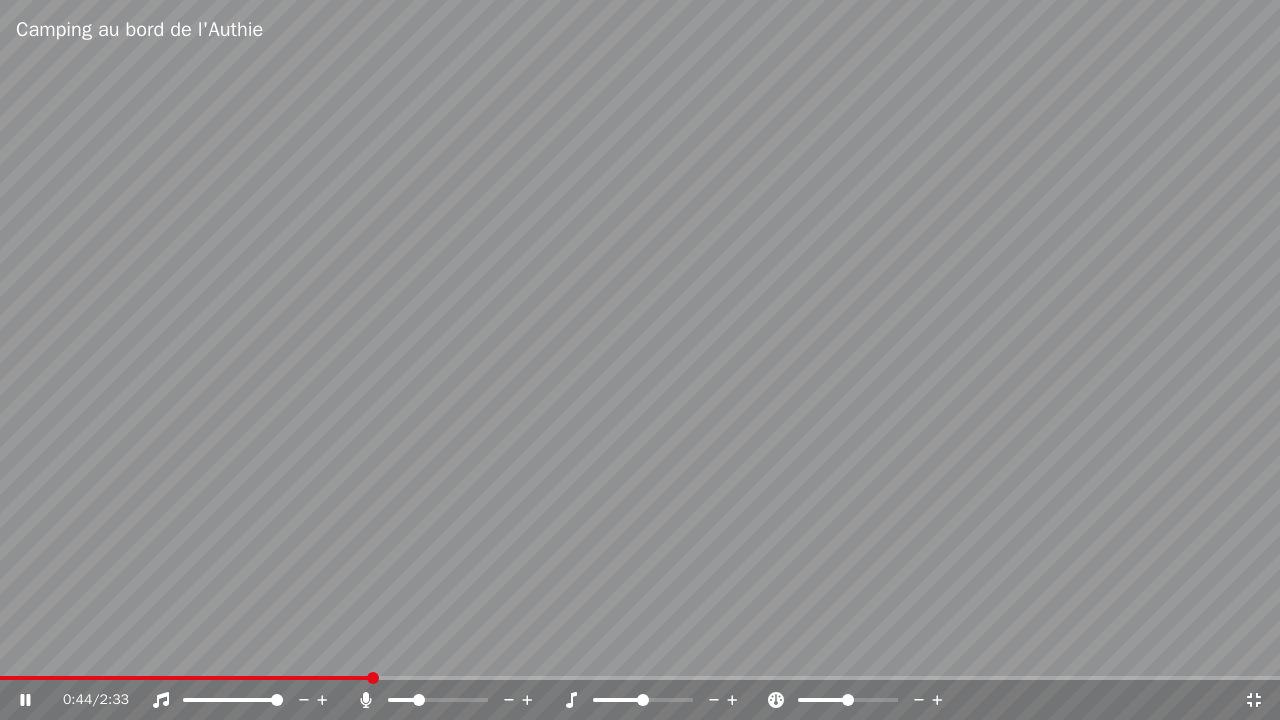 click 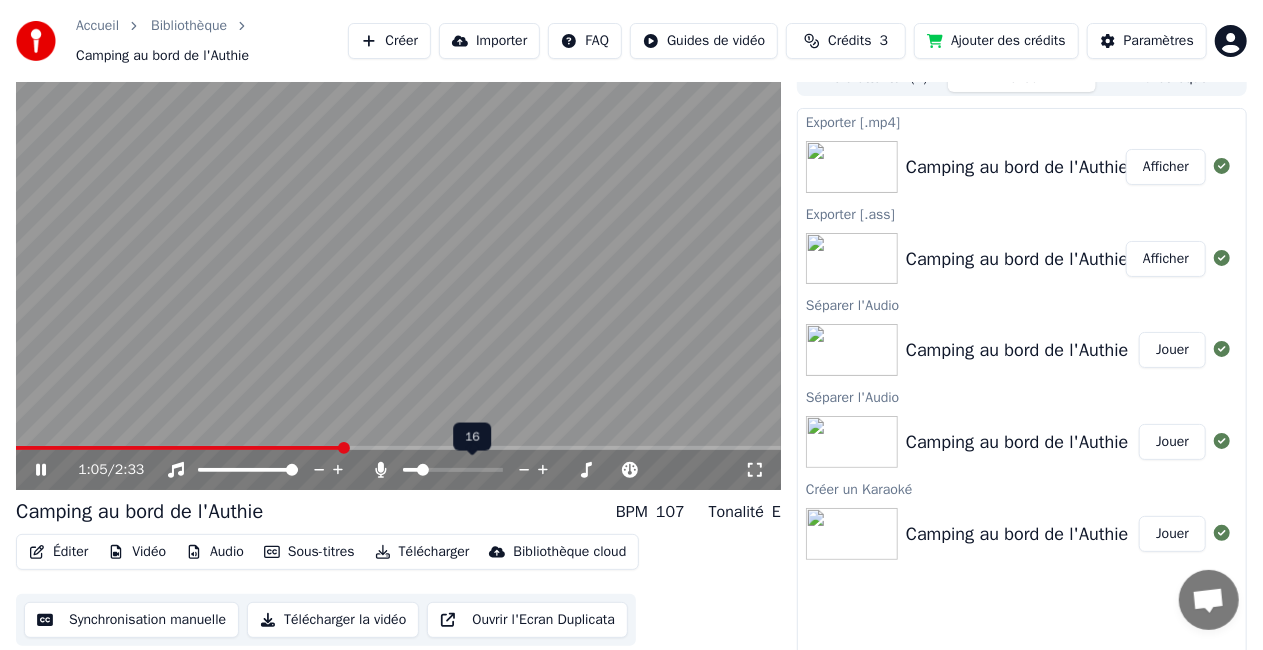 click at bounding box center [423, 470] 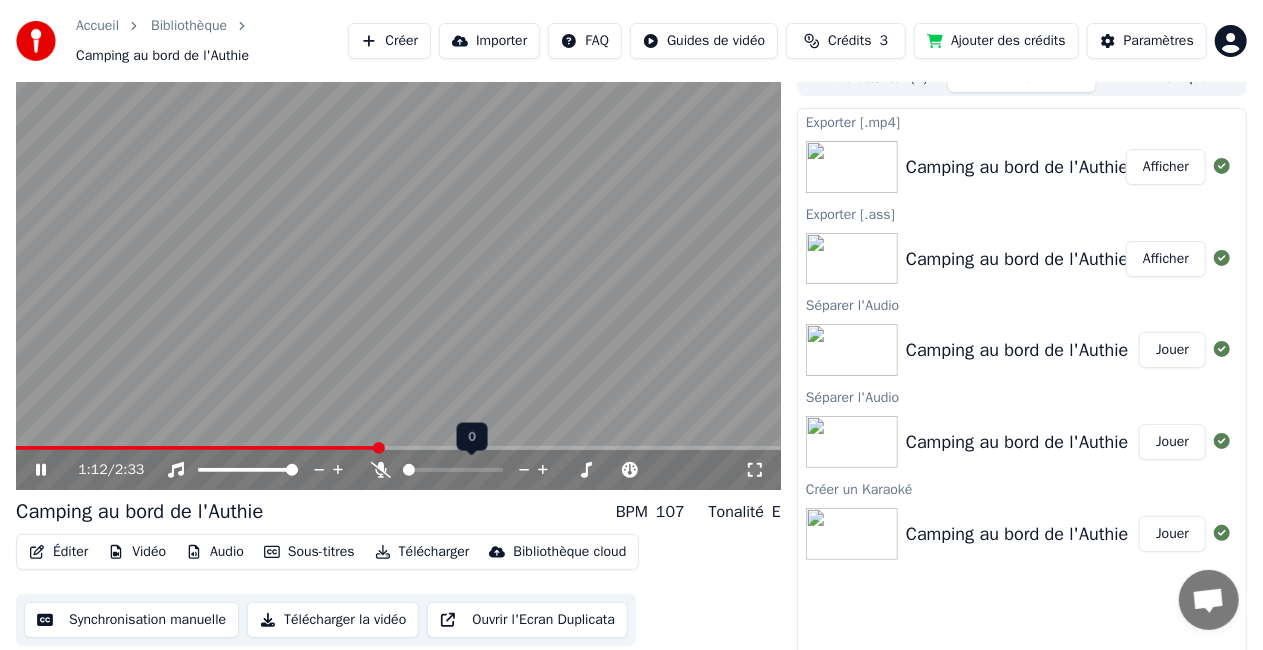 click at bounding box center [409, 470] 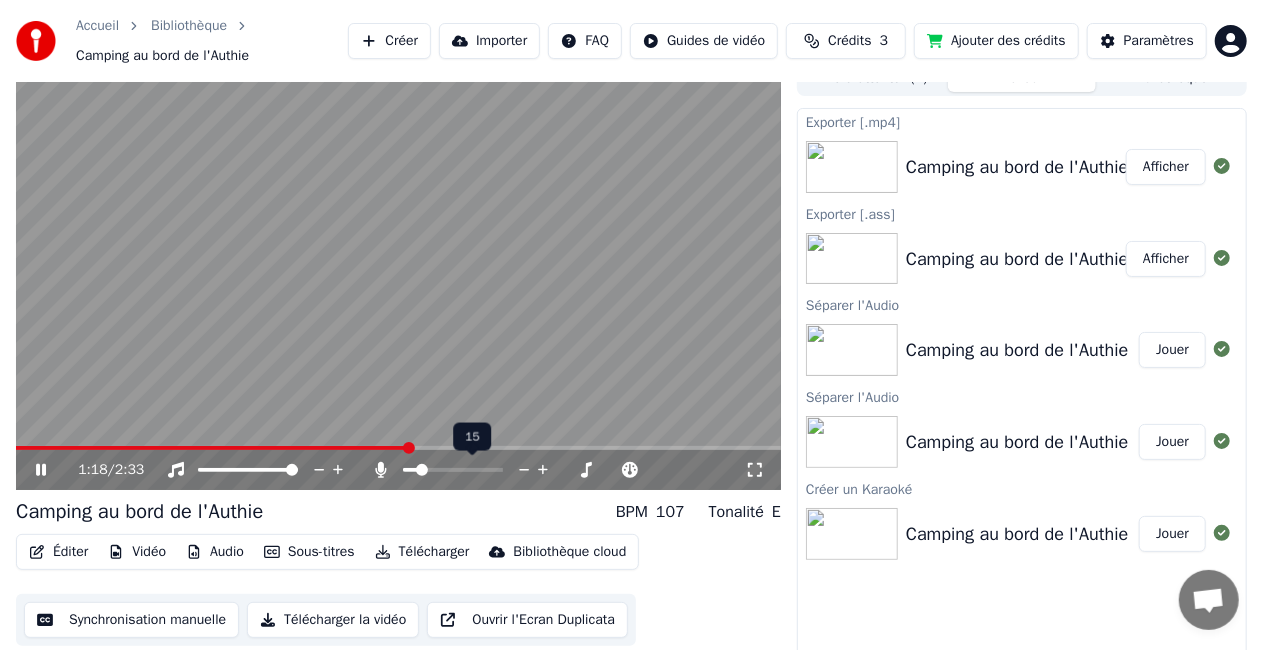 click at bounding box center [422, 470] 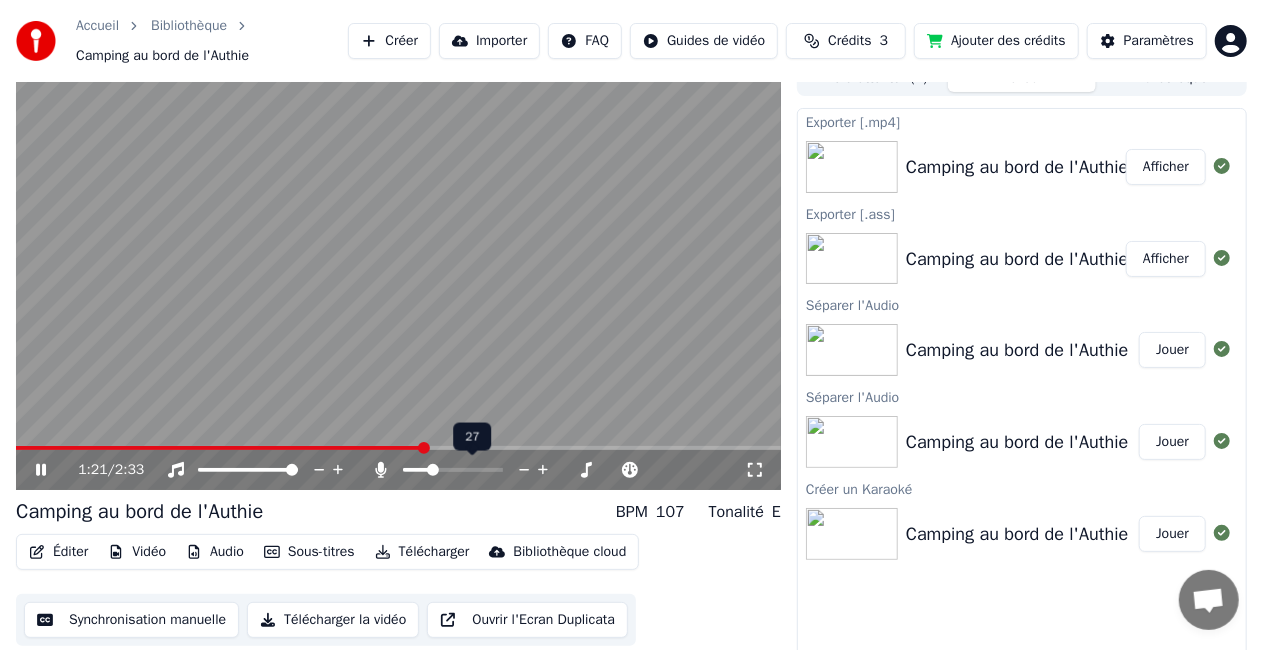 click at bounding box center [433, 470] 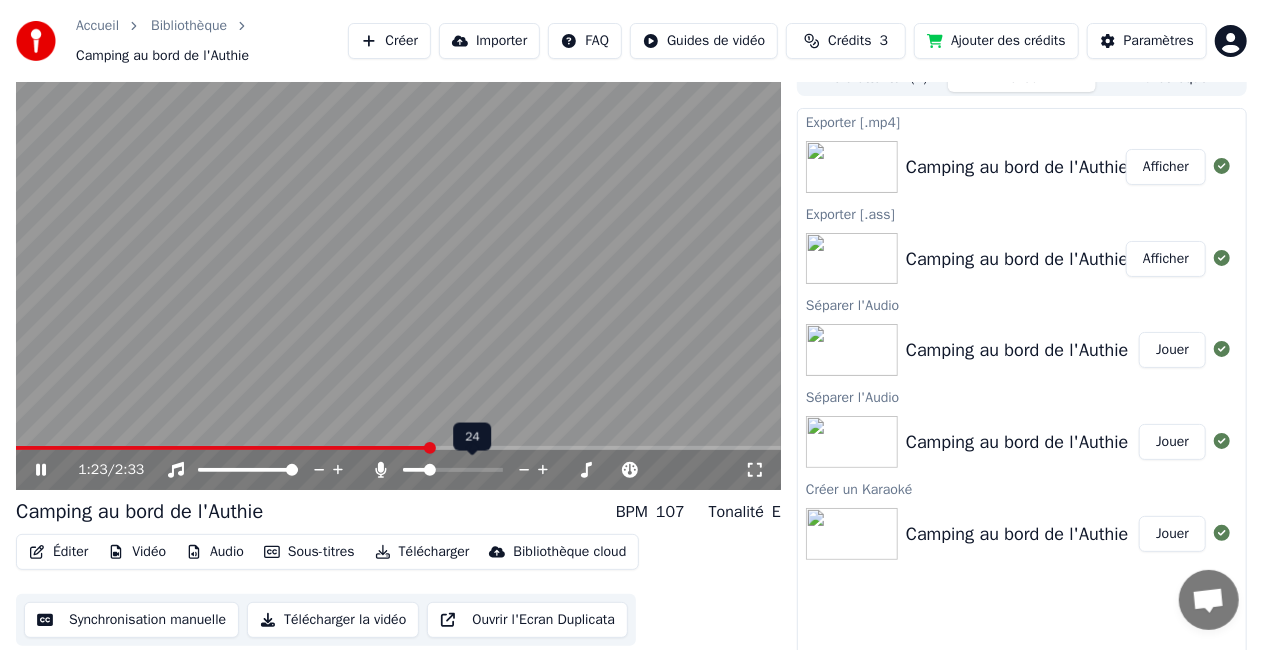 click at bounding box center [430, 470] 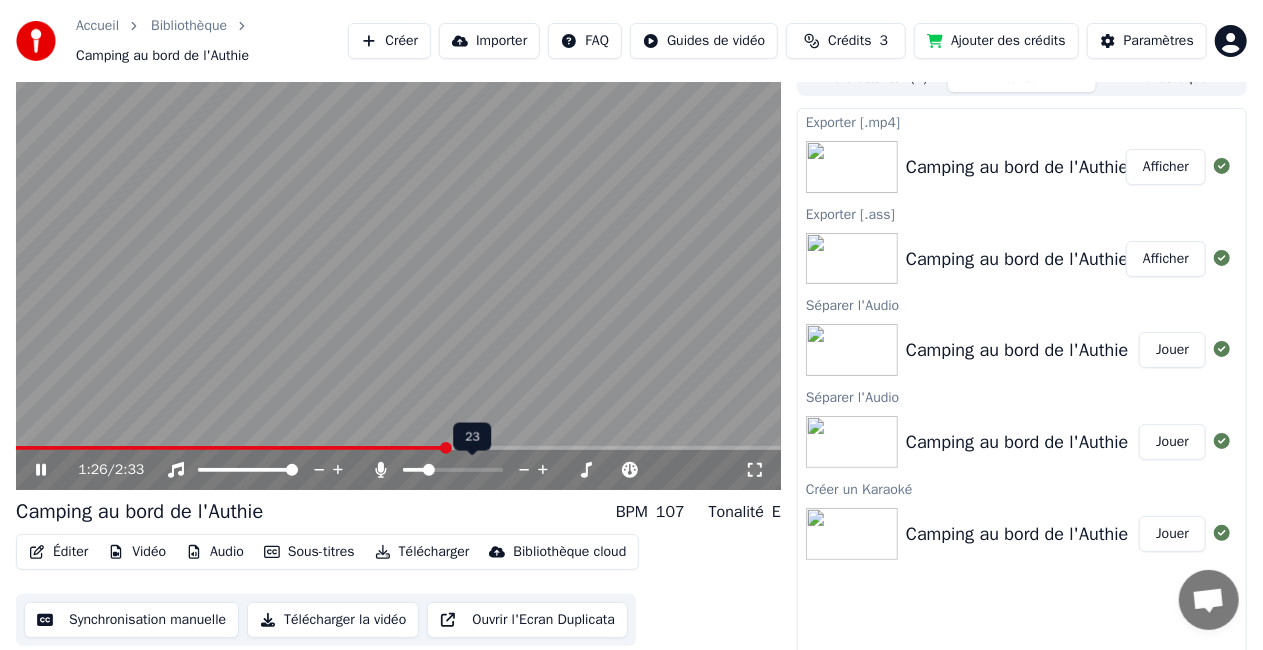 click at bounding box center (429, 470) 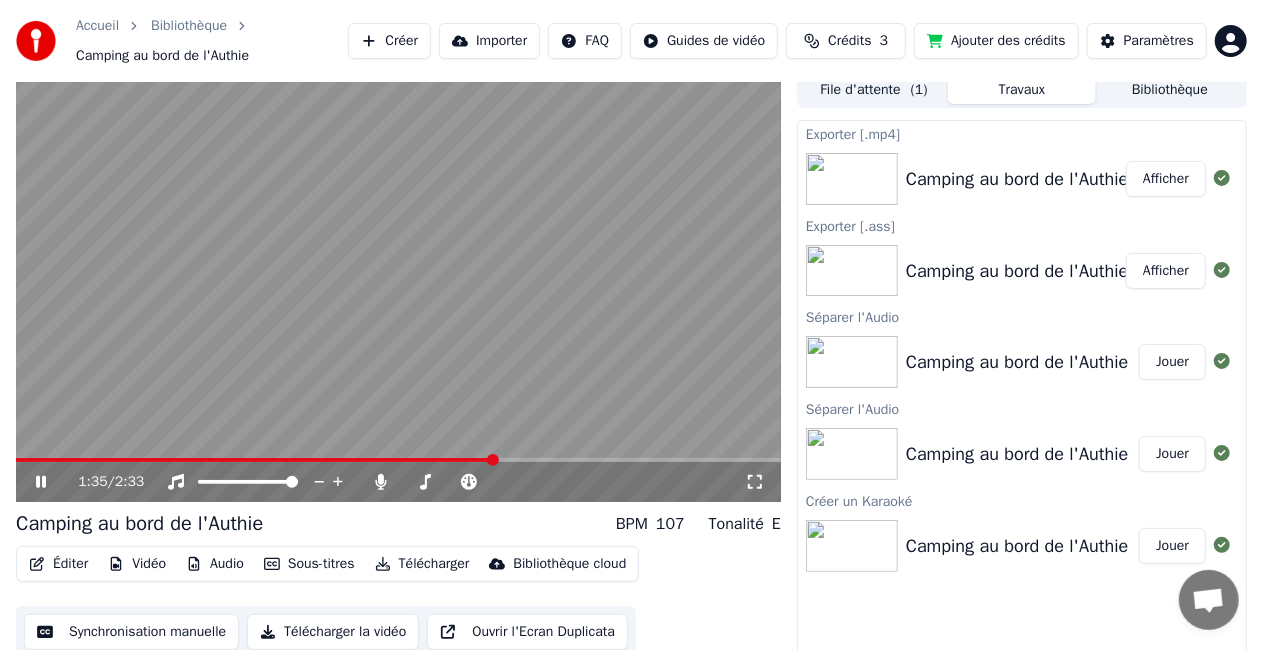 scroll, scrollTop: 0, scrollLeft: 0, axis: both 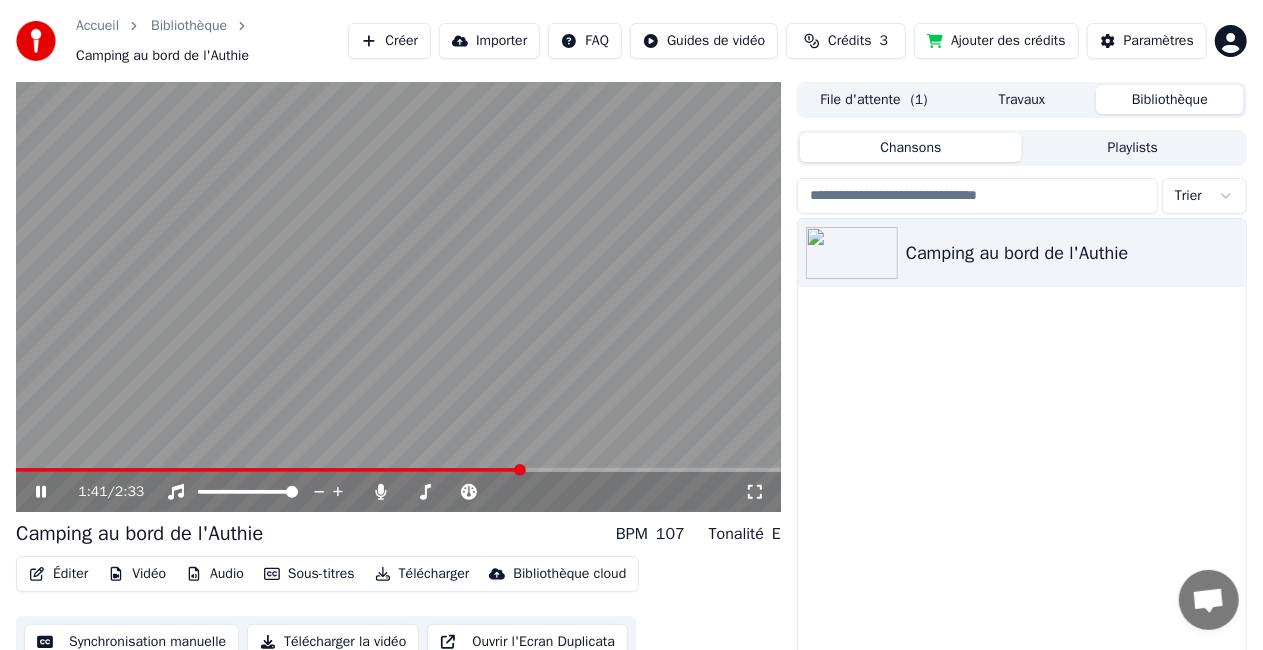 click on "Bibliothèque" at bounding box center [1170, 99] 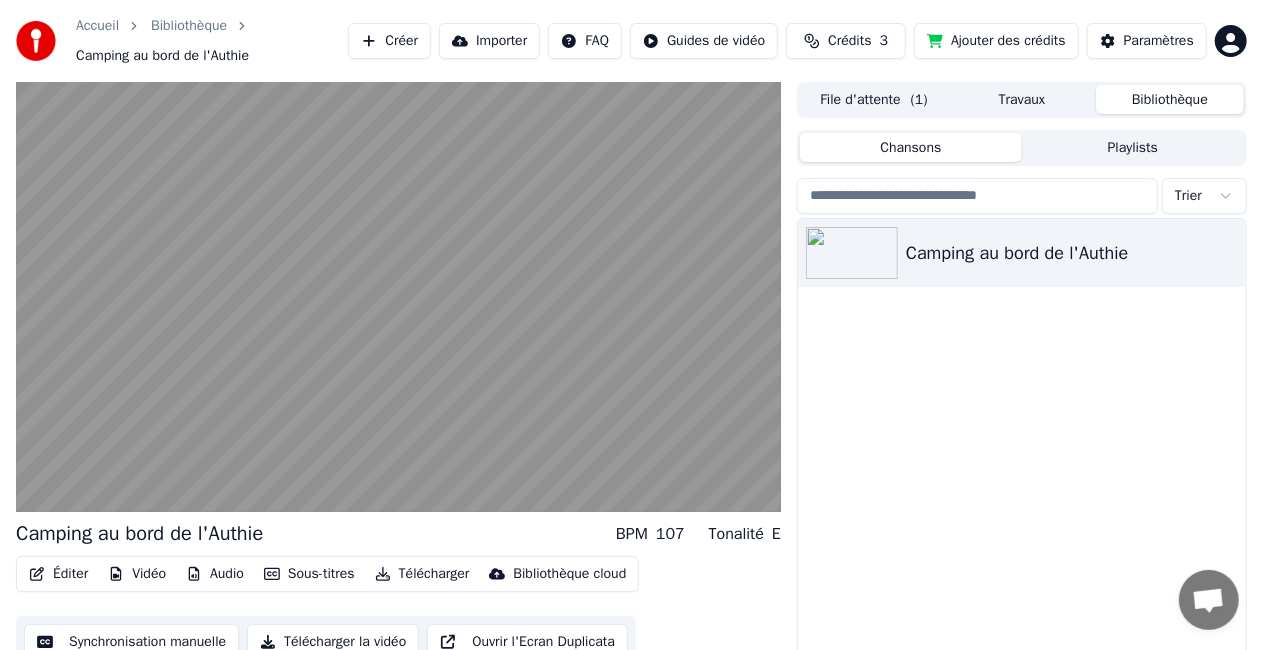click on "Travaux" at bounding box center (1022, 99) 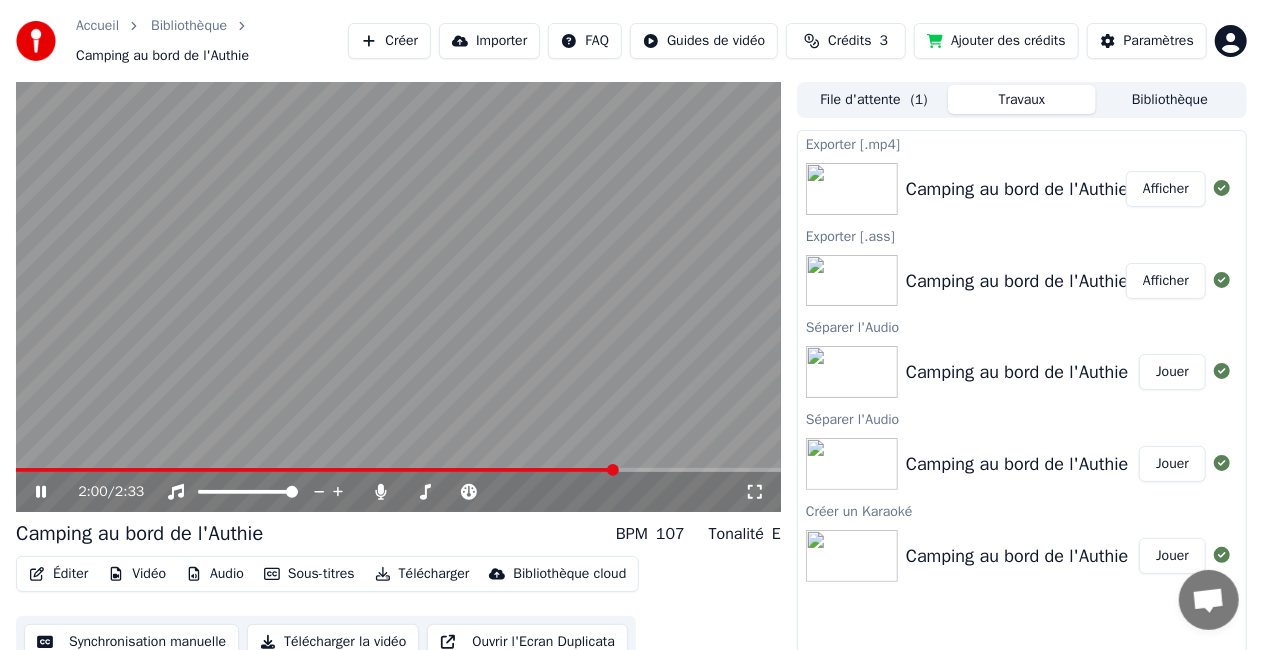 click on "Audio" at bounding box center [215, 574] 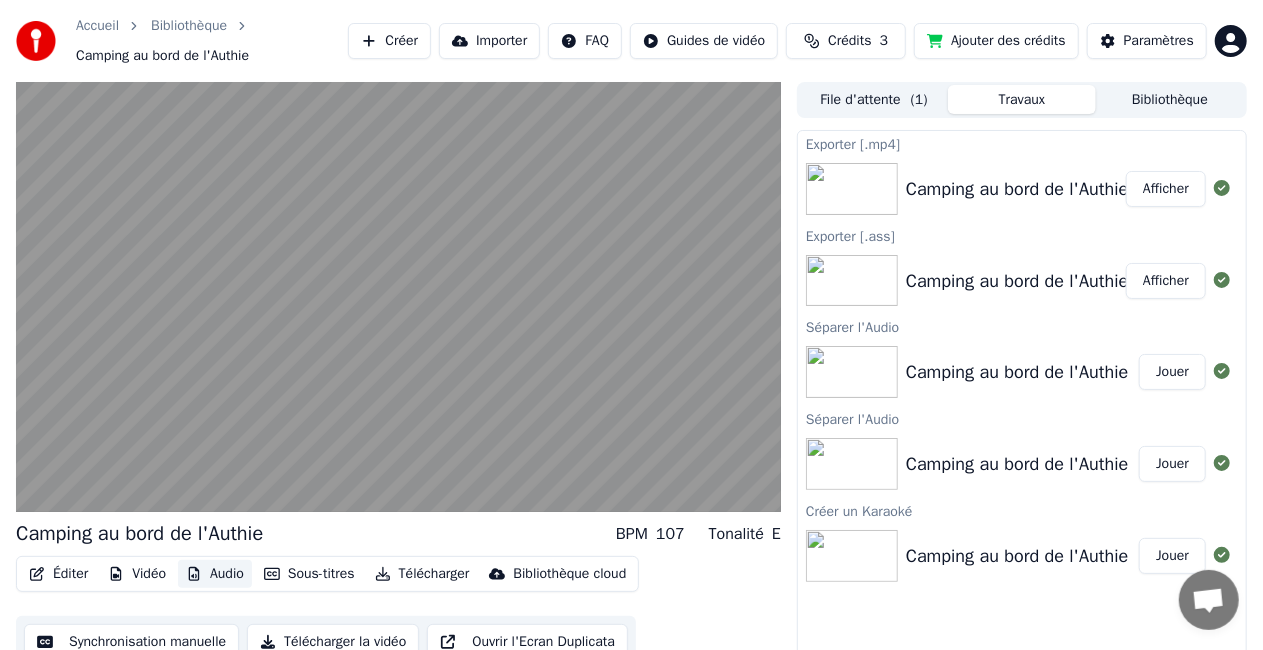 click on "Audio" at bounding box center [215, 574] 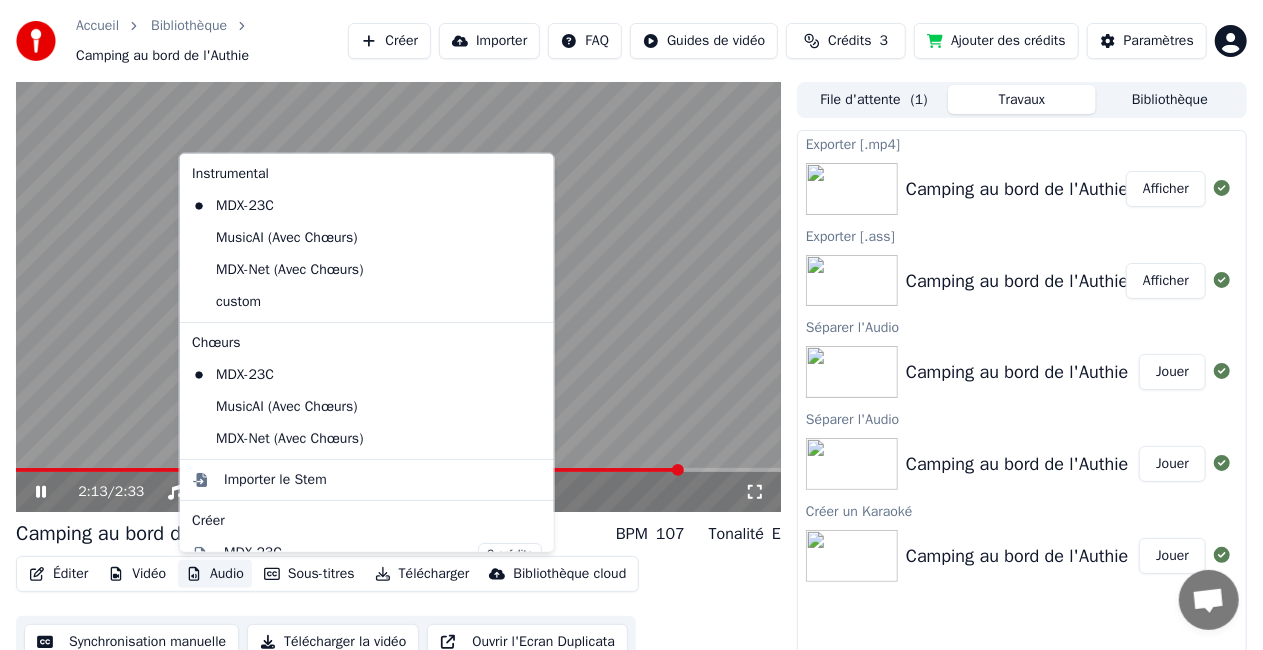 click on "Audio" at bounding box center [215, 574] 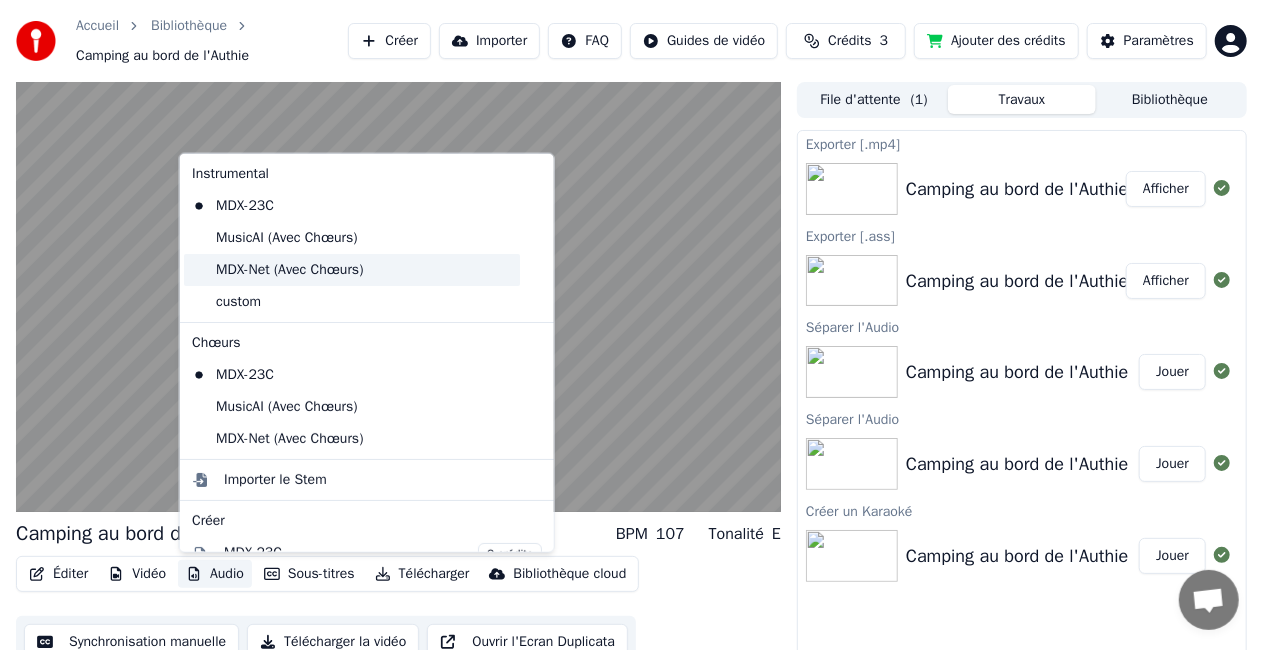 click on "MDX-Net (Avec Chœurs)" at bounding box center (352, 270) 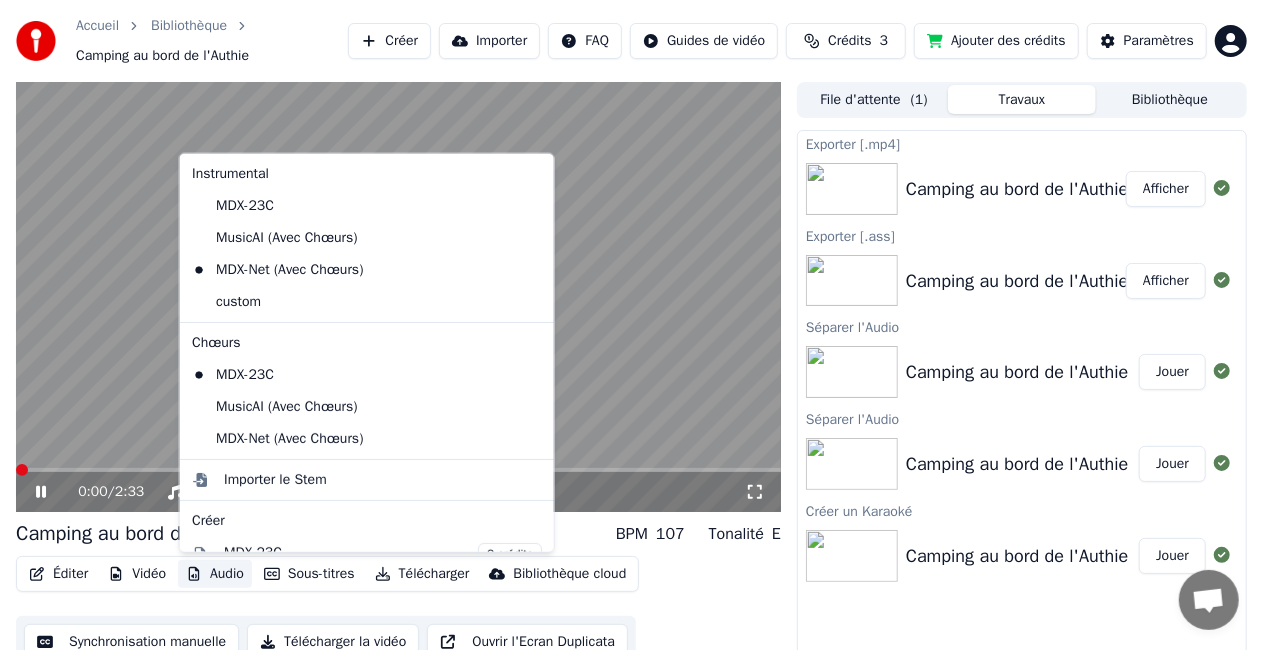 click on "Audio" at bounding box center (215, 574) 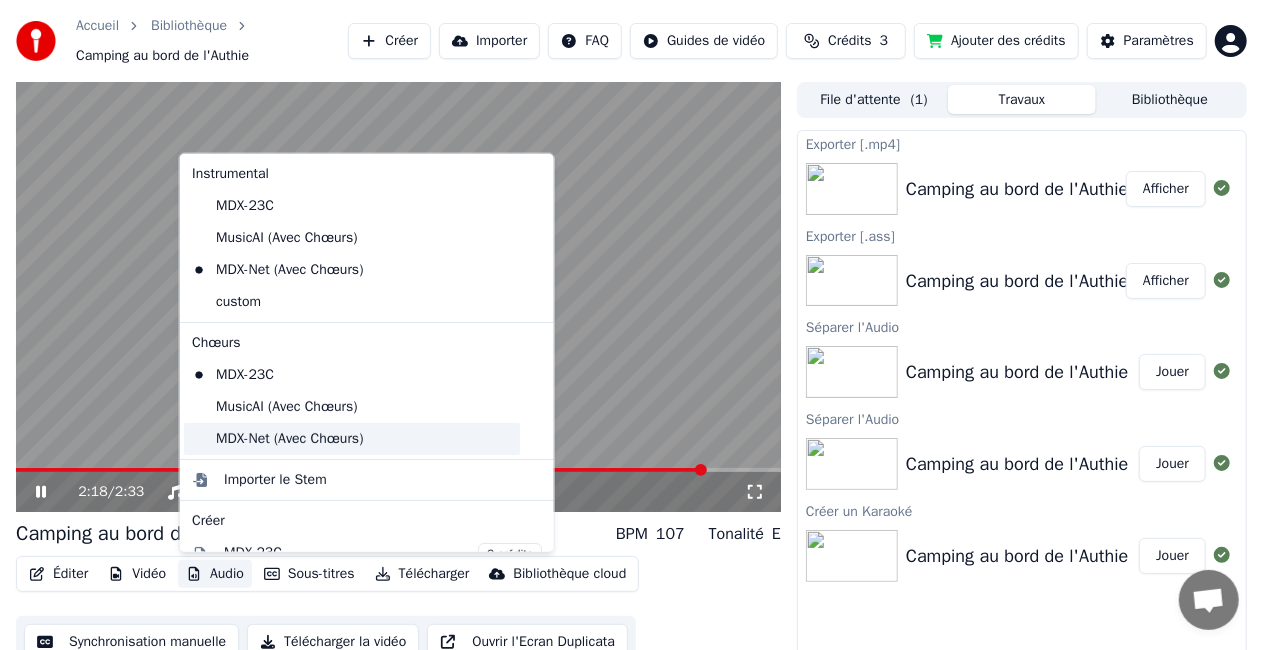 click on "MDX-Net (Avec Chœurs)" at bounding box center [352, 439] 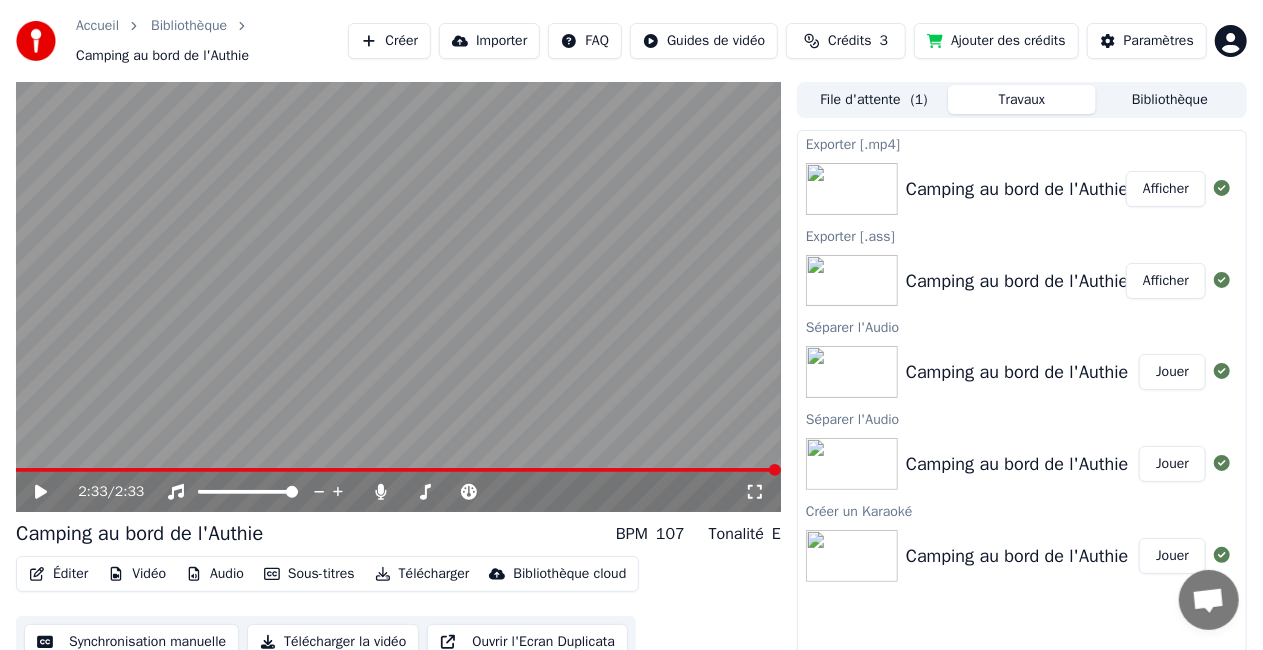 click on "Audio" at bounding box center (215, 574) 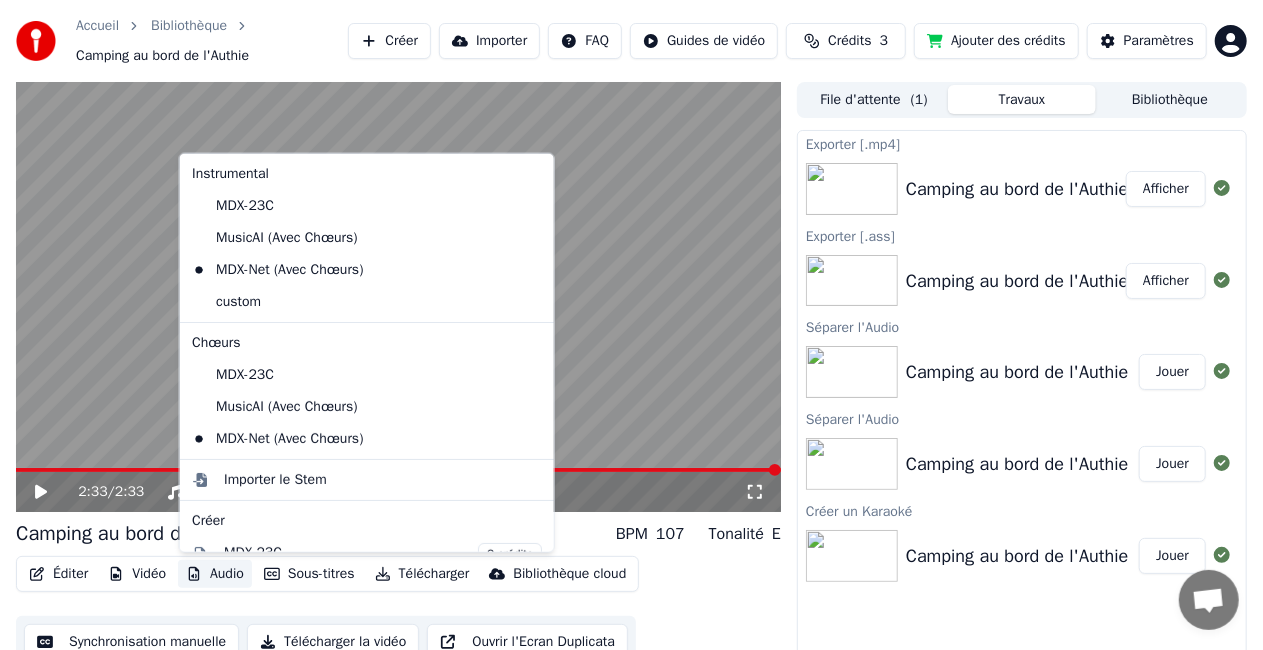 click on "Audio" at bounding box center [215, 574] 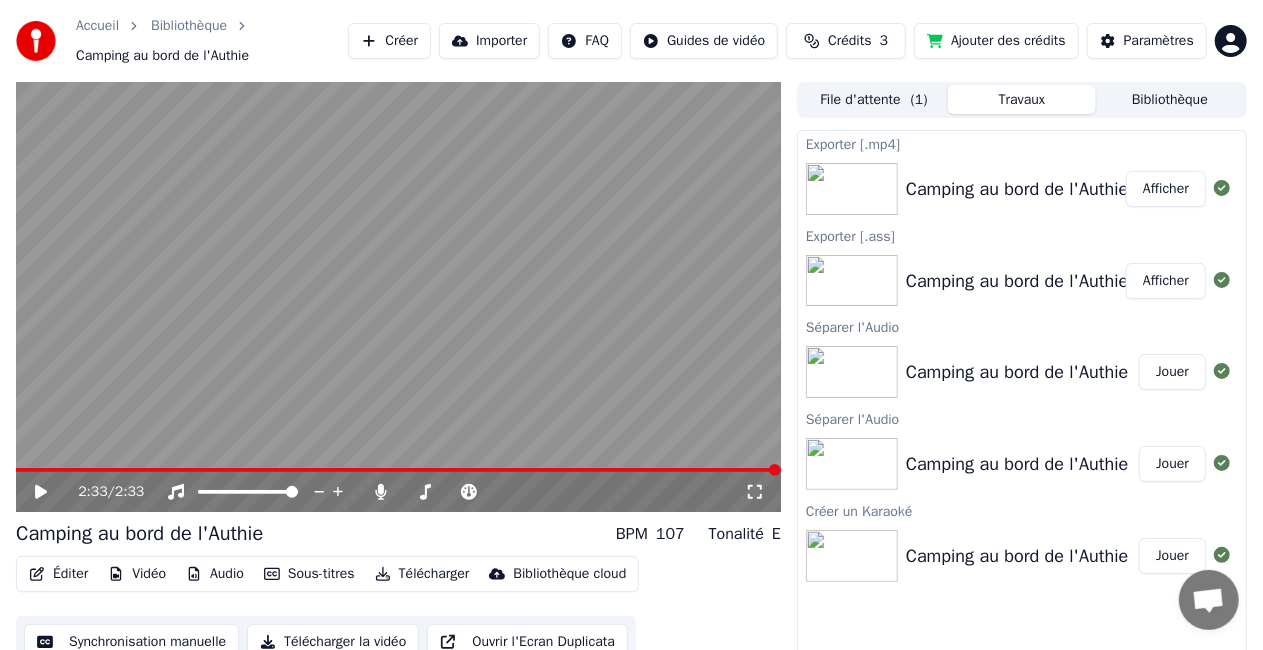 click 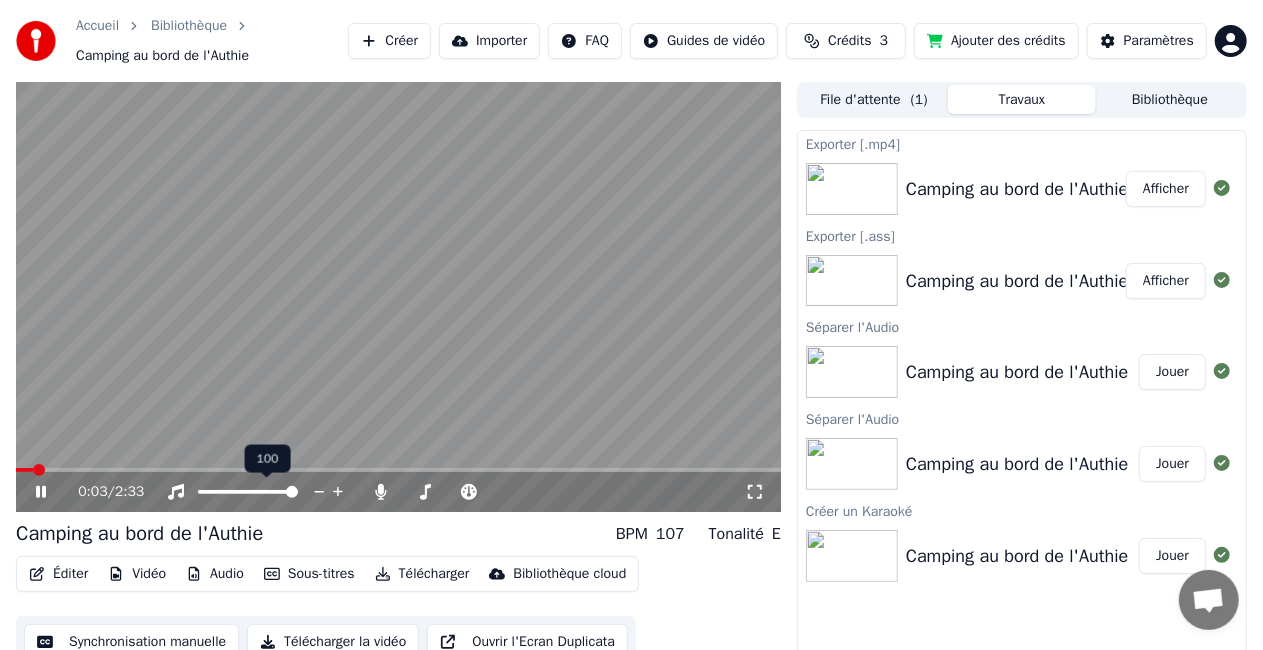 click at bounding box center [292, 492] 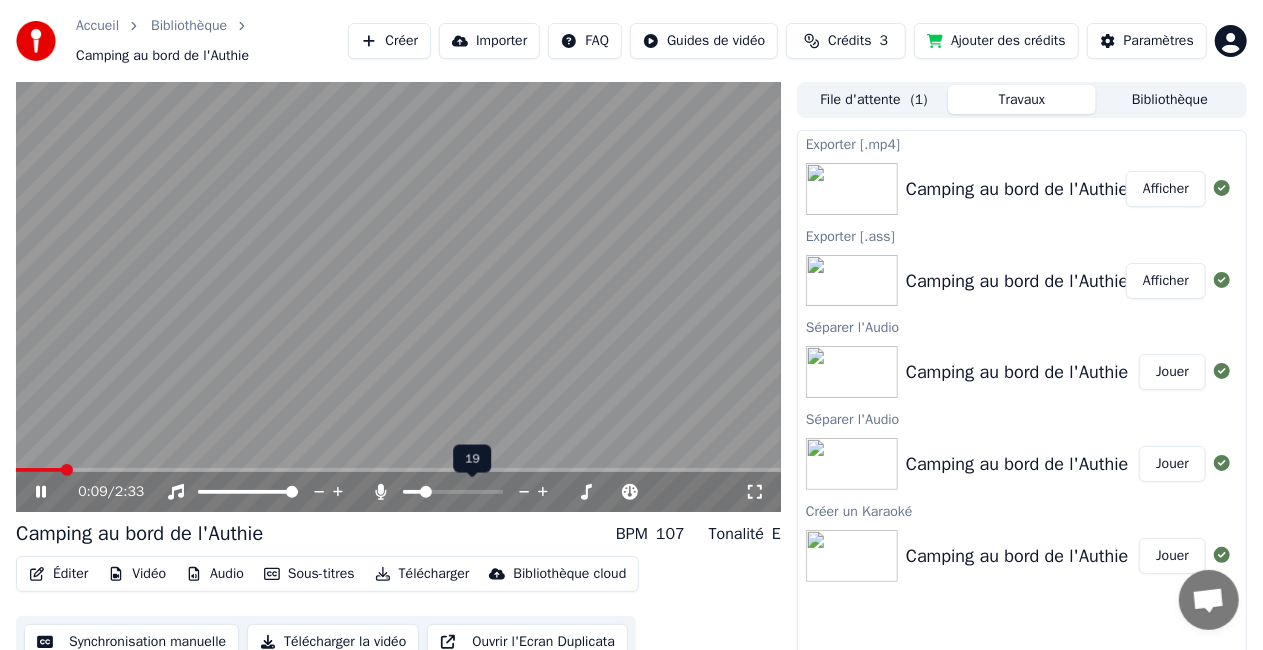click at bounding box center [426, 492] 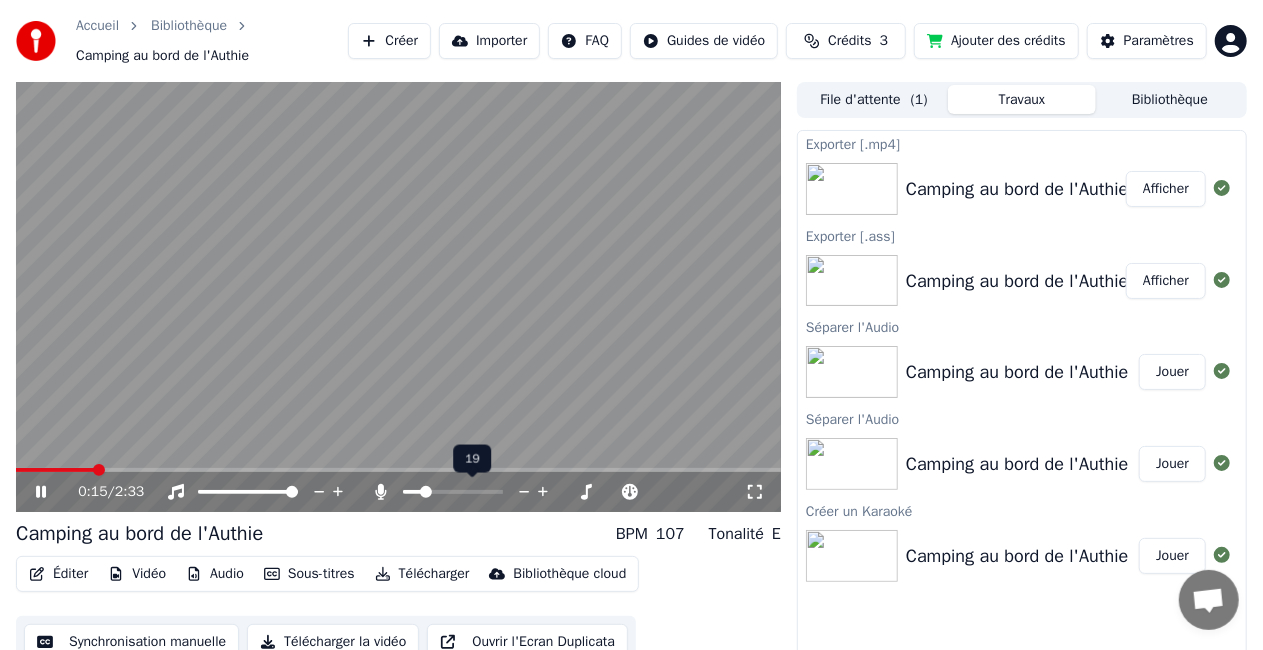 click at bounding box center (426, 492) 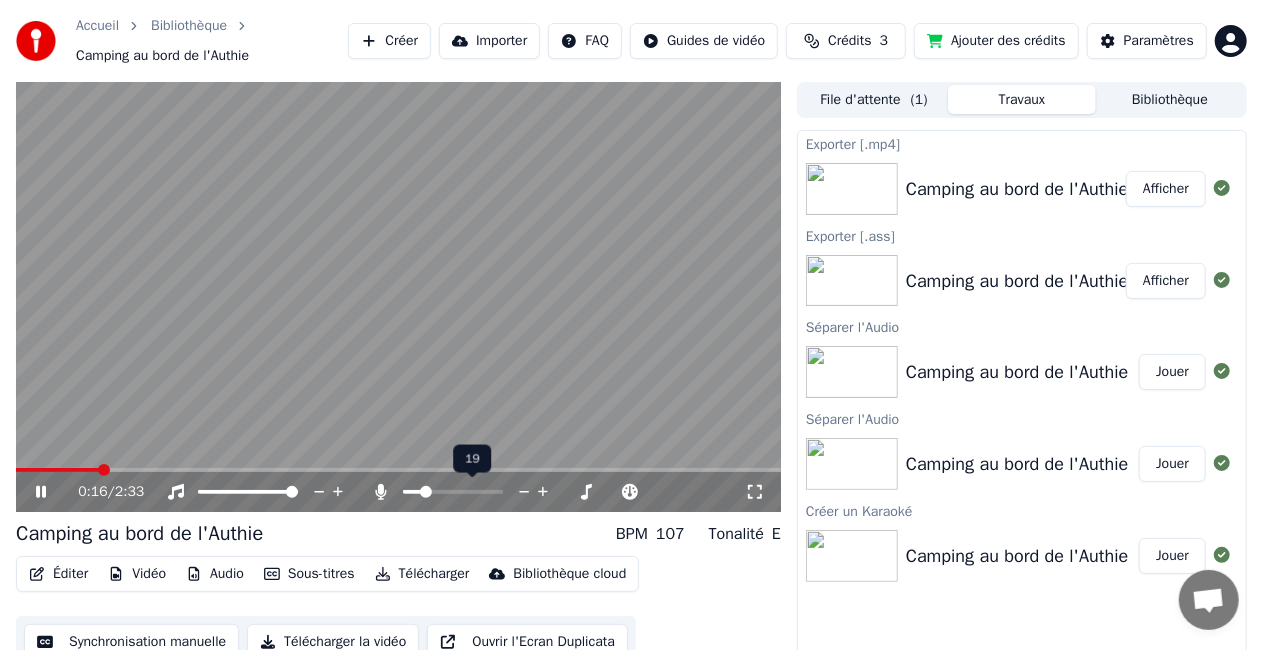 click 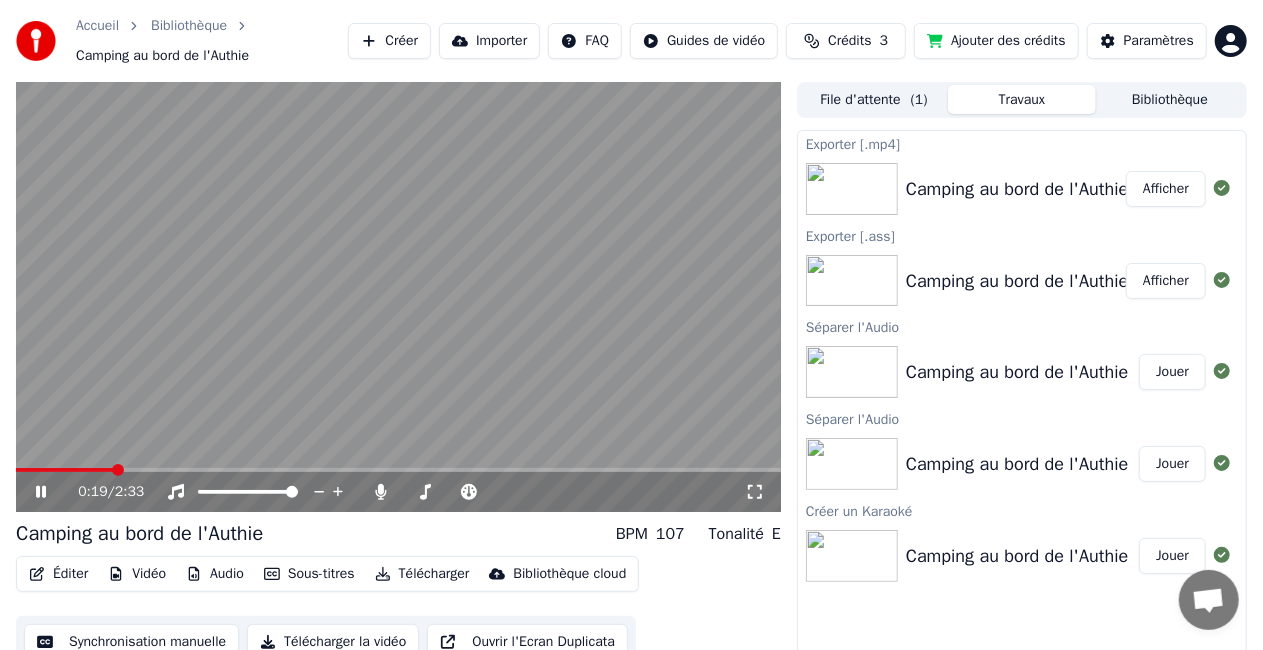 click on "Éditer Vidéo Audio Sous-titres Télécharger Bibliothèque cloud Synchronisation manuelle Télécharger la vidéo Ouvrir l'Ecran Duplicata" at bounding box center (398, 612) 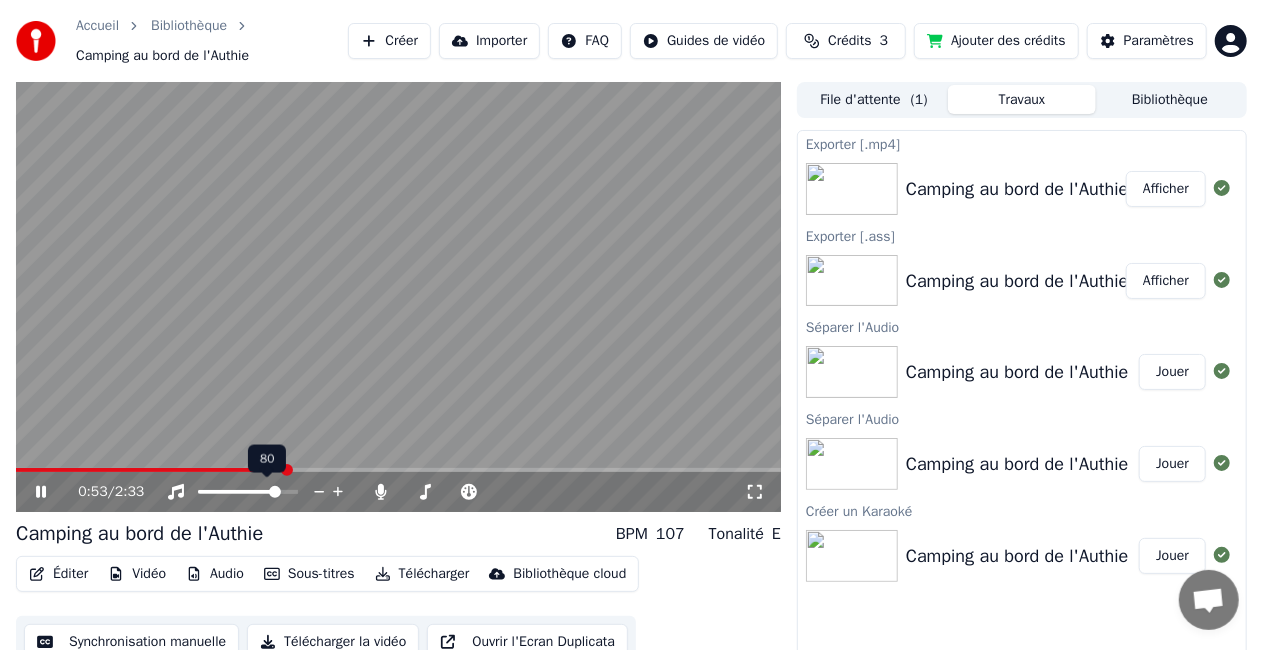 click at bounding box center [275, 492] 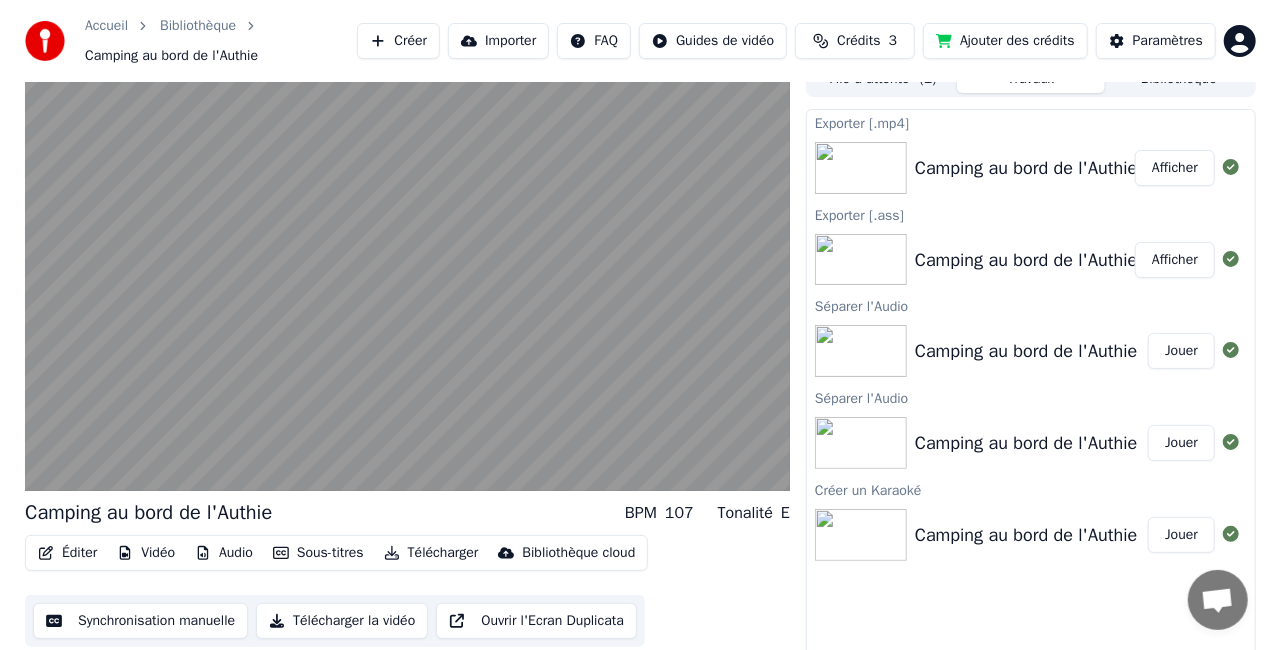 scroll, scrollTop: 32, scrollLeft: 0, axis: vertical 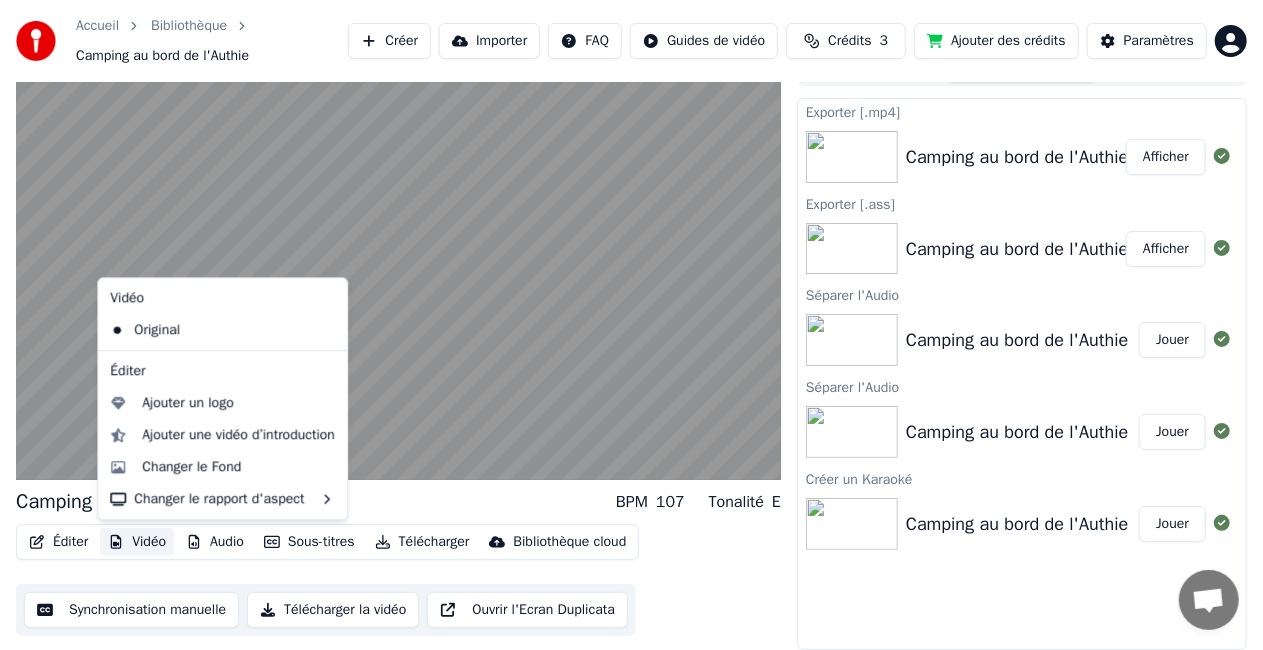 click on "Vidéo" at bounding box center [137, 542] 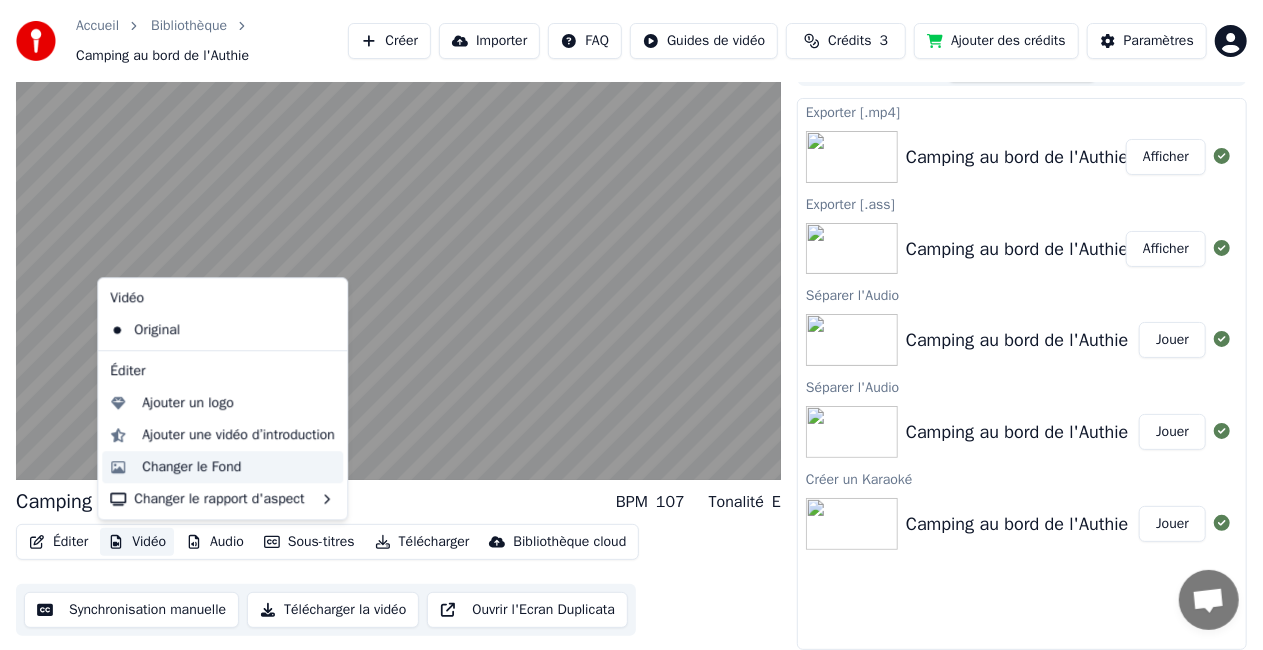 click on "Changer le Fond" at bounding box center [191, 467] 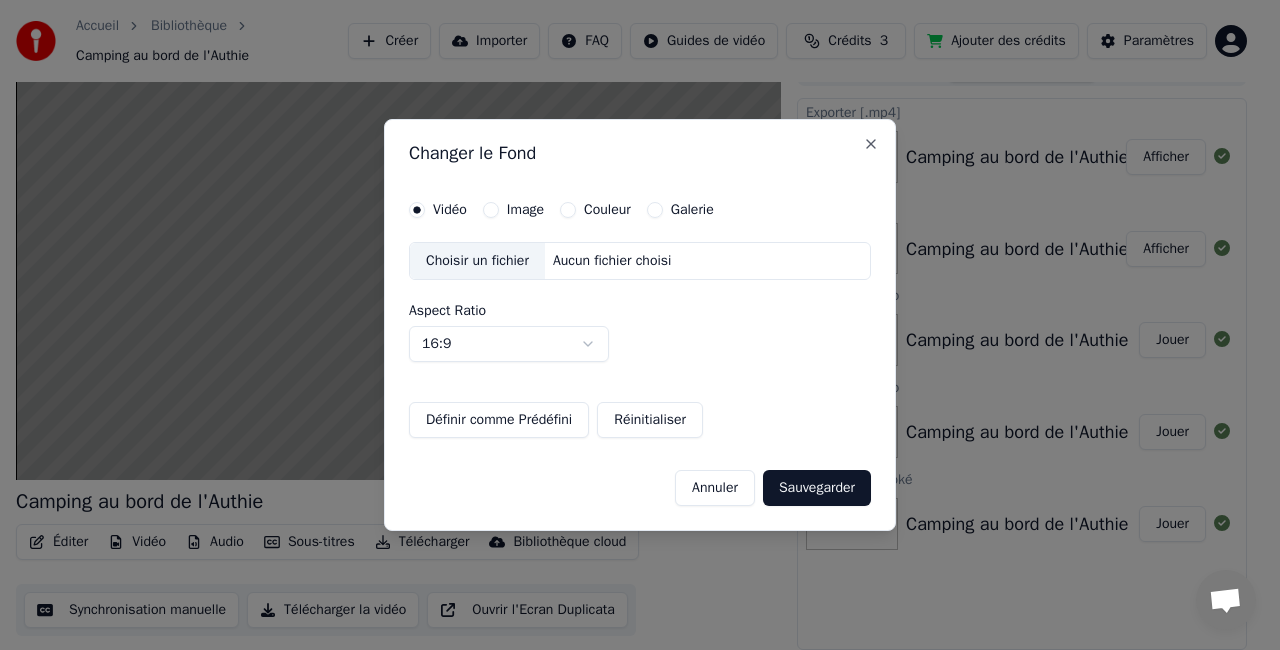 click on "Annuler" at bounding box center [715, 488] 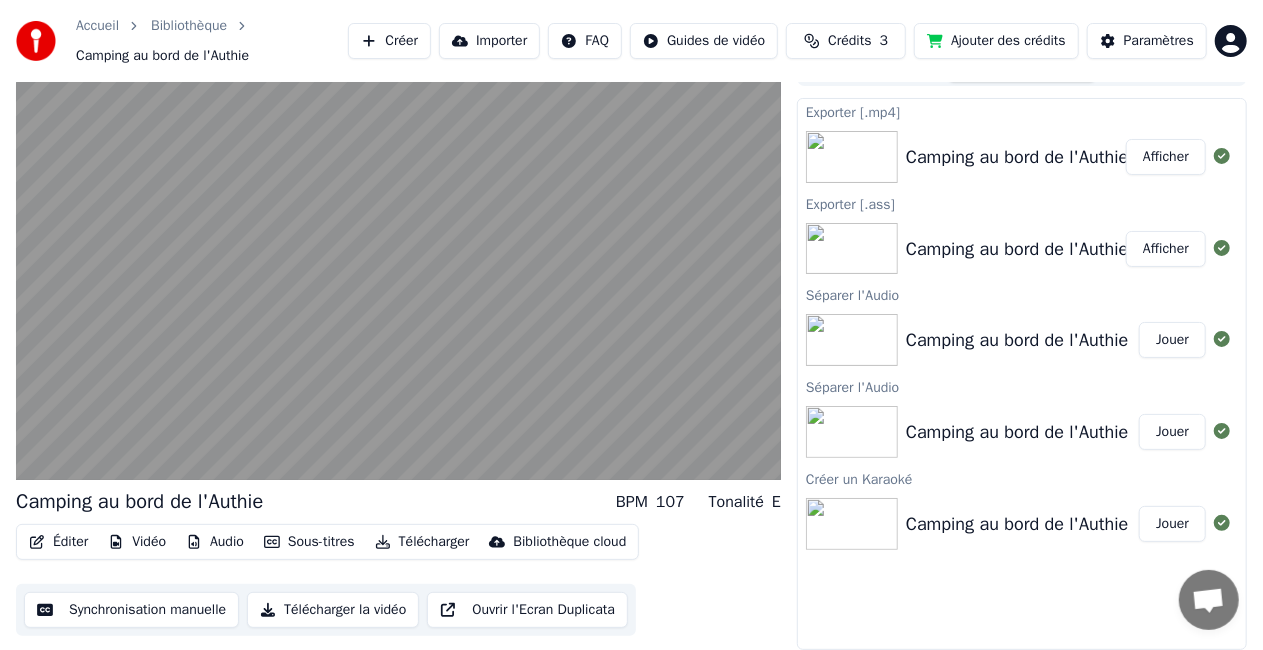 click on "Vidéo" at bounding box center [137, 542] 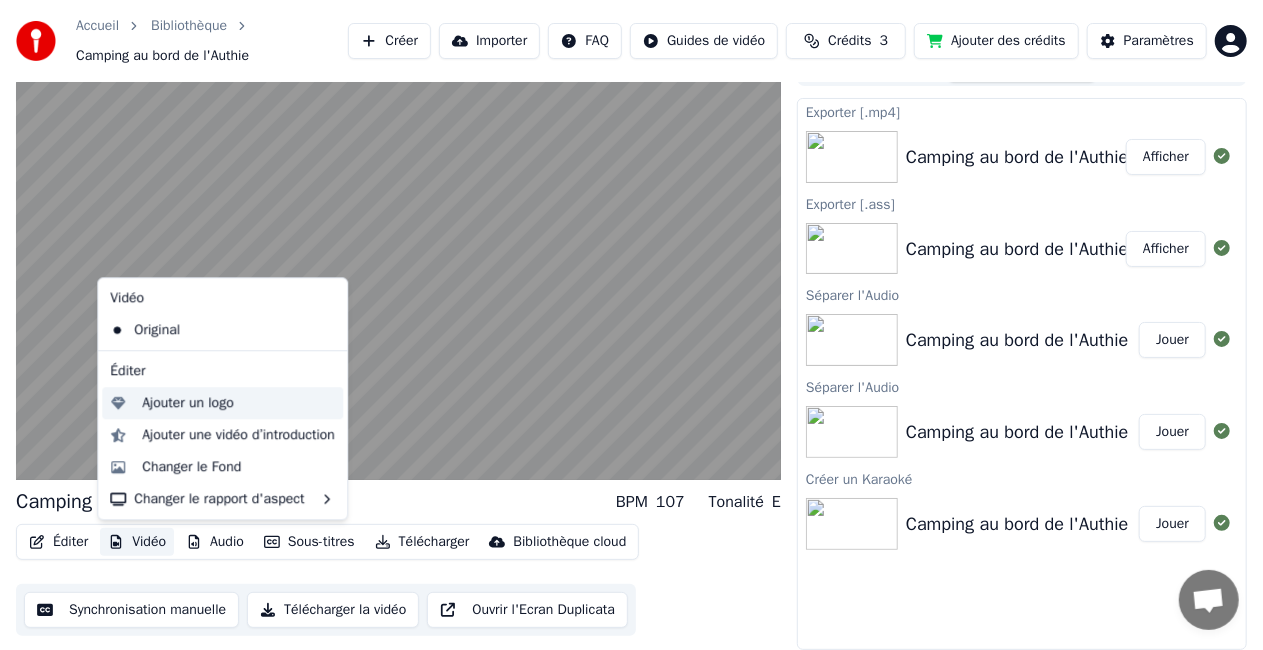 click on "Ajouter un logo" at bounding box center [187, 403] 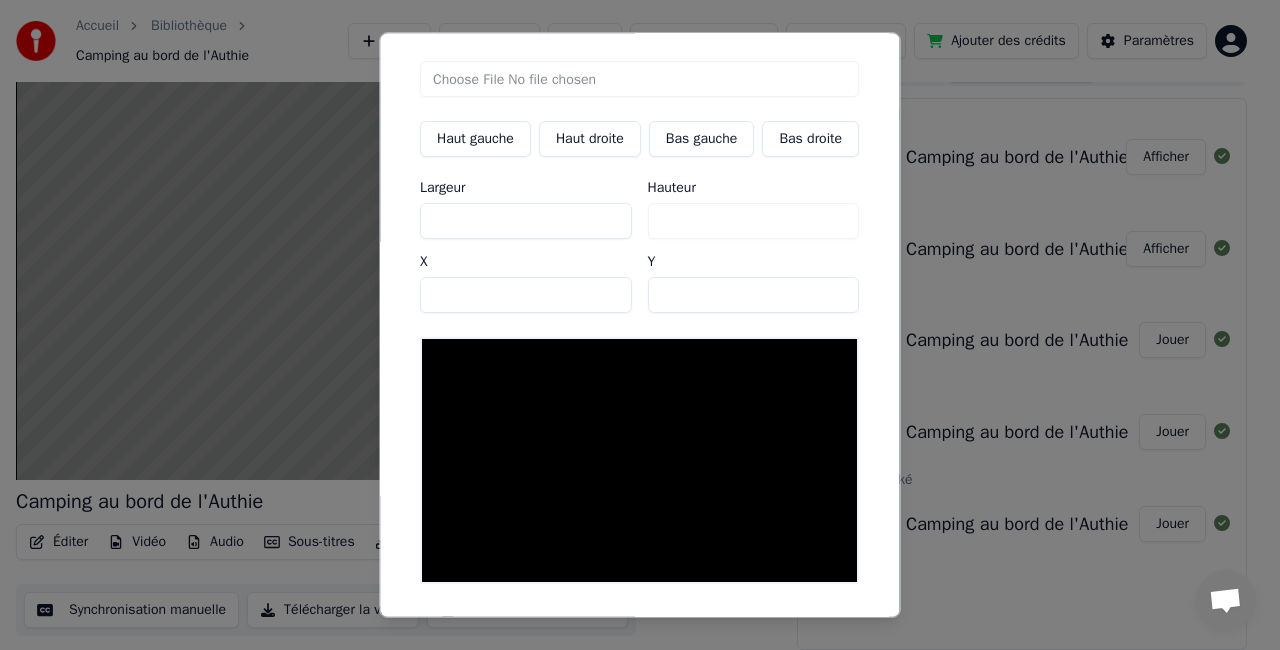 scroll, scrollTop: 0, scrollLeft: 0, axis: both 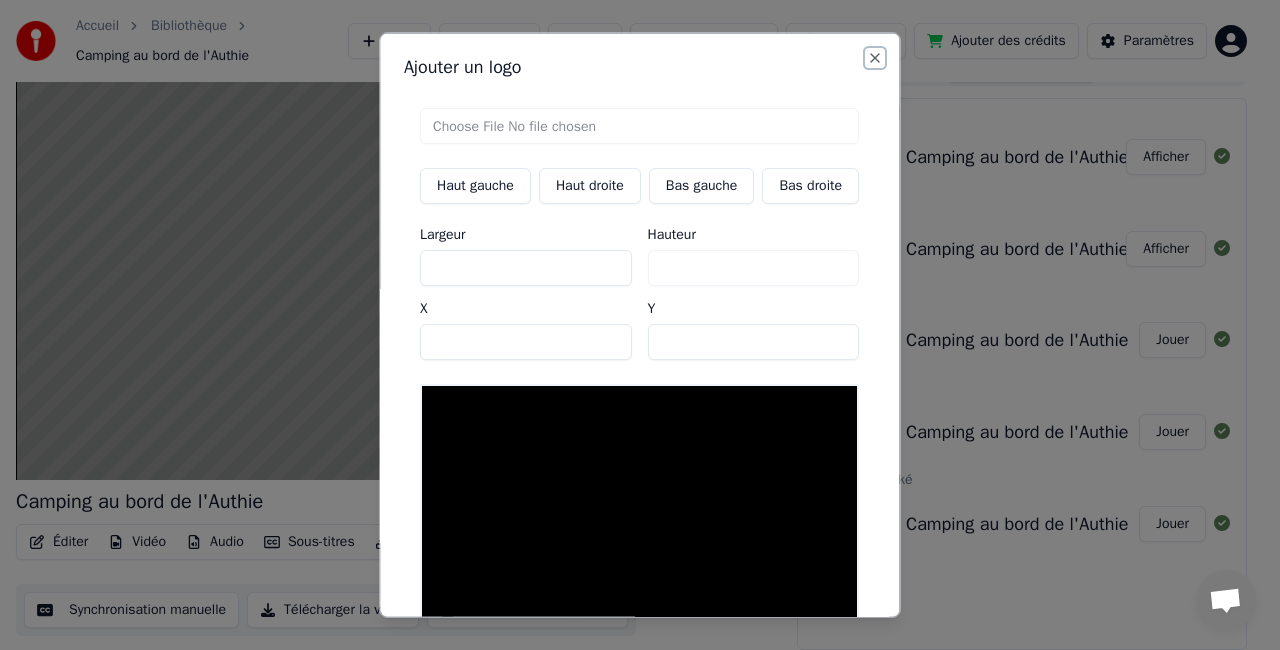 click on "Close" at bounding box center (876, 58) 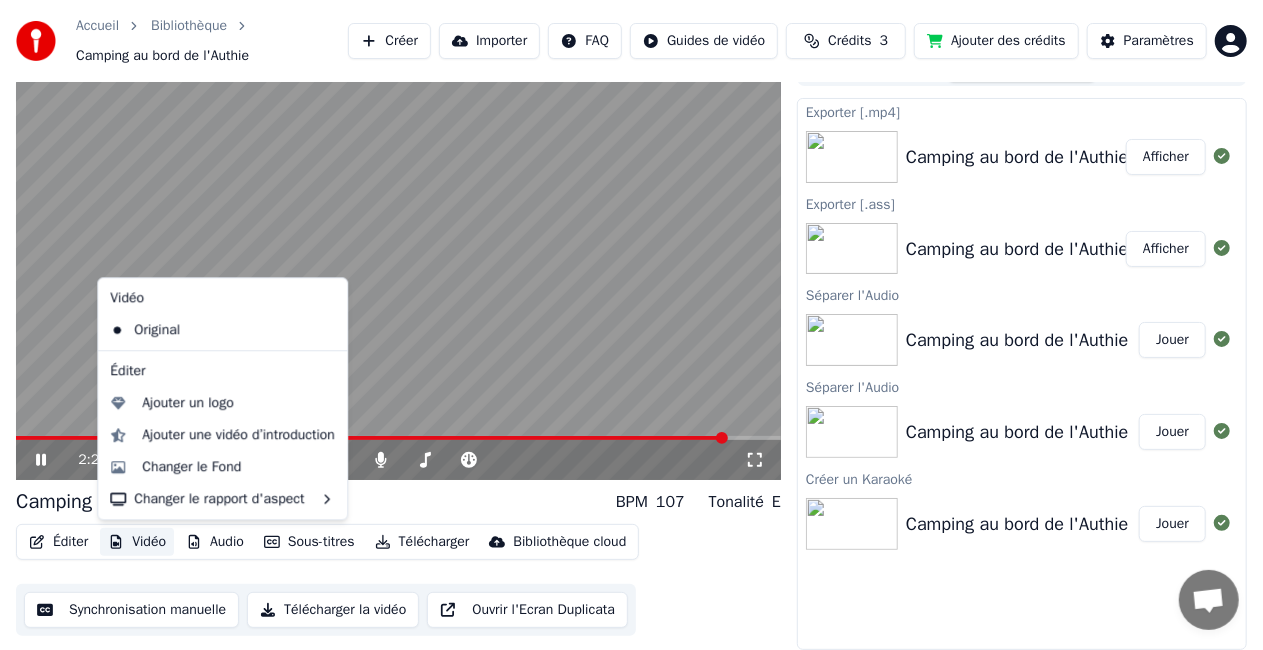 click on "Vidéo" at bounding box center (137, 542) 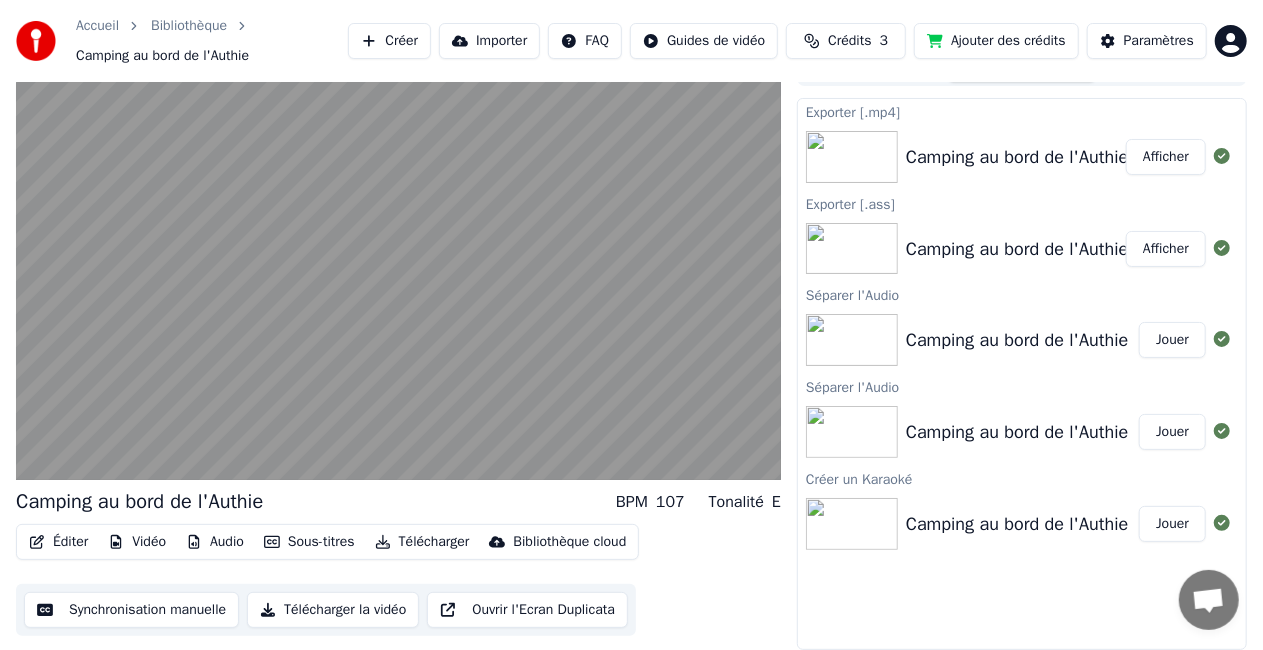 click on "Exporter [.mp4] Camping au bord de l'Authie Afficher Exporter [.ass] Camping au bord de l'Authie Afficher Séparer l'Audio Camping au bord de l'Authie Jouer Séparer l'Audio Camping au bord de l'Authie Jouer Créer un Karaoké Camping au bord de l'Authie Jouer" at bounding box center [1022, 374] 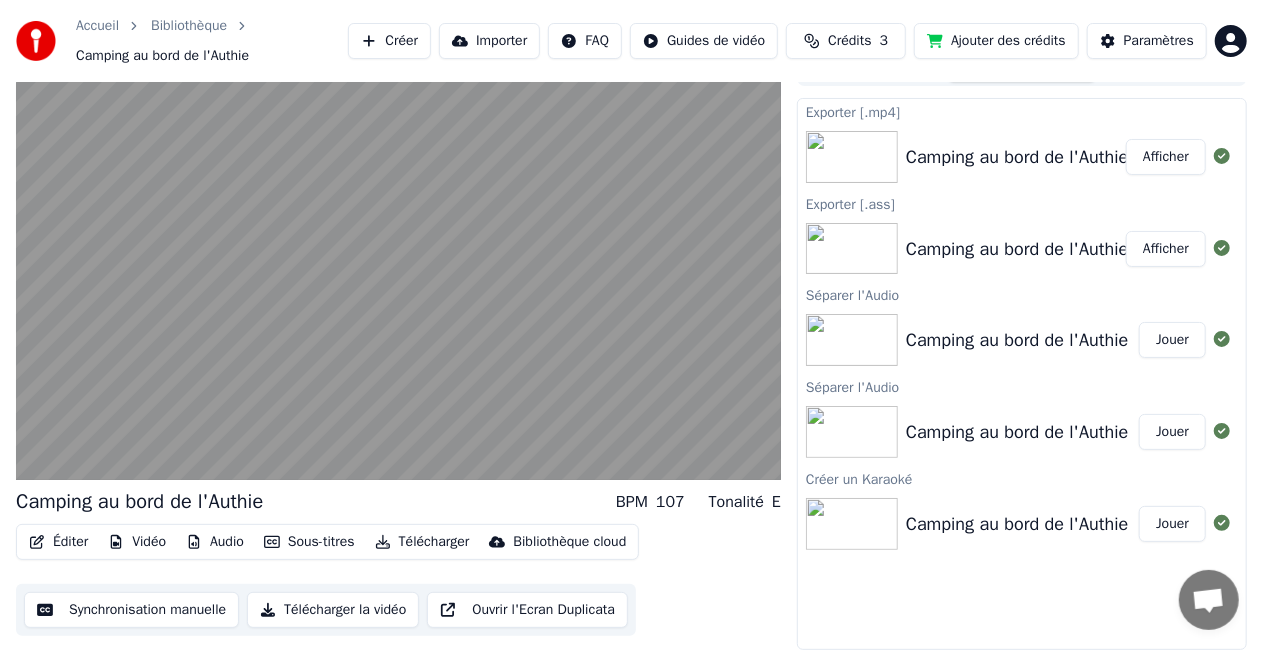 click on "Télécharger" at bounding box center [422, 542] 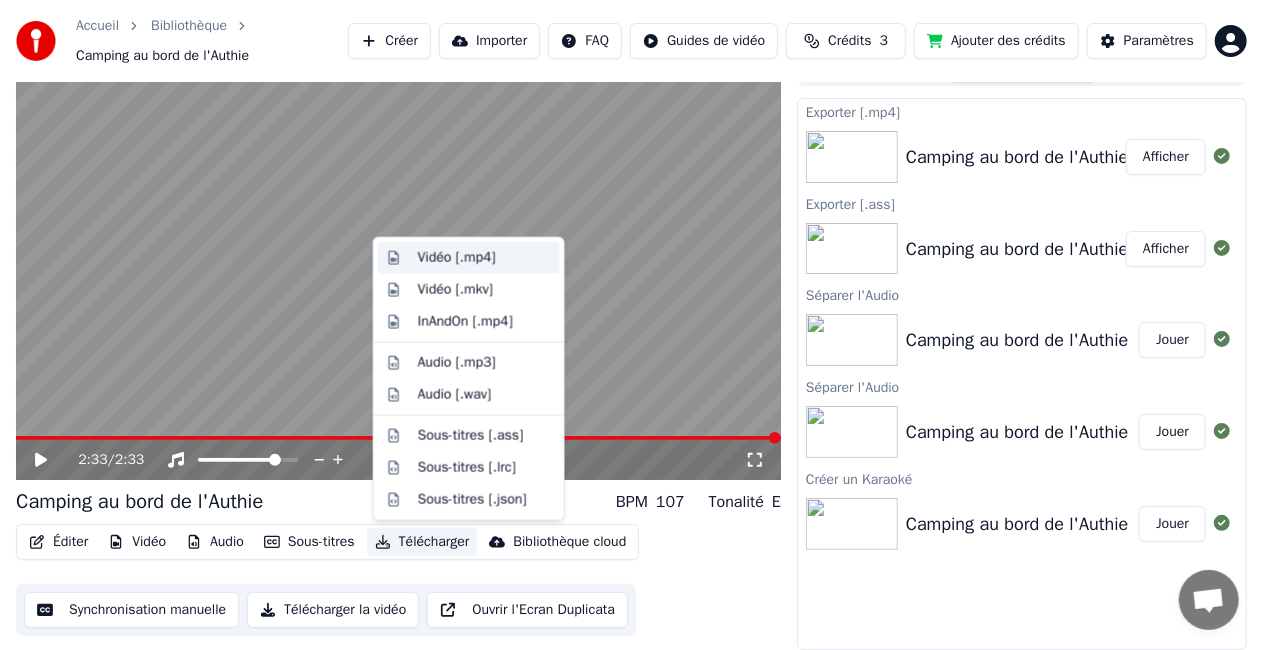 click on "Vidéo [.mp4]" at bounding box center (457, 258) 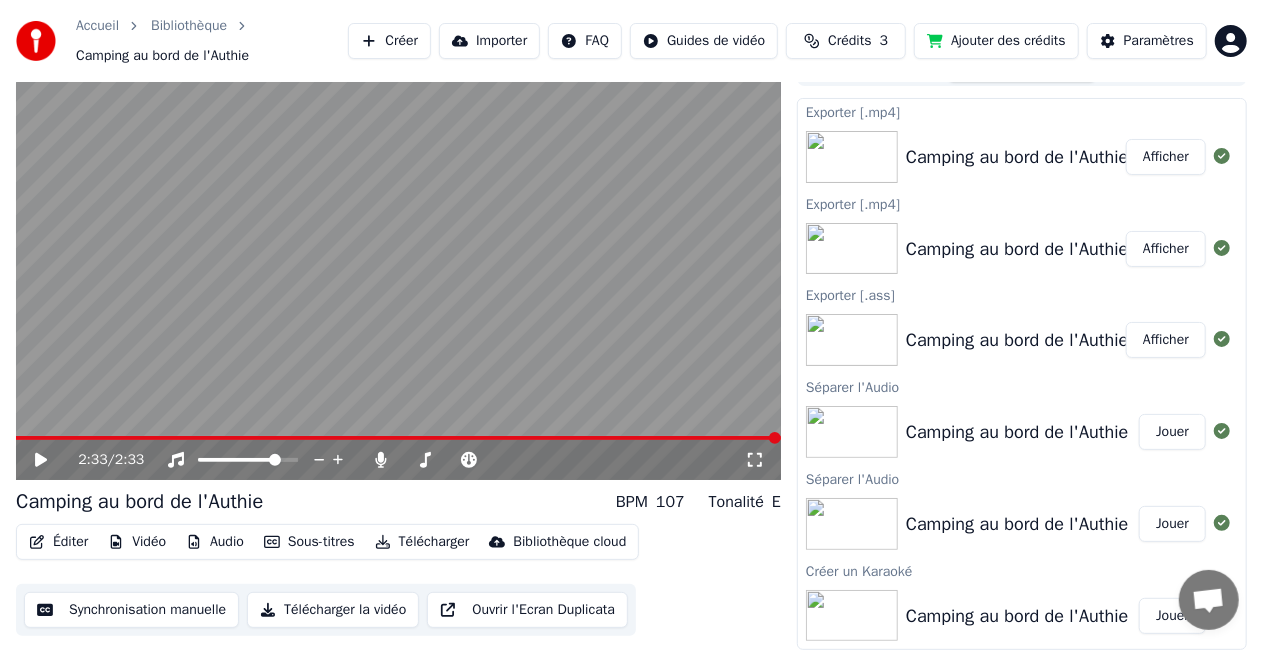 click on "Afficher" at bounding box center (1166, 157) 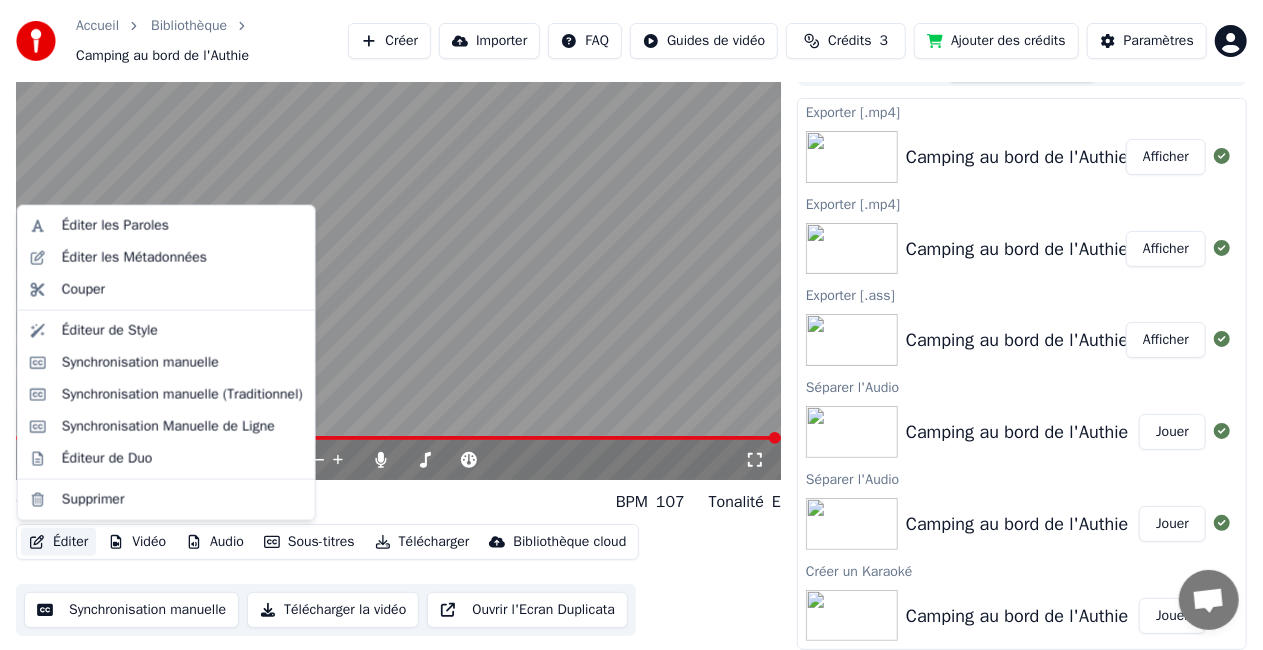 click on "Éditer" at bounding box center (58, 542) 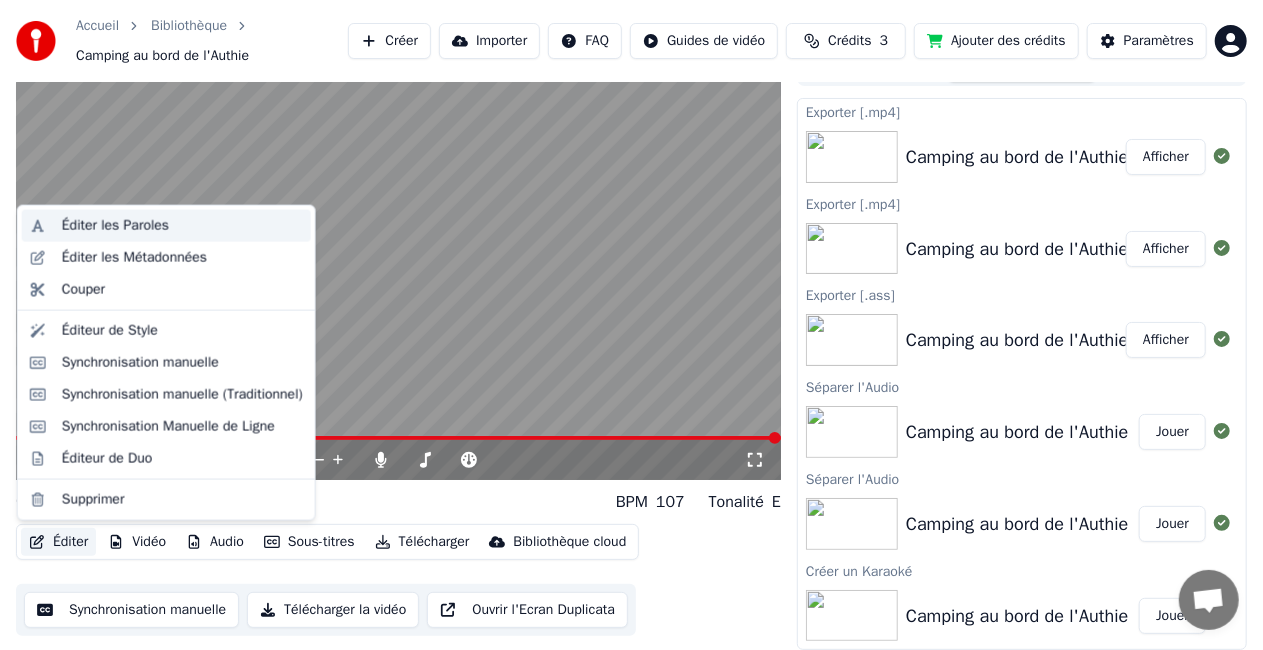 click on "Éditer les Paroles" at bounding box center [115, 226] 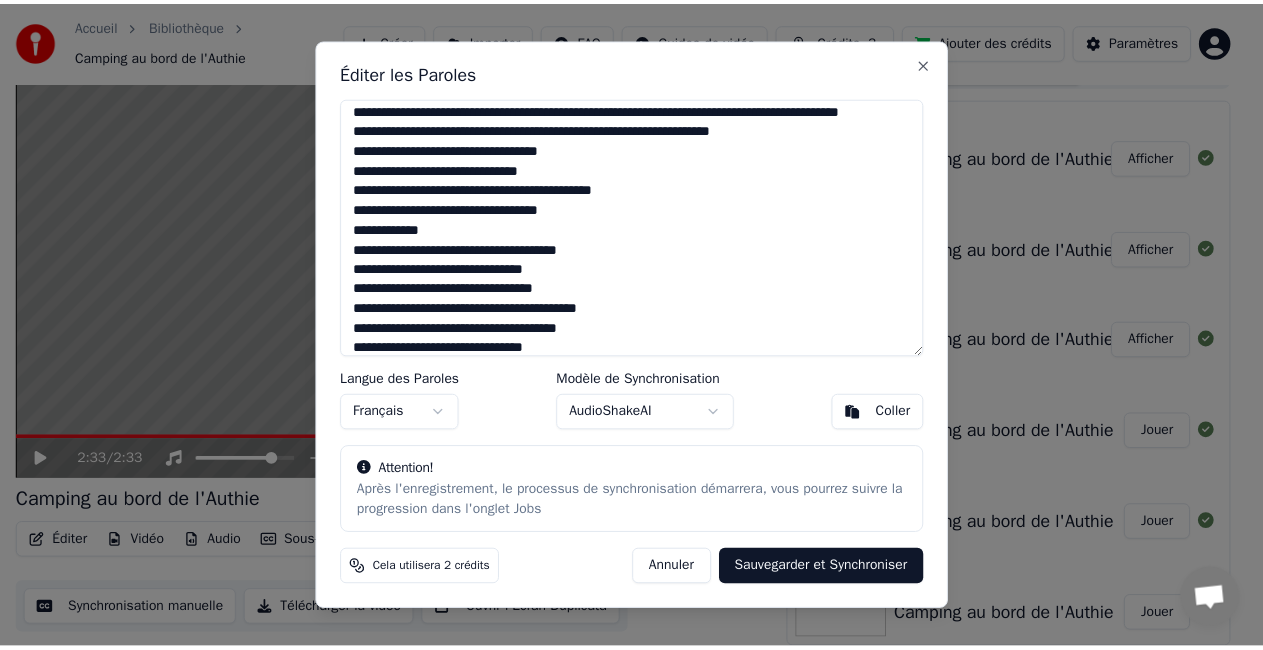 scroll, scrollTop: 500, scrollLeft: 0, axis: vertical 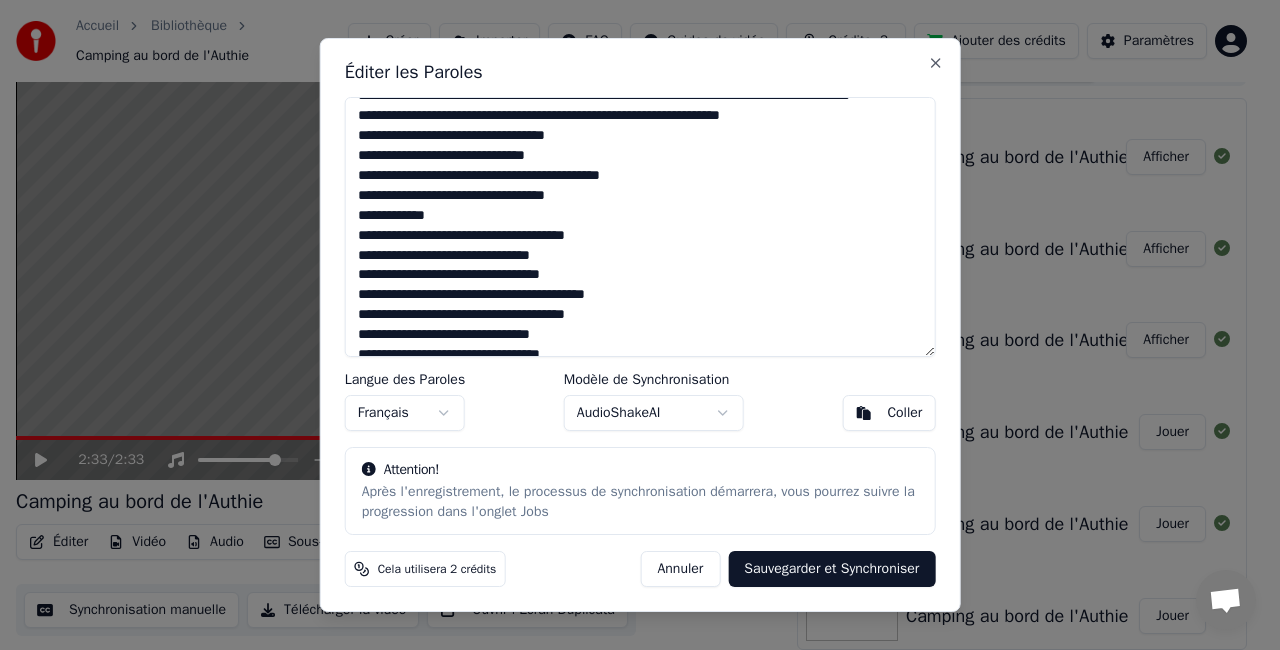 drag, startPoint x: 751, startPoint y: 116, endPoint x: 780, endPoint y: 120, distance: 29.274563 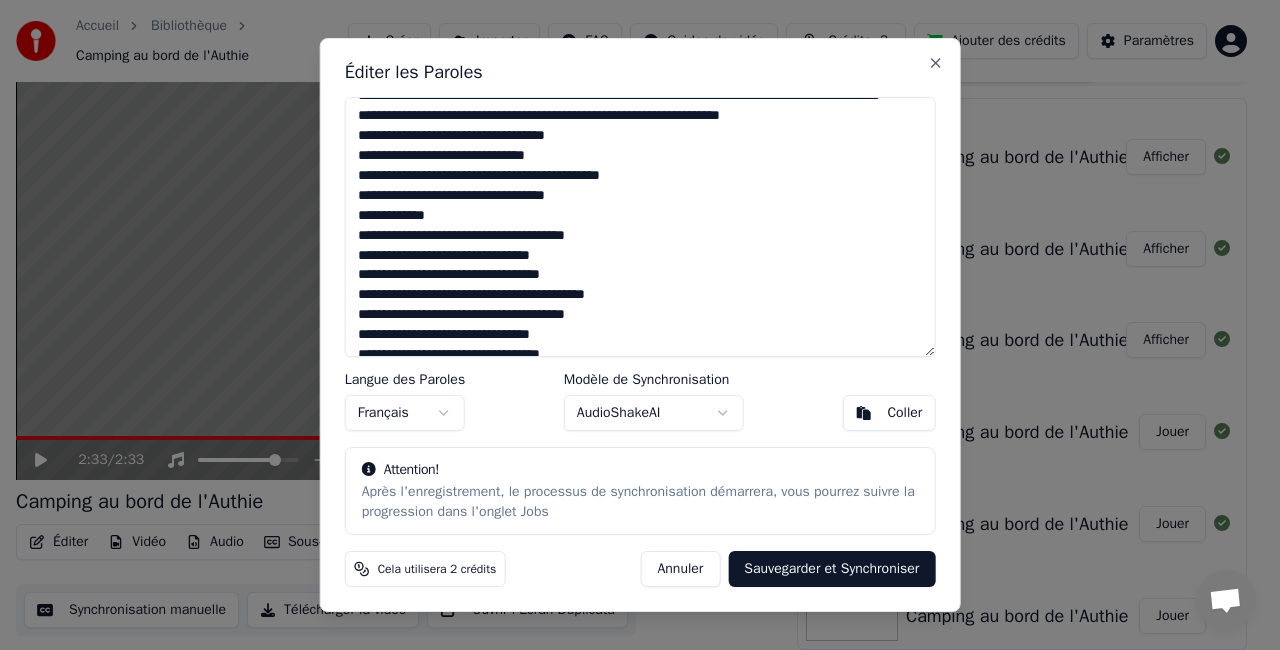 type on "**********" 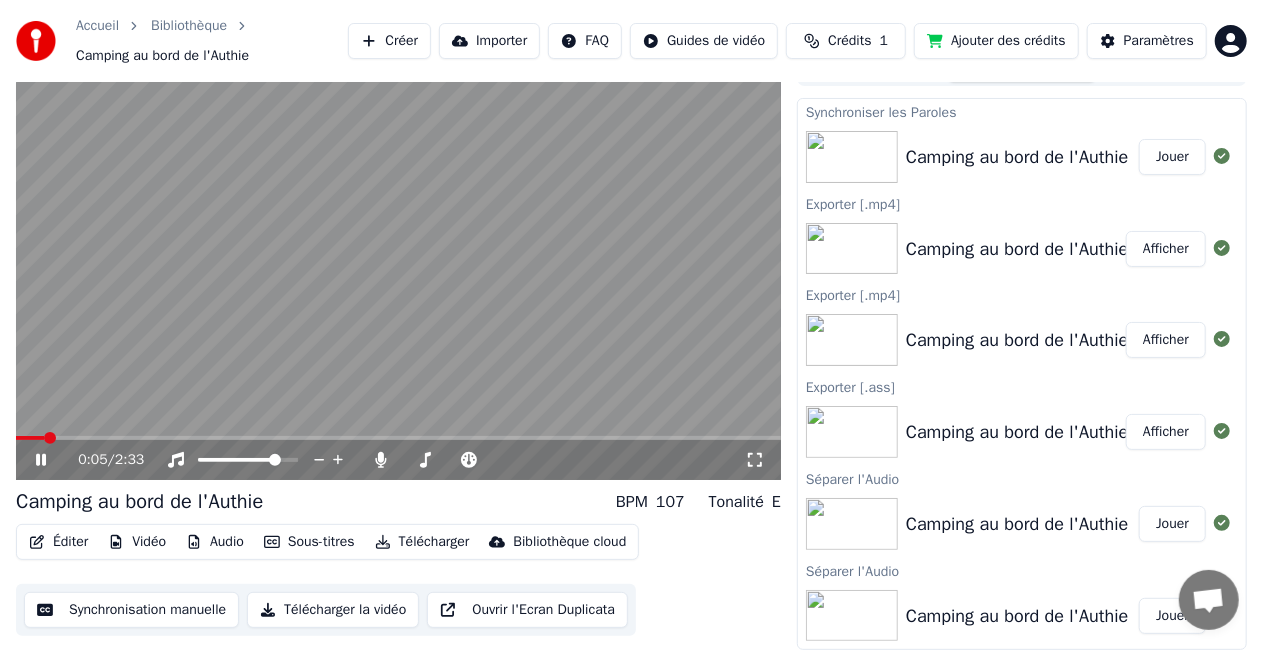 click 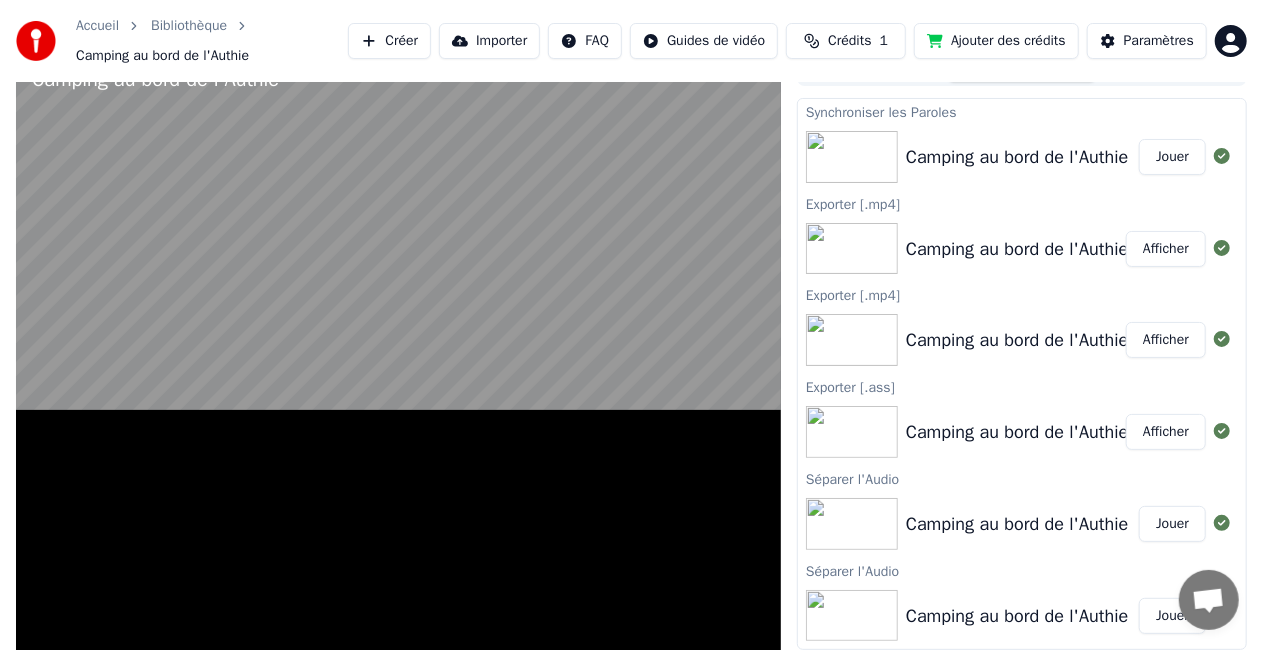 scroll, scrollTop: 22, scrollLeft: 0, axis: vertical 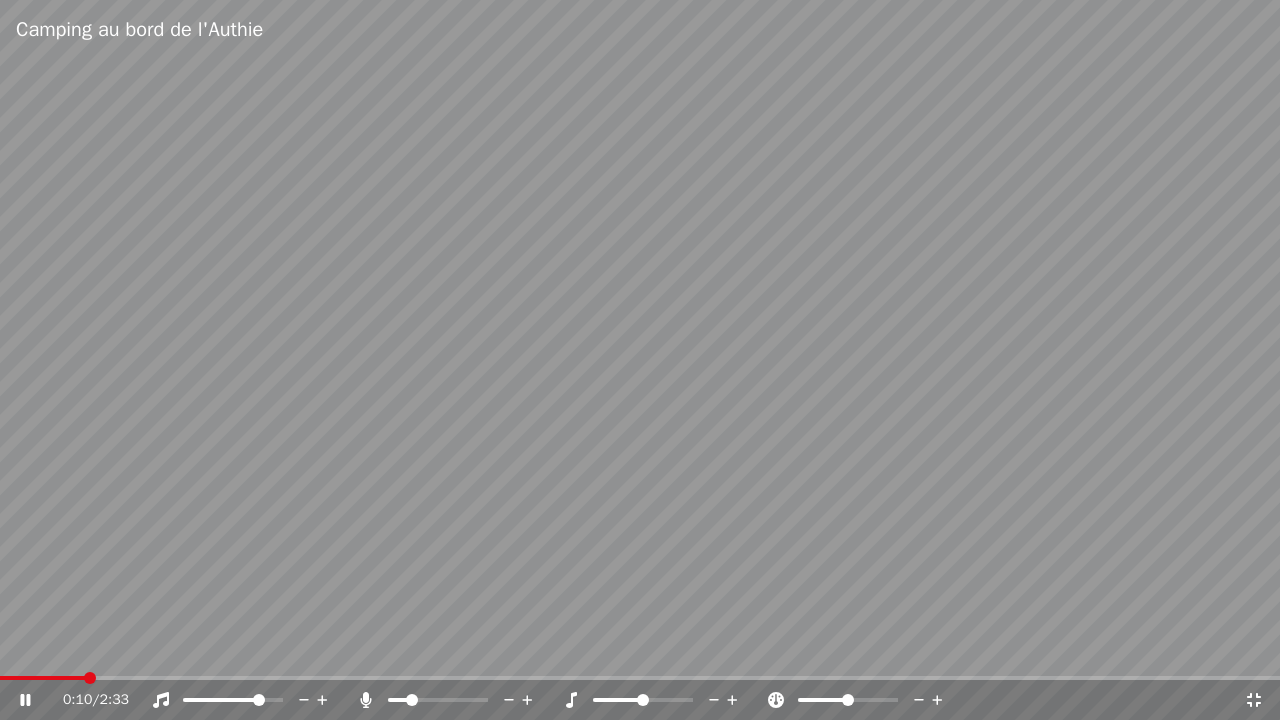 click 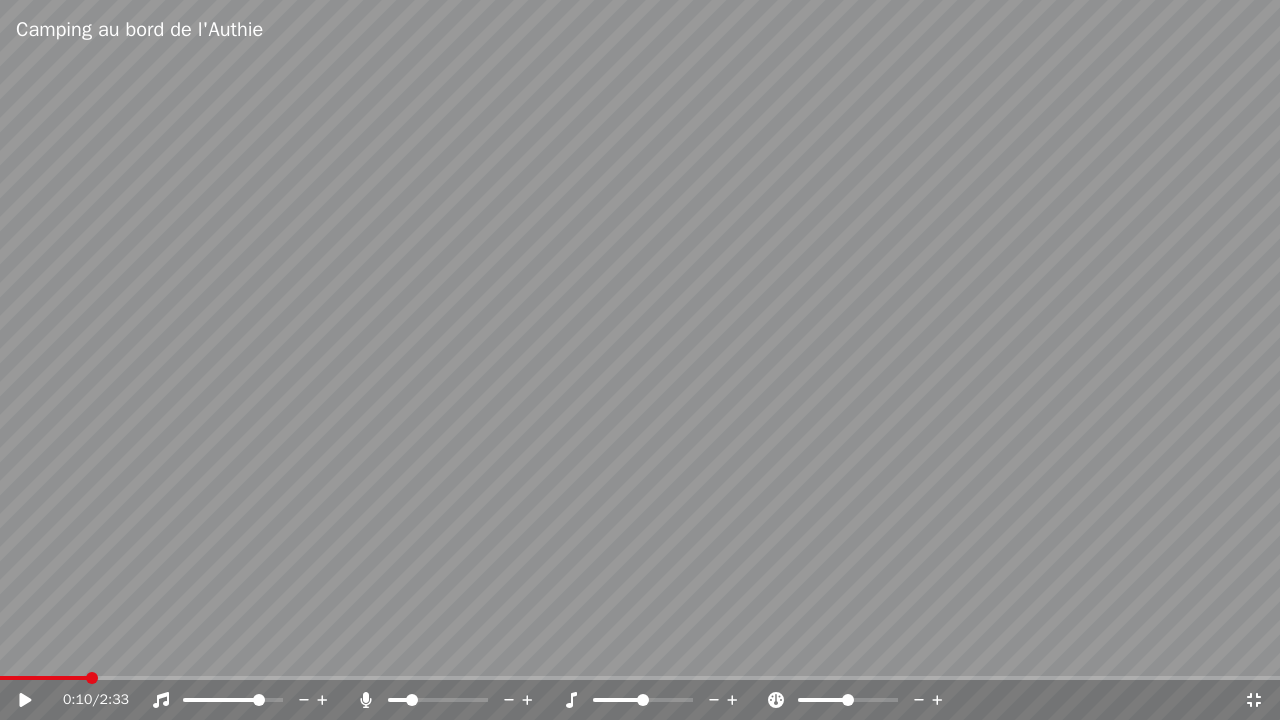 click 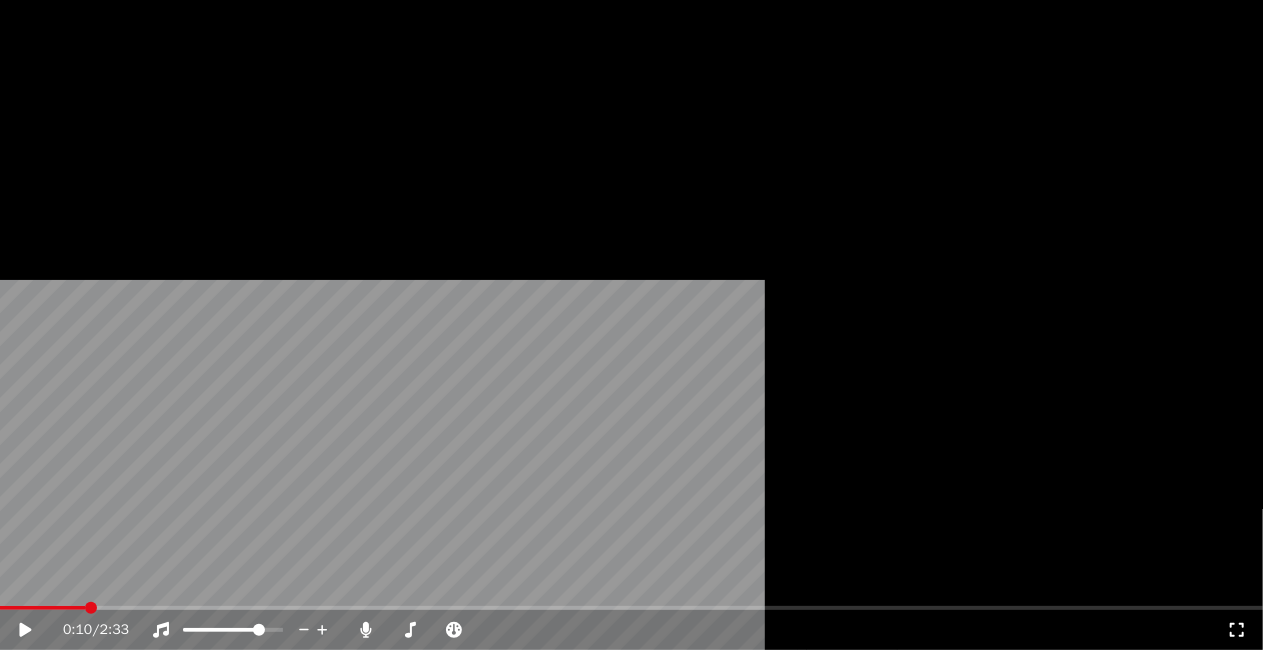 click on "Éditer" at bounding box center [58, 122] 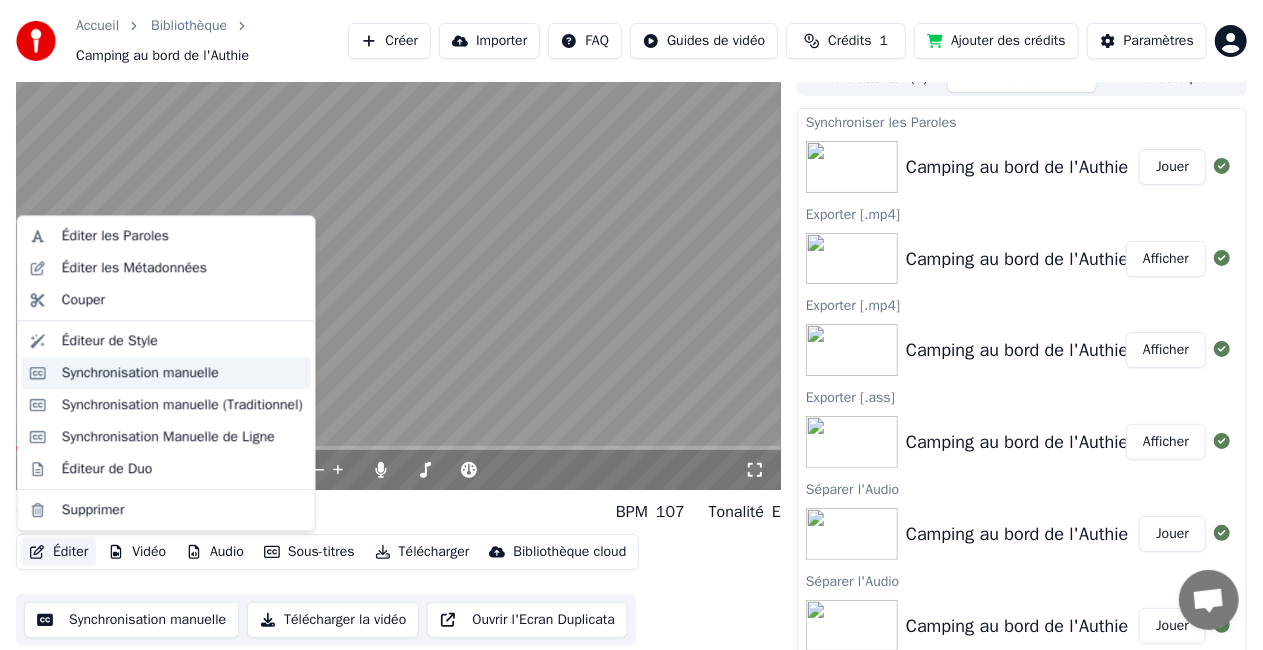click on "Synchronisation manuelle" at bounding box center [140, 373] 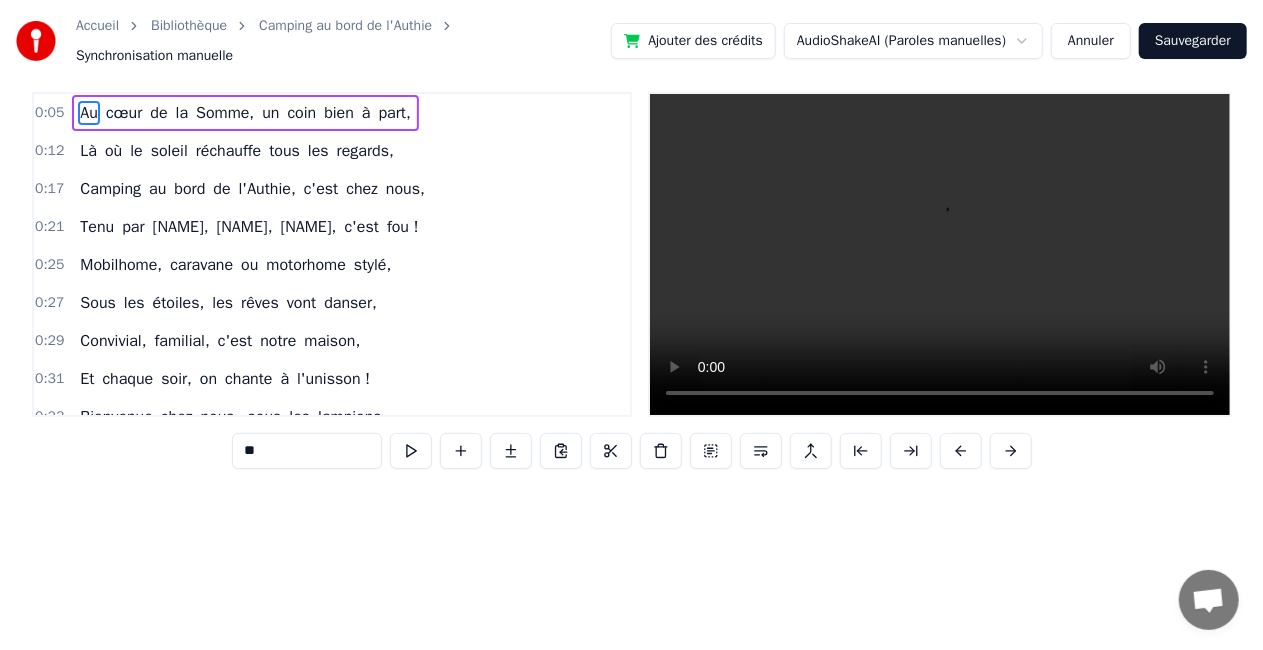scroll, scrollTop: 0, scrollLeft: 0, axis: both 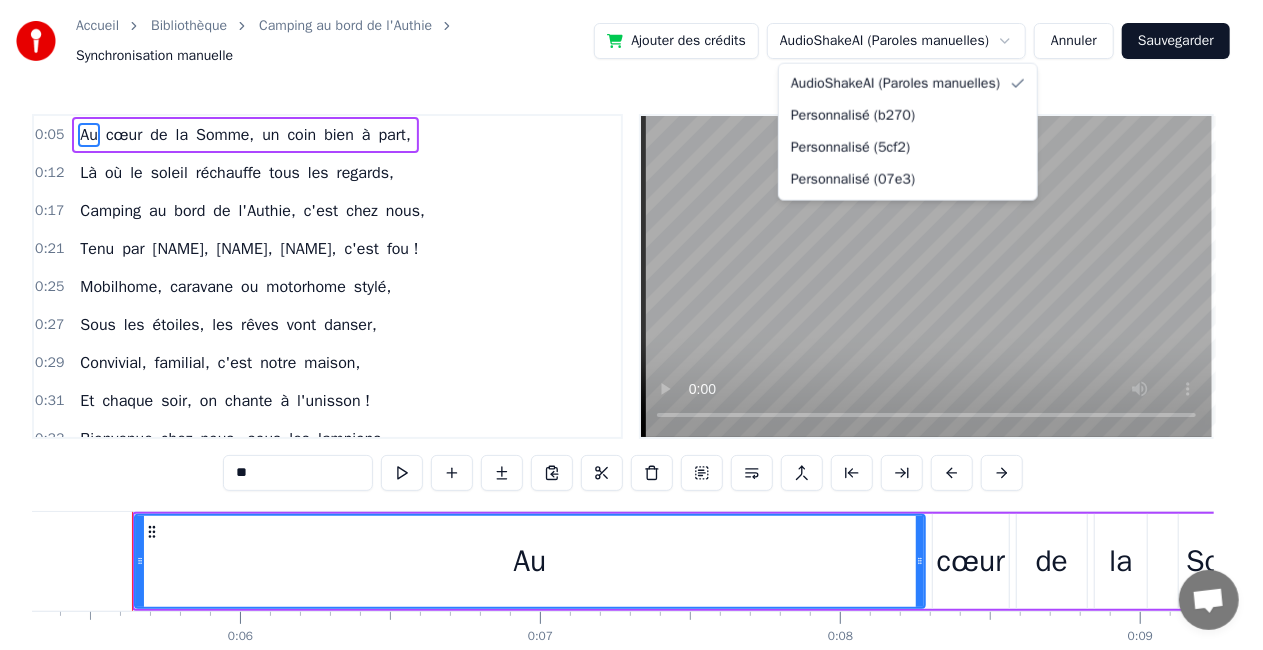 click on "Accueil Bibliothèque Camping au bord de l'Authie Synchronisation manuelle Ajouter des crédits AudioShakeAI (Paroles manuelles) Annuler Sauvegarder 0:05 Au cœur de la Somme, un coin bien à part, 0:12 Là où le soleil réchauffe tous les regards, 0:17 Camping au bord de l'Authie, c'est chez nous, 0:21 Tenu par [NAME], [NAME], [NAME], c'est fou ! 0:25 Mobilhome, caravane ou motorhome stylé, 0:27 Sous les étoiles, les rêves vont danser, 0:29 Convivial, familial, c'est notre maison, 0:31 Et chaque soir, on chante à l'unisson ! 0:33 Bienvenue chez nous, sous les lampions, 0:37 Cocktail à la main, oublie l'horizon ! 0:41 Bonbons pour les p'tits, massages pour les grands, Au camping de l'Authie, c'est la fête tout le temps ! 0:46 Soirée bingo, rires à foison, Brasserie, beauté, c'est la belle saison ! 0:51 Poses ta tente ou loue ton mobilhome, 0:53 Ici c'est la vie, sans pression ! 0:58 Les vaches au loin nous chantent le matin, 1:03 Une tartine, un café, c'est divin ! 1:07 La restauration sent bon les" at bounding box center [631, 372] 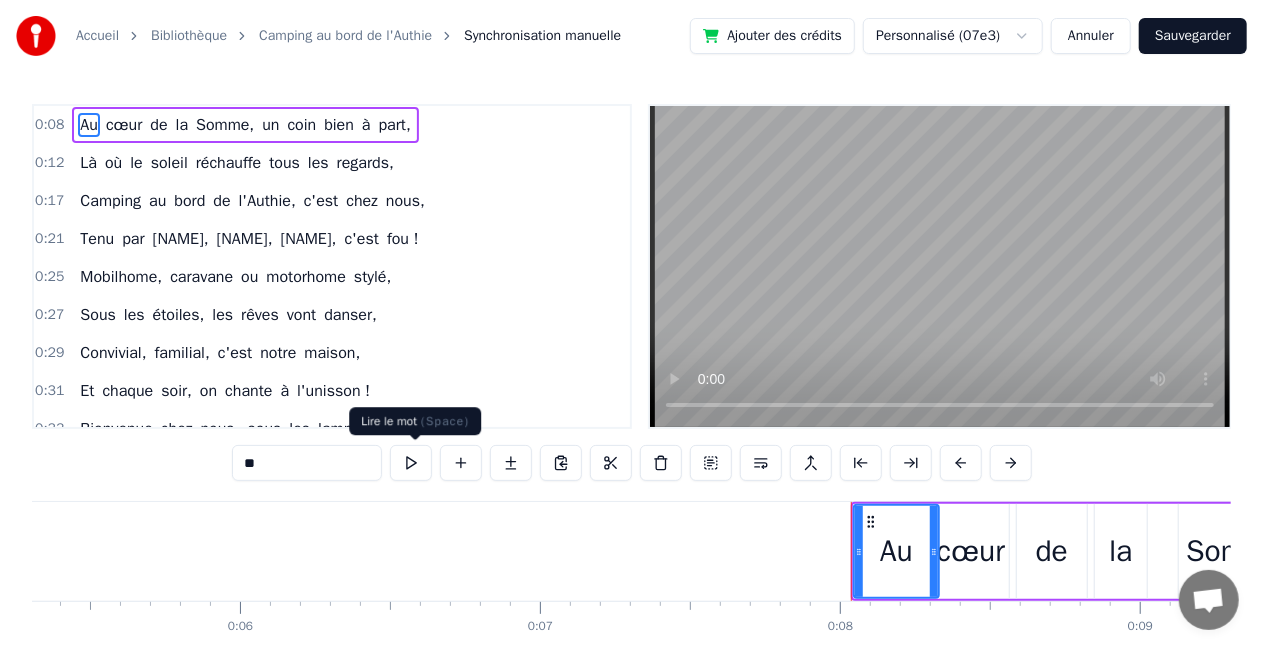 click at bounding box center [411, 463] 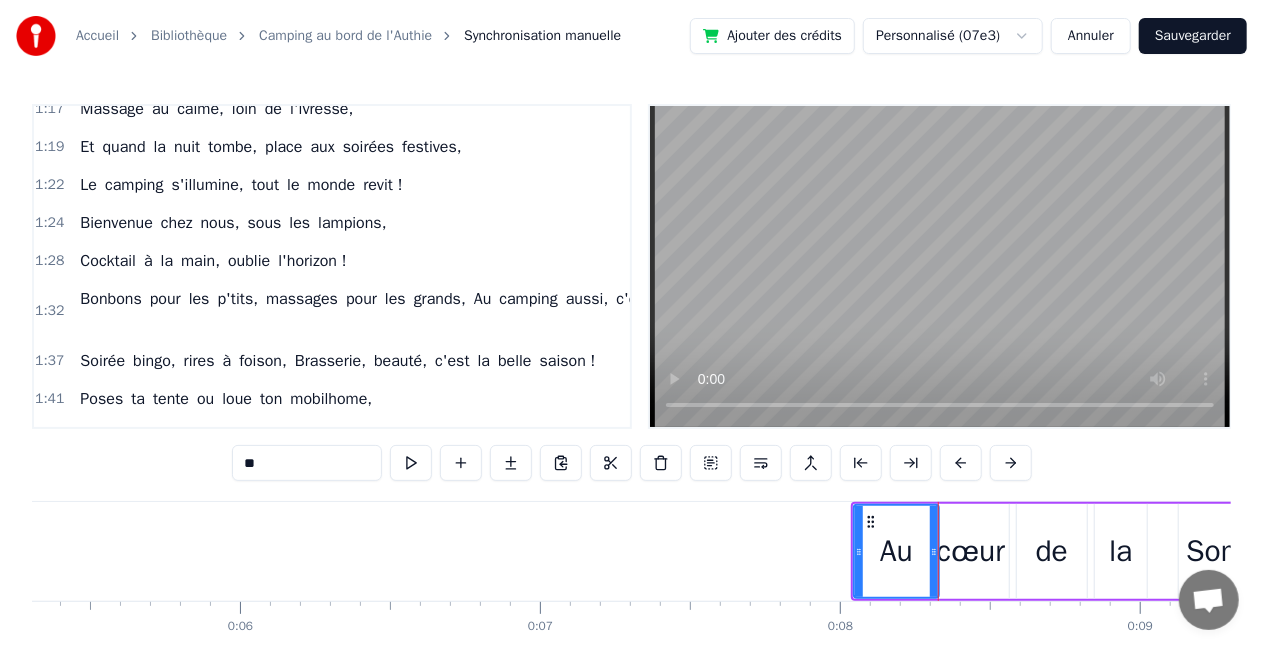 scroll, scrollTop: 1199, scrollLeft: 0, axis: vertical 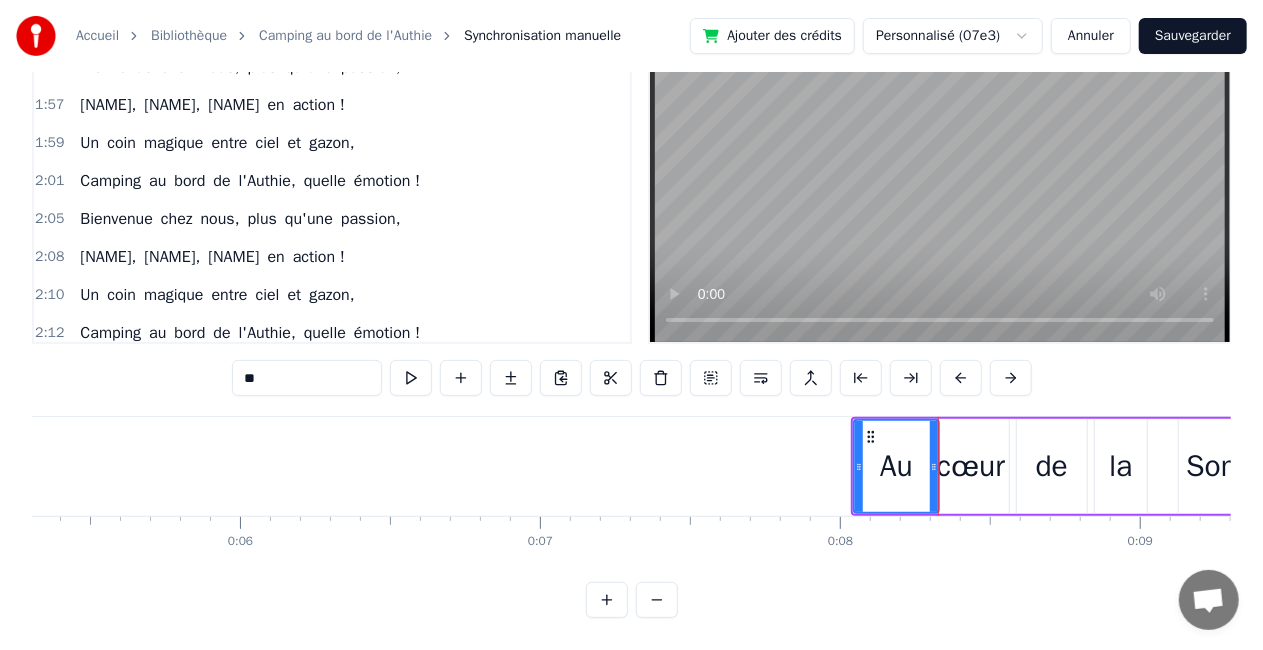 click on "quelle" at bounding box center [325, 333] 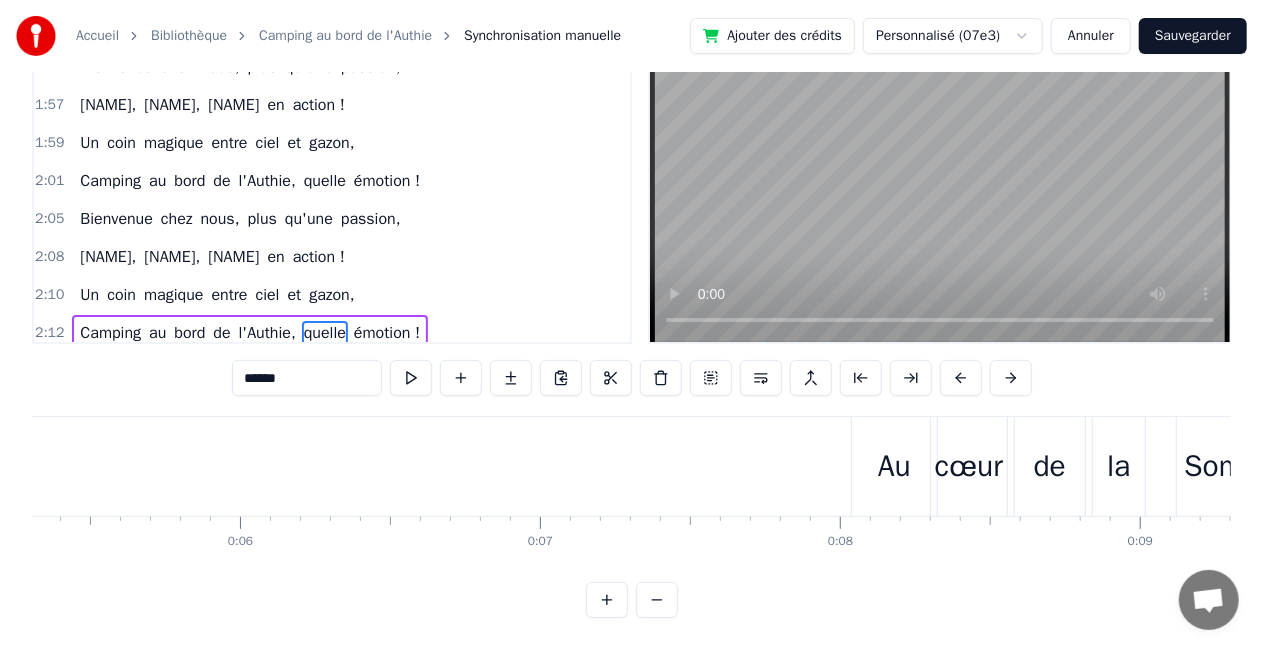 scroll, scrollTop: 96, scrollLeft: 0, axis: vertical 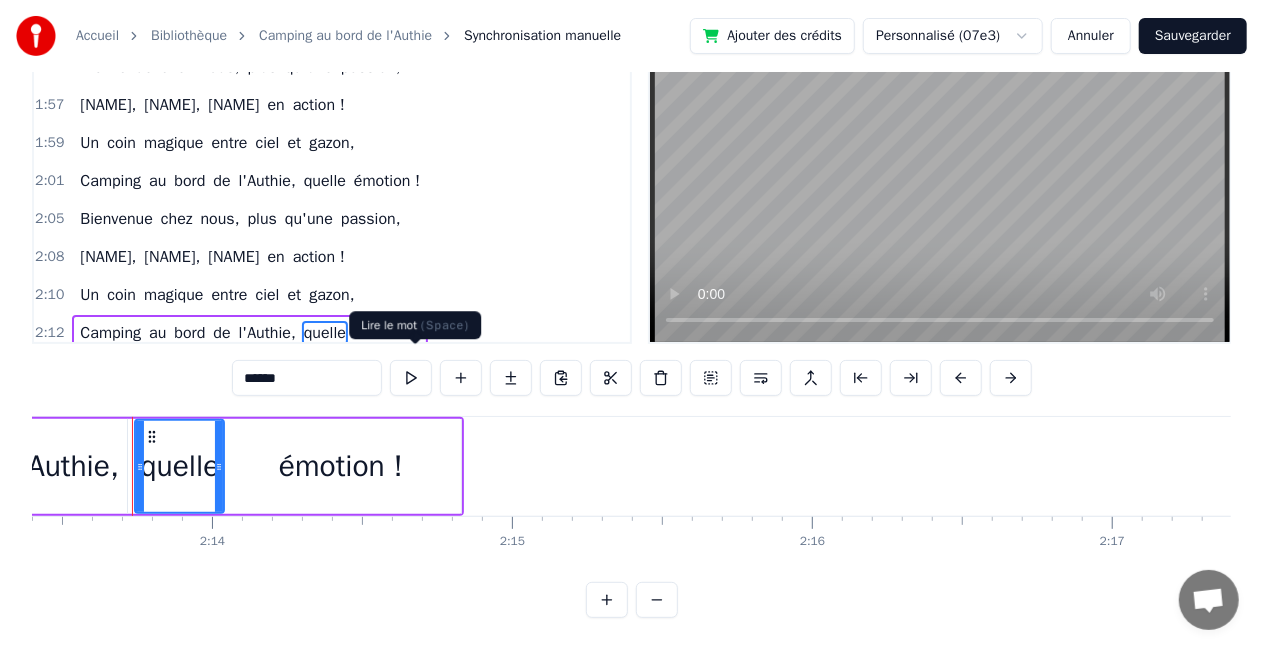 click at bounding box center [411, 378] 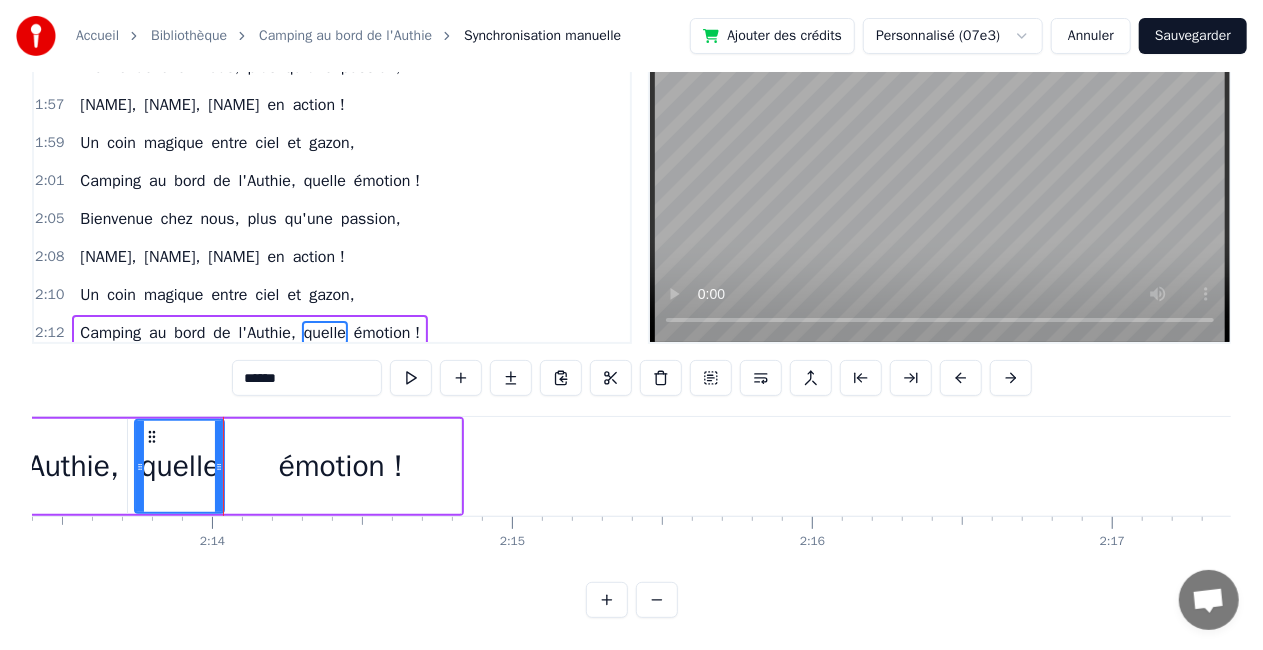 click on "émotion !" at bounding box center (387, 333) 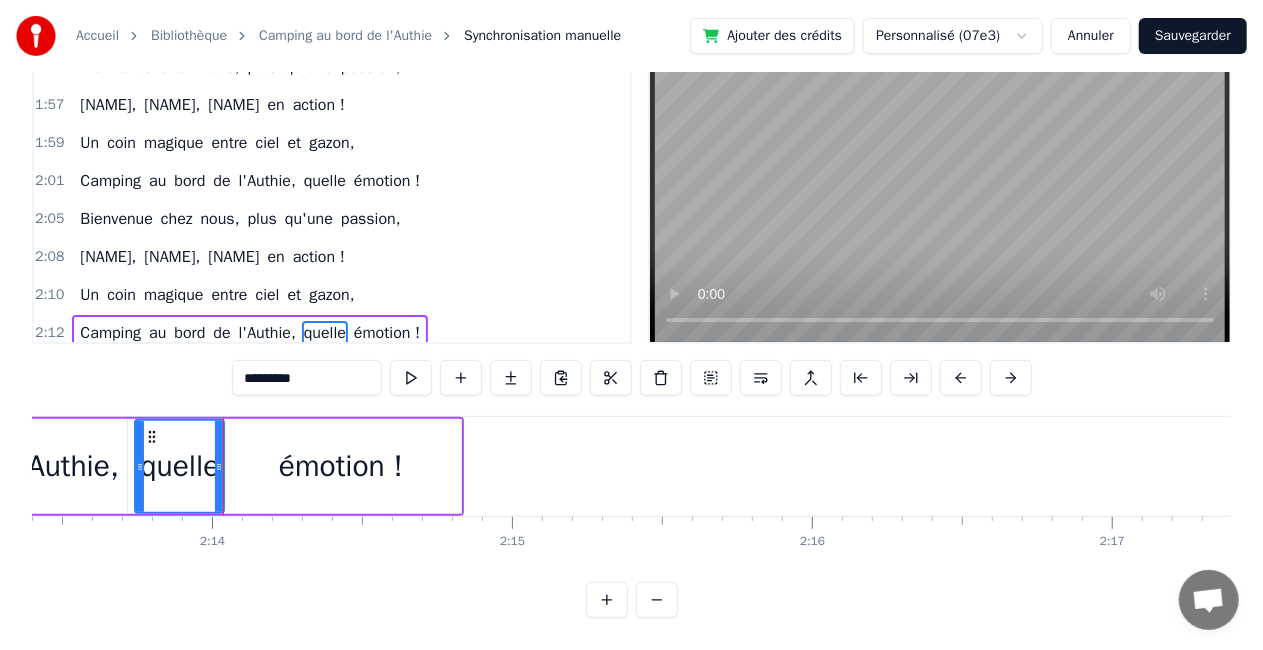 scroll, scrollTop: 66, scrollLeft: 0, axis: vertical 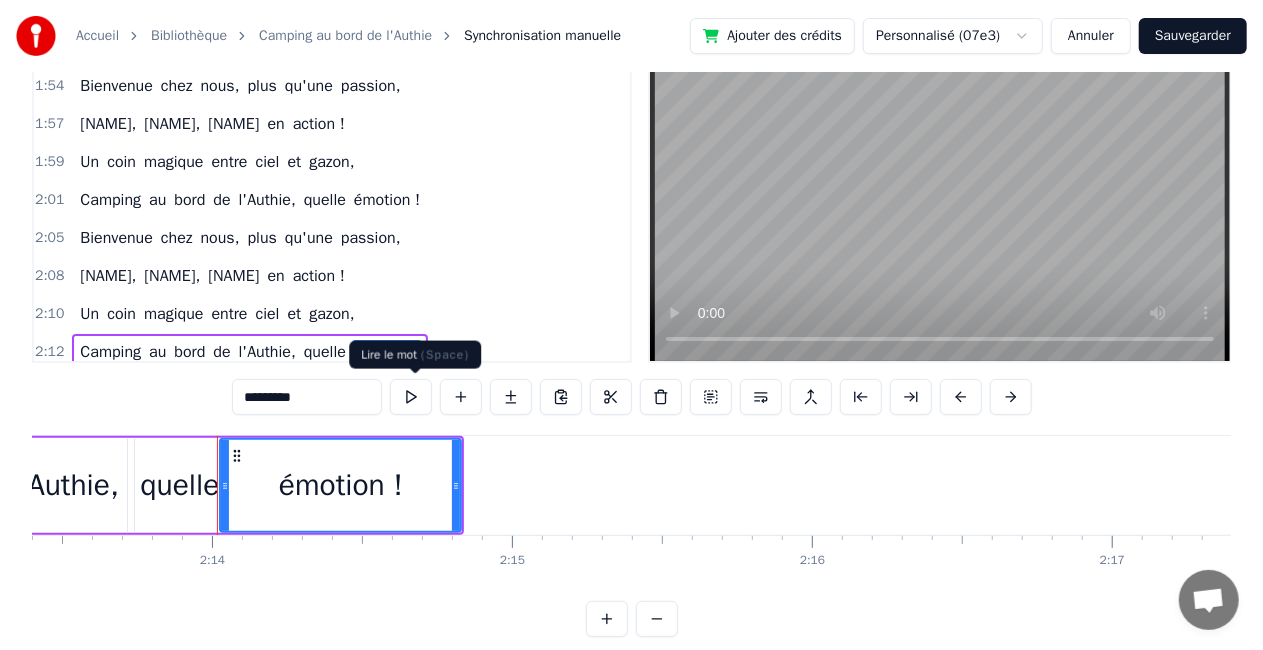 click at bounding box center [411, 397] 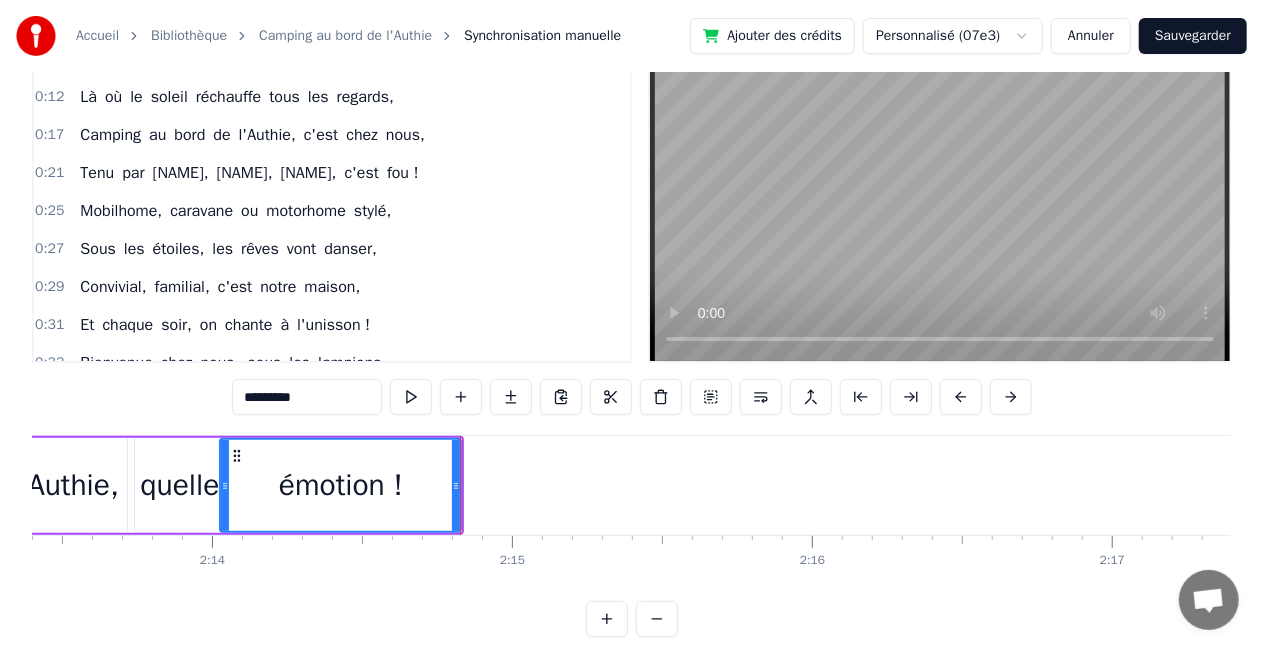 scroll, scrollTop: 0, scrollLeft: 0, axis: both 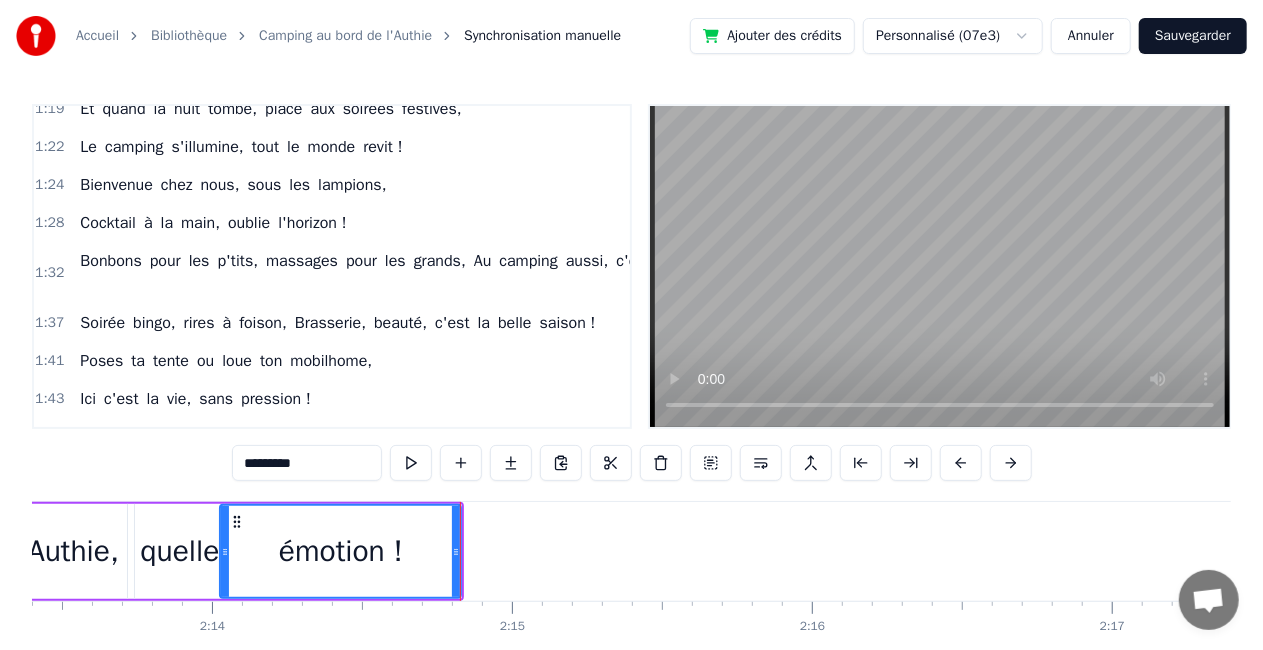 click on "aussi," at bounding box center [587, 261] 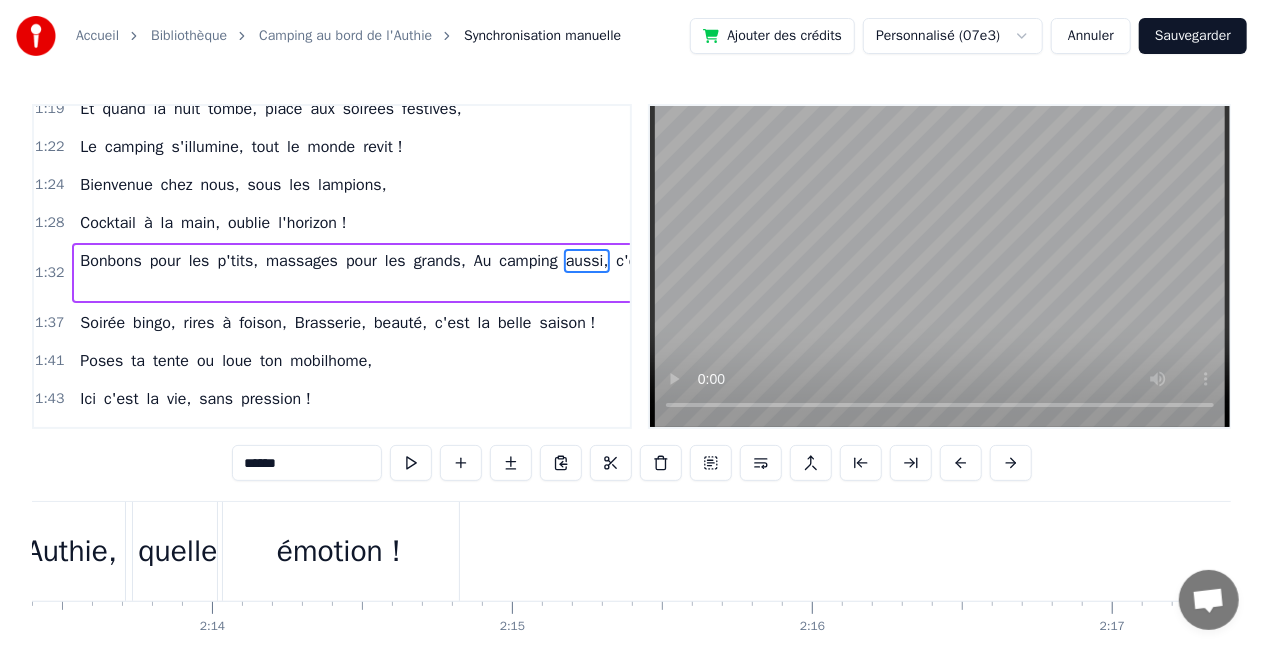 scroll, scrollTop: 786, scrollLeft: 0, axis: vertical 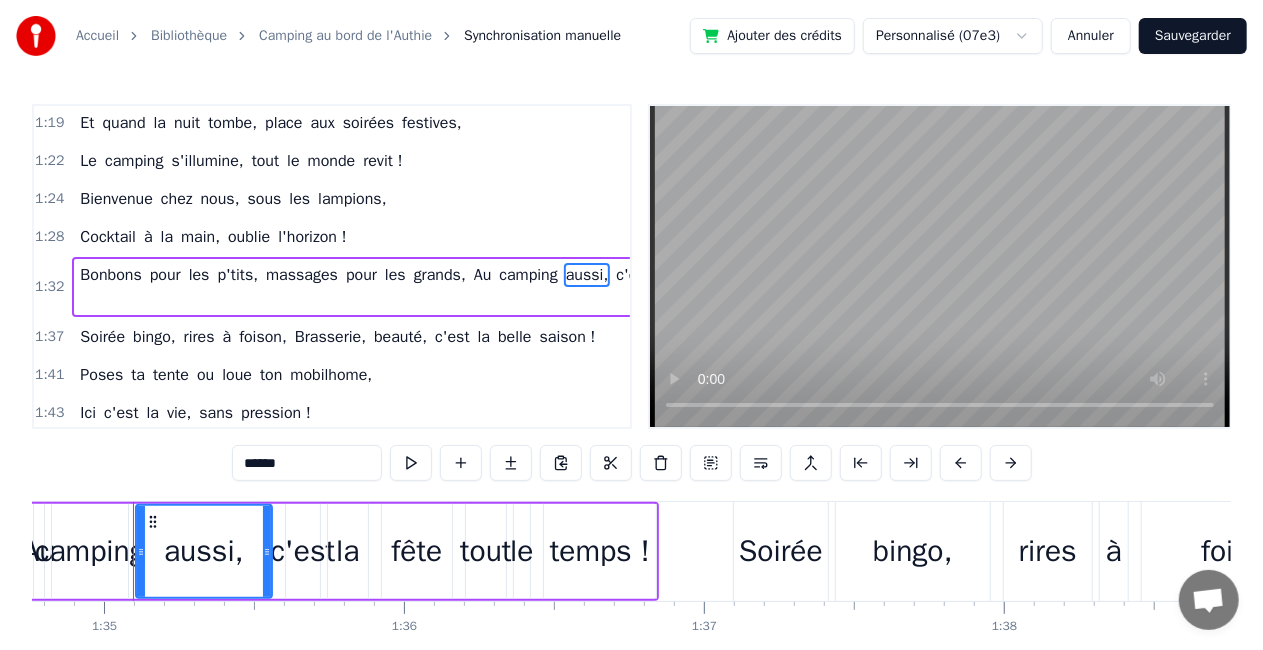 click on "aussi," at bounding box center (587, 275) 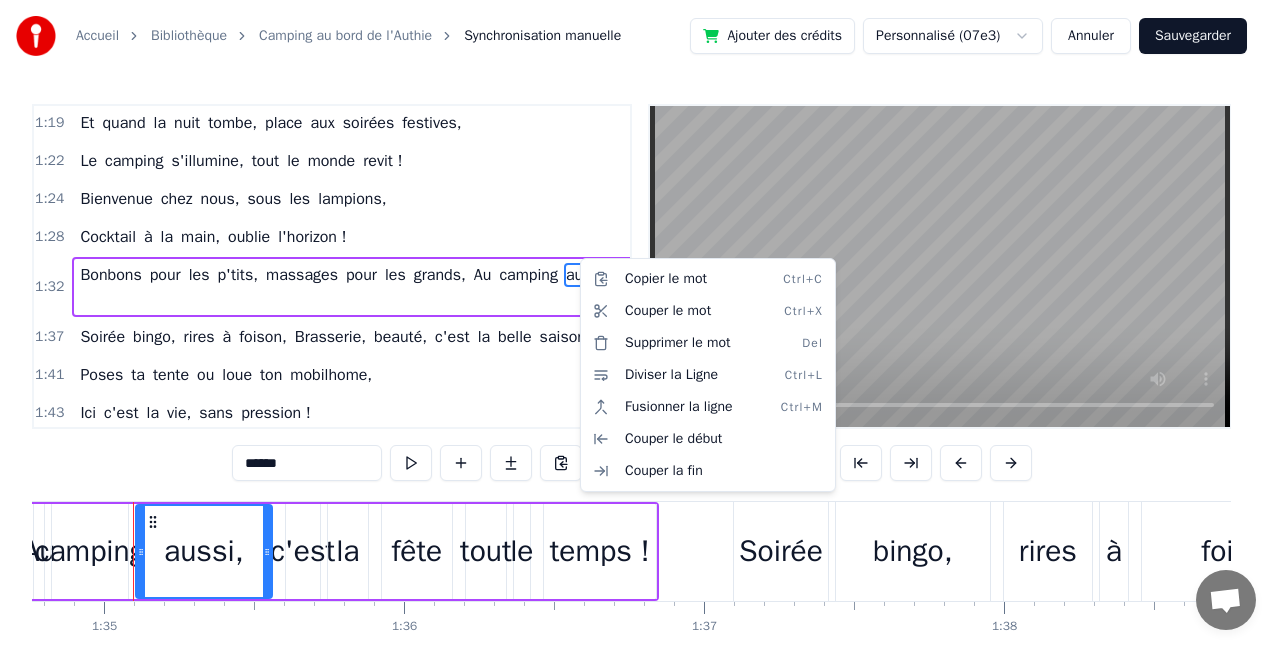 click on "Accueil Bibliothèque Camping au bord de l'Authie Synchronisation manuelle Ajouter des crédits Personnalisé (07e3) Annuler Sauvegarder 0:08 Au cœur de la Somme, un coin bien à part, 0:12 Là où le soleil réchauffe tous les regards, 0:17 Camping au bord de l'Authie, c'est chez nous, 0:21 Tenu par [NAME], [NAME], [NAME], c'est fou ! 0:25 Mobilhome, caravane ou motorhome stylé, 0:27 Sous les étoiles, les rêves vont danser, 0:29 Convivial, familial, c'est notre maison, 0:31 Et chaque soir, on chante à l'unisson ! 0:33 Bienvenue chez nous, sous les lampions, 0:37 Cocktail à la main, oublie l'horizon ! 0:41 Bonbons pour les p'tits, massages pour les grands, Au camping de l'Authie, c'est la fête tout le temps ! 0:46 Soirée bingo, rires à foison, Brasserie, beauté, c'est la belle saison ! 0:51 Poses ta tente ou loue ton mobilhome, 0:53 Ici c'est la vie, sans pression ! 0:58 Les vaches au loin nous chantent le matin, 1:03 Une tartine, un café, c'est divin ! 1:07 La restauration sent bon les grillades," at bounding box center [640, 367] 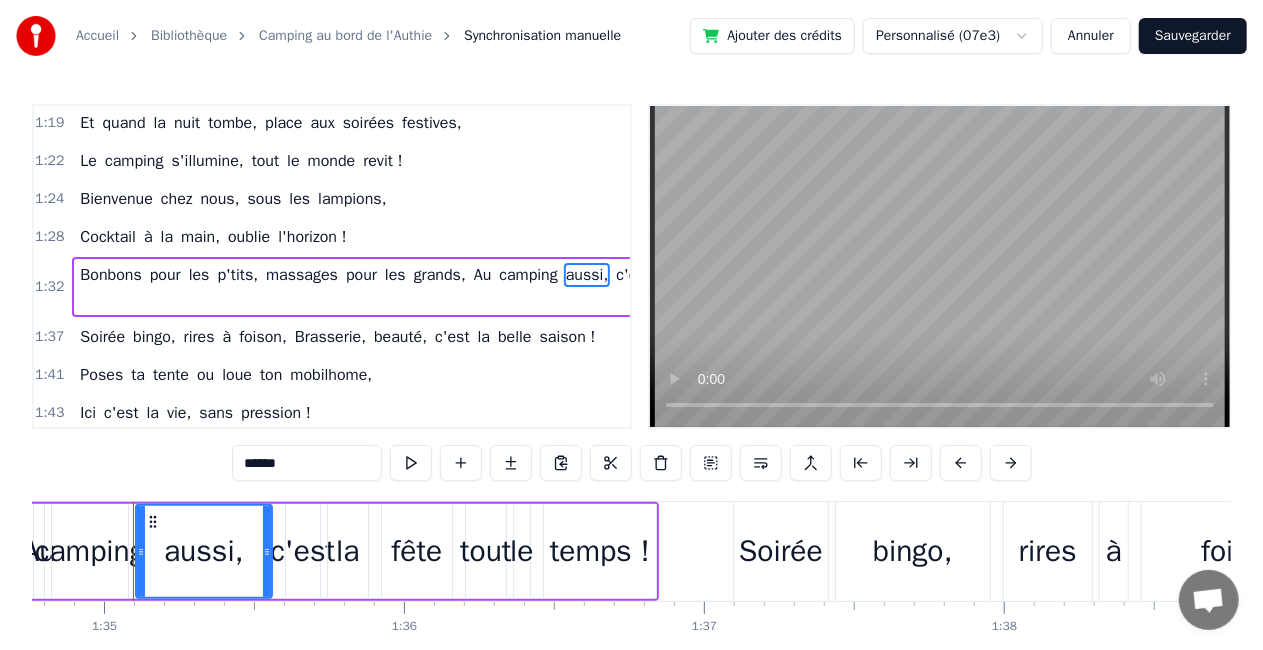 click on "aussi," at bounding box center [204, 551] 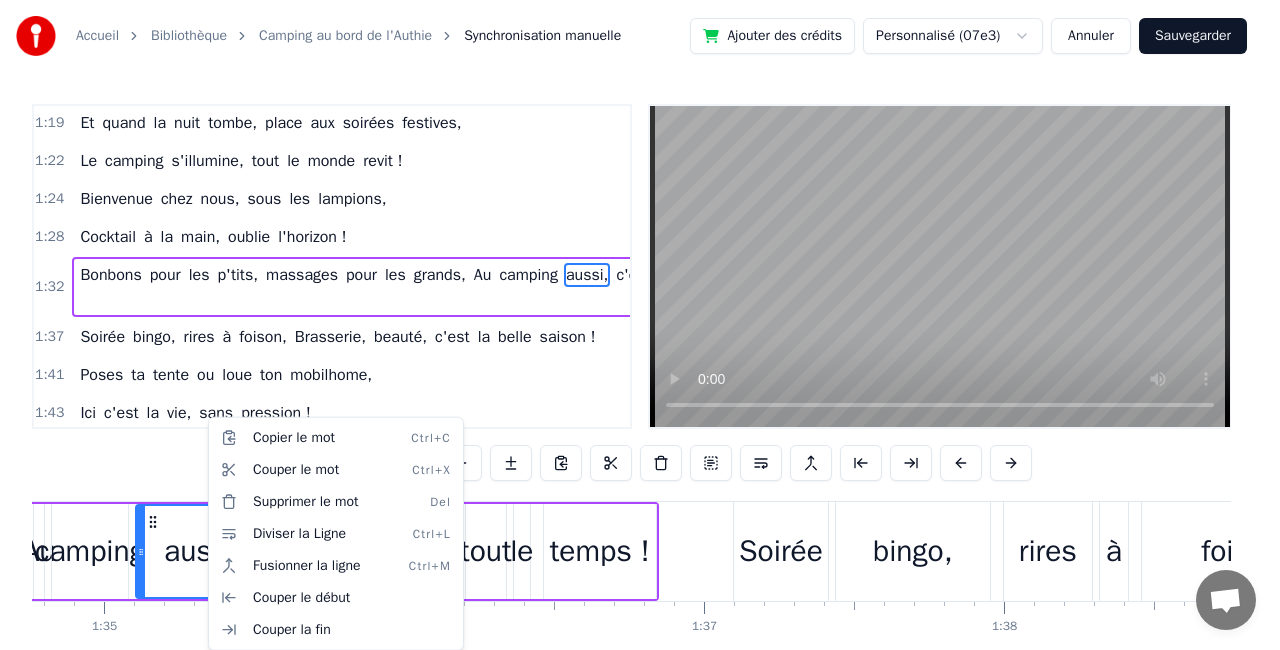 click on "Accueil Bibliothèque Camping au bord de l'Authie Synchronisation manuelle Ajouter des crédits Personnalisé (07e3) Annuler Sauvegarder 0:08 Au cœur de la Somme, un coin bien à part, 0:12 Là où le soleil réchauffe tous les regards, 0:17 Camping au bord de l'Authie, c'est chez nous, 0:21 Tenu par [NAME], [NAME], [NAME], c'est fou ! 0:25 Mobilhome, caravane ou motorhome stylé, 0:27 Sous les étoiles, les rêves vont danser, 0:29 Convivial, familial, c'est notre maison, 0:31 Et chaque soir, on chante à l'unisson ! 0:33 Bienvenue chez nous, sous les lampions, 0:37 Cocktail à la main, oublie l'horizon ! 0:41 Bonbons pour les p'tits, massages pour les grands, Au camping de l'Authie, c'est la fête tout le temps ! 0:46 Soirée bingo, rires à foison, Brasserie, beauté, c'est la belle saison ! 0:51 Poses ta tente ou loue ton mobilhome, 0:53 Ici c'est la vie, sans pression ! 0:58 Les vaches au loin nous chantent le matin, 1:03 Une tartine, un café, c'est divin ! 1:07 La restauration sent bon les grillades," at bounding box center (640, 367) 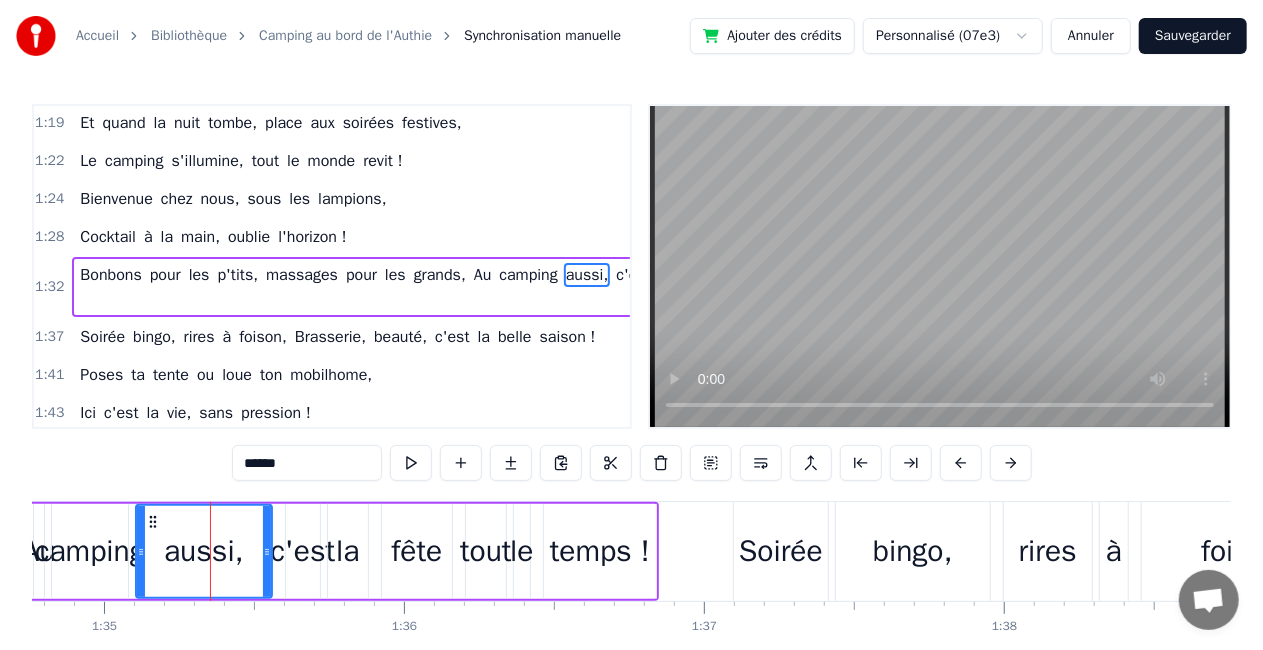 click on "aussi," at bounding box center [204, 551] 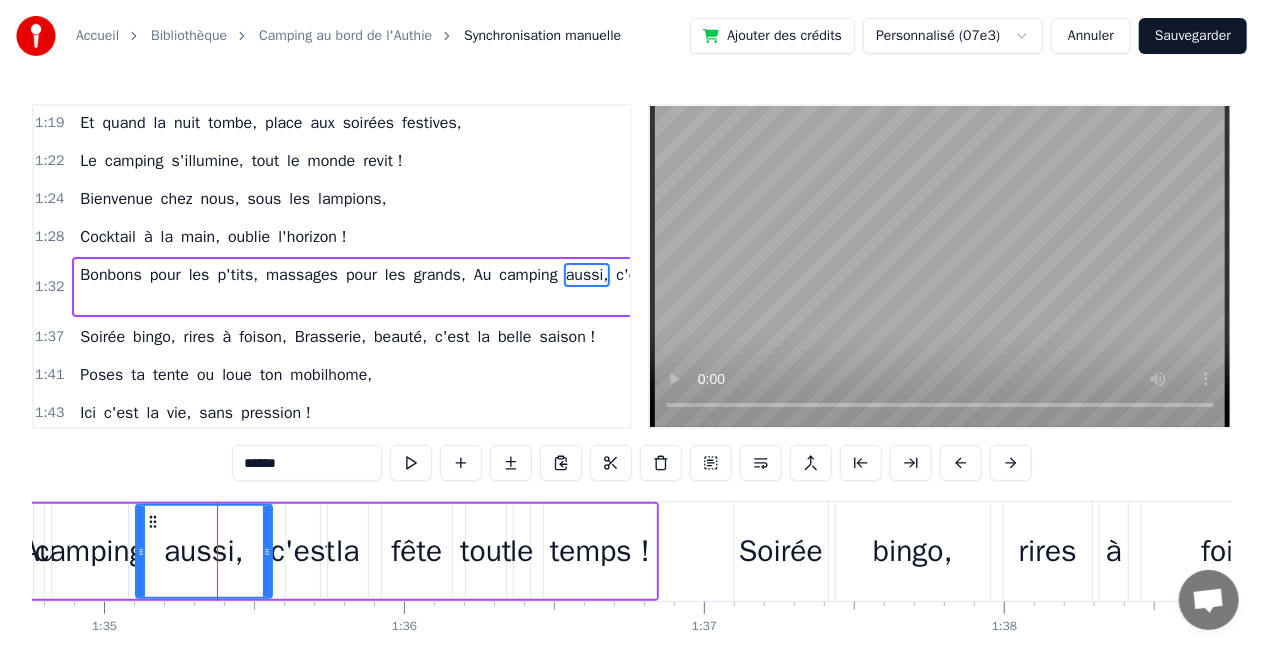 click on "aussi," at bounding box center (204, 551) 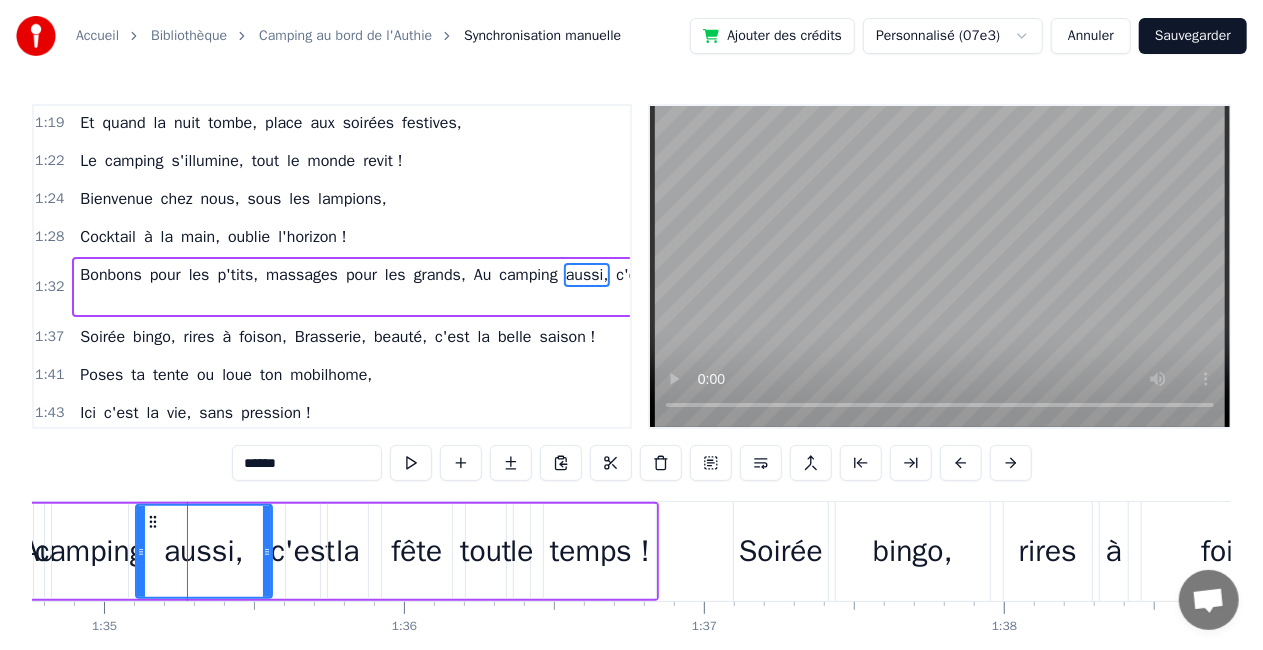 click on "aussi," at bounding box center (204, 551) 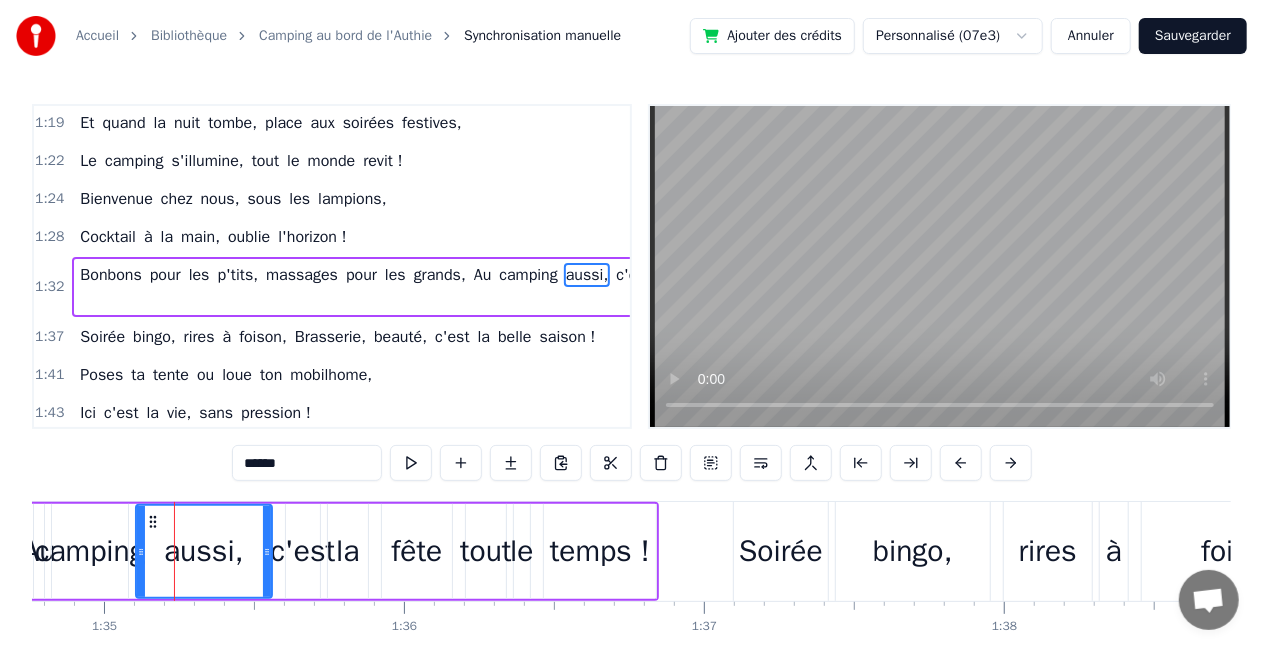 click on "******" at bounding box center (307, 463) 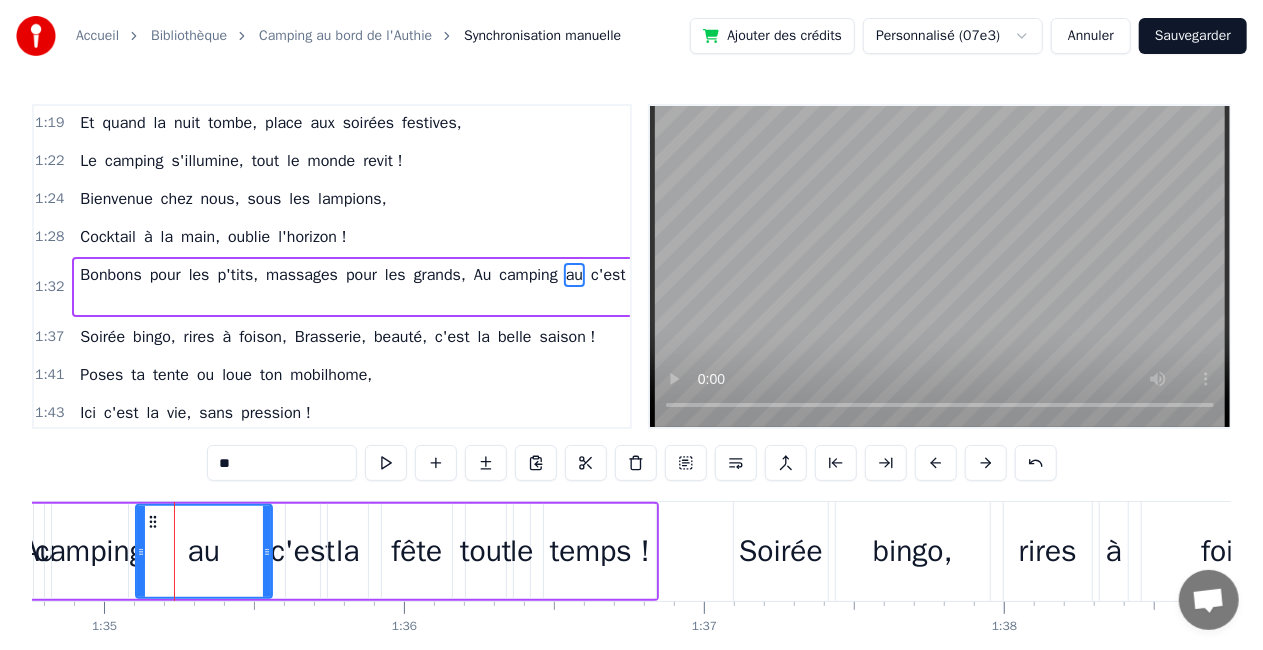 type on "*" 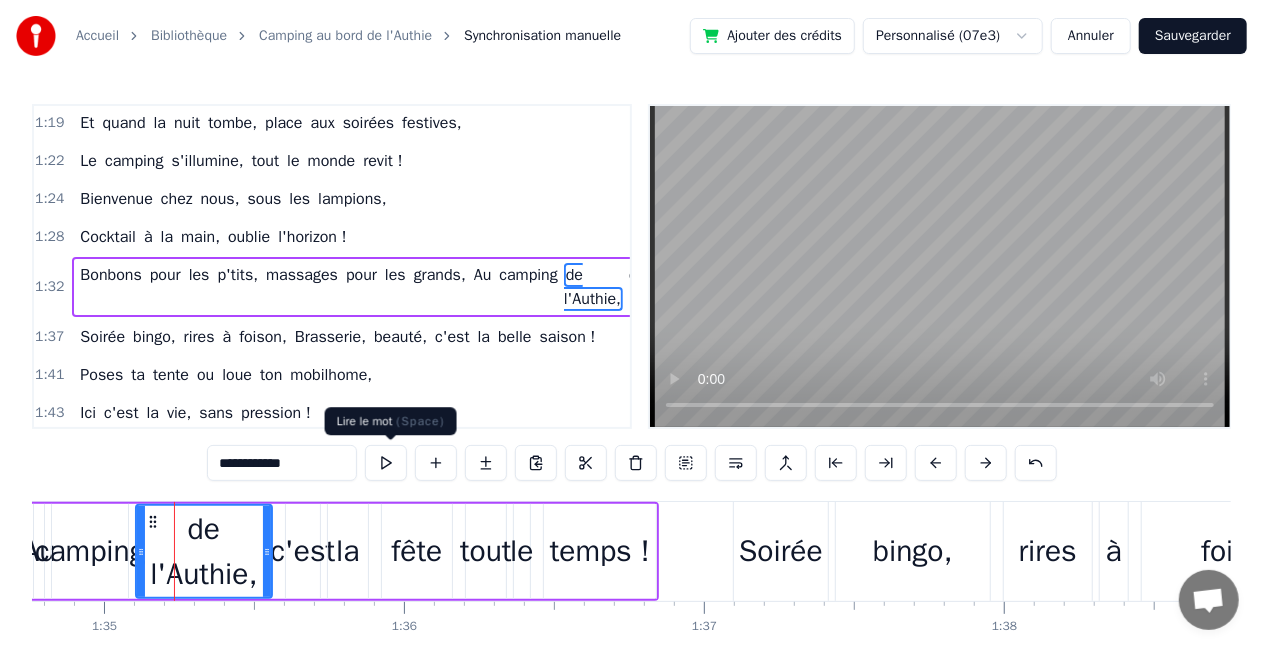 click at bounding box center [386, 463] 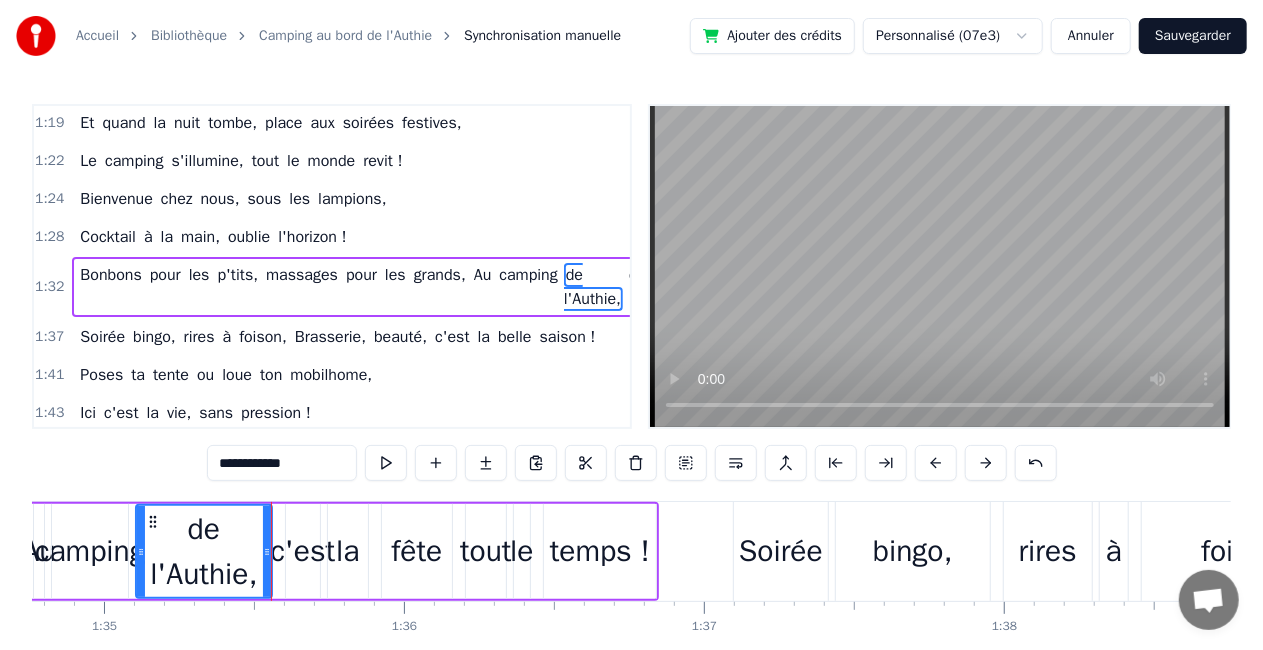 click on "camping" at bounding box center [90, 551] 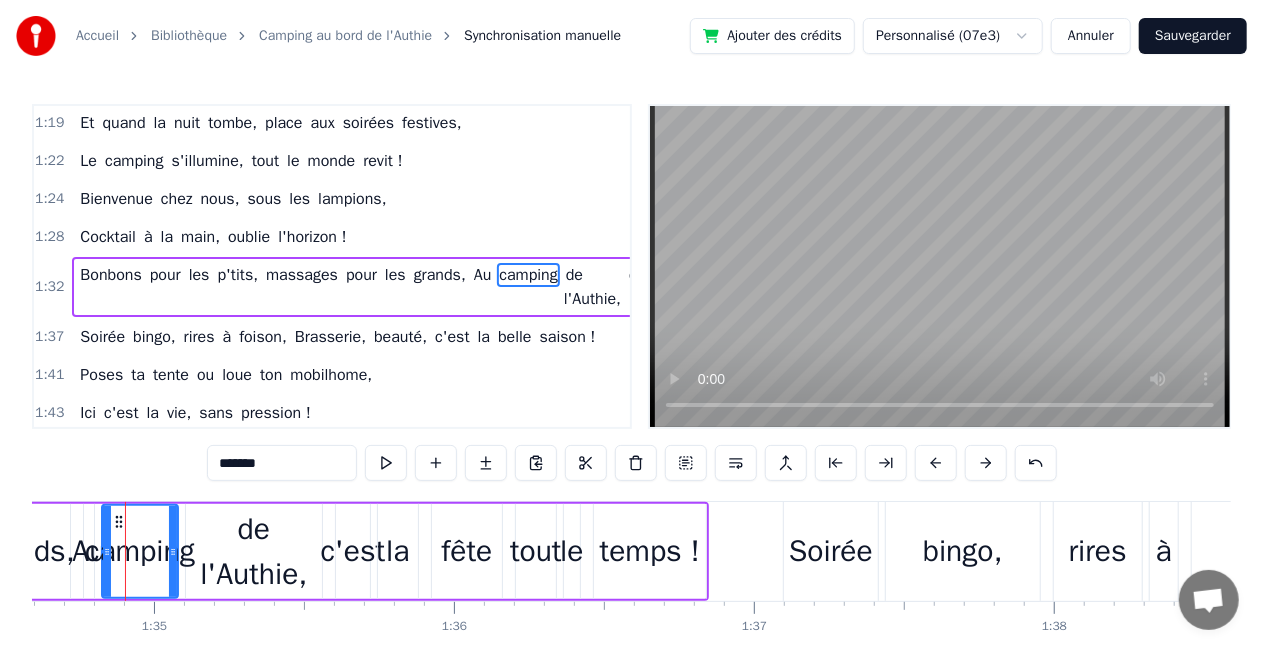 scroll, scrollTop: 0, scrollLeft: 28370, axis: horizontal 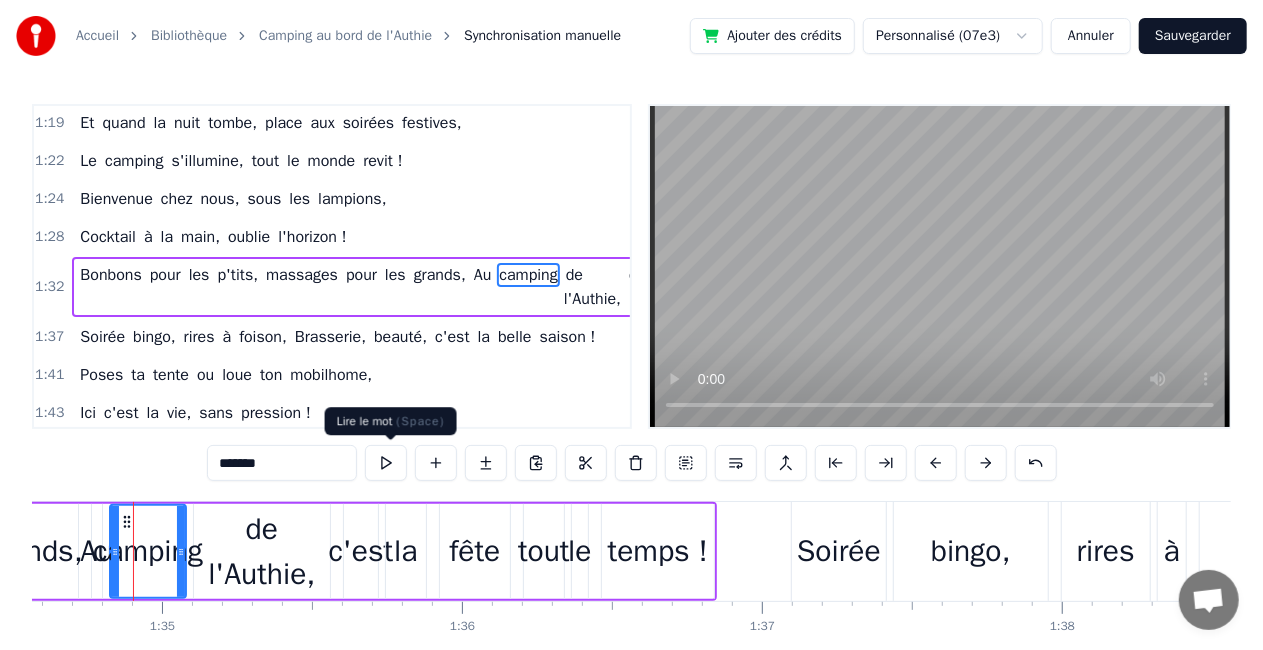 click at bounding box center [386, 463] 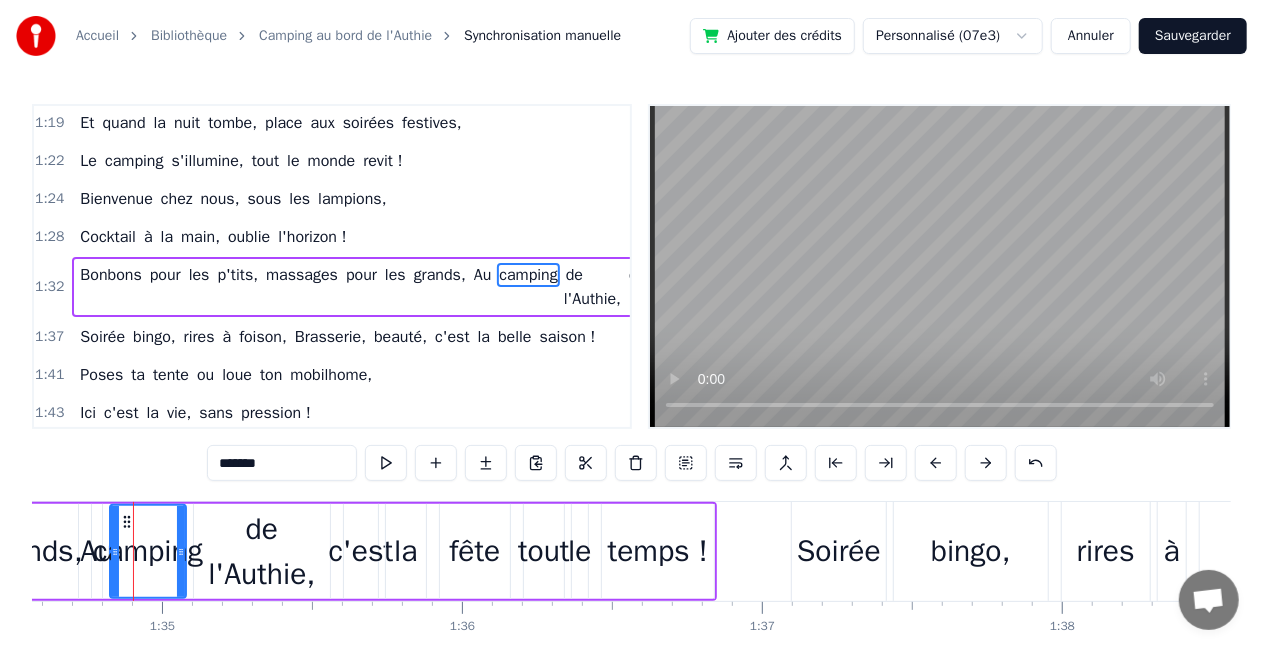 scroll, scrollTop: 0, scrollLeft: 28344, axis: horizontal 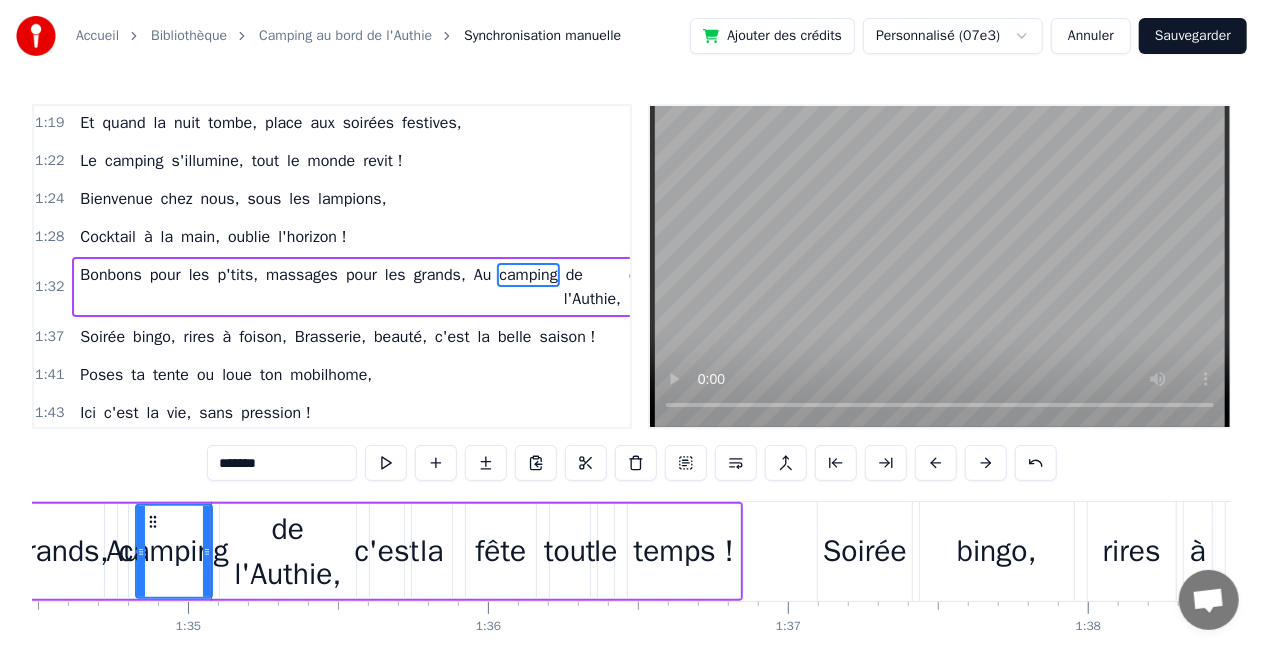 click on "de l'Authie," at bounding box center [288, 552] 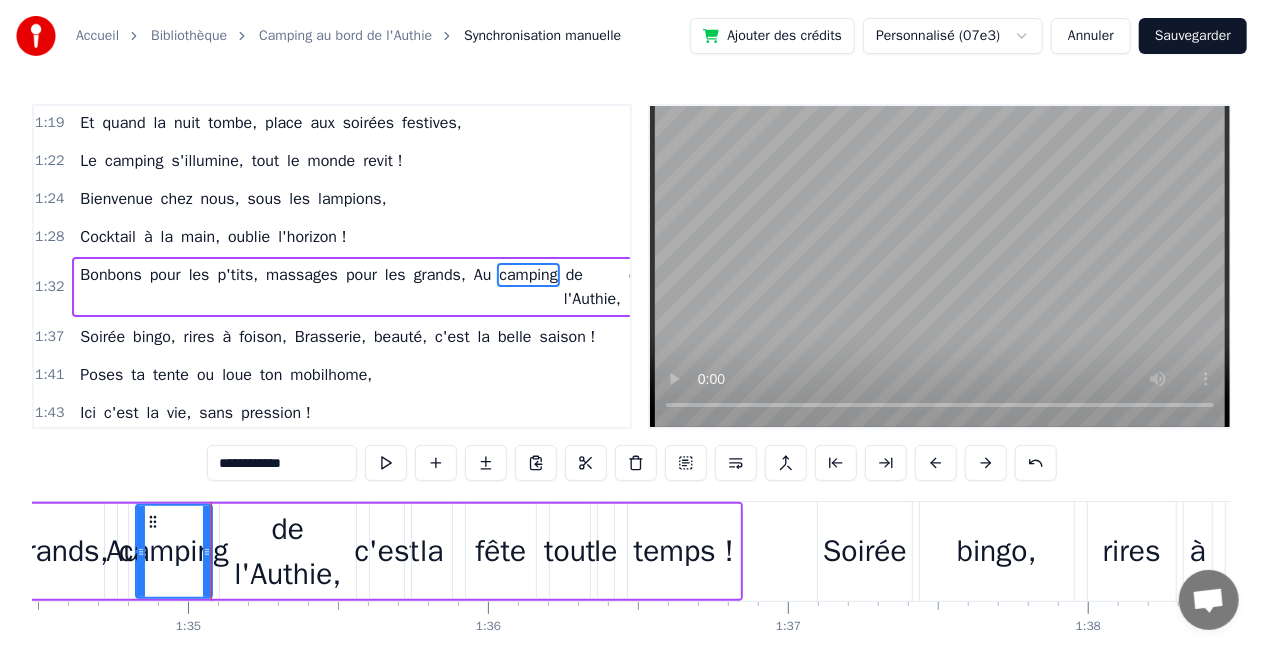 scroll, scrollTop: 798, scrollLeft: 6, axis: both 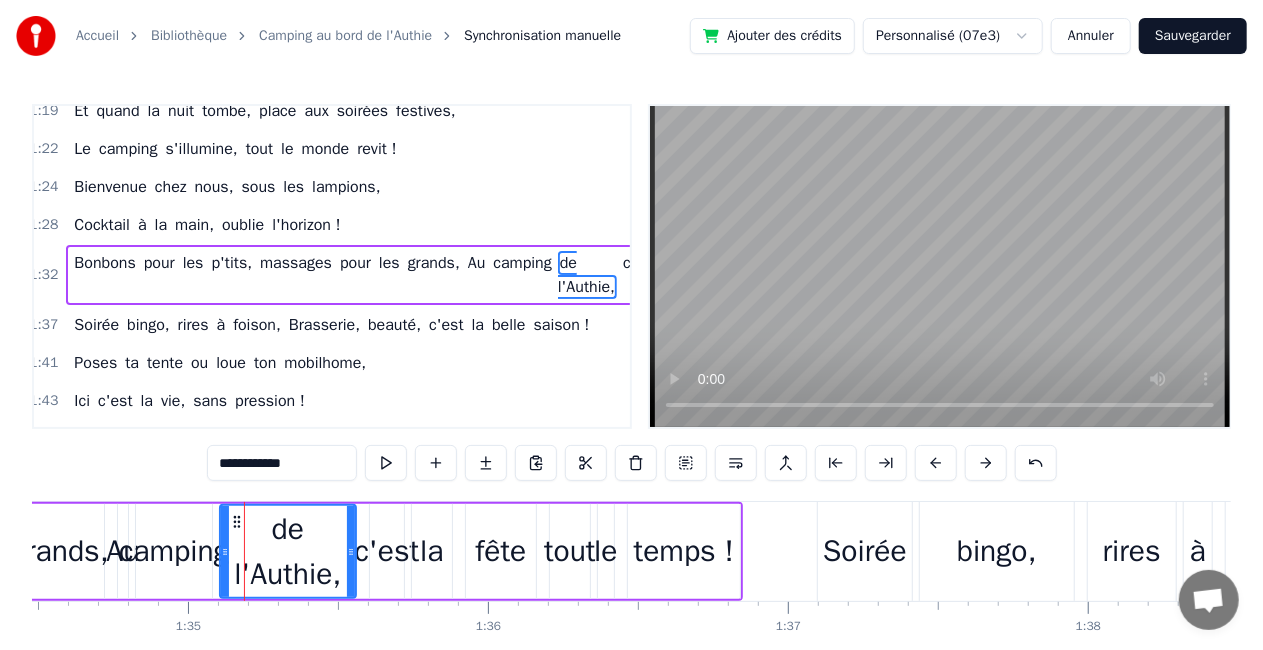 click on "camping" at bounding box center (174, 551) 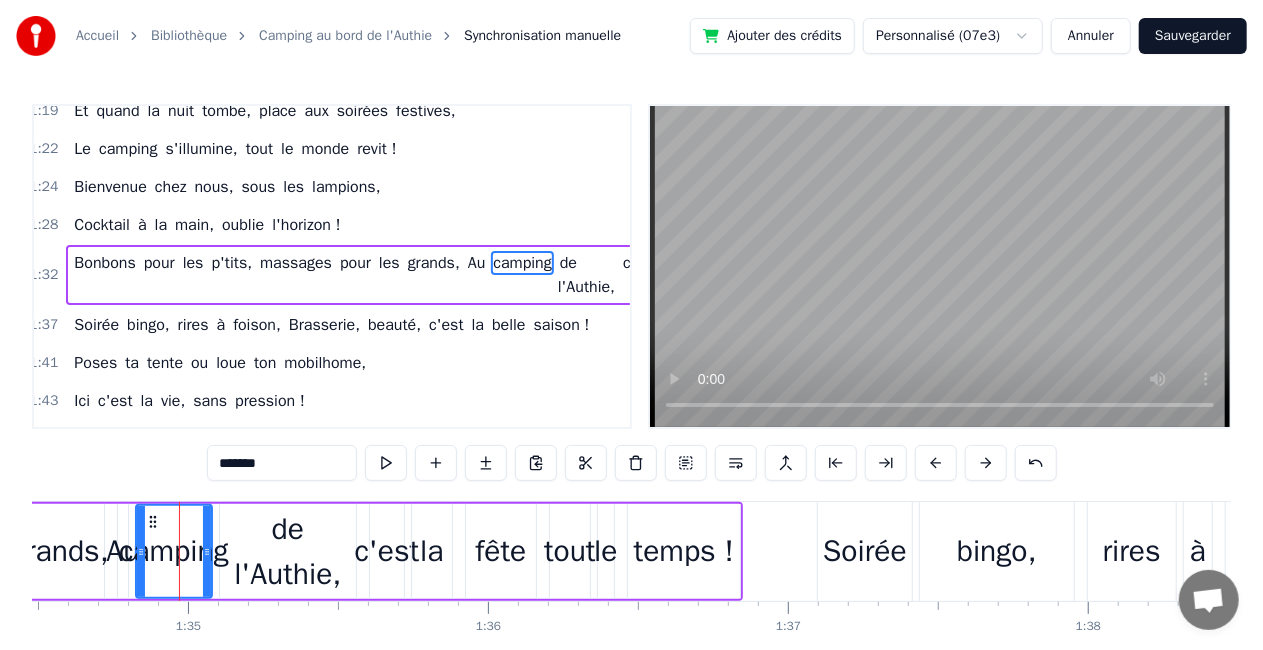scroll, scrollTop: 786, scrollLeft: 6, axis: both 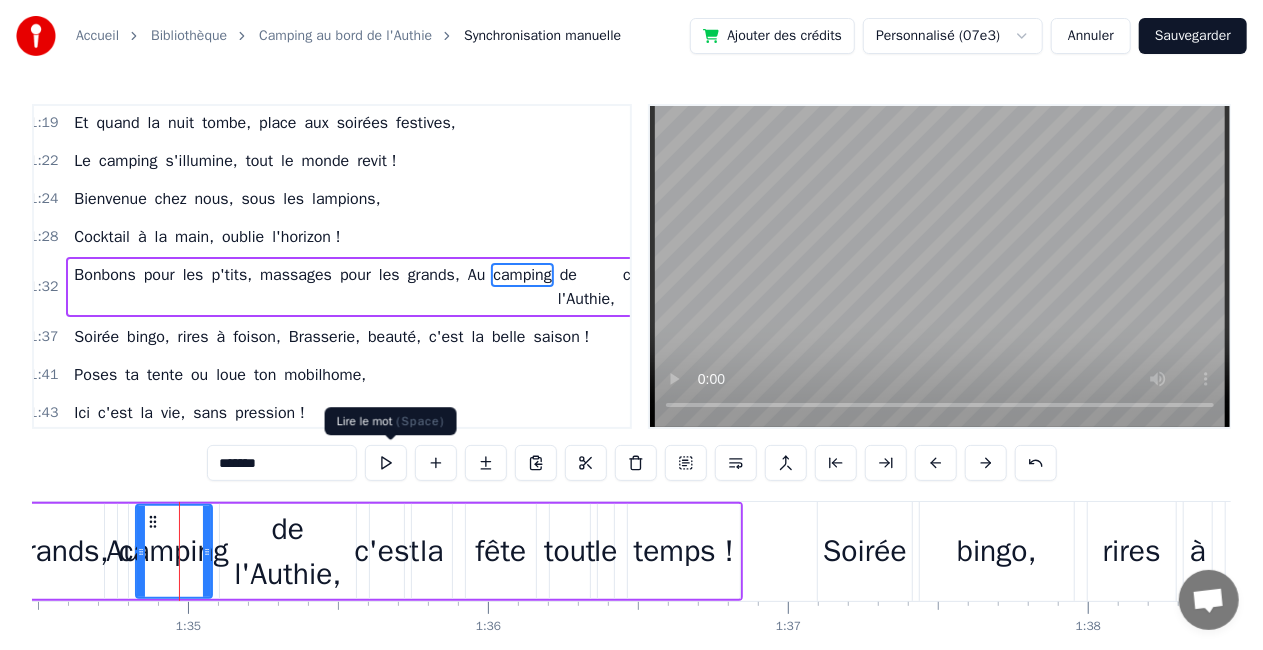 click at bounding box center (386, 463) 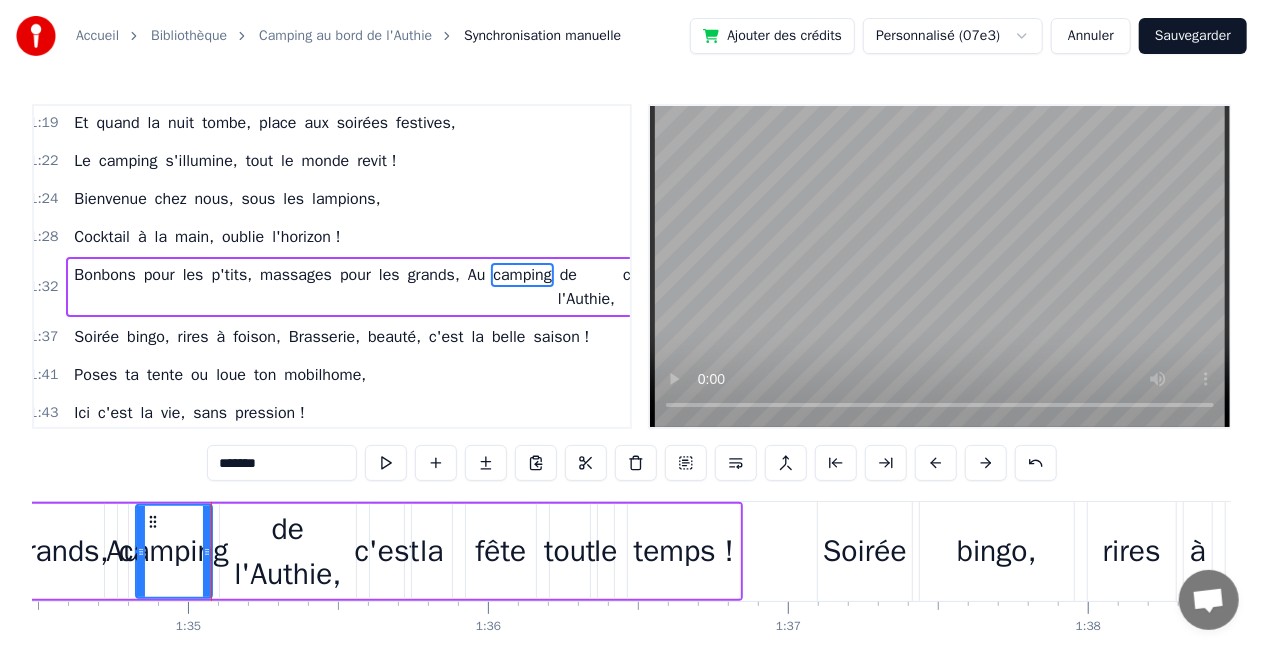 click on "de l'Authie," at bounding box center [288, 552] 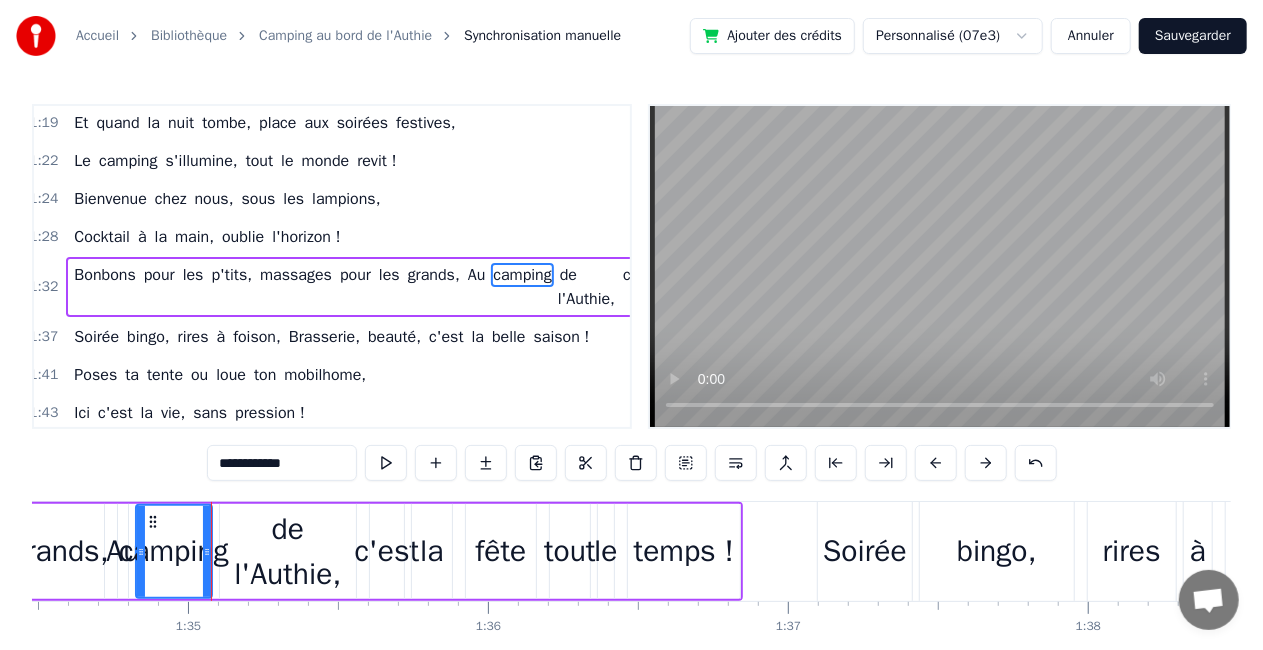 scroll, scrollTop: 798, scrollLeft: 6, axis: both 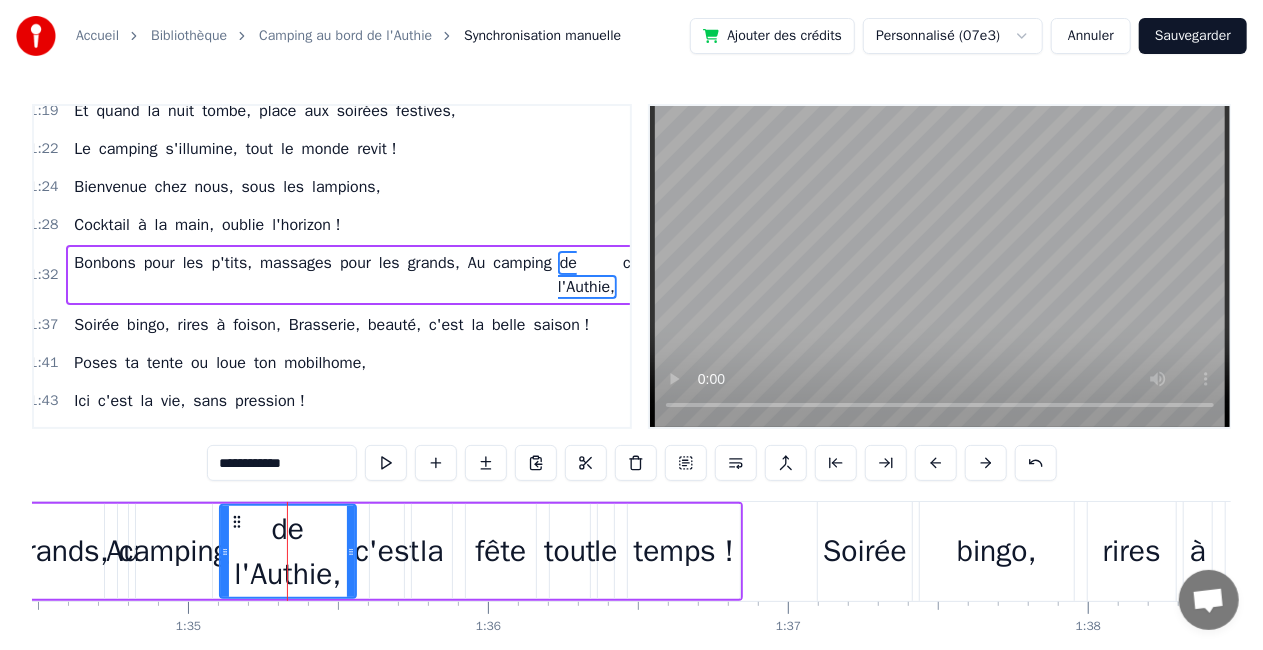 click on "de l'Authie," at bounding box center (288, 552) 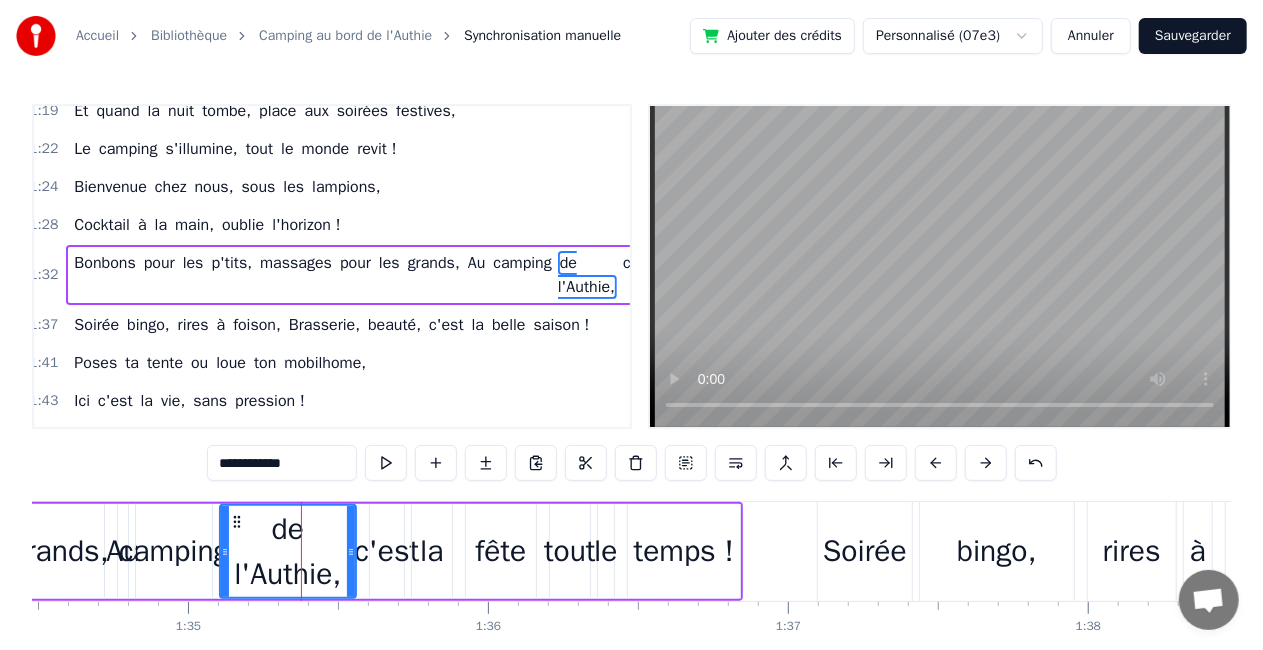 click on "Au cœur de la Somme, un coin bien à part, Là où le soleil réchauffe tous les regards, Camping au bord de l'Authie, c'est chez nous, Tenu par [NAME], [NAME], [NAME], c'est fou ! Mobilhome, caravane ou motorhome stylé, Sous les étoiles, les rêves vont danser, Convivial, familial, c'est notre maison, Et chaque soir, on chante à l'unisson ! Bienvenue chez nous, sous les lampions, Cocktail à la main, oublie l'horizon ! Bonbons pour les p'tits, massages pour les grands, Au camping de l'Authie, c'est la fête tout le temps ! Soirée bingo, rires à foison, Brasserie, beauté, c'est la belle saison ! Poses ta tente ou loue ton mobilhome, Ici c'est la vie, sans pression ! Les vaches au loin nous chantent le matin, Une tartine, un café, c'est divin ! La restauration sent bon les grillades, Et tout est propre, ici, pas d'mascarade ! À l'institut, relaxe- toi sans stress, Massage au calme, loin de l'ivresse, Et quand la nuit tombe, place aux soirées festives, Le camping s'illumine, tout le monde revit ! chez" at bounding box center (-5300, 551) 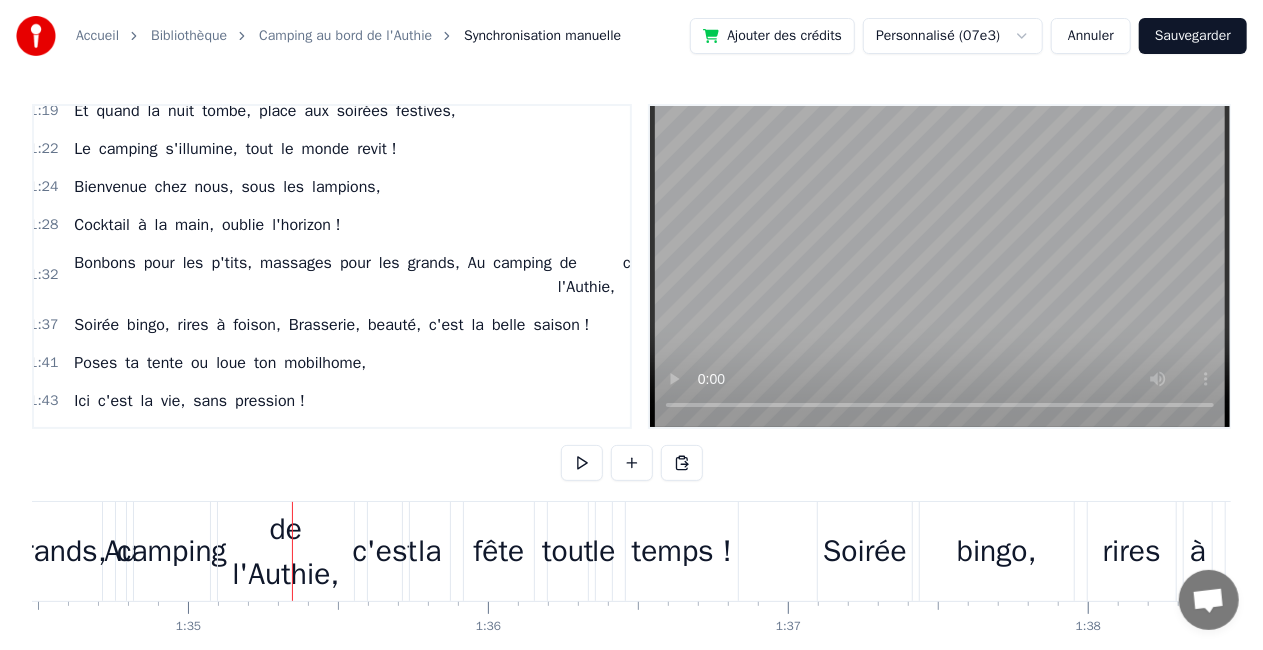 click on "de l'Authie," at bounding box center (286, 552) 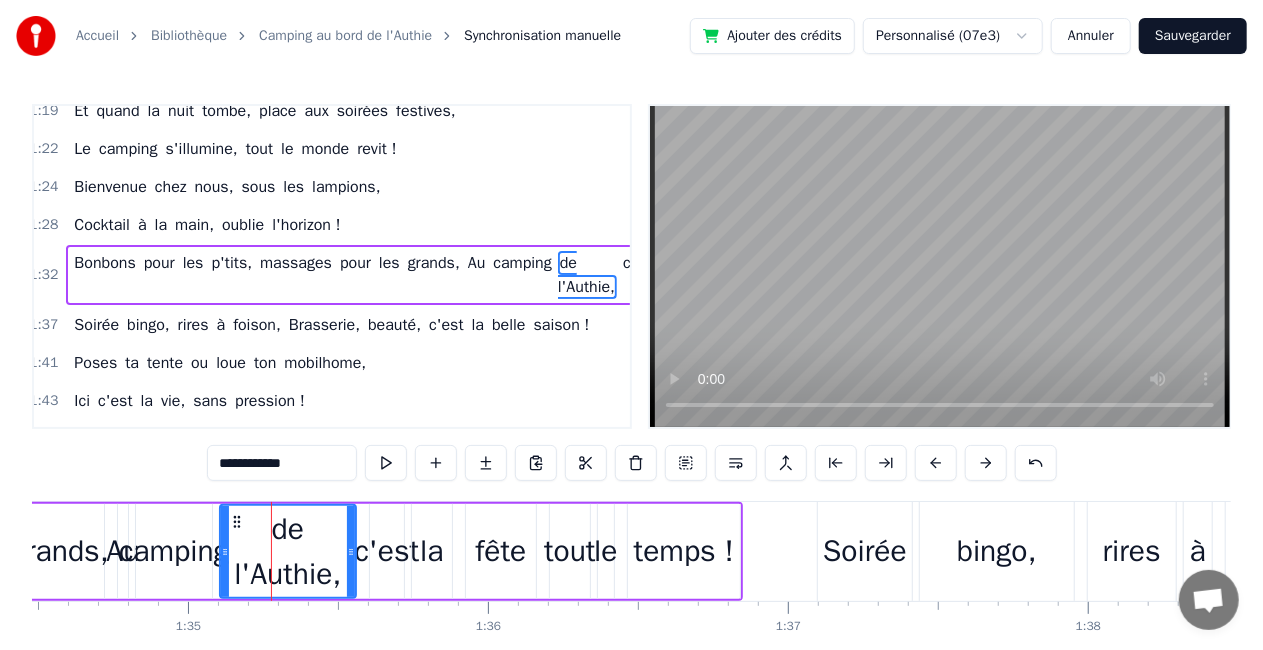 click on "de l'Authie," at bounding box center [288, 552] 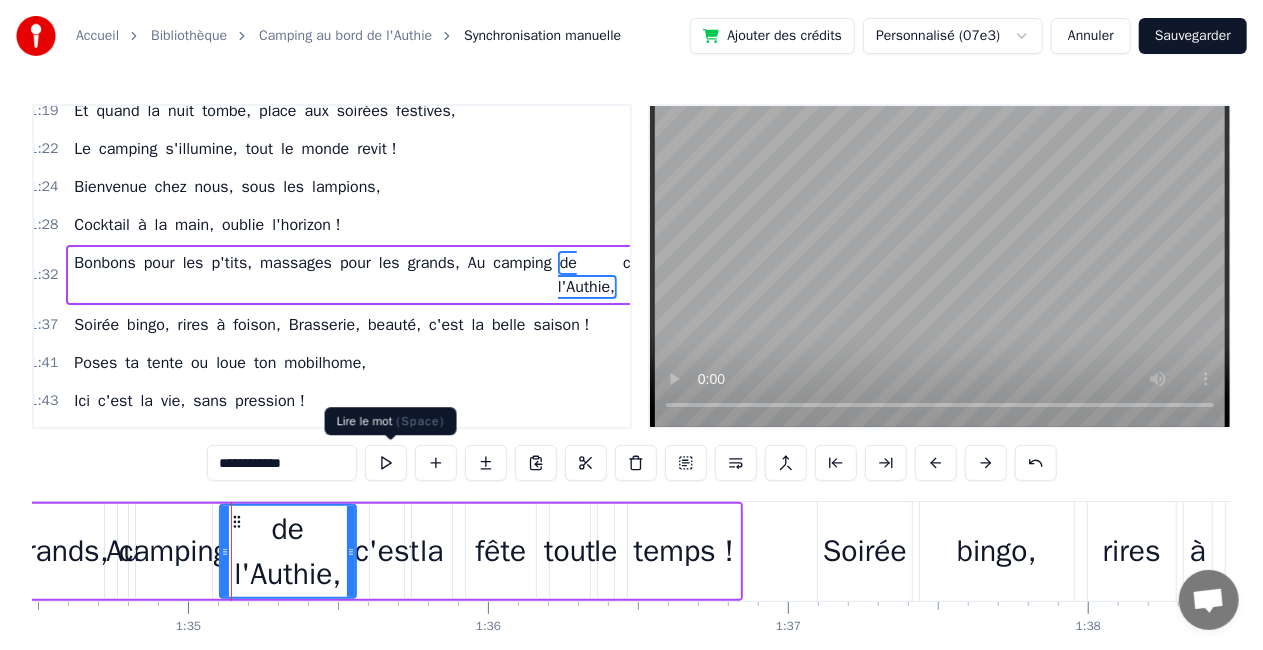 click at bounding box center [386, 463] 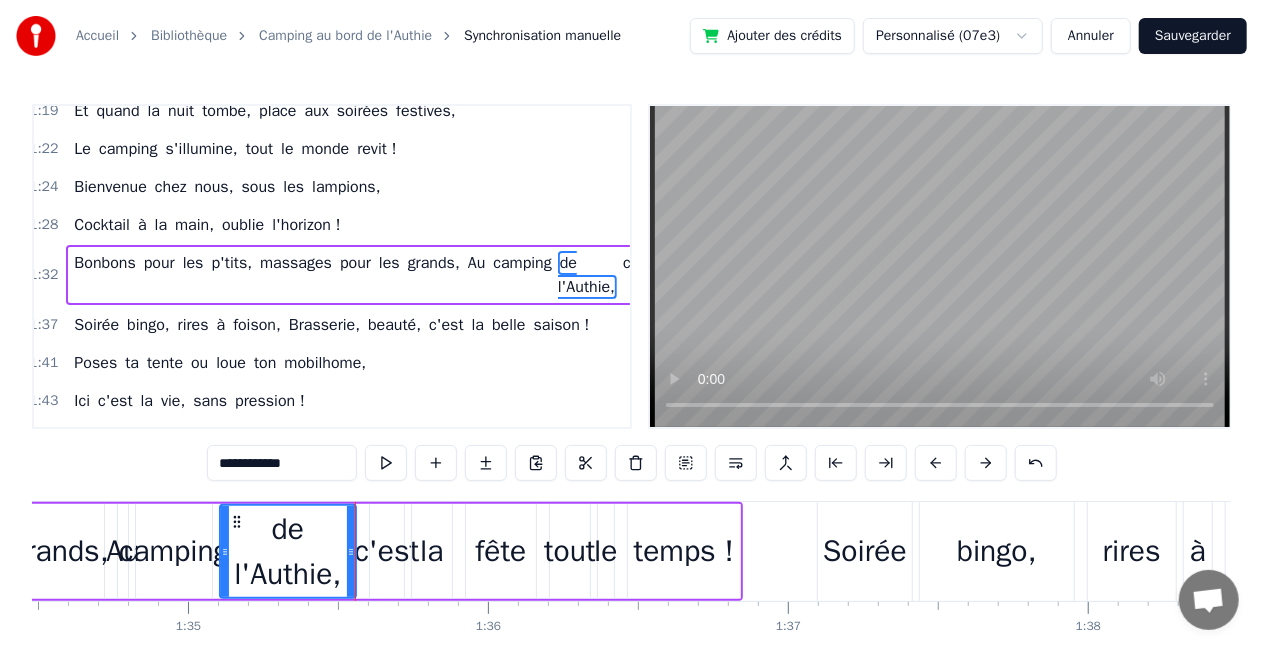 click at bounding box center (386, 463) 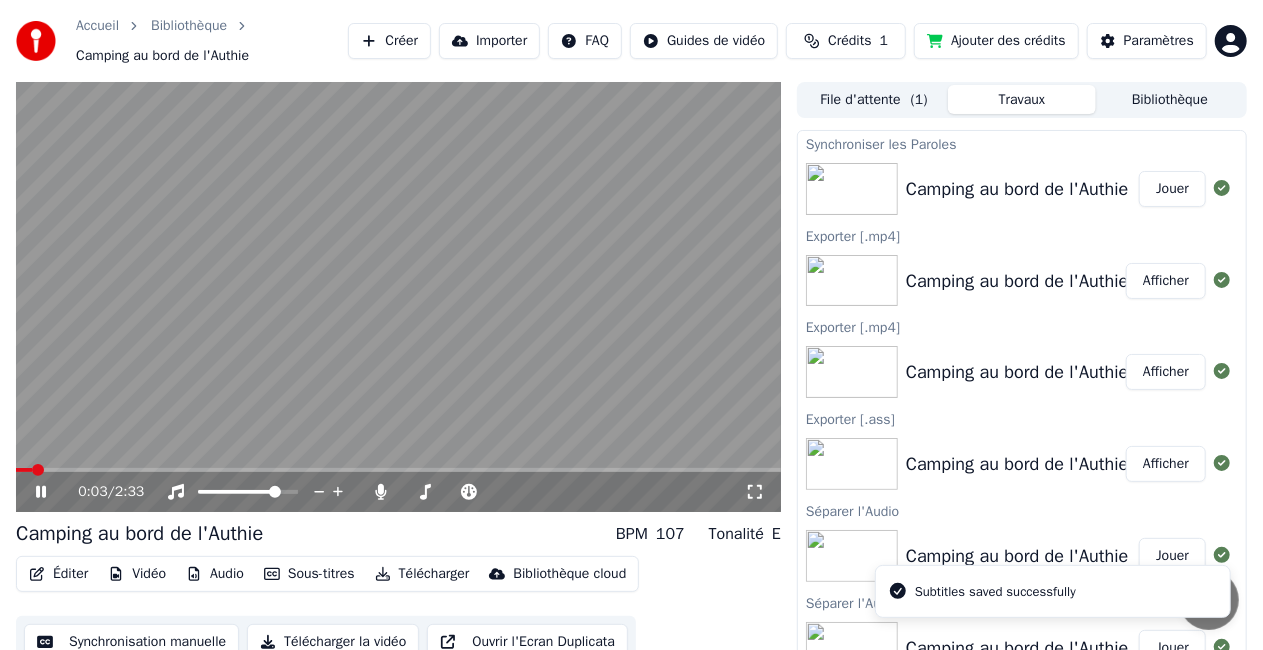 click 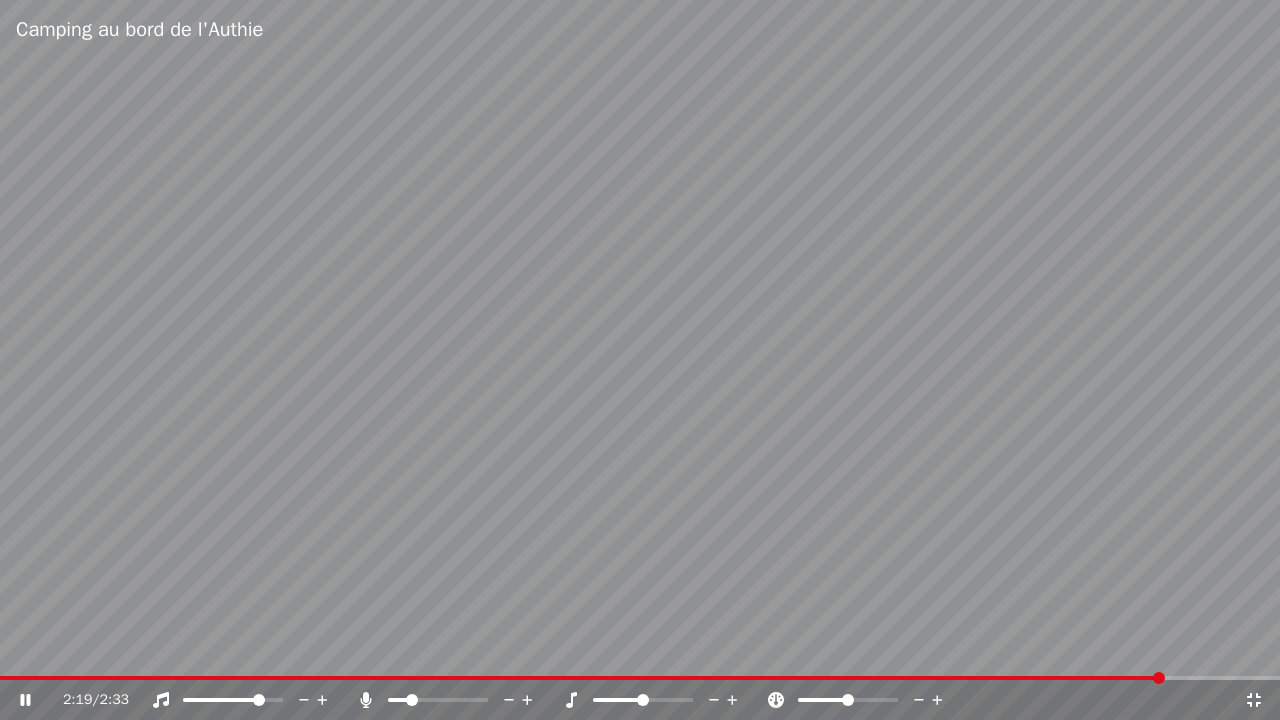 click 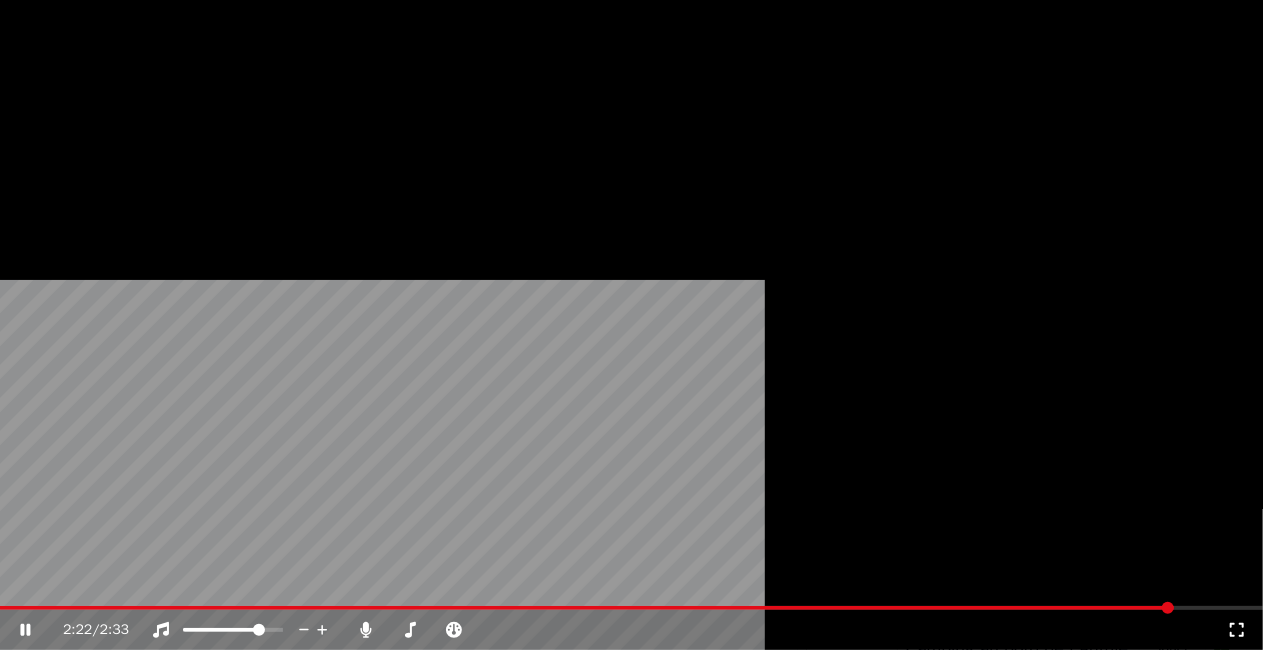 click on "Sous-titres" at bounding box center [309, 144] 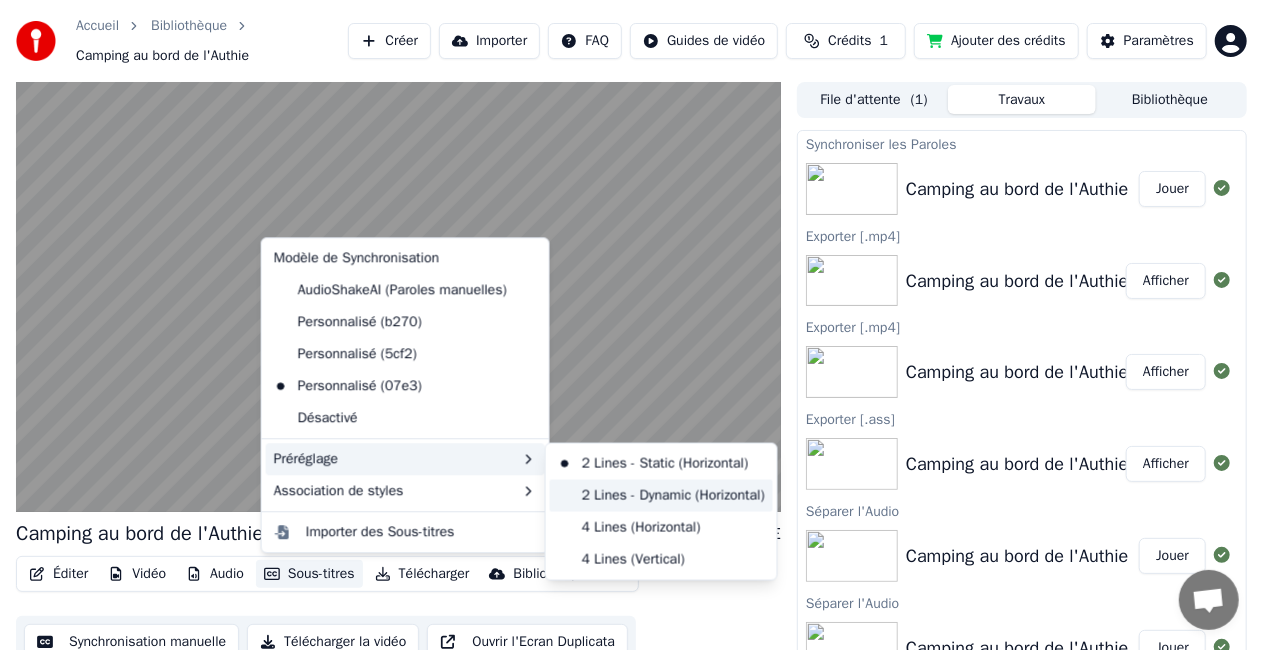 click on "2 Lines - Dynamic (Horizontal)" at bounding box center (661, 496) 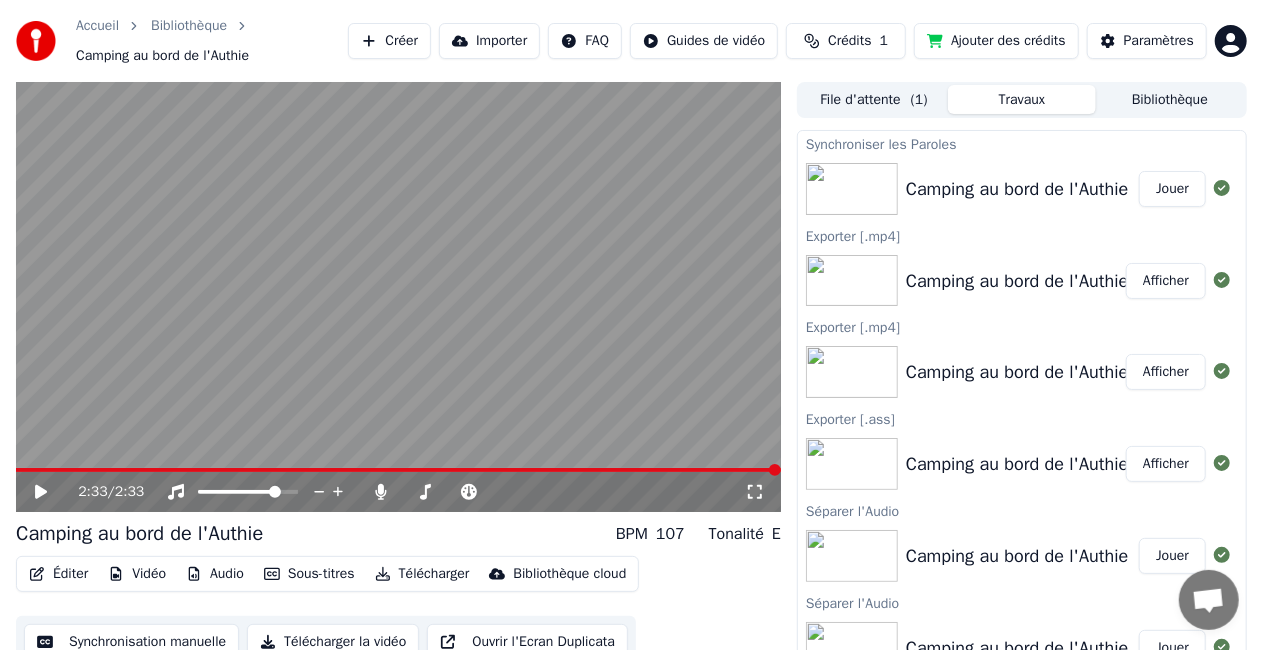 click 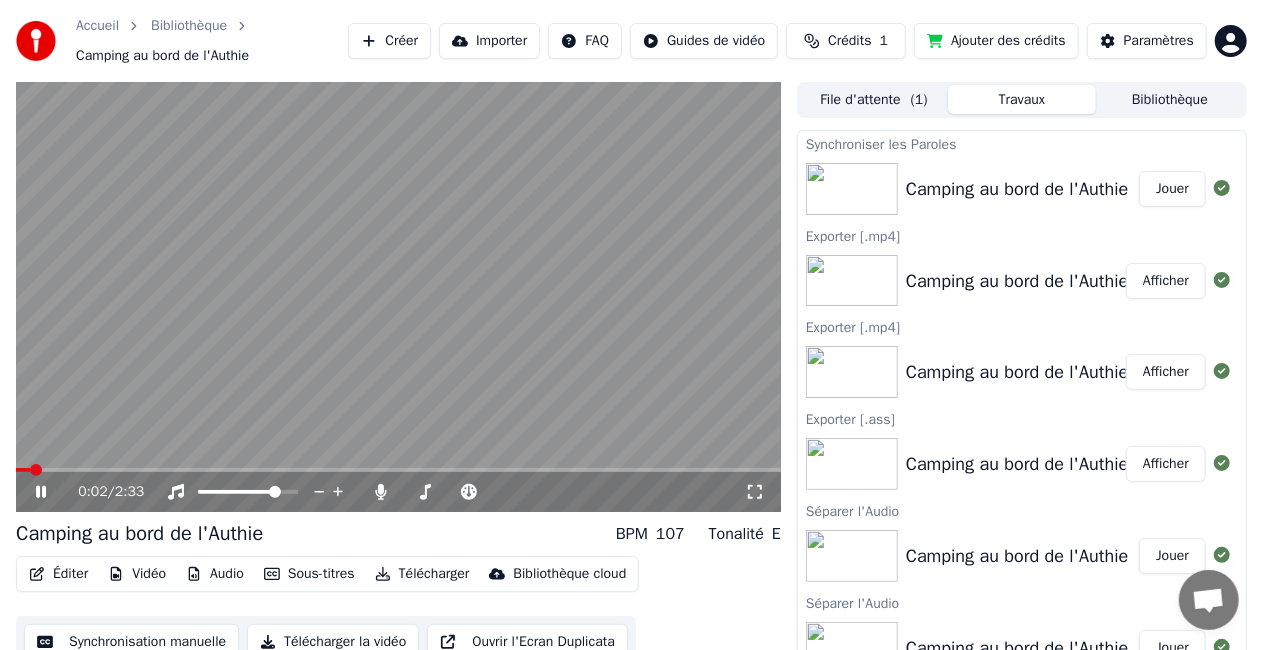 click 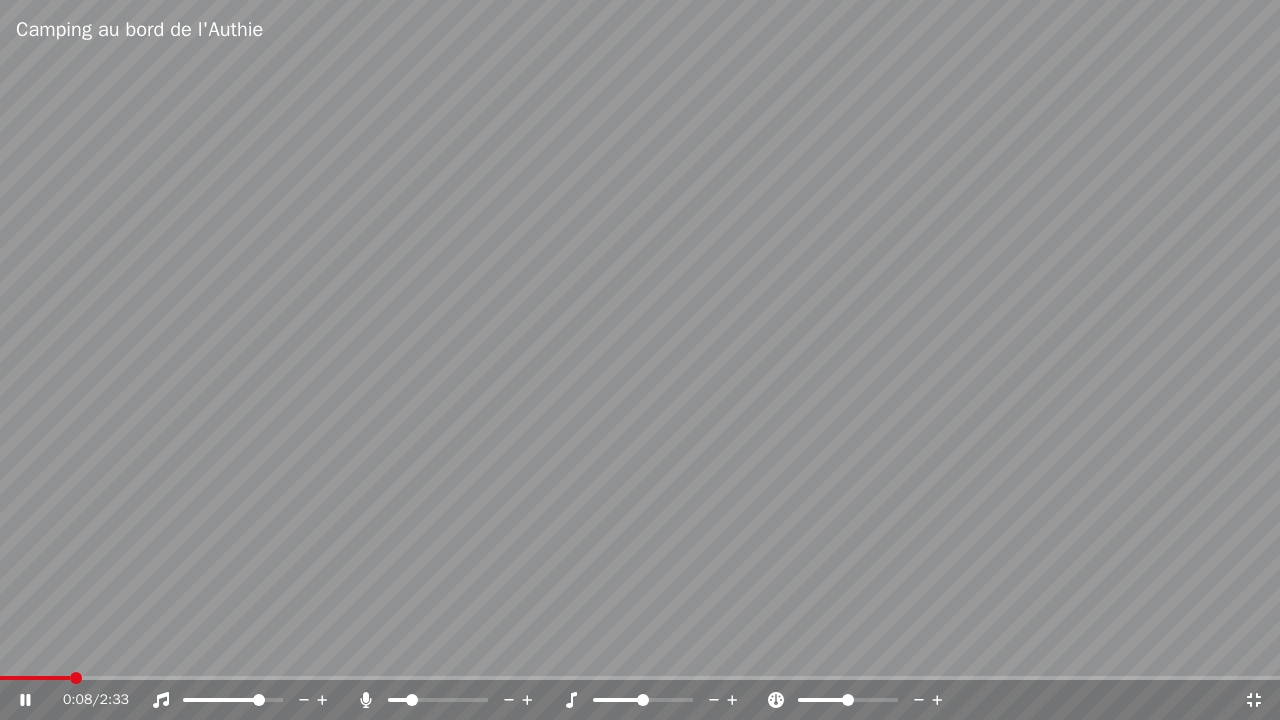 click at bounding box center [35, 678] 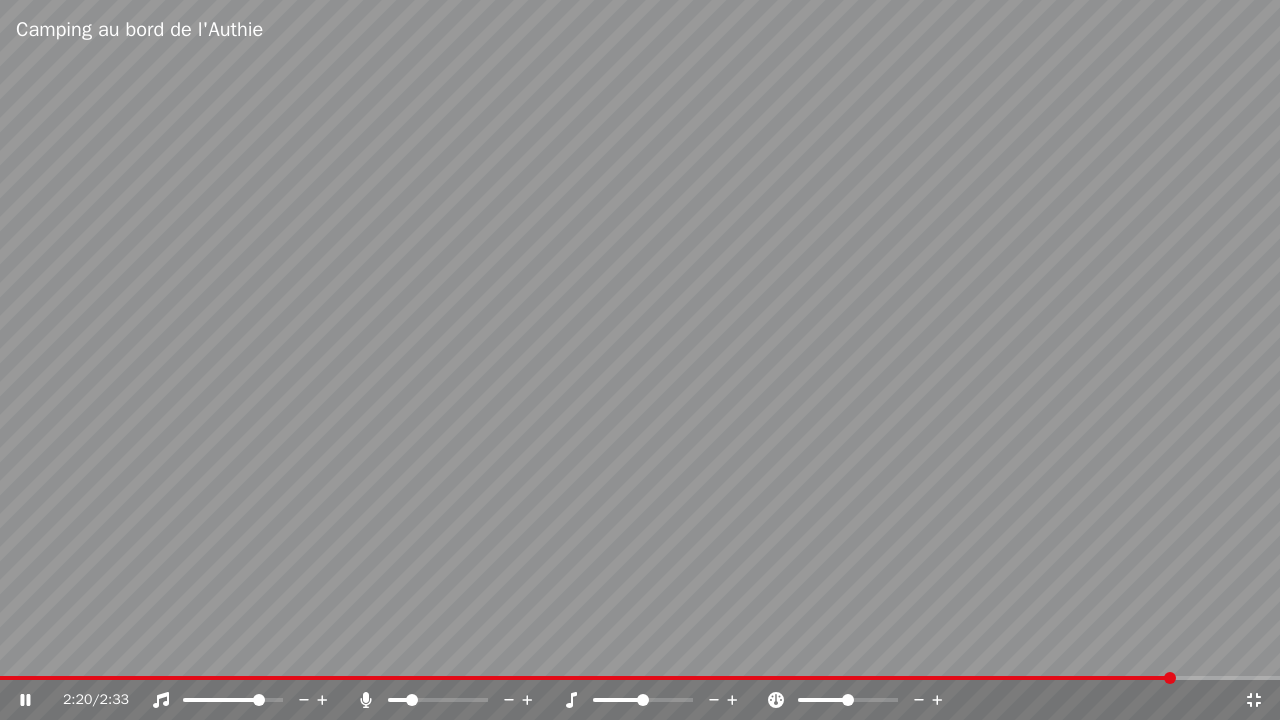 click 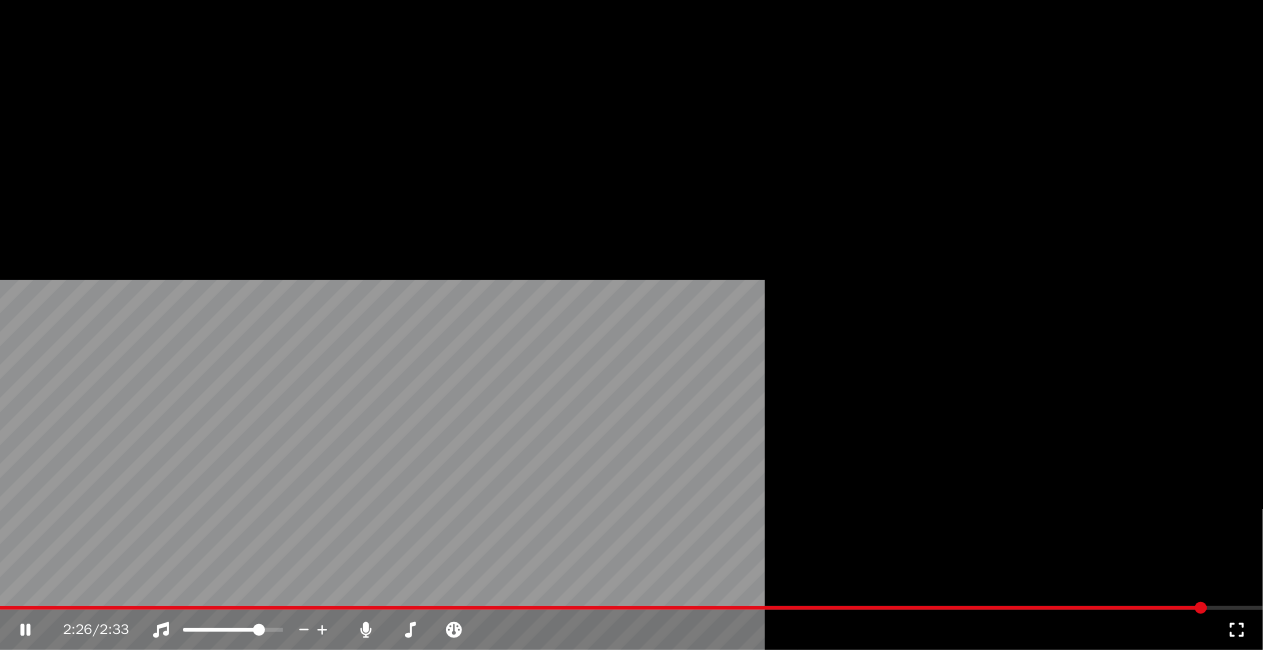 scroll, scrollTop: 32, scrollLeft: 0, axis: vertical 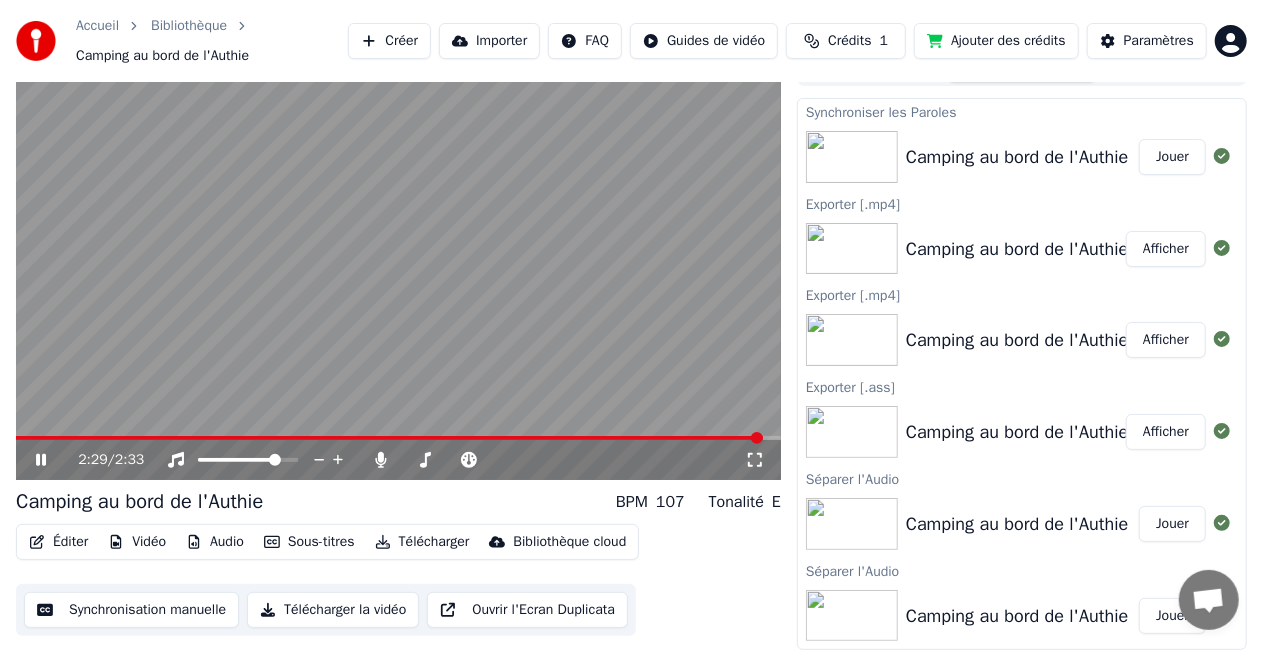 click on "Éditer Vidéo Audio Sous-titres Télécharger Bibliothèque cloud Synchronisation manuelle Télécharger la vidéo Ouvrir l'Ecran Duplicata" at bounding box center (398, 580) 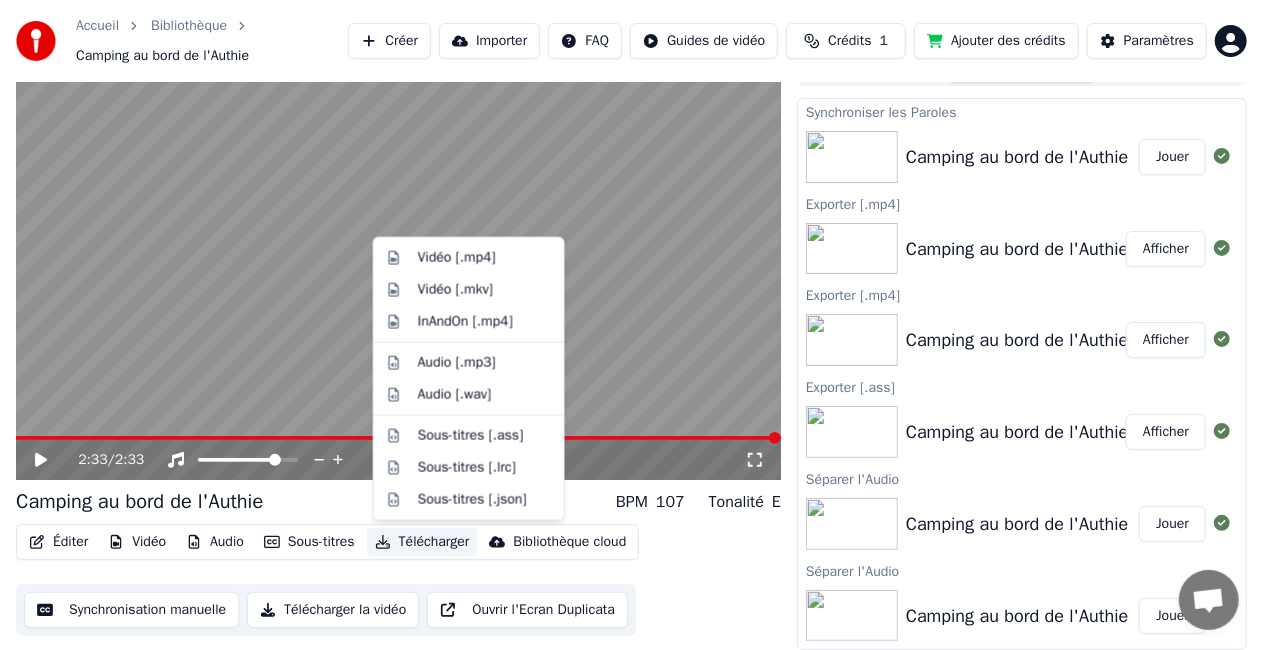 click on "Télécharger" at bounding box center (422, 542) 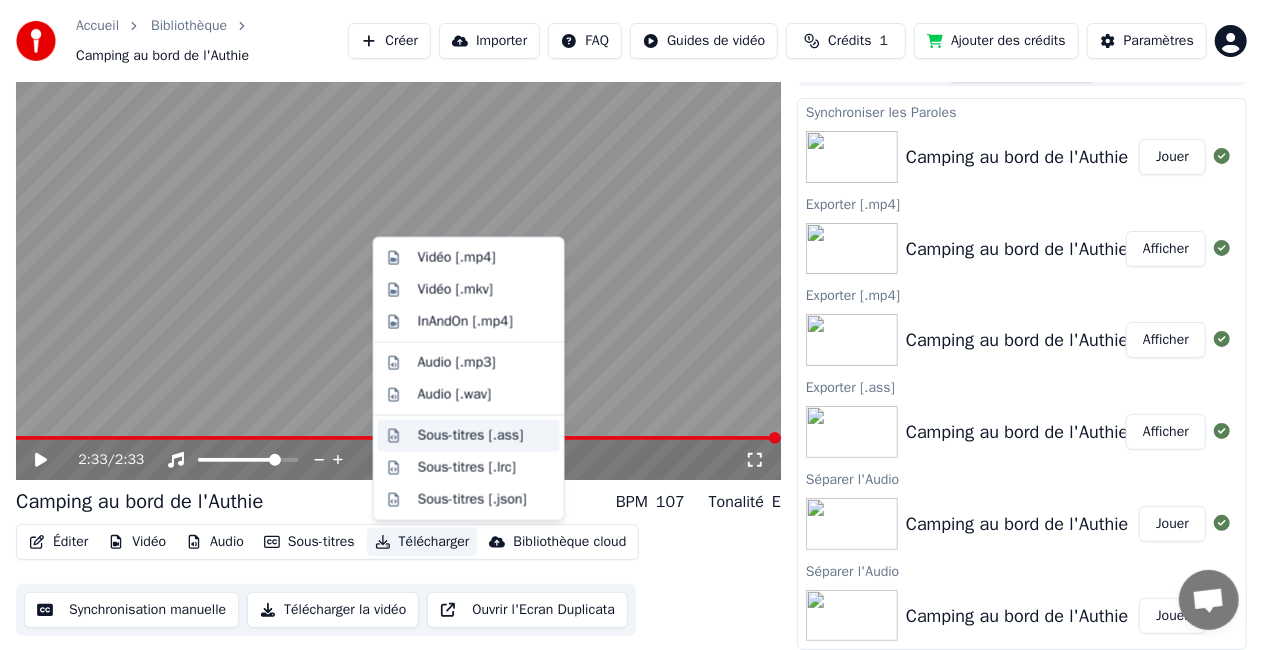 click on "Sous-titres [.ass]" at bounding box center [471, 436] 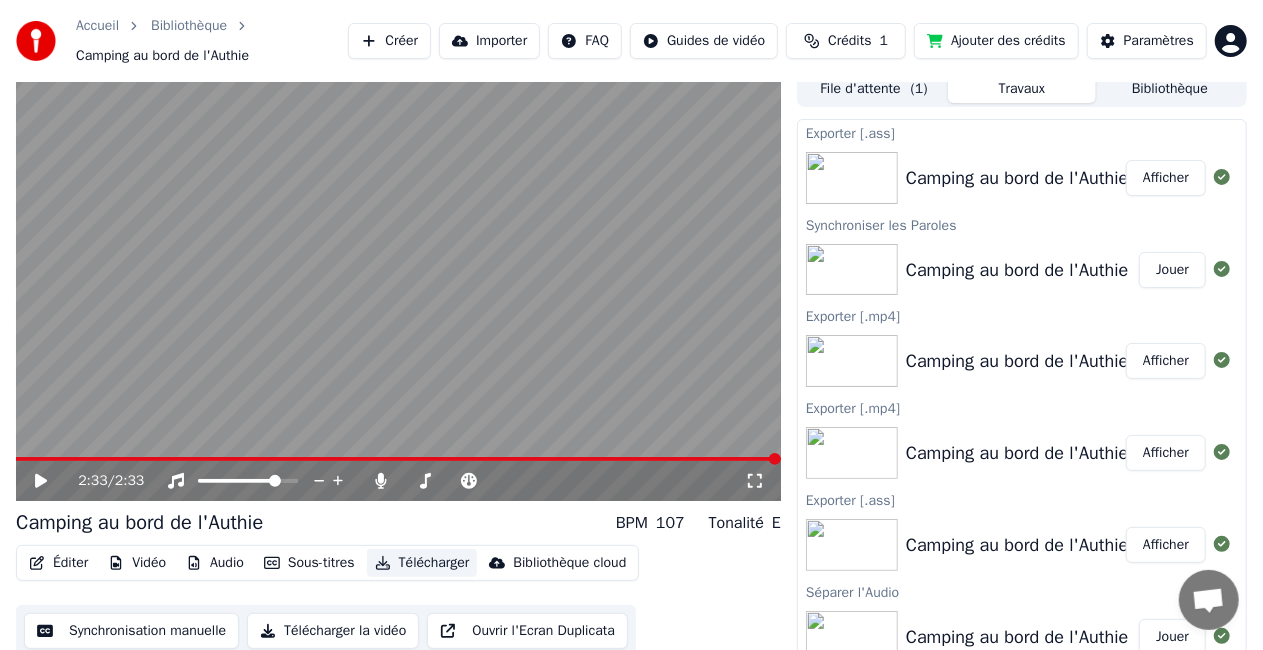 scroll, scrollTop: 0, scrollLeft: 0, axis: both 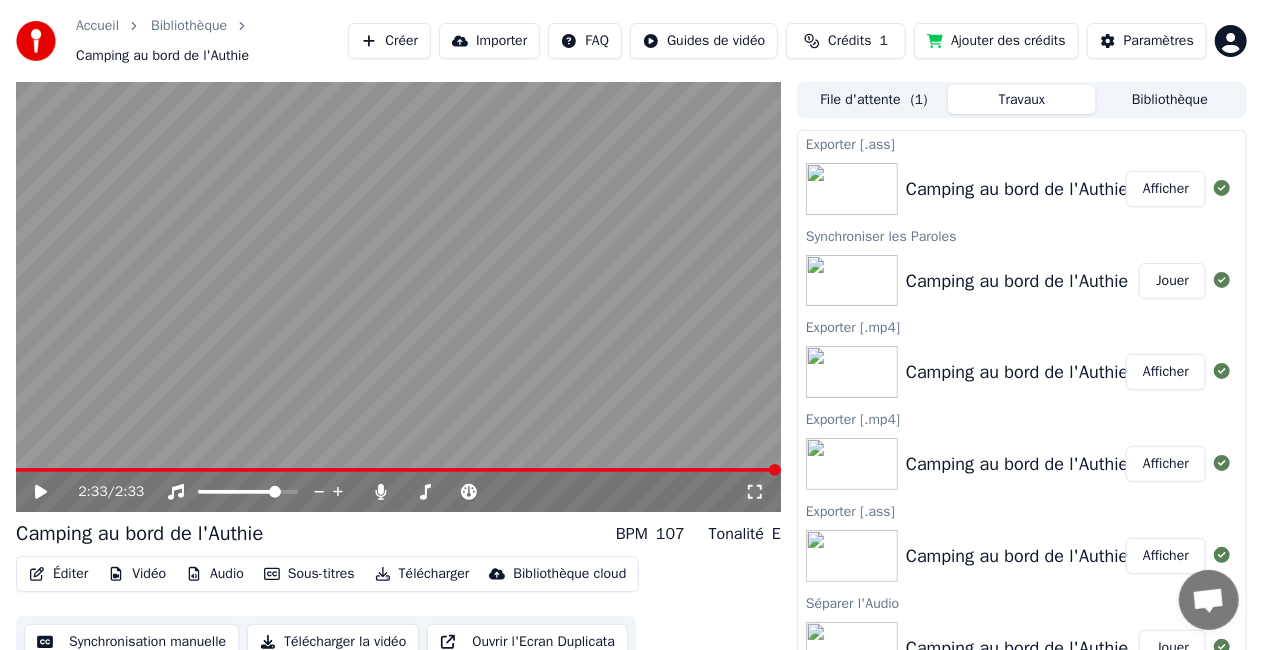 click on "Afficher" at bounding box center [1166, 189] 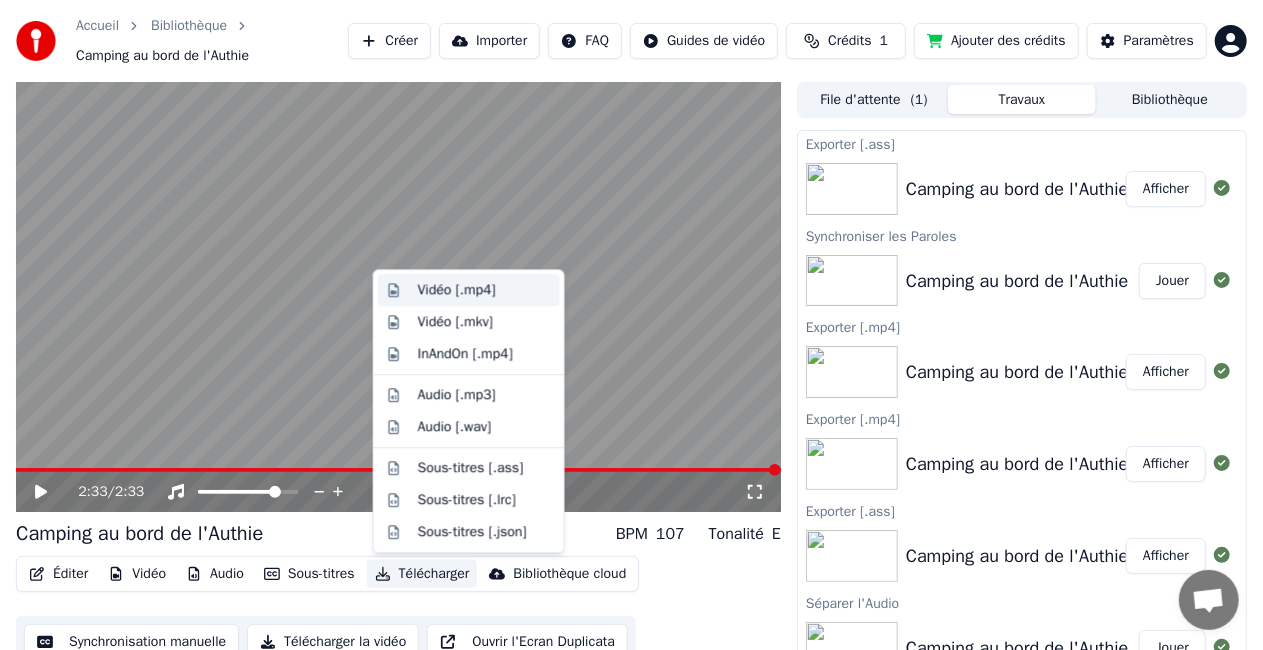 click on "Vidéo [.mp4]" at bounding box center (457, 290) 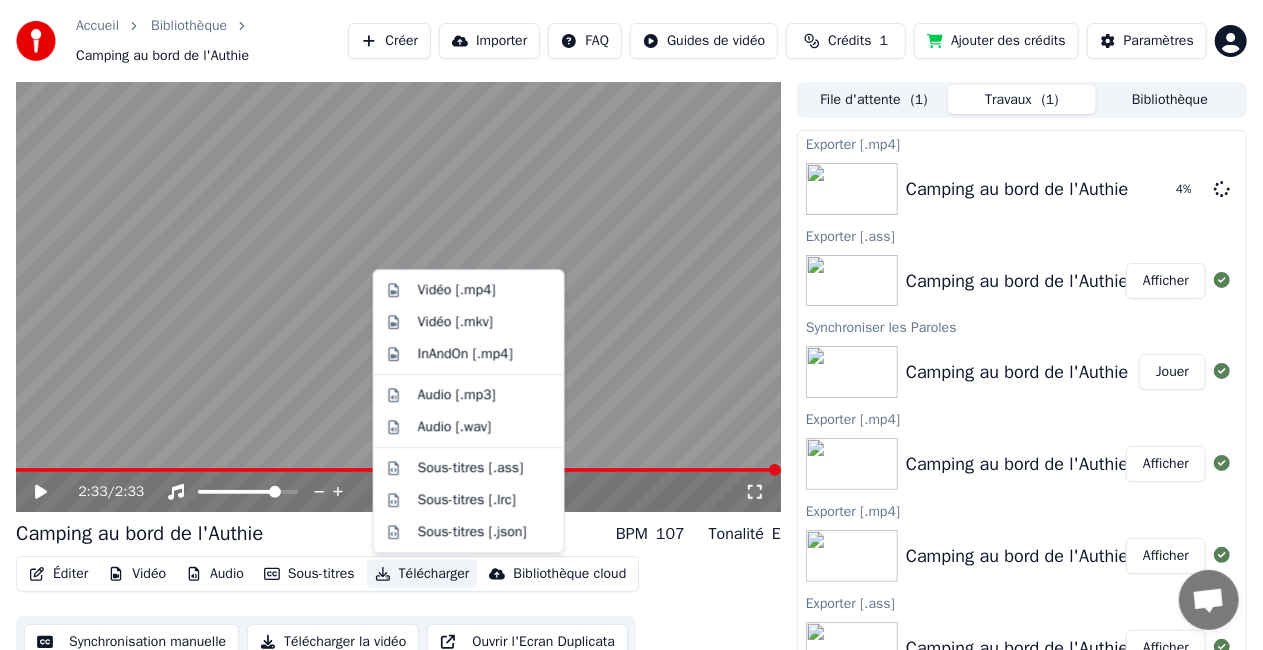 click on "Télécharger" at bounding box center [422, 574] 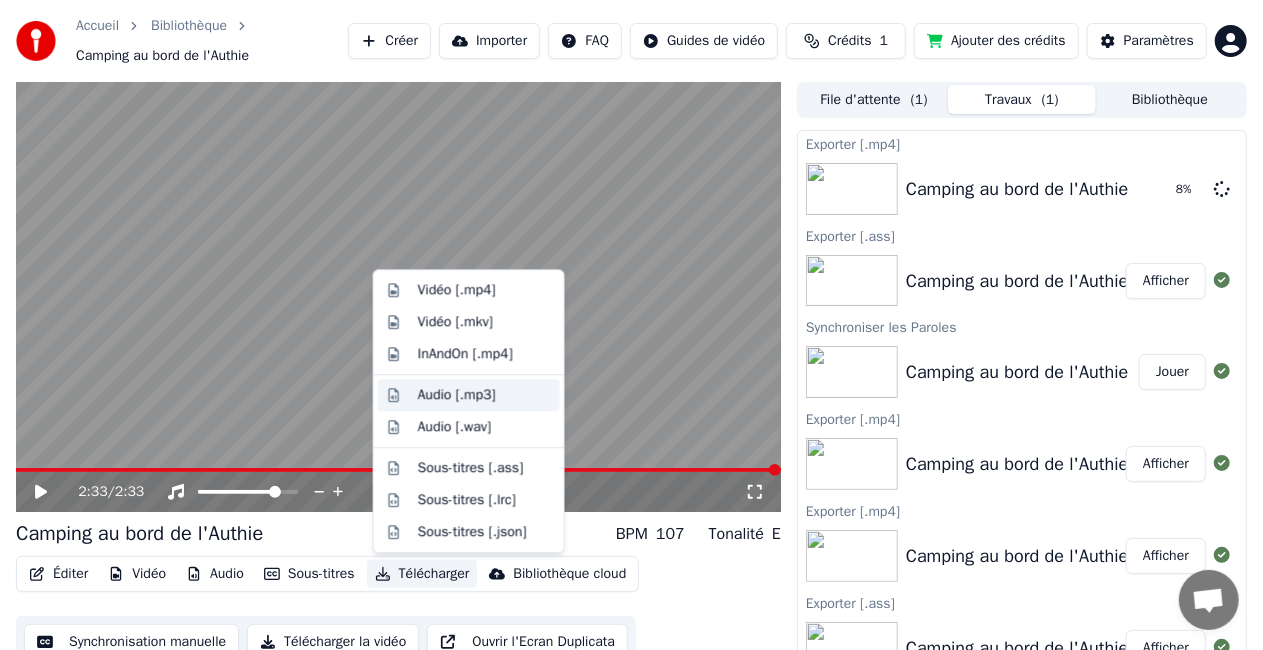 click on "Audio [.mp3]" at bounding box center (457, 395) 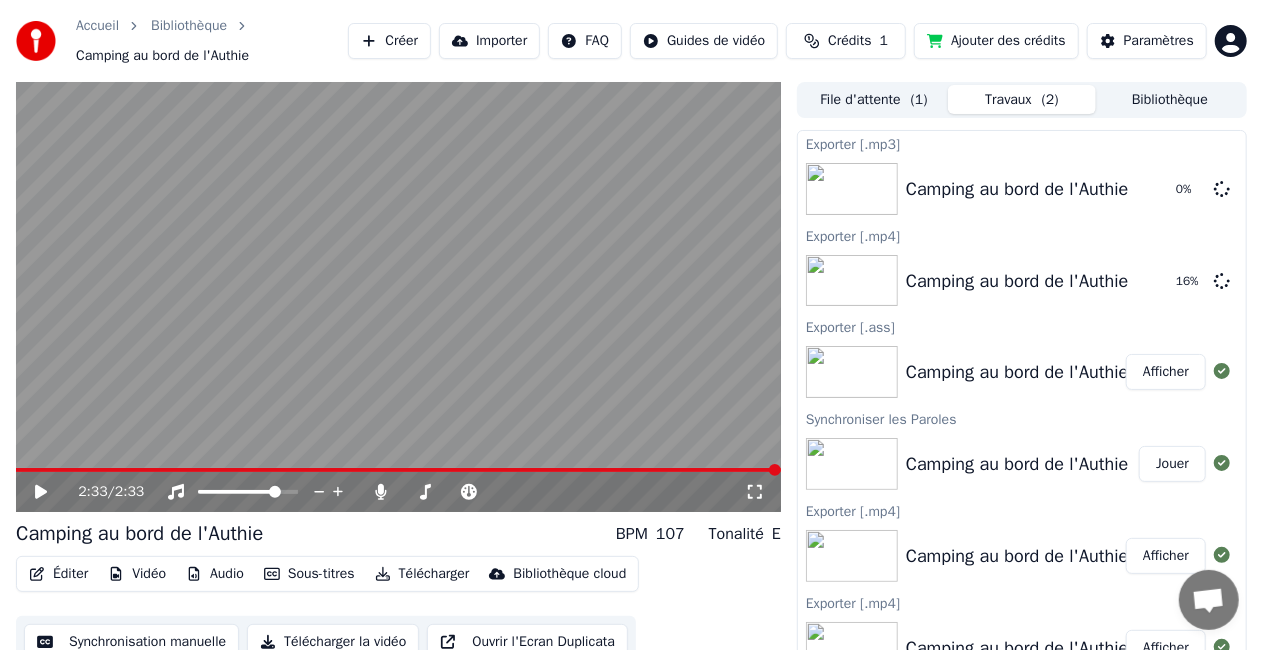 click on "Télécharger" at bounding box center (422, 574) 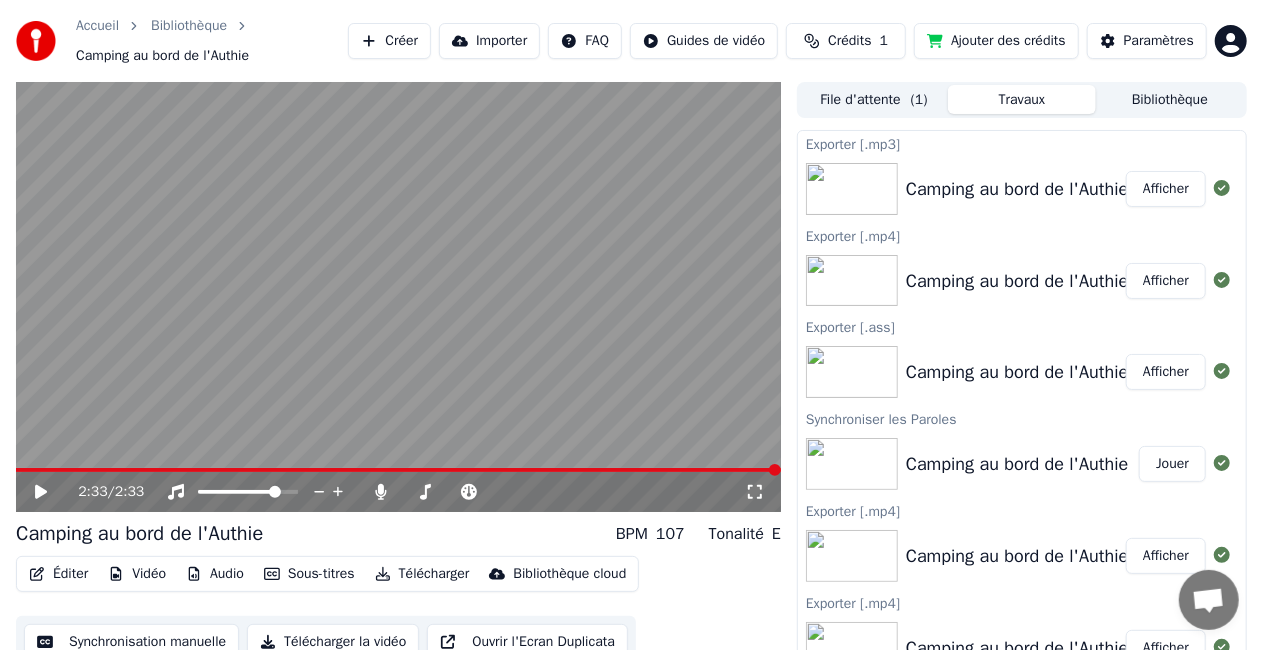 click 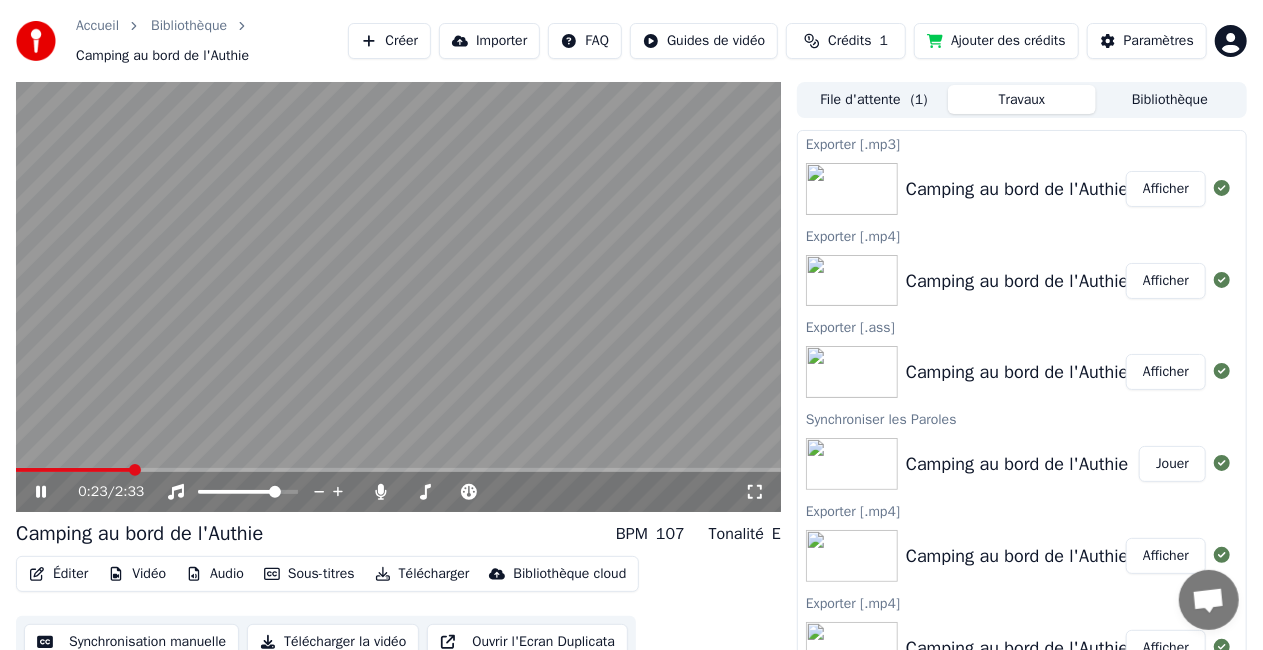 click 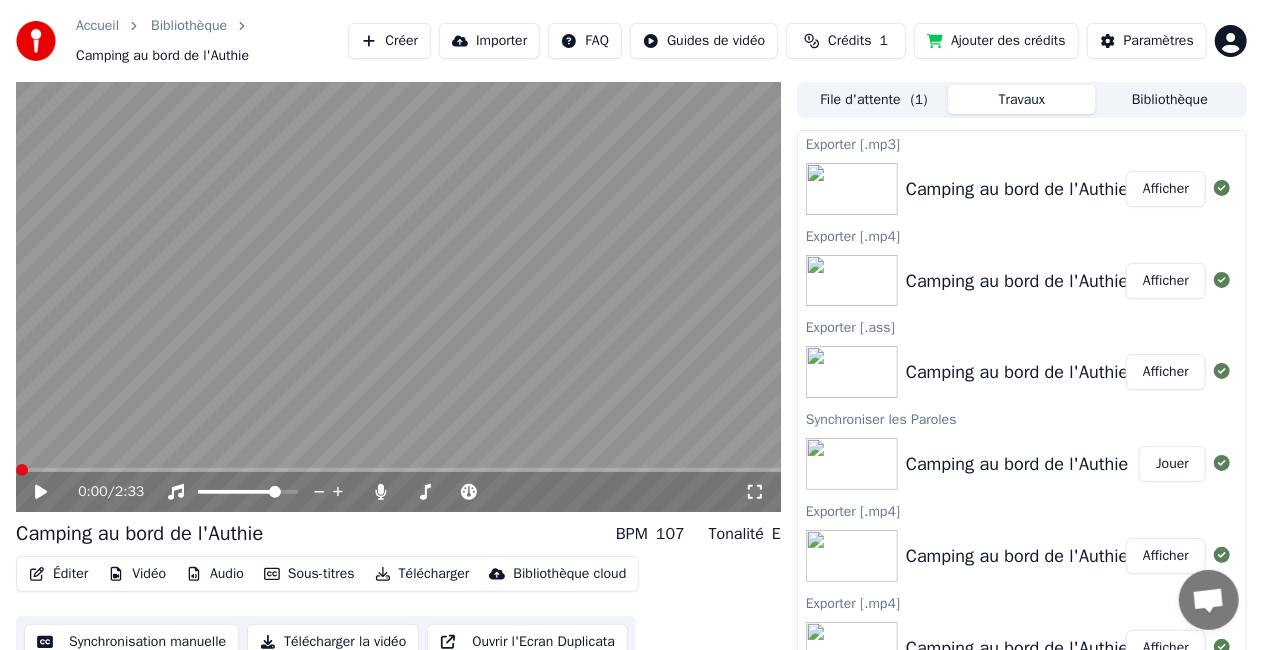 click at bounding box center (22, 470) 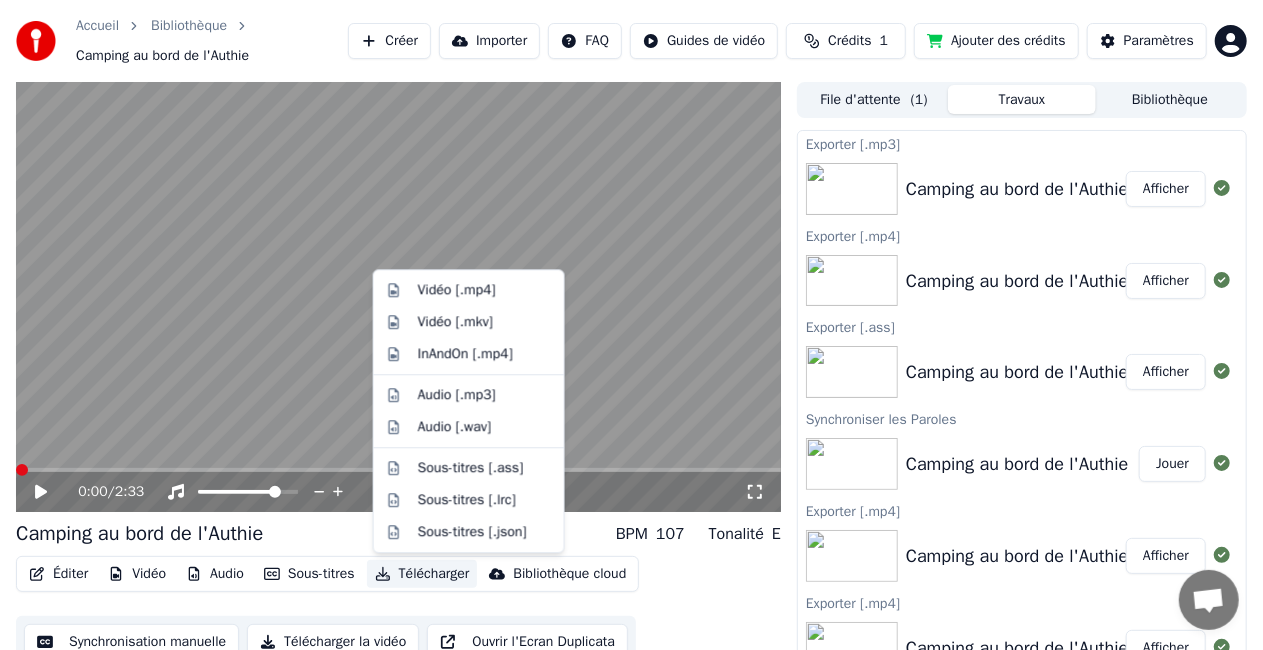 click on "Télécharger" at bounding box center (422, 574) 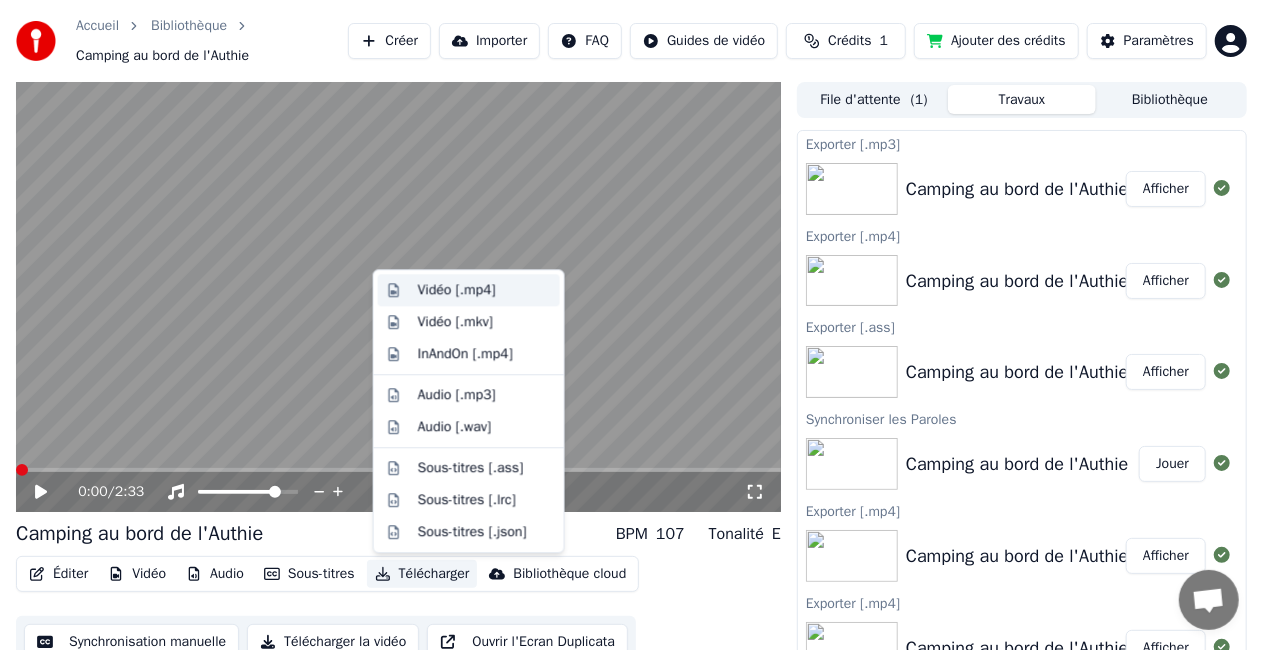 click on "Vidéo [.mp4]" at bounding box center [457, 290] 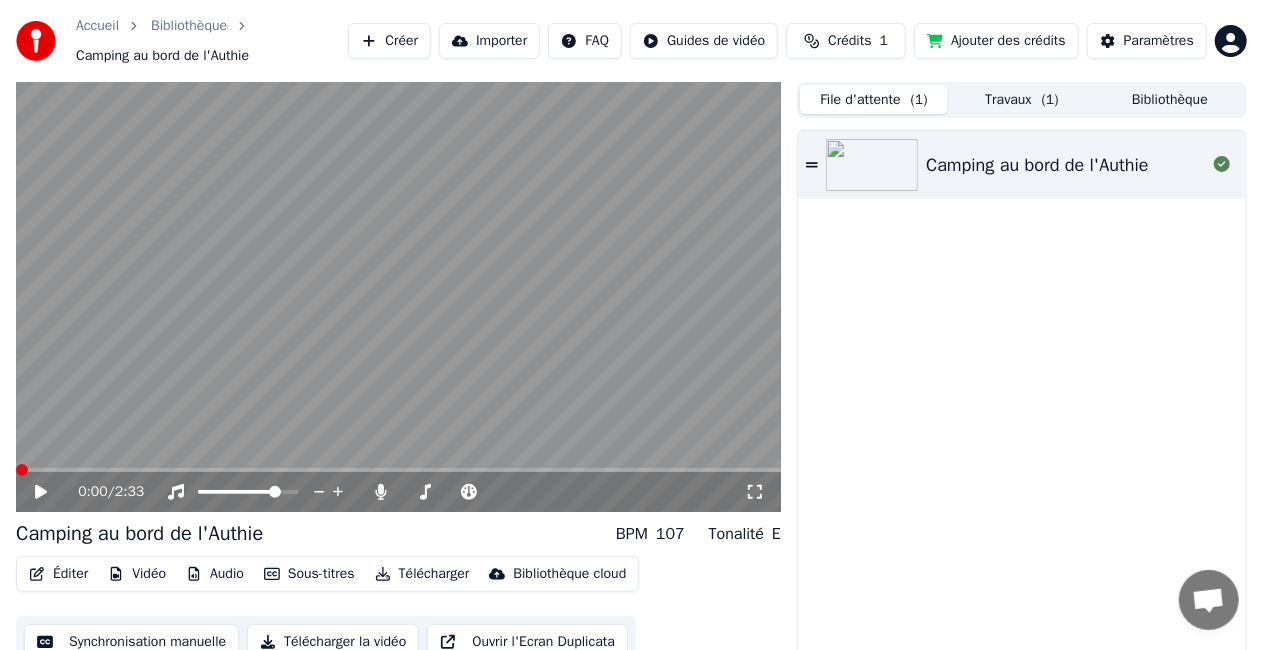 click on "File d'attente ( 1 )" at bounding box center (874, 99) 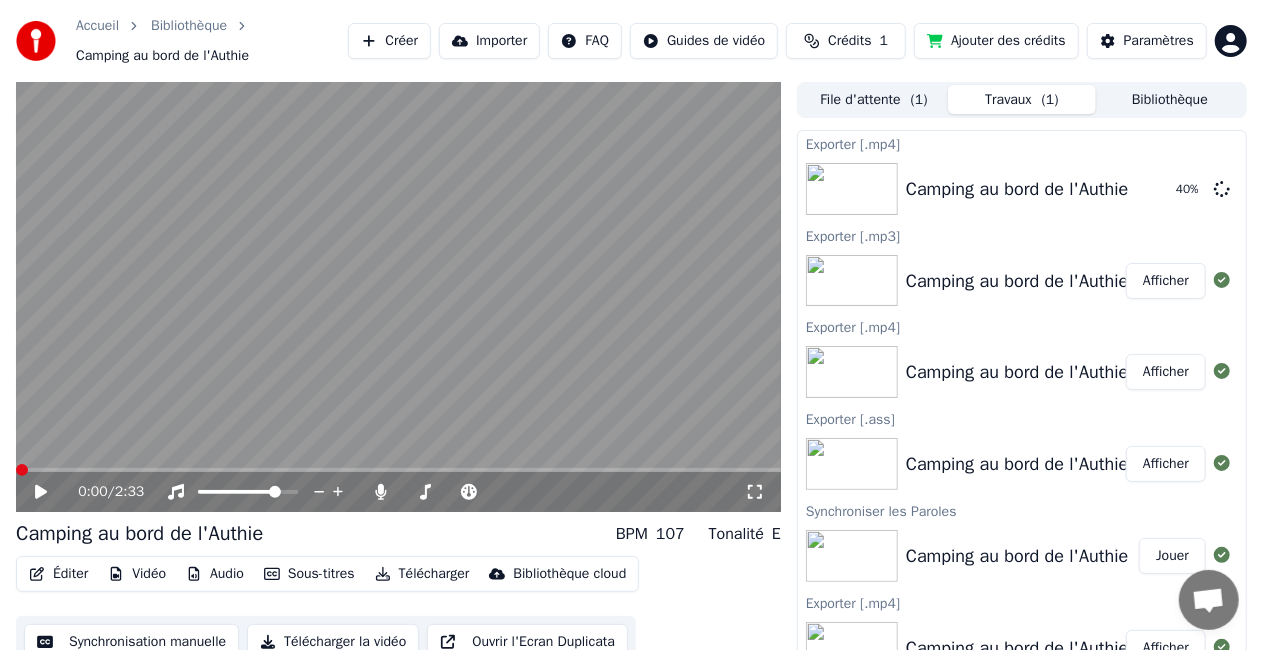 click on "Travaux ( 1 )" at bounding box center [1022, 99] 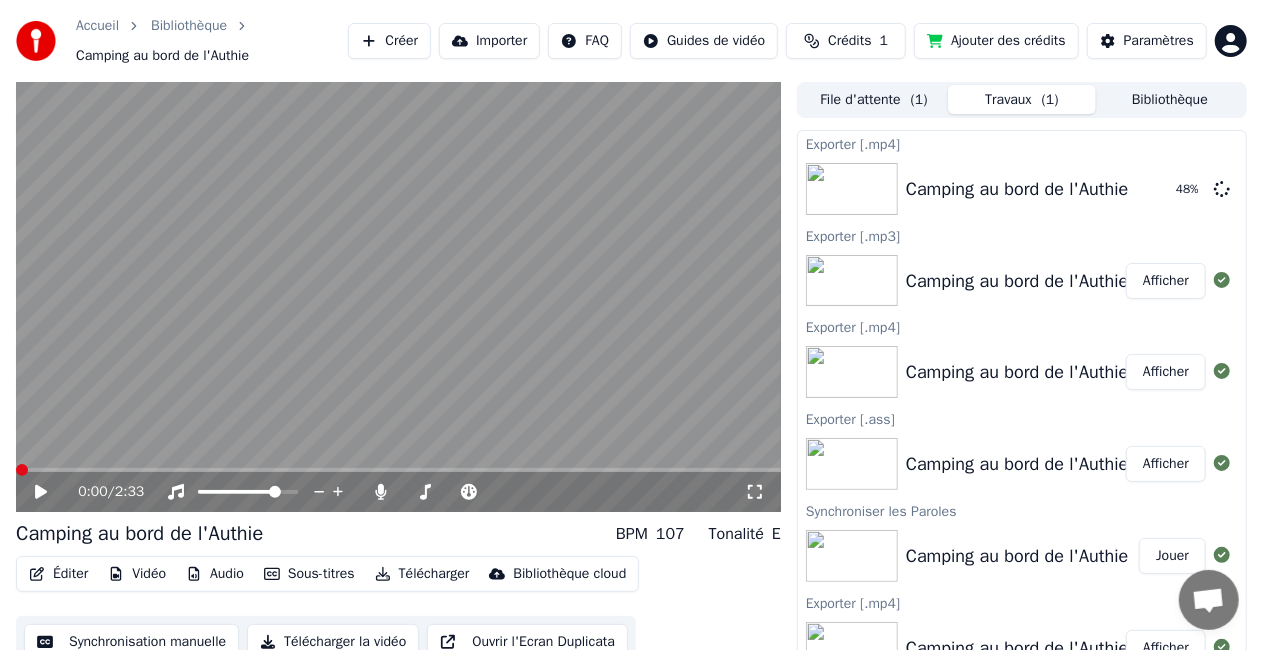 click on "Crédits" at bounding box center (849, 41) 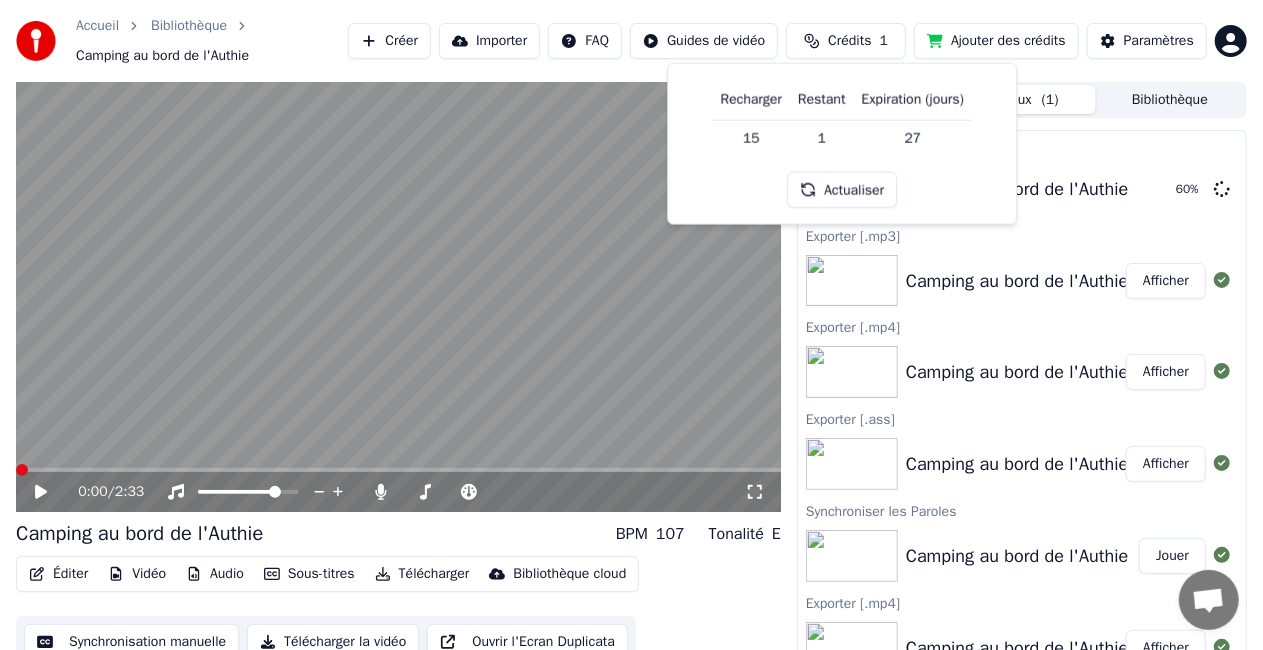click on "15" at bounding box center (752, 138) 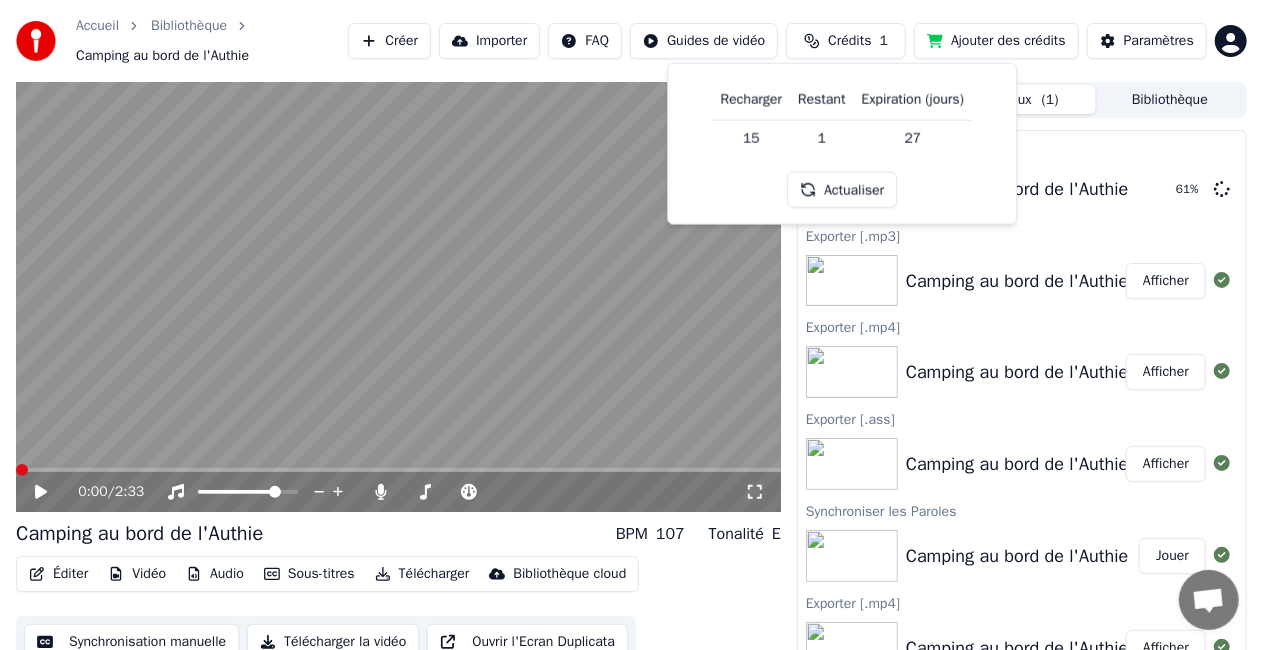 click on "1" at bounding box center (822, 138) 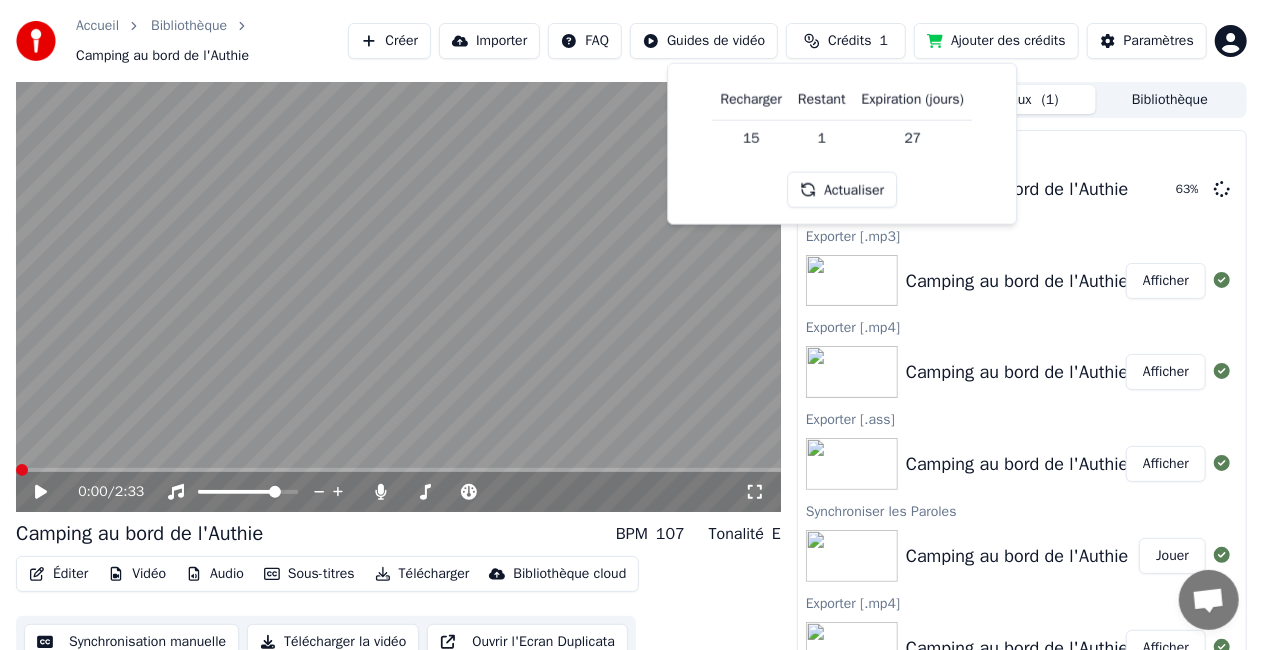 click on "Crédits" at bounding box center [849, 41] 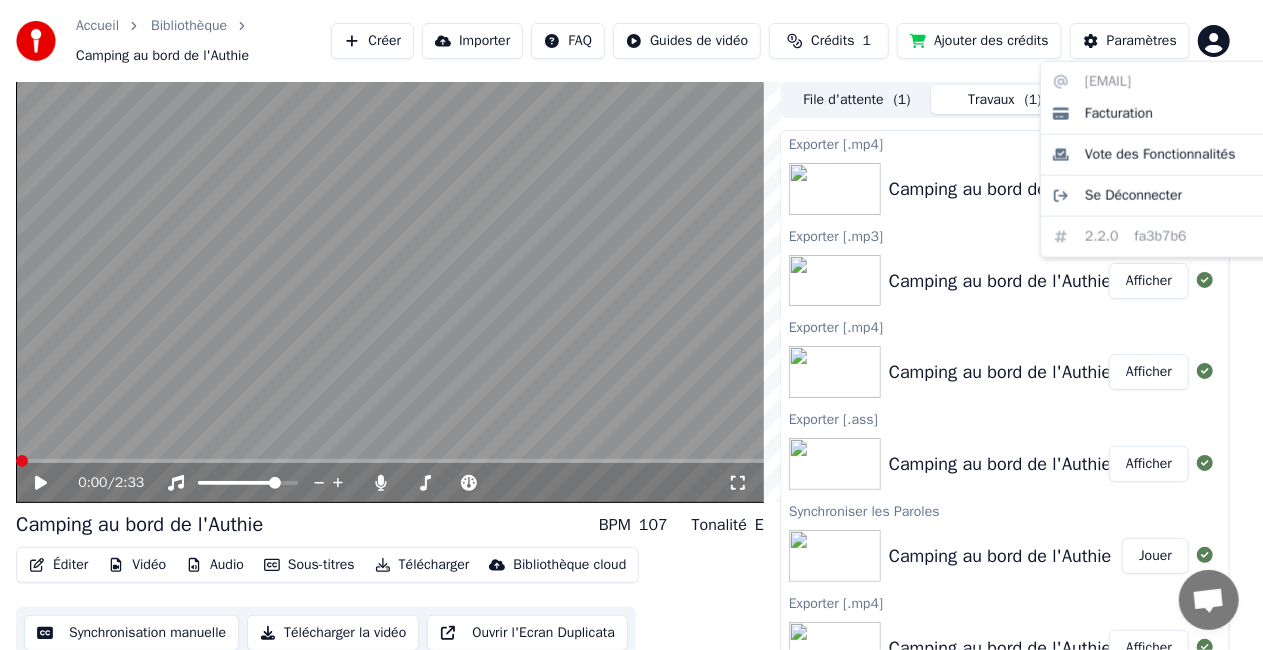 click on "Accueil Bibliothèque Camping au bord de l'Authie Créer Importer FAQ Guides de vidéo Crédits 1 Ajouter des crédits Paramètres 0:00  /  2:33 Camping au bord de l'Authie BPM 107 Tonalité E Éditer Vidéo Audio Sous-titres Télécharger Bibliothèque cloud Synchronisation manuelle Télécharger la vidéo Ouvrir l'Ecran Duplicata File d'attente ( 1 ) Travaux ( 1 ) Bibliothèque Exporter [.mp4] Camping au bord de l'Authie 72 % Exporter [.mp3] Camping au bord de l'Authie Afficher Exporter [.mp4] Camping au bord de l'Authie Afficher Exporter [.ass] Camping au bord de l'Authie Afficher Synchroniser les Paroles Camping au bord de l'Authie Jouer Exporter [.mp4] Camping au bord de l'Authie Afficher Exporter [.mp4] Camping au bord de l'Authie Afficher Exporter [.ass] Camping au bord de l'Authie Afficher Séparer l'Audio Camping au bord de l'Authie Jouer Séparer l'Audio Camping au bord de l'Authie Jouer Créer un Karaoké Camping au bord de l'Authie Jouer [EMAIL] Facturation Vote des Fonctionnalités" at bounding box center (631, 325) 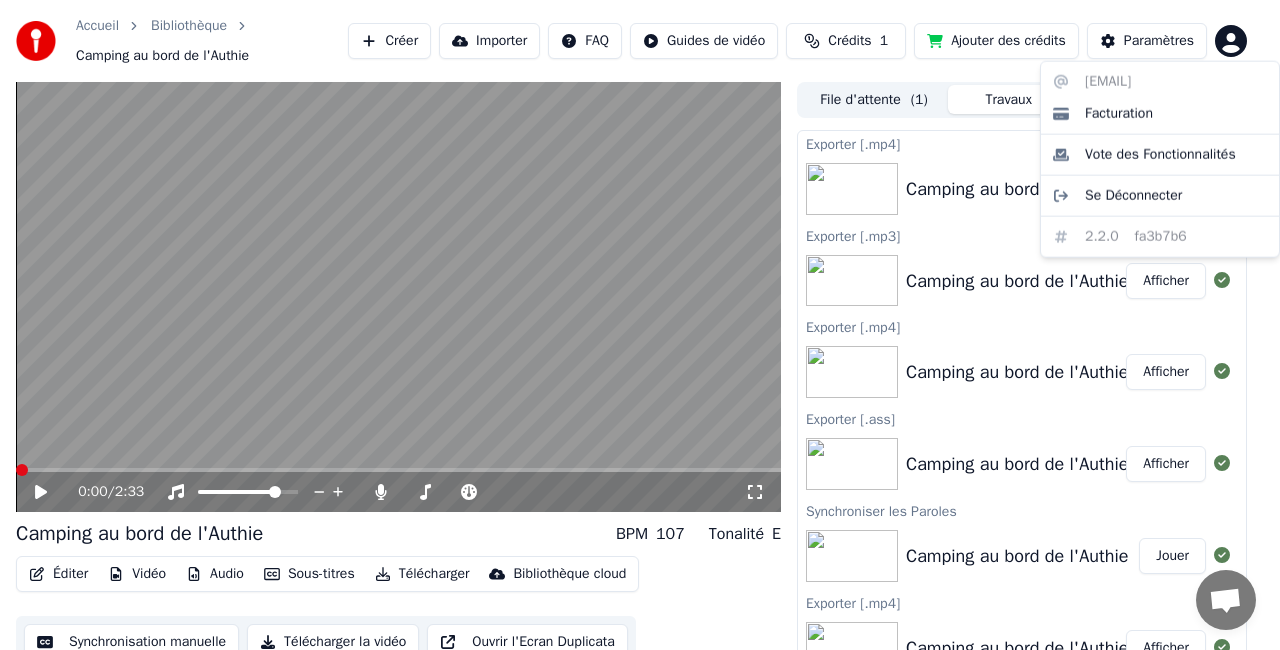 click on "Accueil Bibliothèque Camping au bord de l'Authie Créer Importer FAQ Guides de vidéo Crédits 1 Ajouter des crédits Paramètres 0:00  /  2:33 Camping au bord de l'Authie BPM 107 Tonalité E Éditer Vidéo Audio Sous-titres Télécharger Bibliothèque cloud Synchronisation manuelle Télécharger la vidéo Ouvrir l'Ecran Duplicata File d'attente ( 1 ) Travaux ( 1 ) Bibliothèque Exporter [.mp4] Camping au bord de l'Authie 78 % Exporter [.mp3] Camping au bord de l'Authie Afficher Exporter [.mp4] Camping au bord de l'Authie Afficher Exporter [.ass] Camping au bord de l'Authie Afficher Synchroniser les Paroles Camping au bord de l'Authie Jouer Exporter [.mp4] Camping au bord de l'Authie Afficher Exporter [.mp4] Camping au bord de l'Authie Afficher Exporter [.ass] Camping au bord de l'Authie Afficher Séparer l'Audio Camping au bord de l'Authie Jouer Séparer l'Audio Camping au bord de l'Authie Jouer Créer un Karaoké Camping au bord de l'Authie Jouer [EMAIL] Facturation Vote des Fonctionnalités" at bounding box center [640, 325] 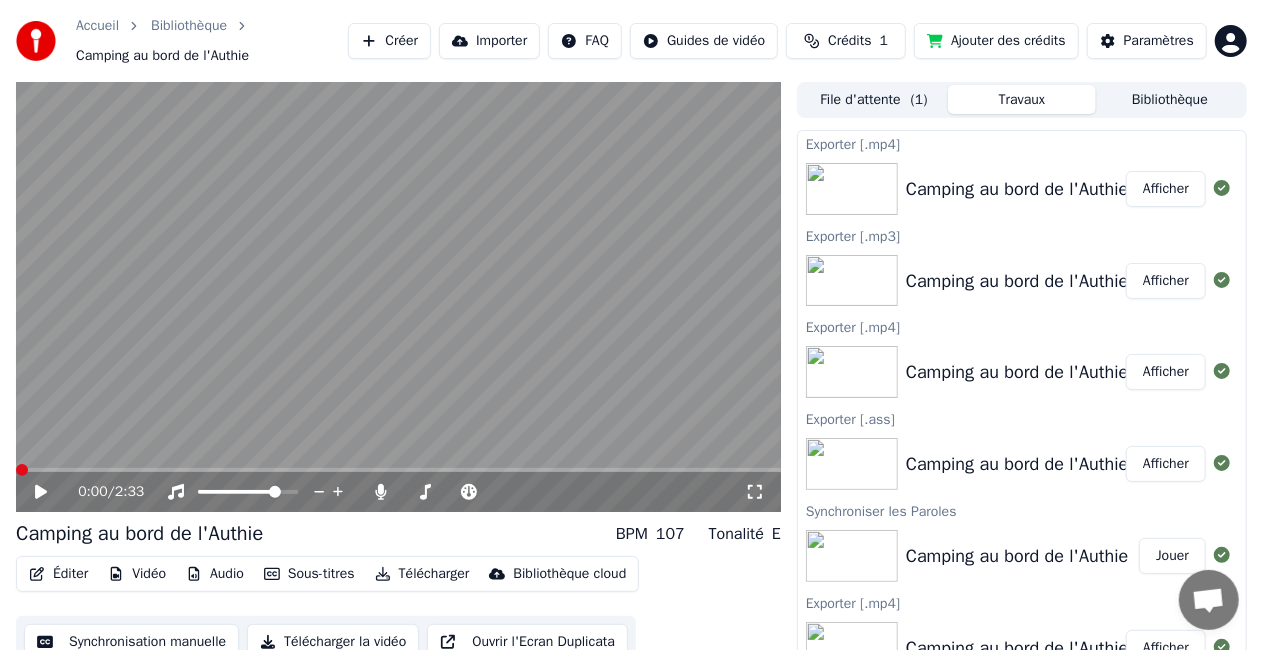 click on "Bibliothèque cloud" at bounding box center (569, 574) 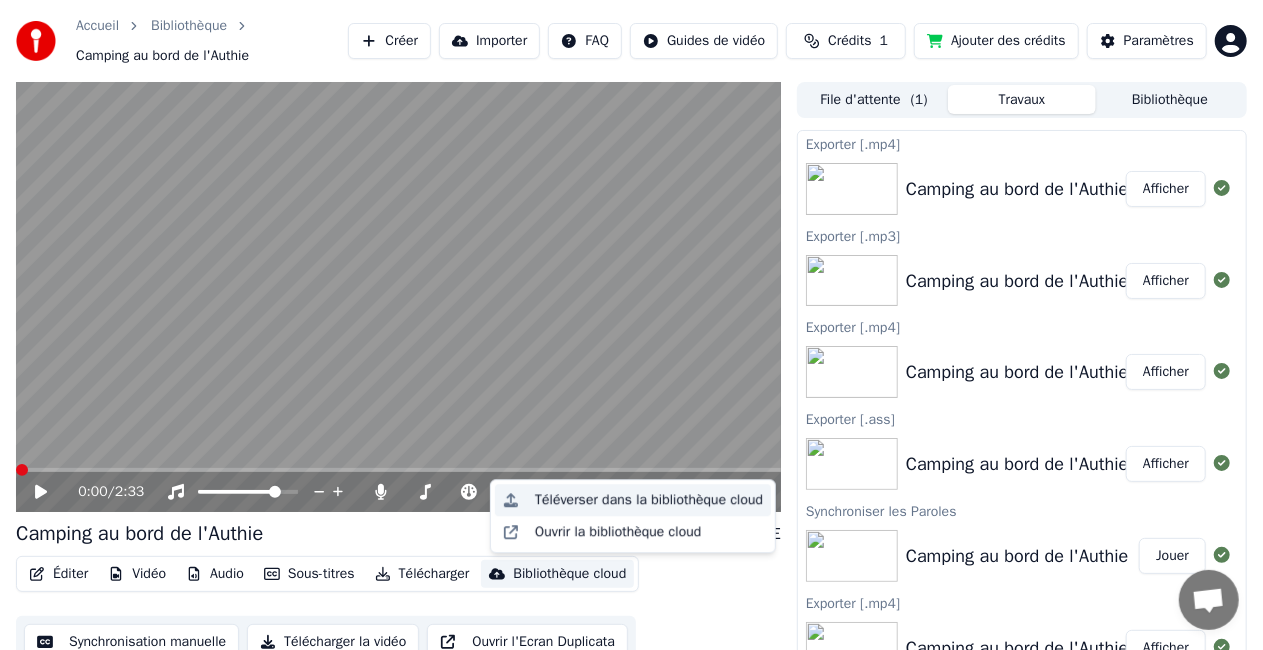 click on "Téléverser dans la bibliothèque cloud" at bounding box center (649, 500) 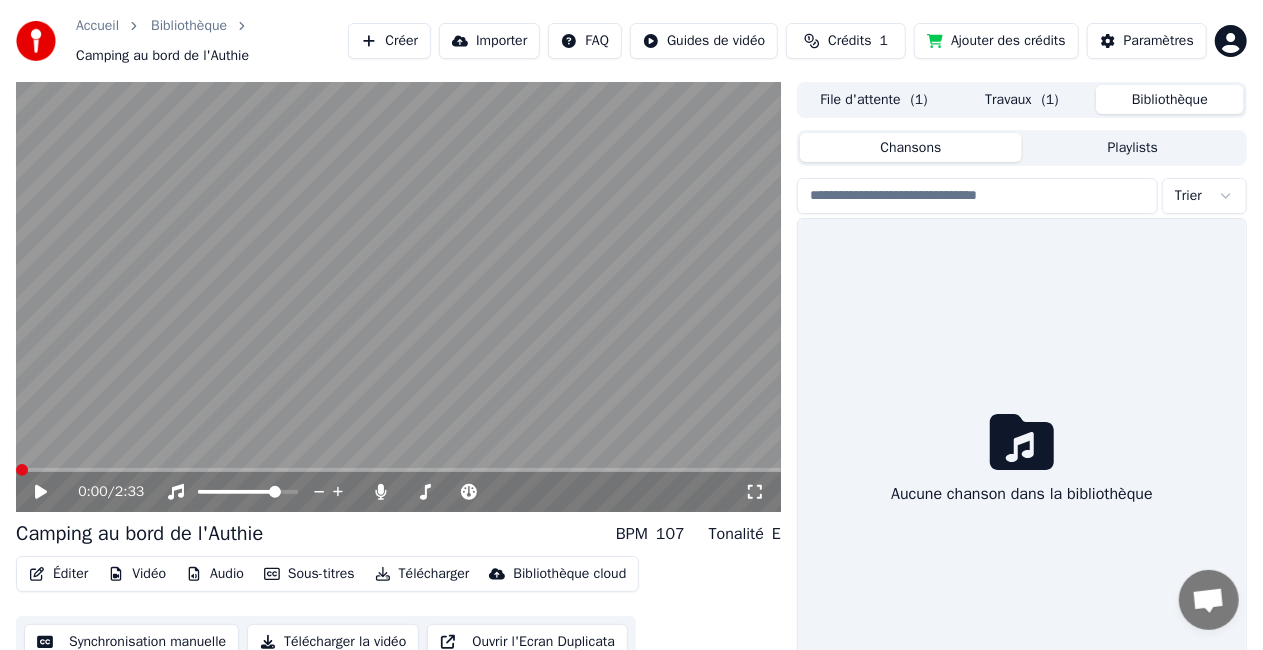 click on "Bibliothèque" at bounding box center [1170, 99] 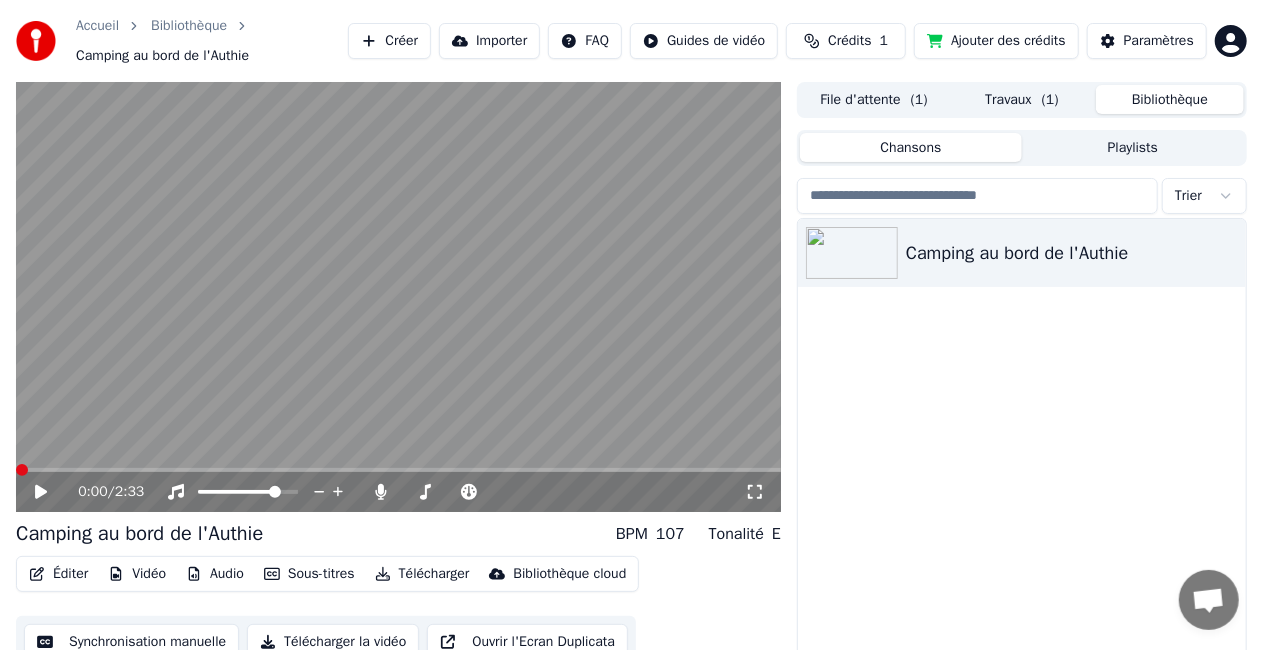 click on "Travaux ( 1 )" at bounding box center [1022, 99] 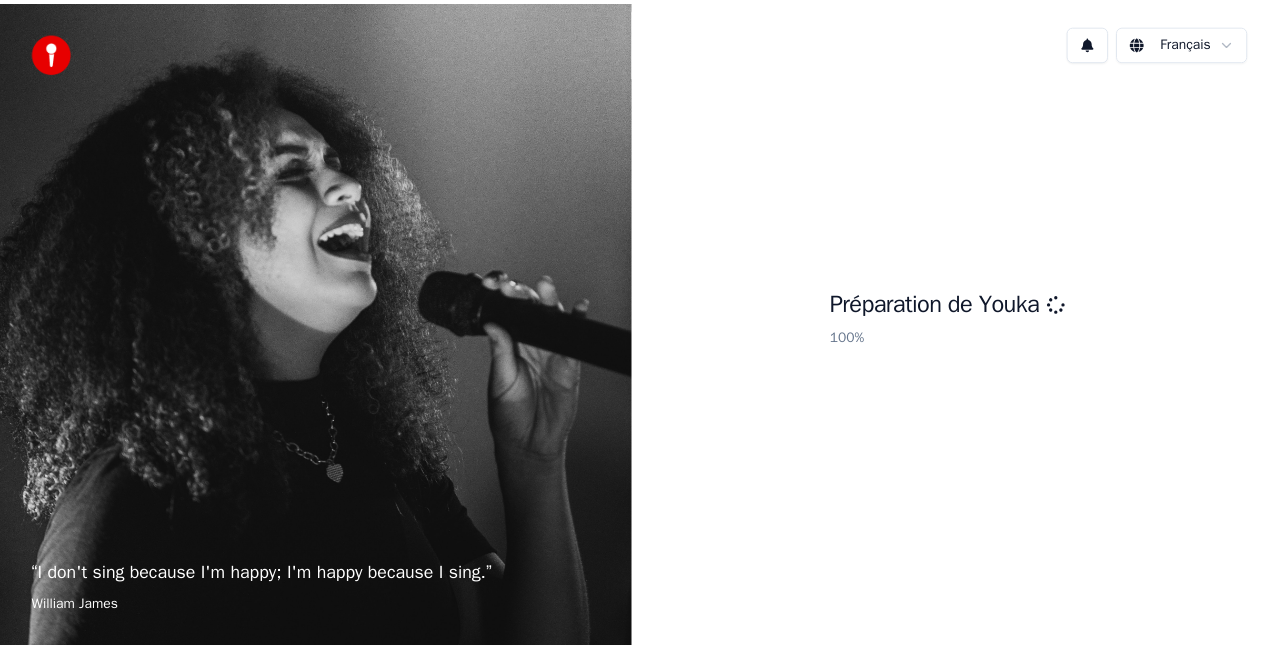scroll, scrollTop: 0, scrollLeft: 0, axis: both 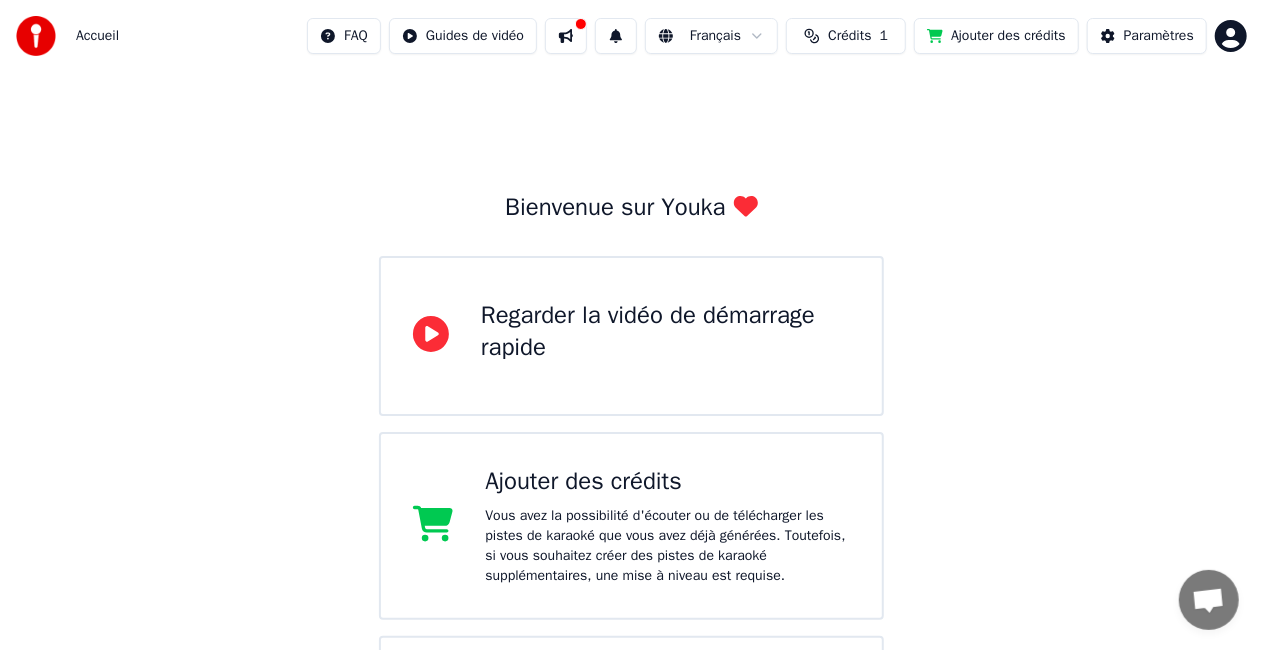 click at bounding box center [36, 36] 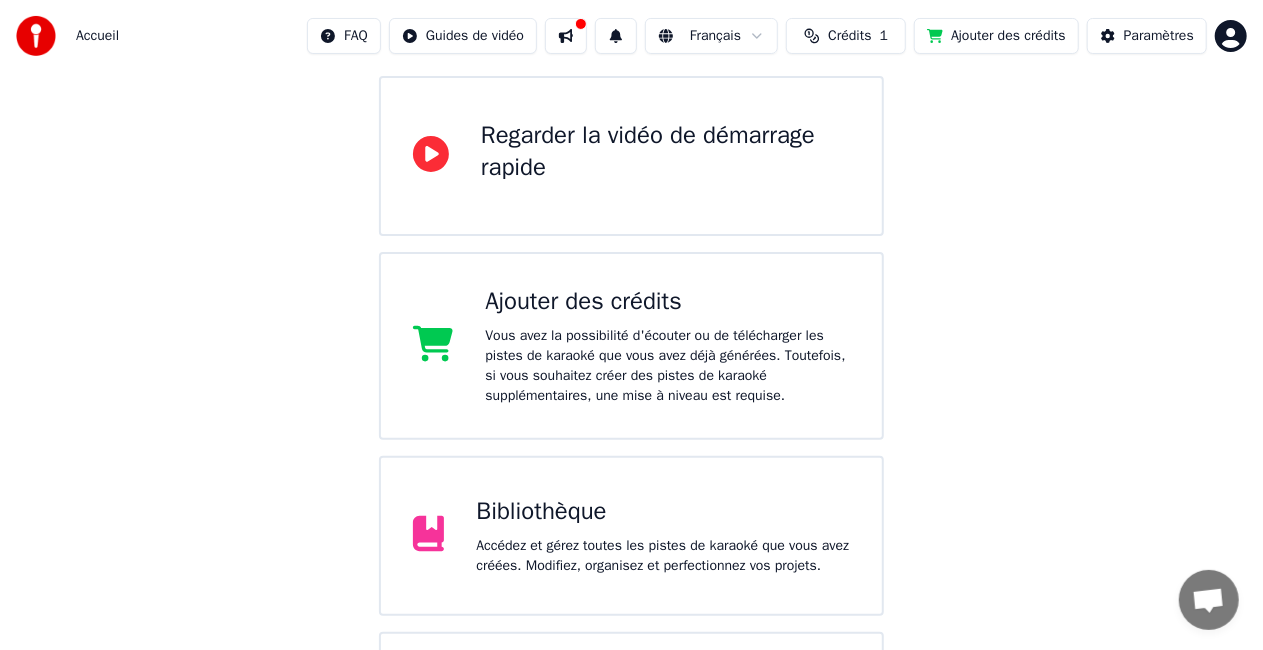 scroll, scrollTop: 330, scrollLeft: 0, axis: vertical 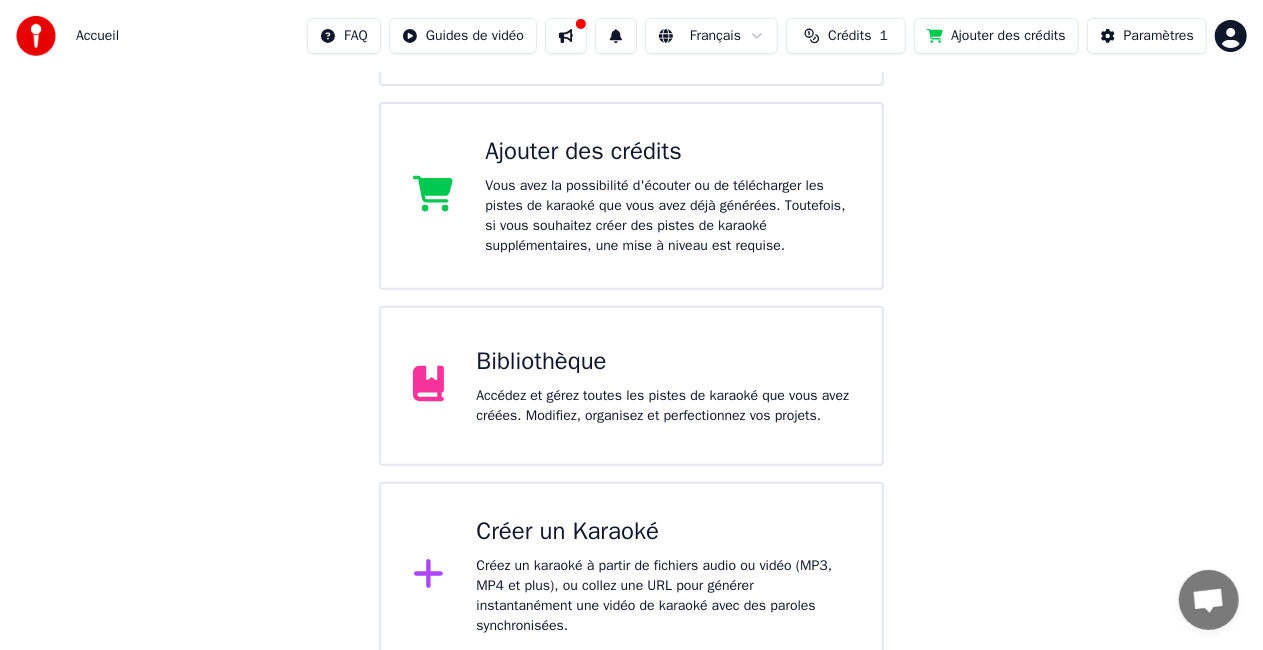 click on "Accédez et gérez toutes les pistes de karaoké que vous avez créées. Modifiez, organisez et perfectionnez vos projets." at bounding box center (663, 406) 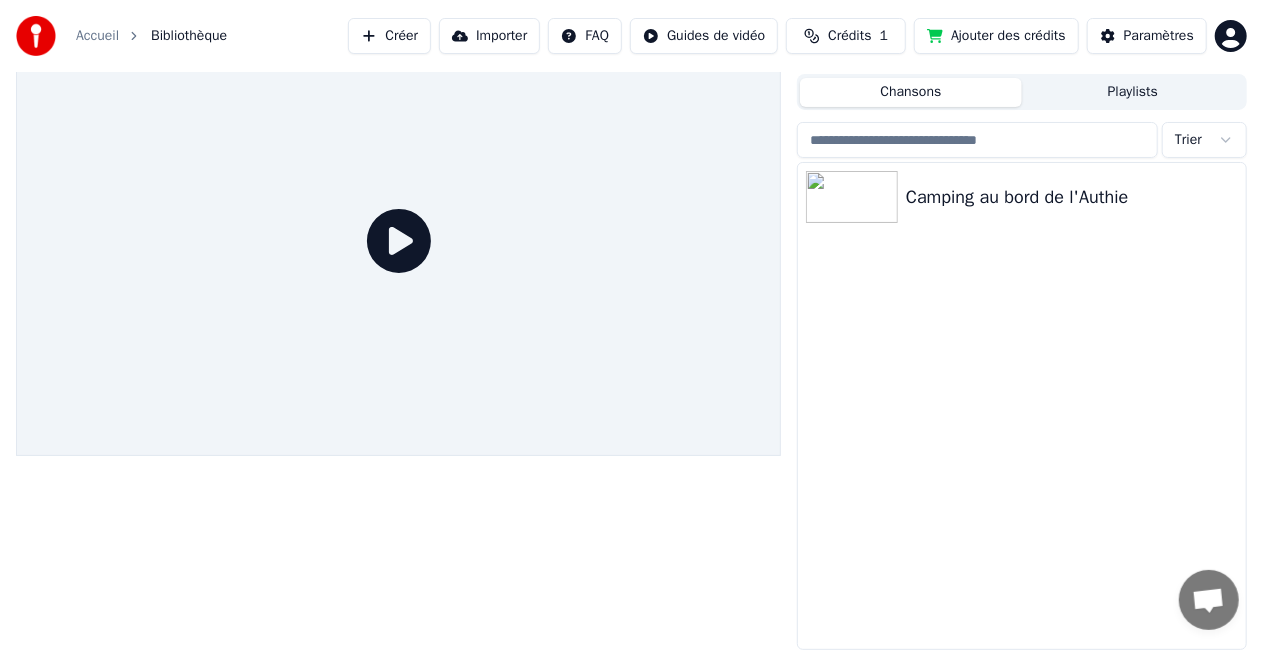 scroll, scrollTop: 45, scrollLeft: 0, axis: vertical 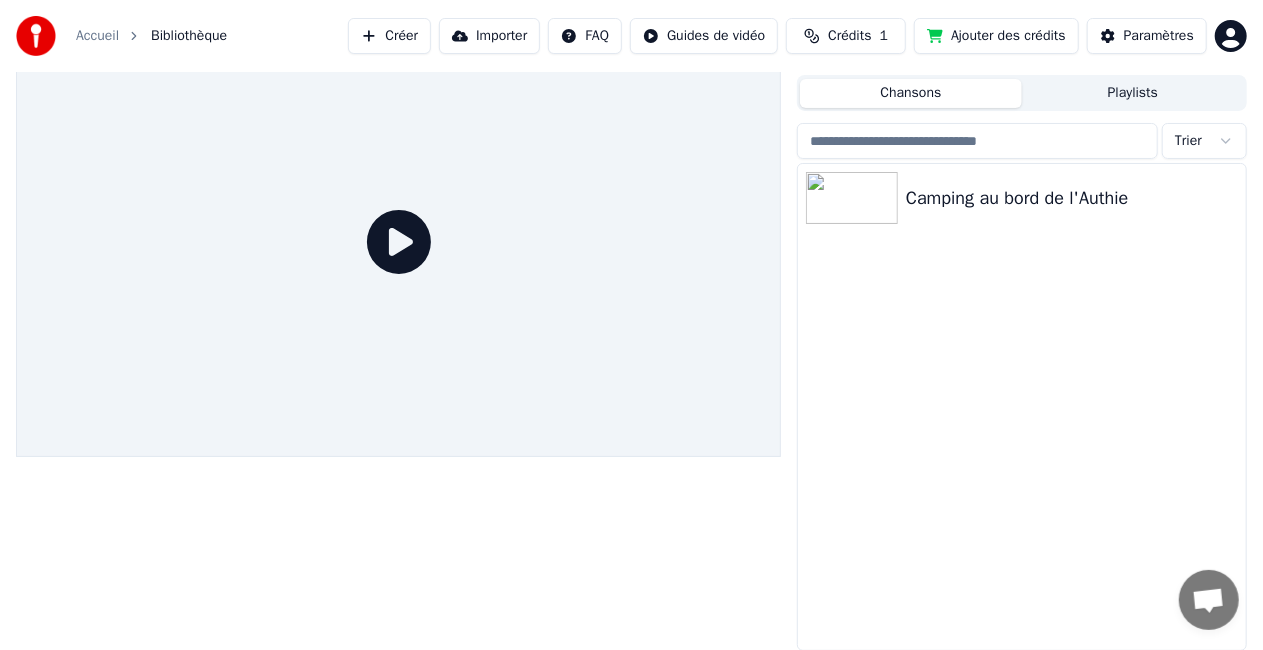 click on "Chansons" at bounding box center (911, 93) 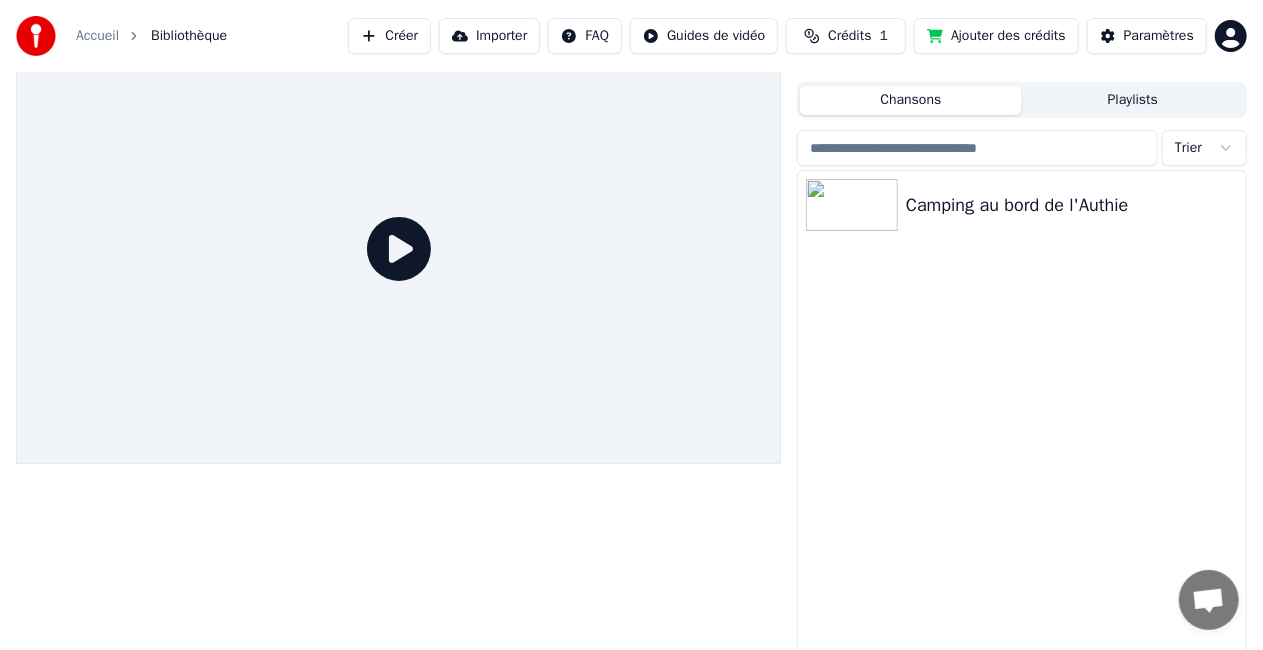 click on "Playlists" at bounding box center [1133, 100] 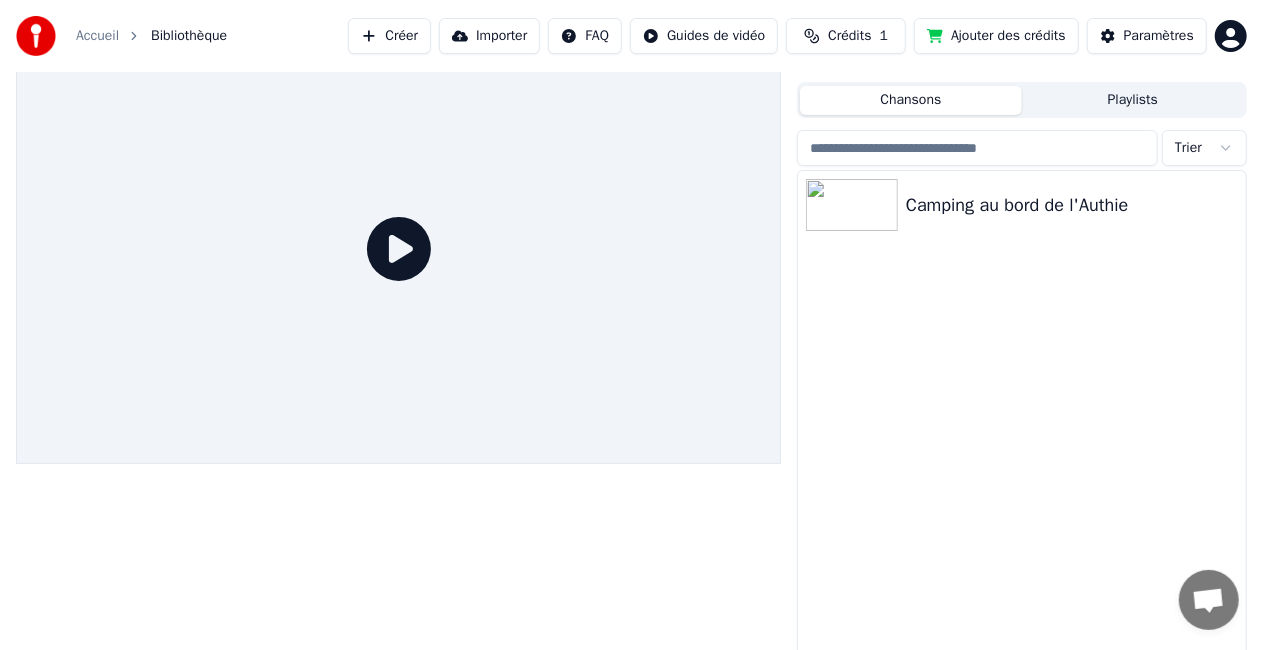 click on "Chansons" at bounding box center [911, 100] 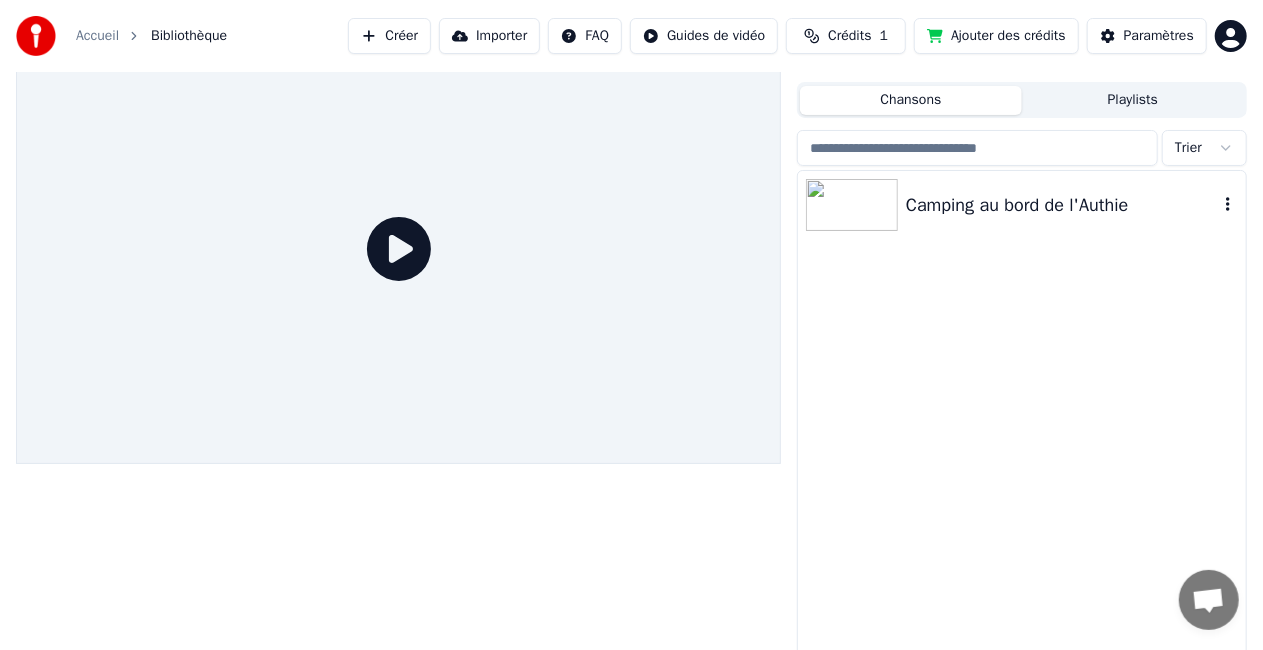 click on "Camping au bord de l'Authie" at bounding box center (1062, 205) 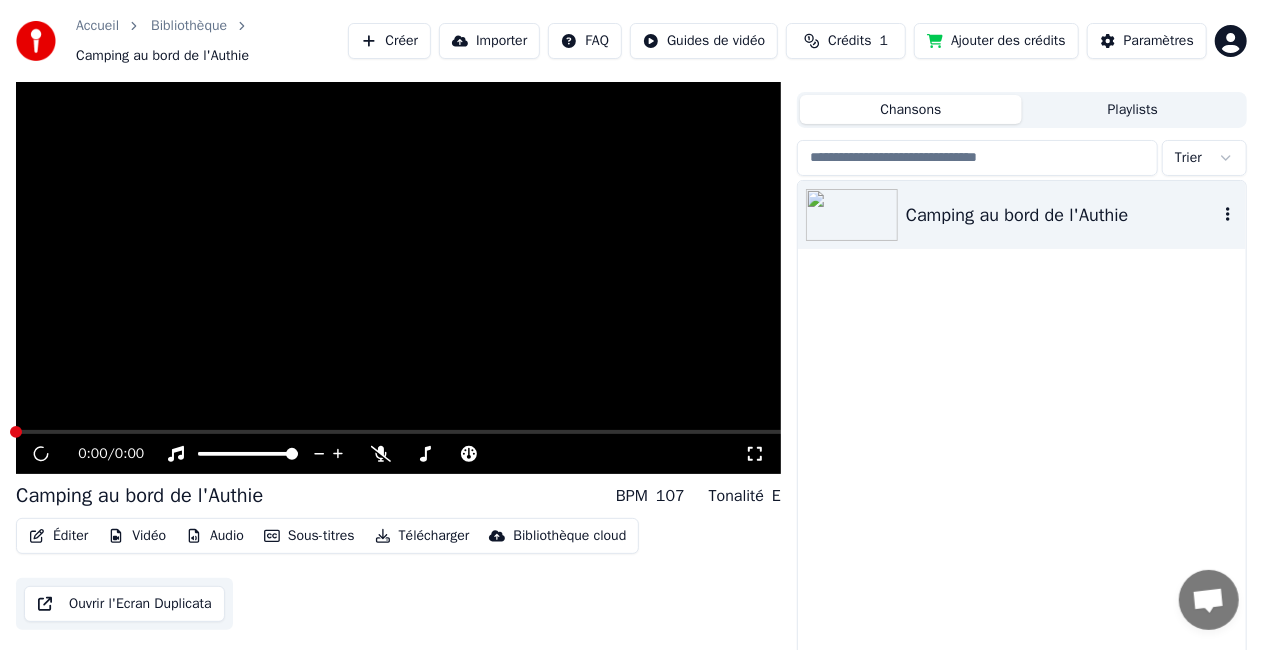 scroll, scrollTop: 48, scrollLeft: 0, axis: vertical 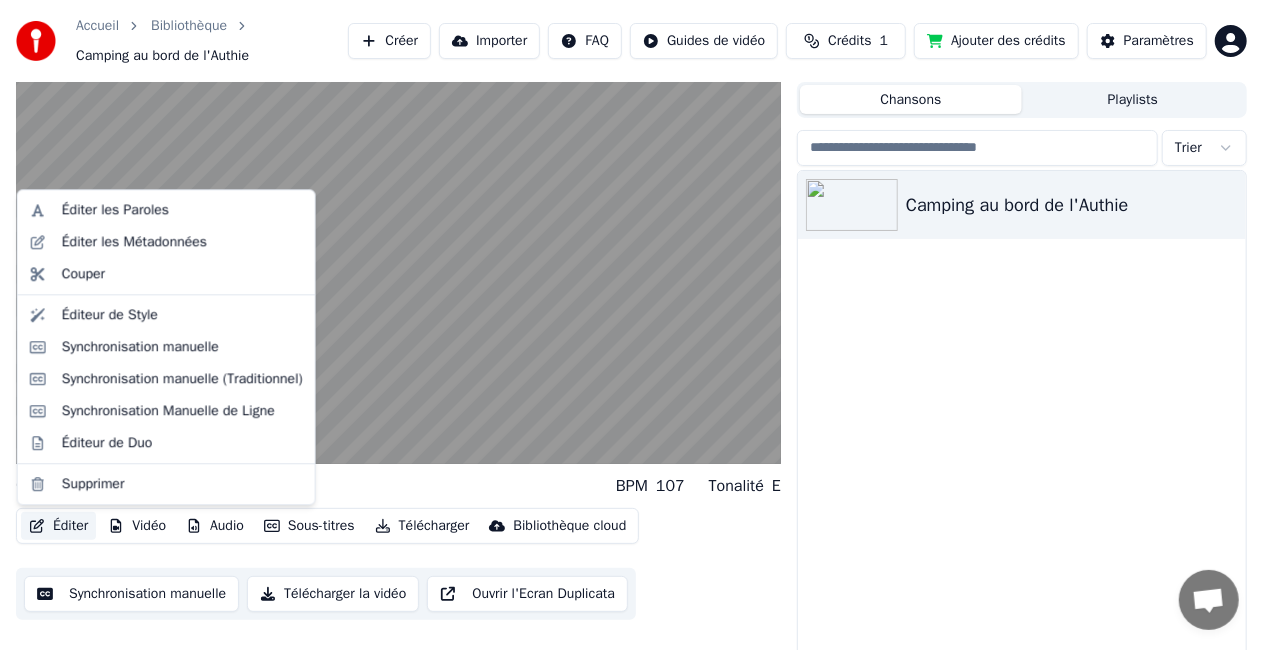 click on "Éditer" at bounding box center (58, 526) 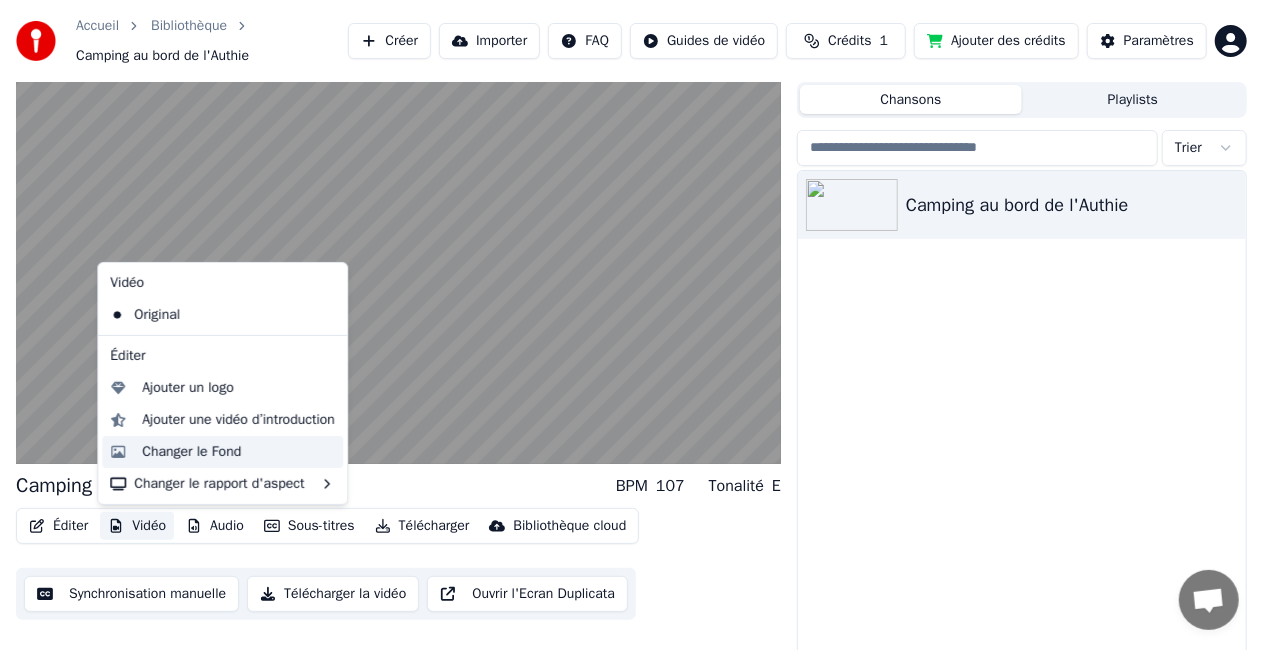 click on "Changer le Fond" at bounding box center (191, 452) 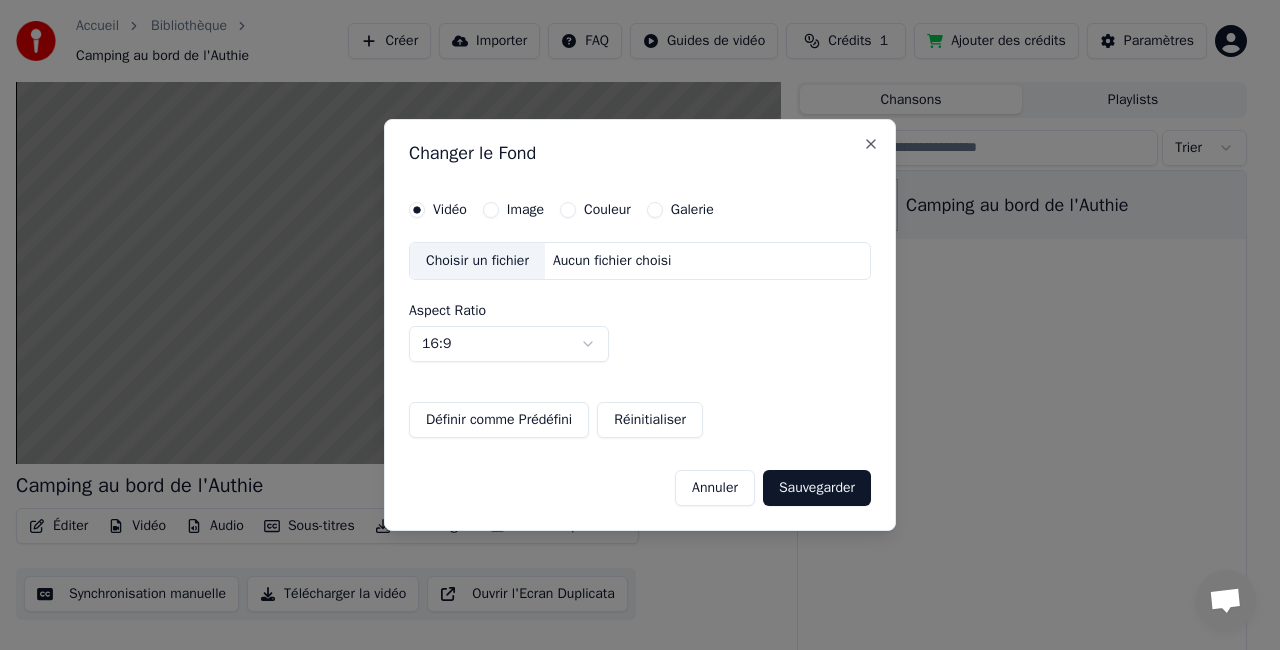click on "Annuler" at bounding box center (715, 488) 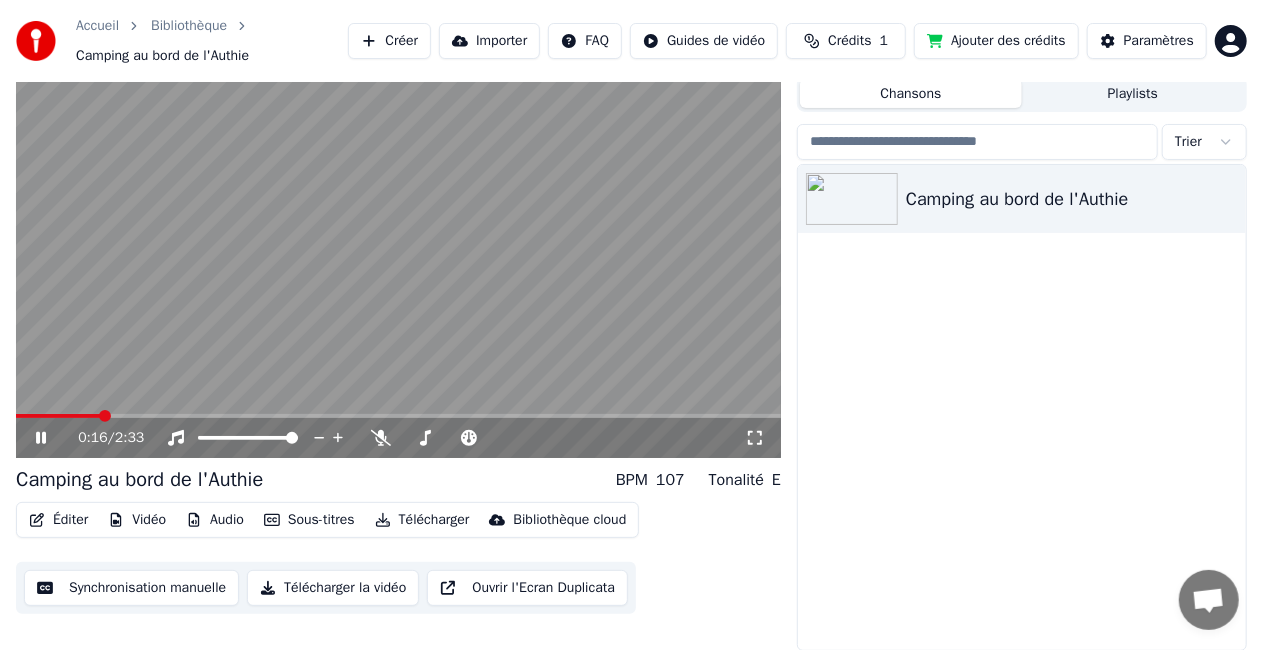 scroll, scrollTop: 55, scrollLeft: 0, axis: vertical 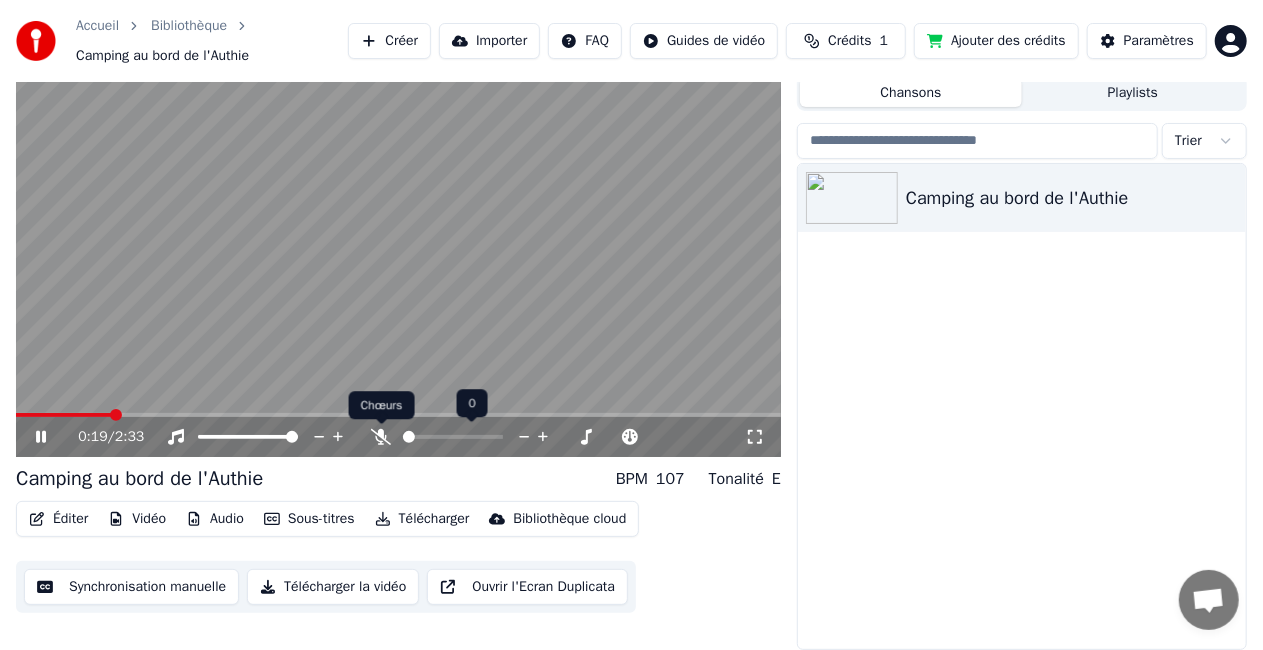 click 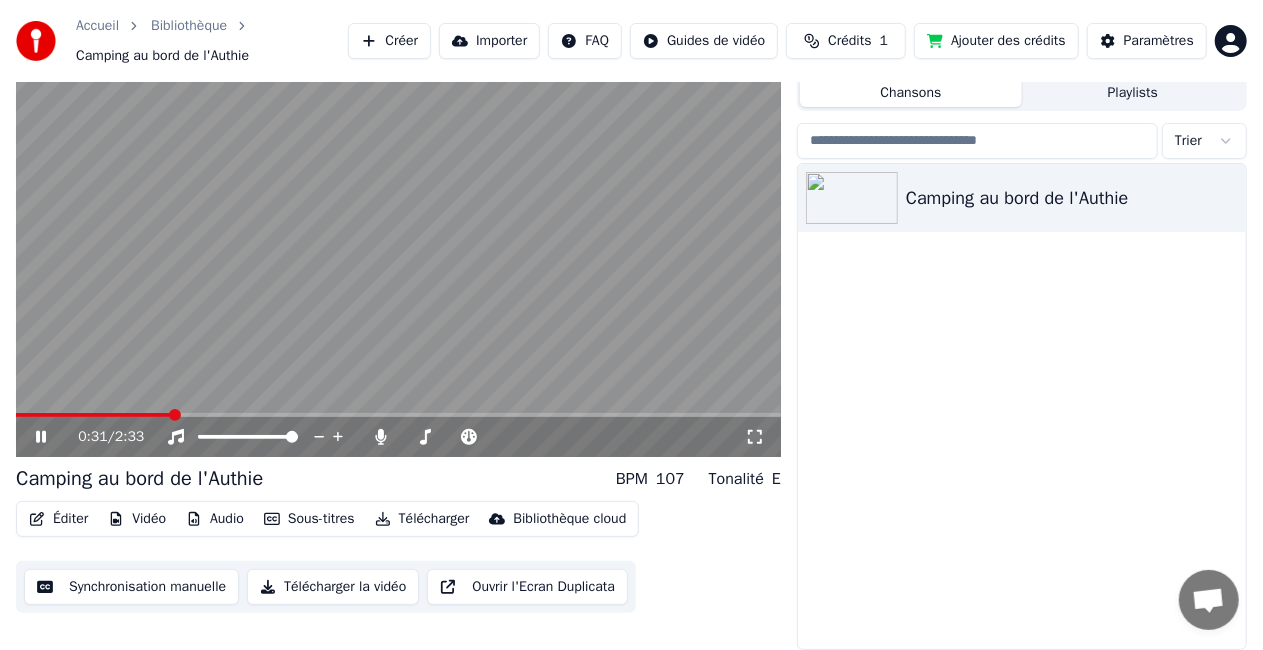 click 